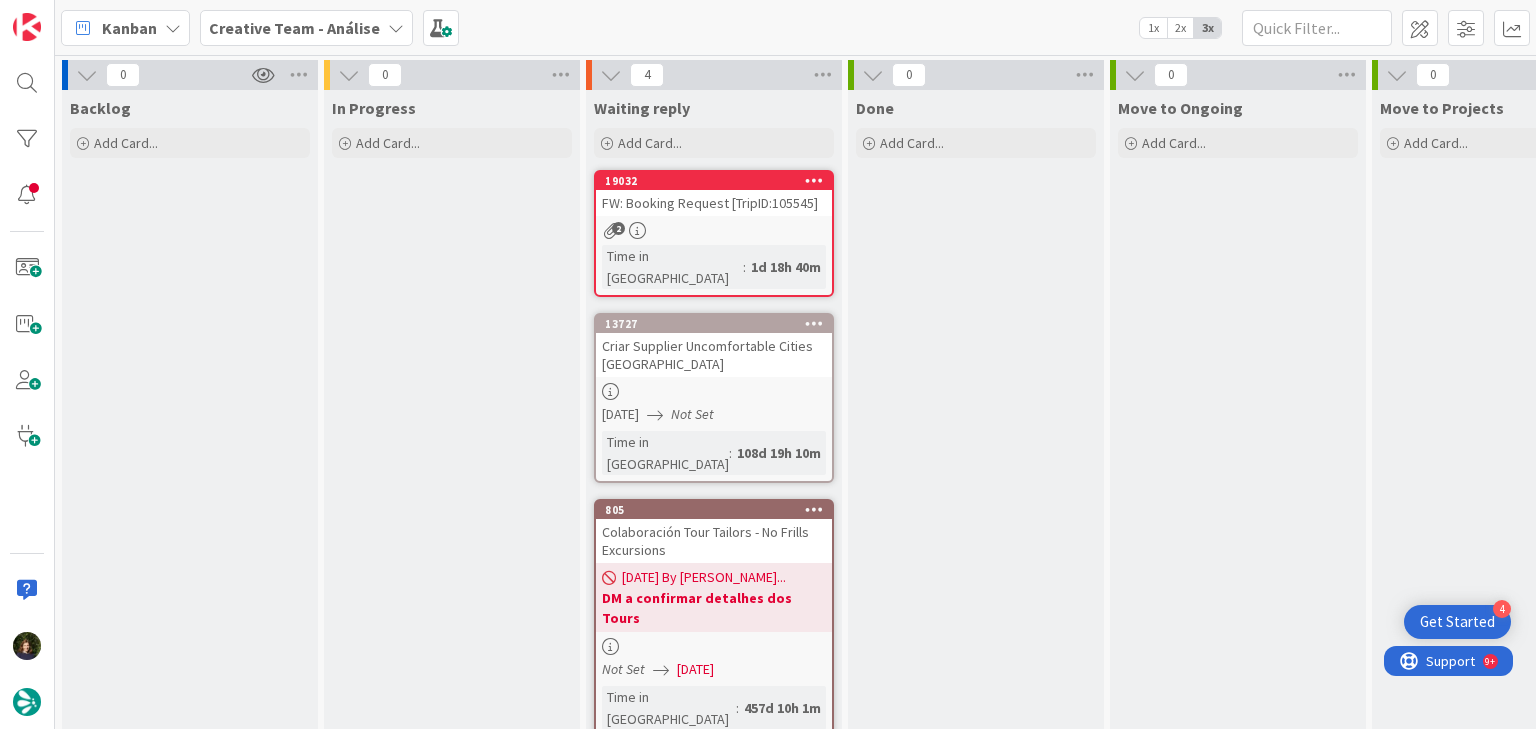 scroll, scrollTop: 0, scrollLeft: 0, axis: both 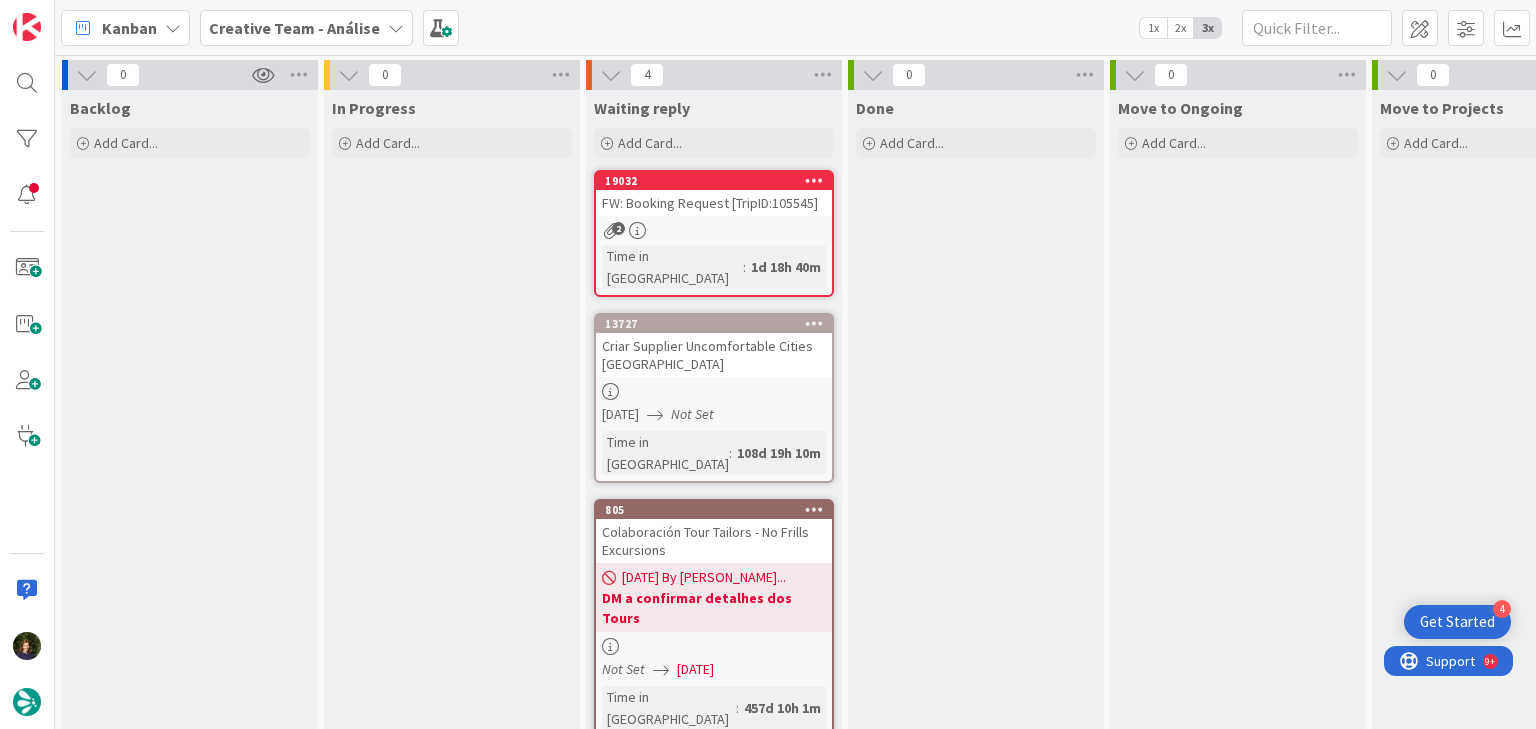 click on "Creative Team - Análise" at bounding box center (306, 28) 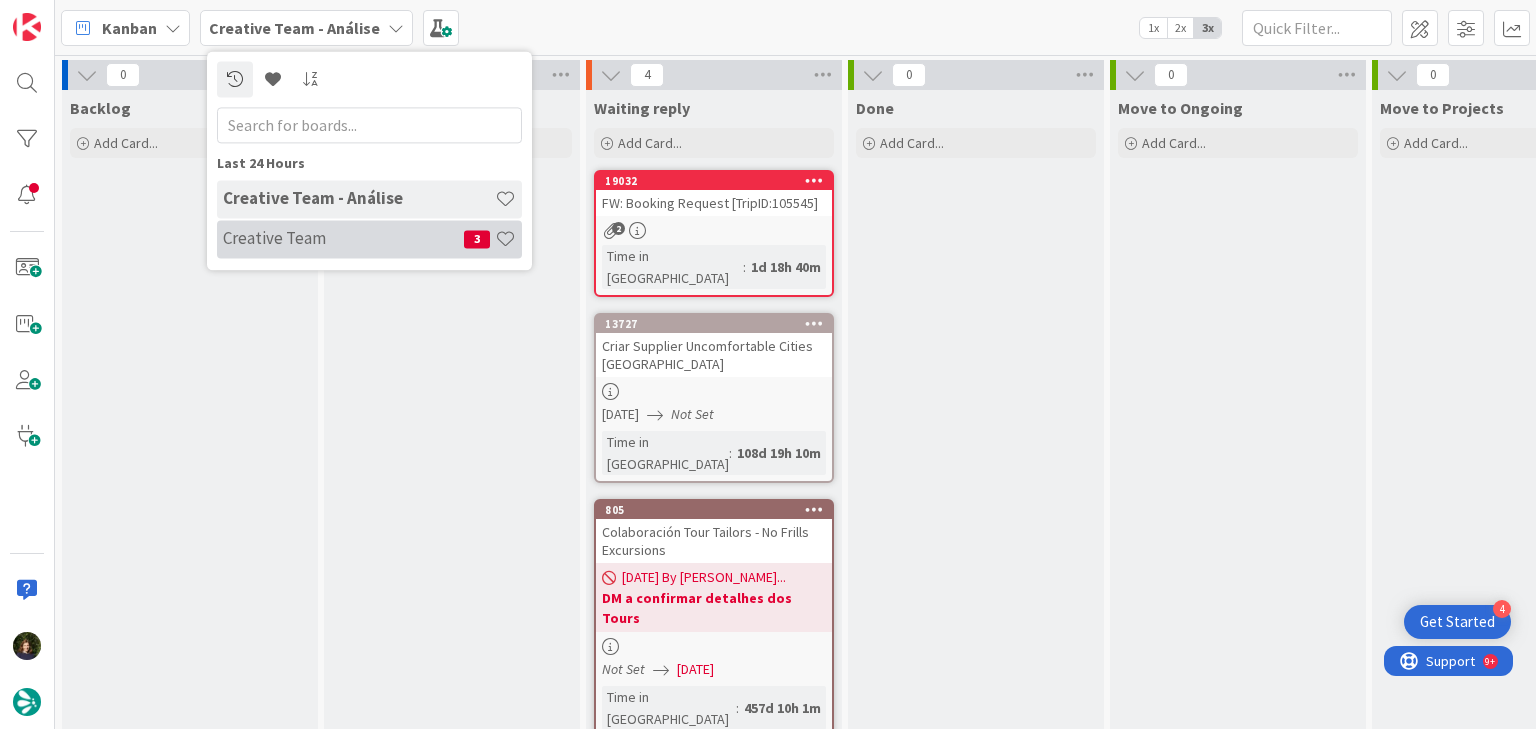 click on "Creative Team 3" at bounding box center (369, 239) 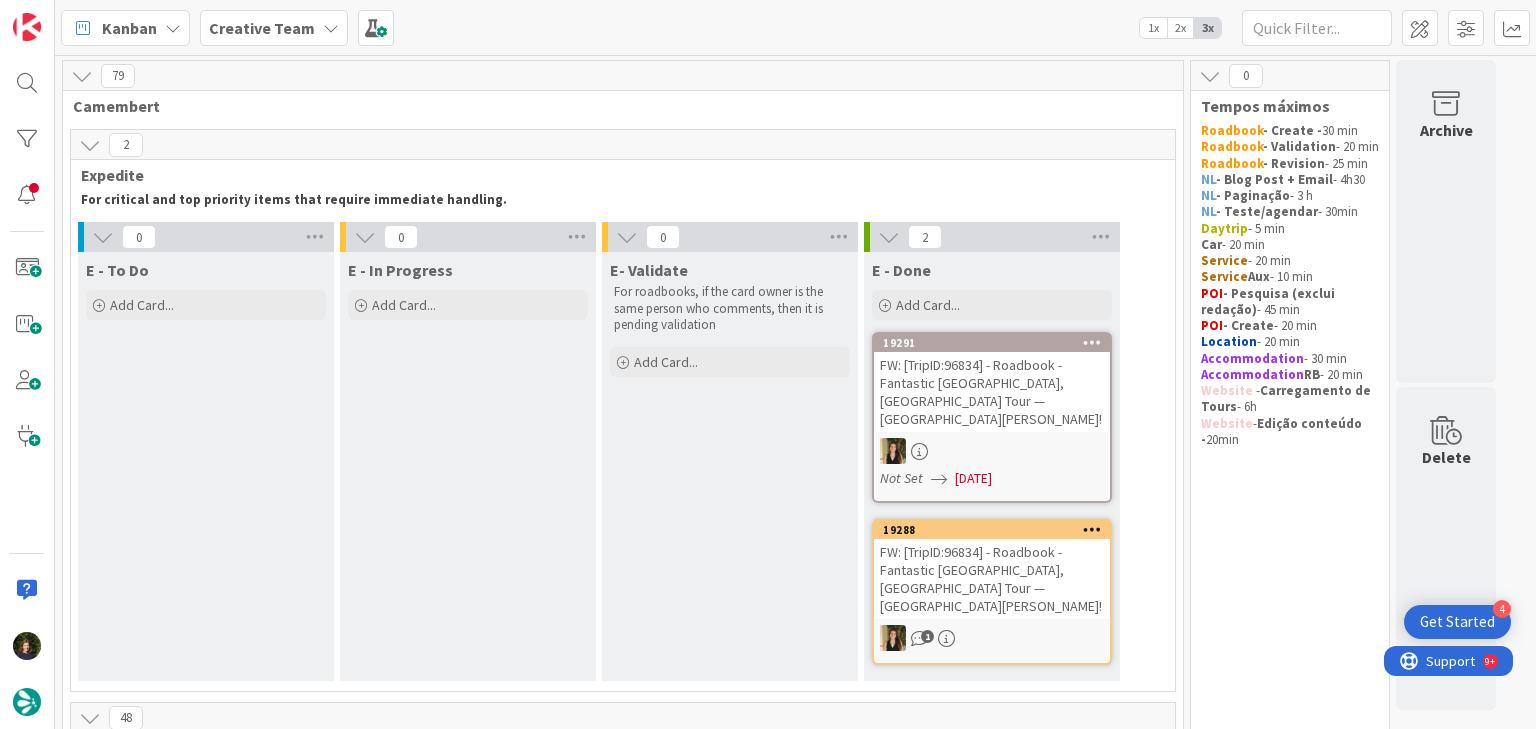 scroll, scrollTop: 0, scrollLeft: 0, axis: both 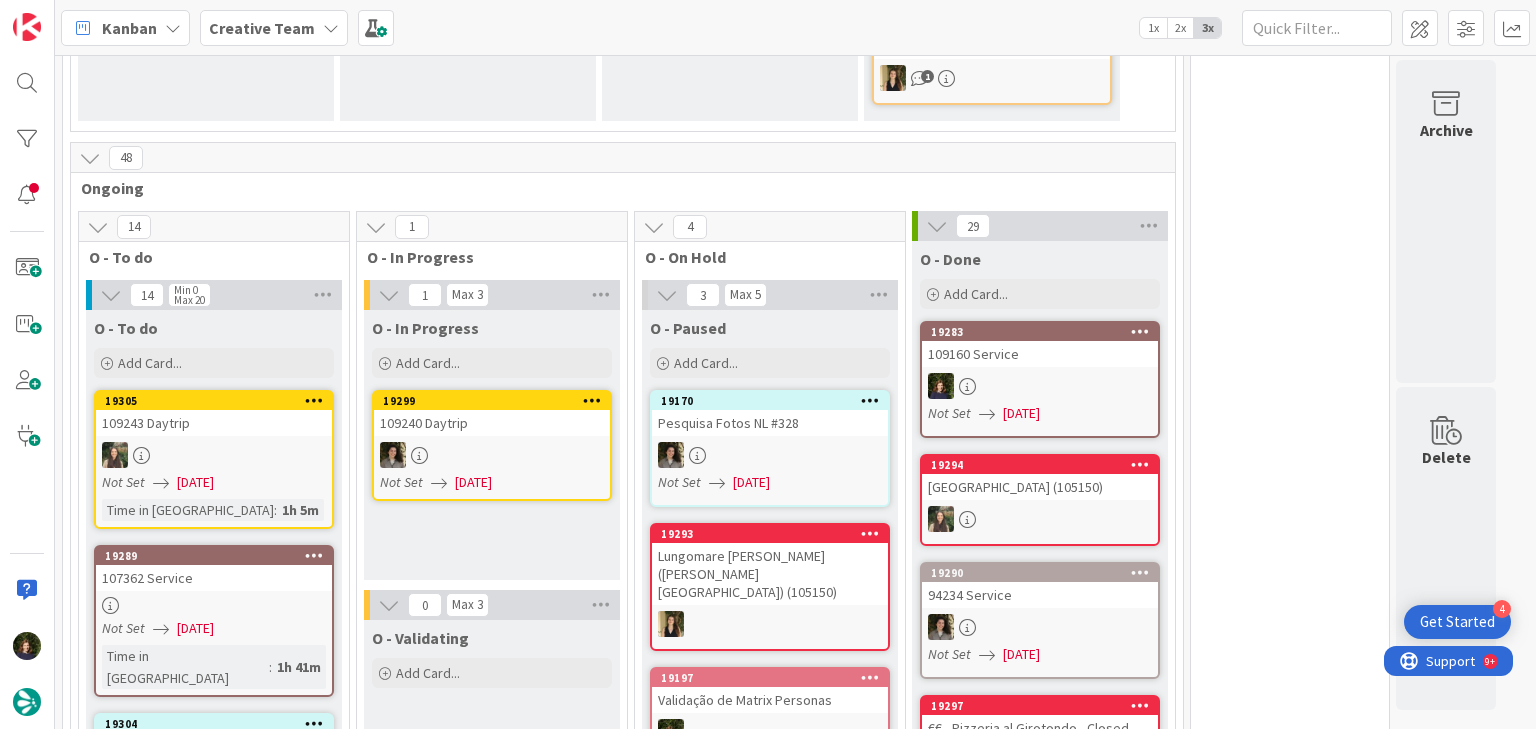 click at bounding box center (492, 455) 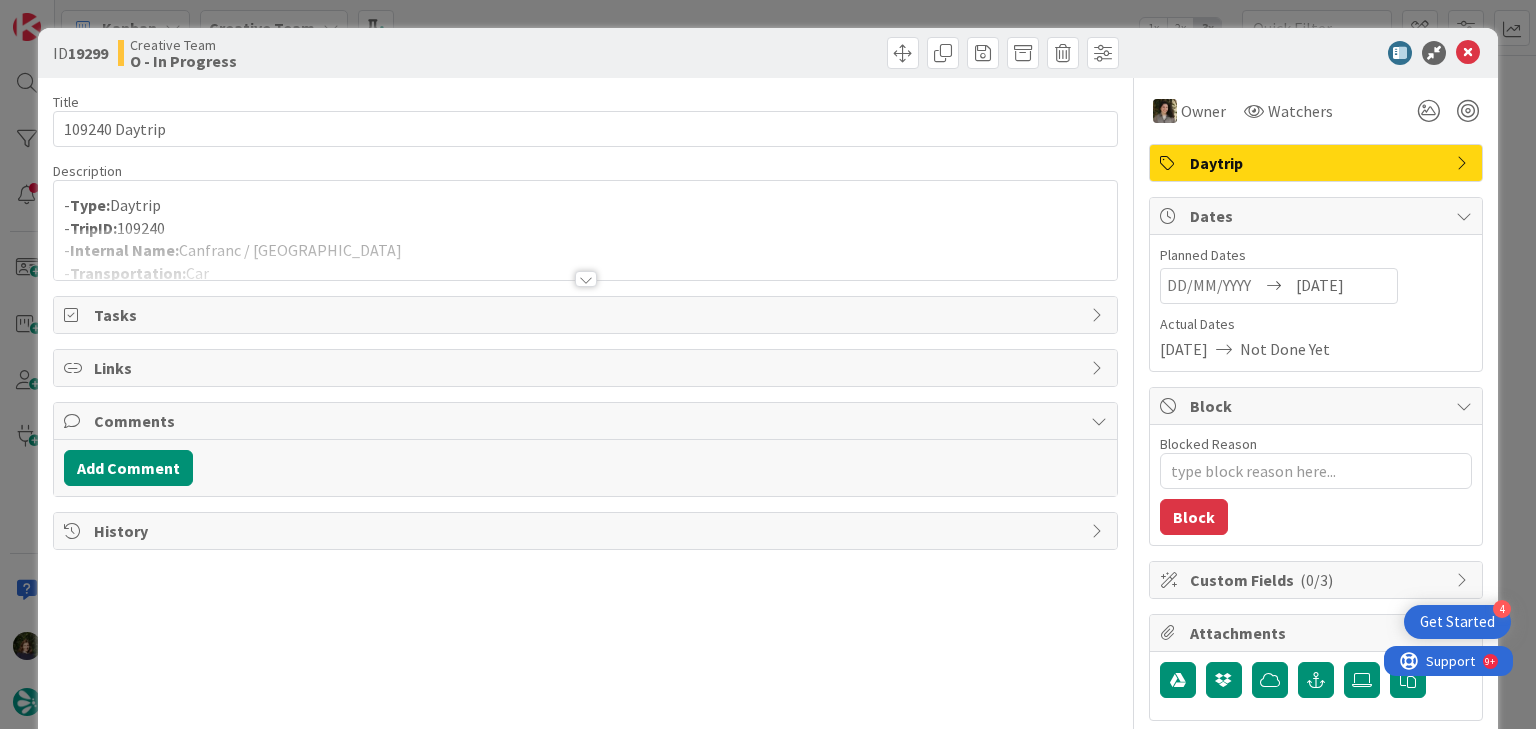 scroll, scrollTop: 0, scrollLeft: 0, axis: both 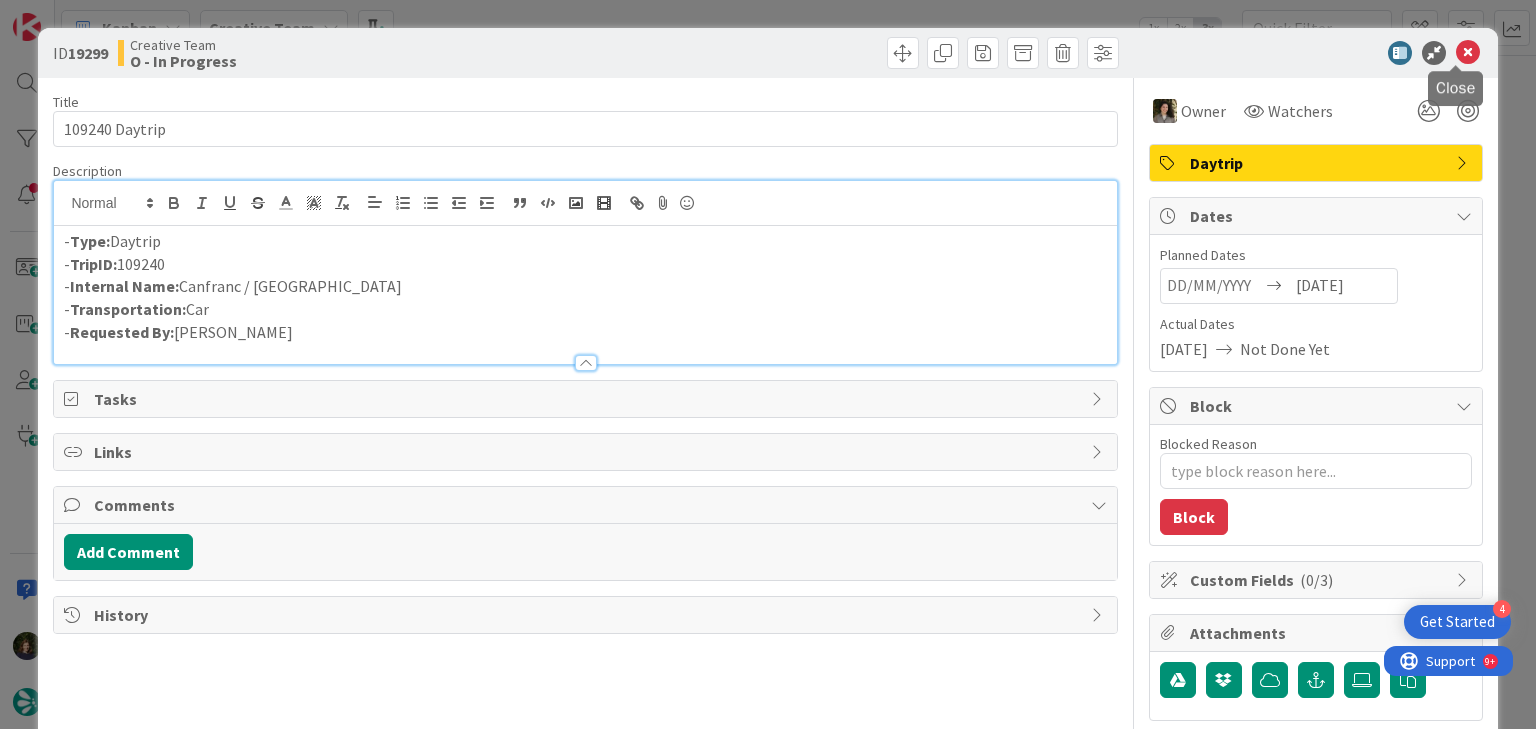 click at bounding box center (1468, 53) 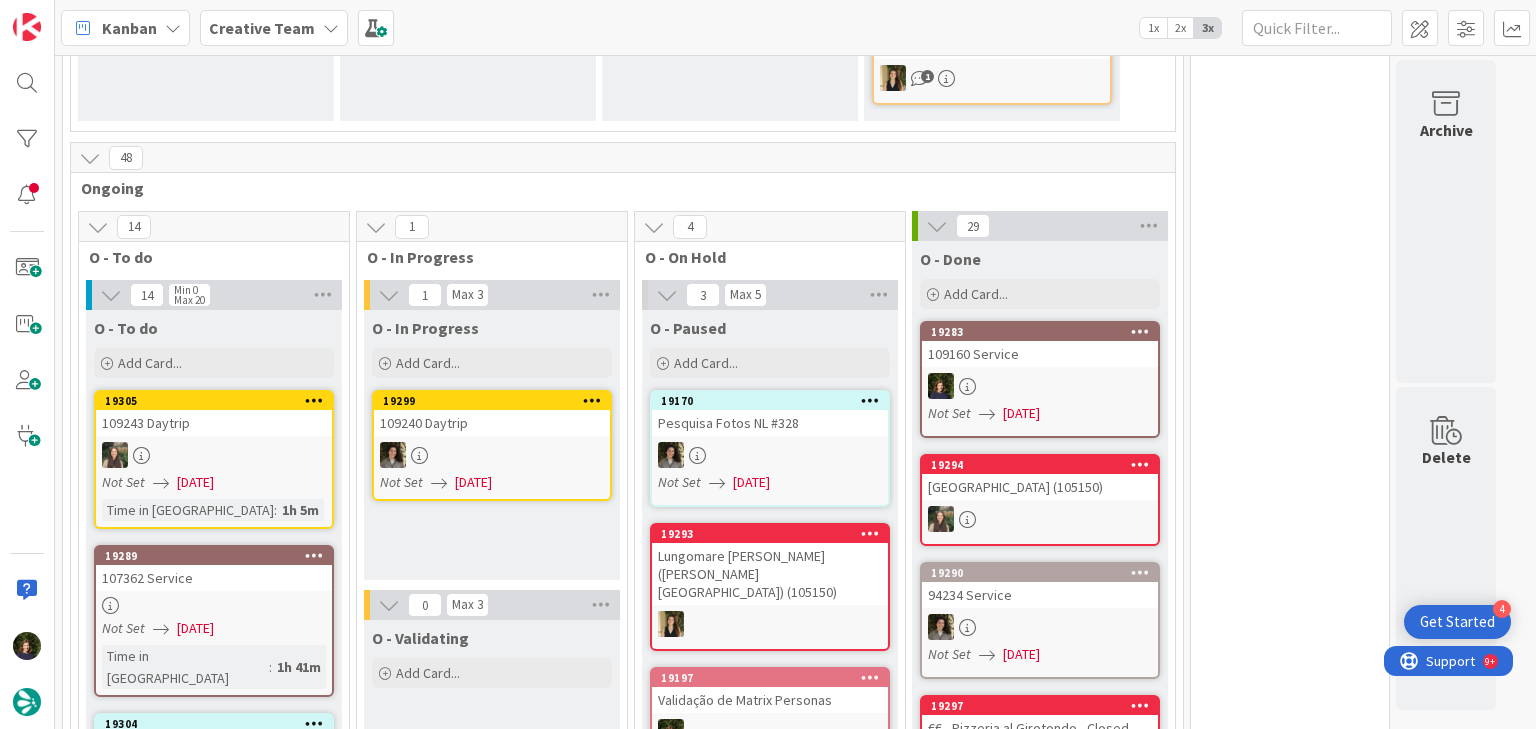 scroll, scrollTop: 0, scrollLeft: 0, axis: both 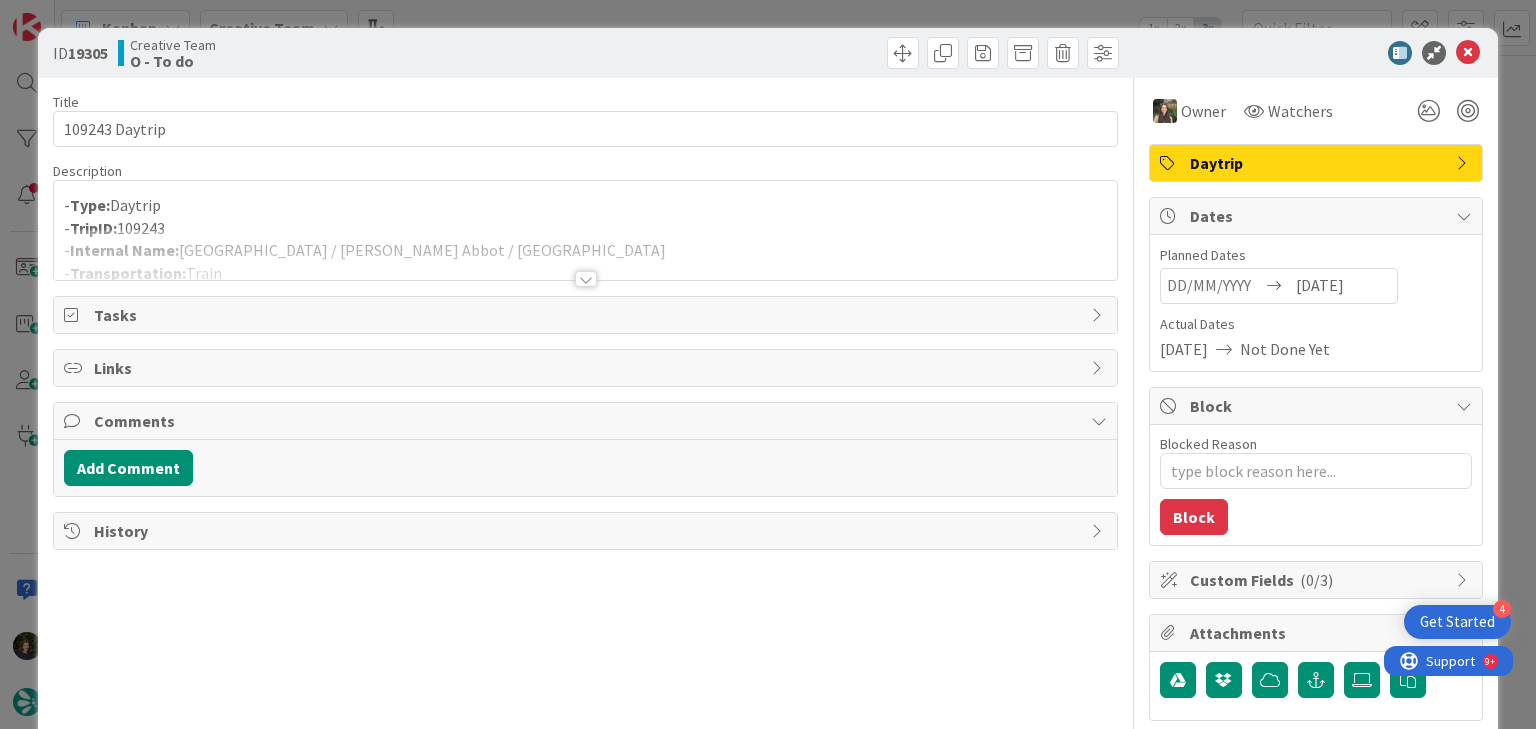 click at bounding box center [586, 279] 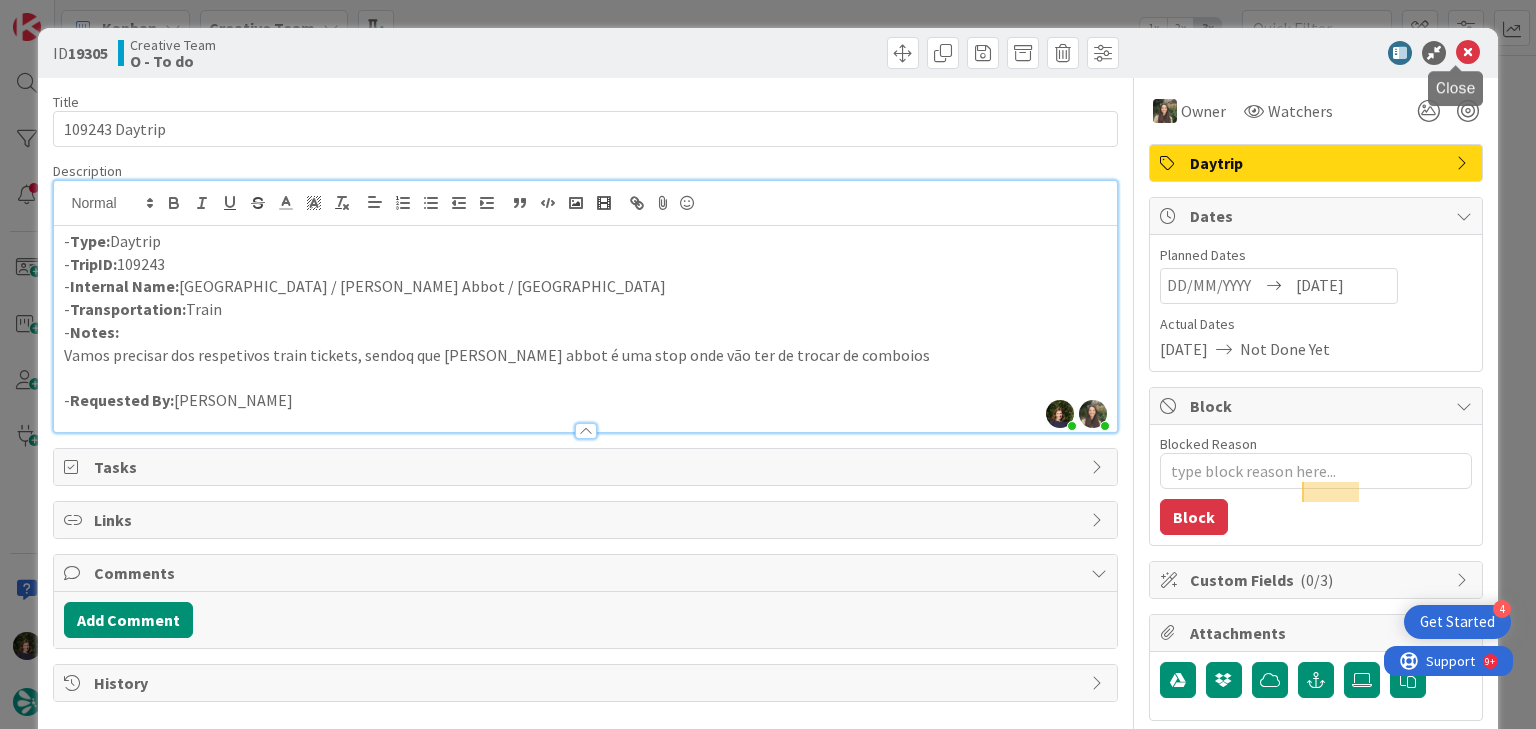 click at bounding box center [1468, 53] 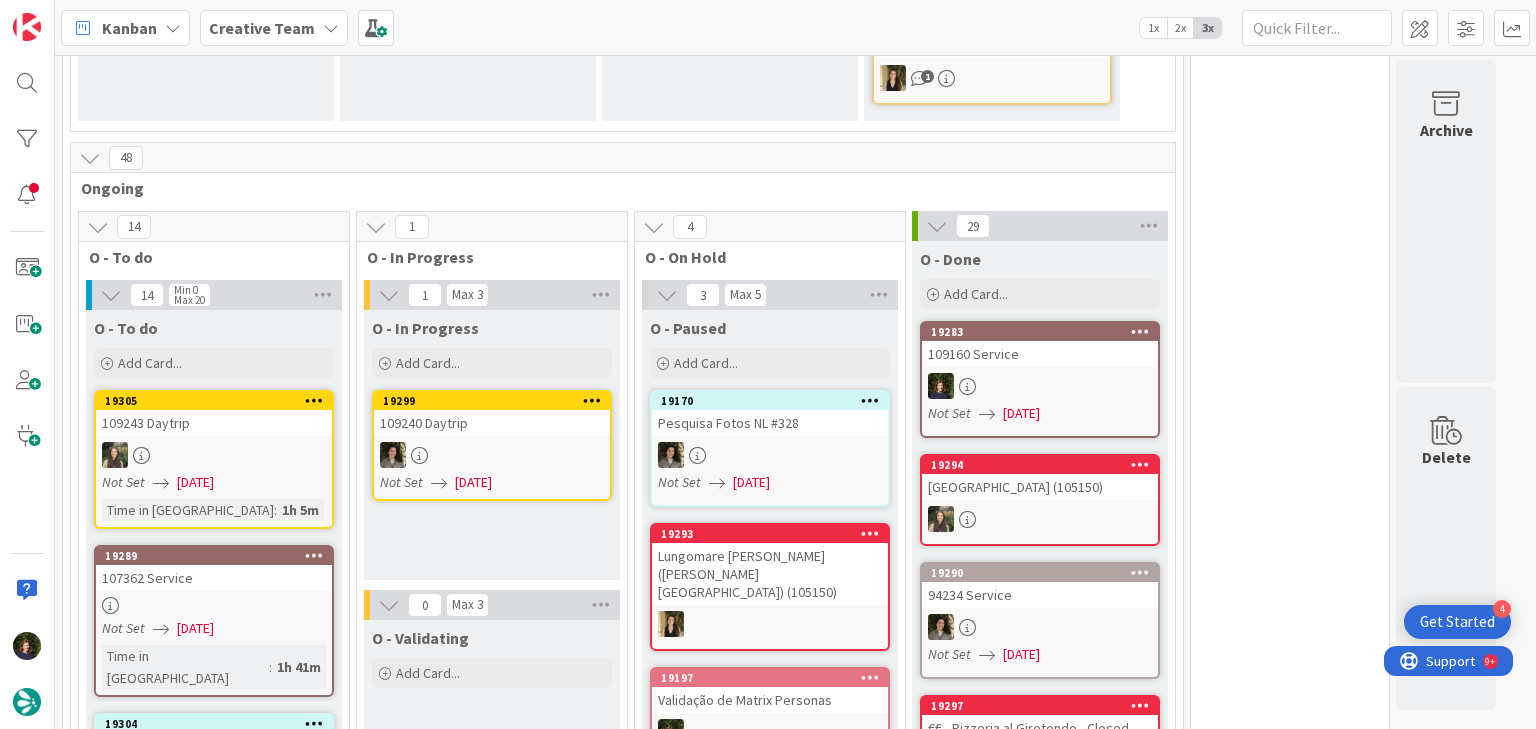 scroll, scrollTop: 0, scrollLeft: 0, axis: both 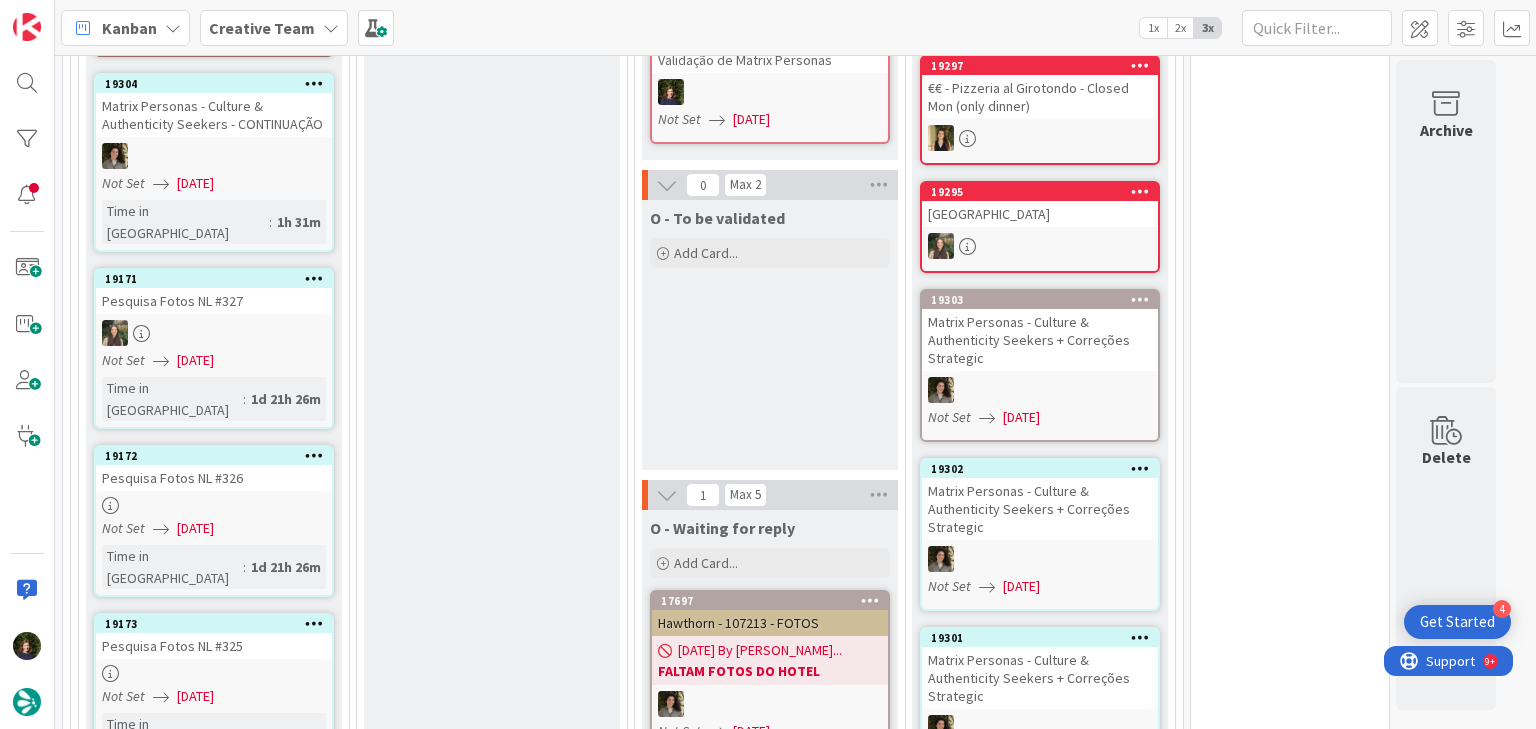 click at bounding box center [214, 673] 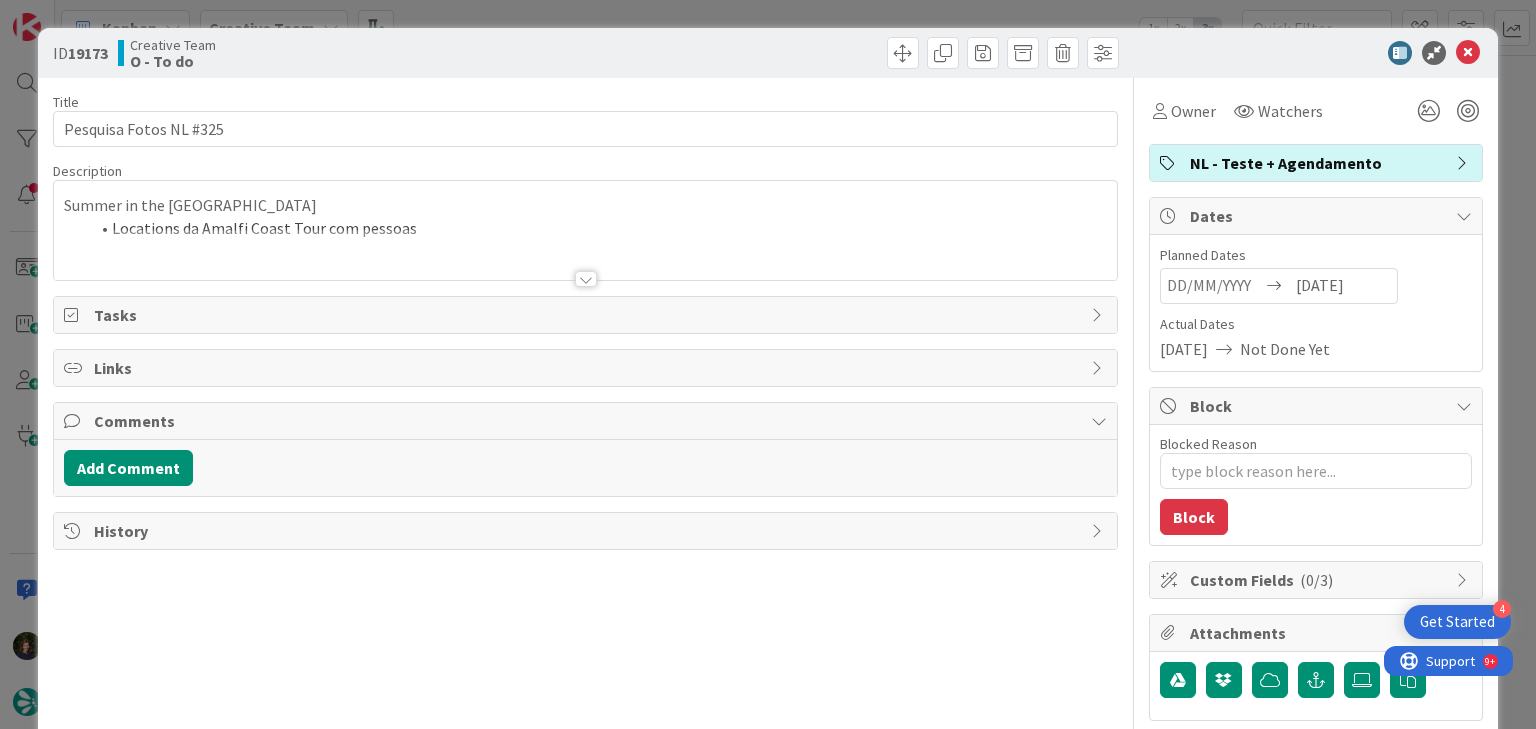 scroll, scrollTop: 0, scrollLeft: 0, axis: both 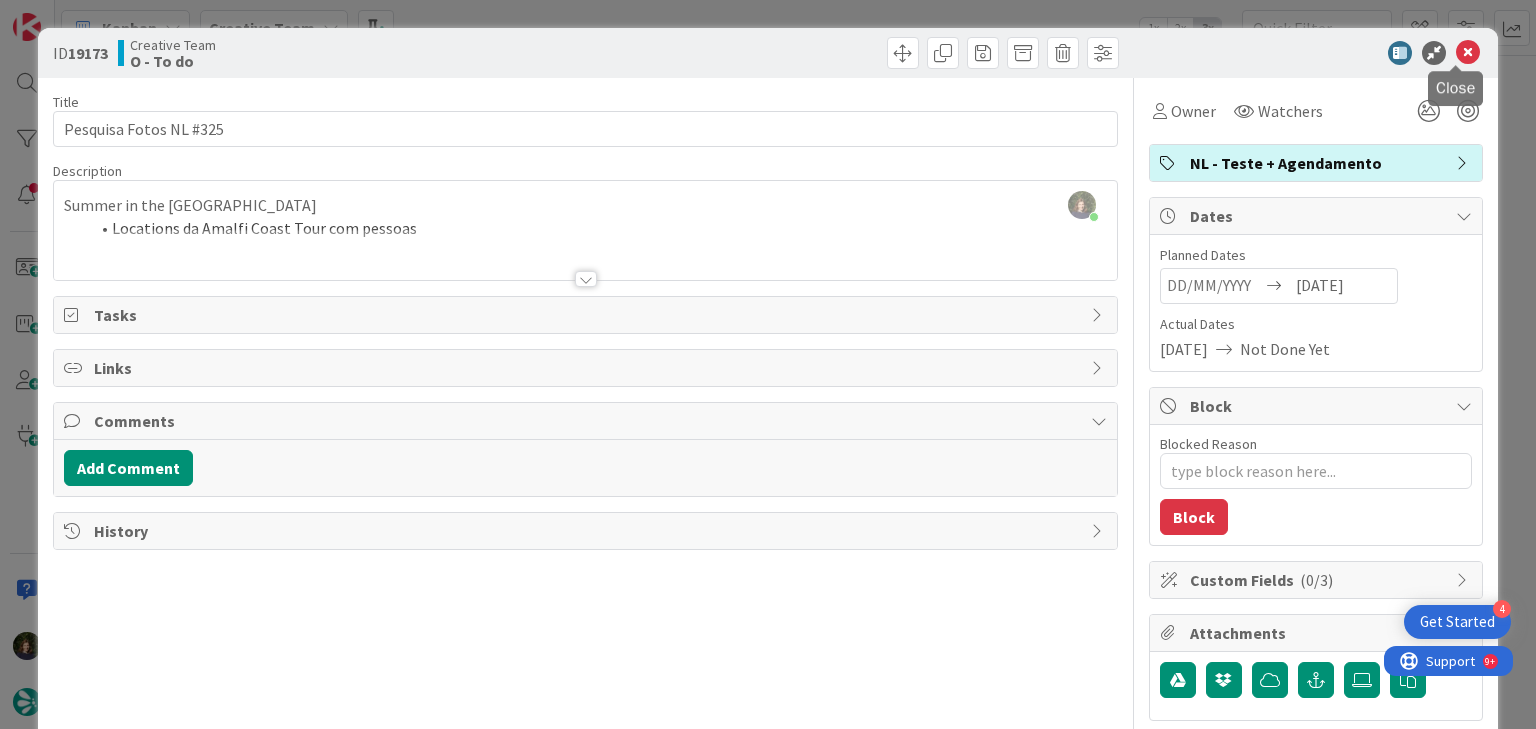 click at bounding box center (1468, 53) 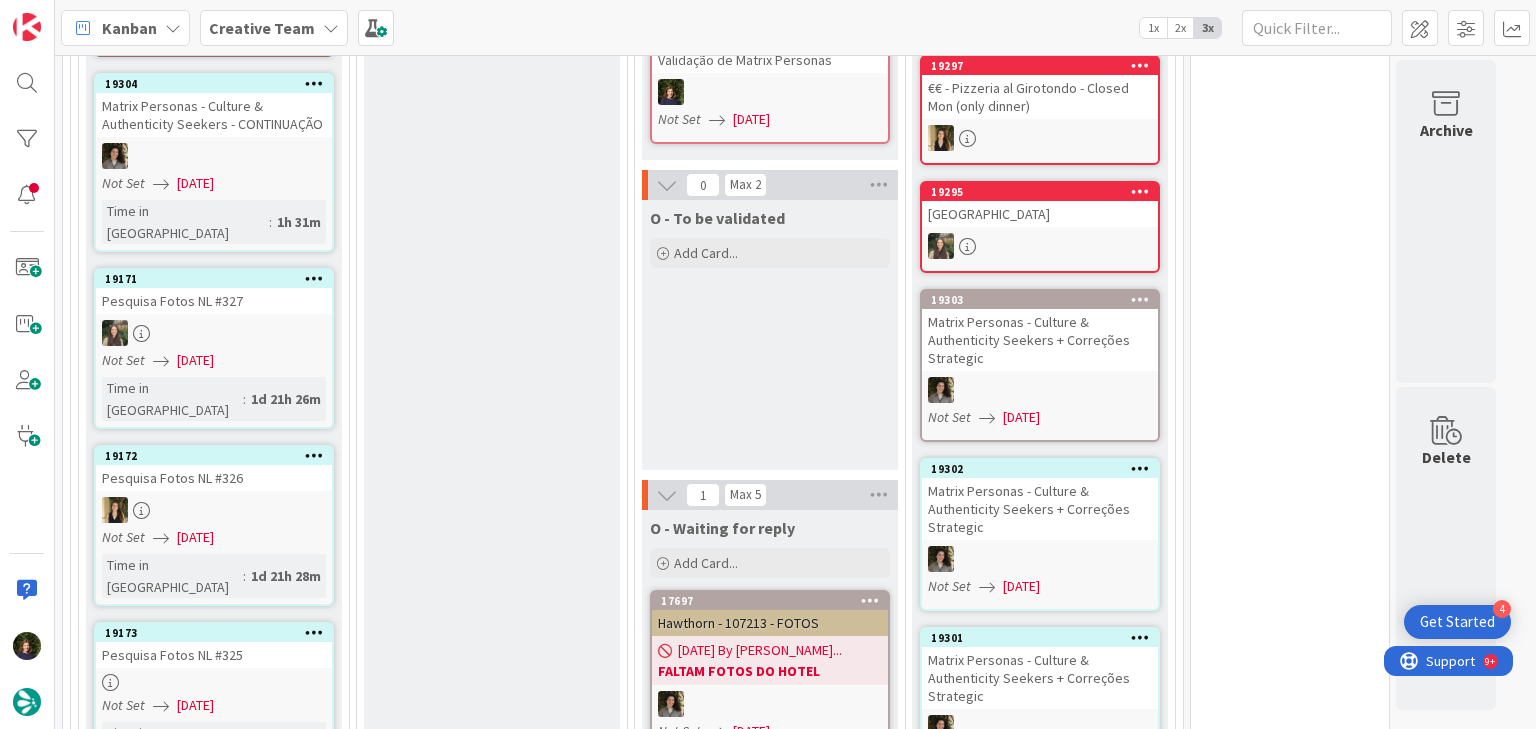 scroll, scrollTop: 0, scrollLeft: 0, axis: both 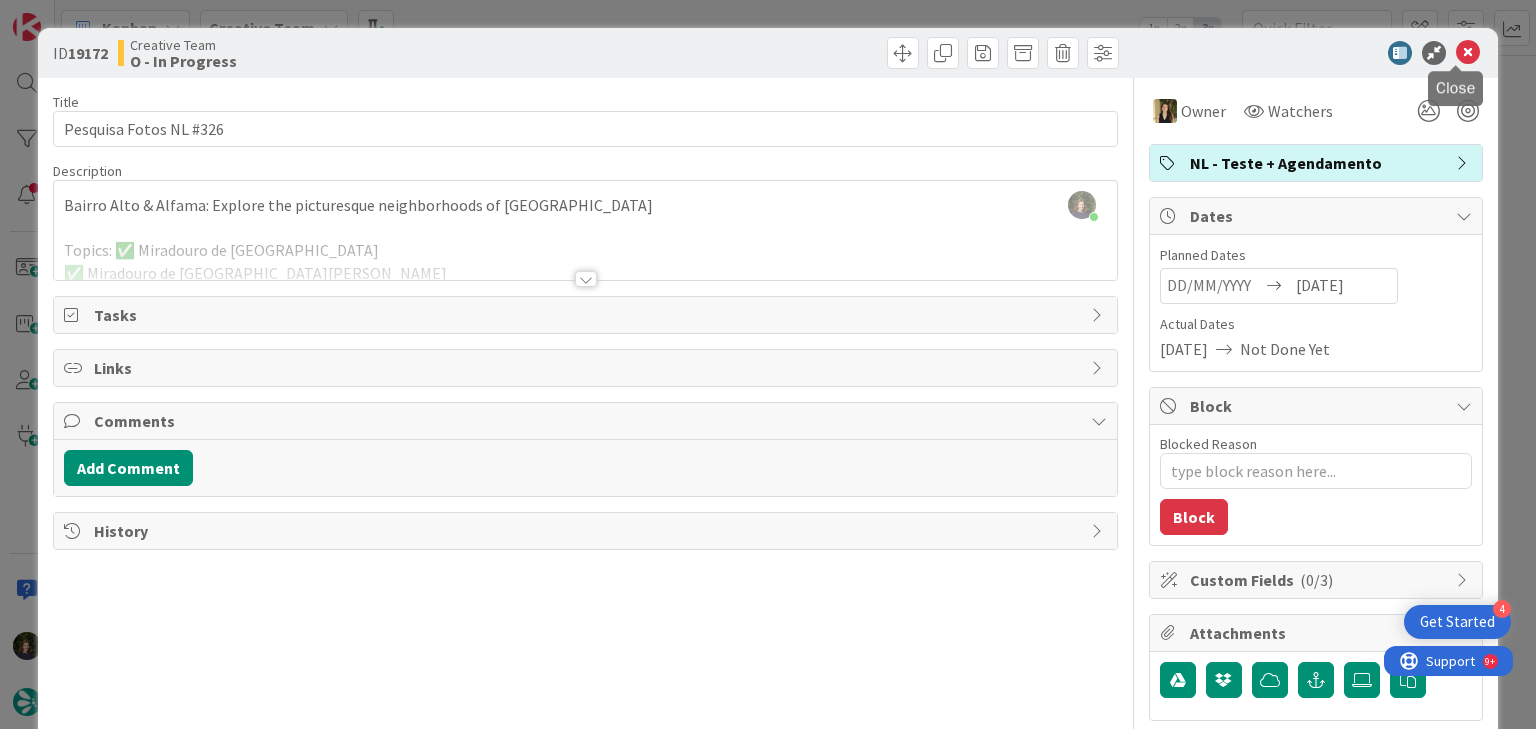 click at bounding box center (1468, 53) 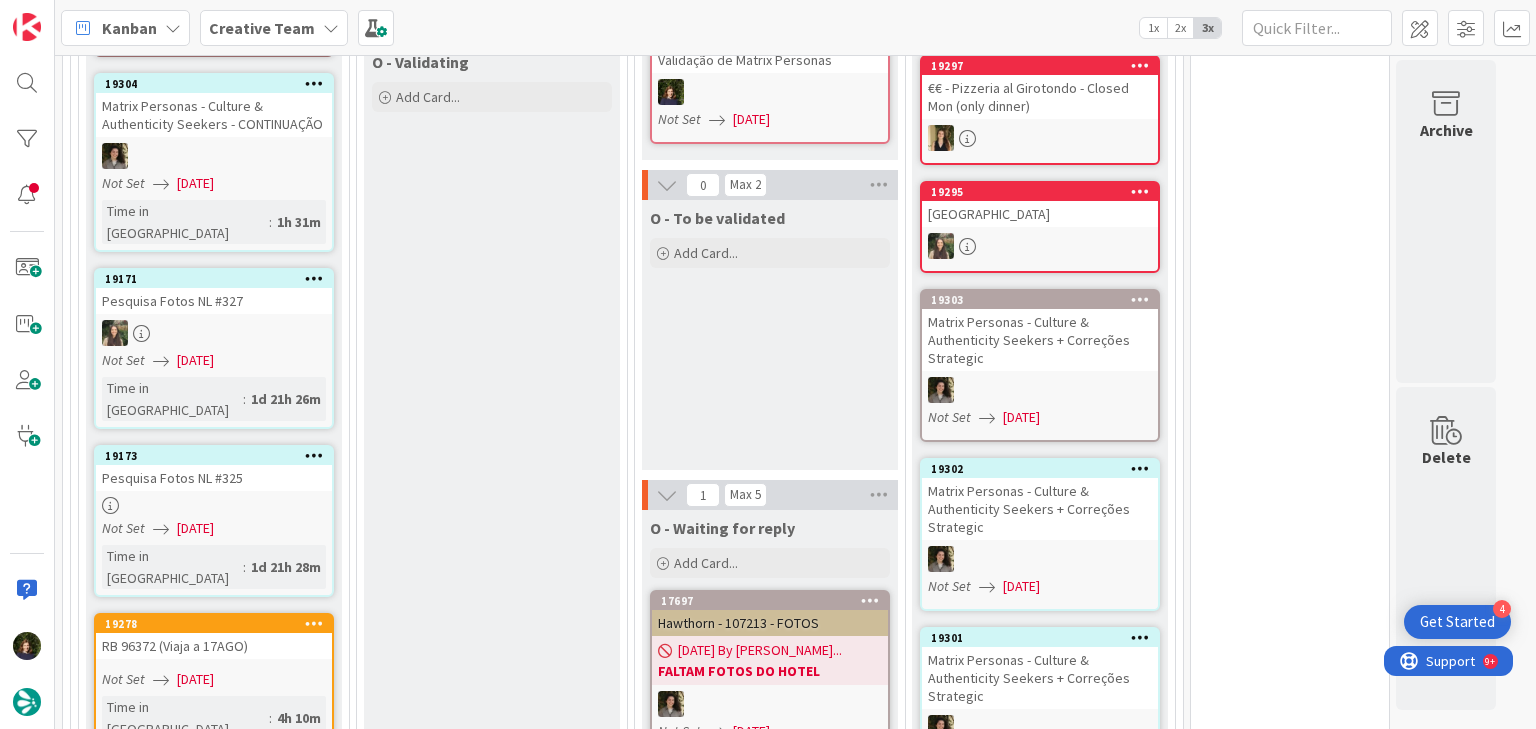 scroll, scrollTop: 0, scrollLeft: 0, axis: both 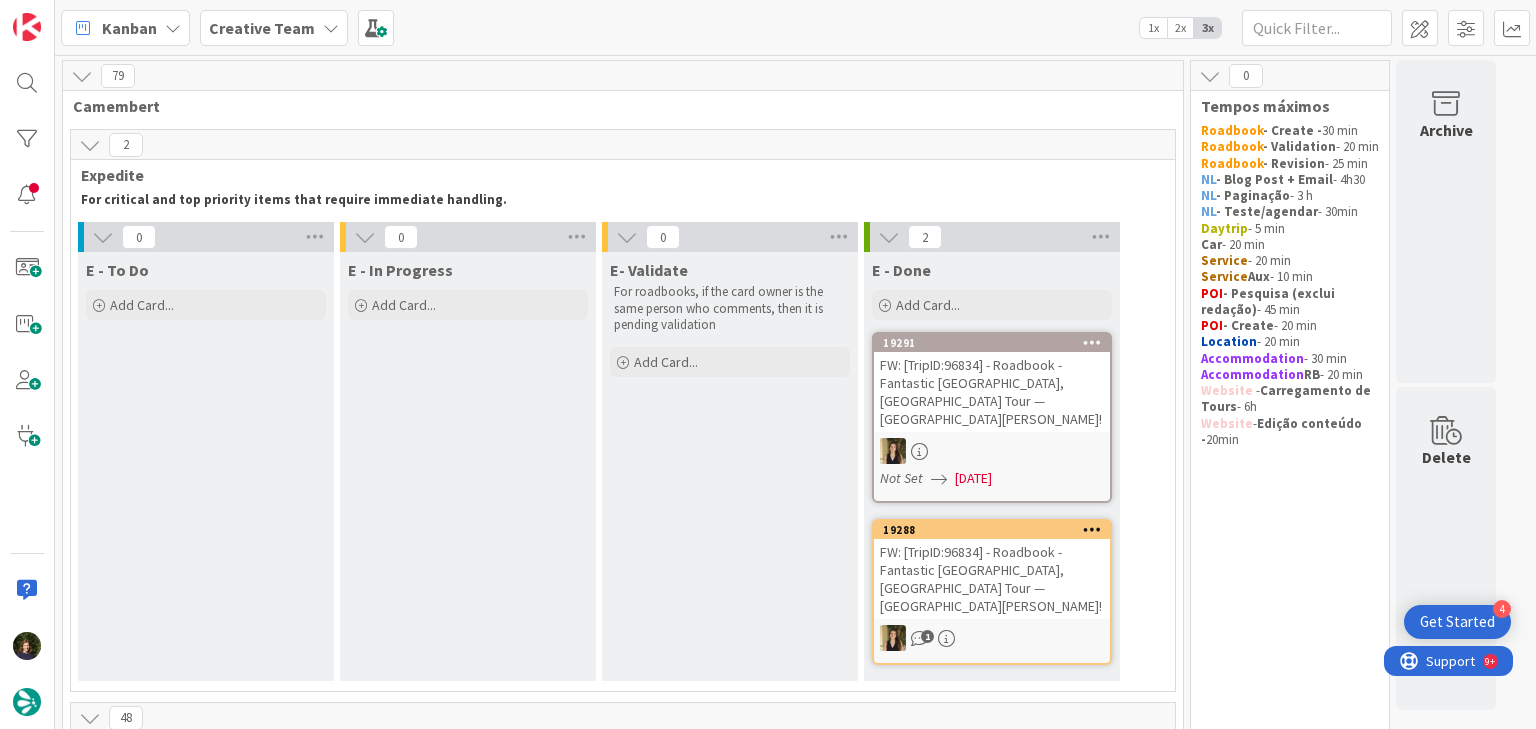 click on "Creative Team" at bounding box center (262, 28) 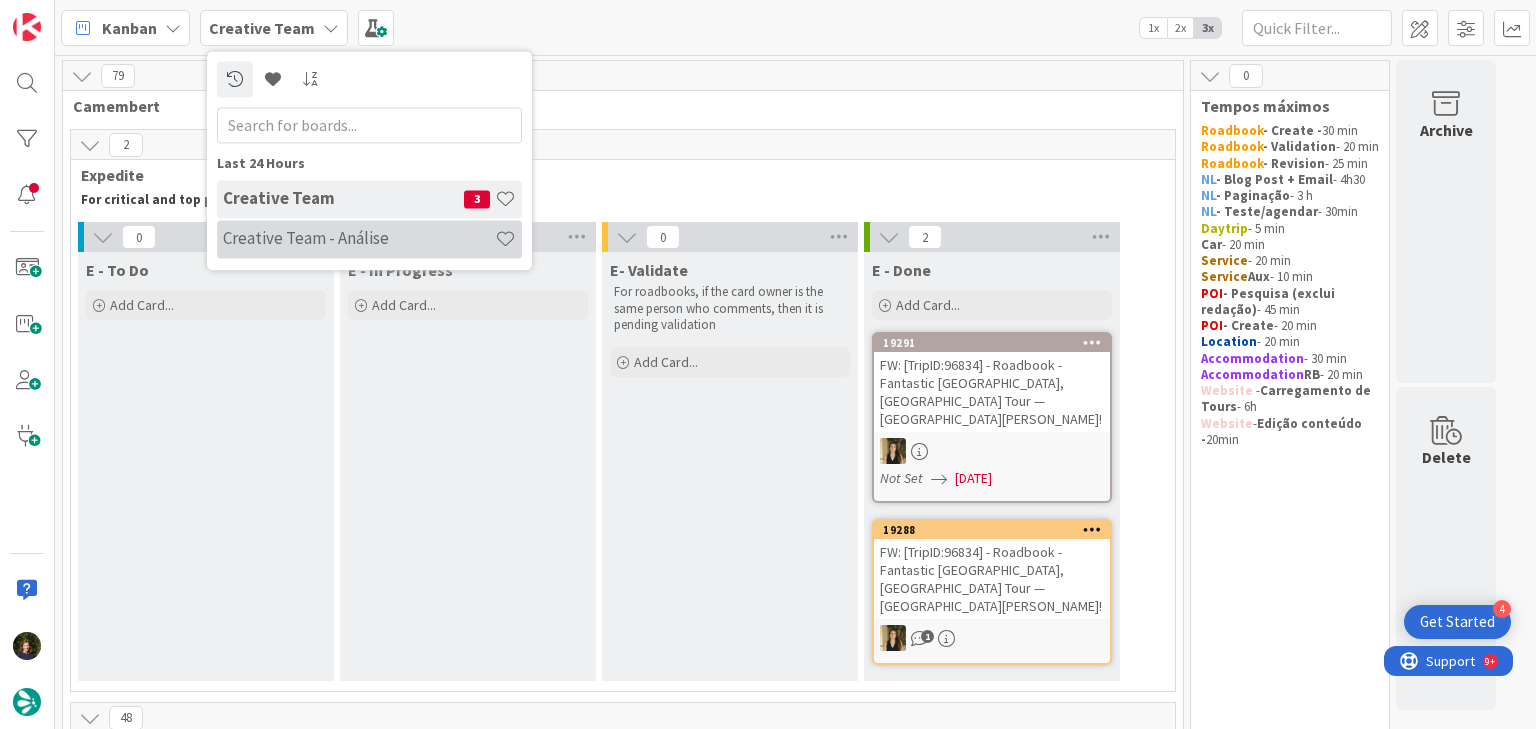 click on "Creative Team - Análise" at bounding box center (359, 239) 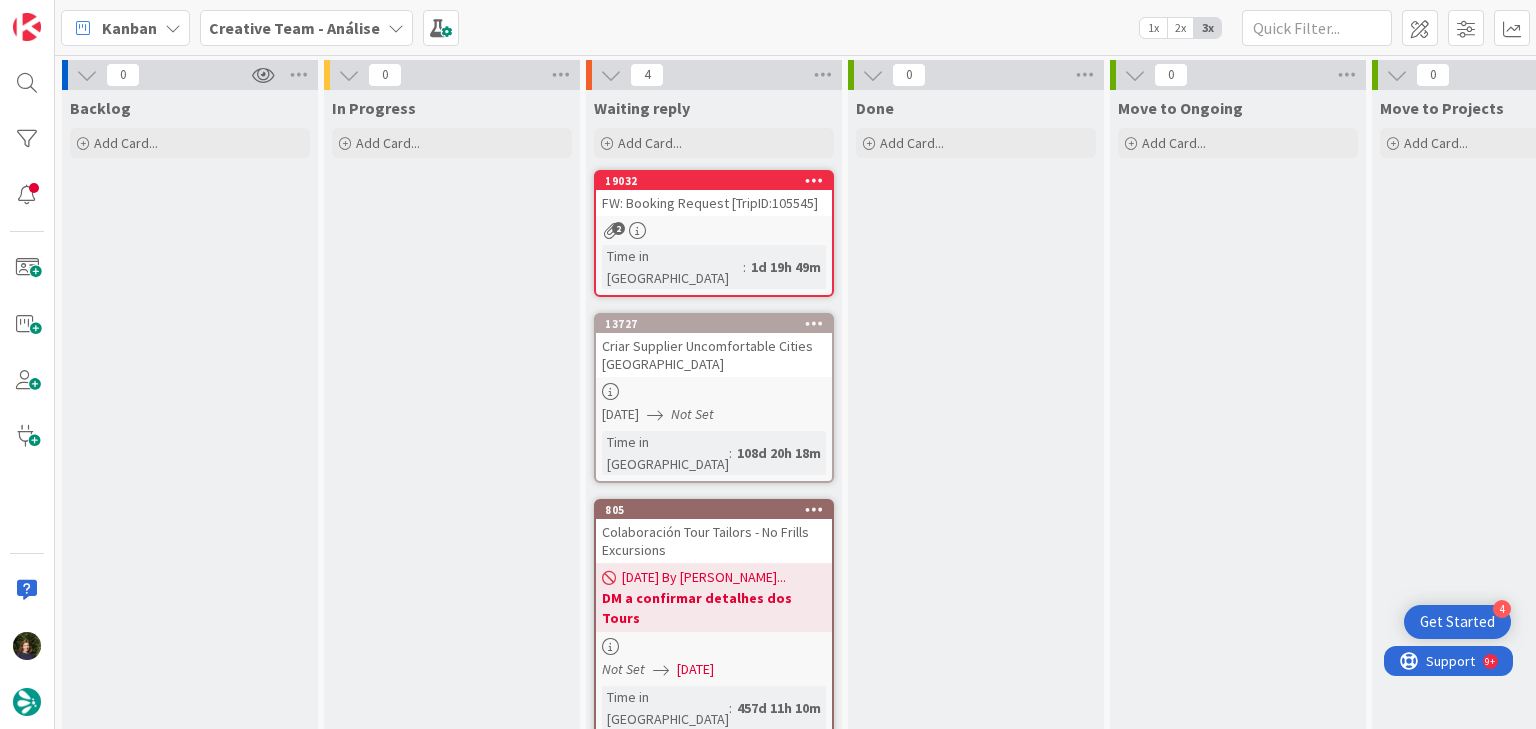 scroll, scrollTop: 0, scrollLeft: 0, axis: both 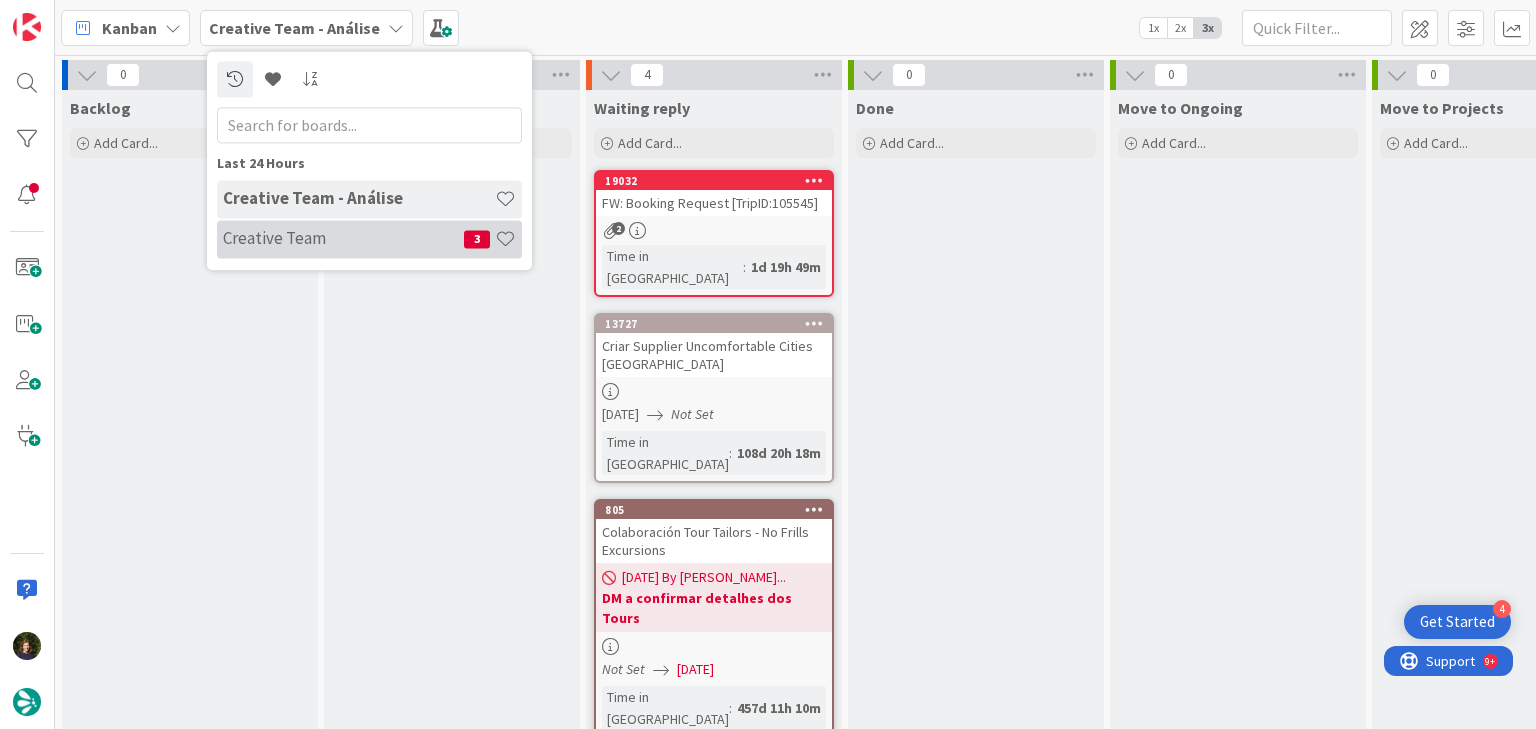 click on "Creative Team 3" at bounding box center [369, 239] 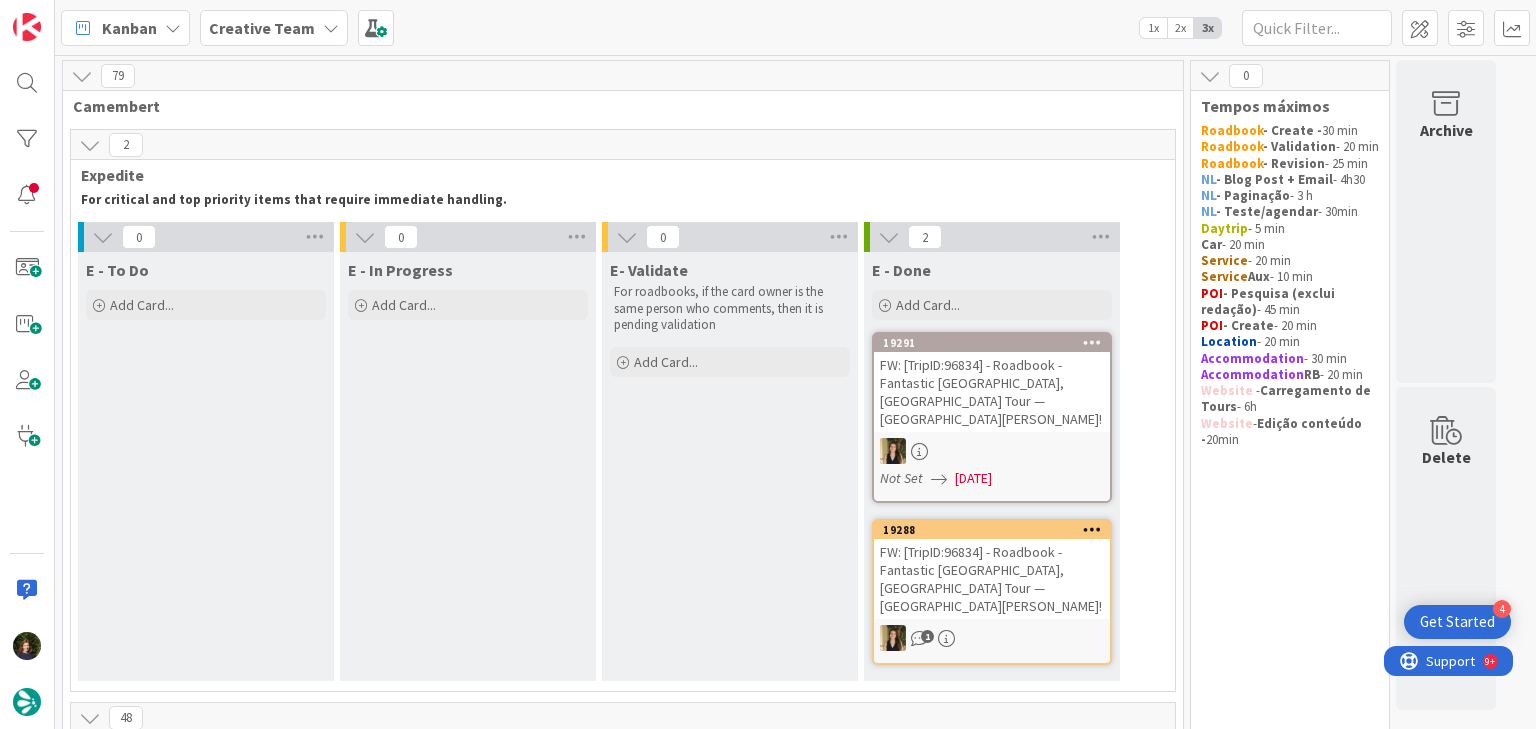 scroll, scrollTop: 0, scrollLeft: 0, axis: both 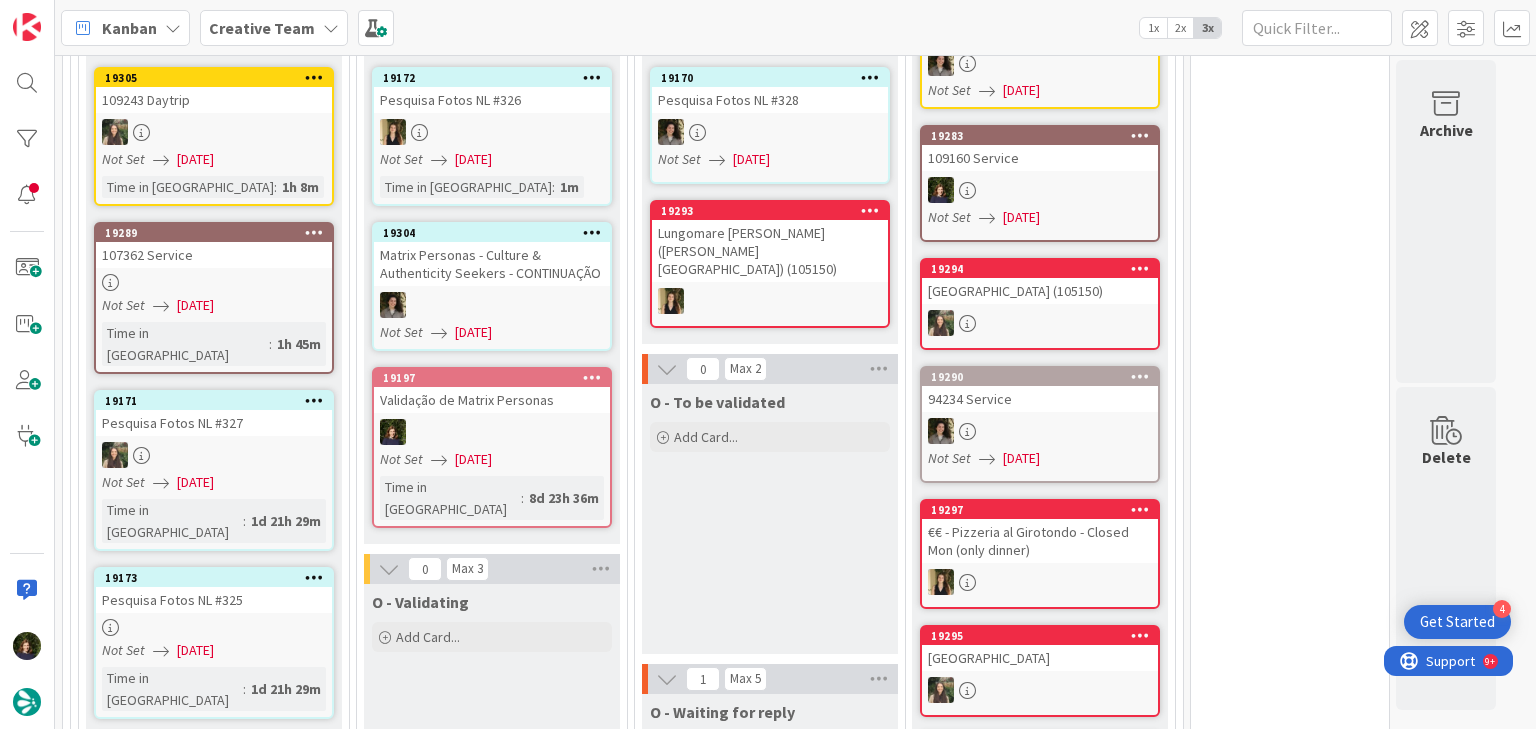 click on "Creative Team" at bounding box center [262, 28] 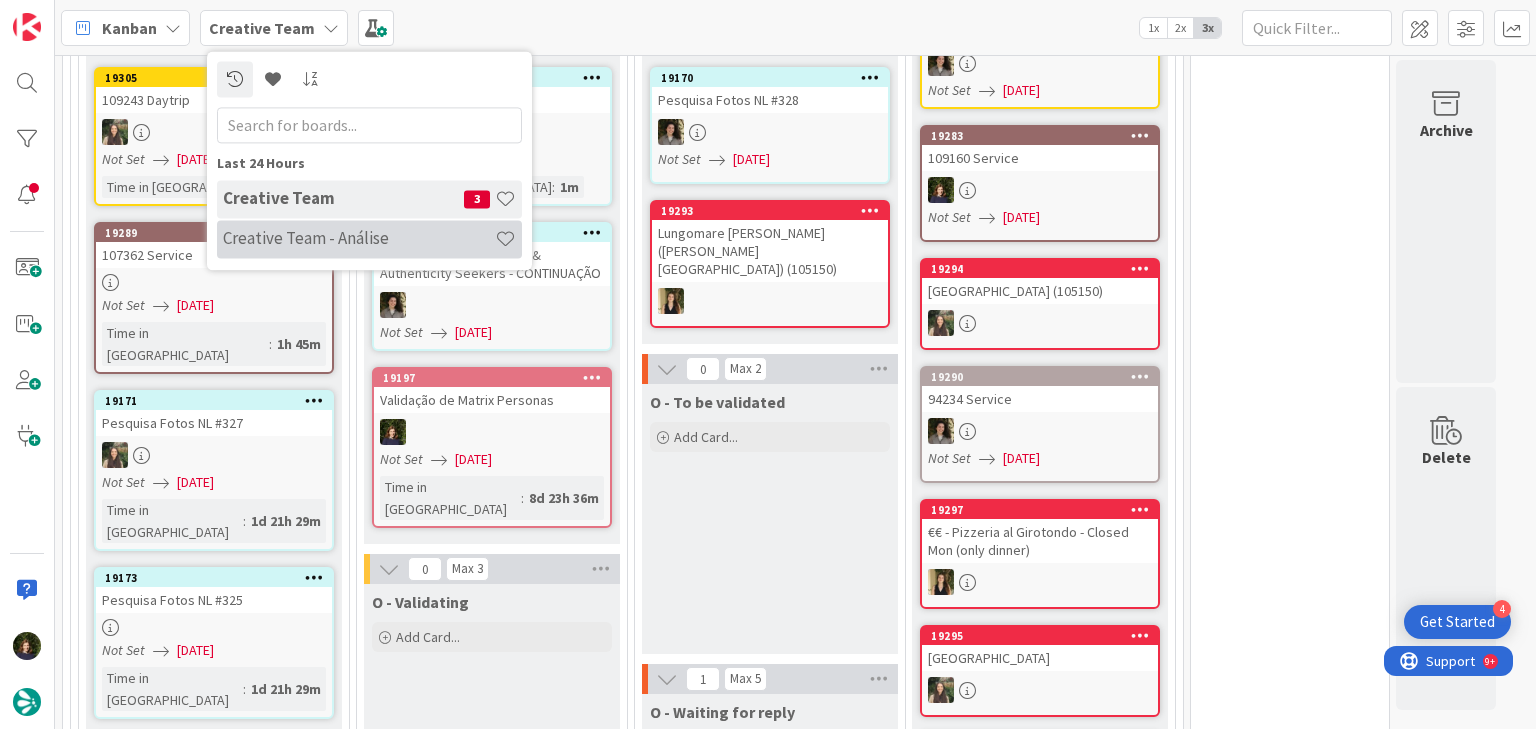 click on "Creative Team - Análise" at bounding box center [369, 239] 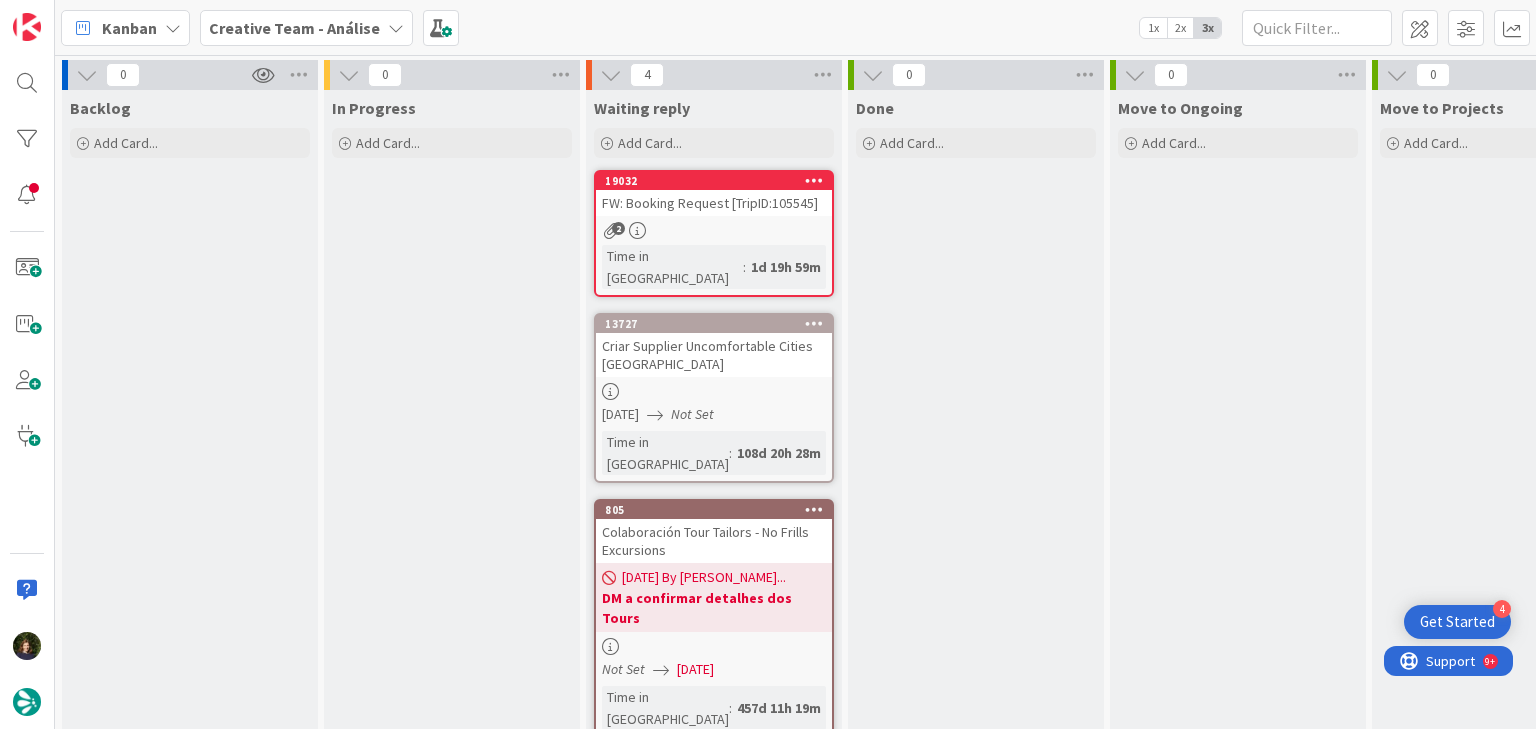 scroll, scrollTop: 0, scrollLeft: 0, axis: both 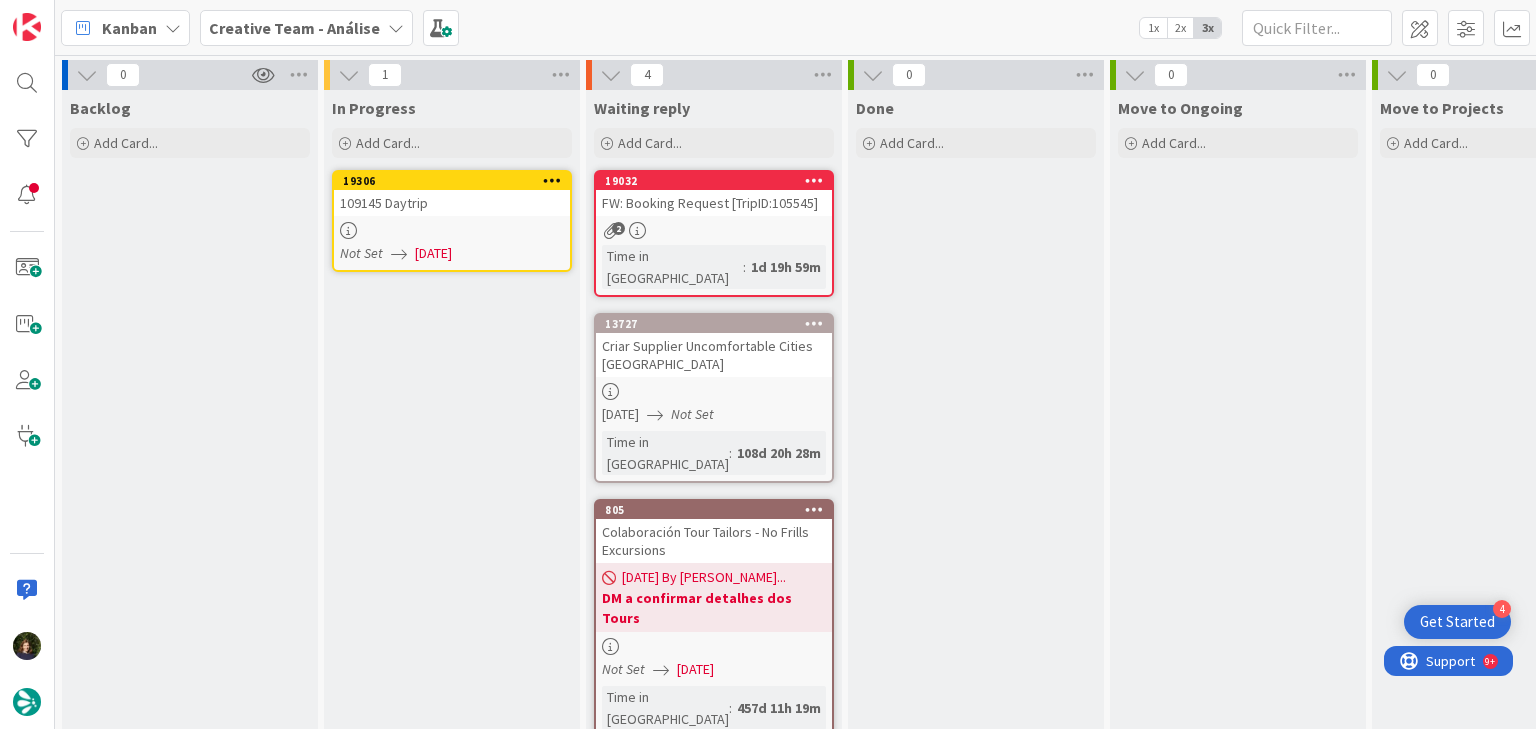 click at bounding box center [452, 230] 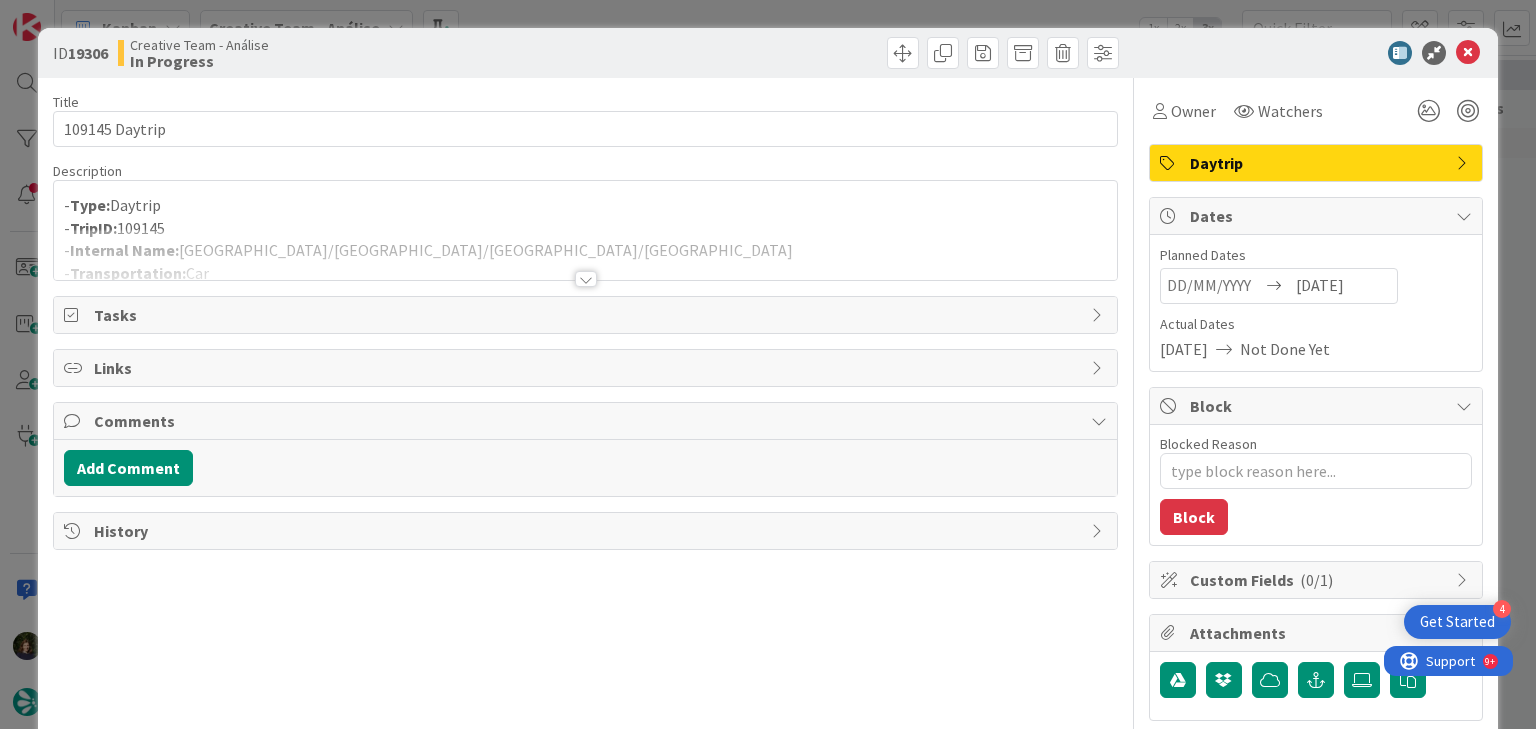 scroll, scrollTop: 0, scrollLeft: 0, axis: both 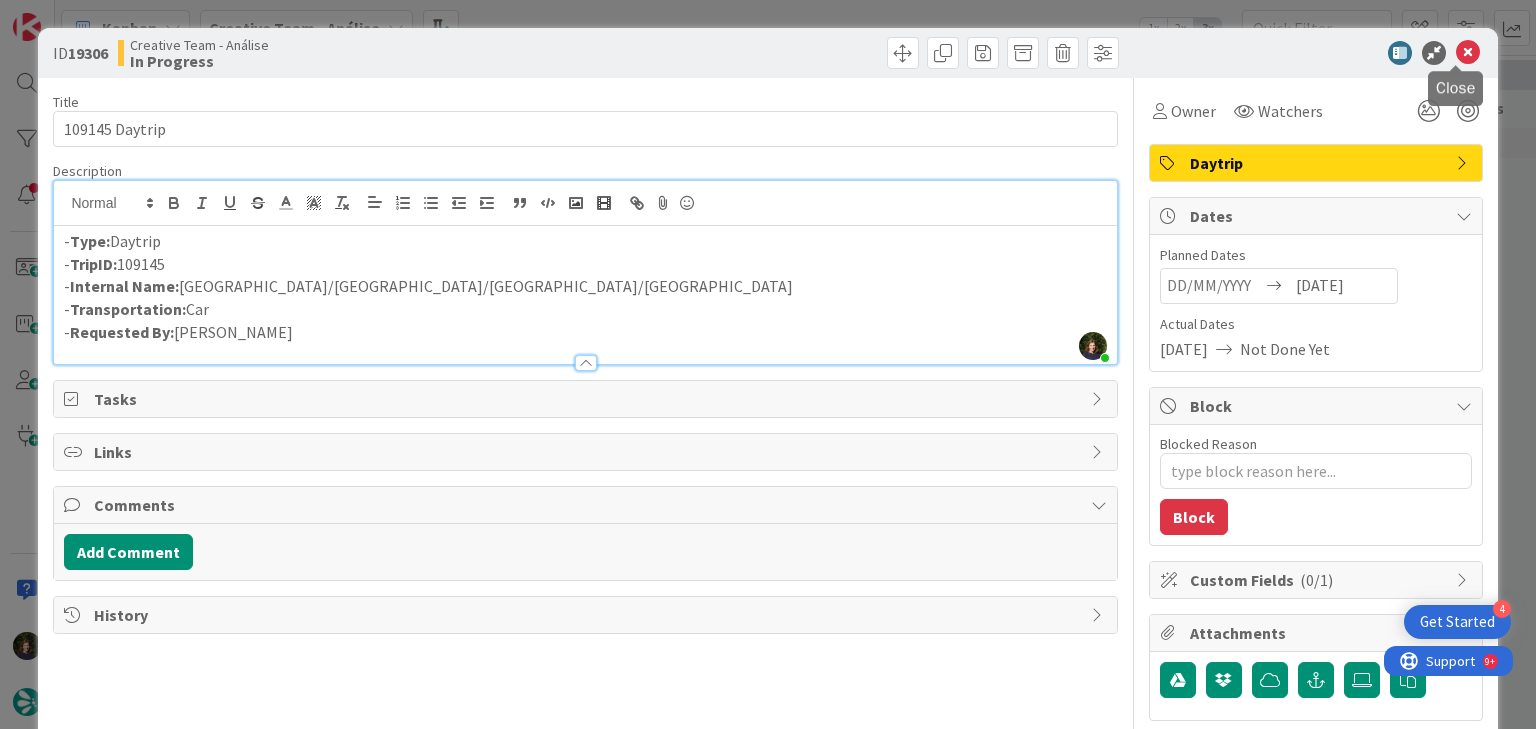 click at bounding box center [1468, 53] 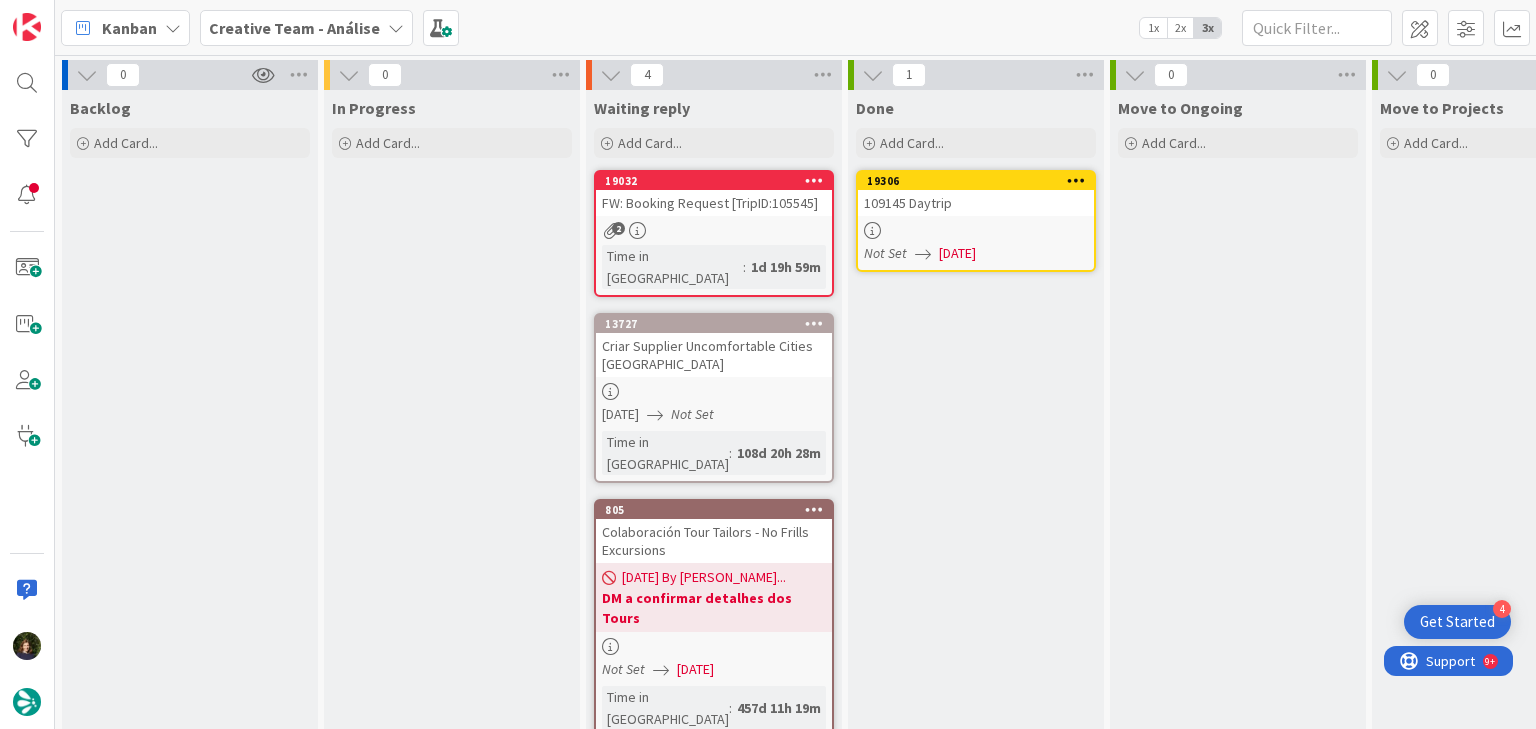 scroll, scrollTop: 0, scrollLeft: 0, axis: both 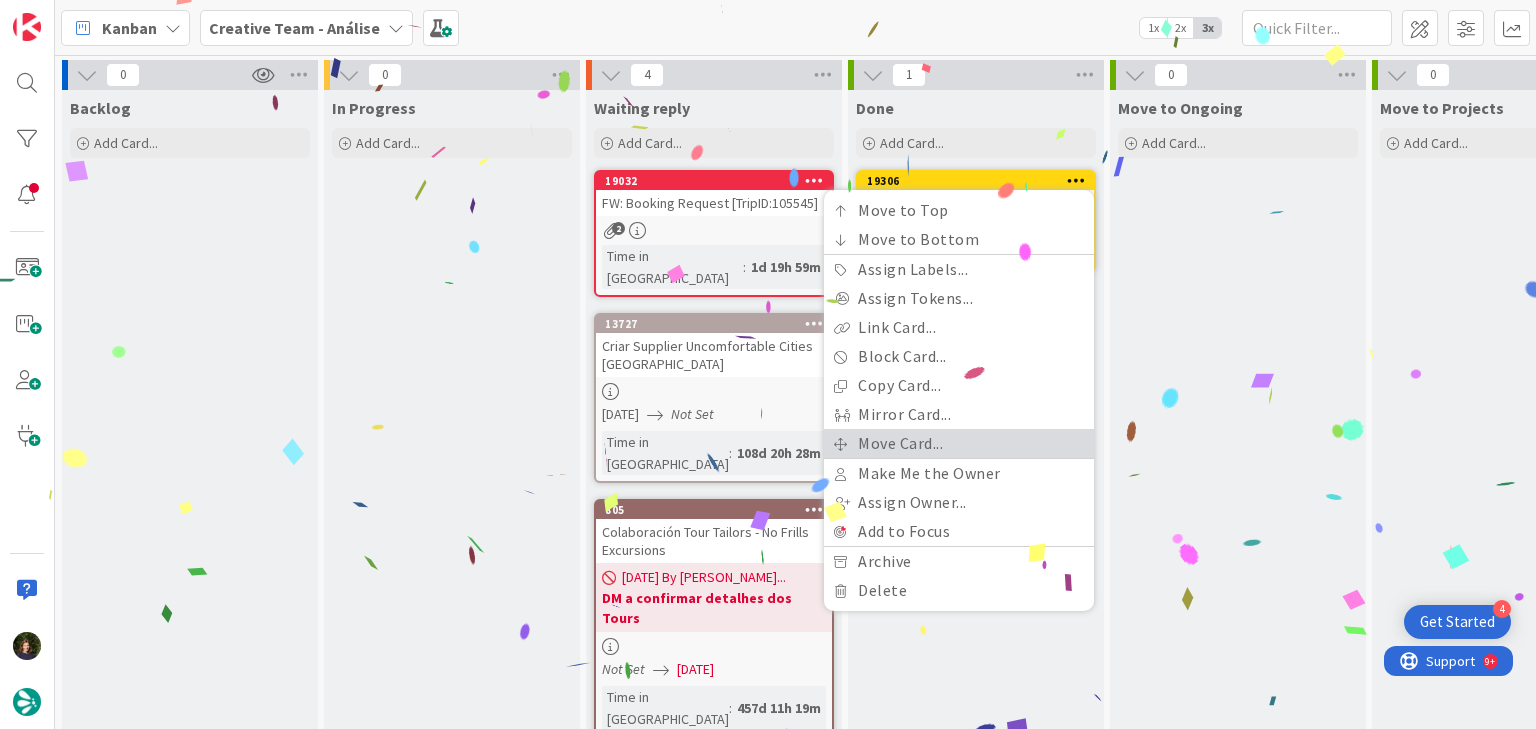 click on "Move Card..." at bounding box center (959, 443) 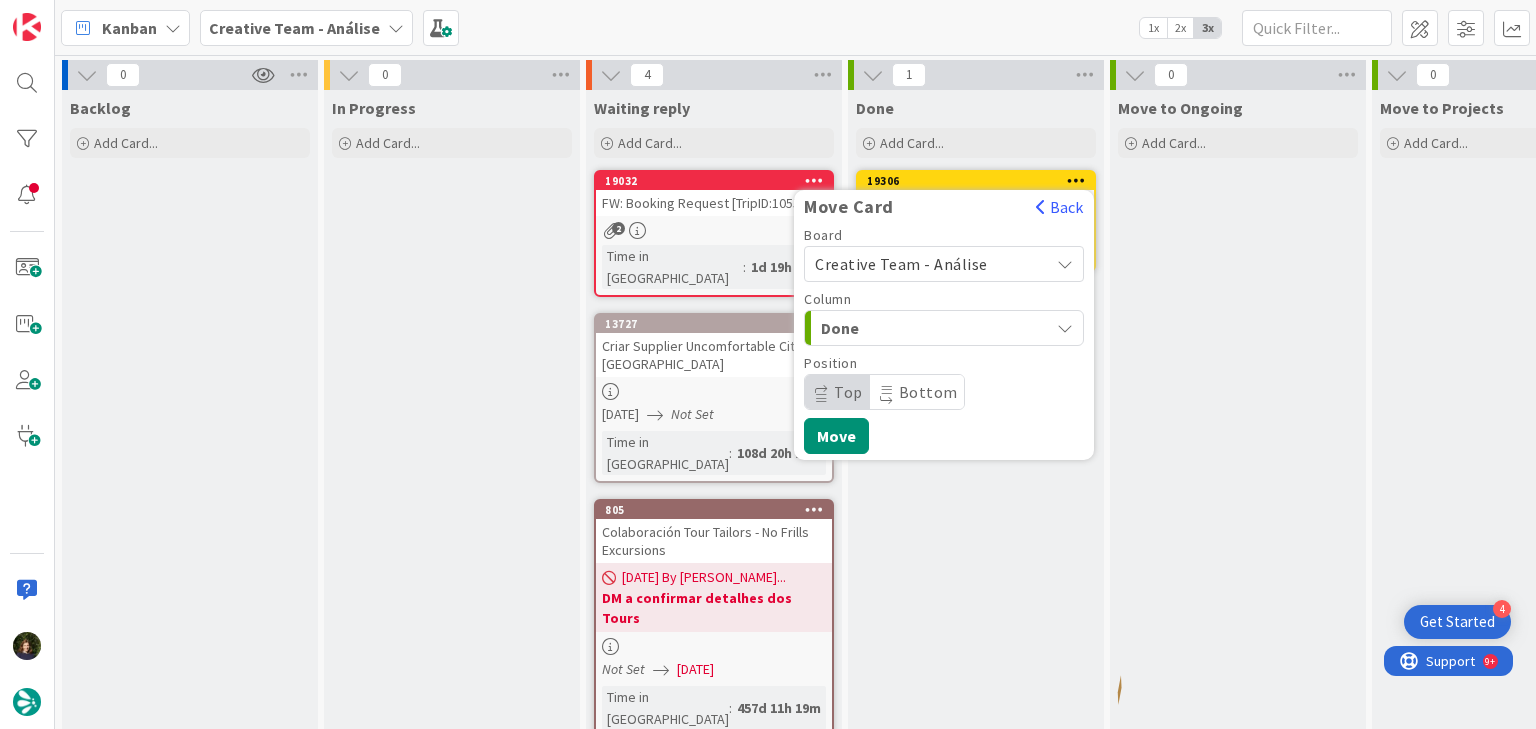 click on "Creative Team - Análise" at bounding box center [927, 264] 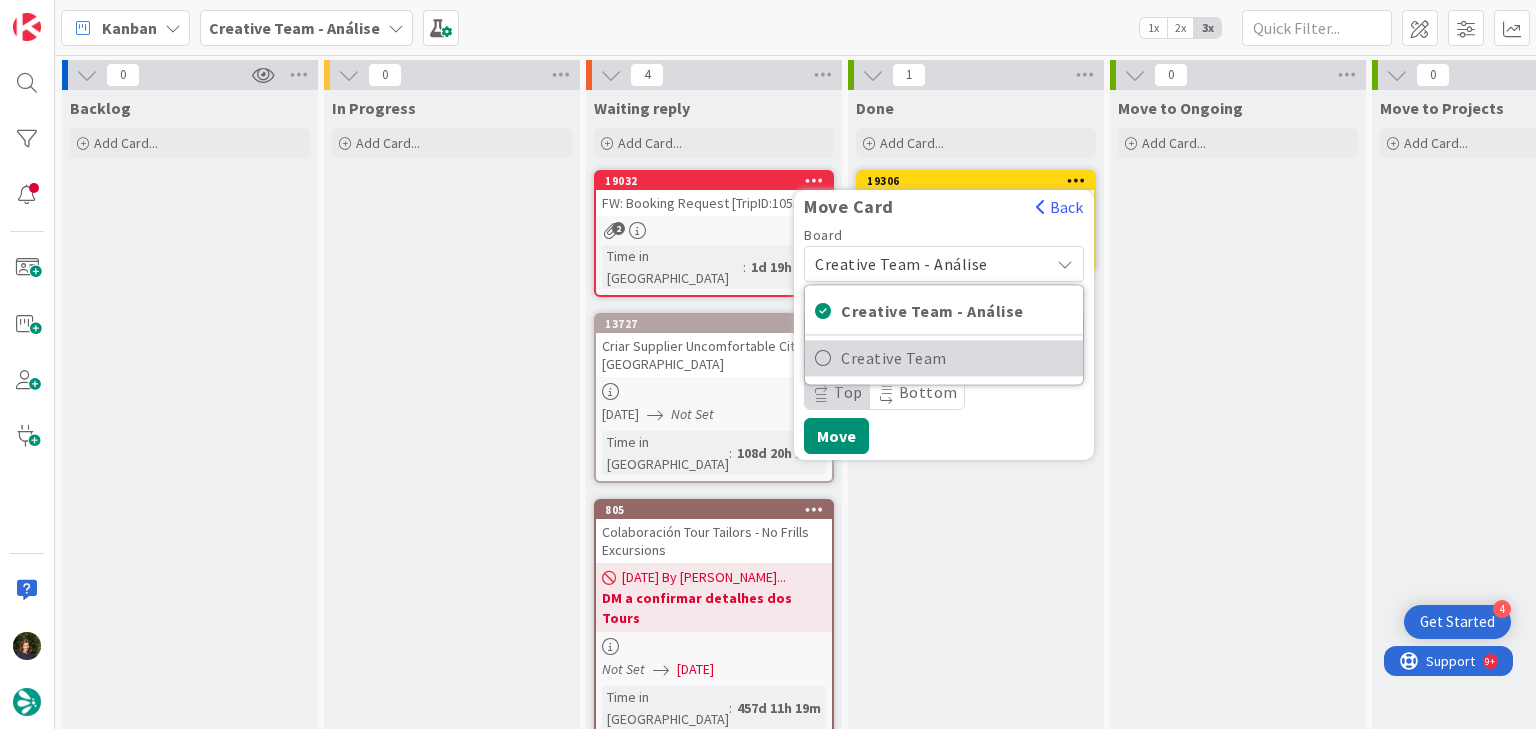 click on "Creative Team" at bounding box center [957, 358] 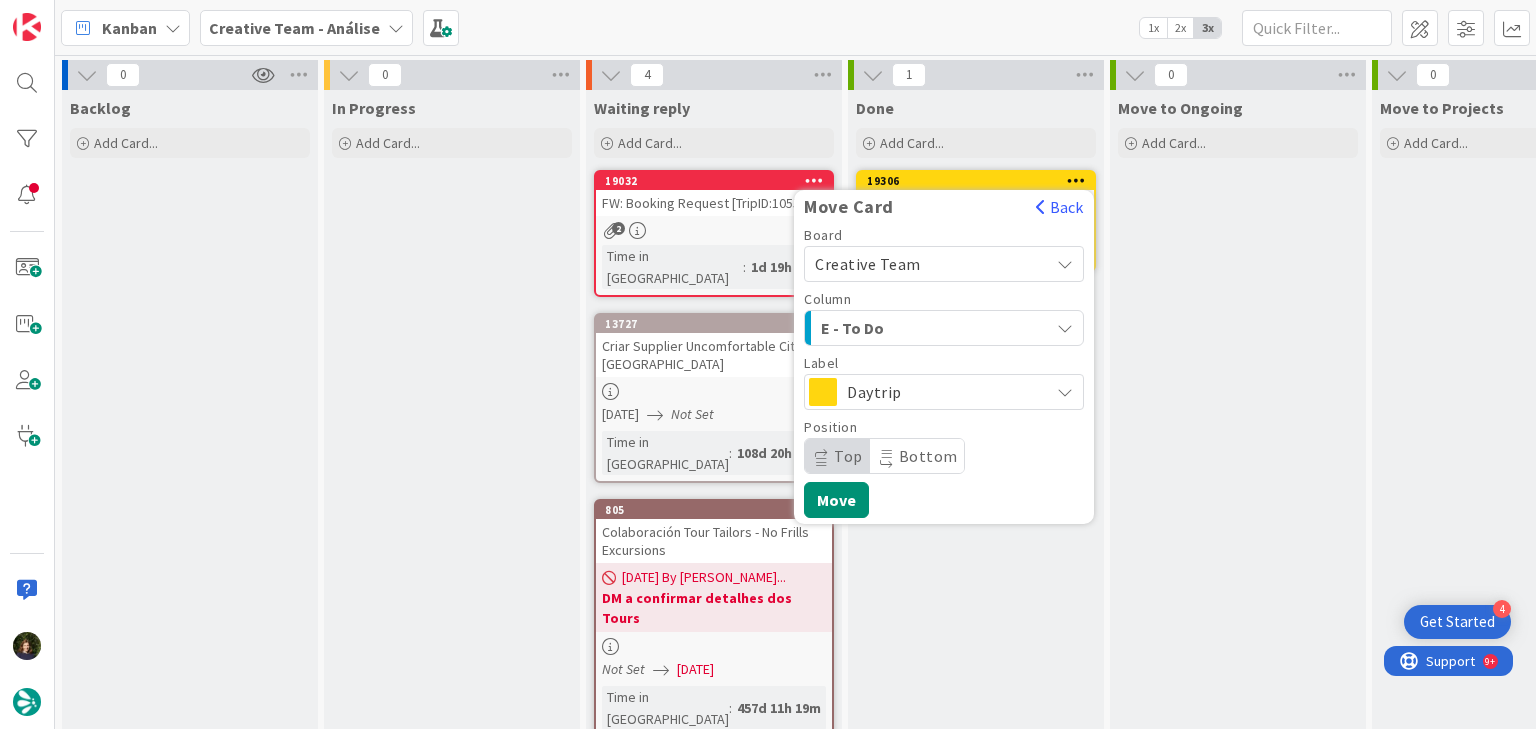 click on "E - To Do" at bounding box center [896, 328] 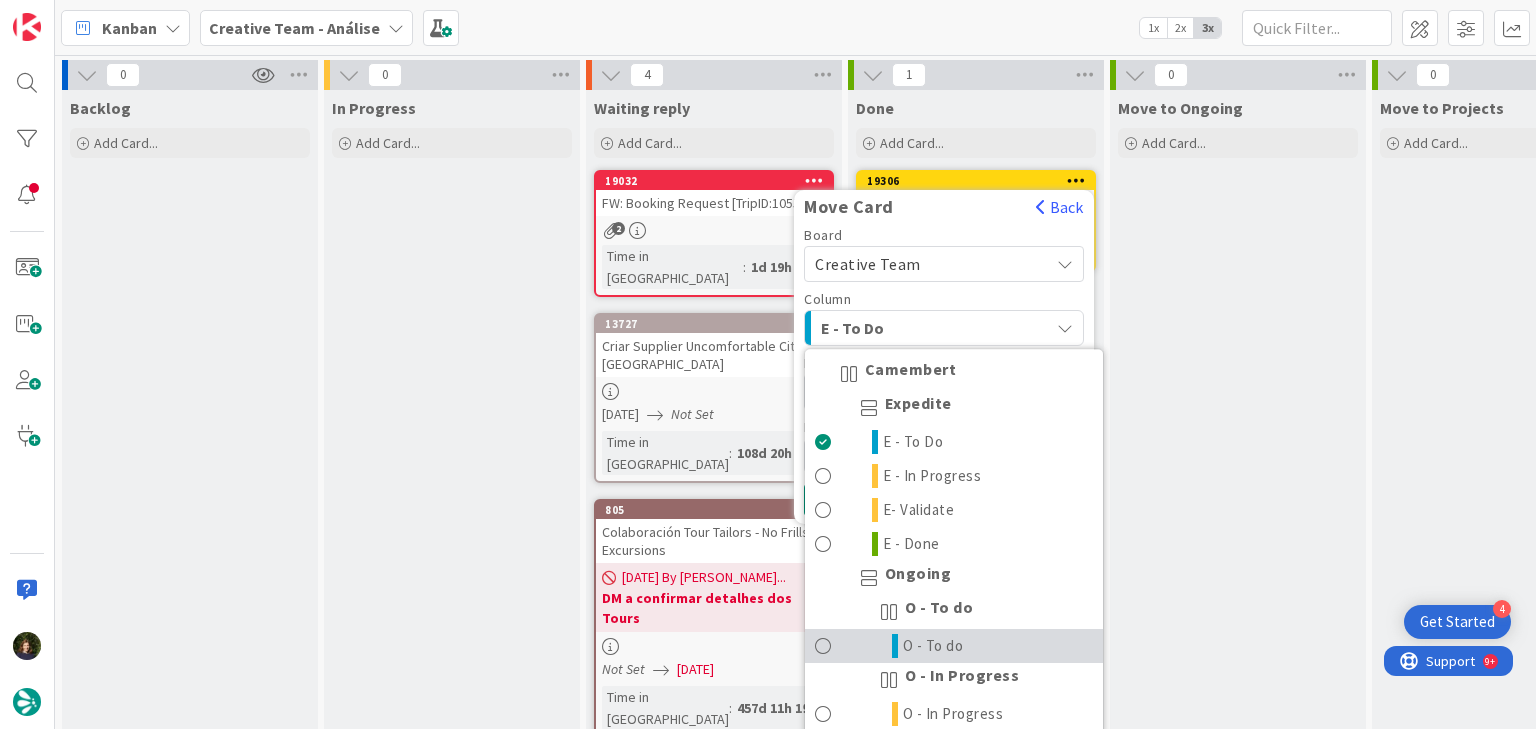 click on "O - To do" at bounding box center [954, 646] 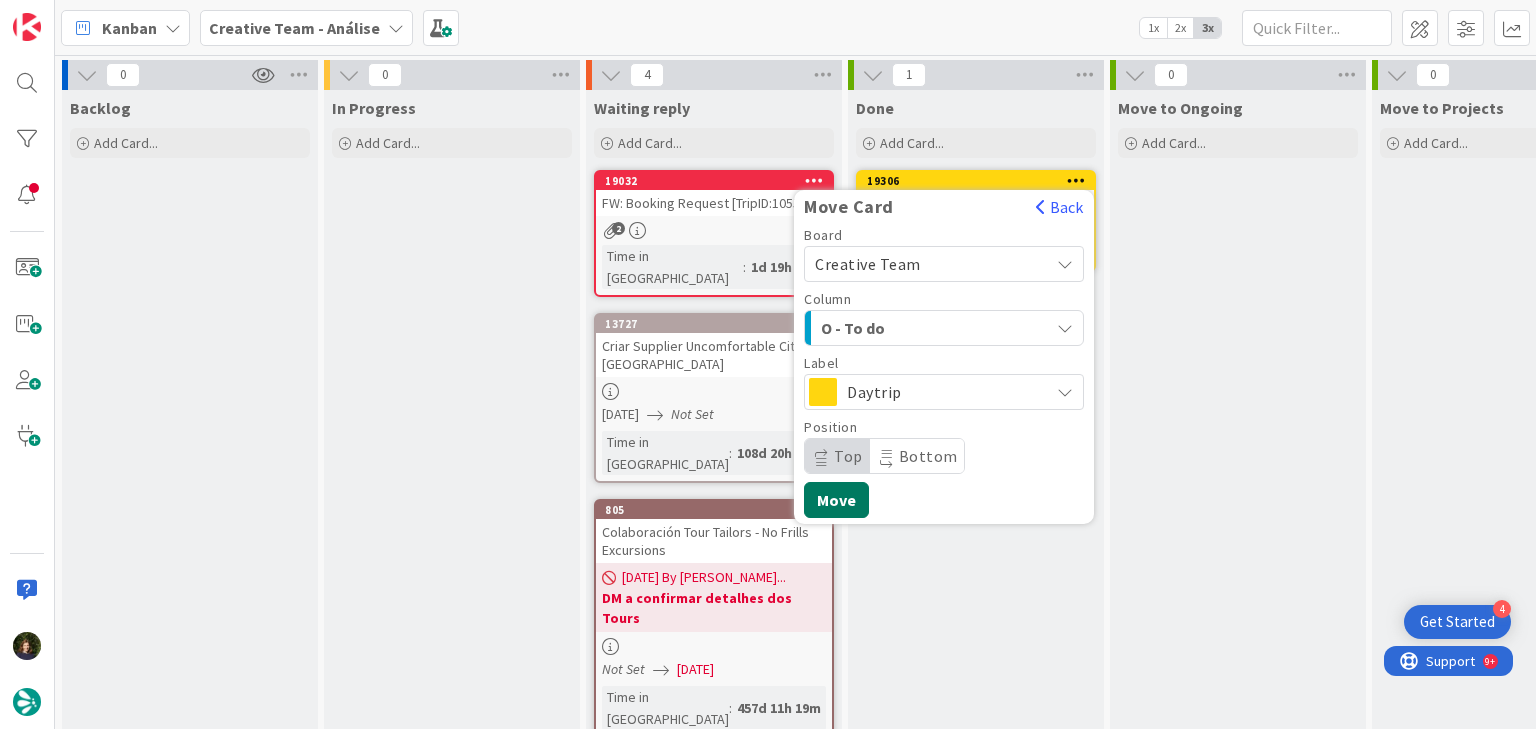 click on "Move" at bounding box center (836, 500) 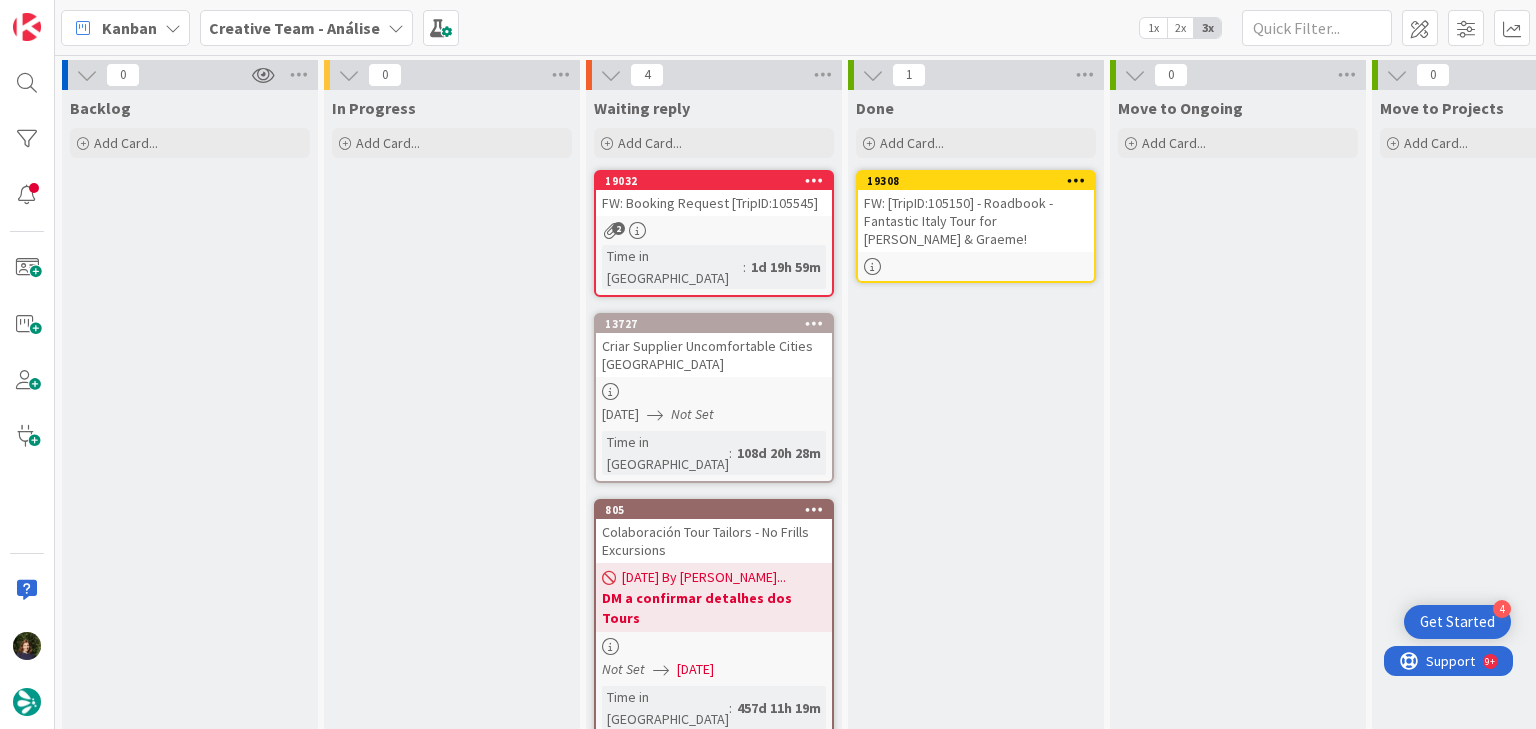 click at bounding box center (1076, 180) 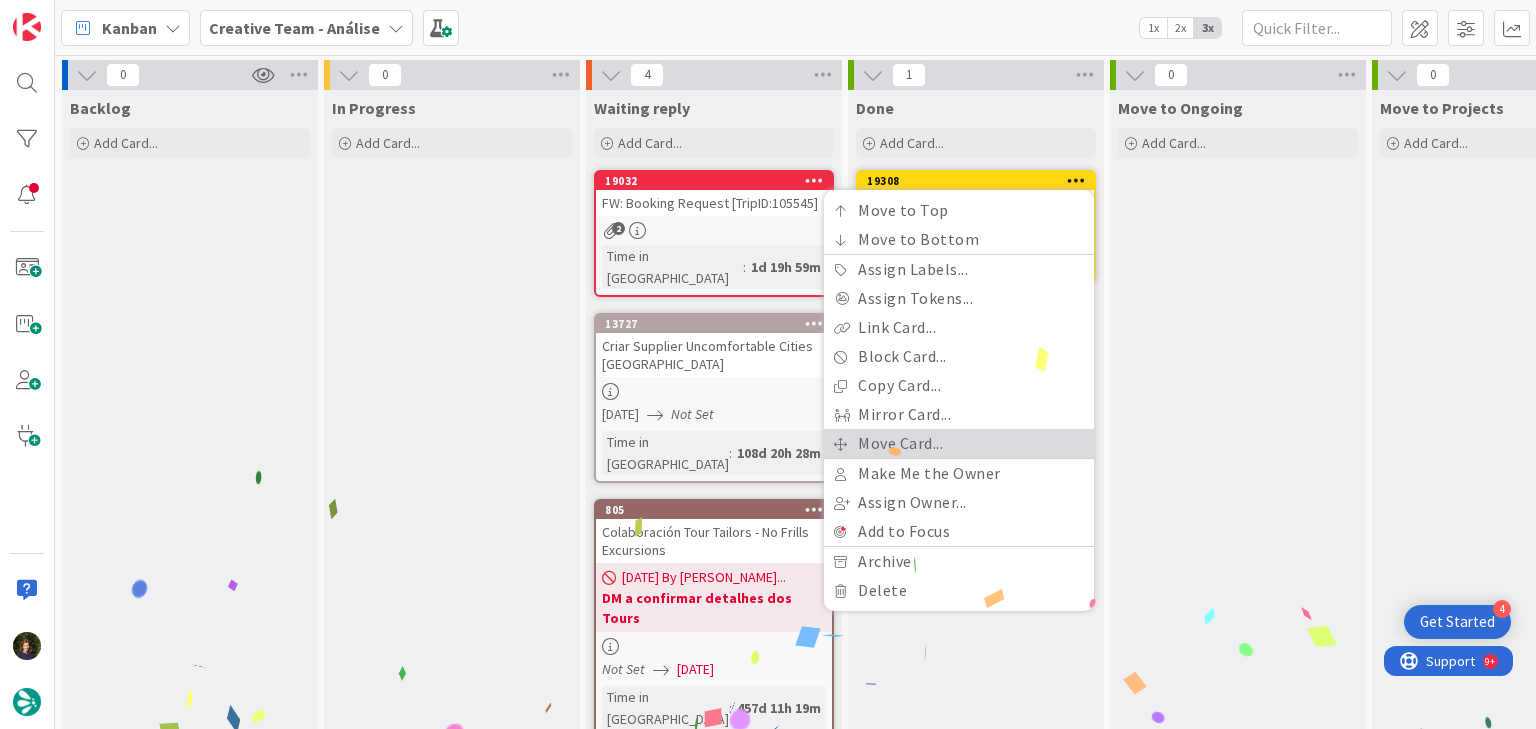 click on "Move Card..." at bounding box center (959, 443) 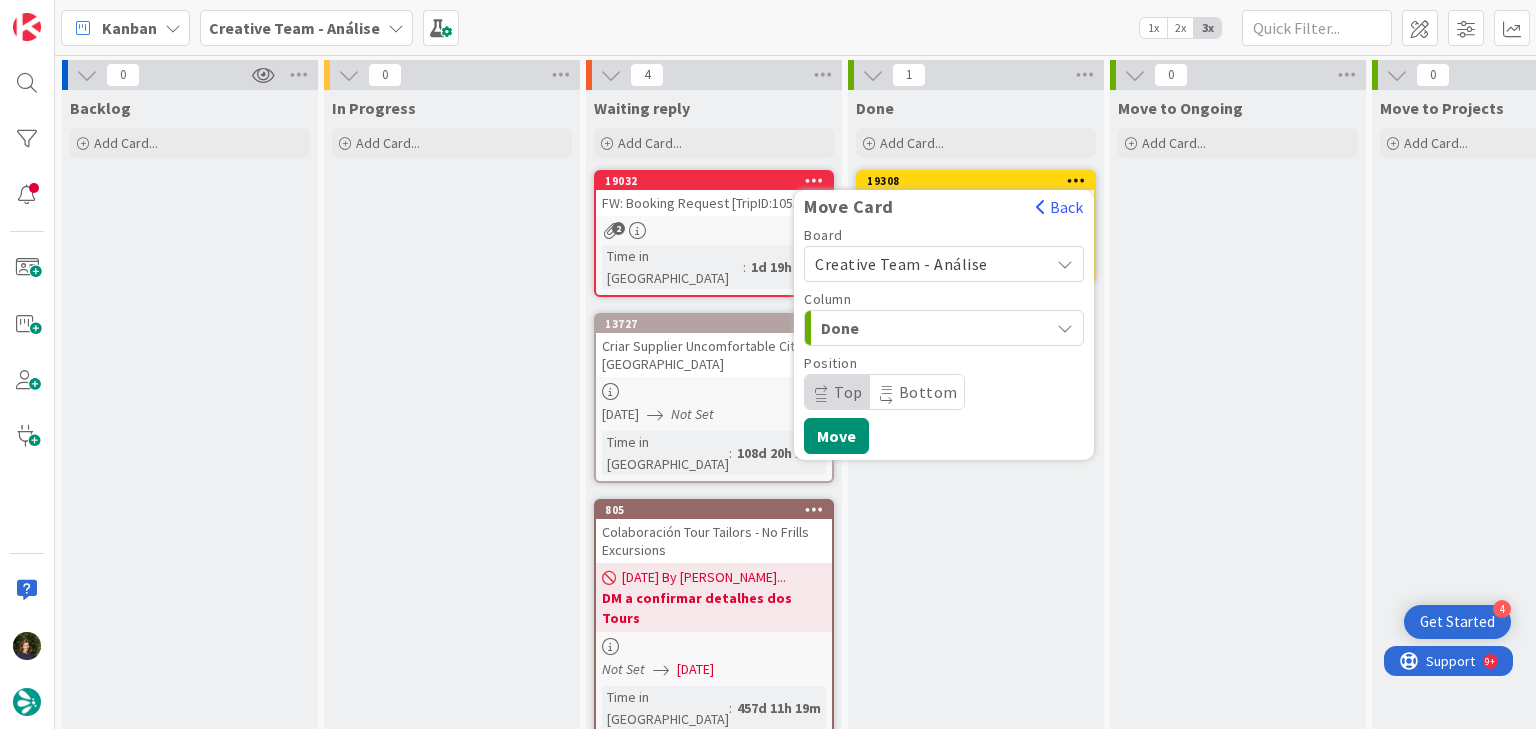 click on "Creative Team - Análise" at bounding box center (927, 264) 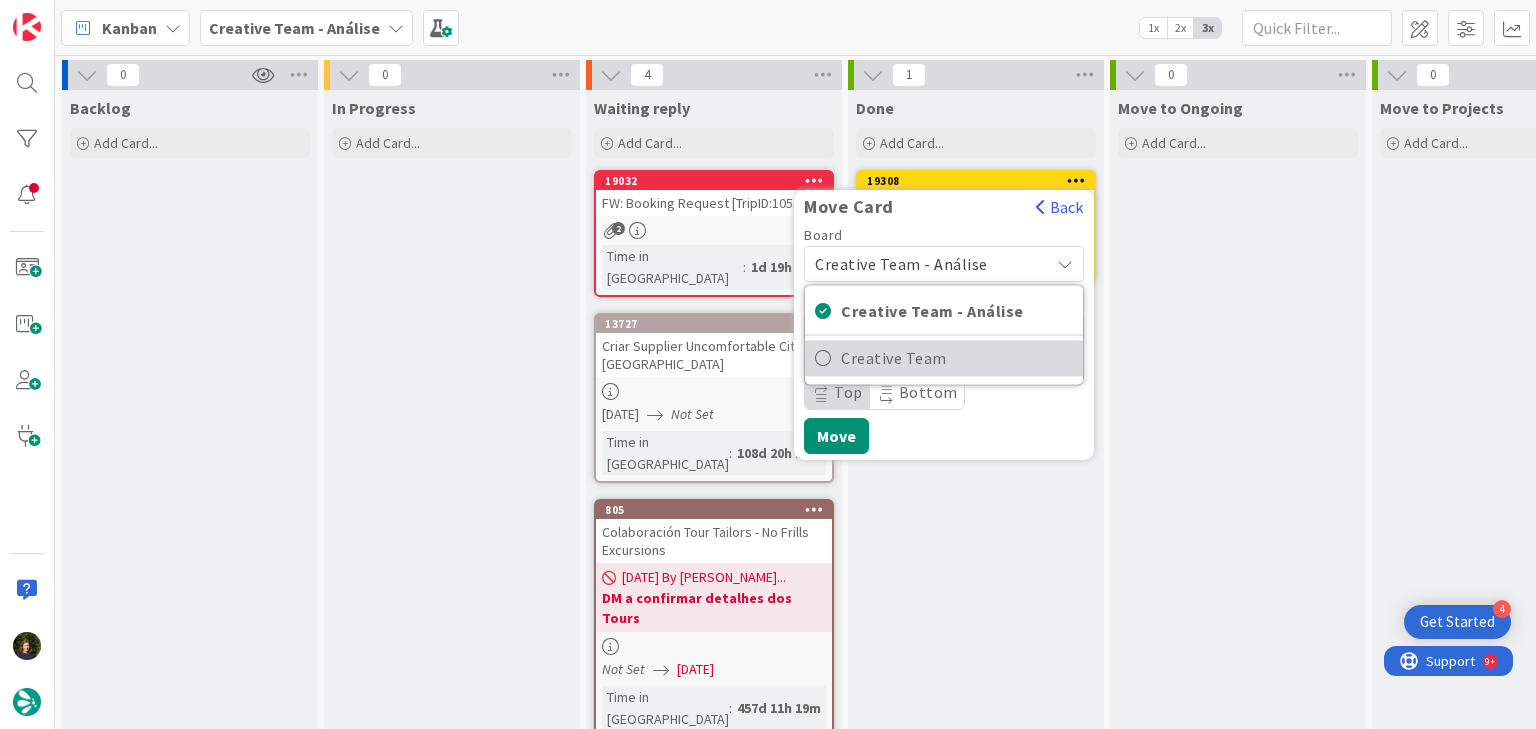click on "Creative Team" at bounding box center (957, 358) 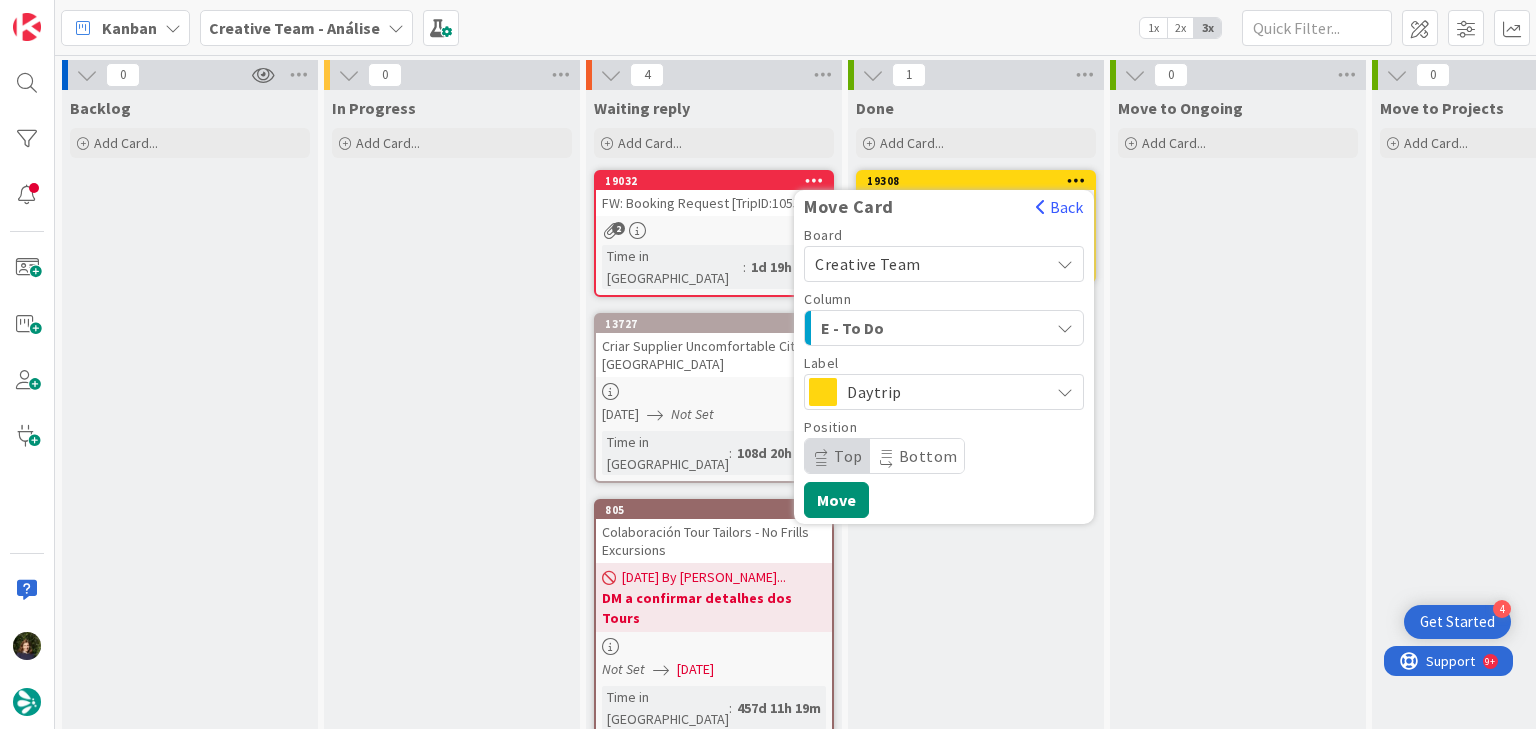 click on "E - To Do" at bounding box center [932, 328] 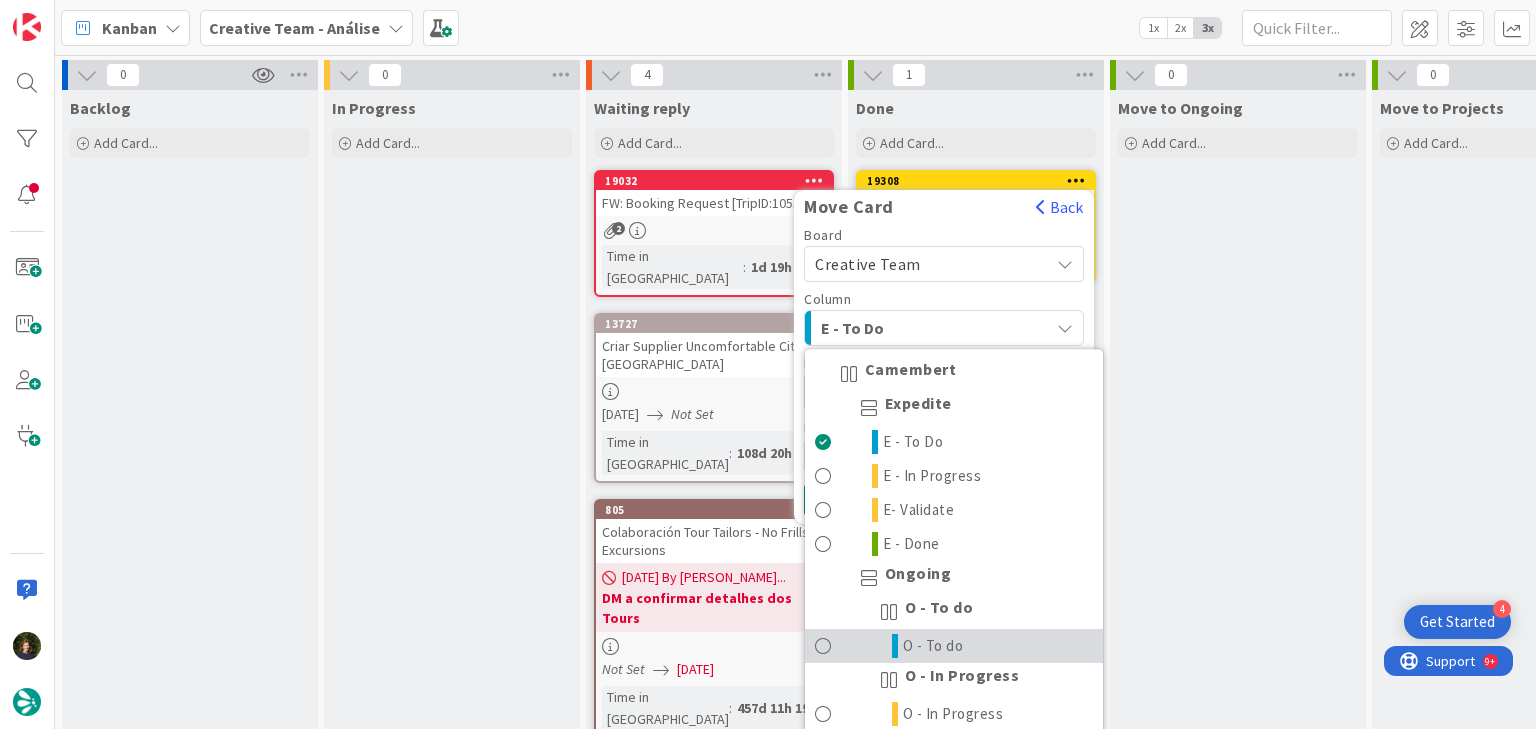 click on "O - To do" at bounding box center [954, 646] 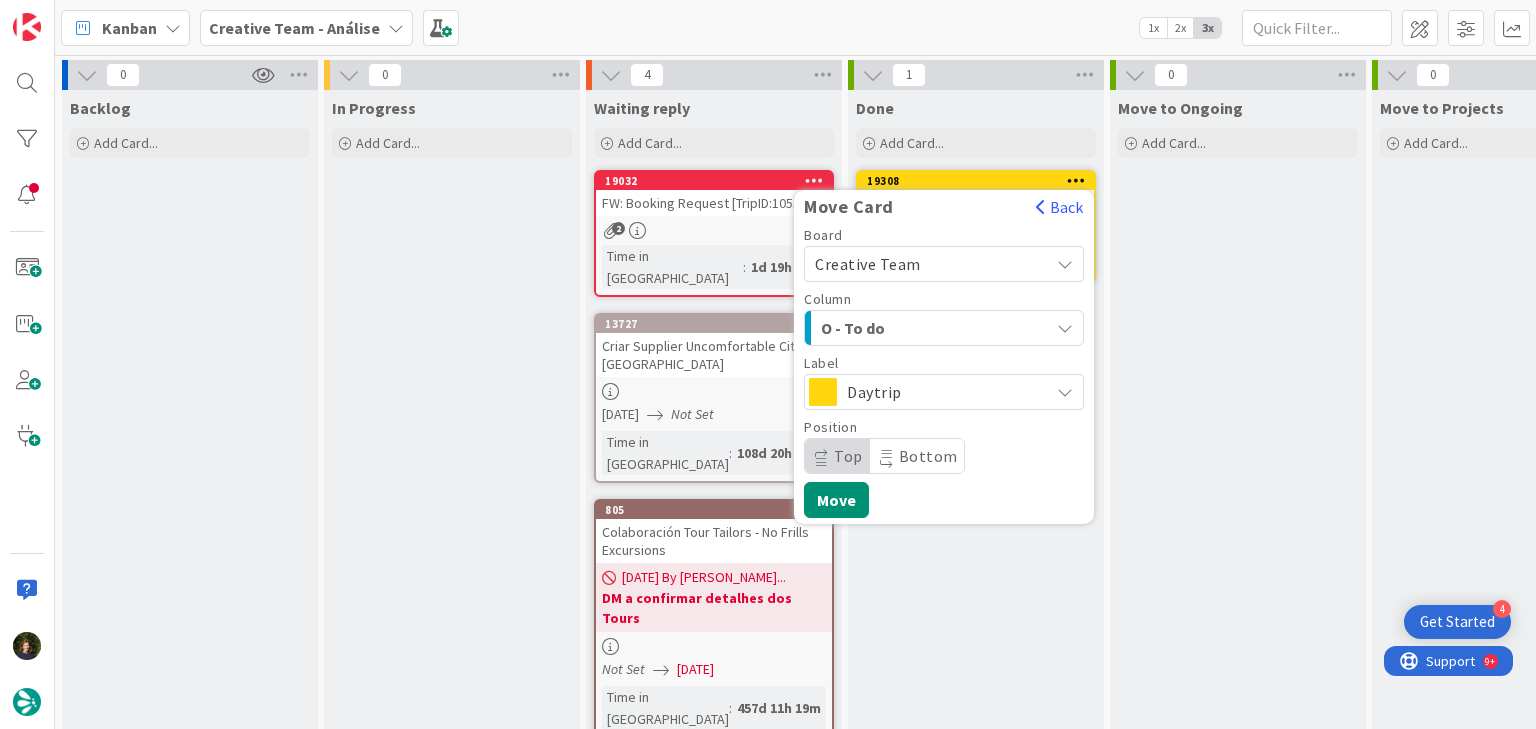 click on "Daytrip" at bounding box center (943, 392) 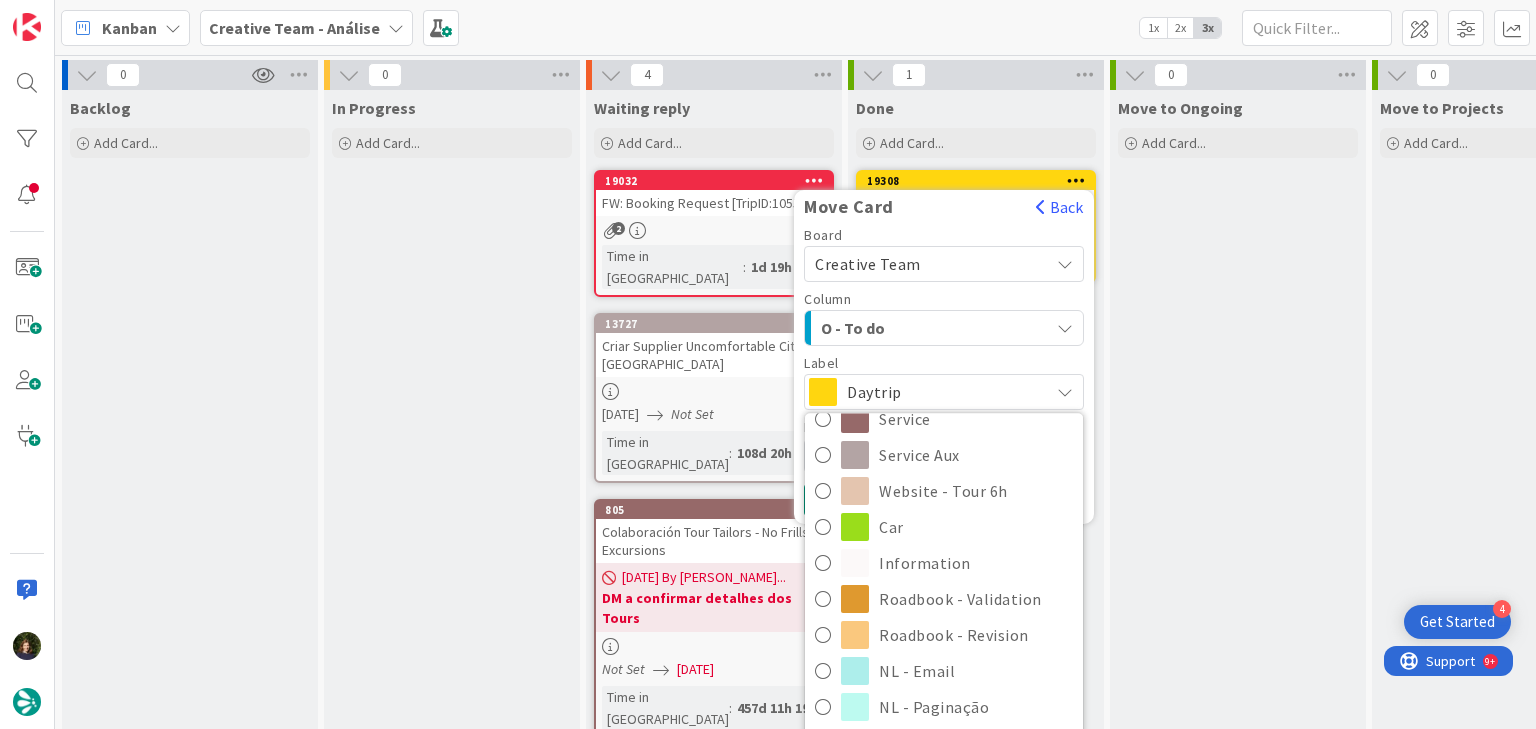 scroll, scrollTop: 426, scrollLeft: 0, axis: vertical 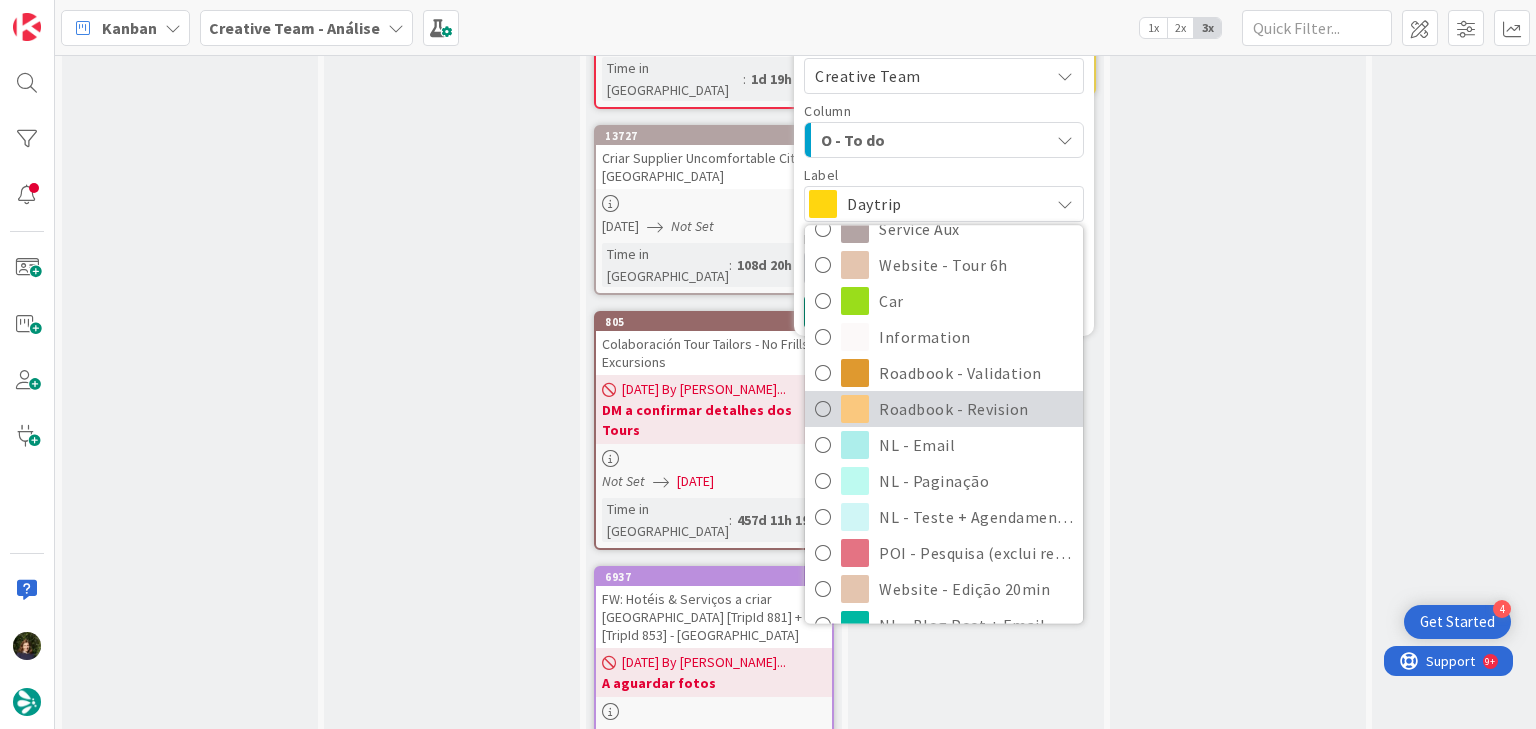 click on "Roadbook - Revision" at bounding box center (976, 409) 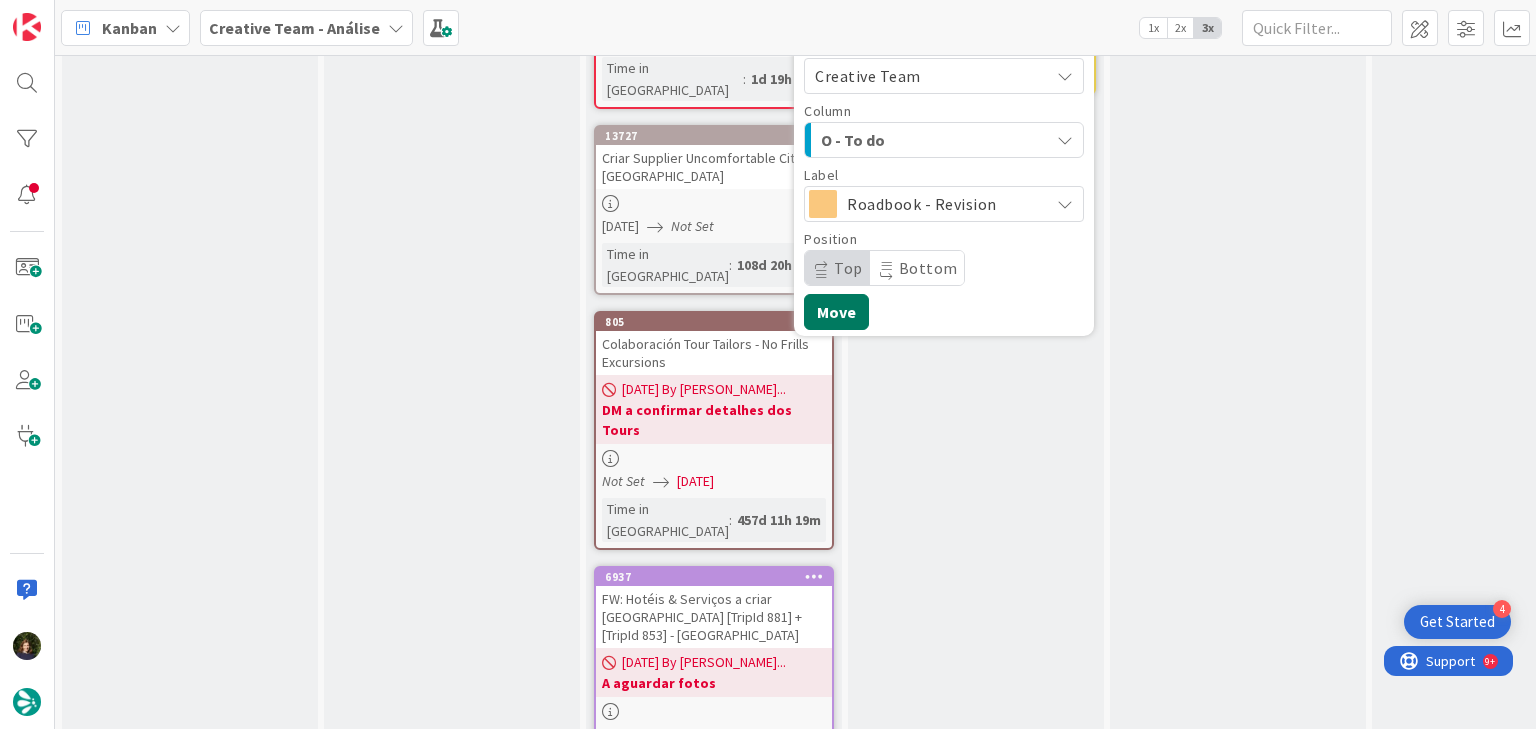 click on "Move" at bounding box center [836, 312] 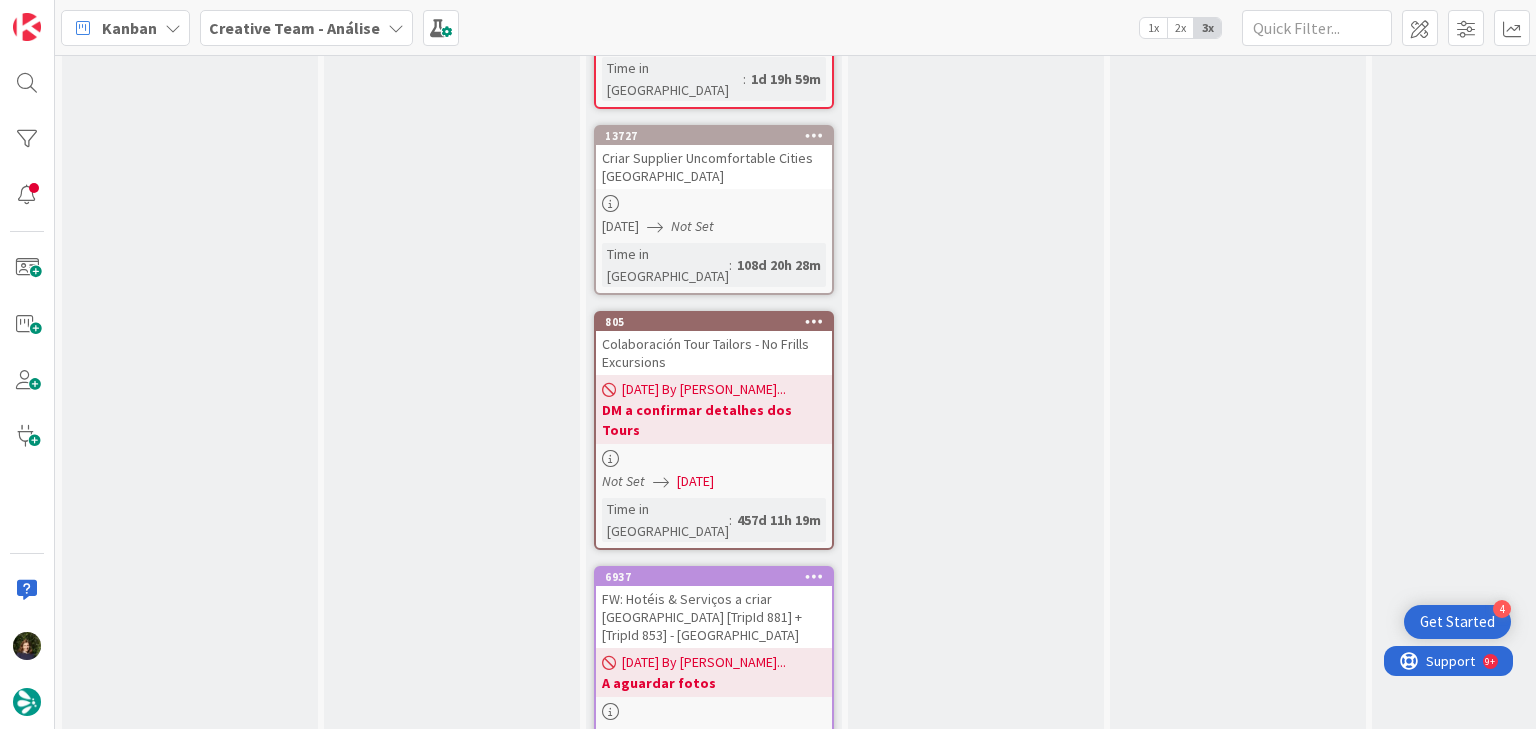 click on "Creative Team - Análise" at bounding box center (294, 28) 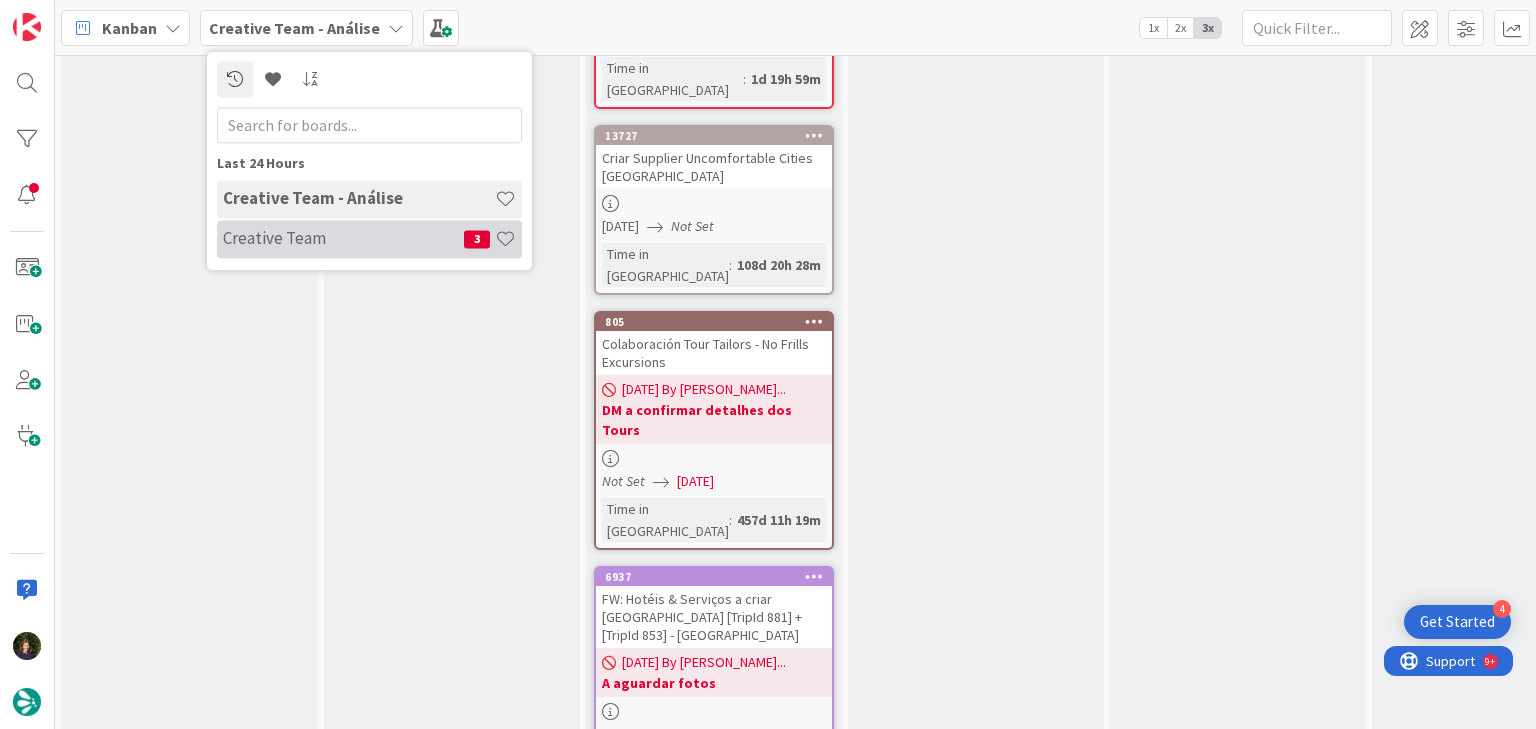 click on "Creative Team" at bounding box center (343, 239) 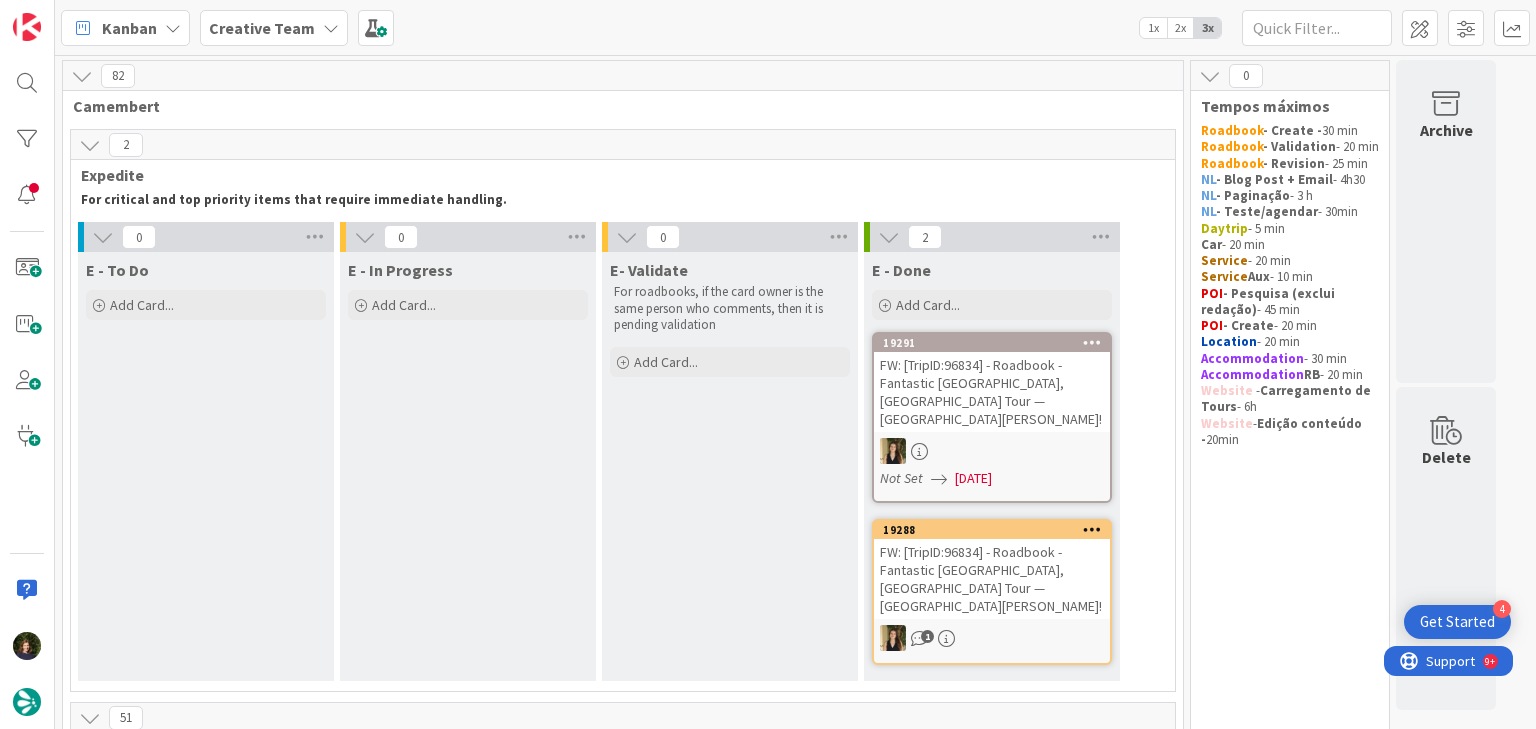 scroll, scrollTop: 0, scrollLeft: 0, axis: both 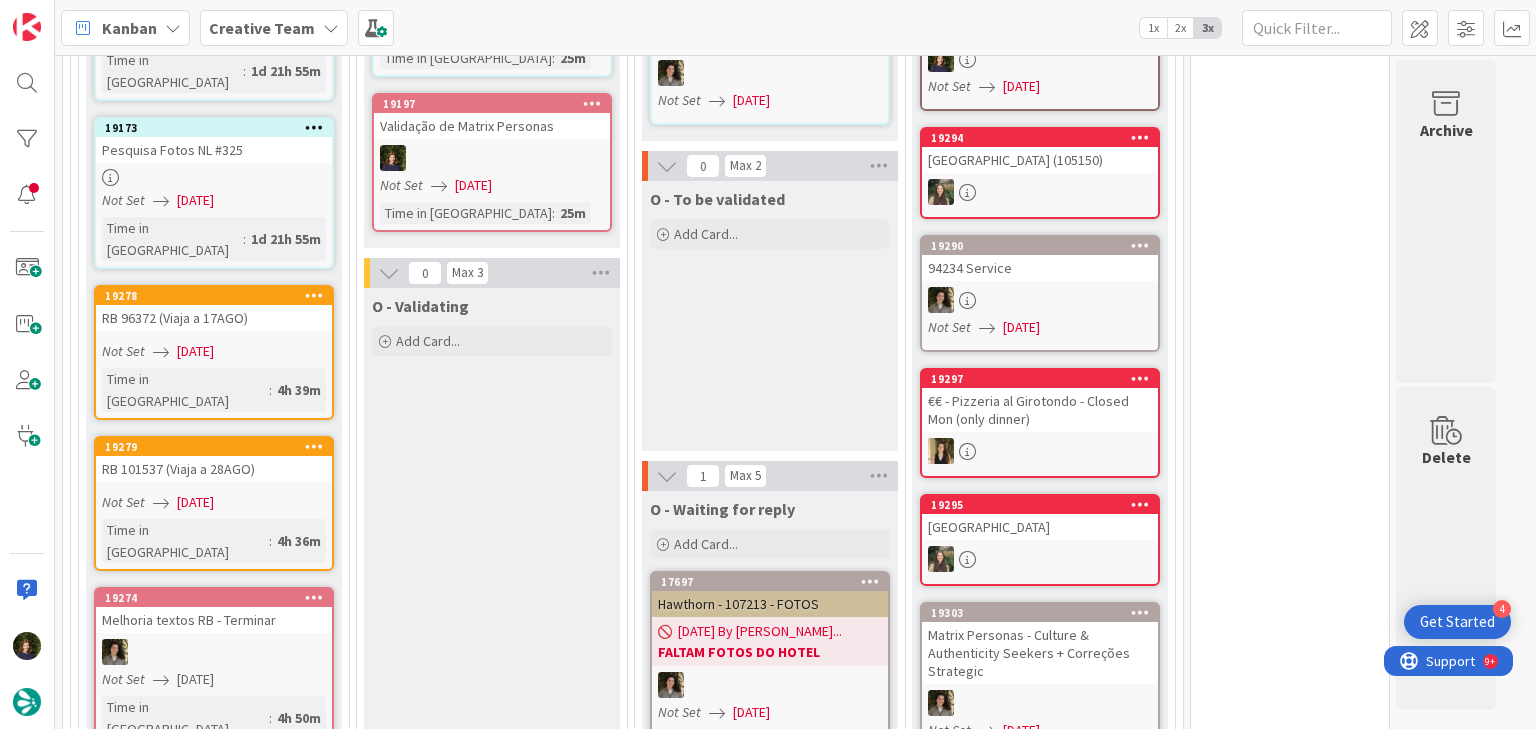 click on "RB 96372 (Viaja a 17AGO)" at bounding box center [214, 318] 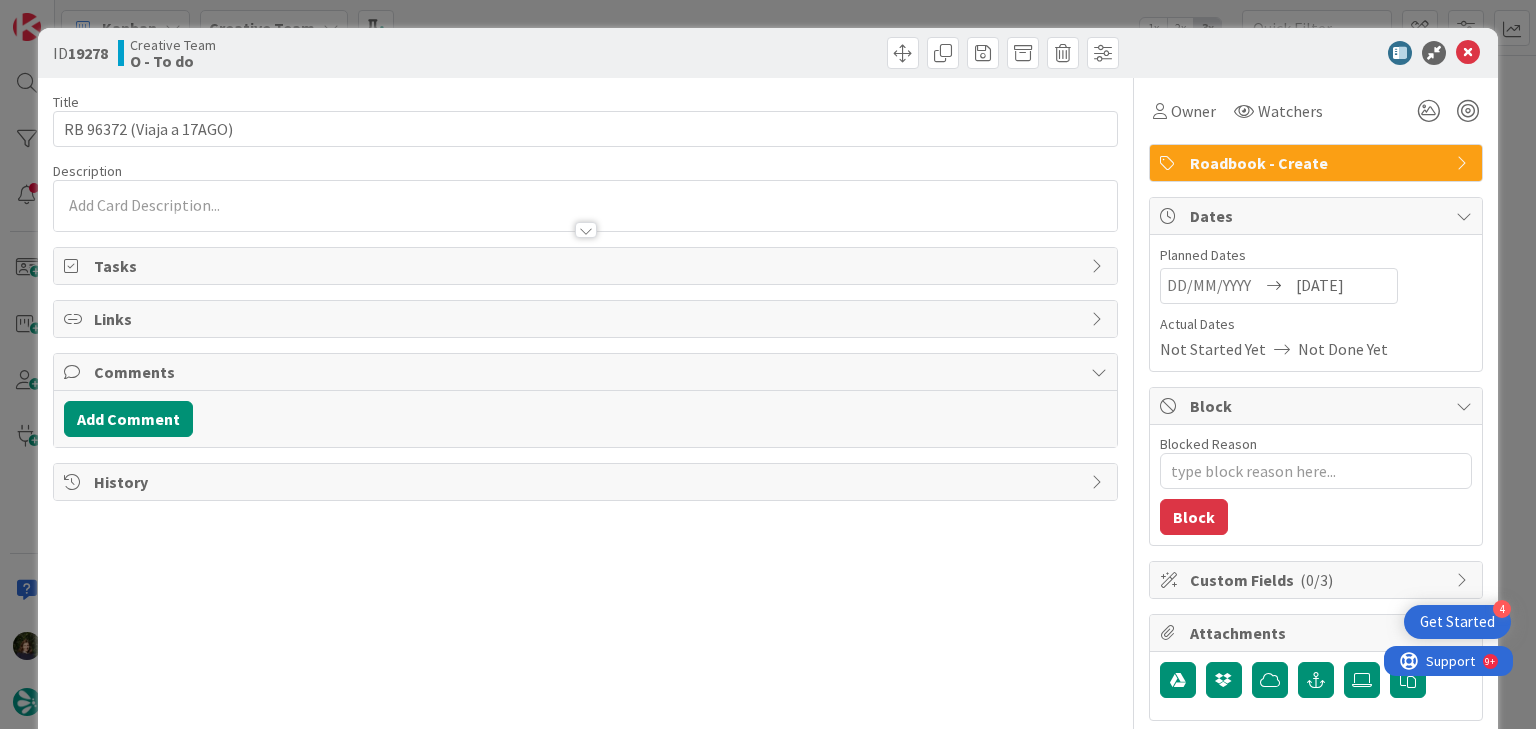 type on "x" 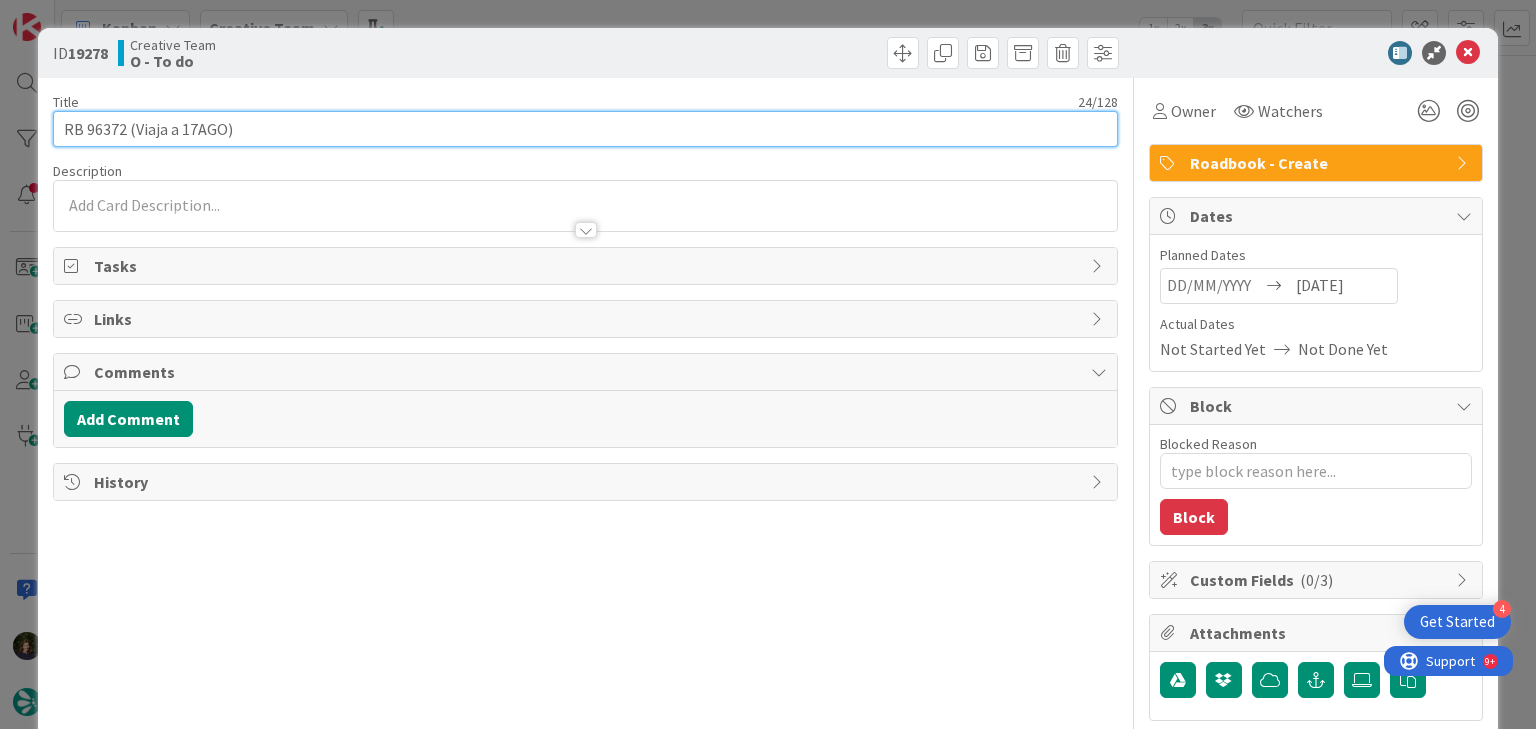 scroll, scrollTop: 0, scrollLeft: 0, axis: both 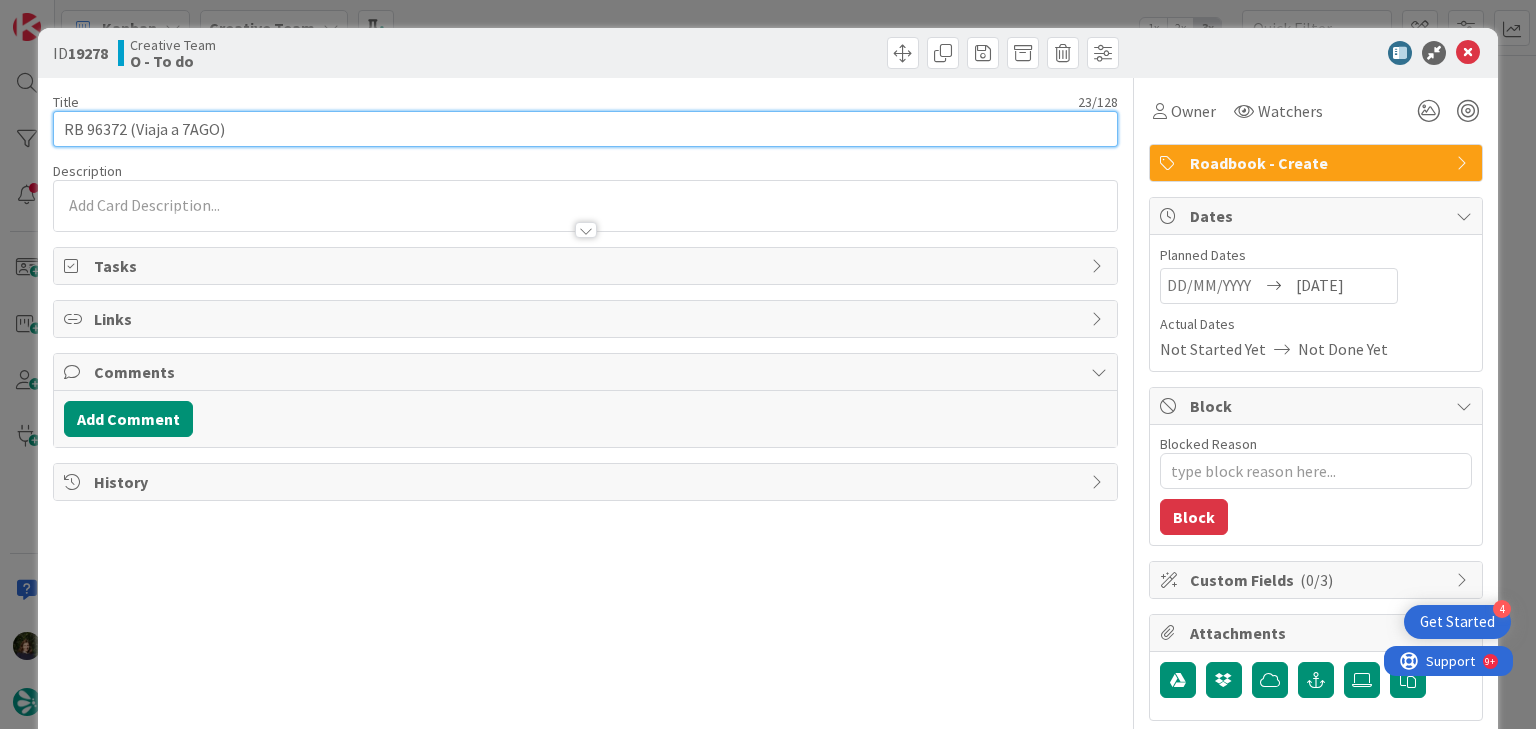 type on "RB 96372 (Viaja a 27AGO)" 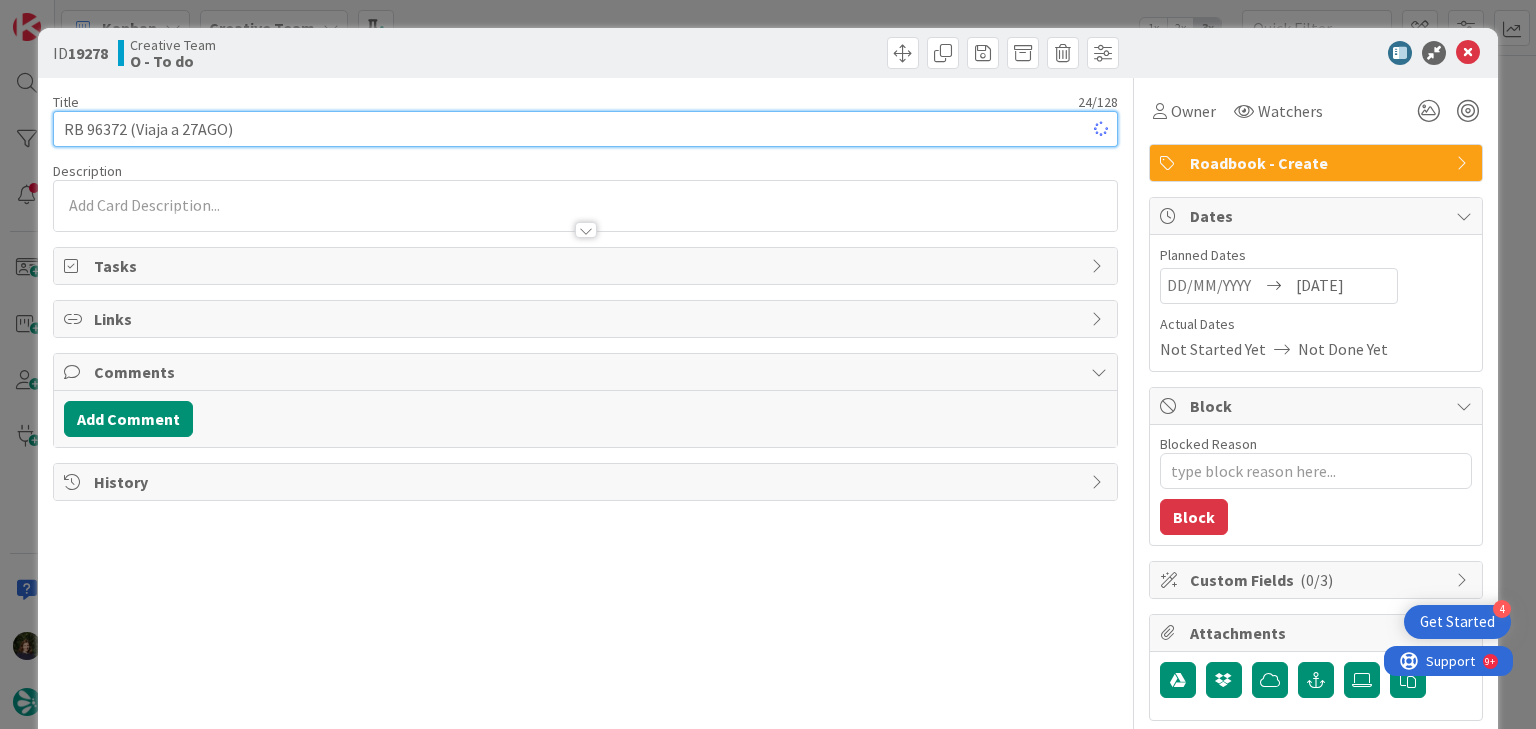 click on "RB 96372 (Viaja a 27AGO)" at bounding box center (585, 129) 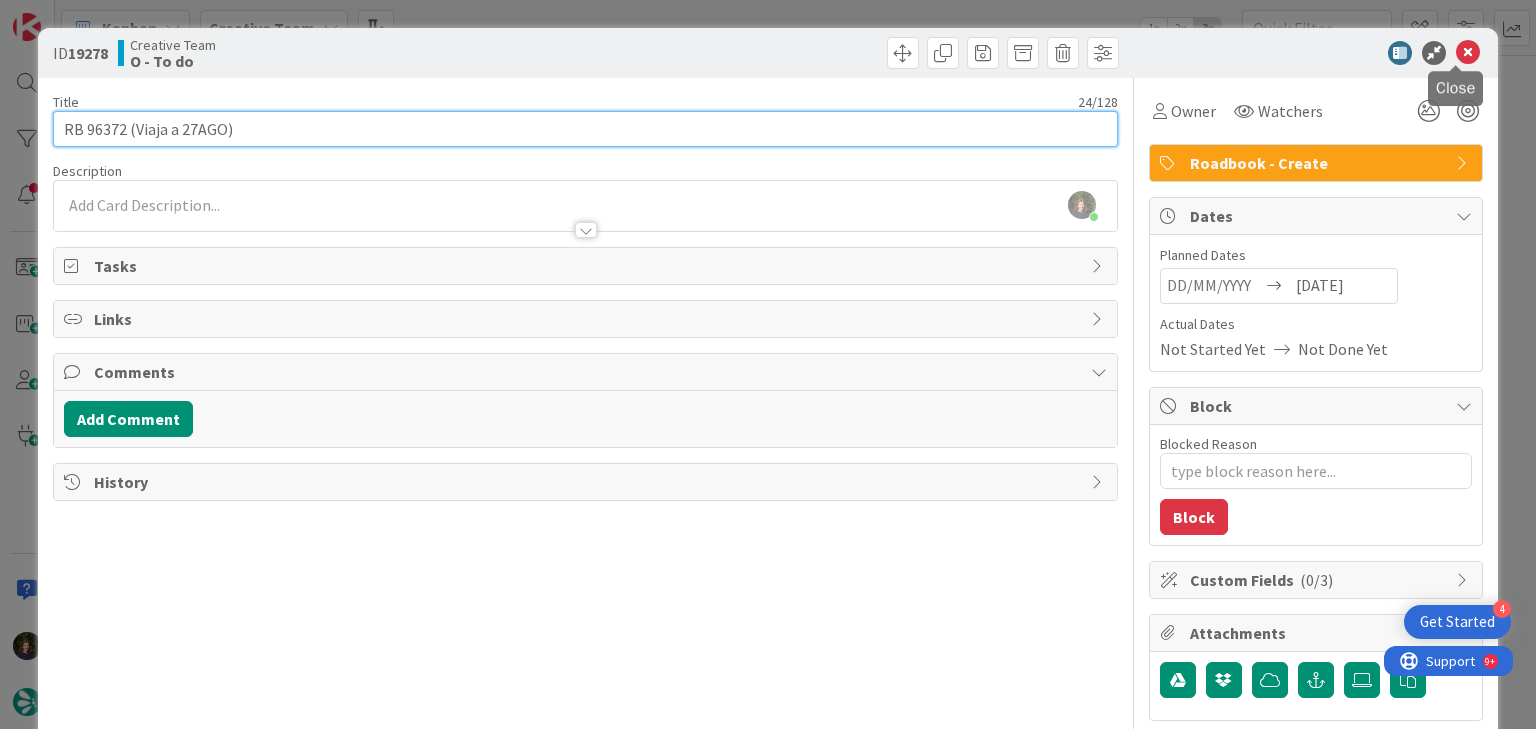 type on "RB 96372 (Viaja a 27AGO)" 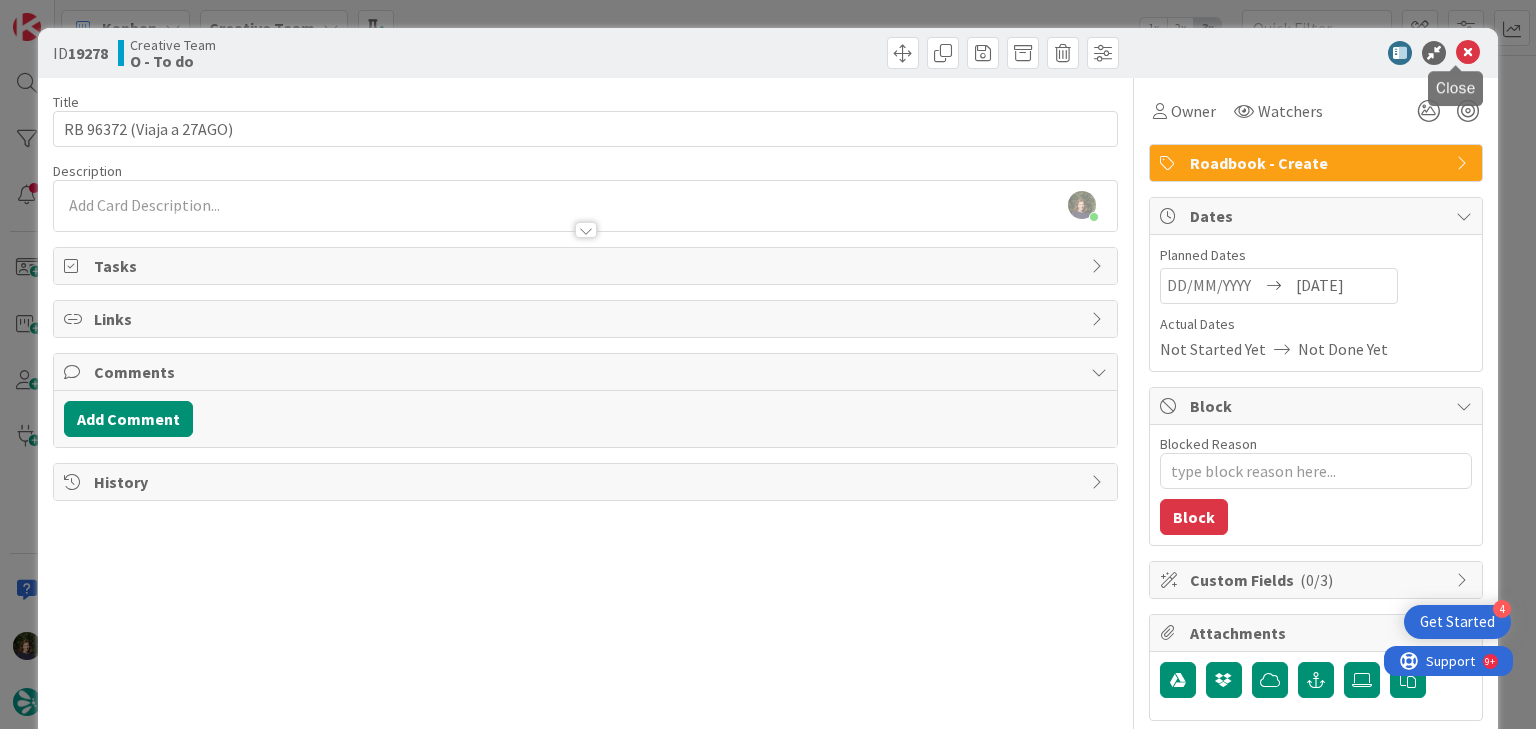 click at bounding box center (1468, 53) 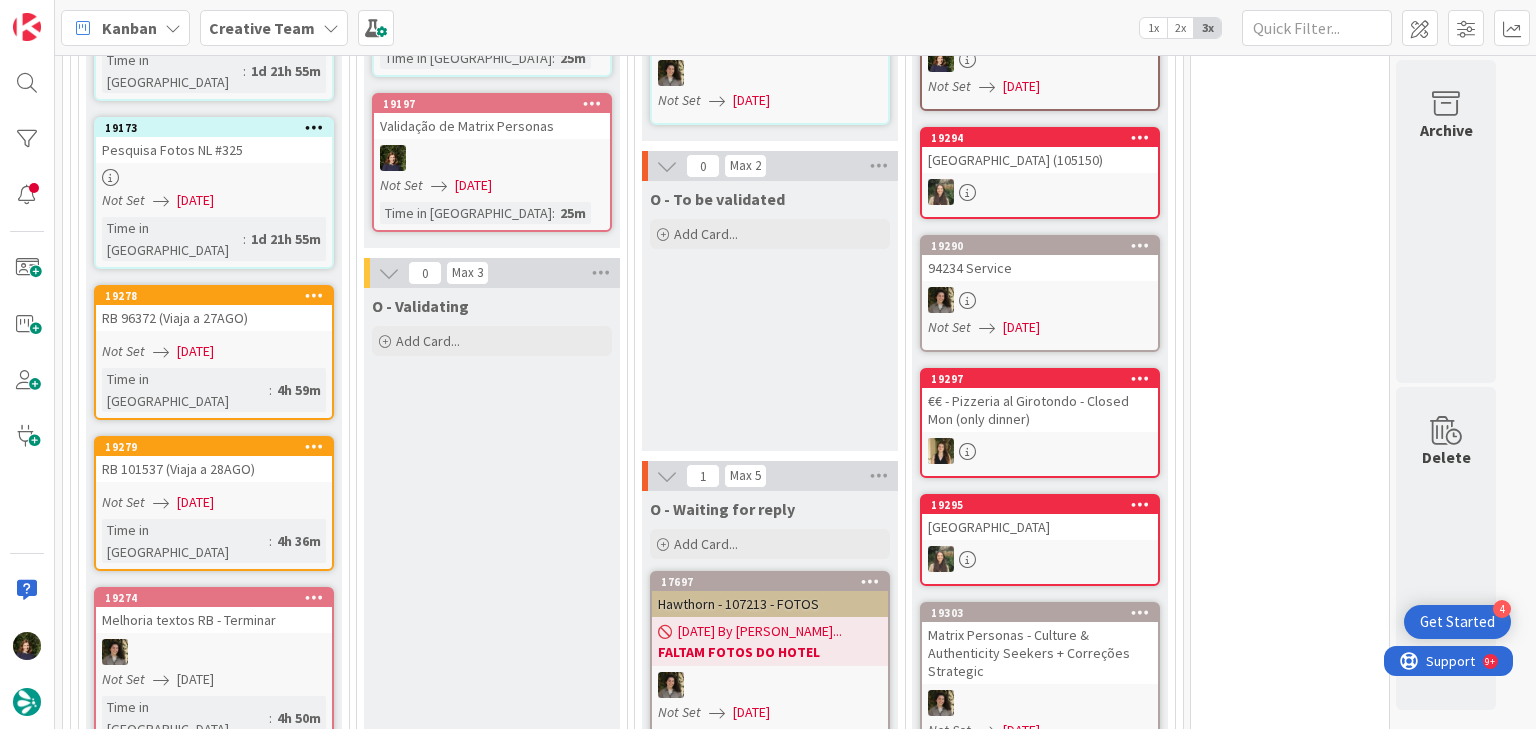 scroll, scrollTop: 0, scrollLeft: 0, axis: both 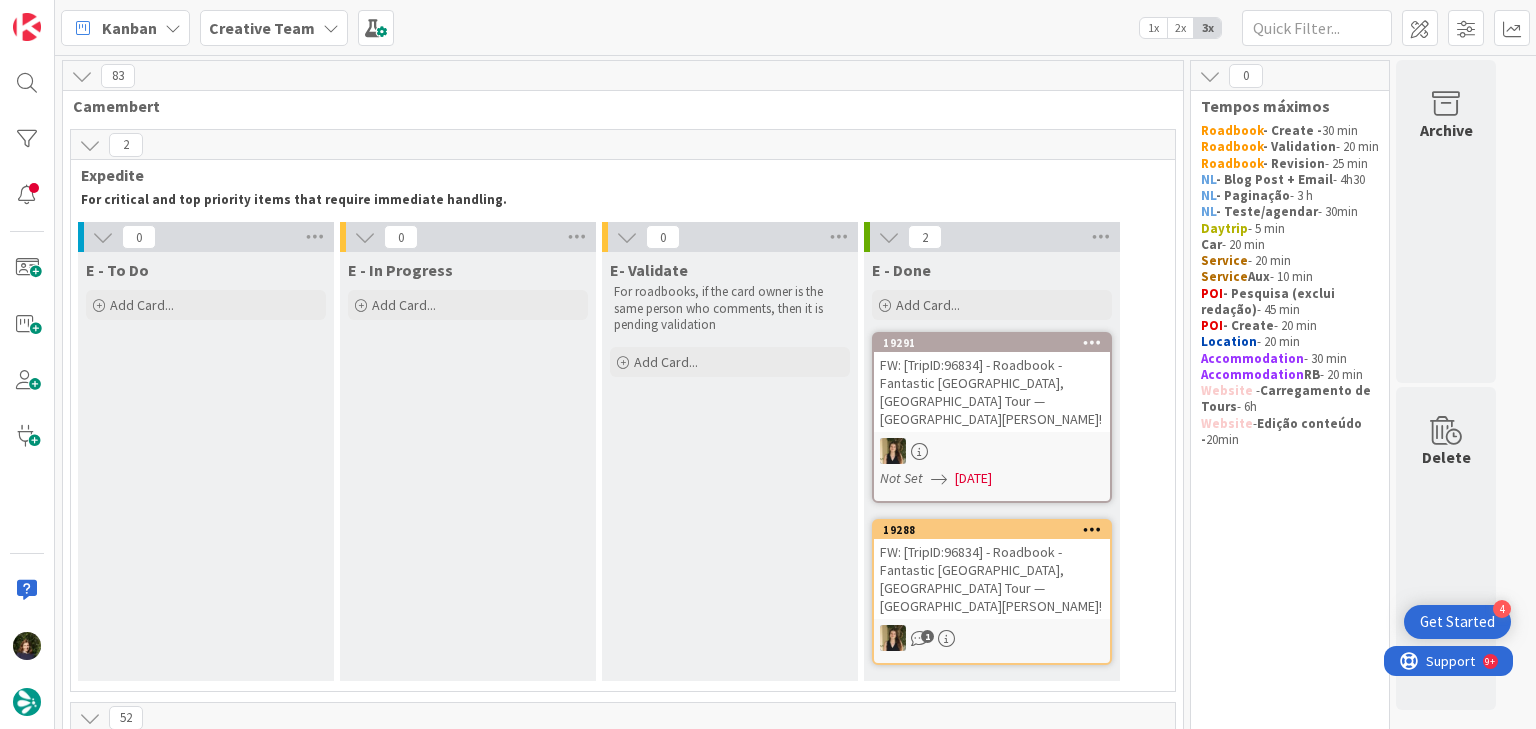click on "Creative Team" at bounding box center (262, 28) 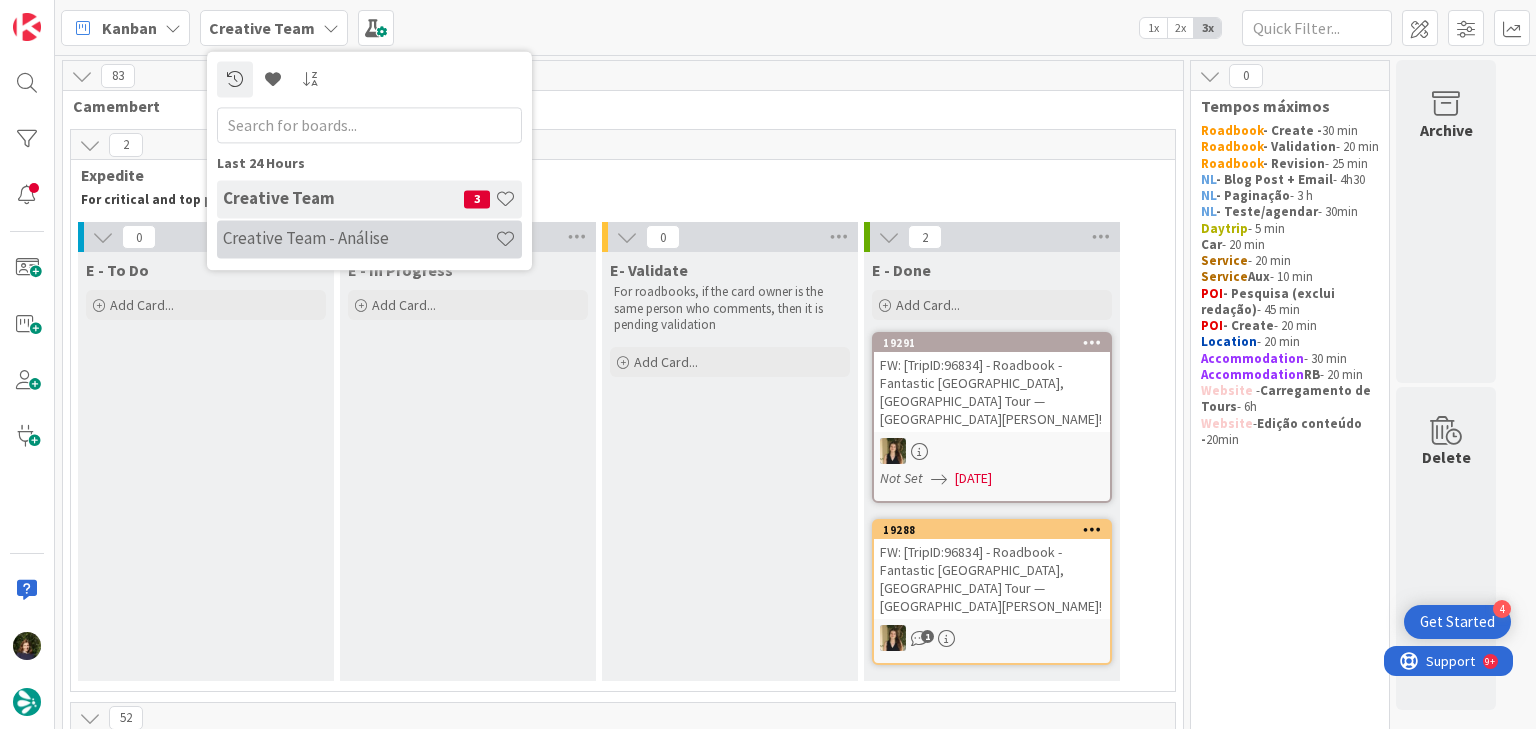 click on "Creative Team - Análise" at bounding box center (359, 239) 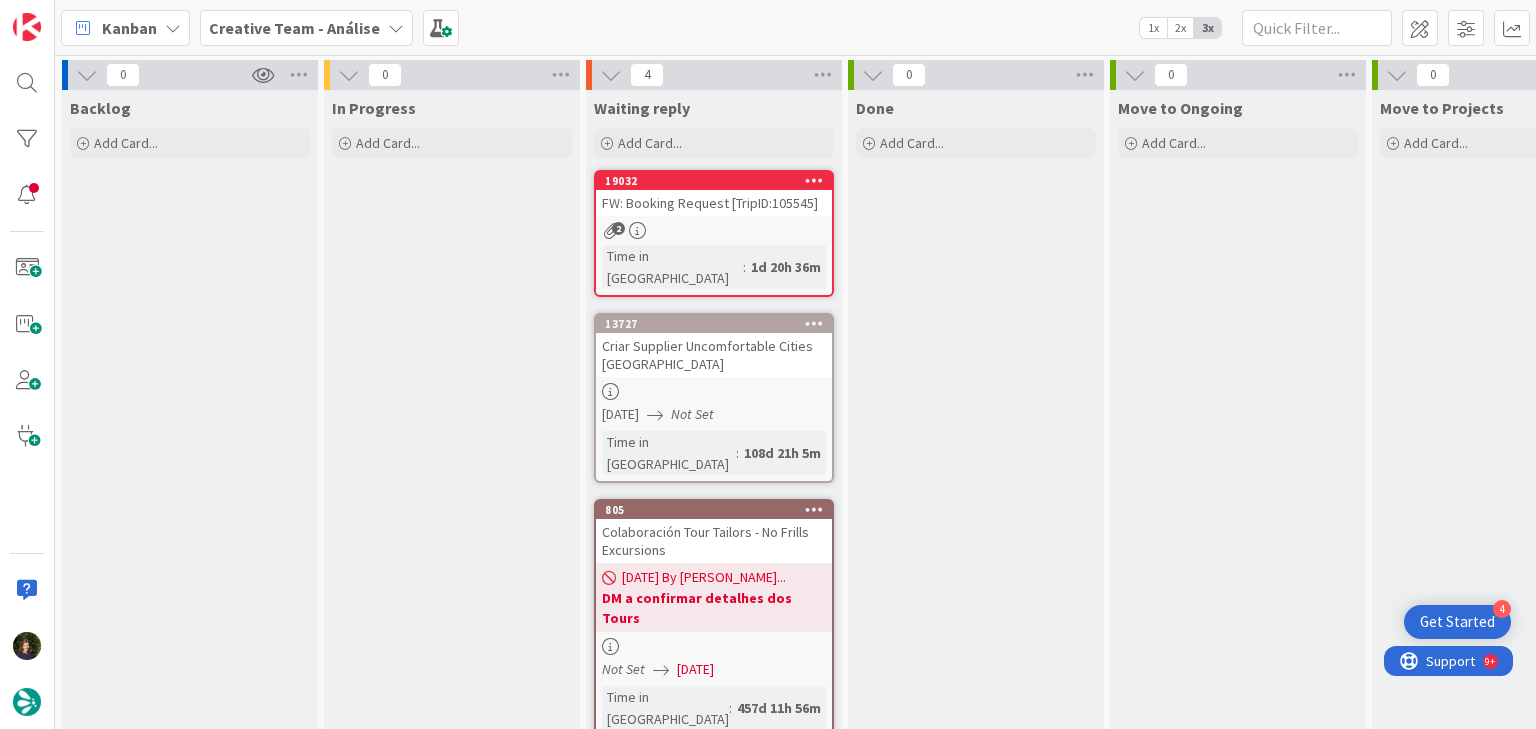 scroll, scrollTop: 0, scrollLeft: 0, axis: both 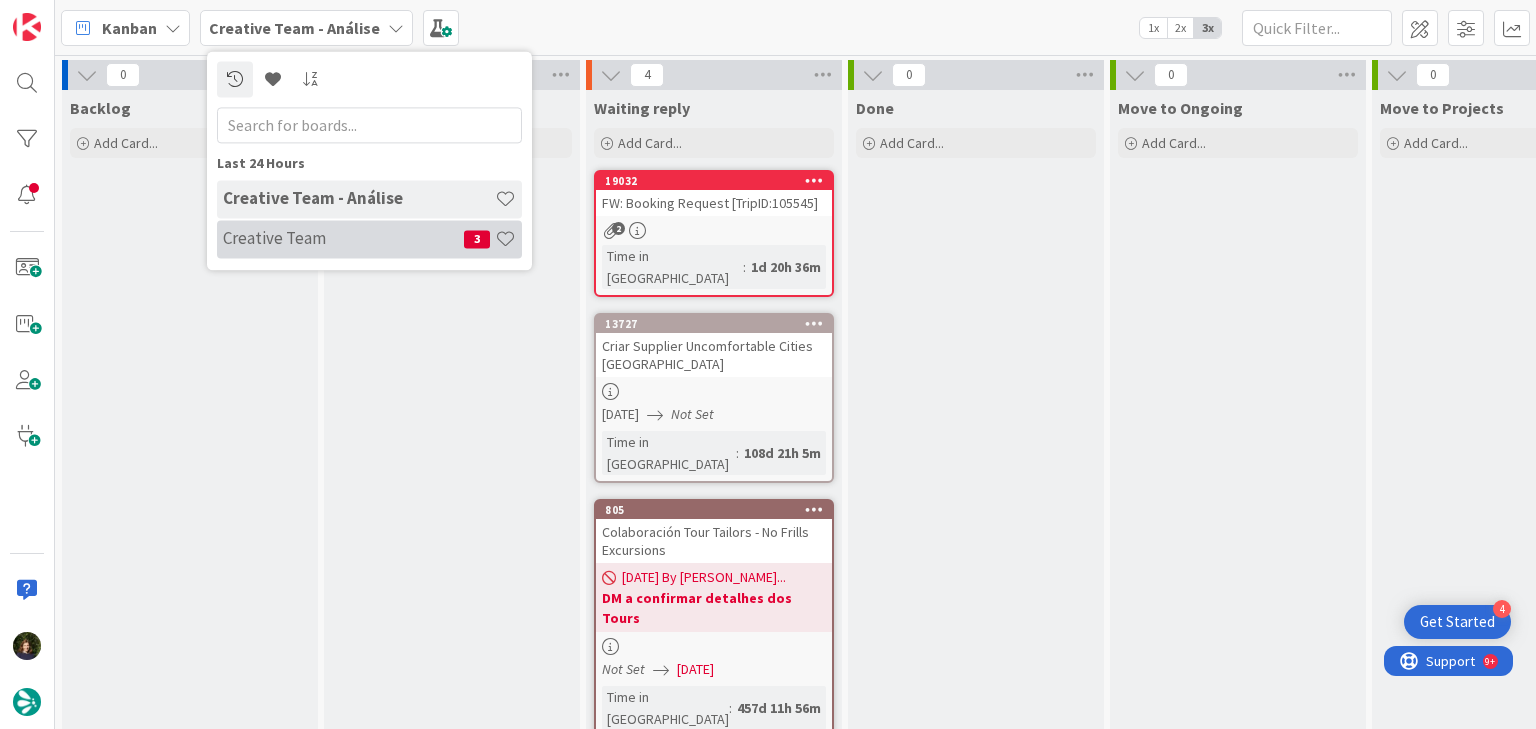 click on "Creative Team" at bounding box center (343, 239) 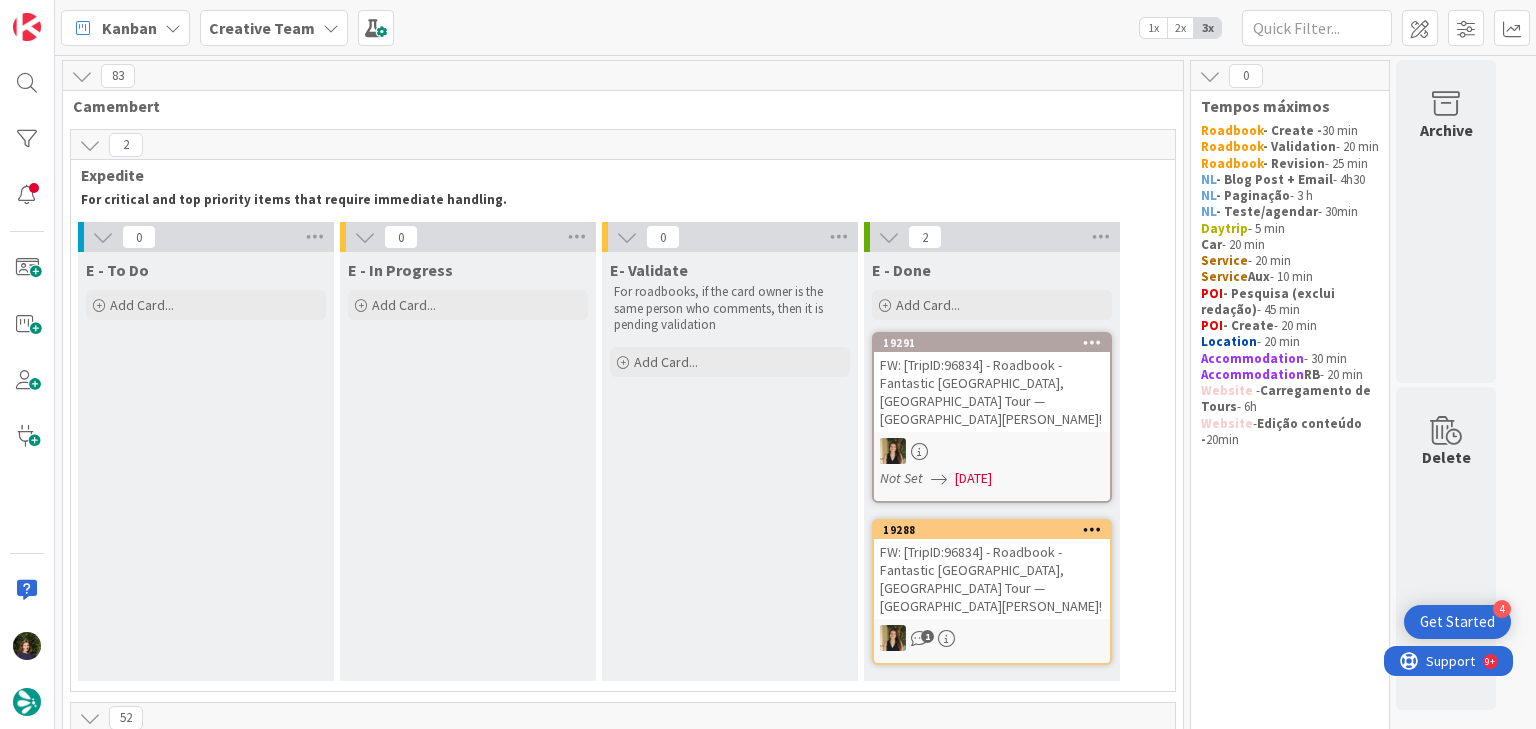 scroll, scrollTop: 0, scrollLeft: 0, axis: both 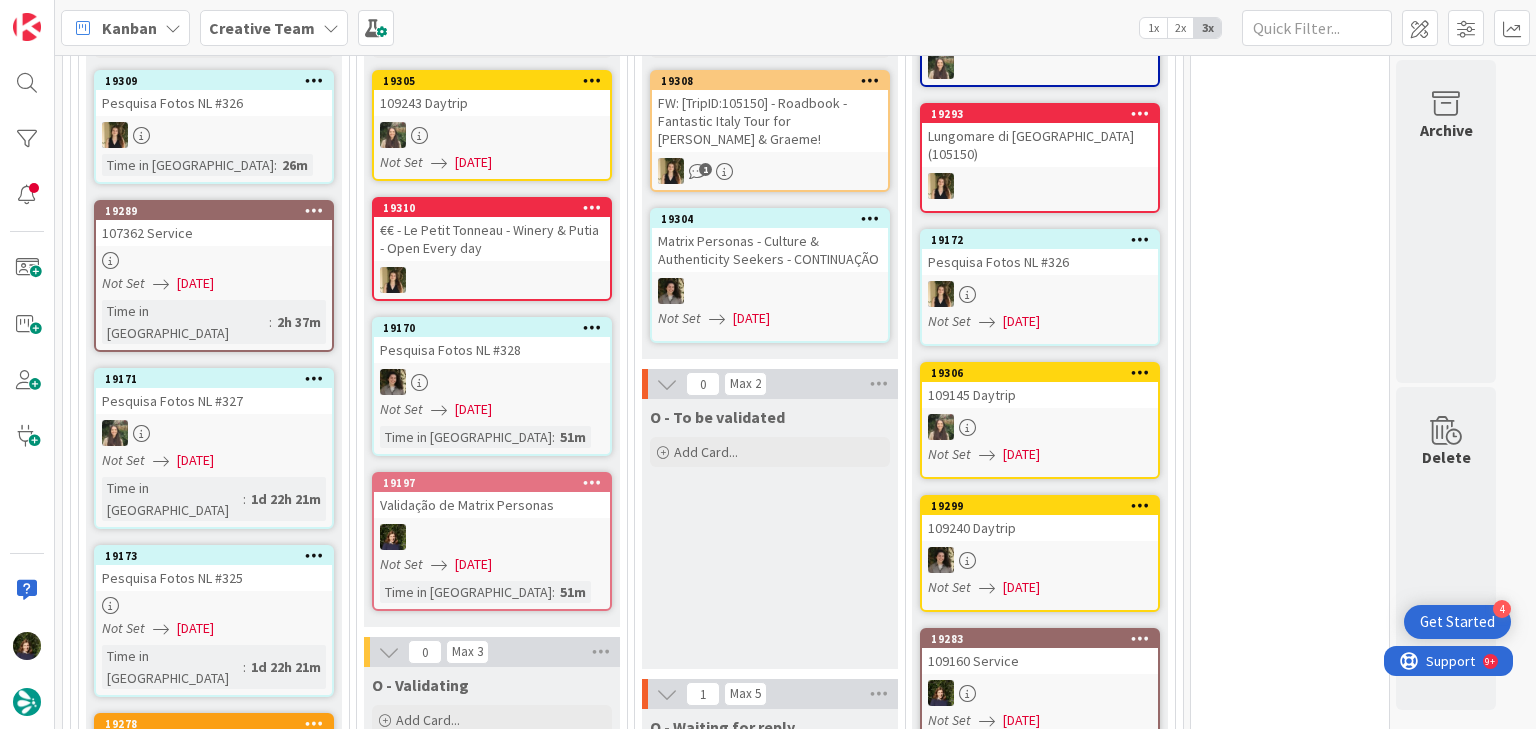 click on "107362 Service" at bounding box center (214, 233) 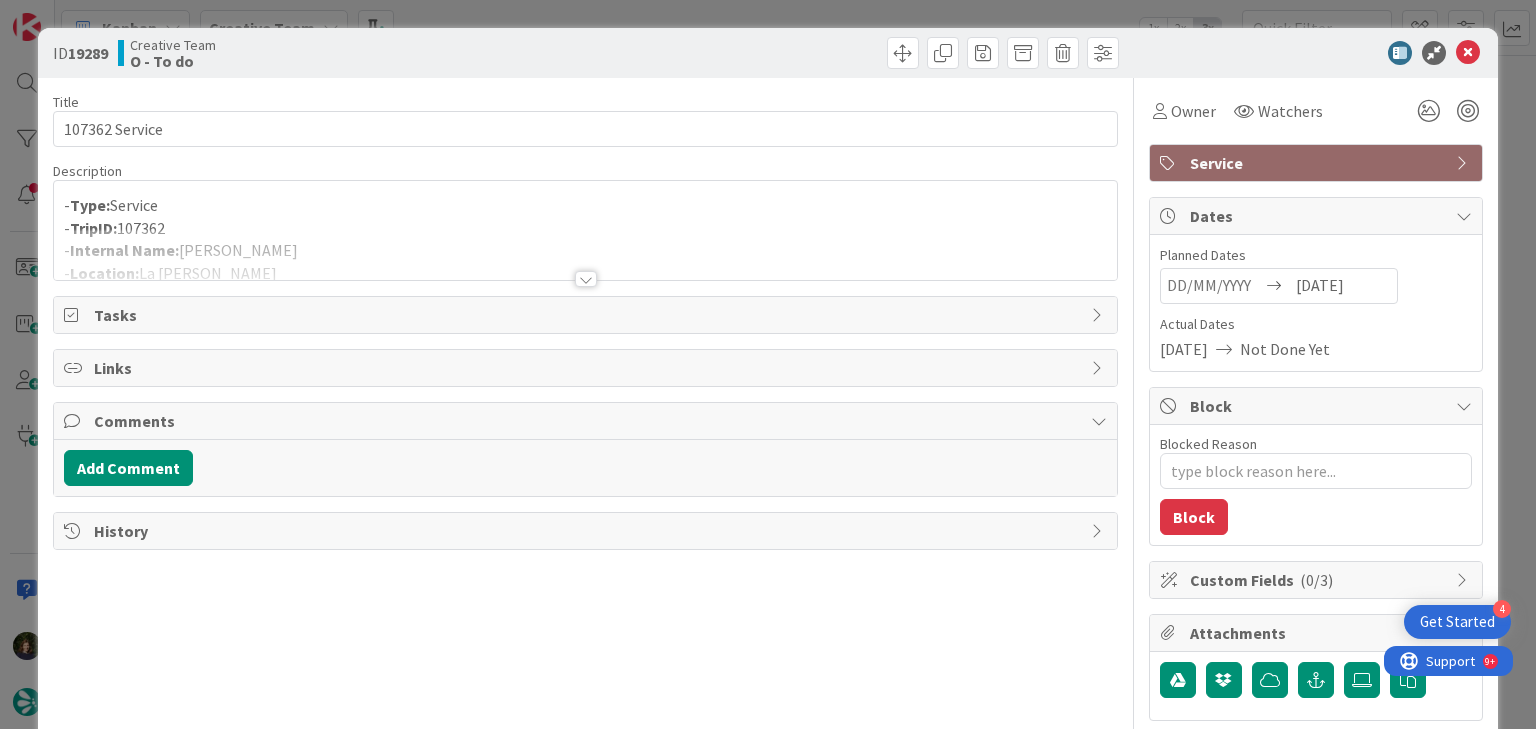scroll, scrollTop: 0, scrollLeft: 0, axis: both 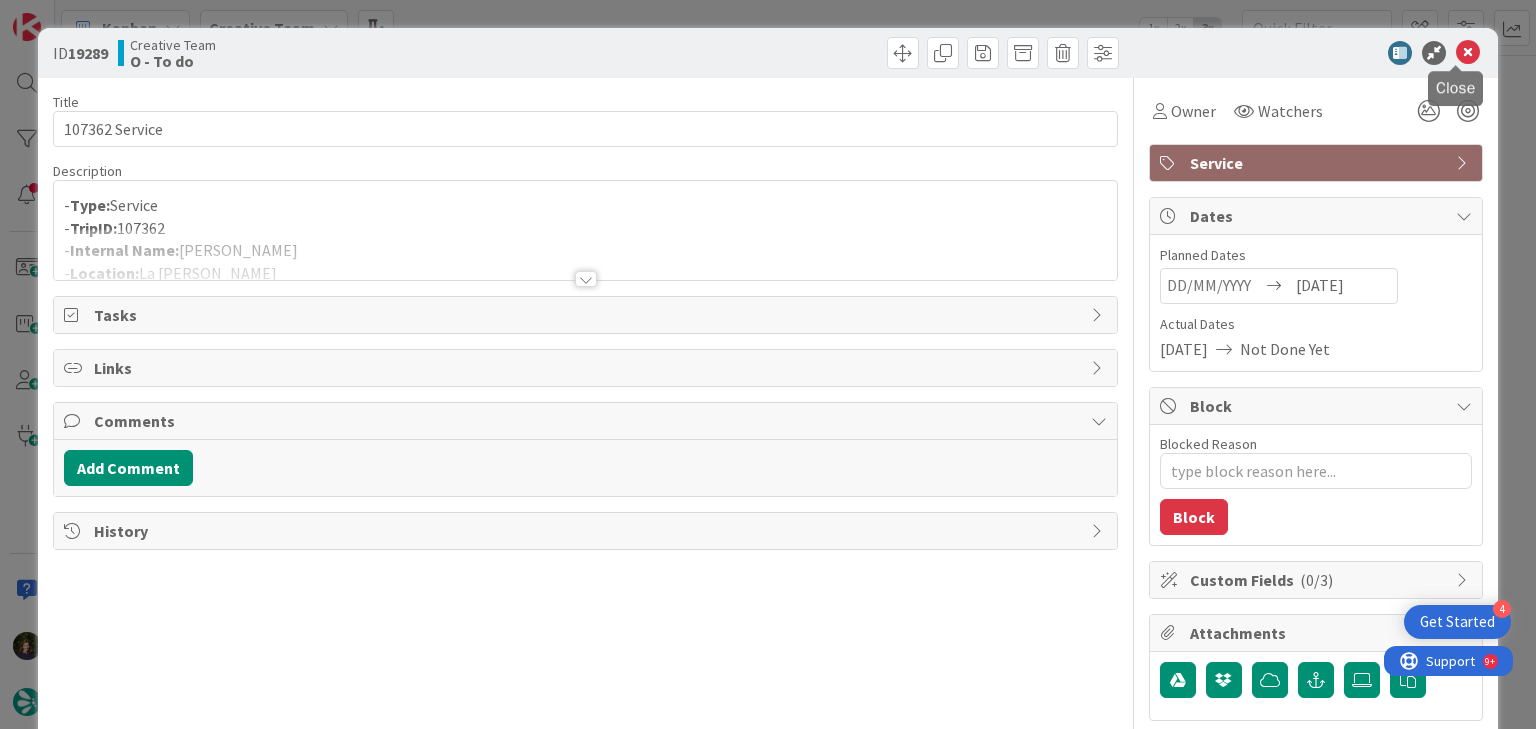 click at bounding box center (1468, 53) 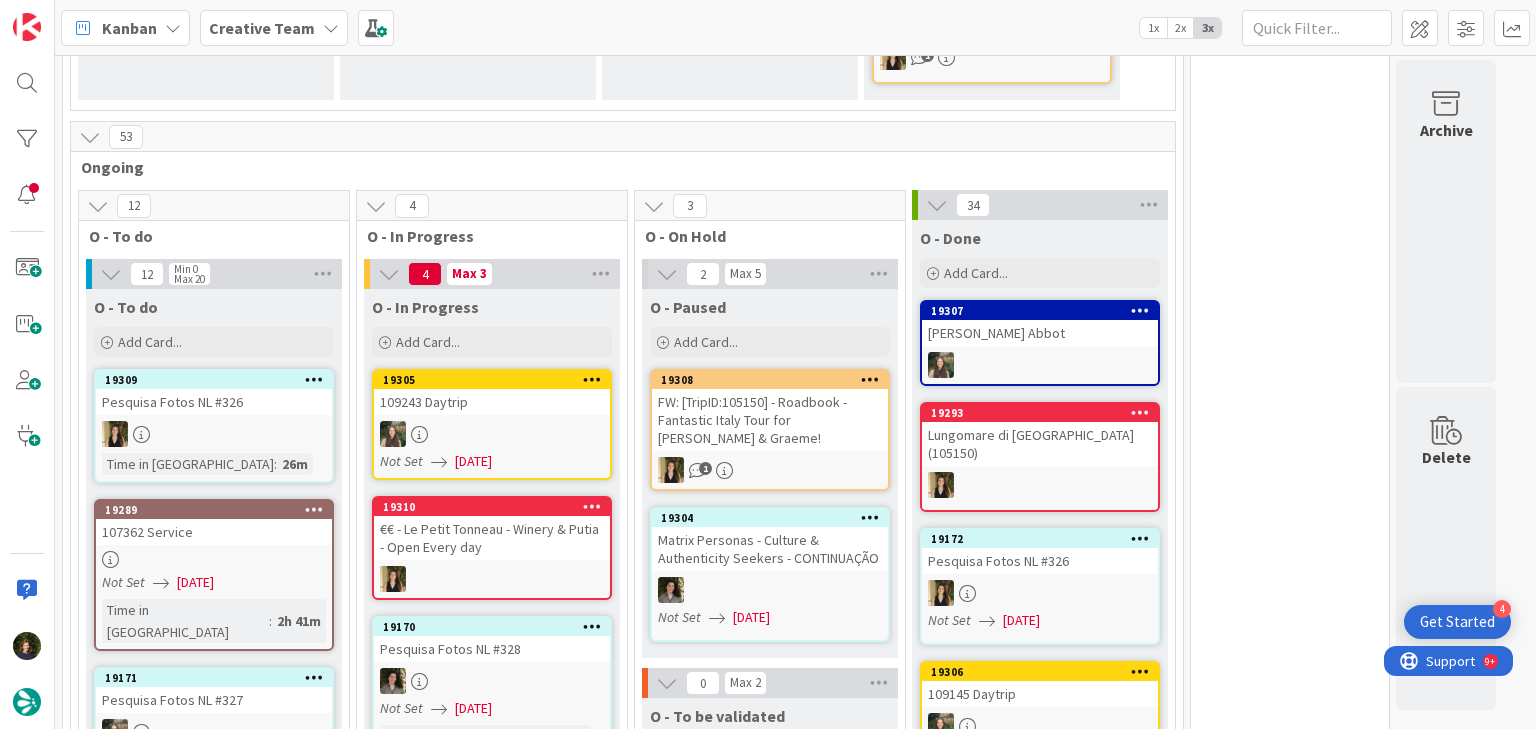 scroll, scrollTop: 560, scrollLeft: 0, axis: vertical 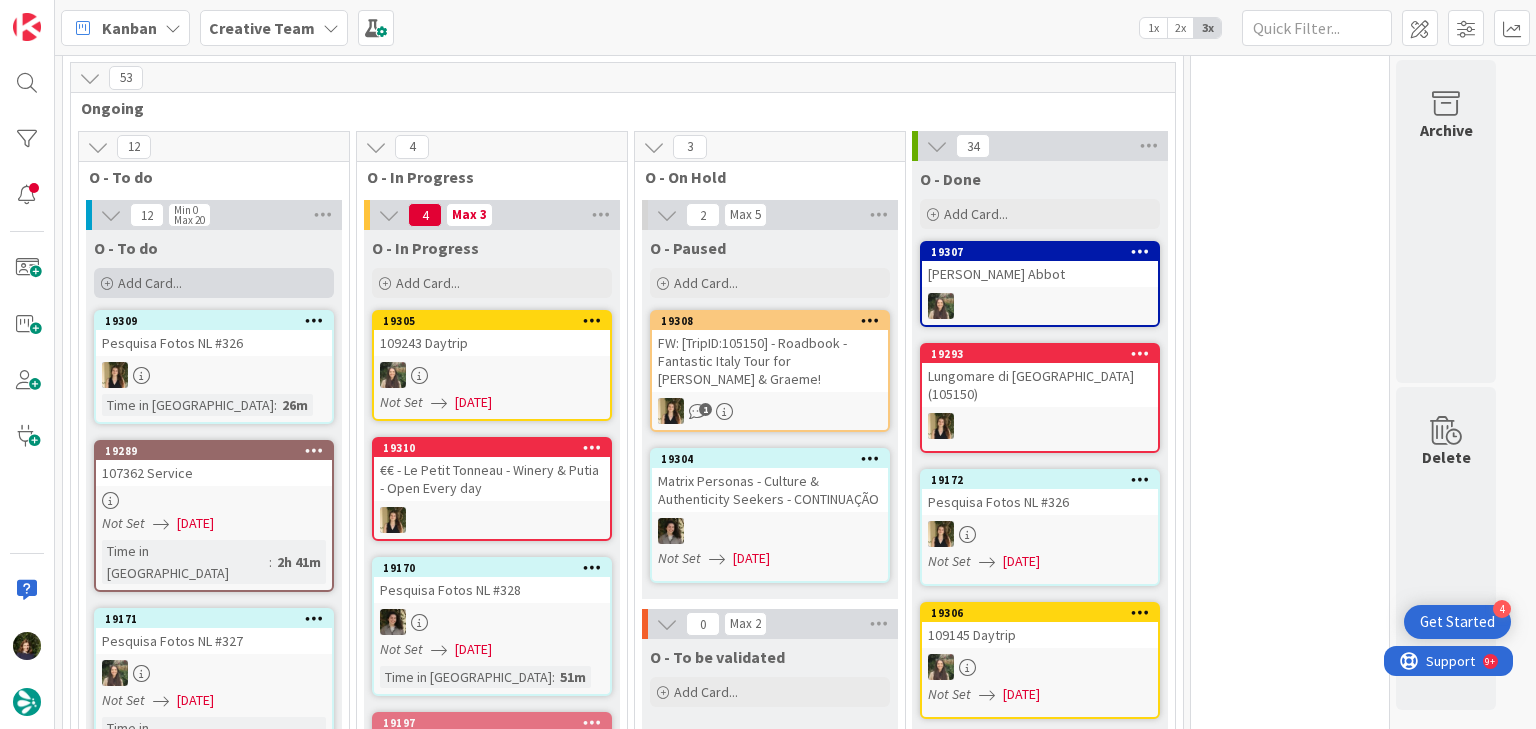 click on "Add Card..." at bounding box center [214, 283] 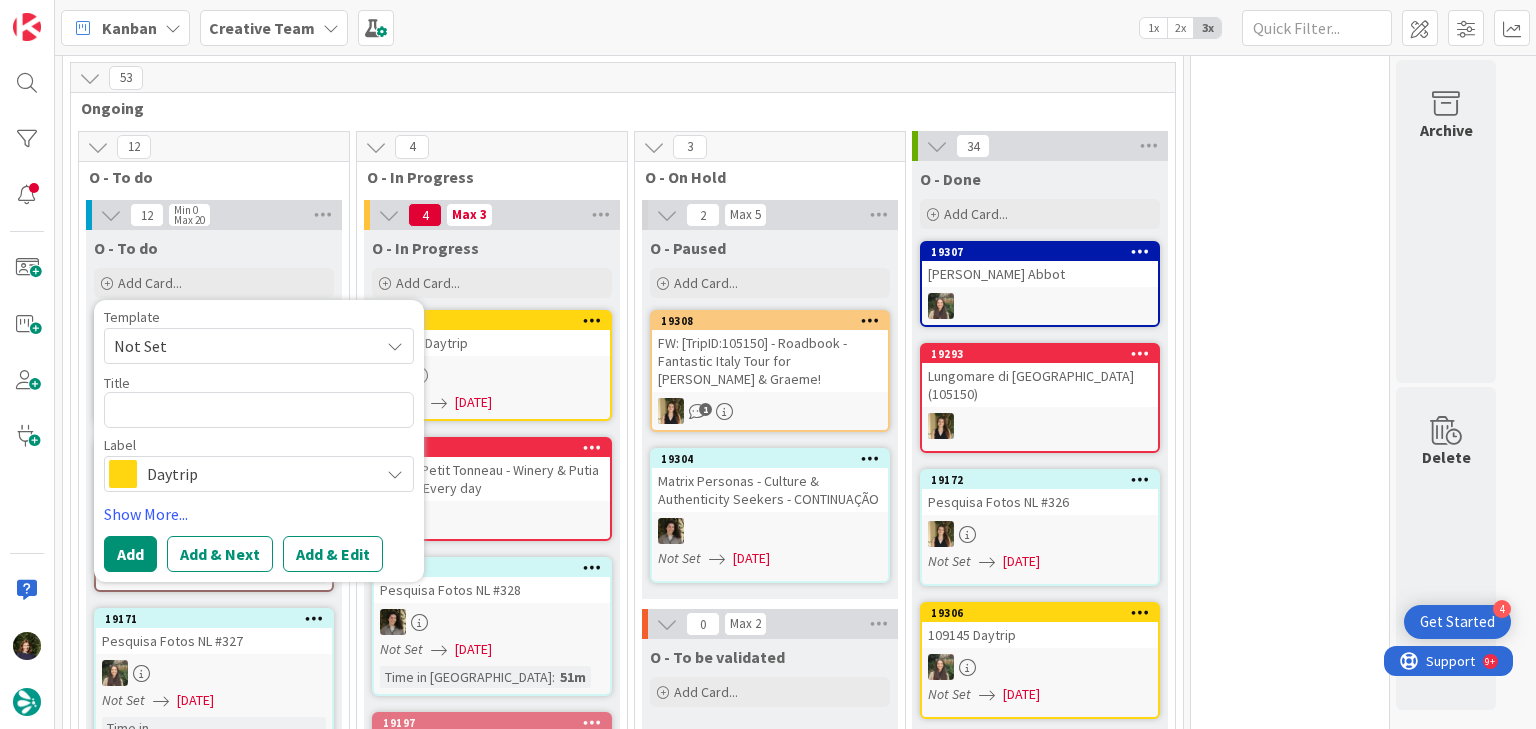 click on "O - In Progress" at bounding box center (492, 248) 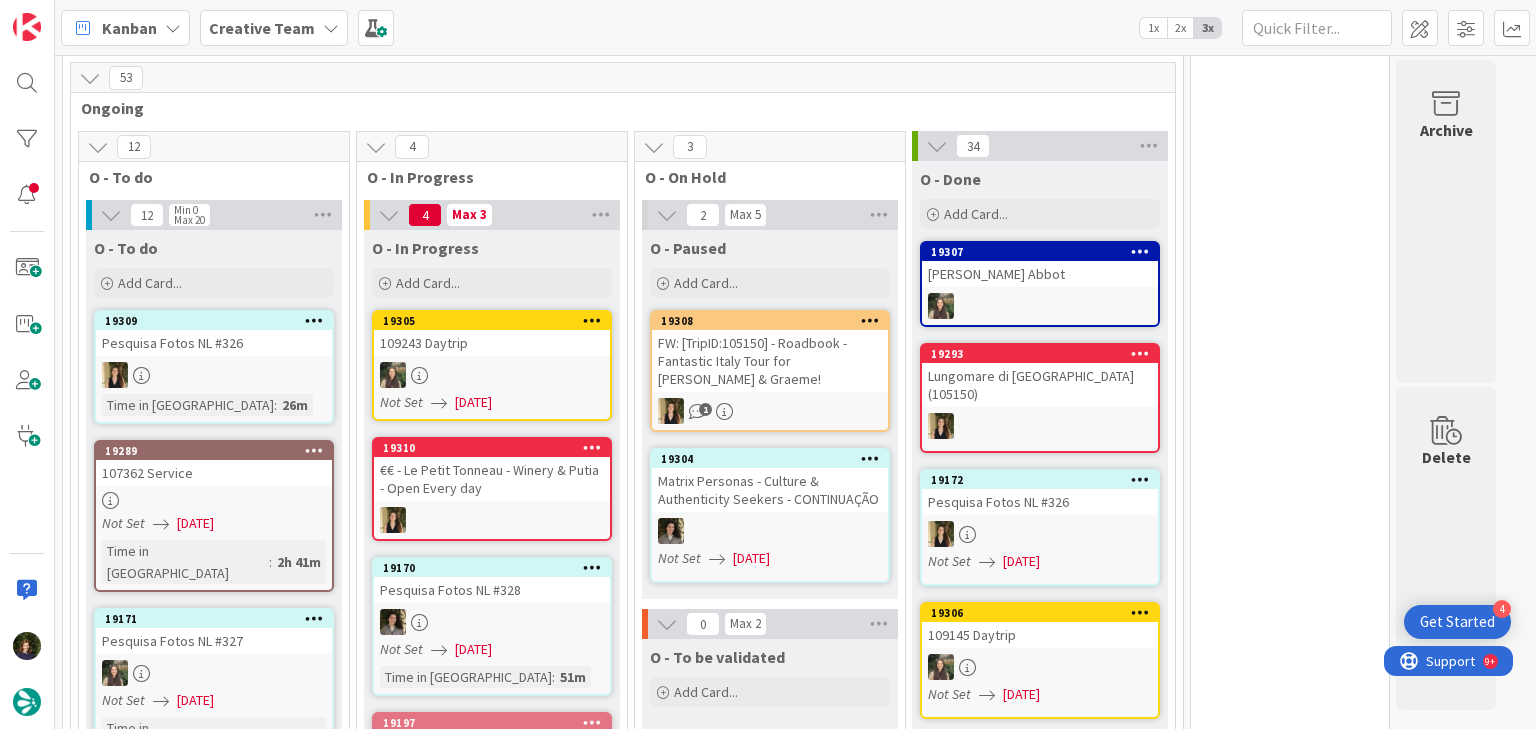click at bounding box center (592, 320) 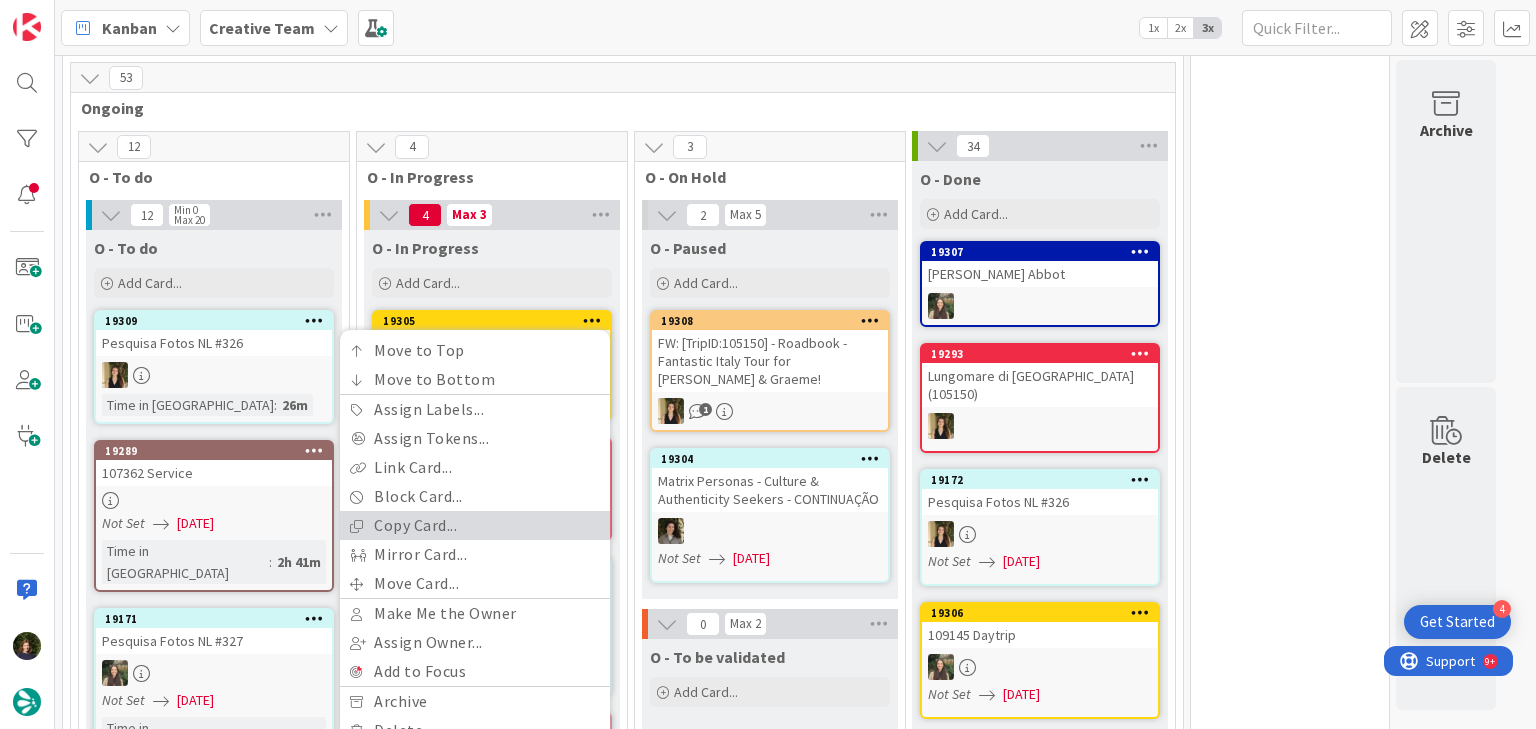 click on "Copy Card..." at bounding box center (475, 525) 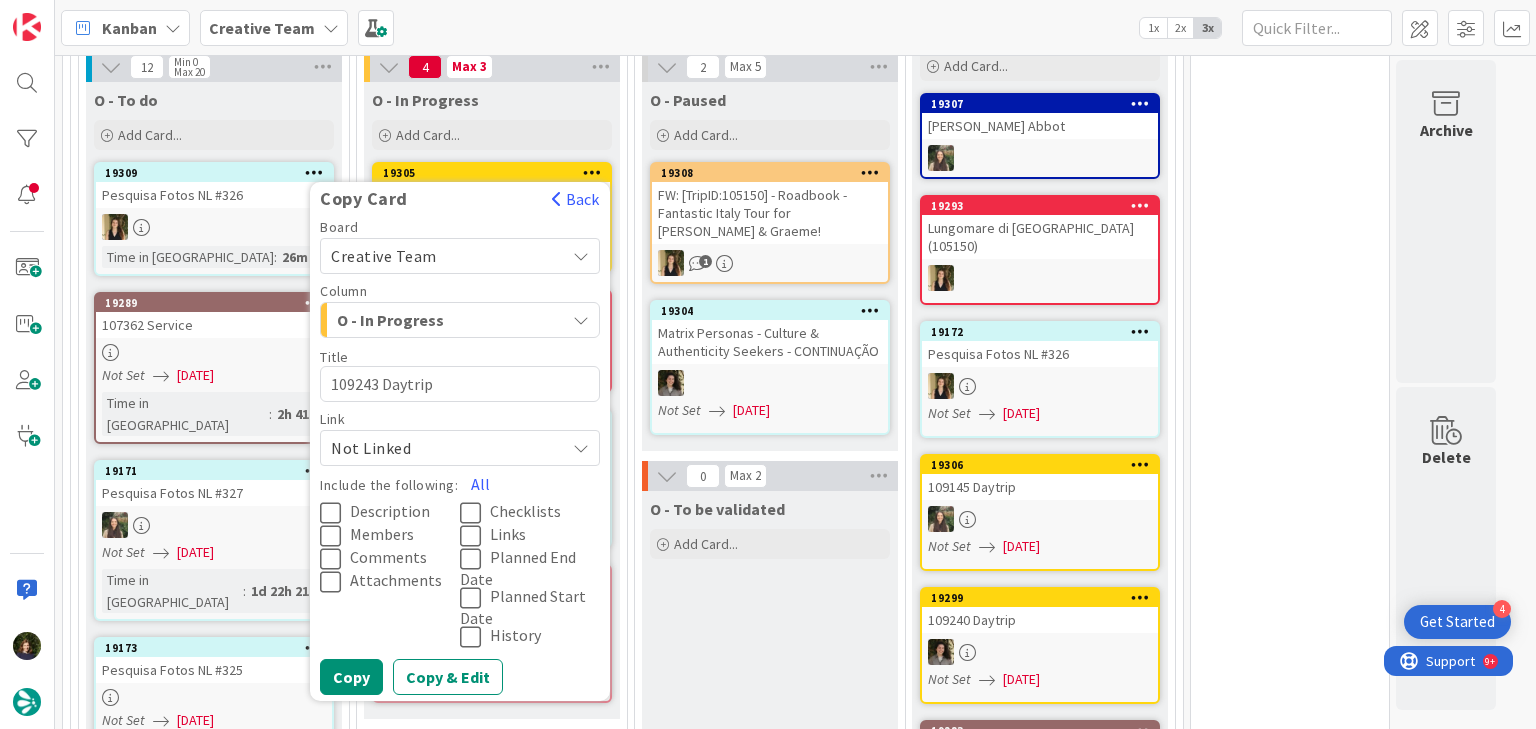 scroll, scrollTop: 960, scrollLeft: 0, axis: vertical 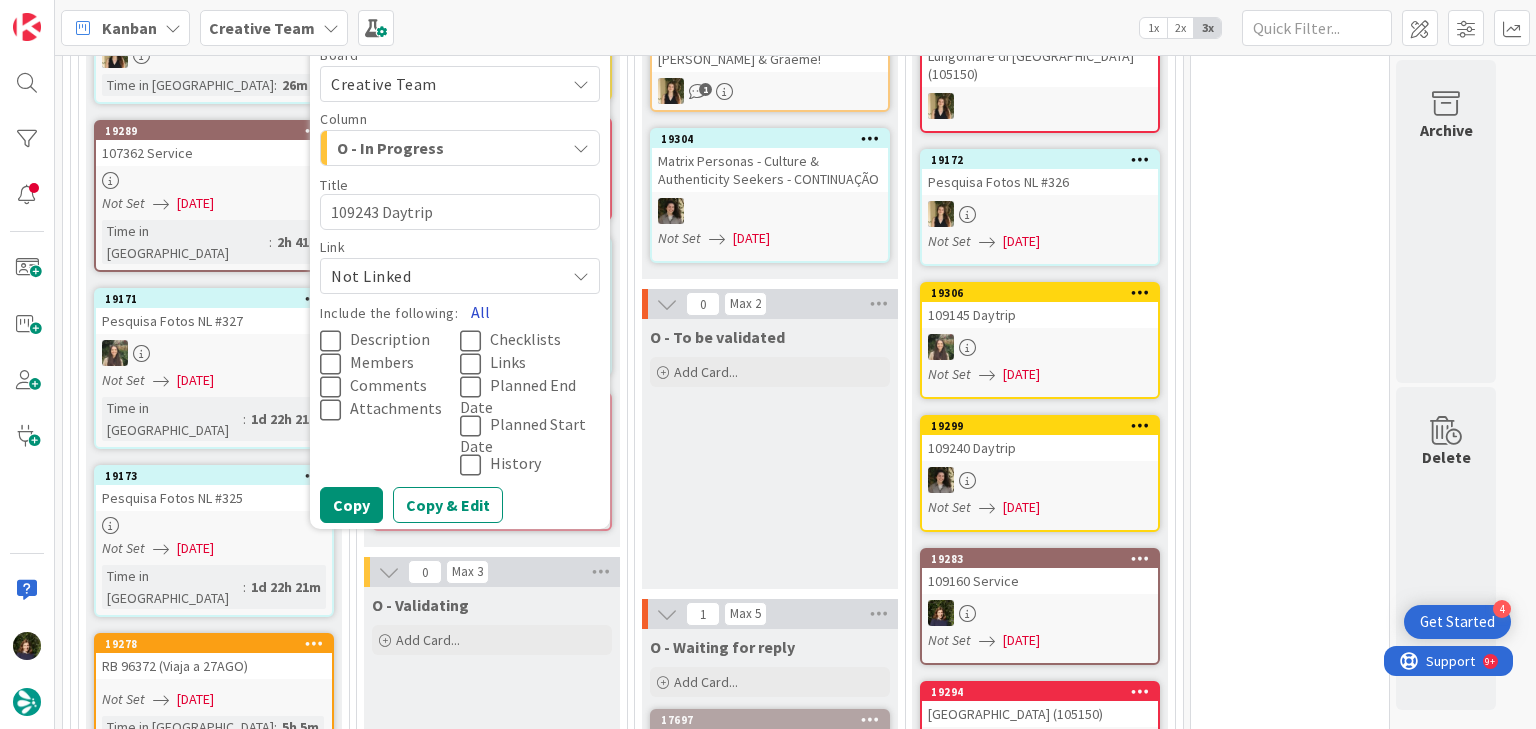 click on "All" at bounding box center [480, 312] 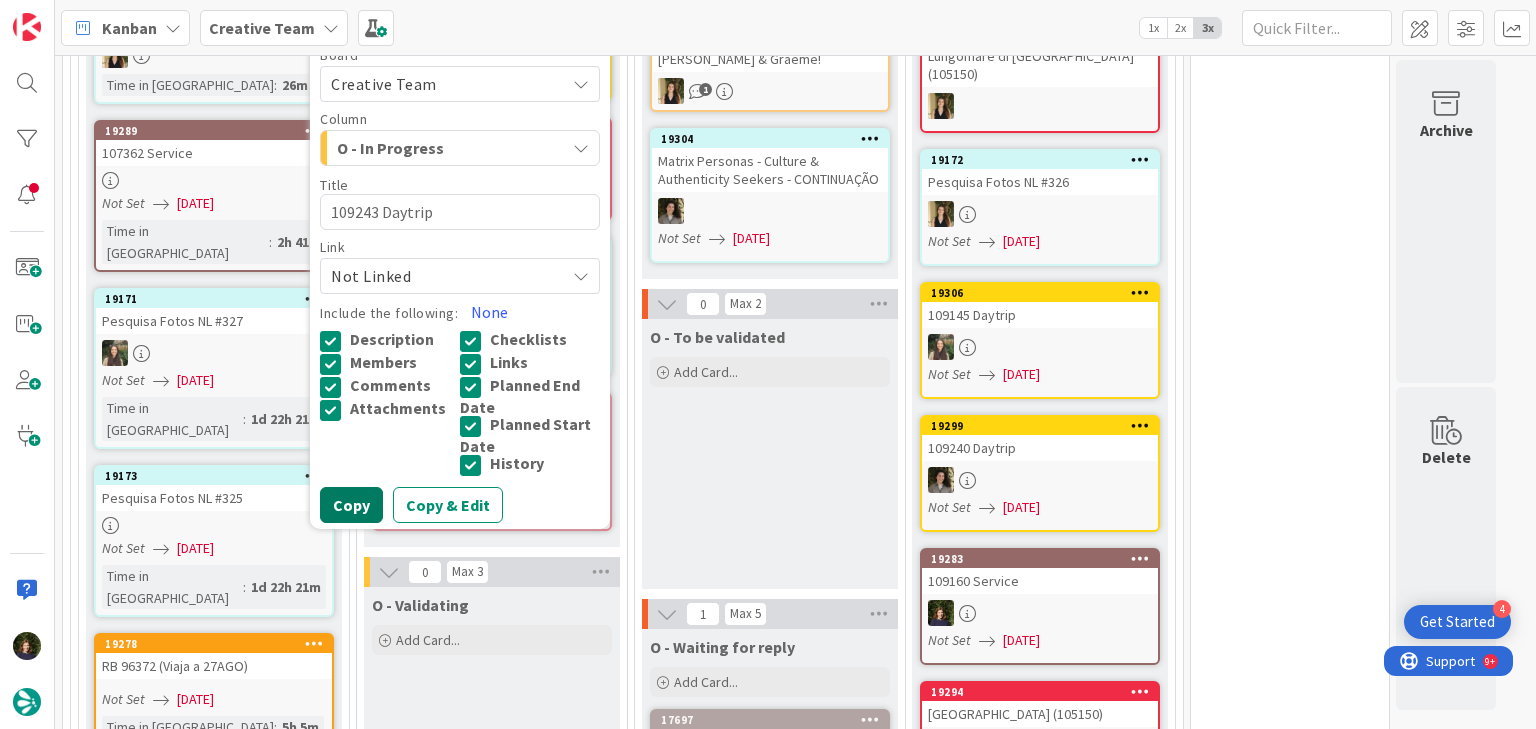 click on "Copy" at bounding box center (351, 505) 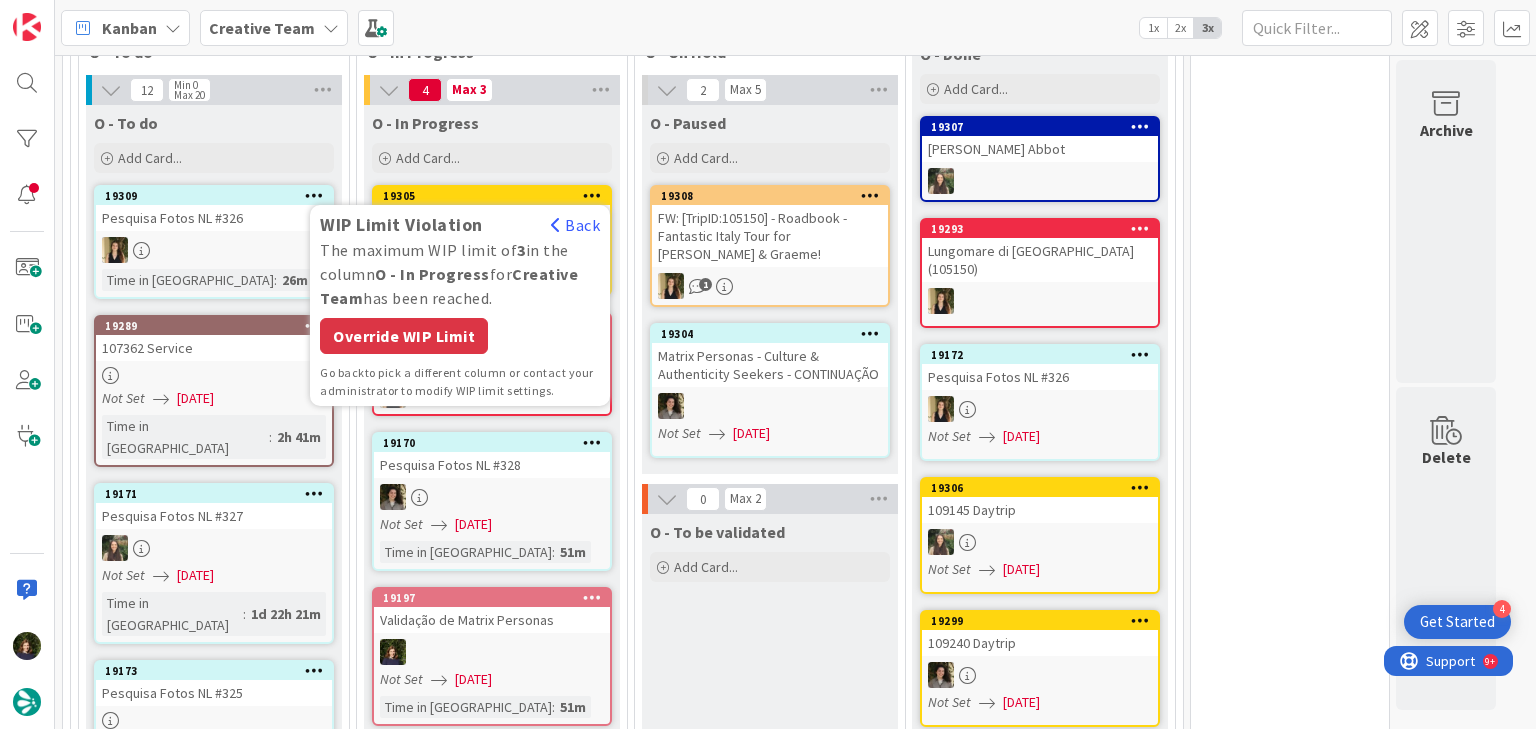 scroll, scrollTop: 720, scrollLeft: 0, axis: vertical 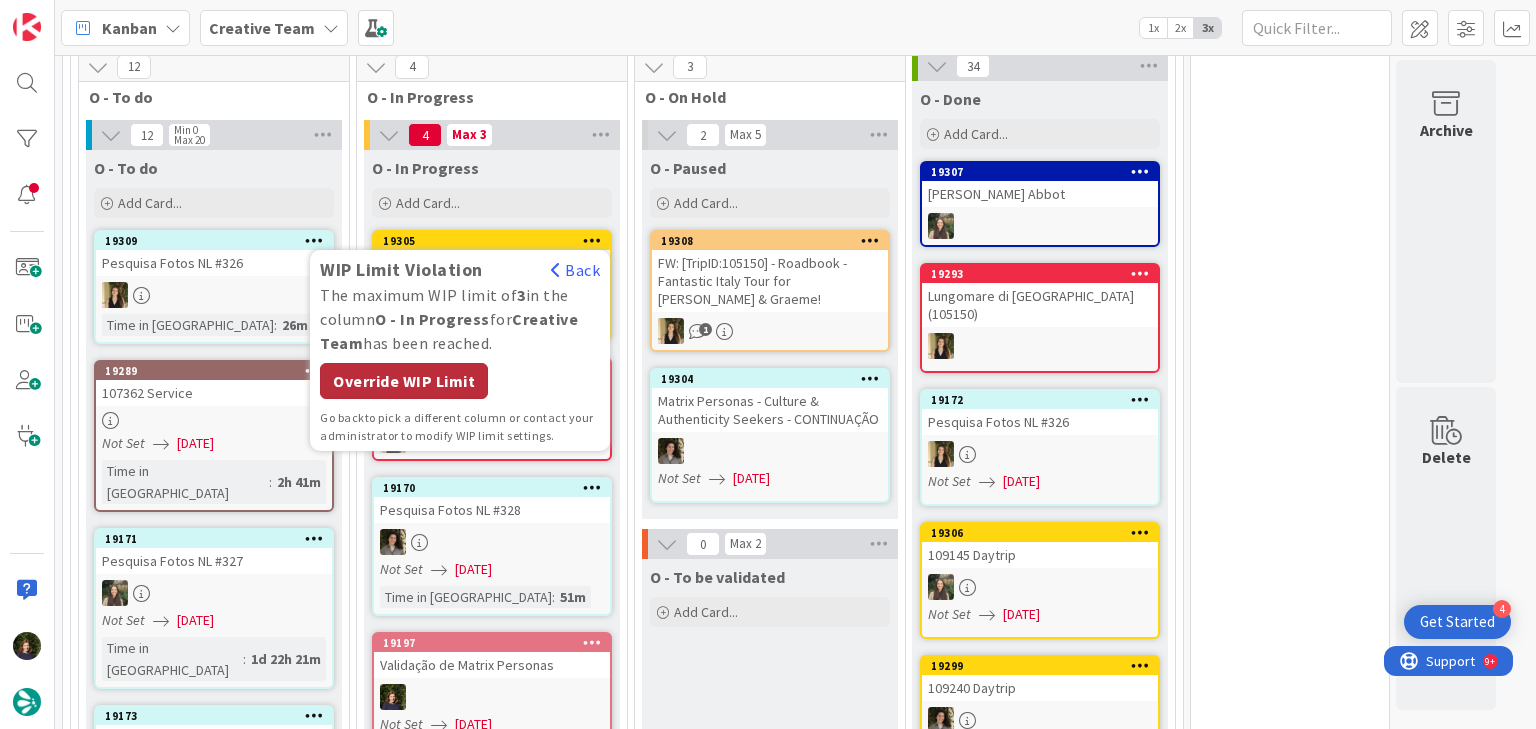click on "Override WIP Limit" at bounding box center (404, 381) 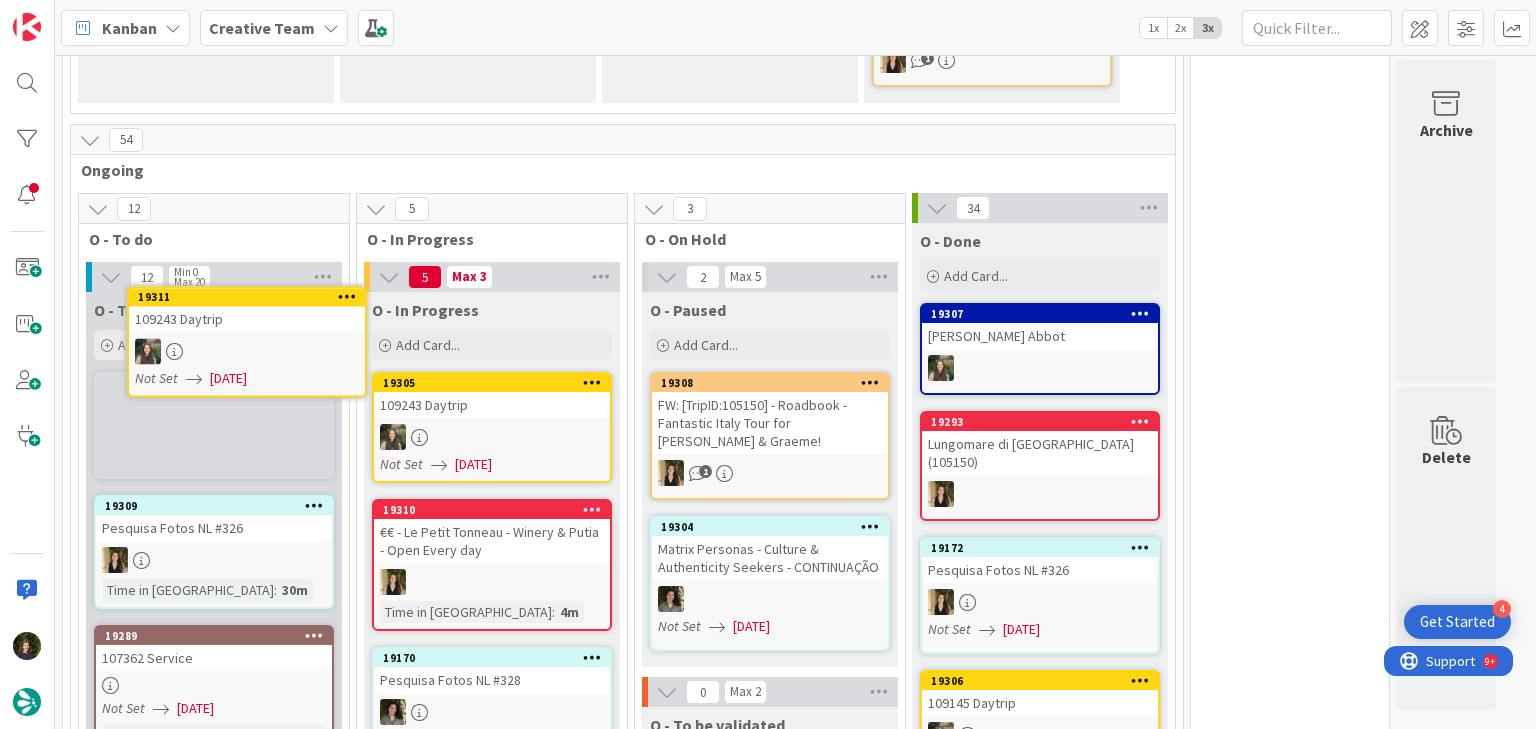 scroll, scrollTop: 554, scrollLeft: 0, axis: vertical 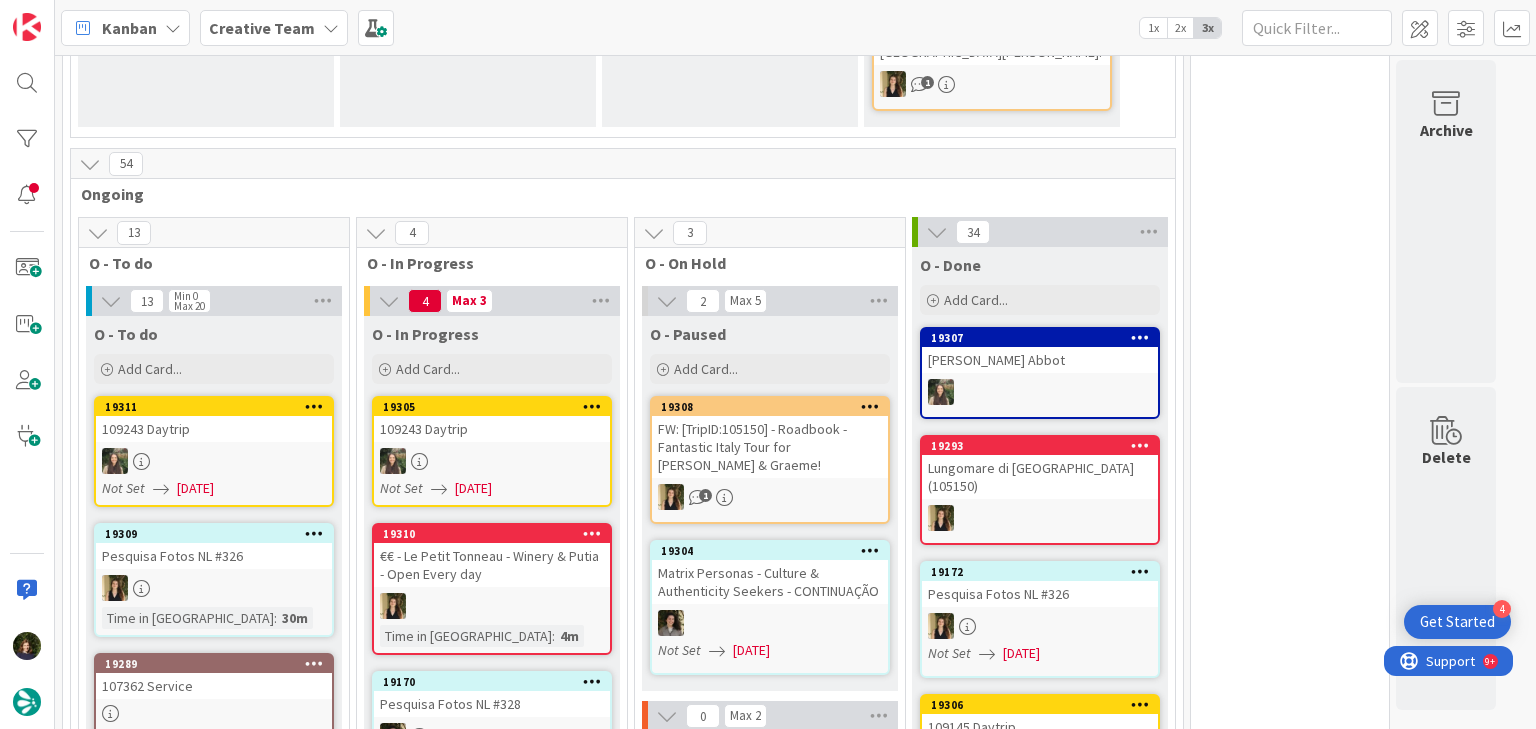 click on "109243 Daytrip" at bounding box center [214, 429] 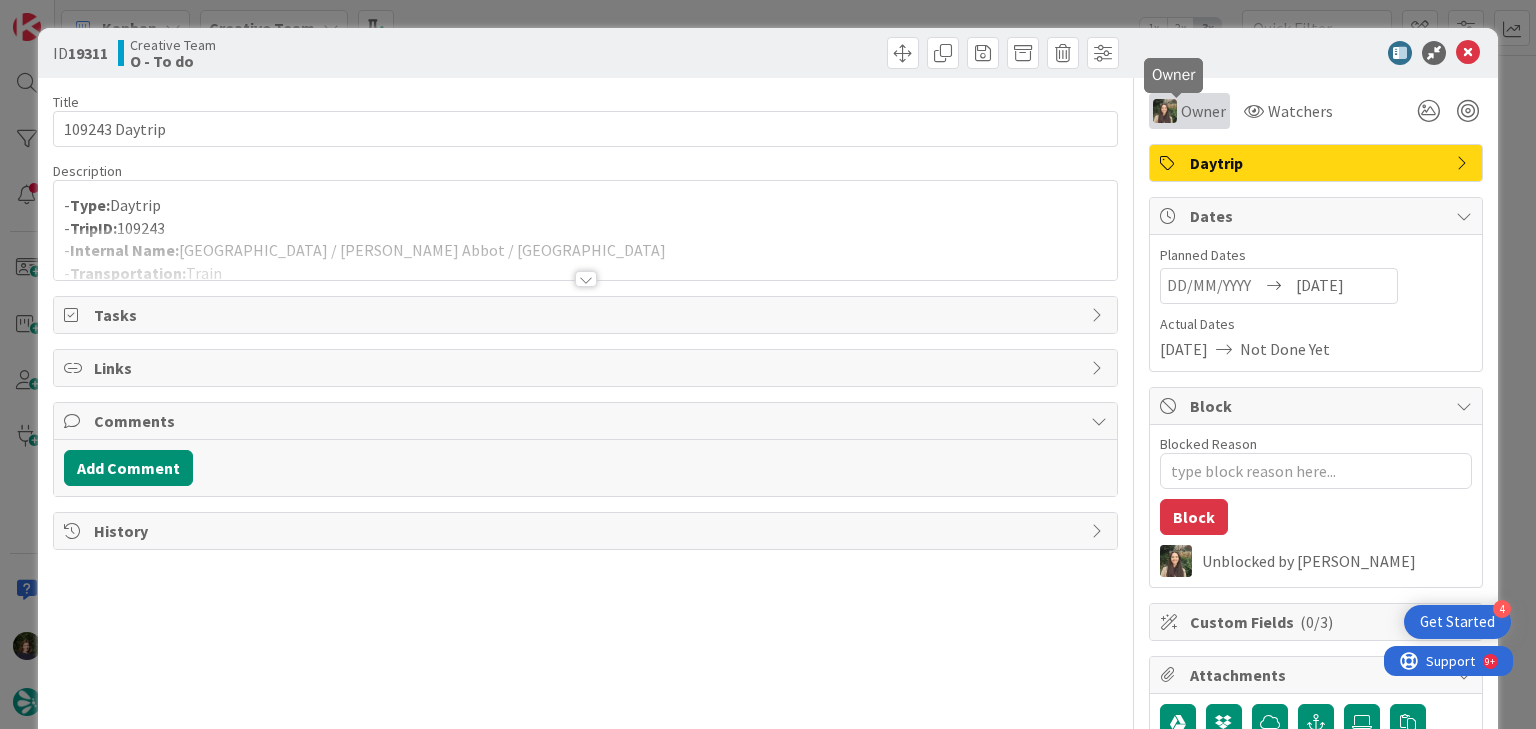 scroll, scrollTop: 0, scrollLeft: 0, axis: both 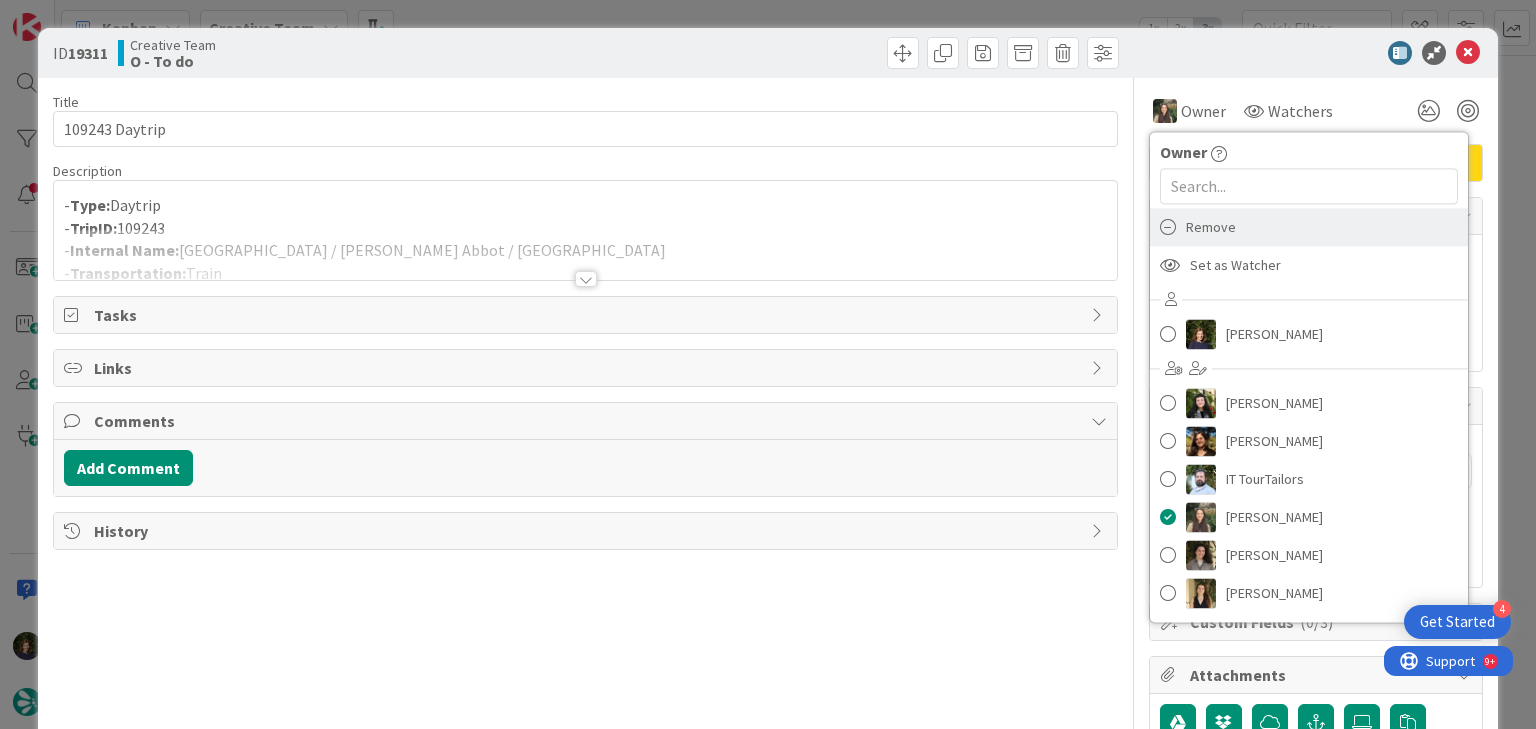 click on "Remove" at bounding box center (1309, 227) 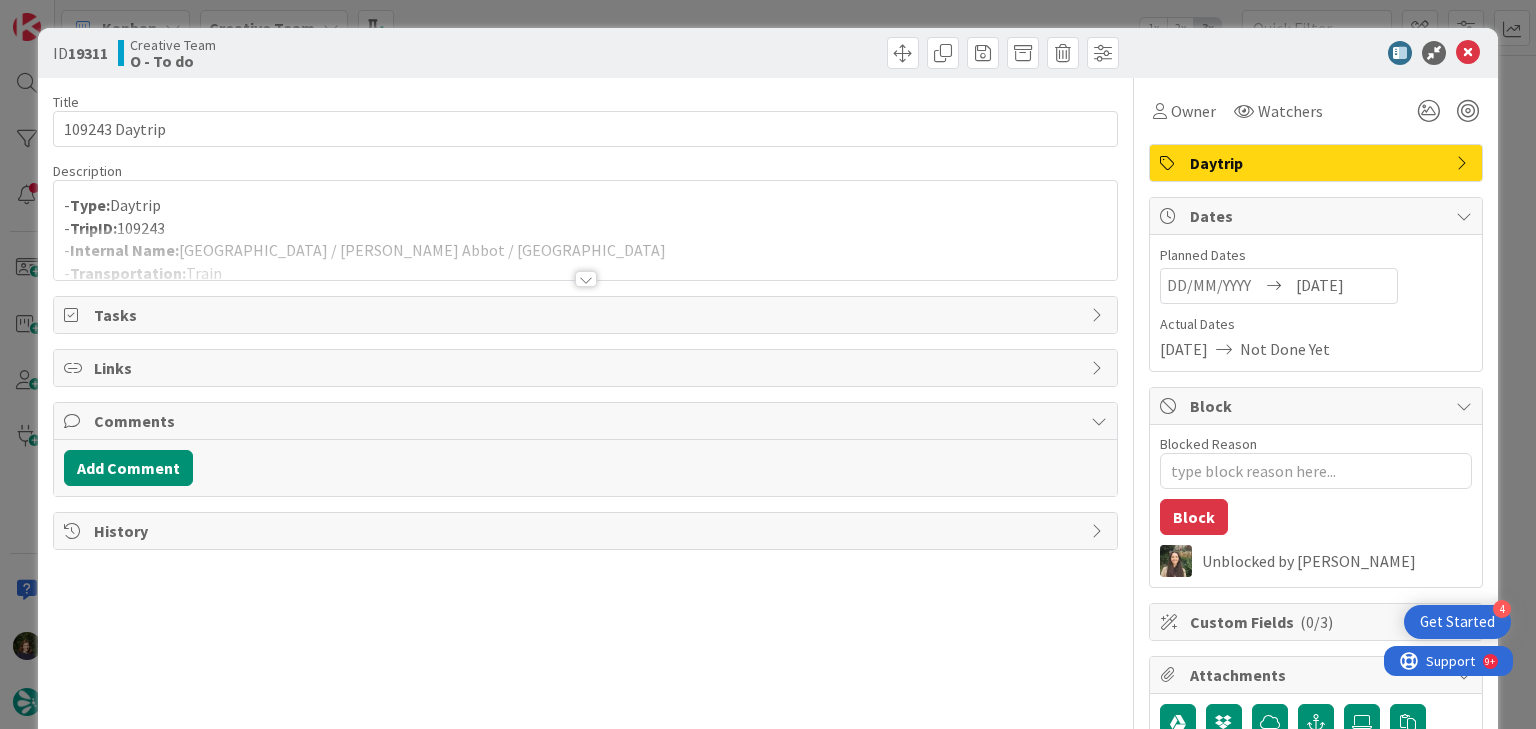 type on "x" 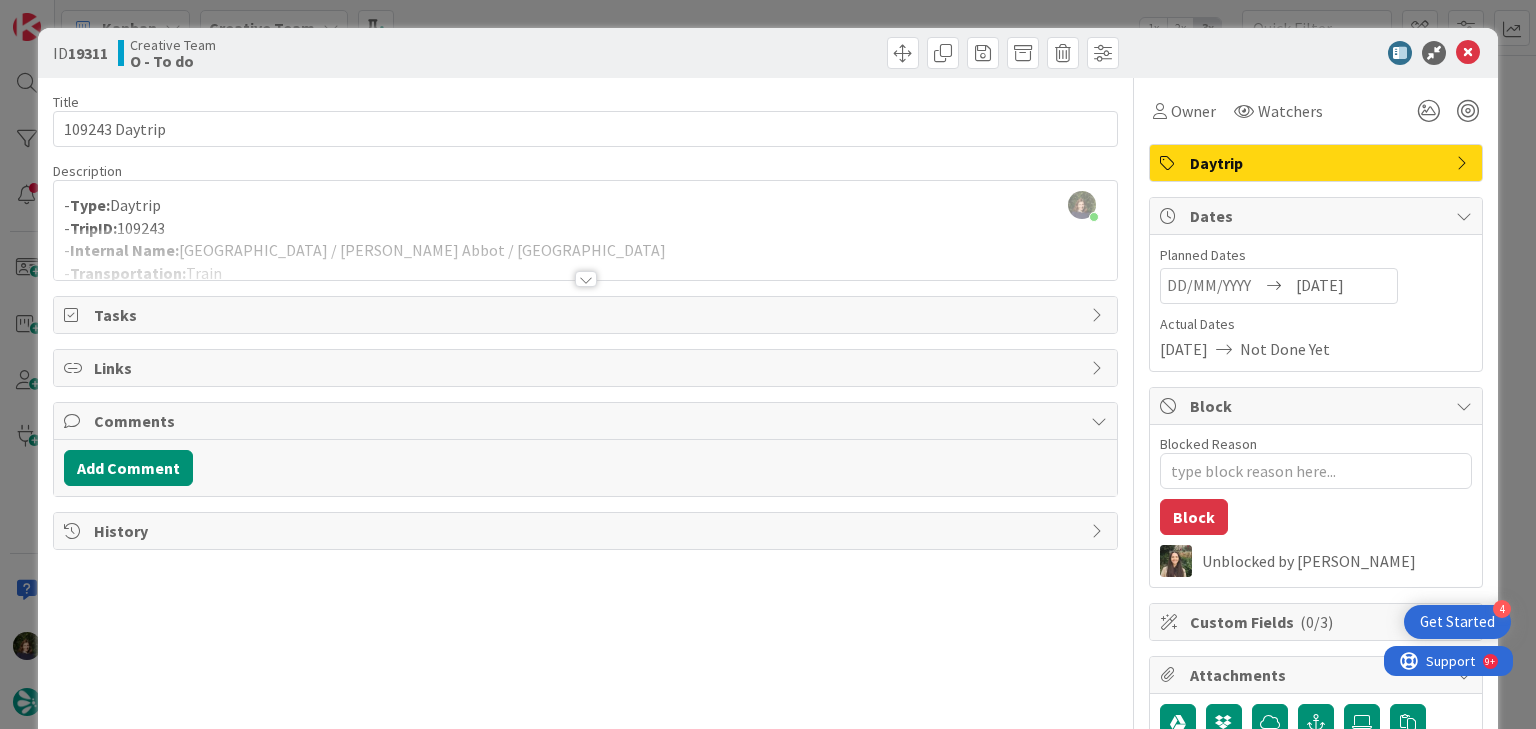 click at bounding box center (586, 279) 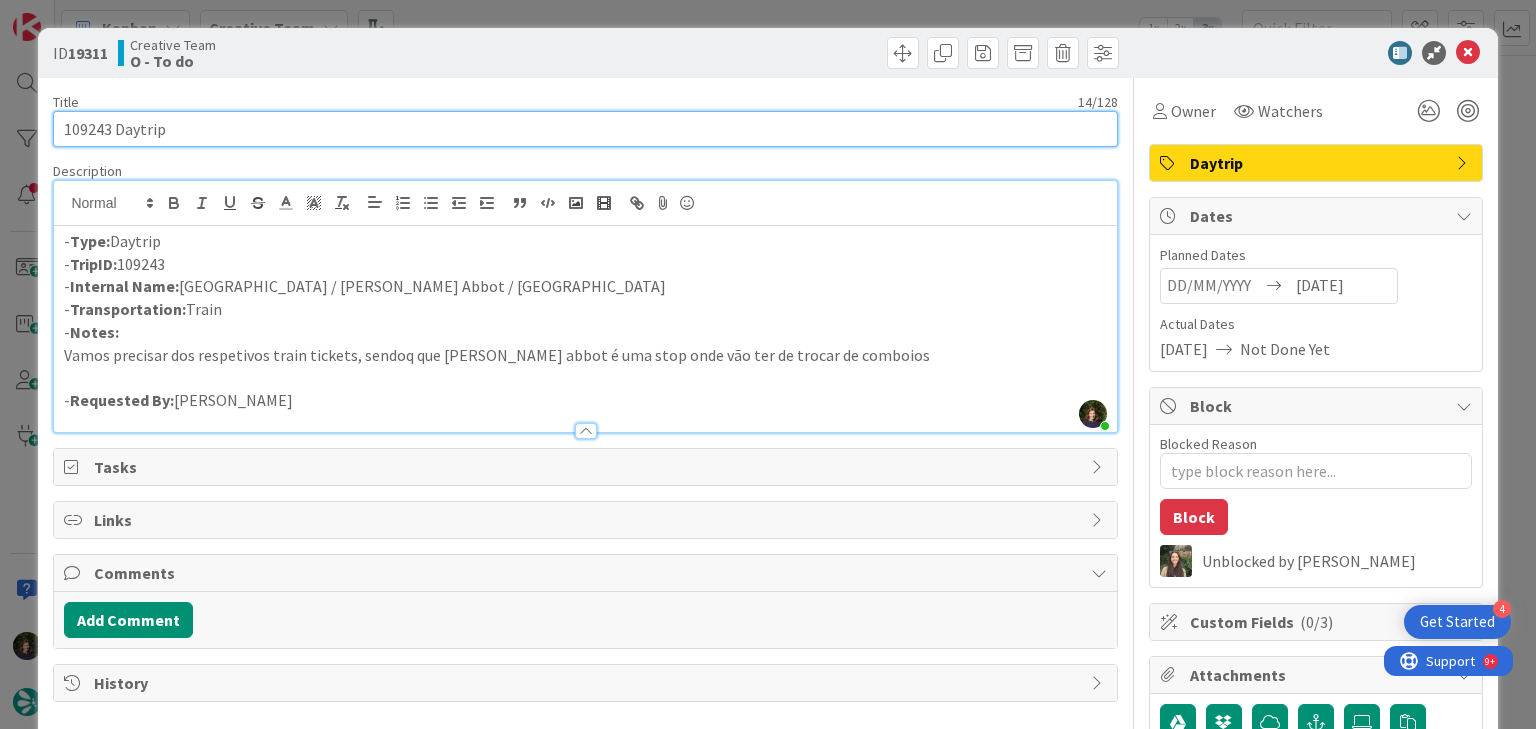 drag, startPoint x: 191, startPoint y: 133, endPoint x: 110, endPoint y: 133, distance: 81 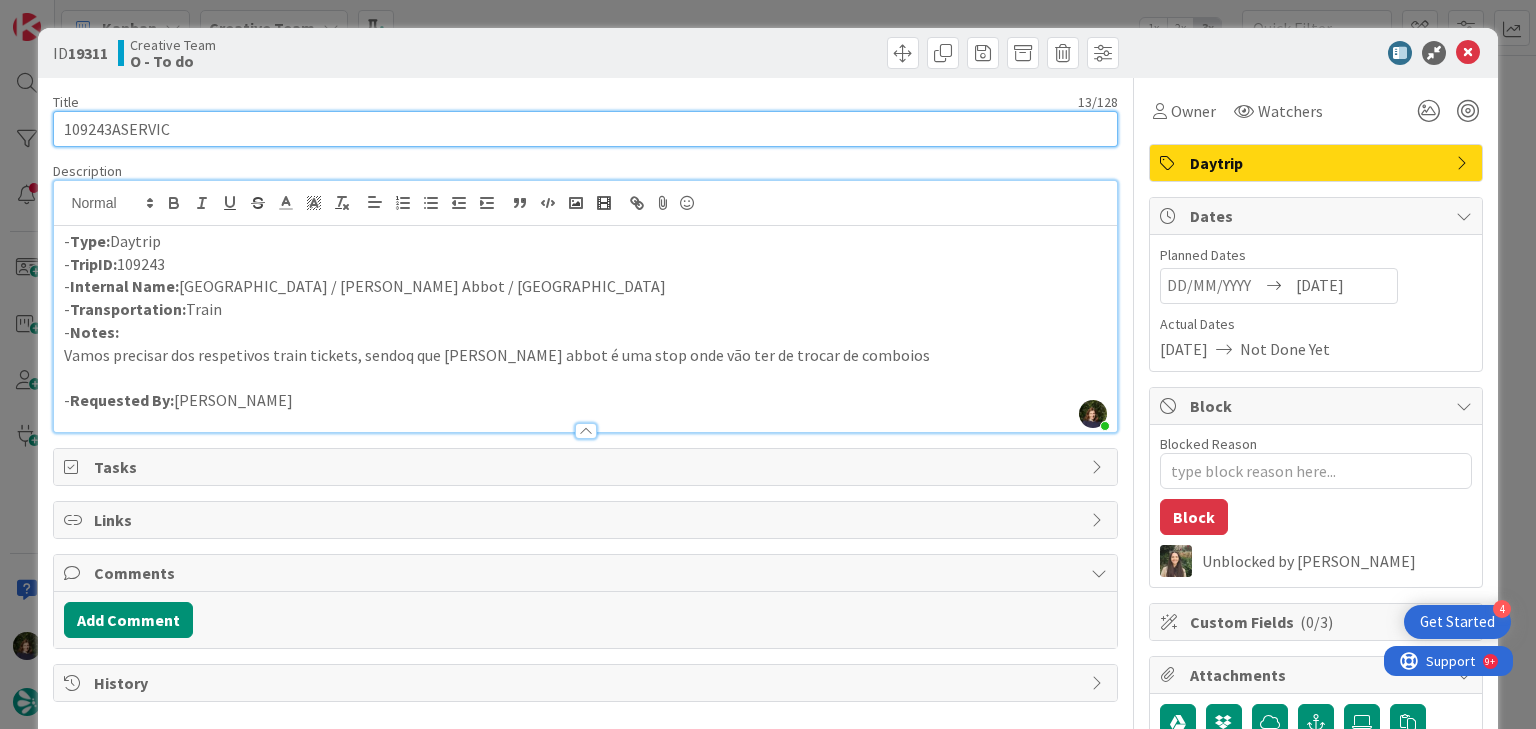 type on "109243ASERVICE" 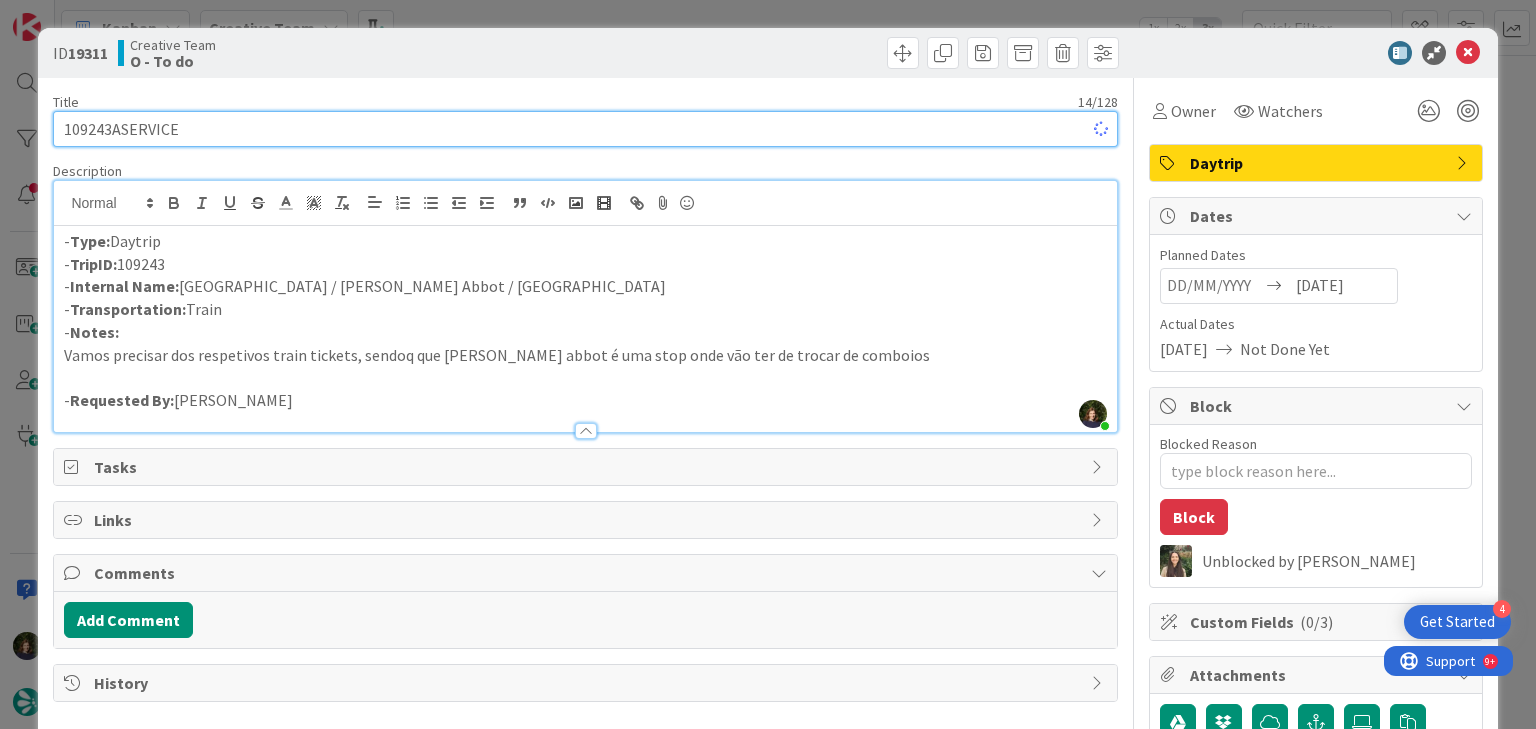 type on "x" 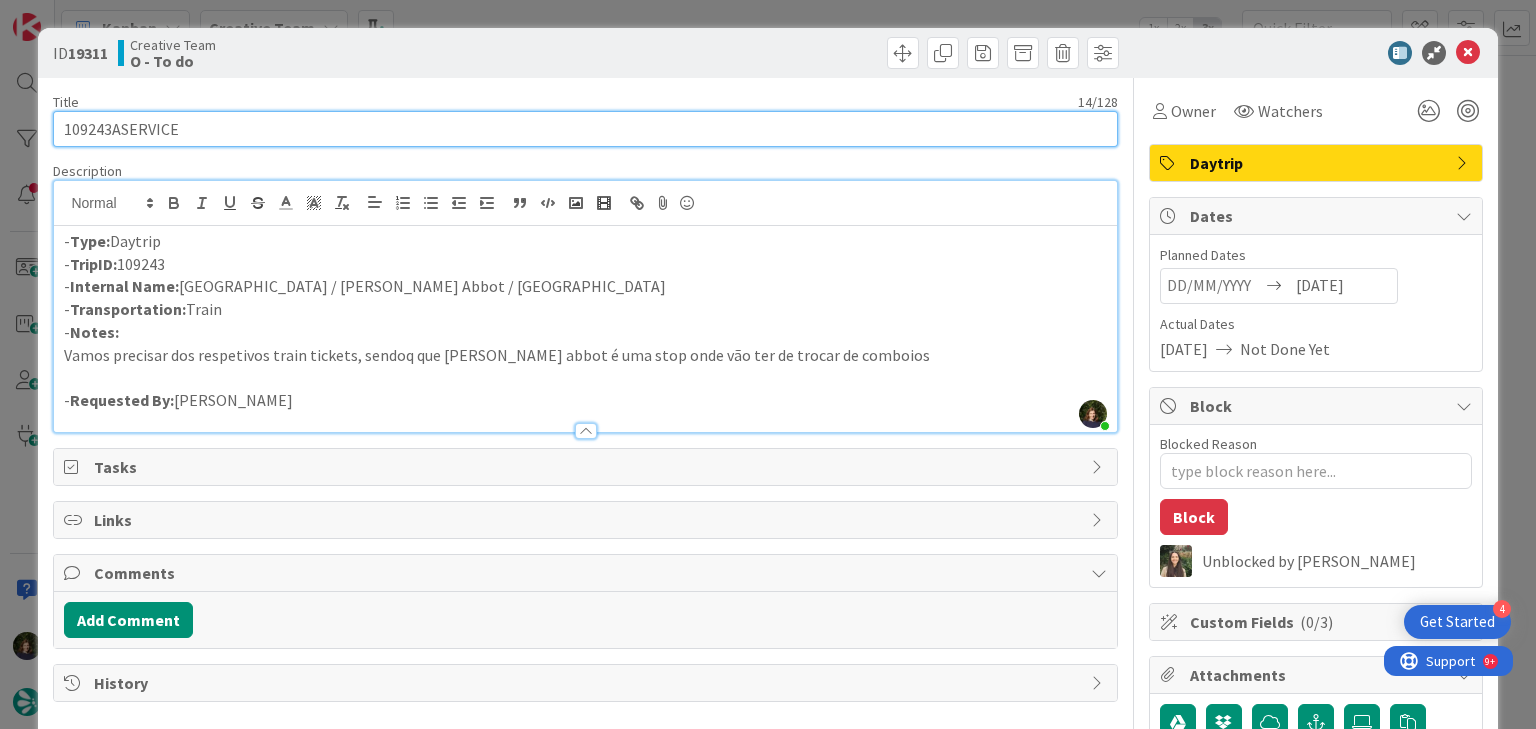 click on "109243ASERVICE" at bounding box center (585, 129) 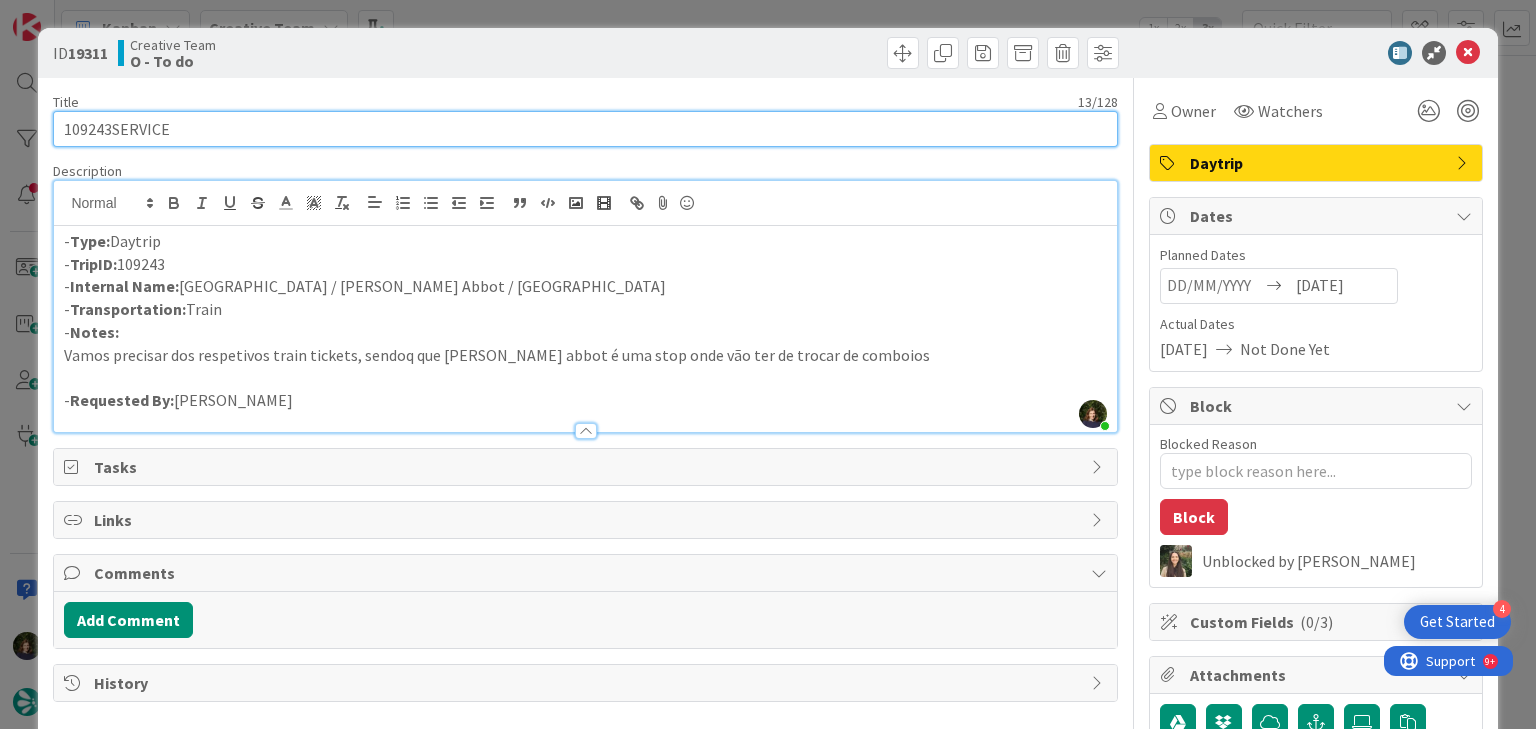 type on "109243 SERVICE" 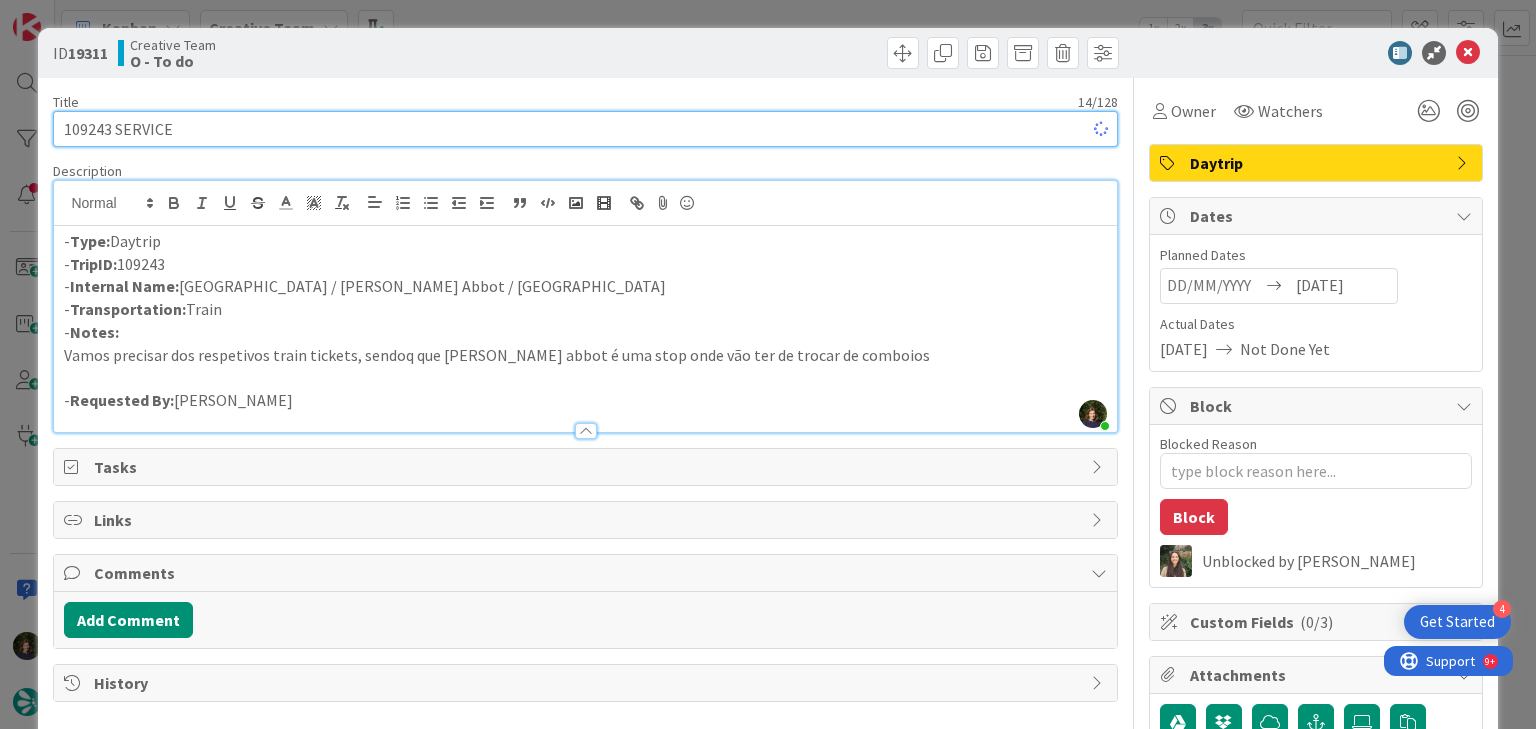 type on "x" 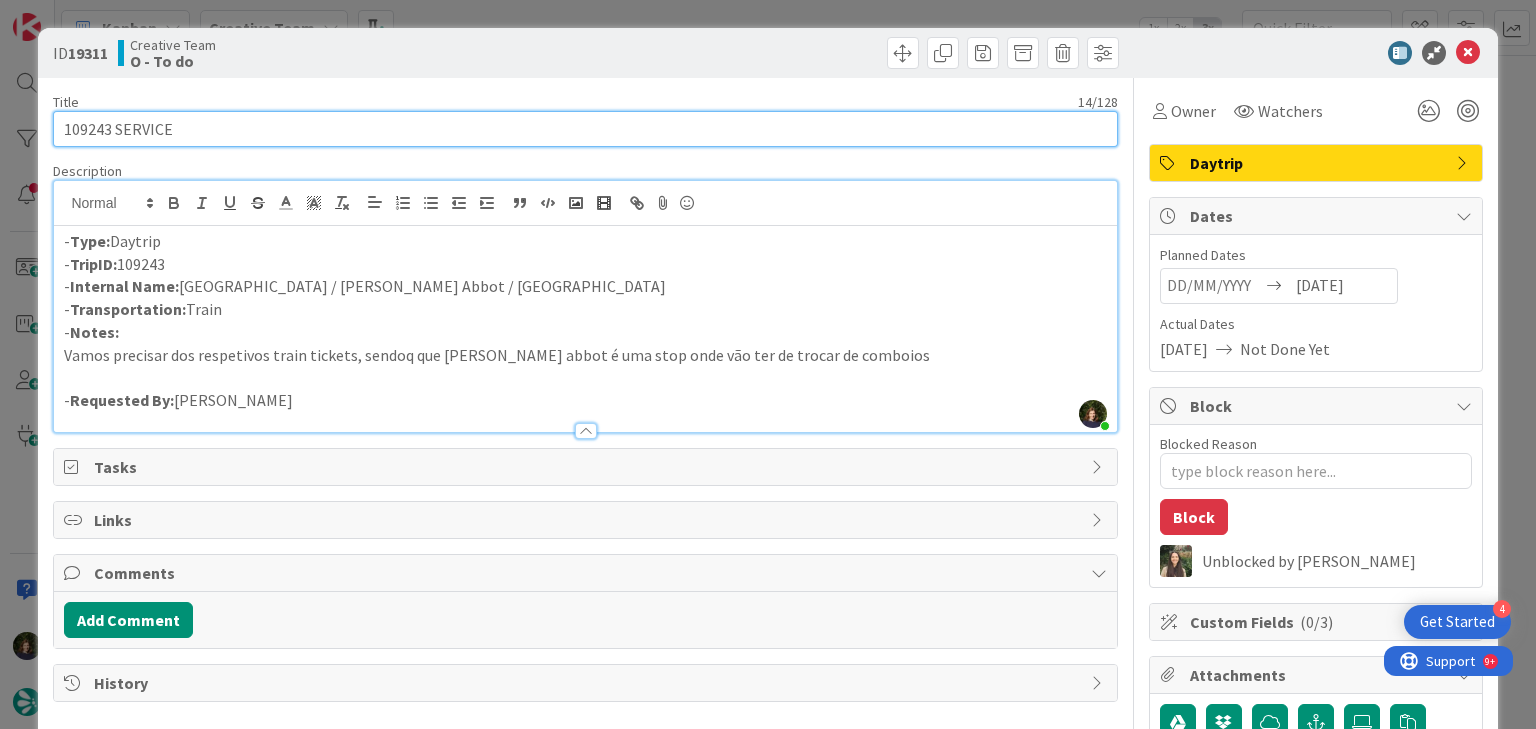 type on "109243 SERVICE" 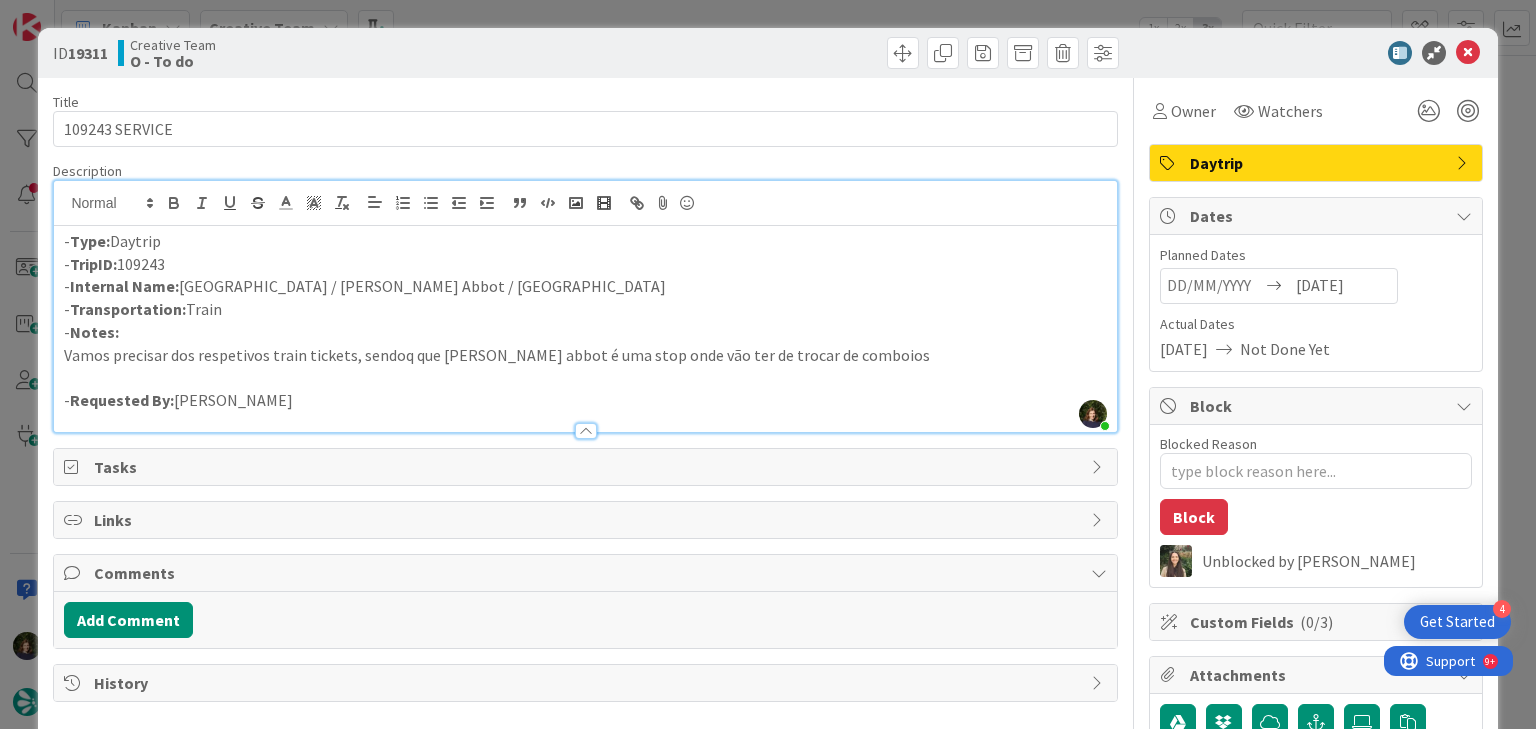 drag, startPoint x: 194, startPoint y: 246, endPoint x: 117, endPoint y: 240, distance: 77.23341 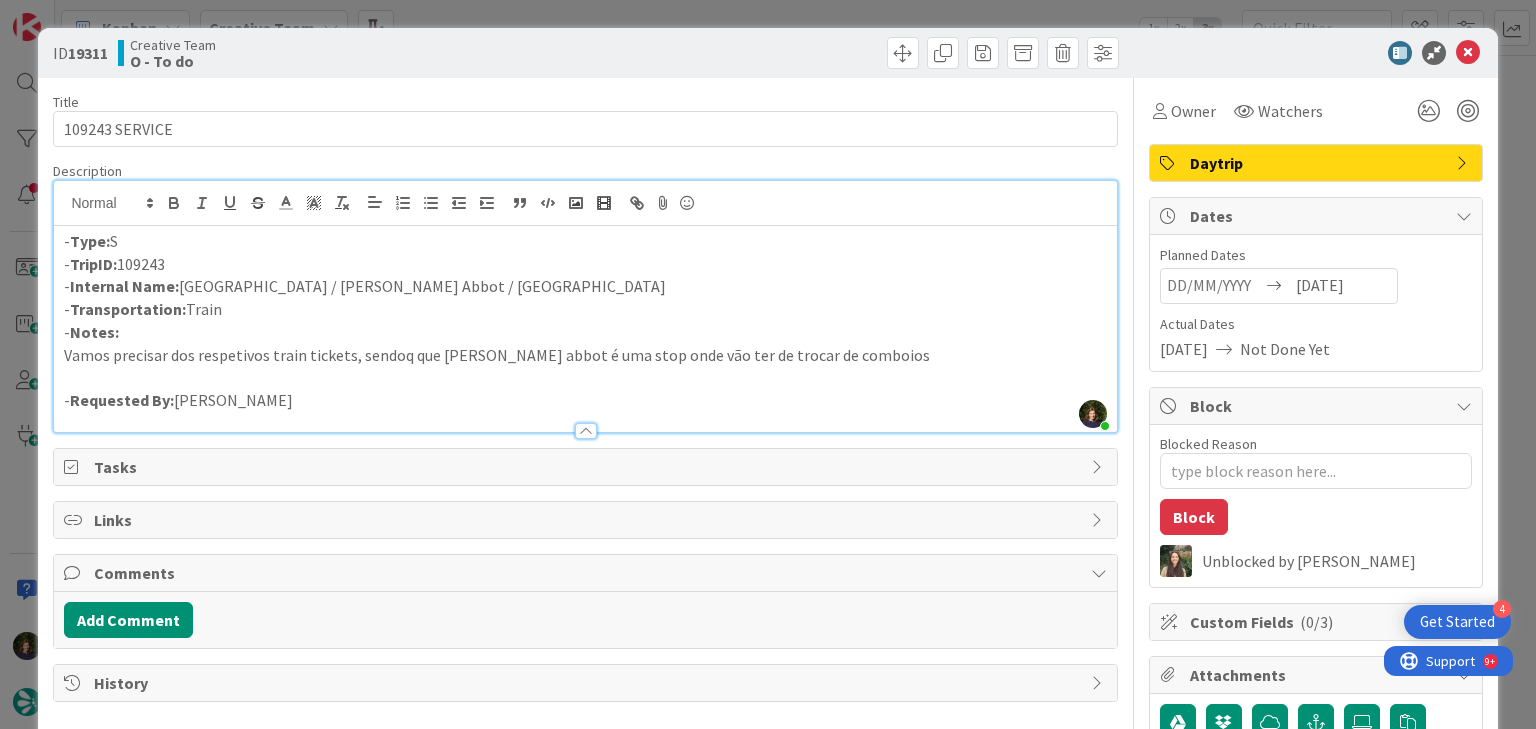 type 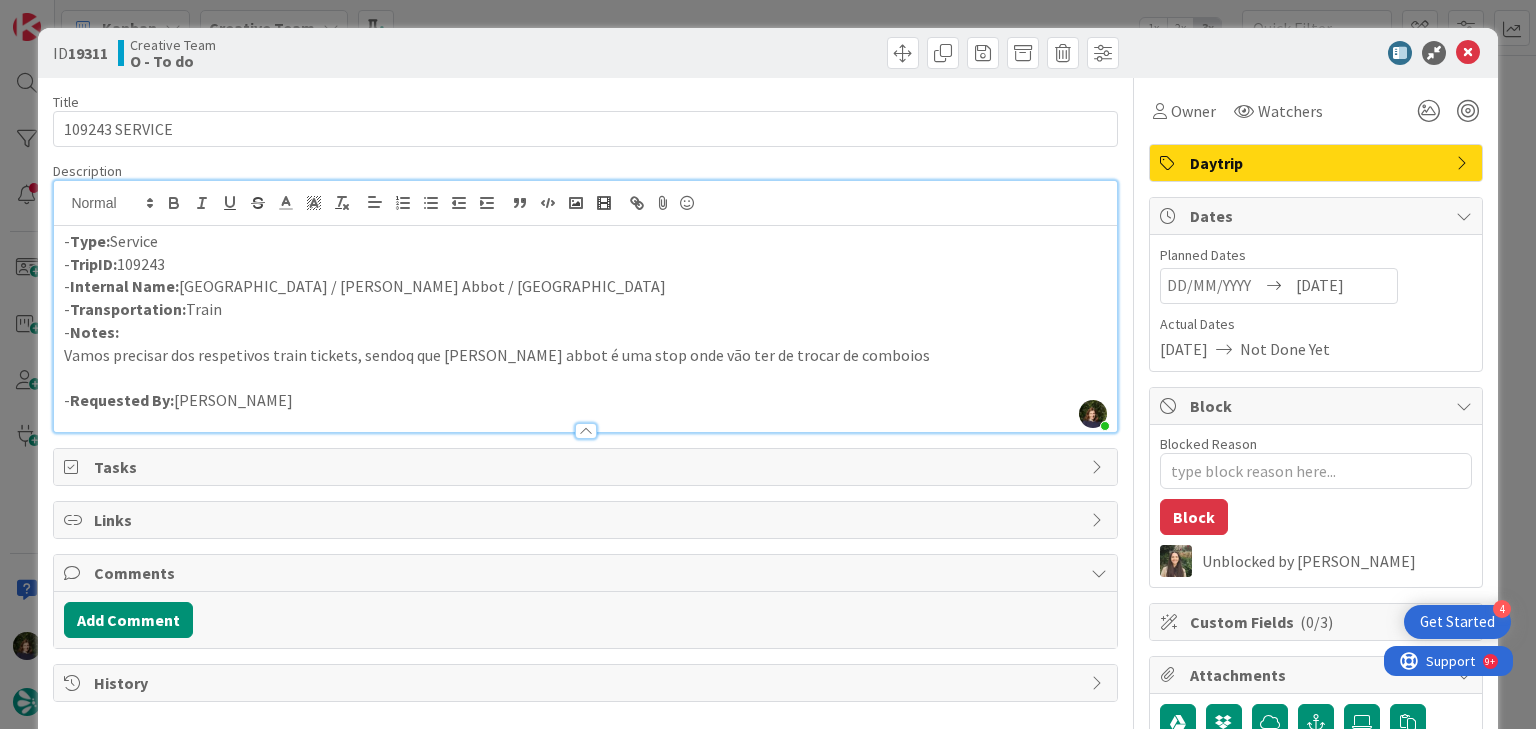 click on "-  Internal Name:  London / Newton Abbot / Paignton" at bounding box center [585, 286] 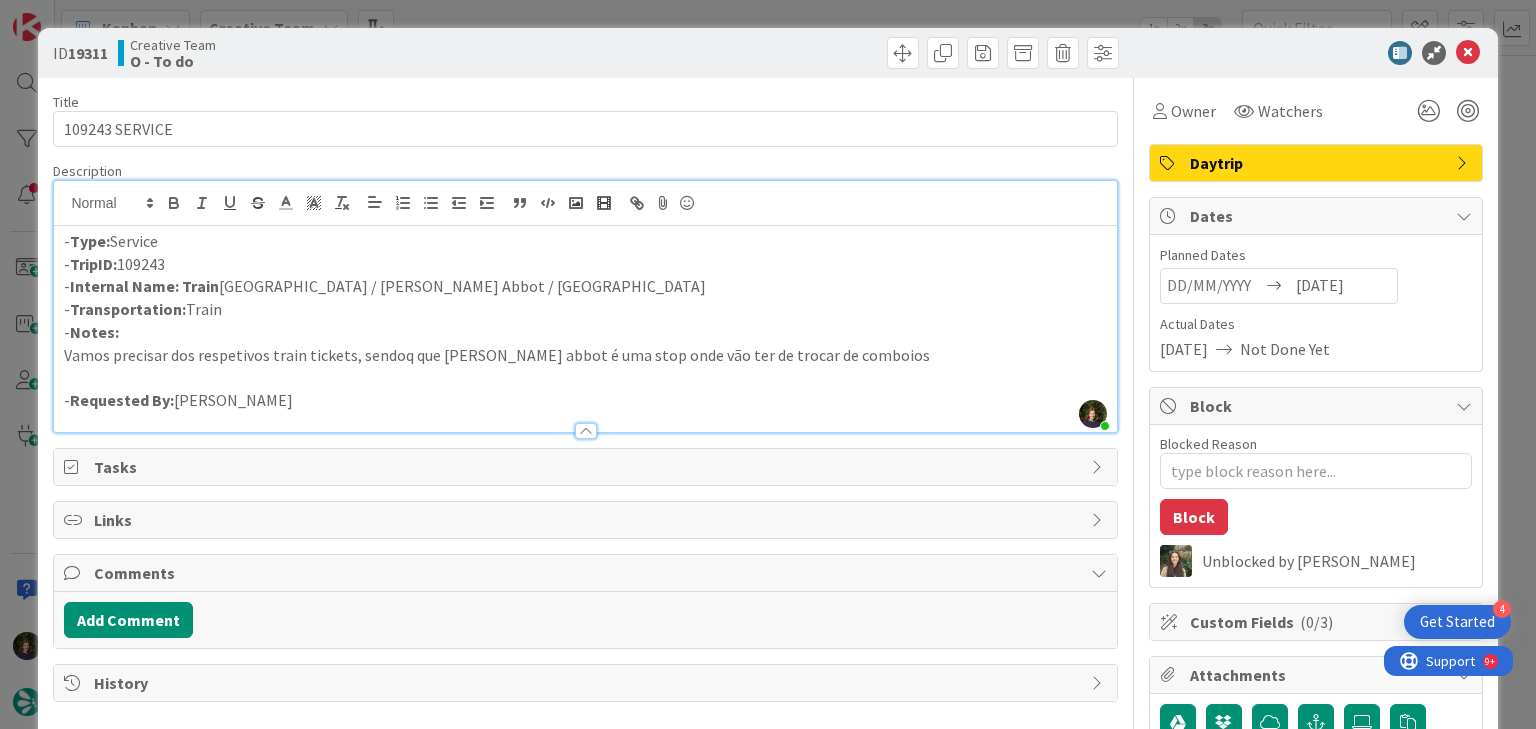 click on "Vamos precisar dos respetivos train tickets, sendoq que newton abbot é uma stop onde vão ter de trocar de comboios" at bounding box center (585, 355) 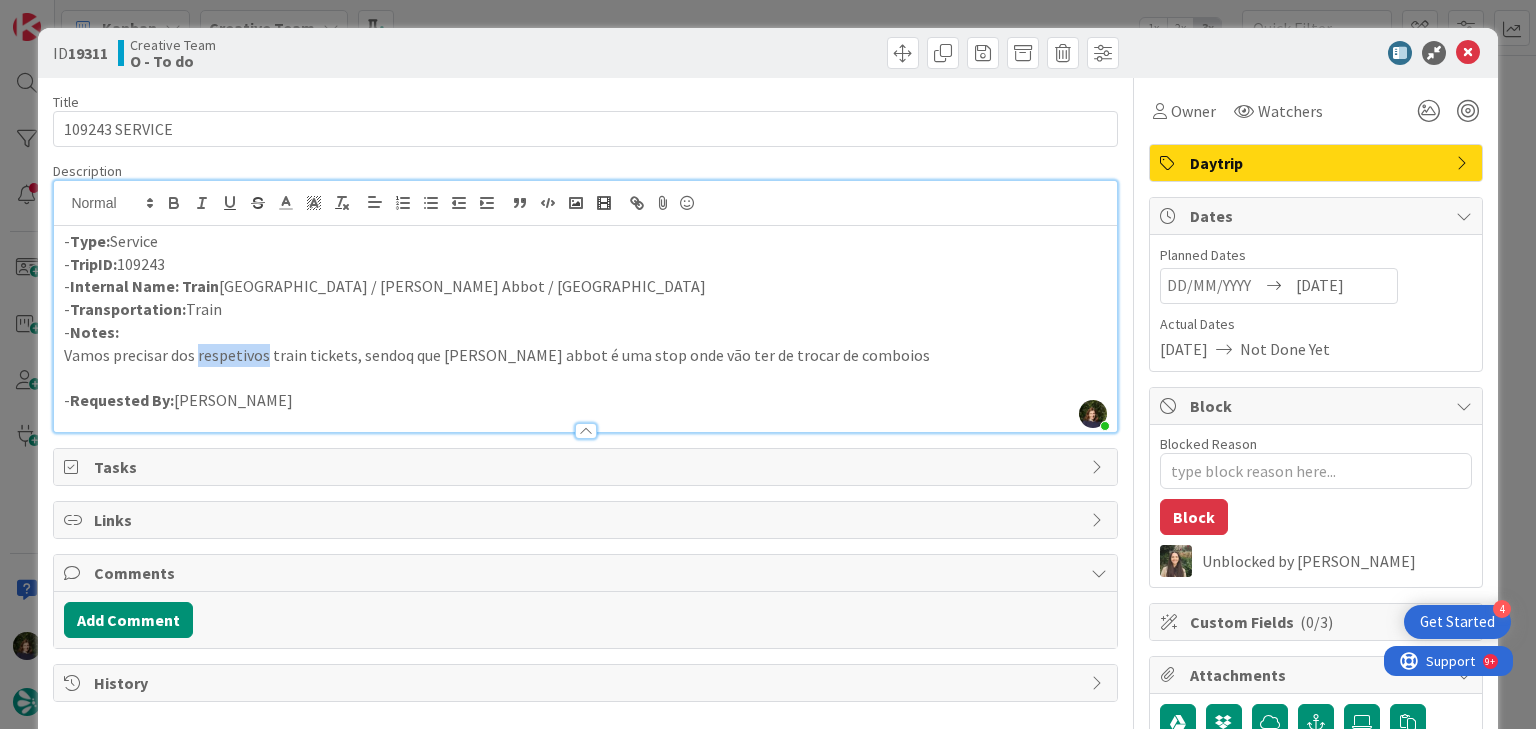 click on "Vamos precisar dos respetivos train tickets, sendoq que newton abbot é uma stop onde vão ter de trocar de comboios" at bounding box center (585, 355) 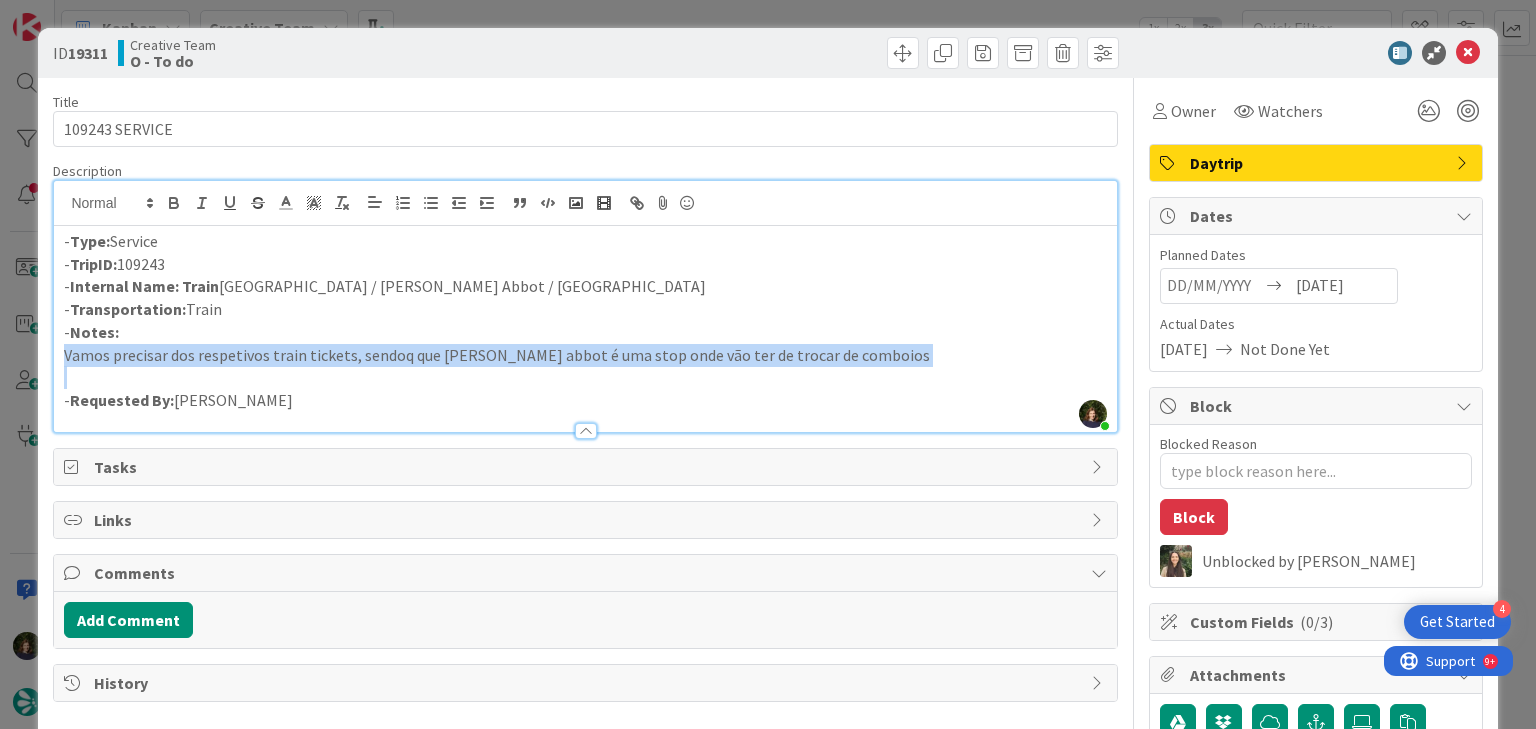 click on "Vamos precisar dos respetivos train tickets, sendoq que newton abbot é uma stop onde vão ter de trocar de comboios" at bounding box center [585, 355] 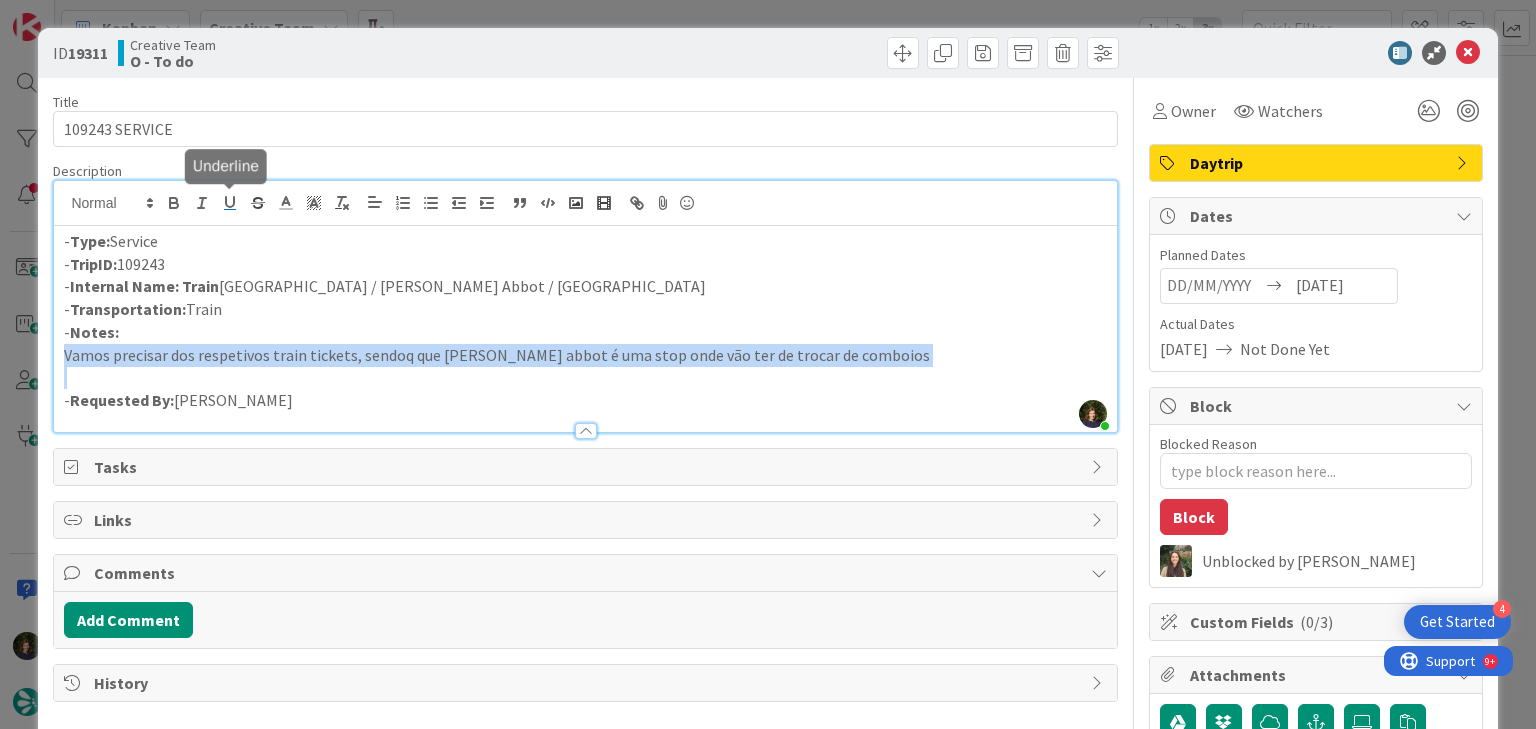 click 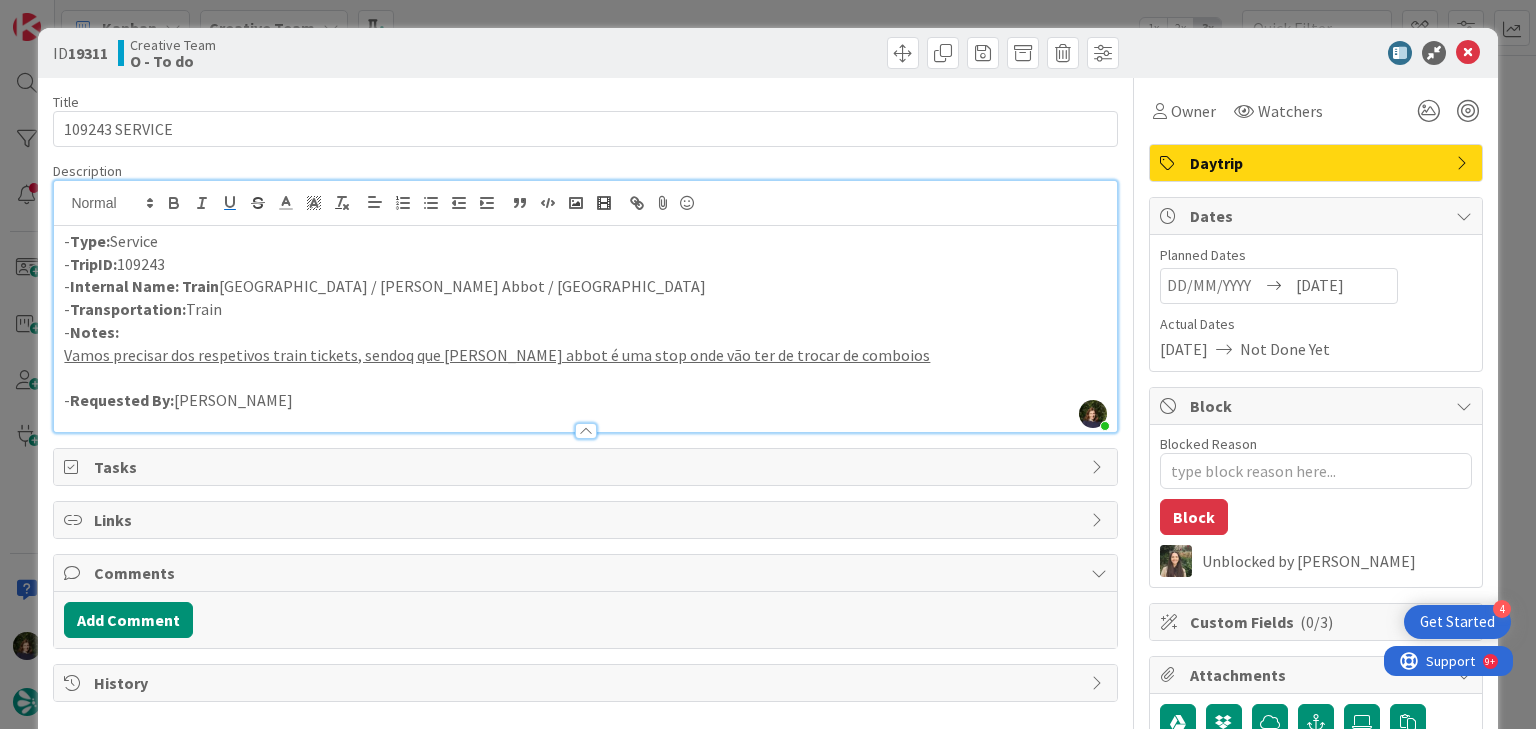 click on "-  Requested By:  Sebastião Oliveira" at bounding box center (585, 400) 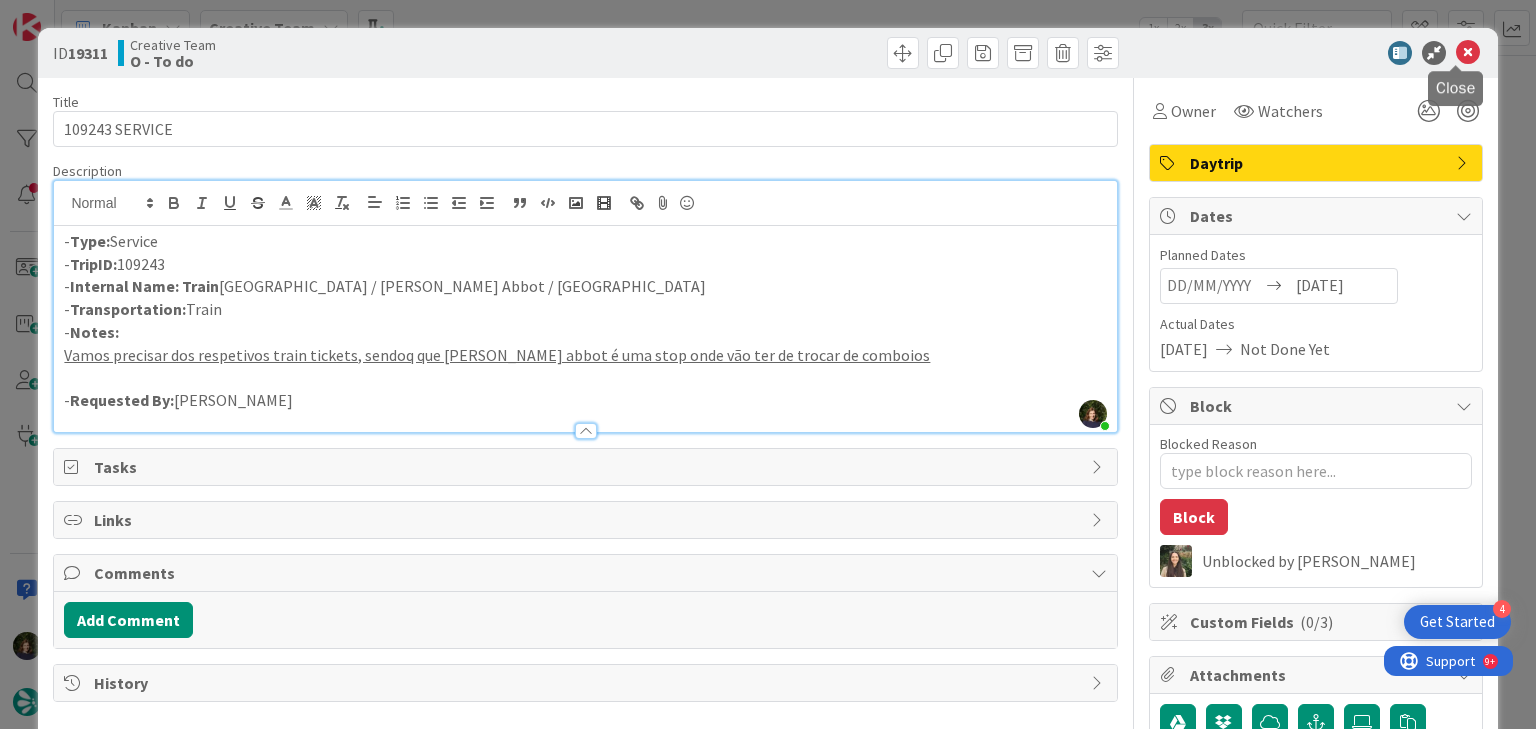 click at bounding box center (1468, 53) 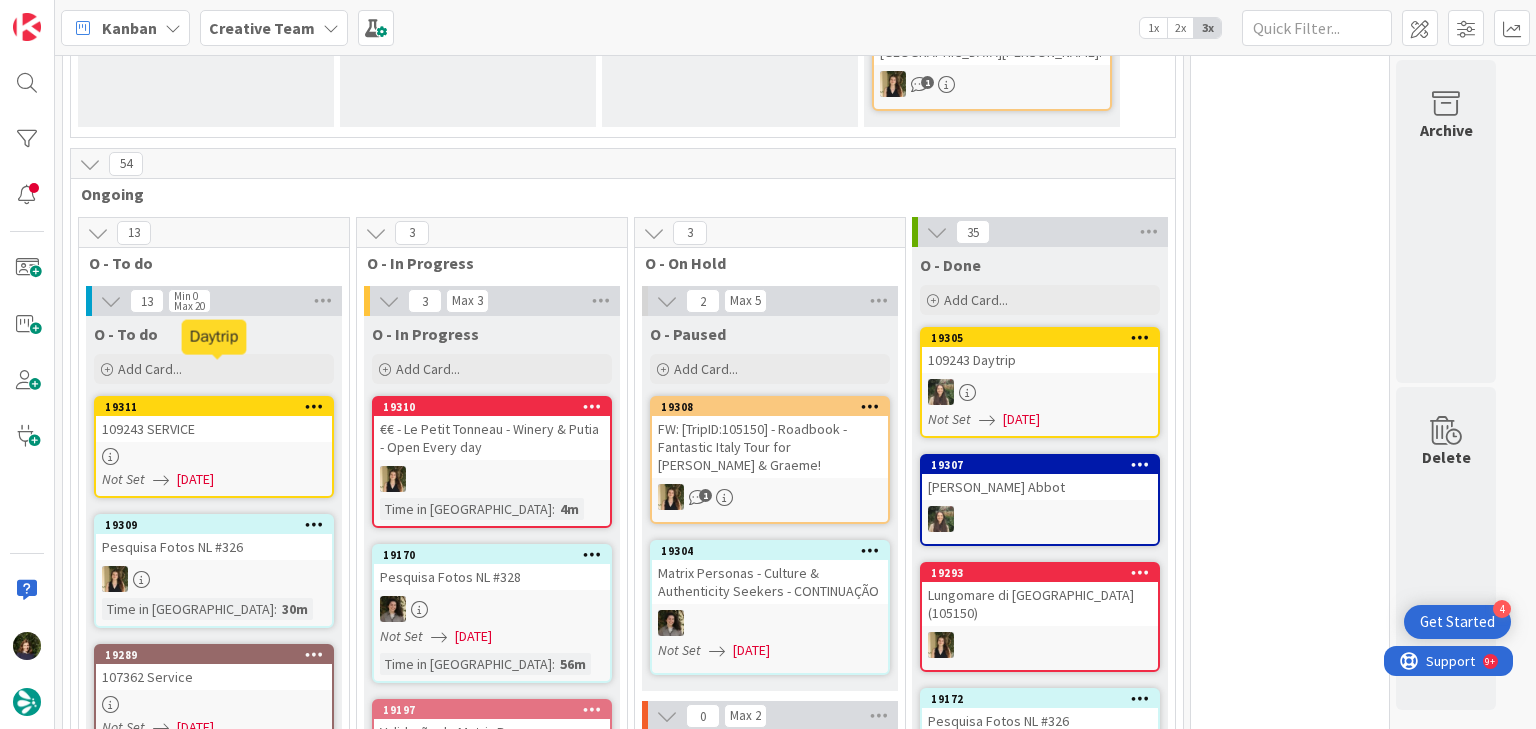 click on "19311" at bounding box center (218, 407) 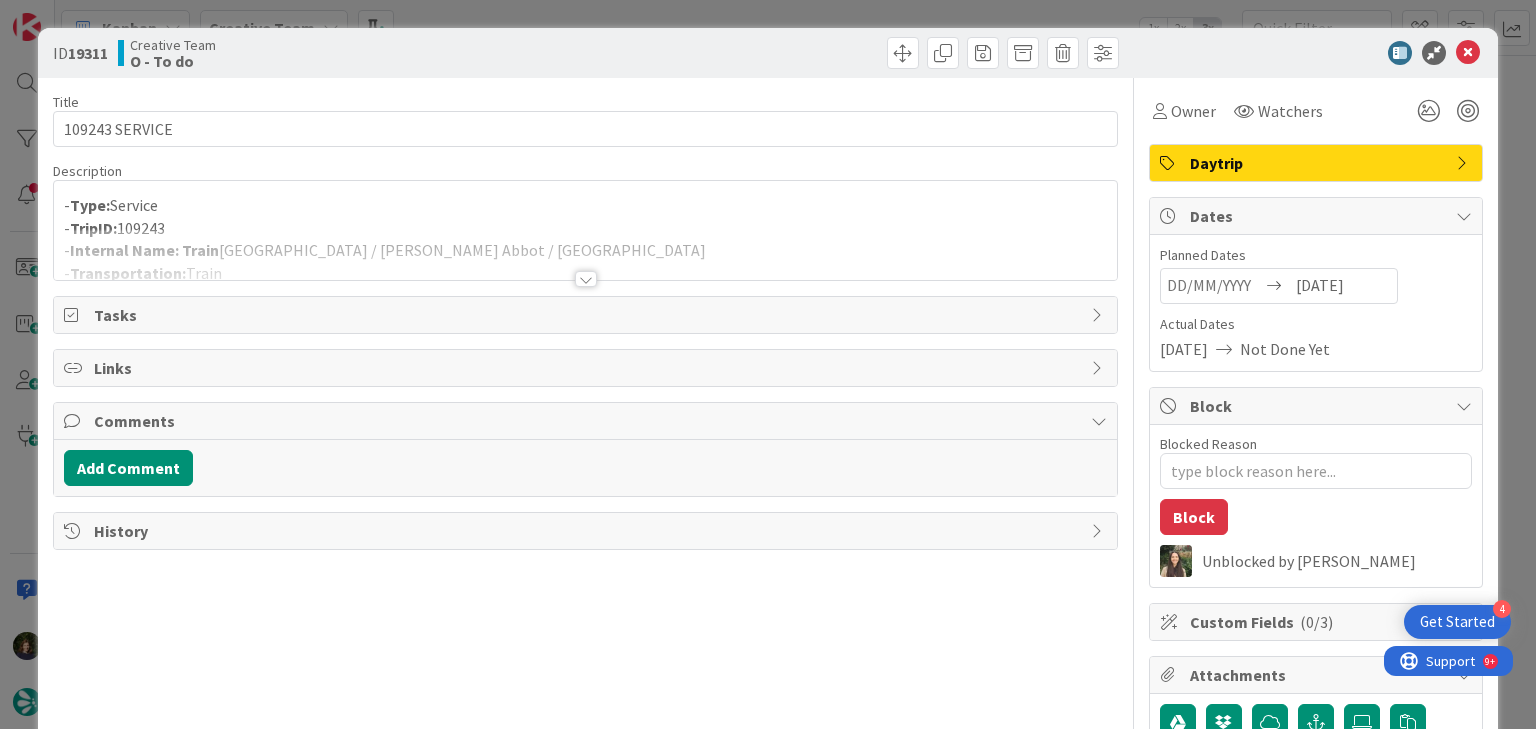 scroll, scrollTop: 0, scrollLeft: 0, axis: both 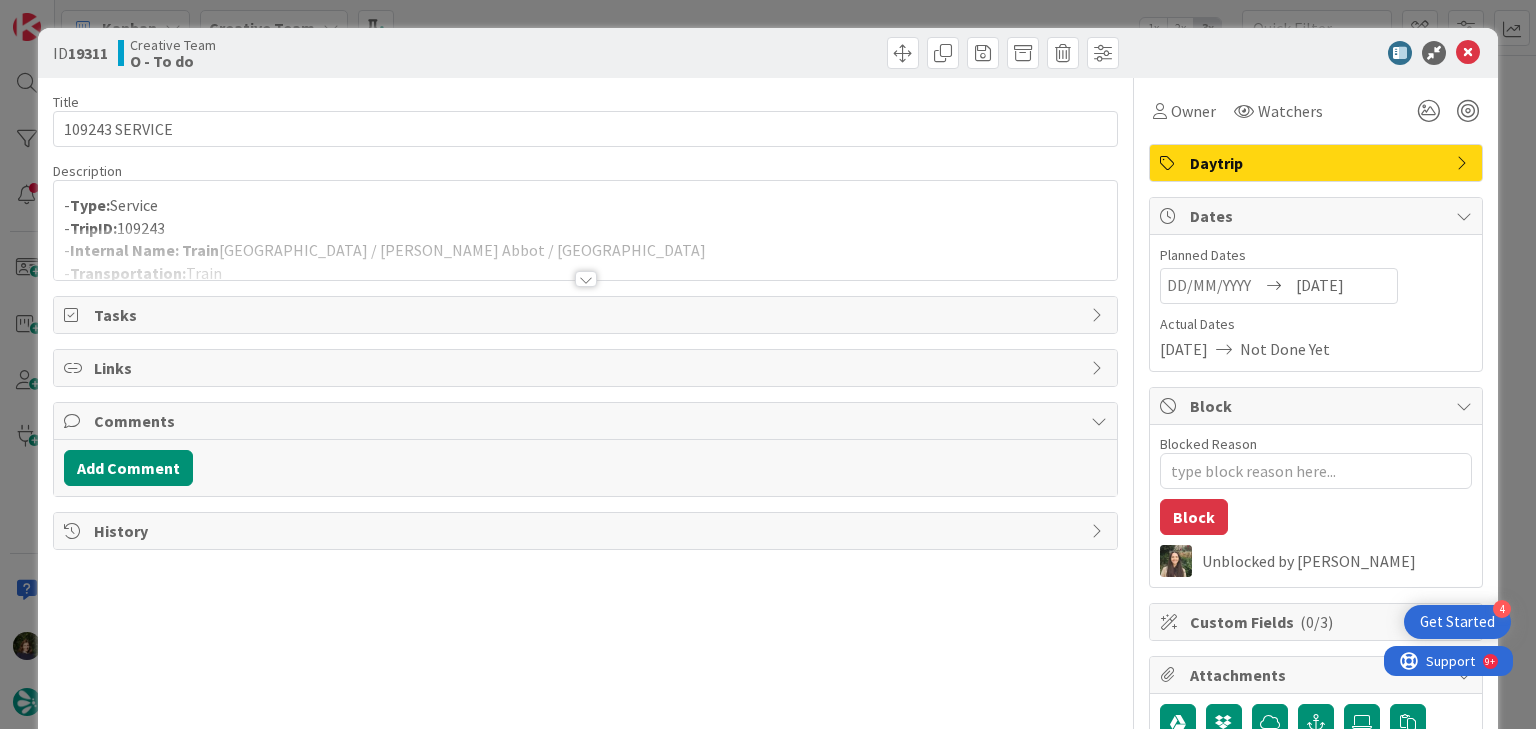 click on "Daytrip" at bounding box center (1318, 163) 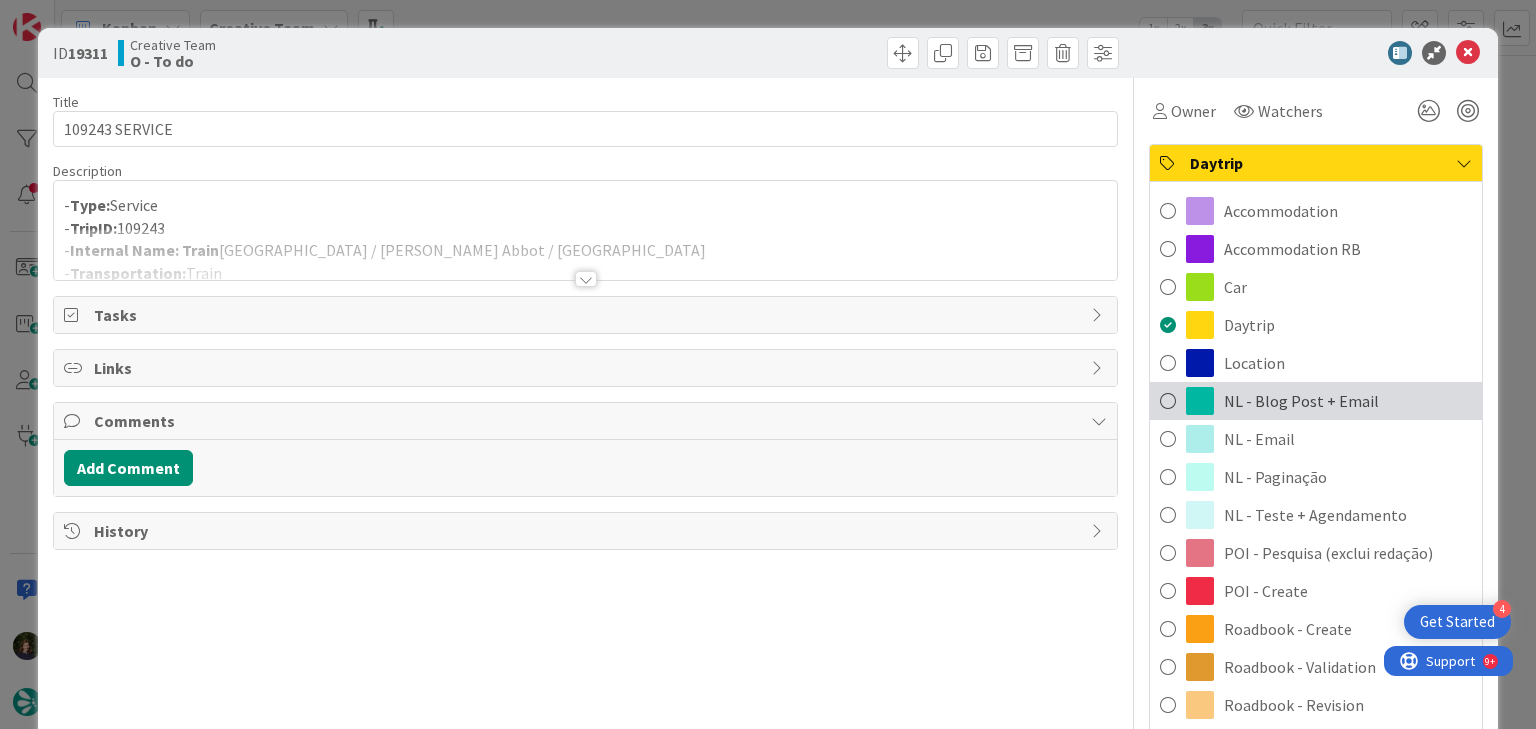 scroll, scrollTop: 0, scrollLeft: 0, axis: both 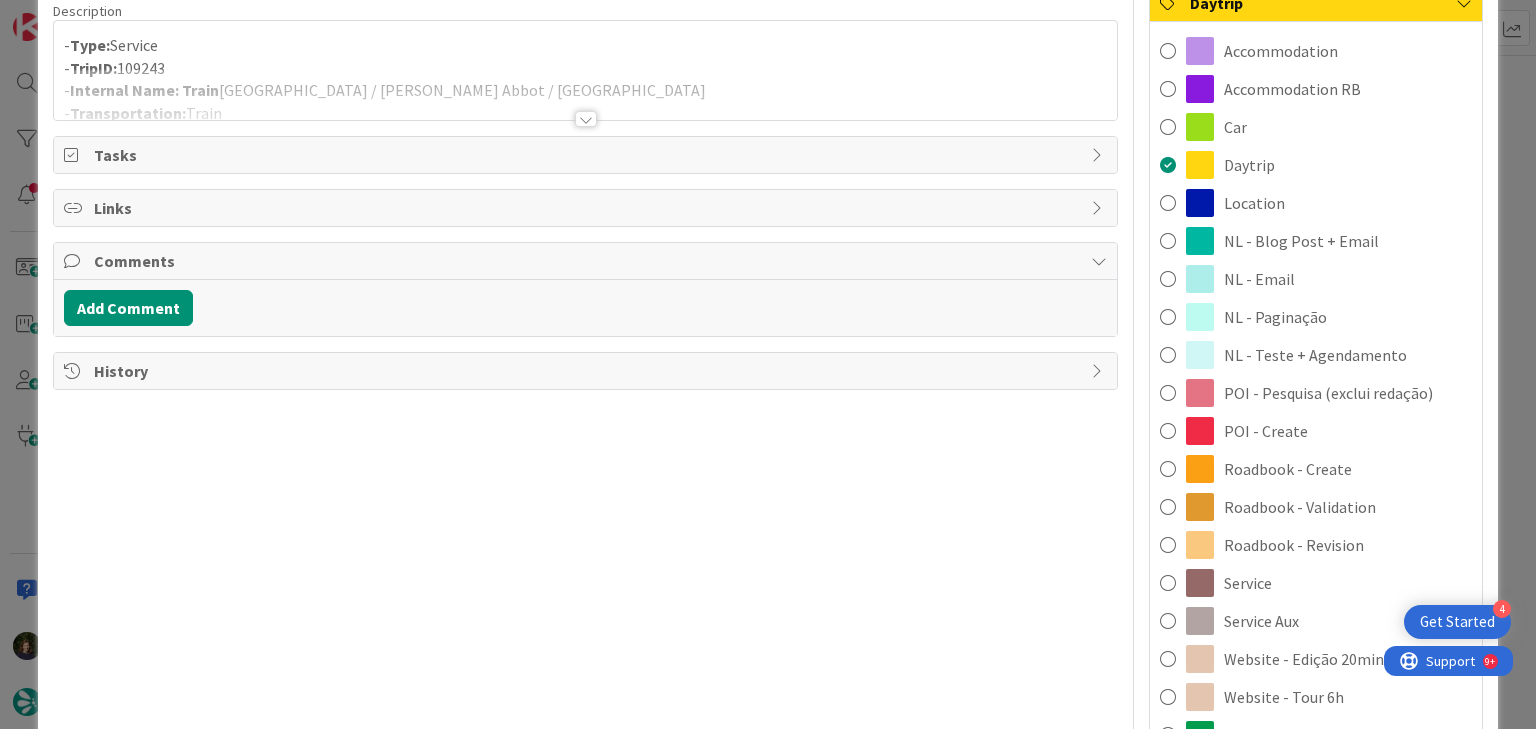 click on "Service" at bounding box center [1316, 583] 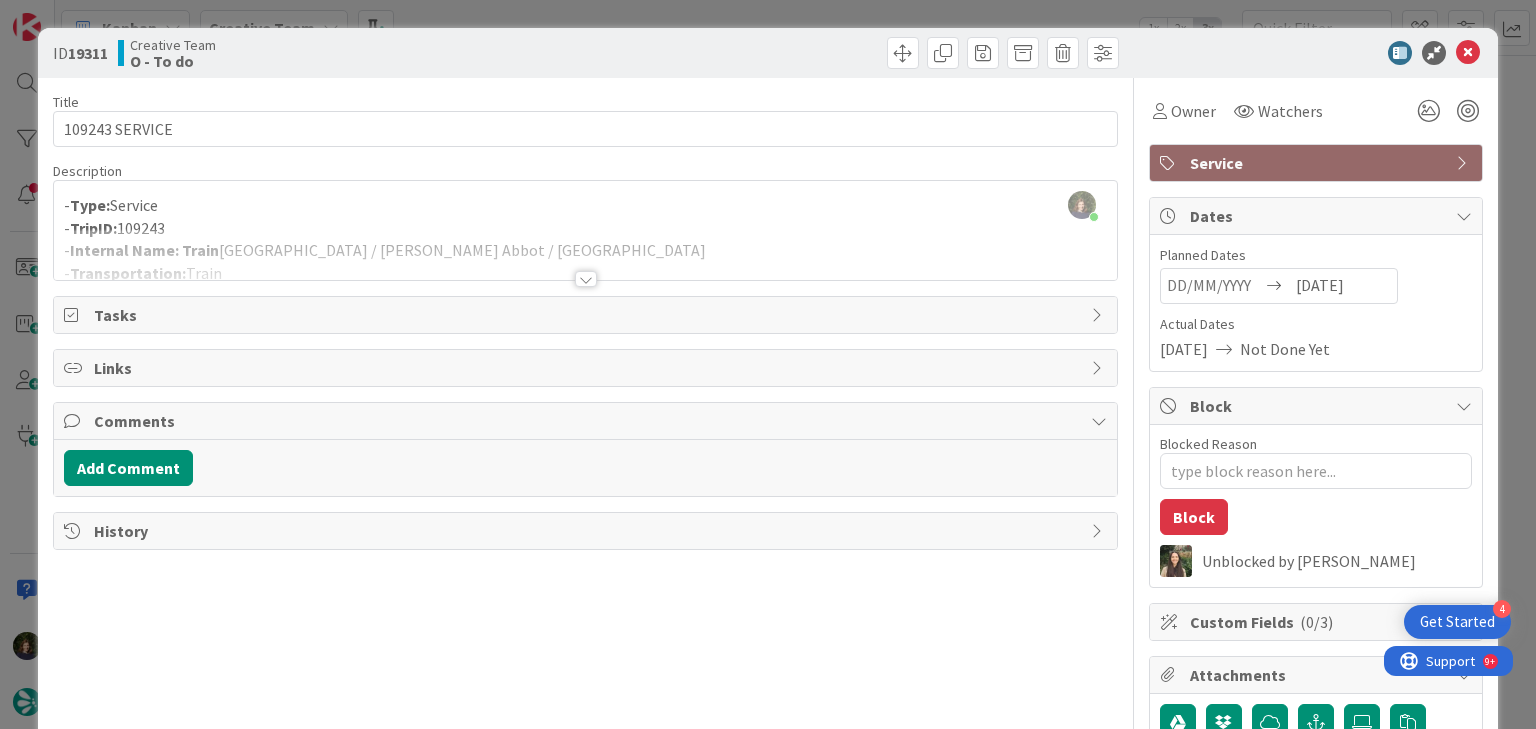 scroll, scrollTop: 0, scrollLeft: 0, axis: both 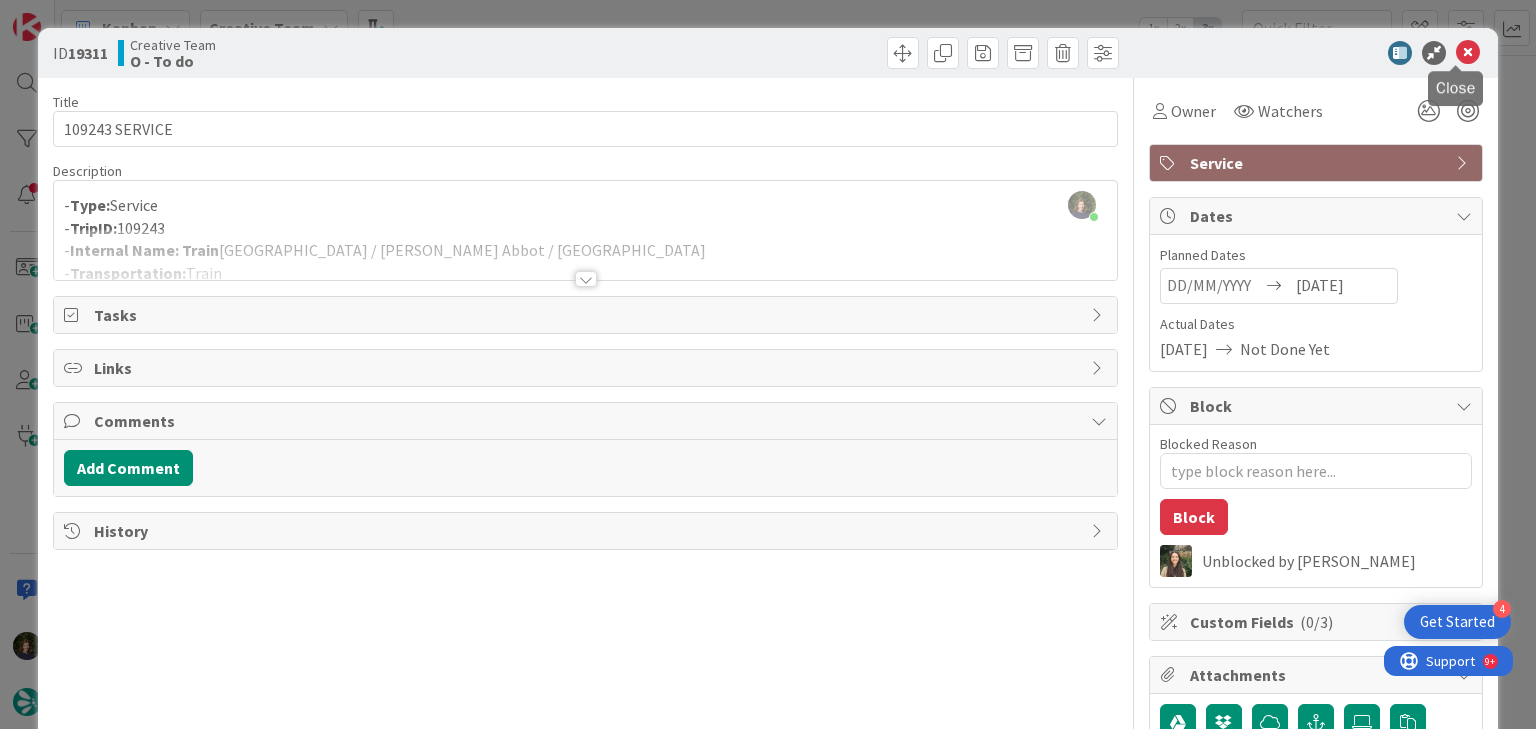 click at bounding box center [1468, 53] 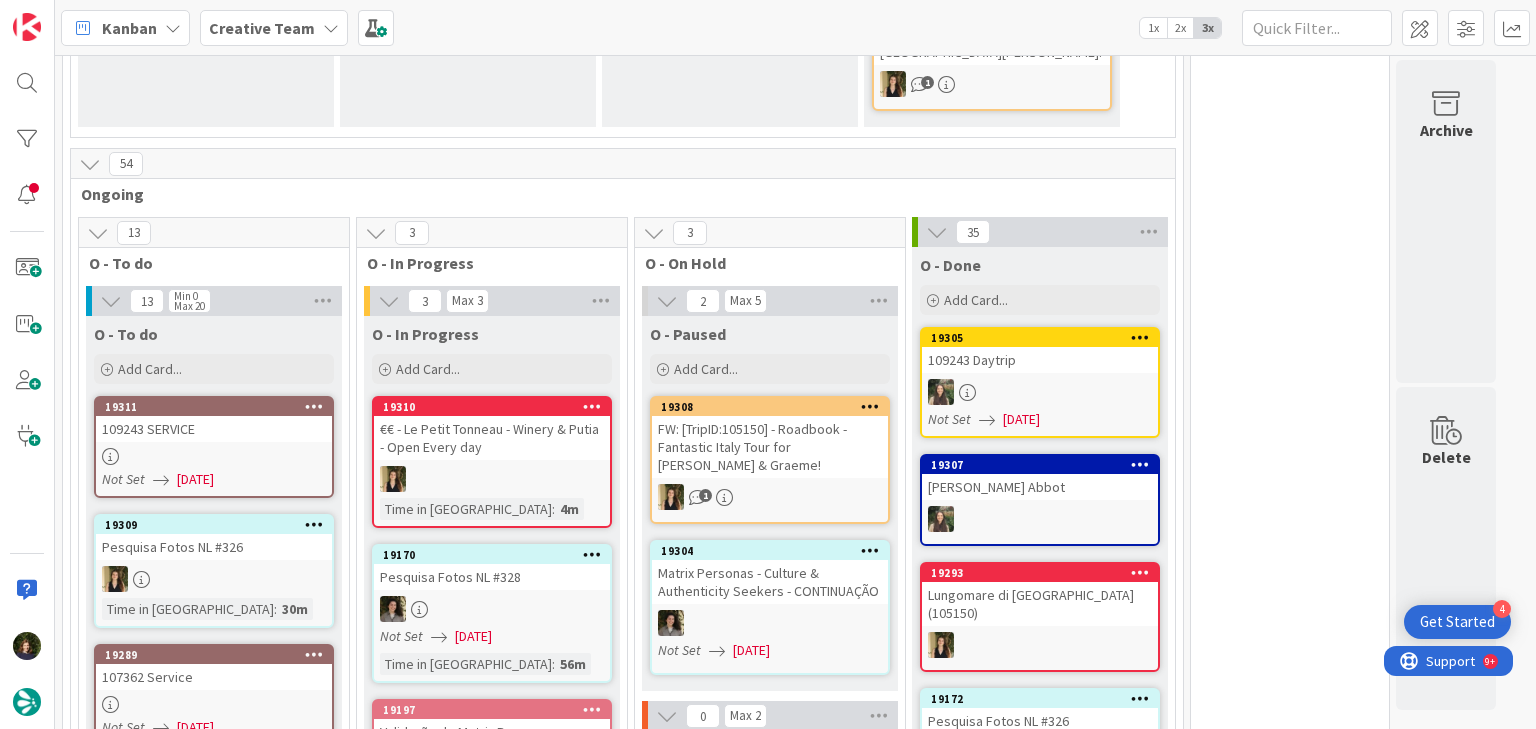 scroll, scrollTop: 0, scrollLeft: 0, axis: both 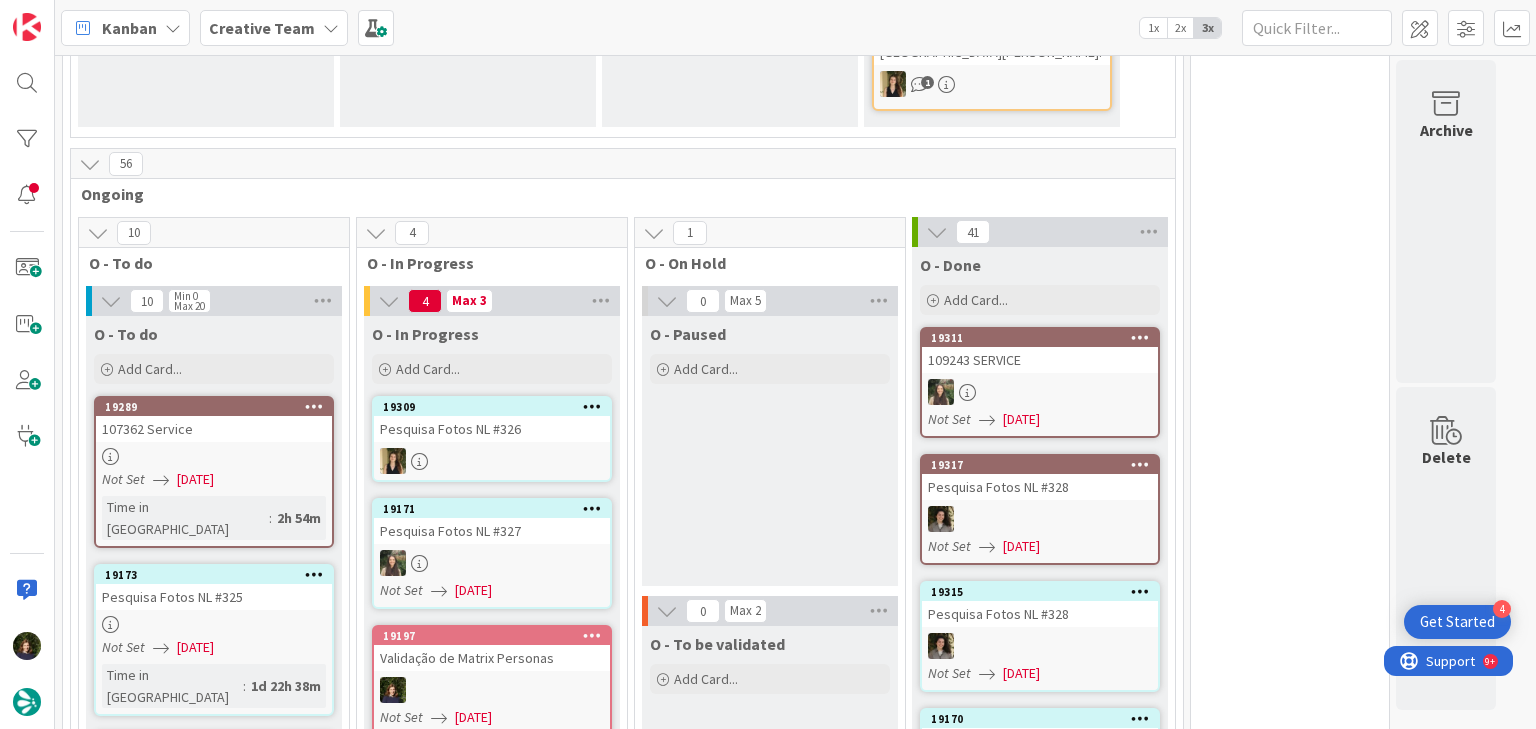 click on "Creative Team" at bounding box center [262, 28] 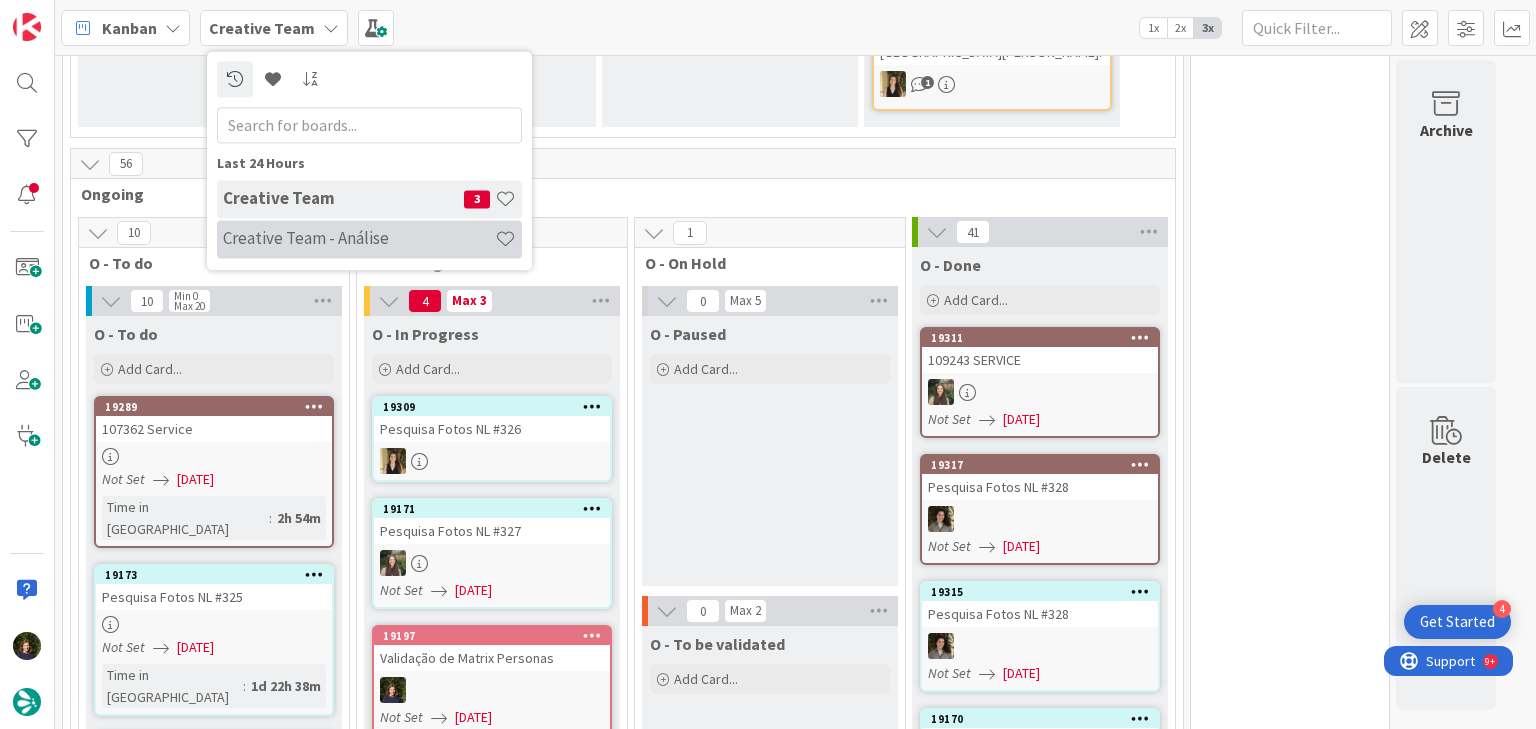click on "Creative Team - Análise" at bounding box center [359, 239] 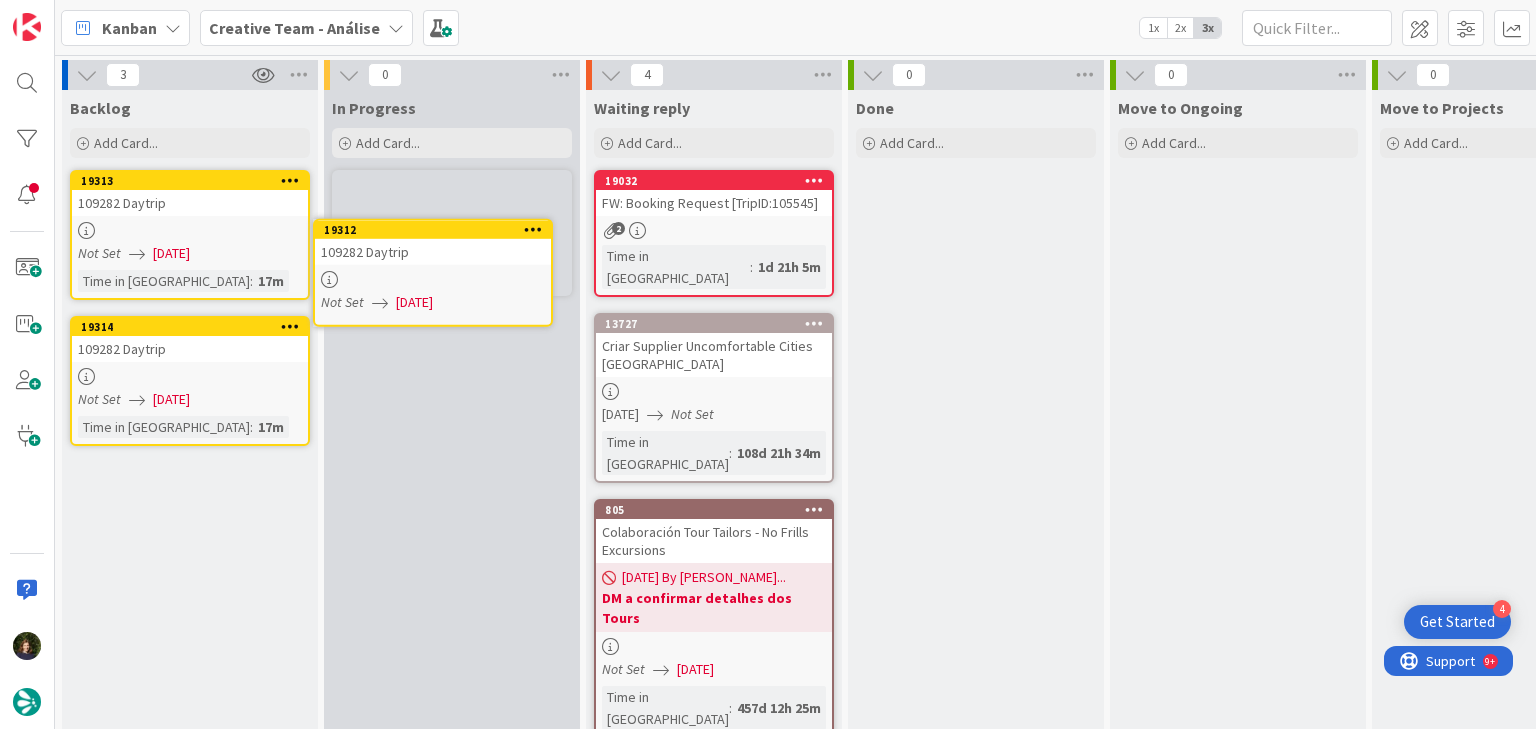 scroll, scrollTop: 0, scrollLeft: 0, axis: both 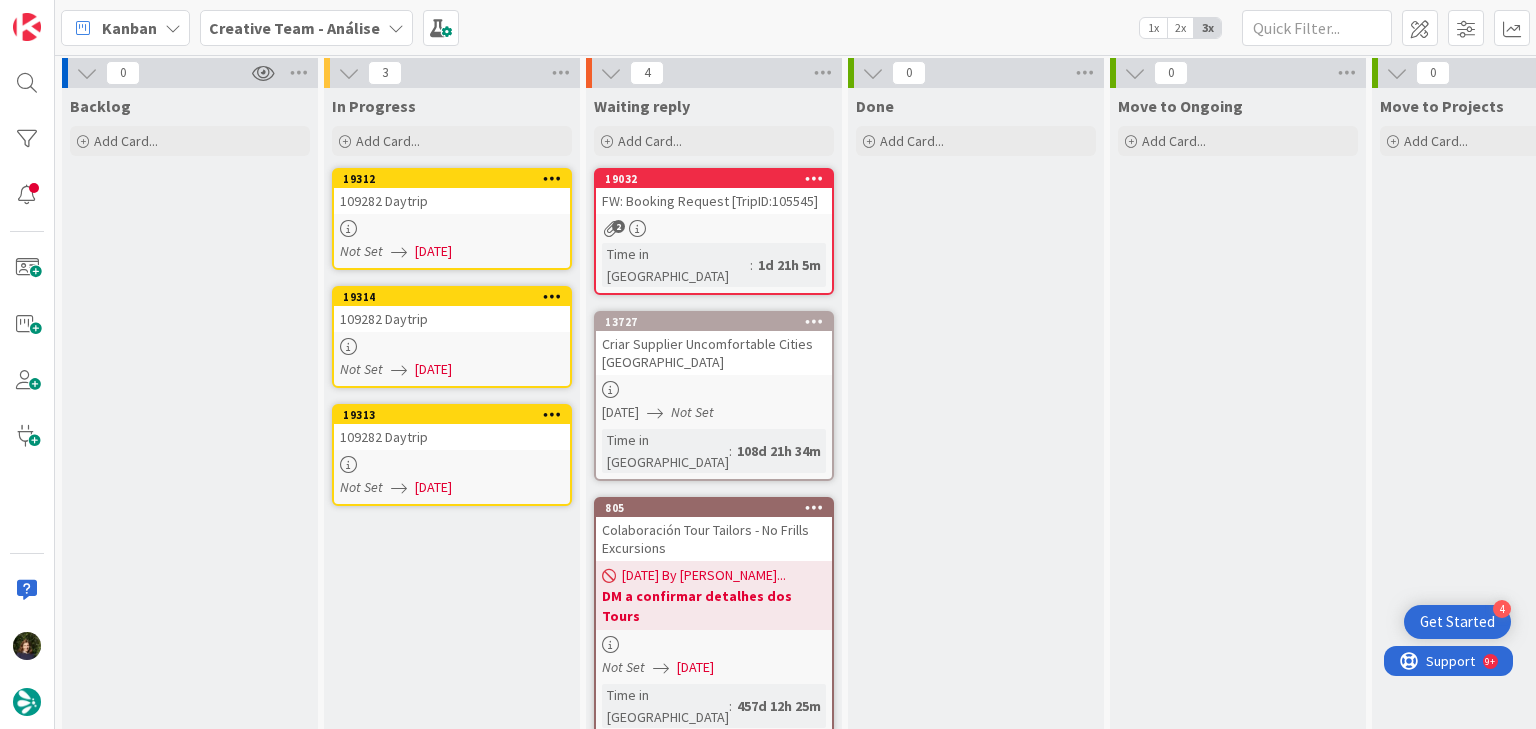 click on "109282 Daytrip" at bounding box center [452, 201] 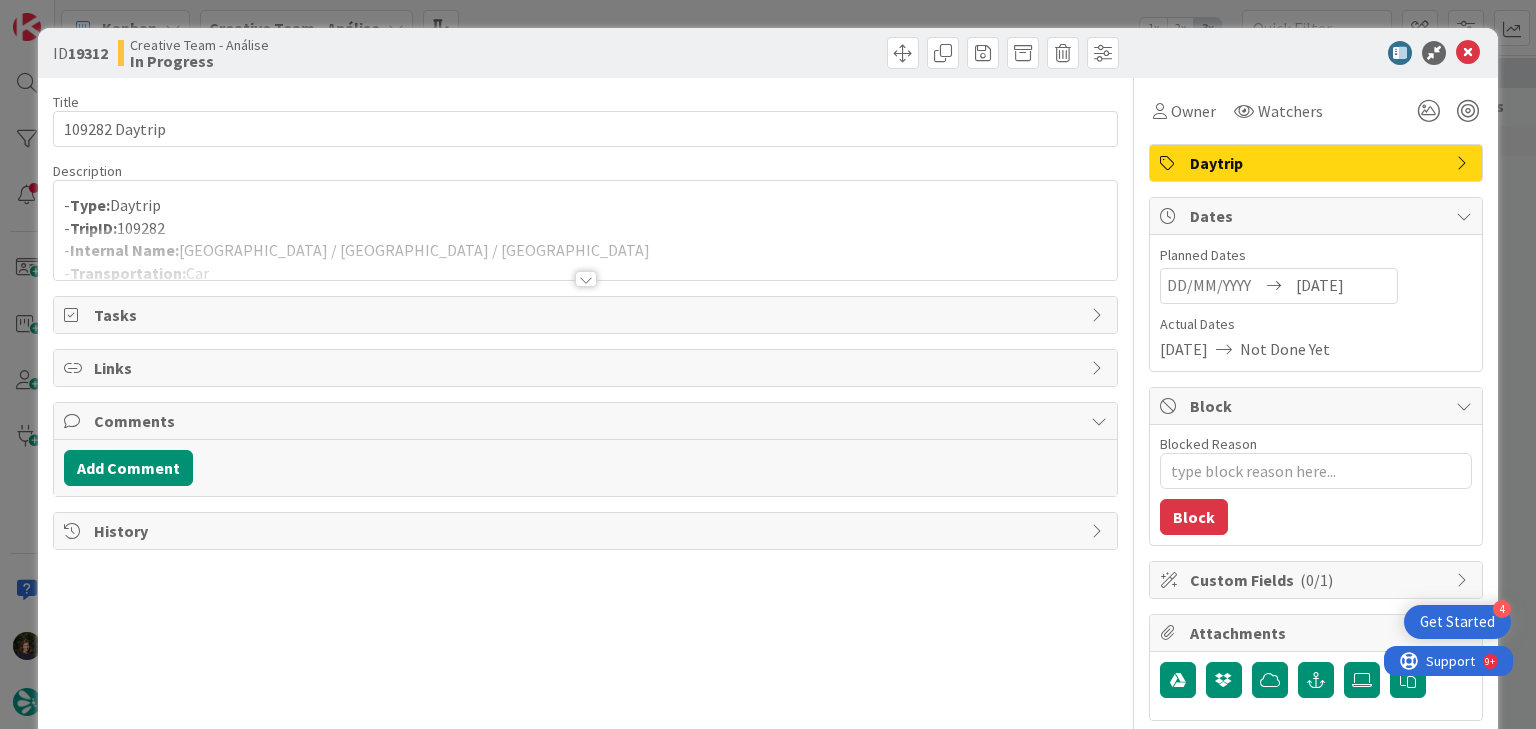 scroll, scrollTop: 0, scrollLeft: 0, axis: both 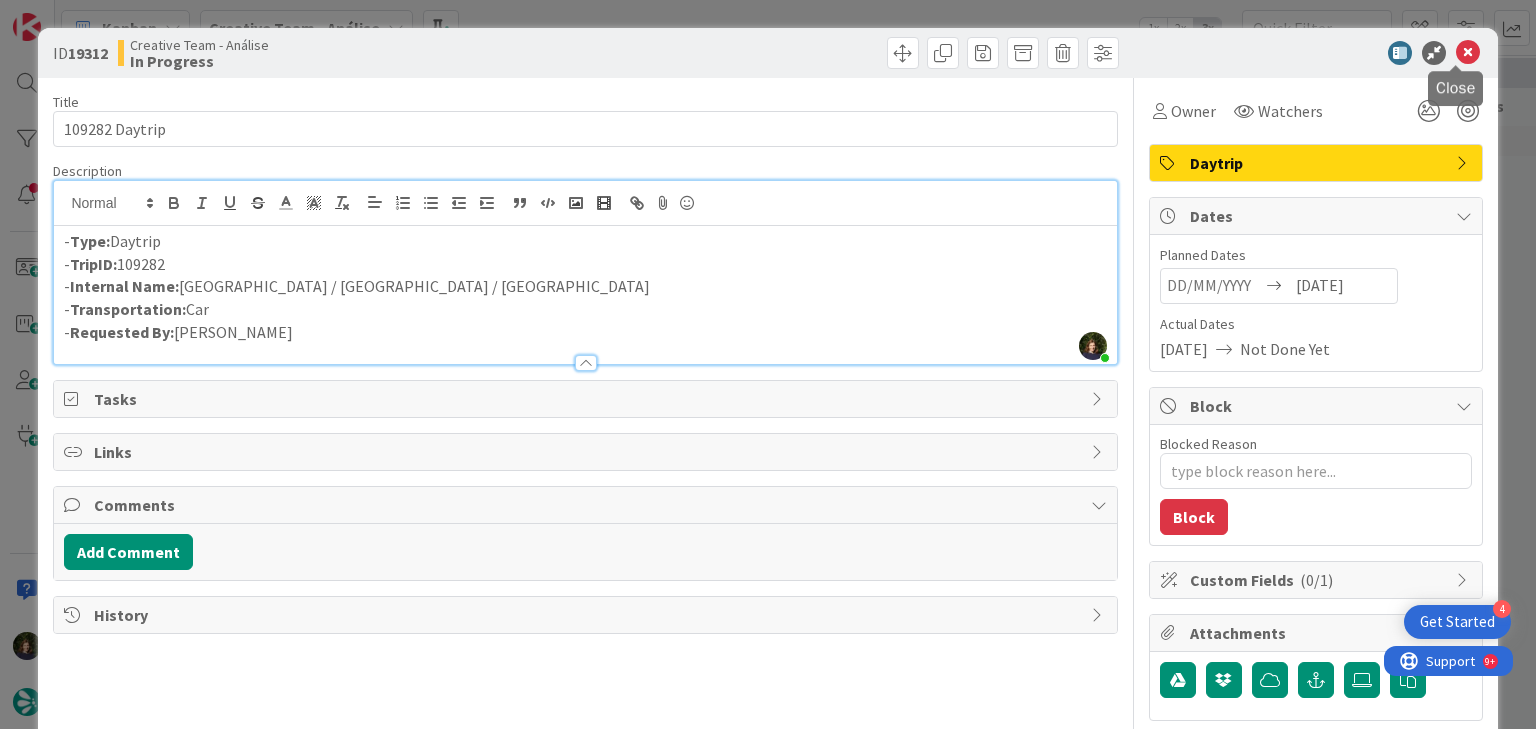 click at bounding box center (1468, 53) 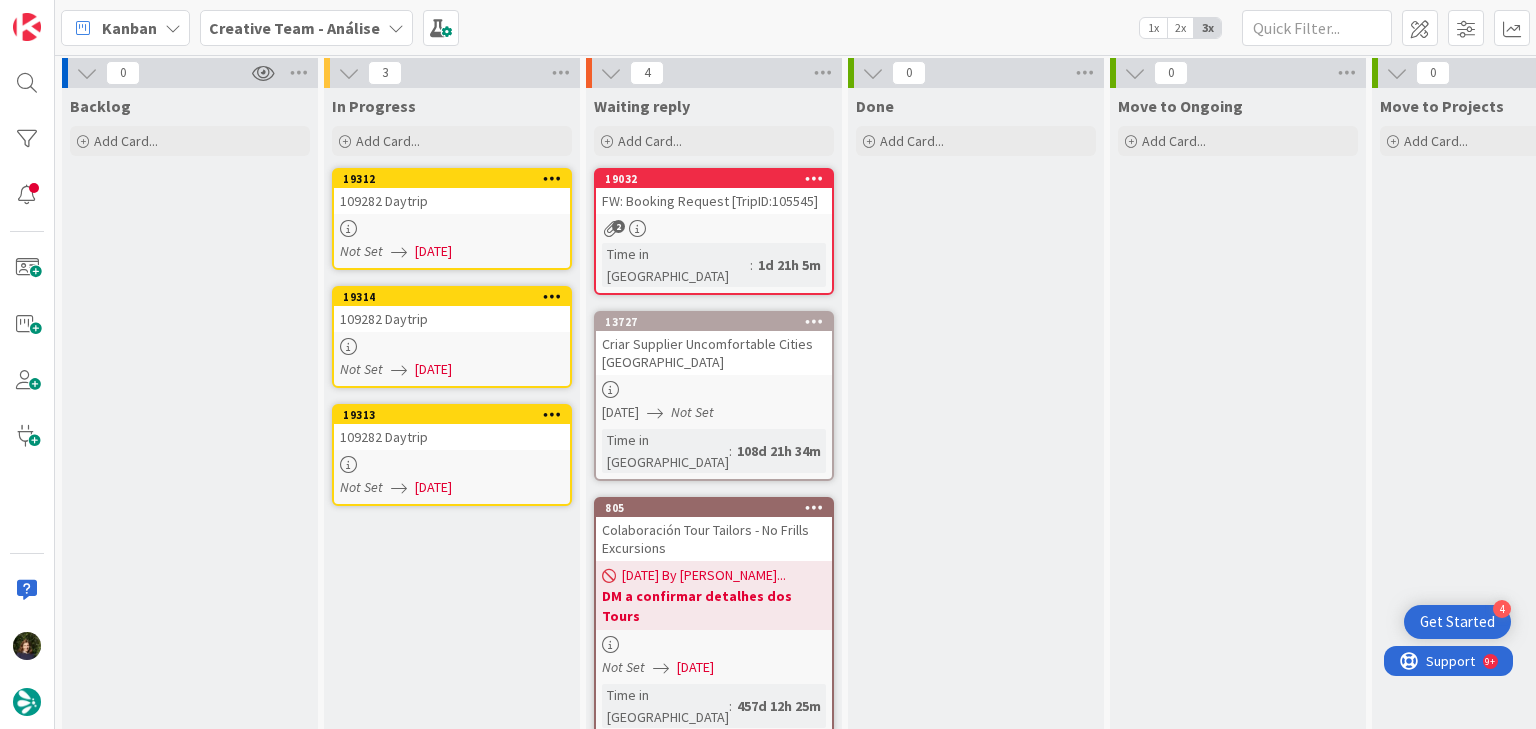 click on "109282 Daytrip" at bounding box center [452, 319] 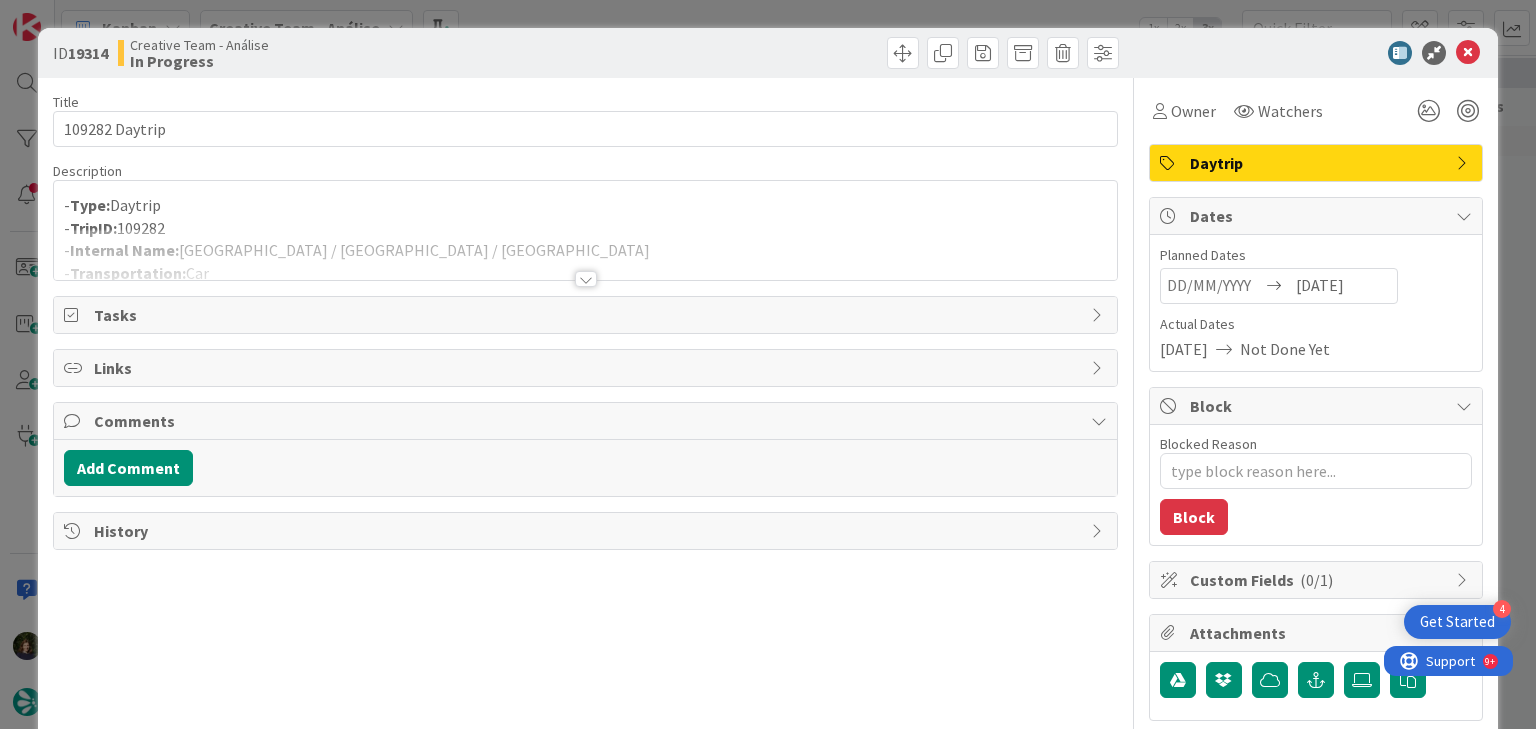 scroll, scrollTop: 0, scrollLeft: 0, axis: both 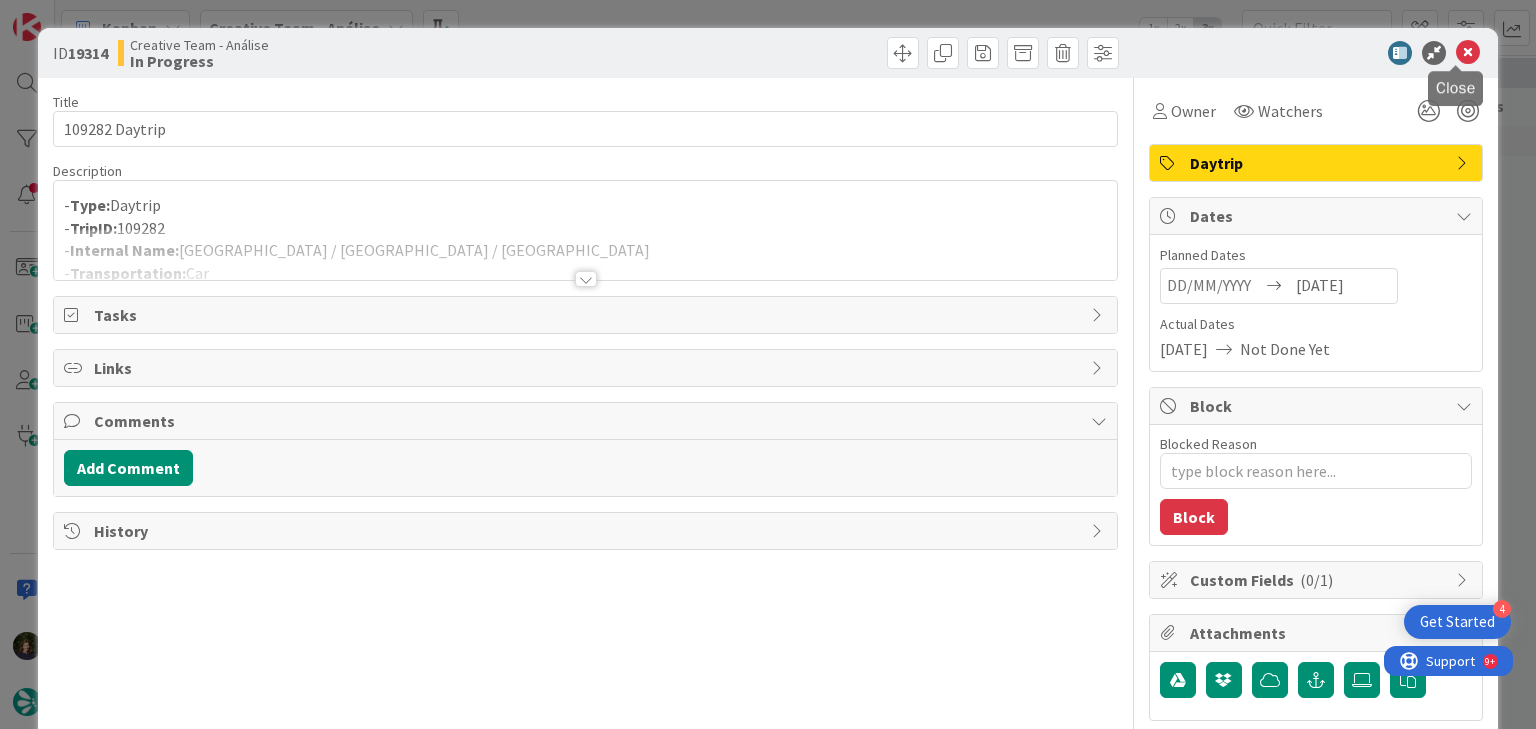 click at bounding box center [1468, 53] 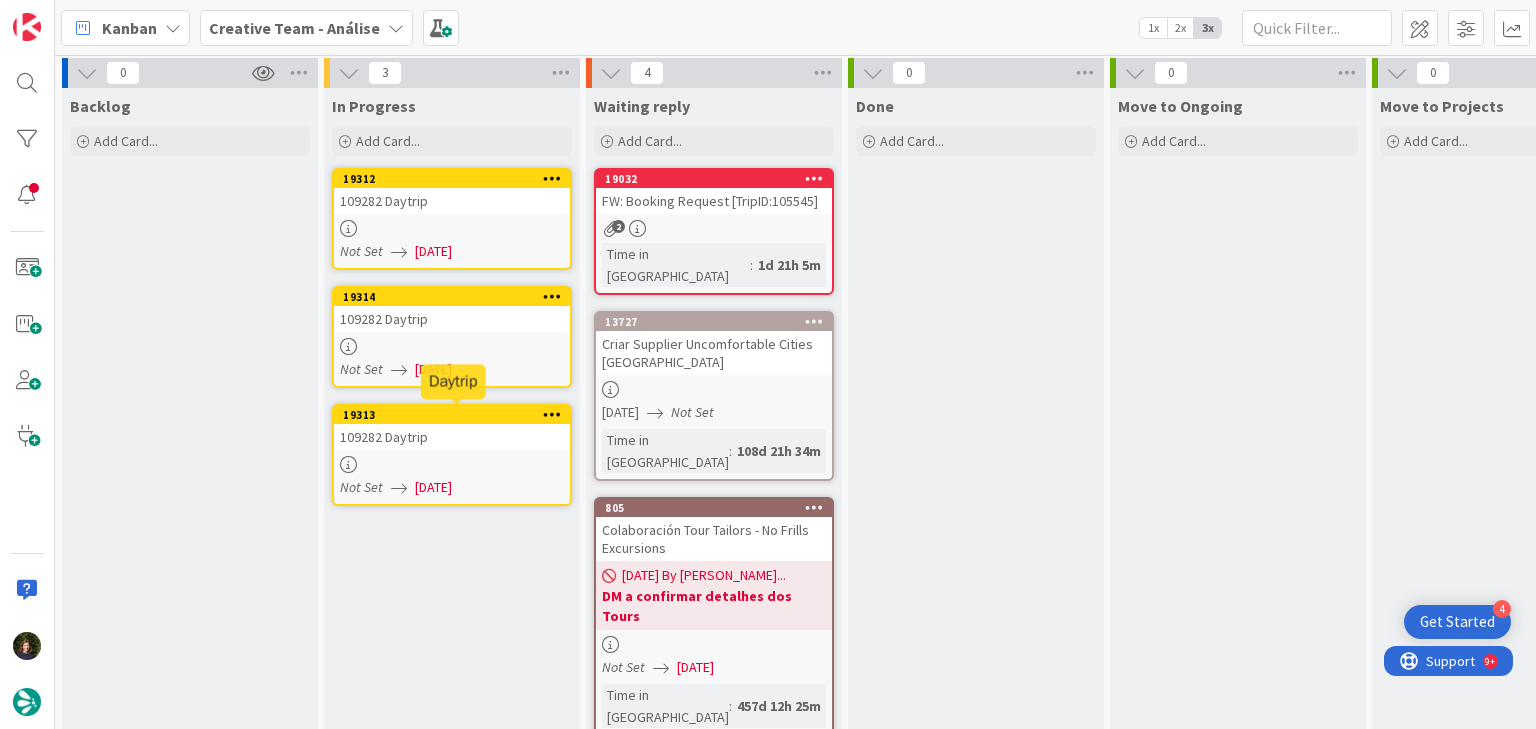 click on "109282 Daytrip" at bounding box center (452, 437) 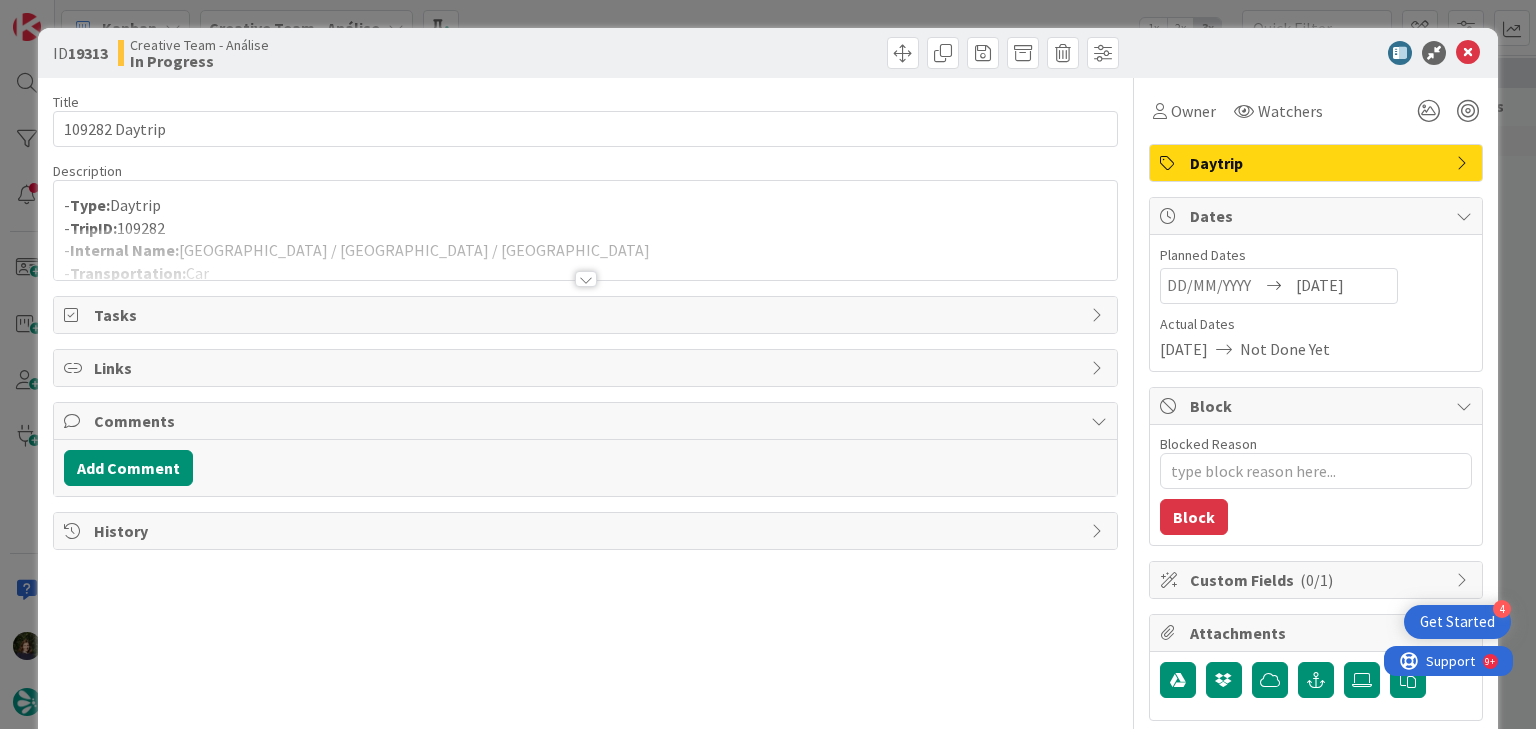scroll, scrollTop: 0, scrollLeft: 0, axis: both 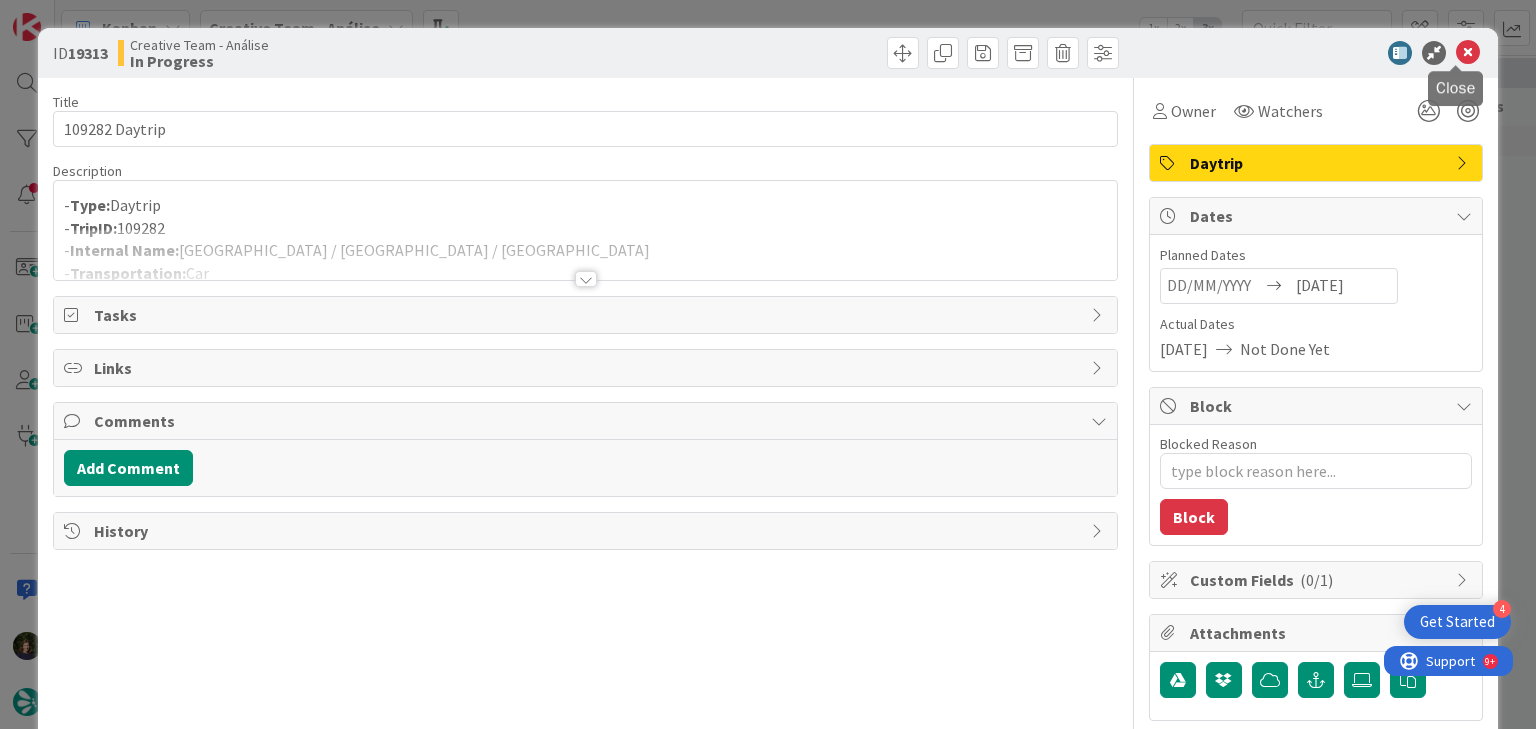 drag, startPoint x: 1454, startPoint y: 57, endPoint x: 1398, endPoint y: 76, distance: 59.135437 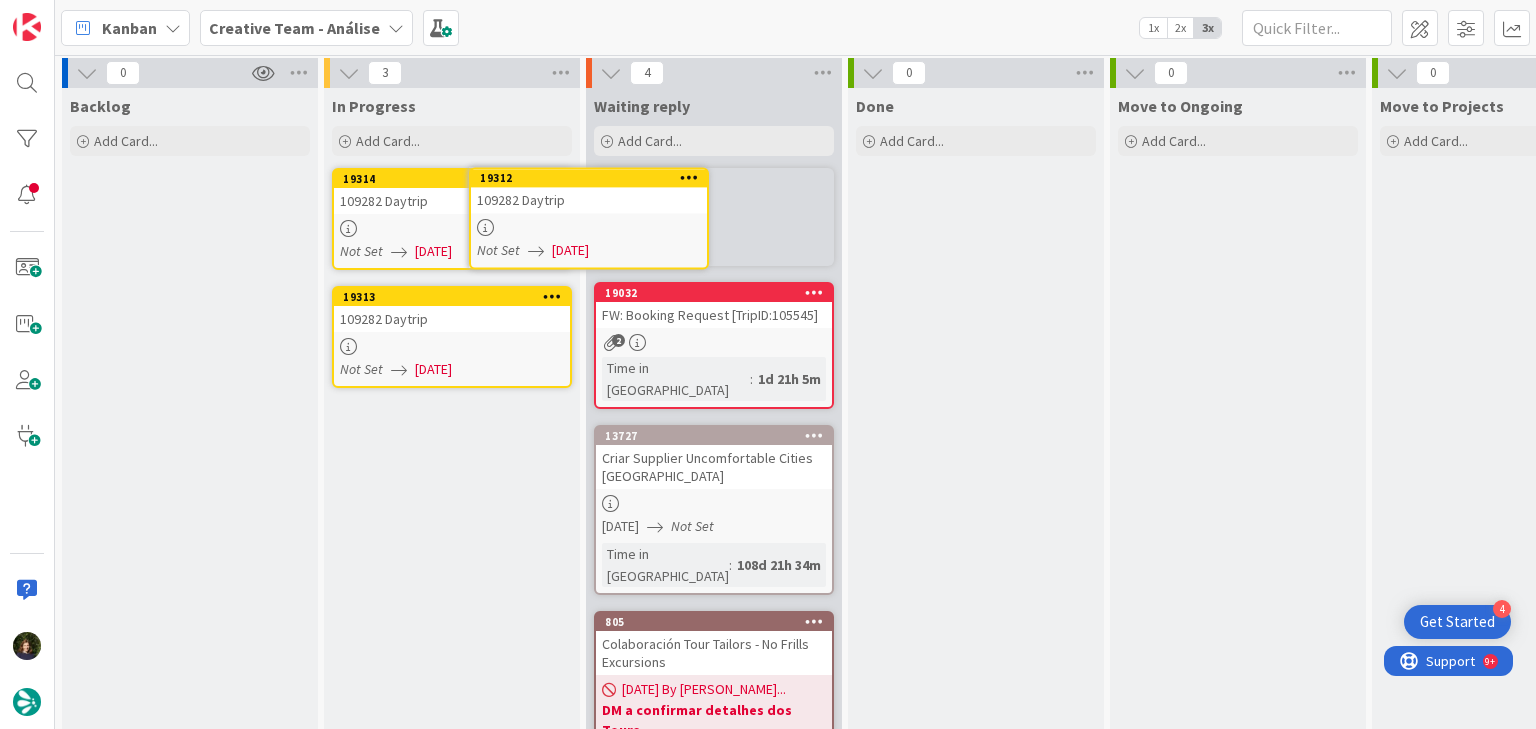 scroll, scrollTop: 0, scrollLeft: 0, axis: both 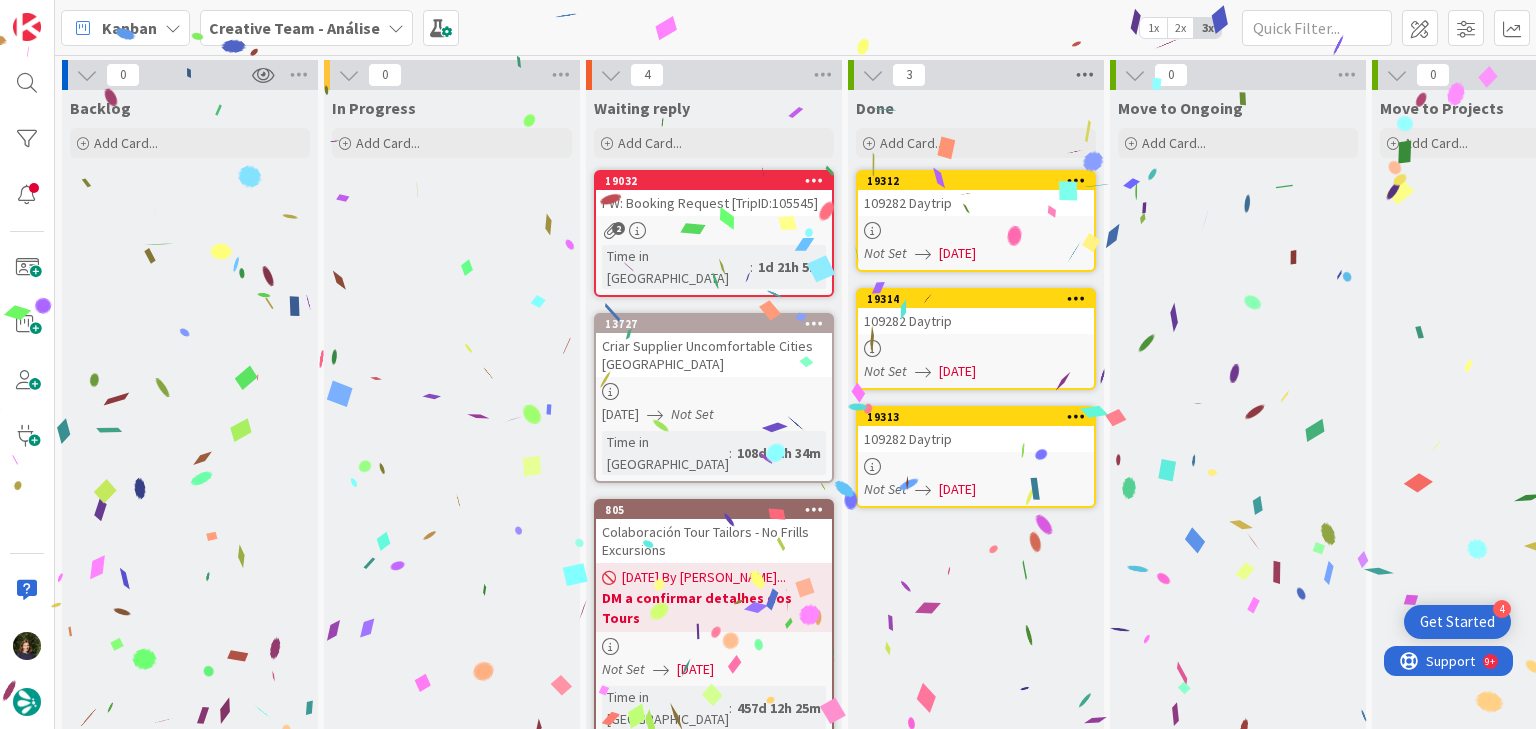 click at bounding box center [1085, 75] 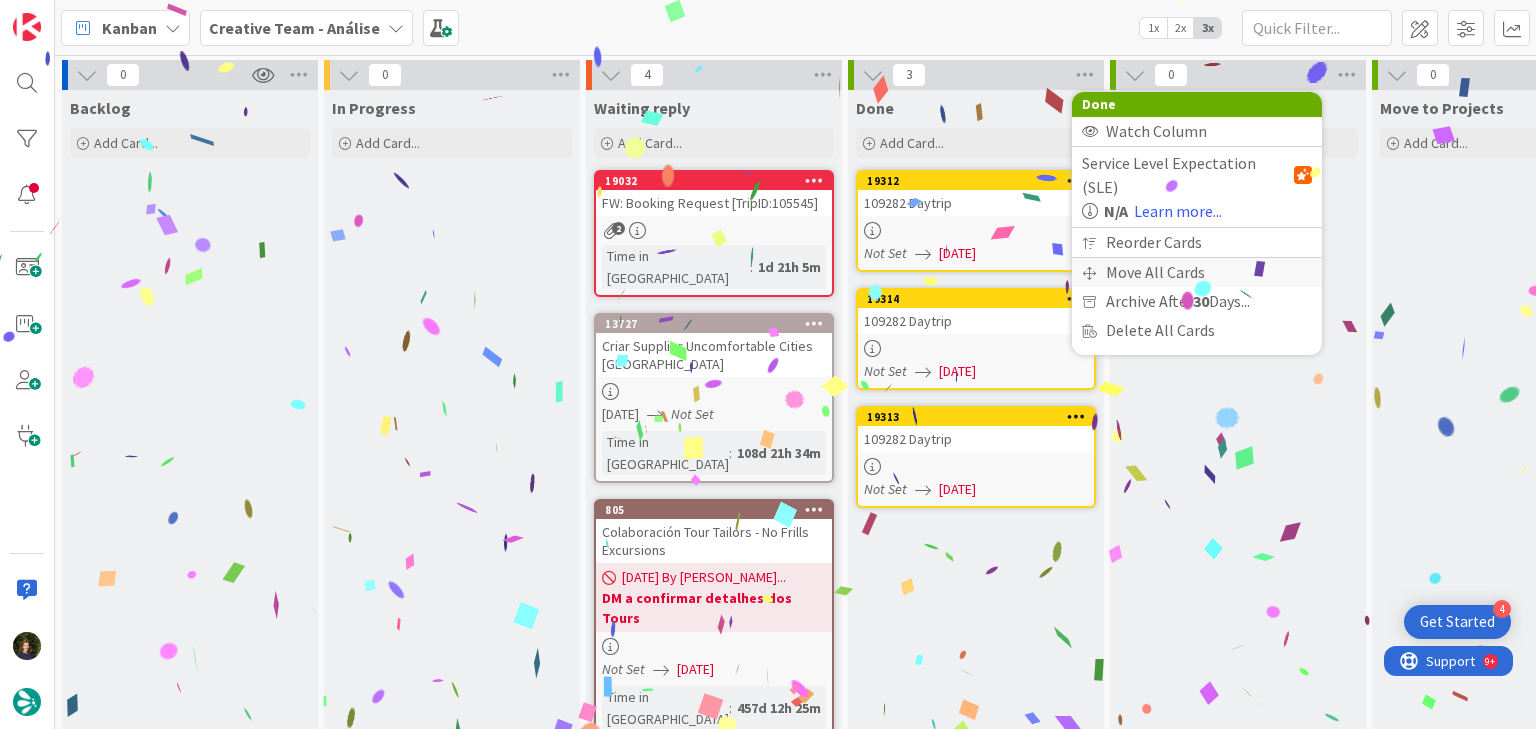 click on "Move All Cards" at bounding box center (1197, 272) 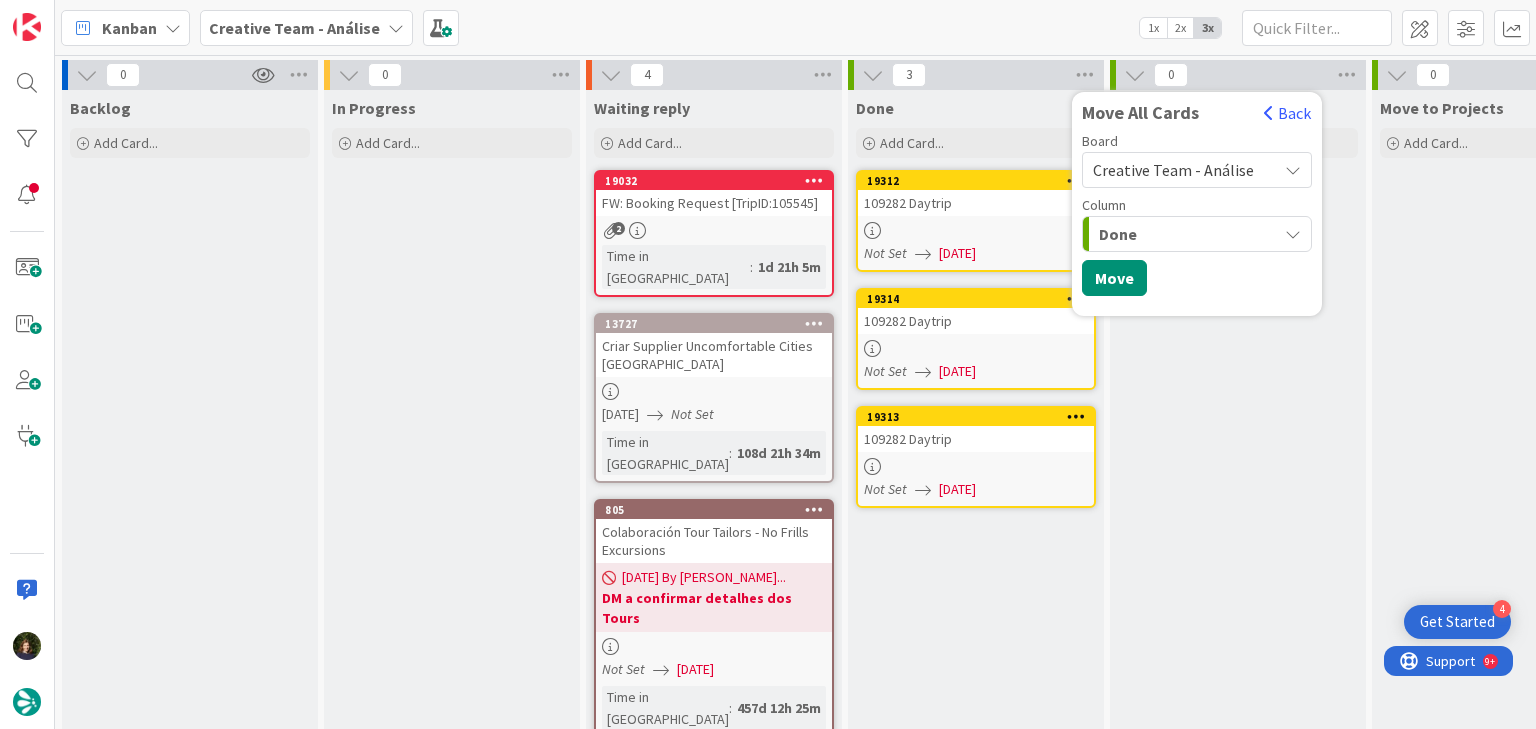 click on "Creative Team - Análise" at bounding box center [1173, 170] 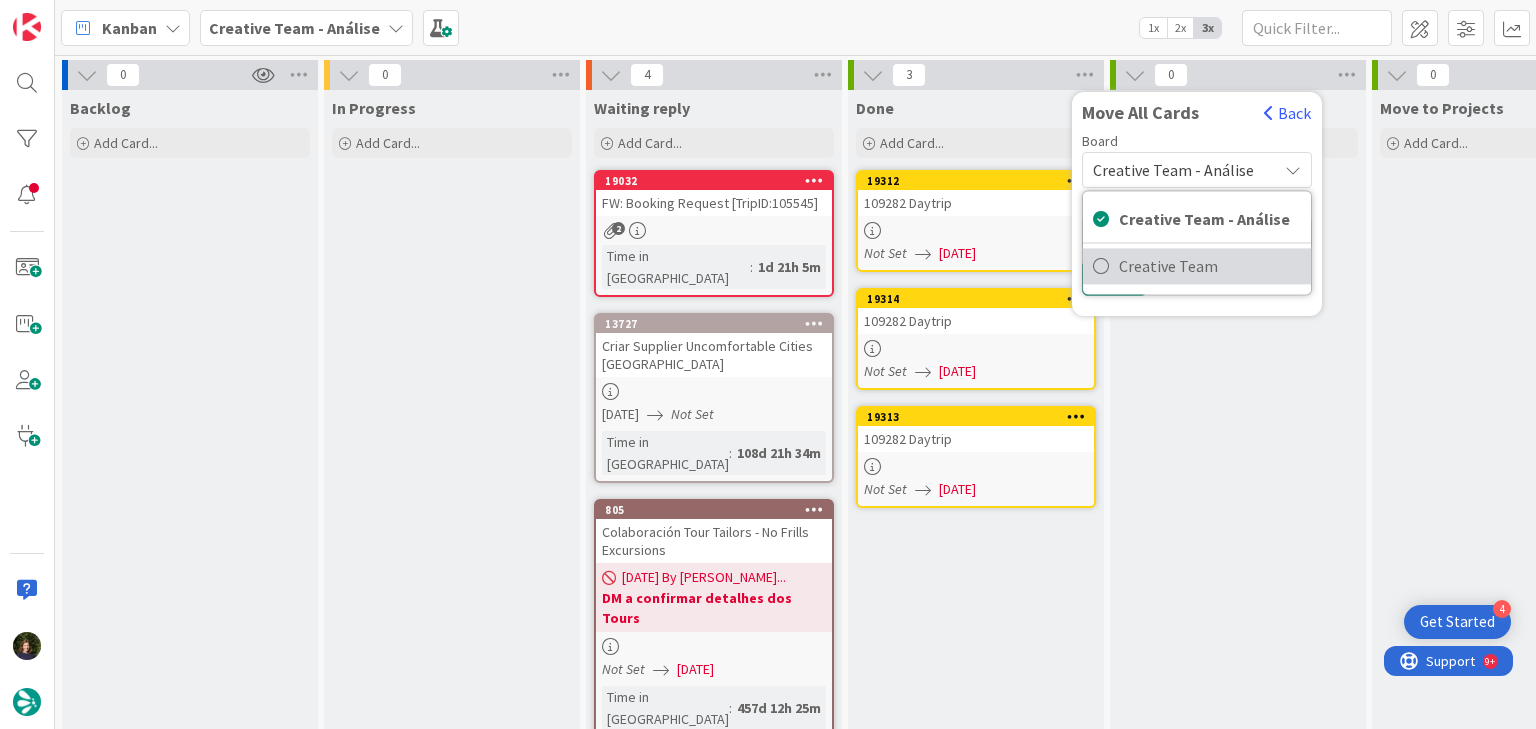 click on "Creative Team" at bounding box center [1197, 266] 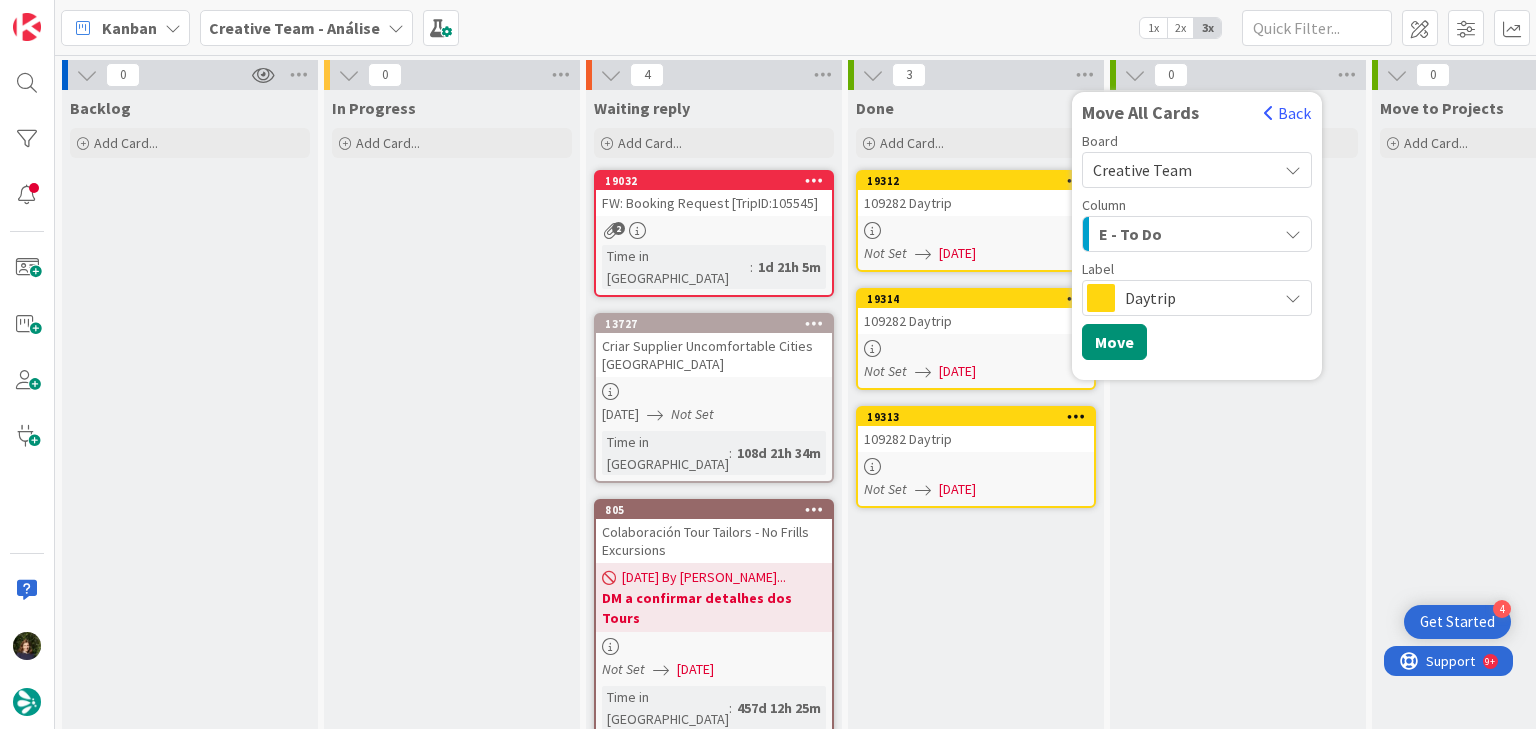 click on "E - To Do" at bounding box center (1185, 234) 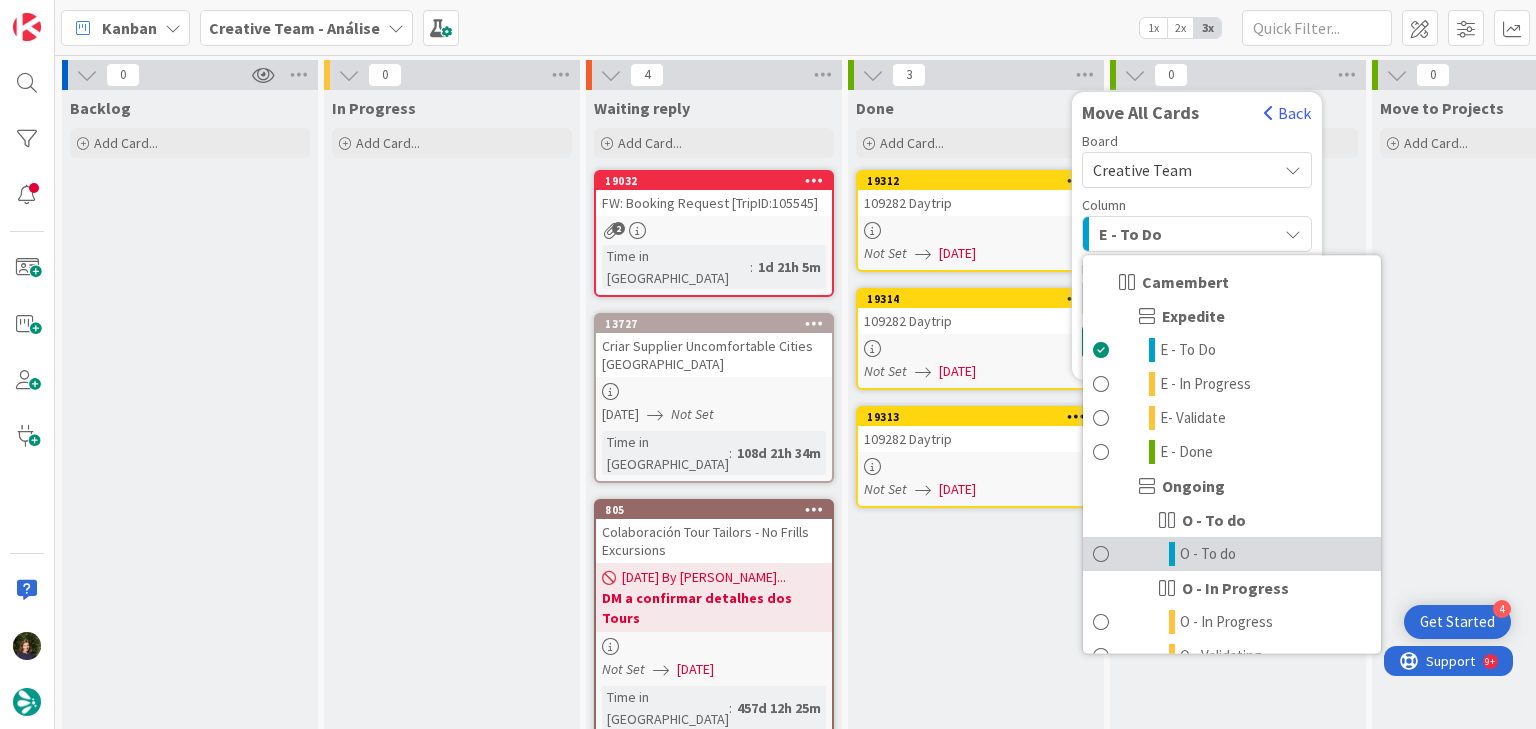 click on "O - To do" at bounding box center [1232, 554] 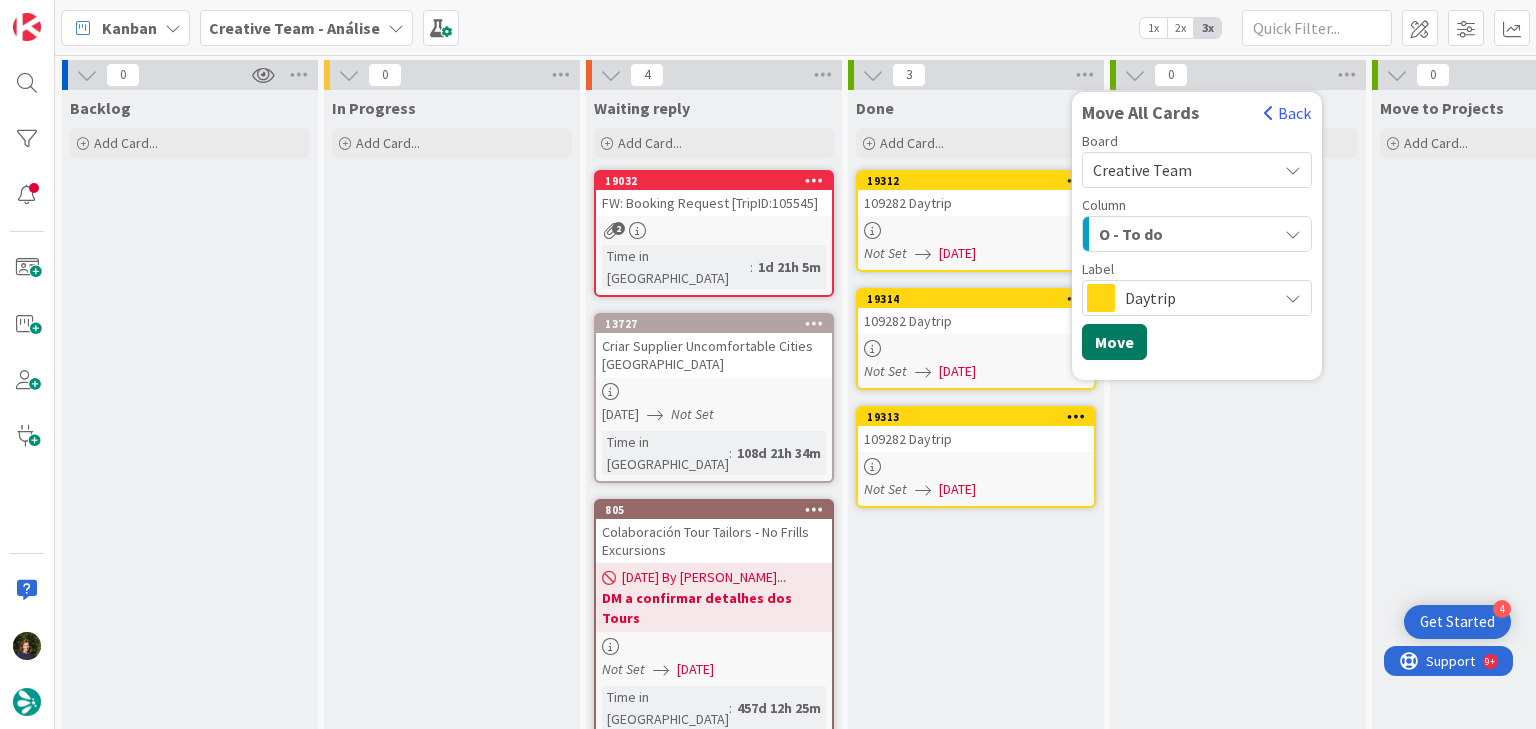 click on "Move" at bounding box center (1114, 342) 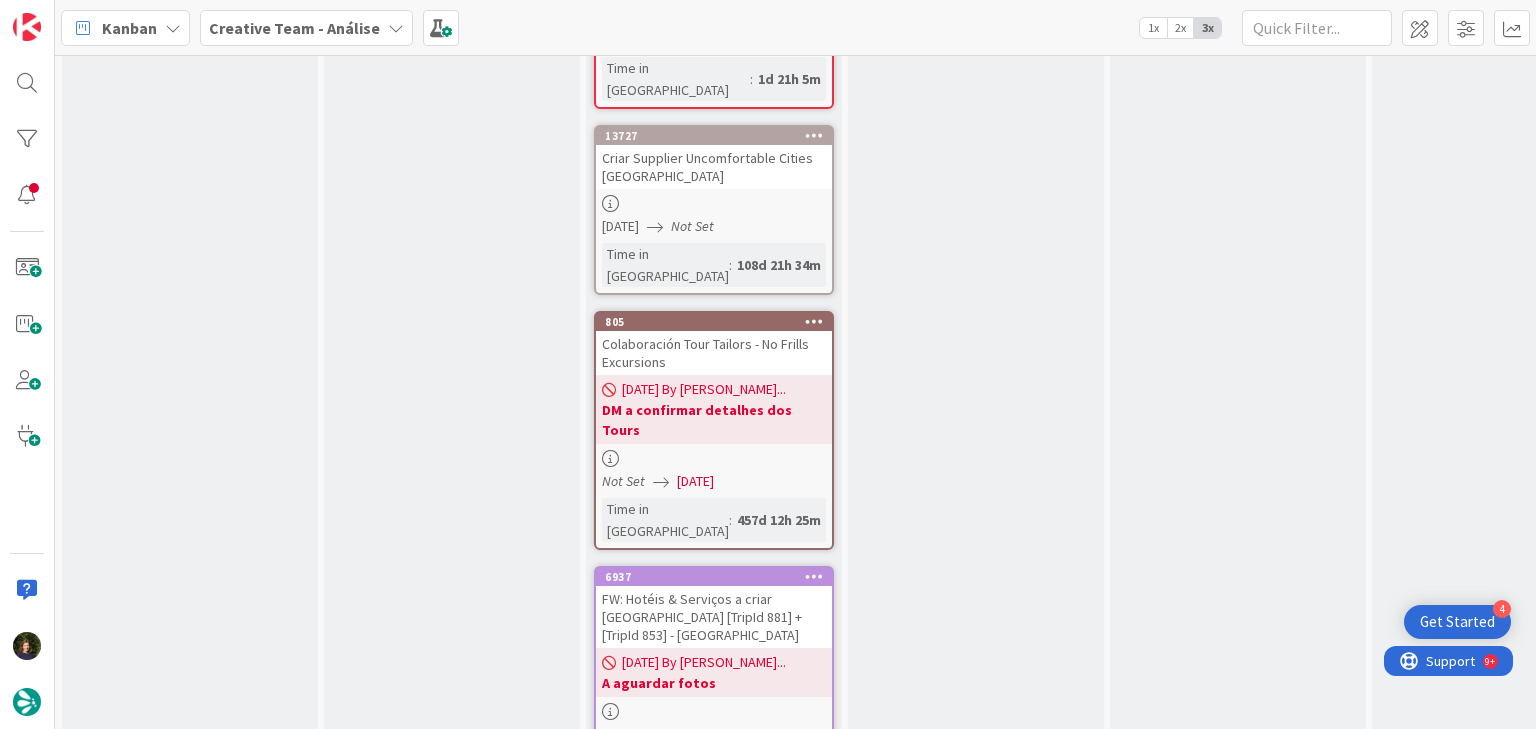 scroll, scrollTop: 0, scrollLeft: 0, axis: both 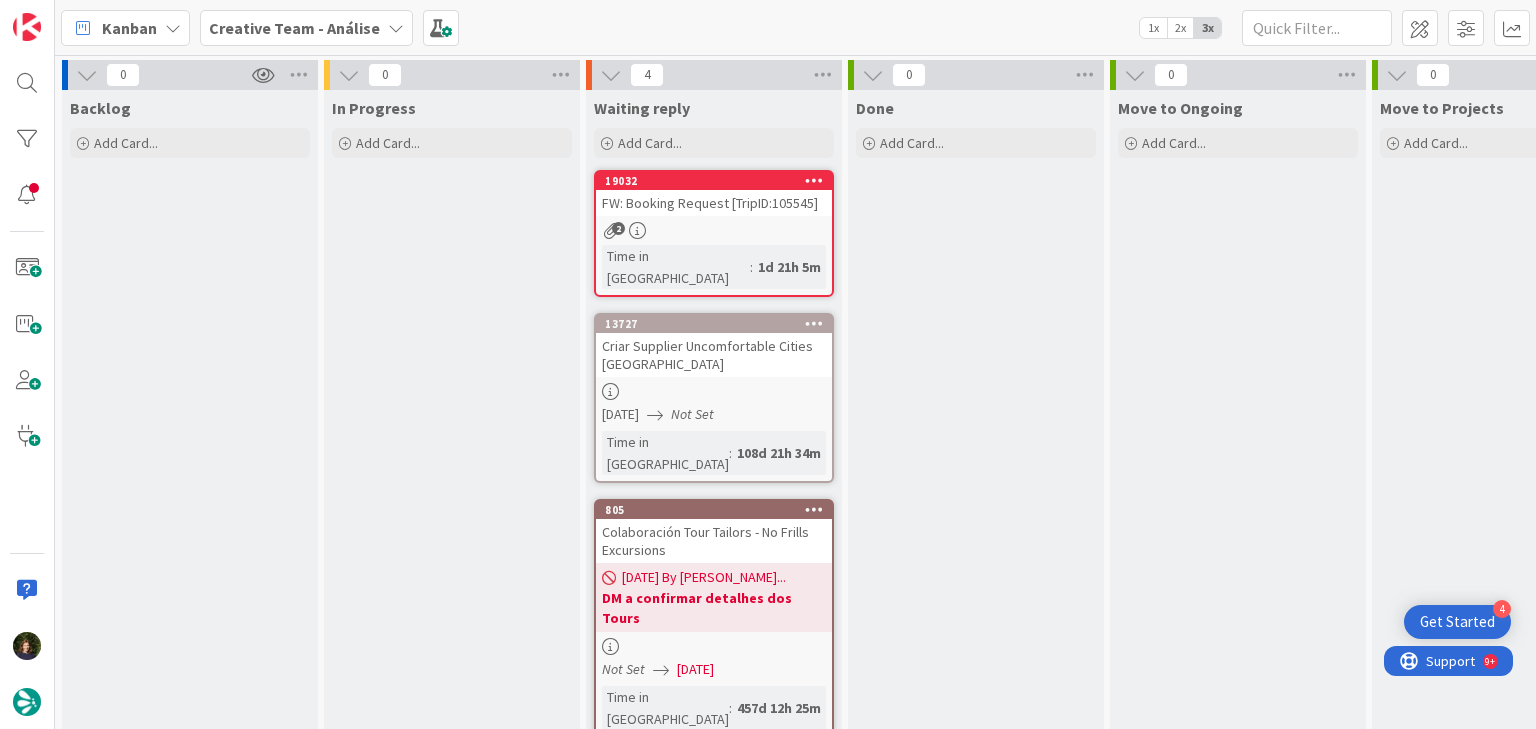 click on "Creative Team - Análise" at bounding box center [294, 28] 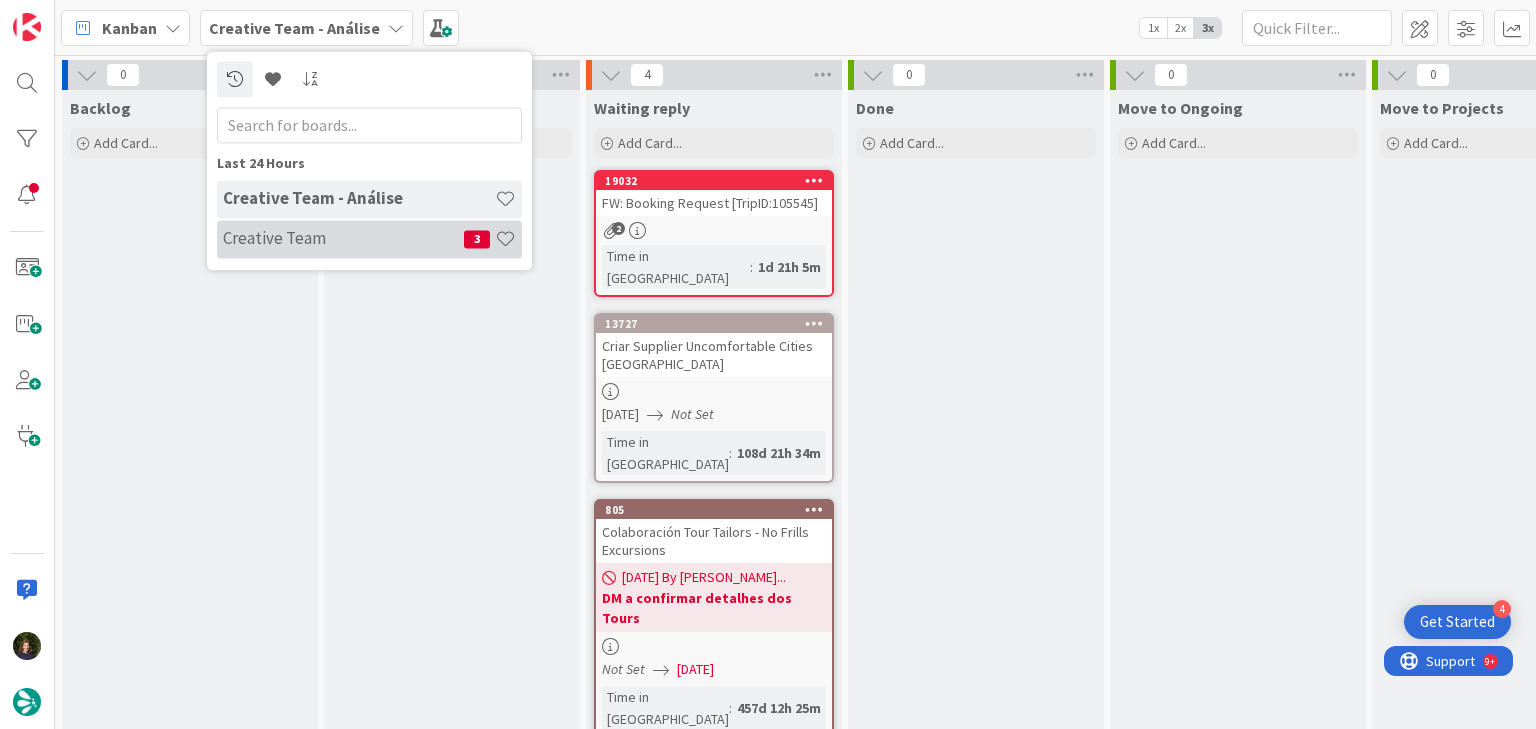 click on "Creative Team" at bounding box center [343, 239] 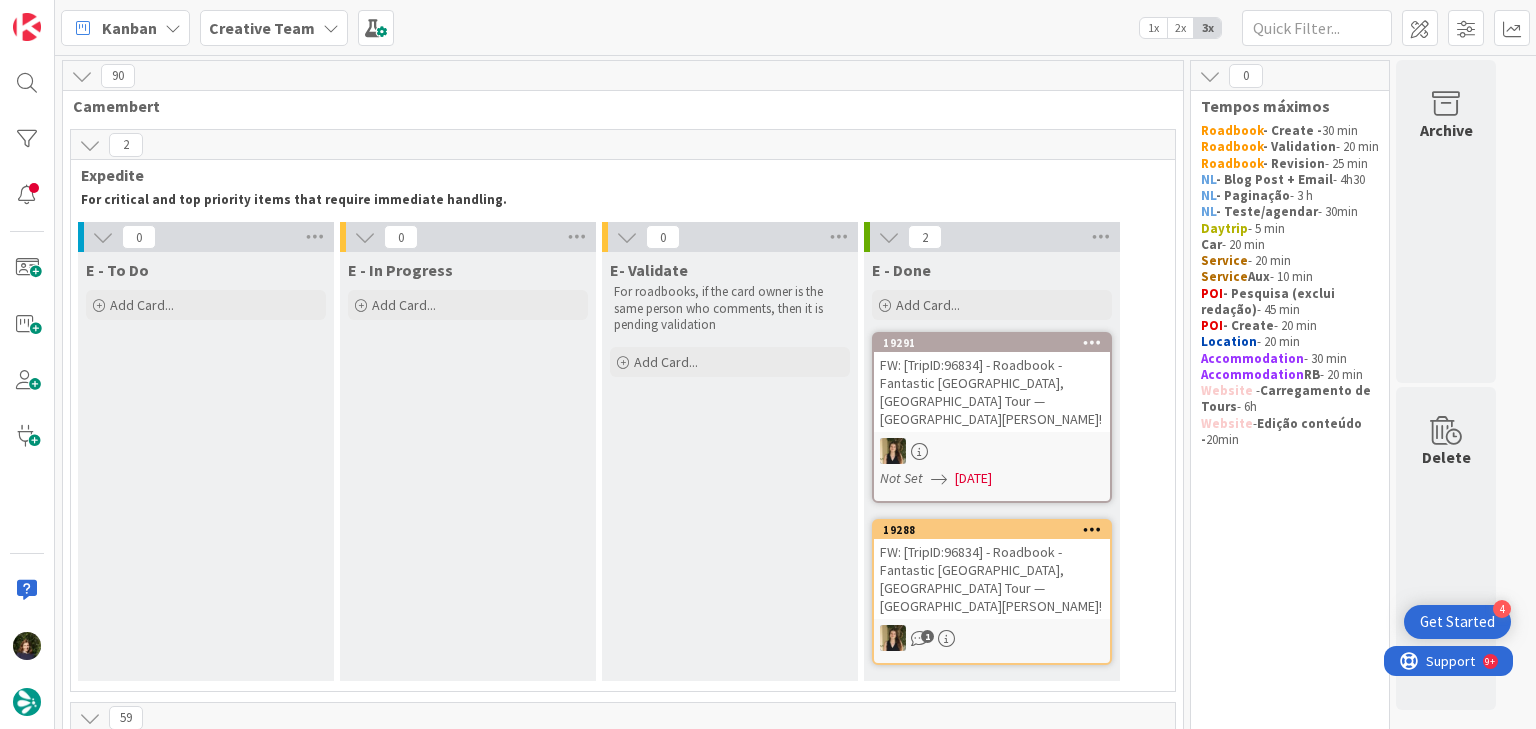 scroll, scrollTop: 0, scrollLeft: 0, axis: both 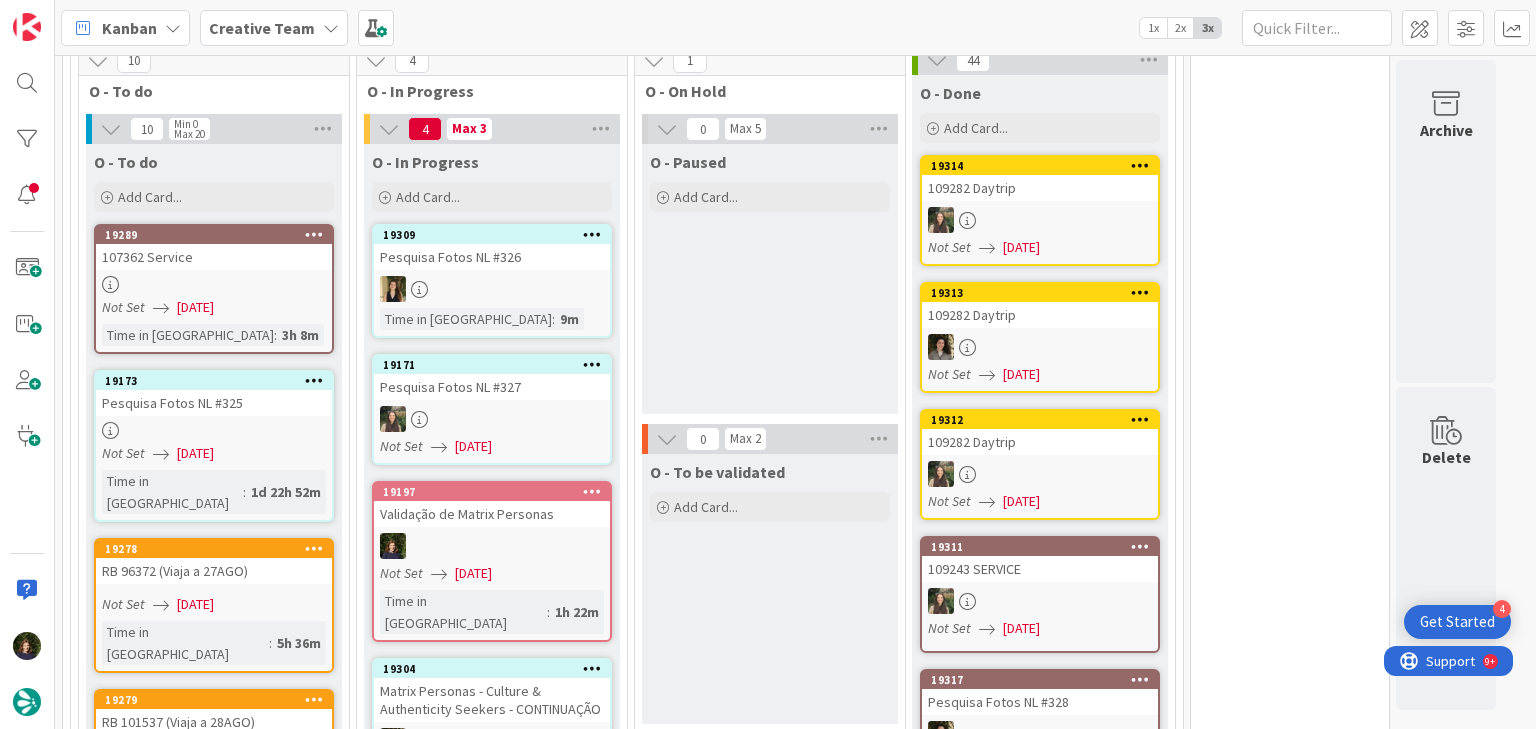 click on "Creative Team" at bounding box center (262, 28) 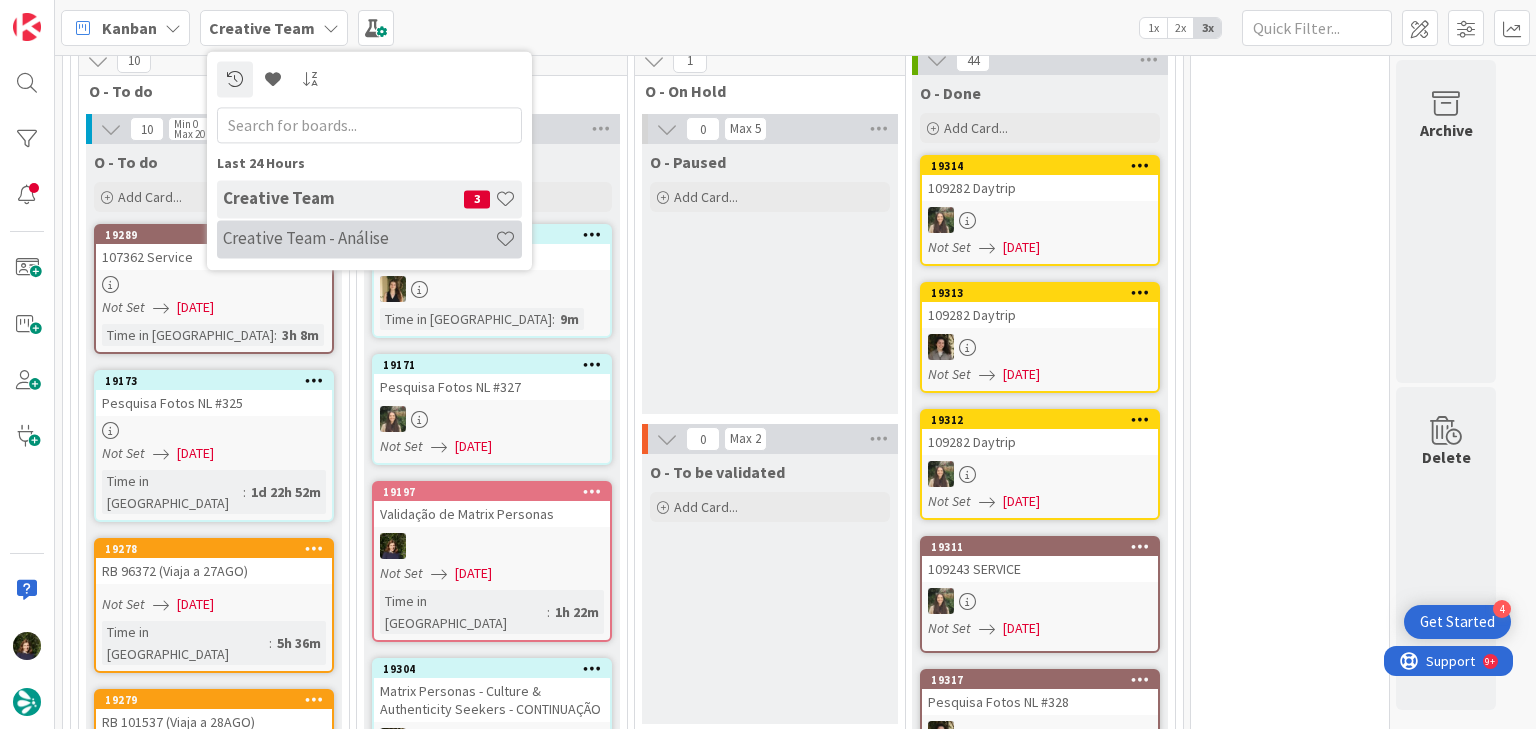 click on "Creative Team - Análise" at bounding box center (359, 239) 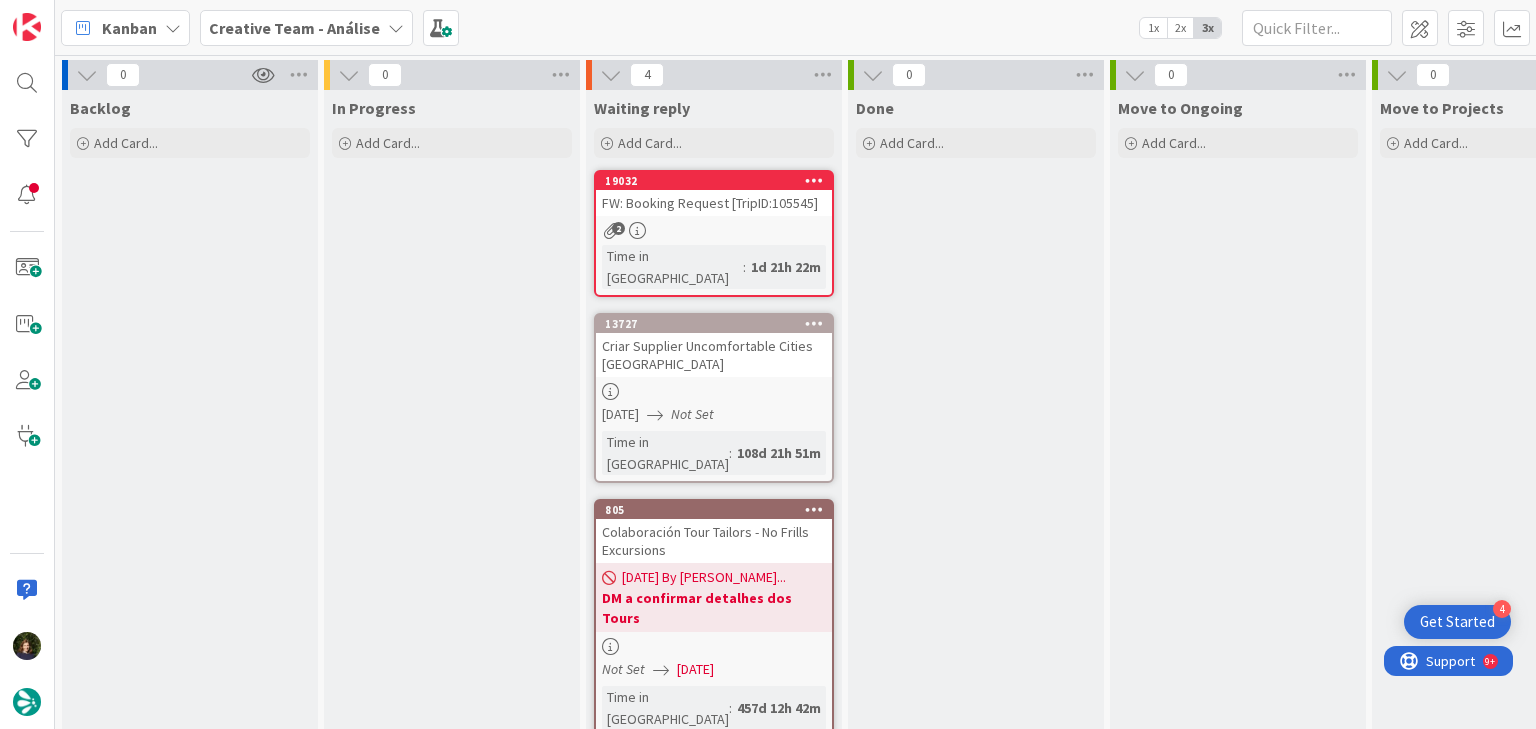 scroll, scrollTop: 0, scrollLeft: 0, axis: both 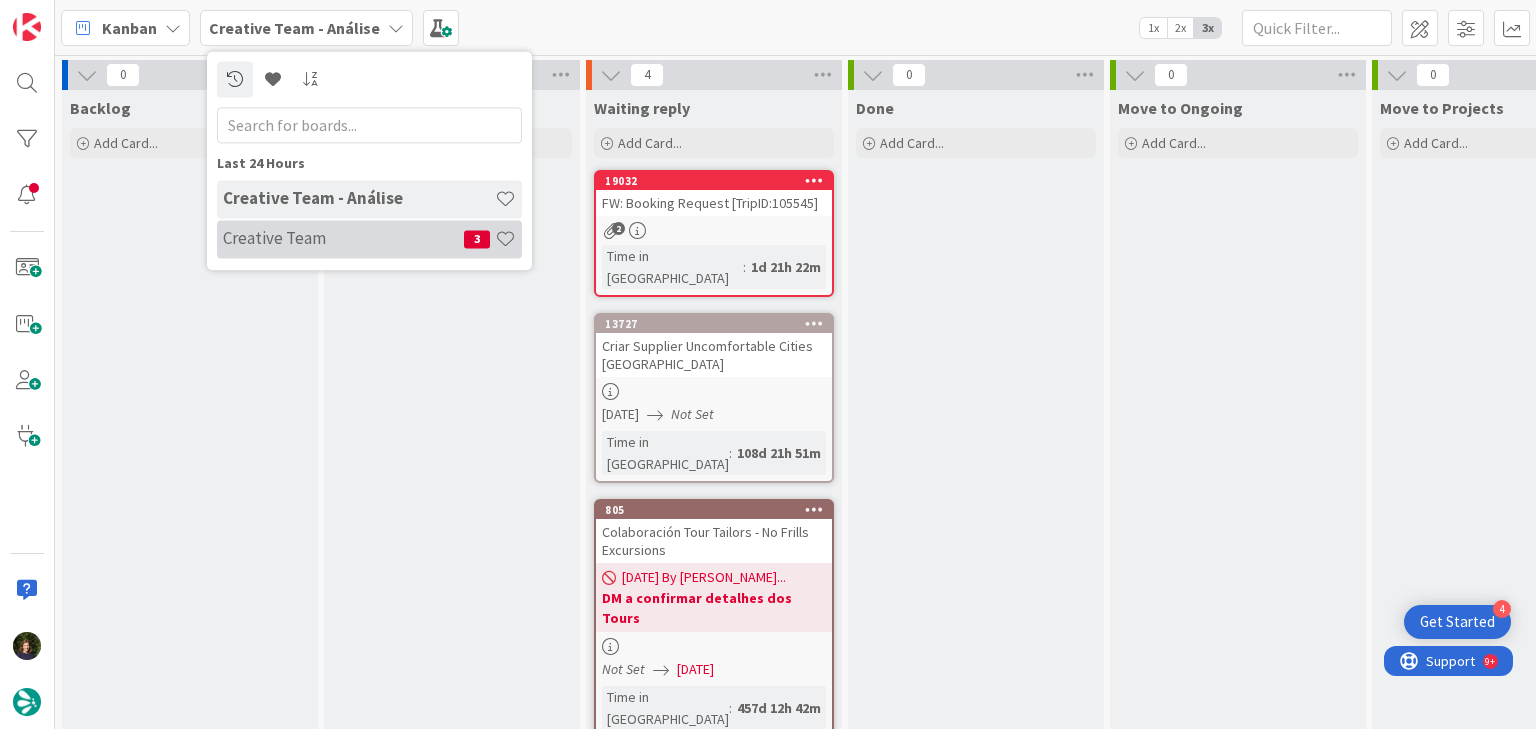 click on "Creative Team" at bounding box center (343, 239) 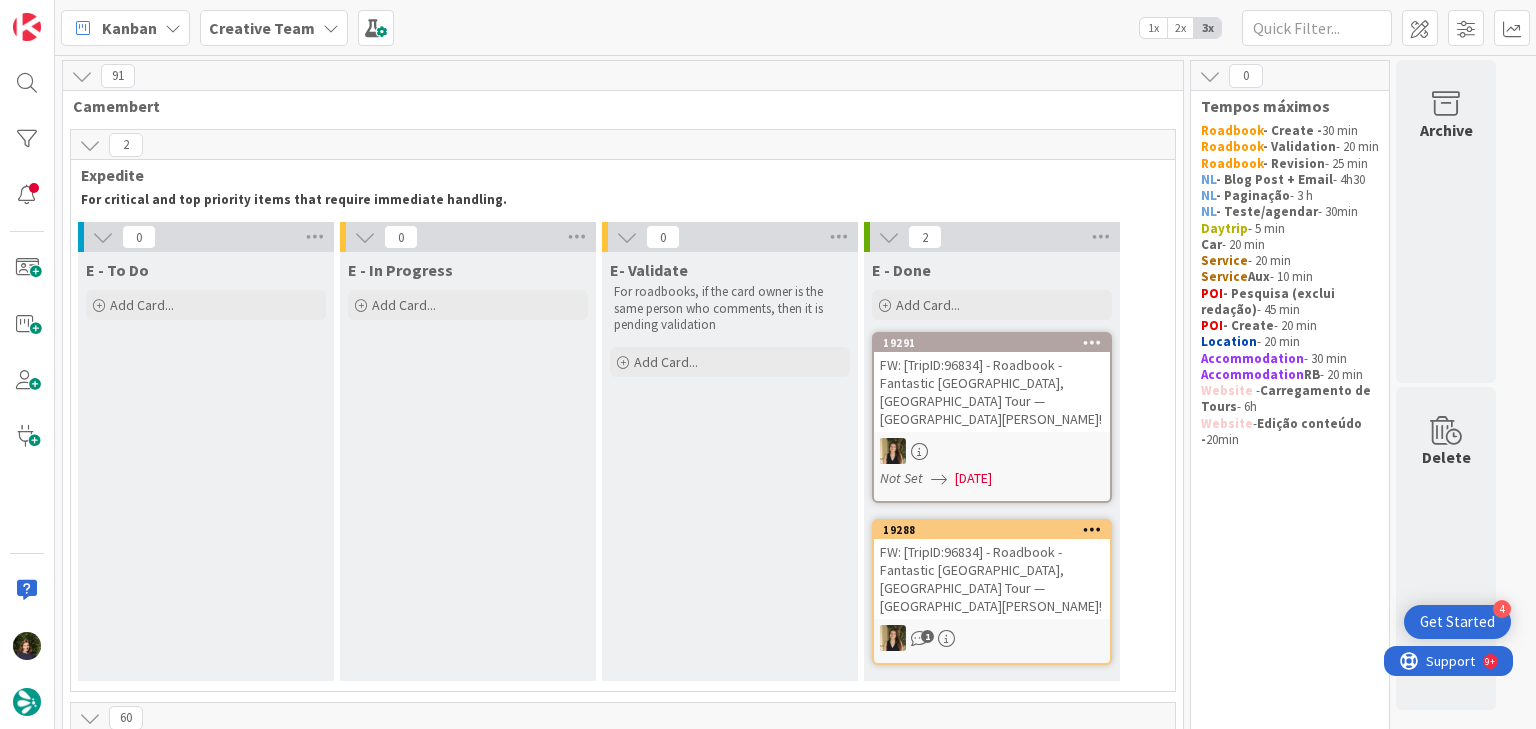 scroll, scrollTop: 0, scrollLeft: 0, axis: both 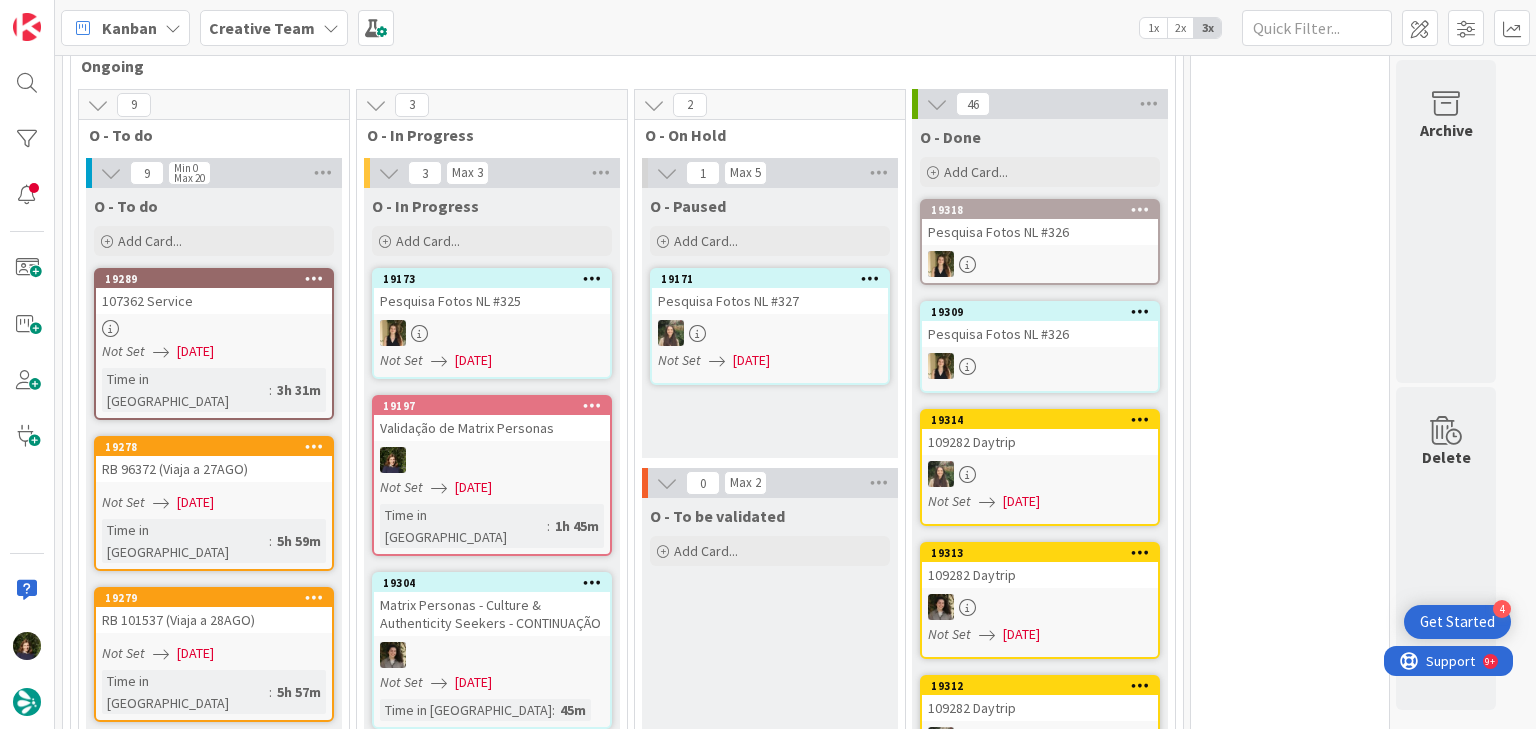 click on "Creative Team" at bounding box center [262, 28] 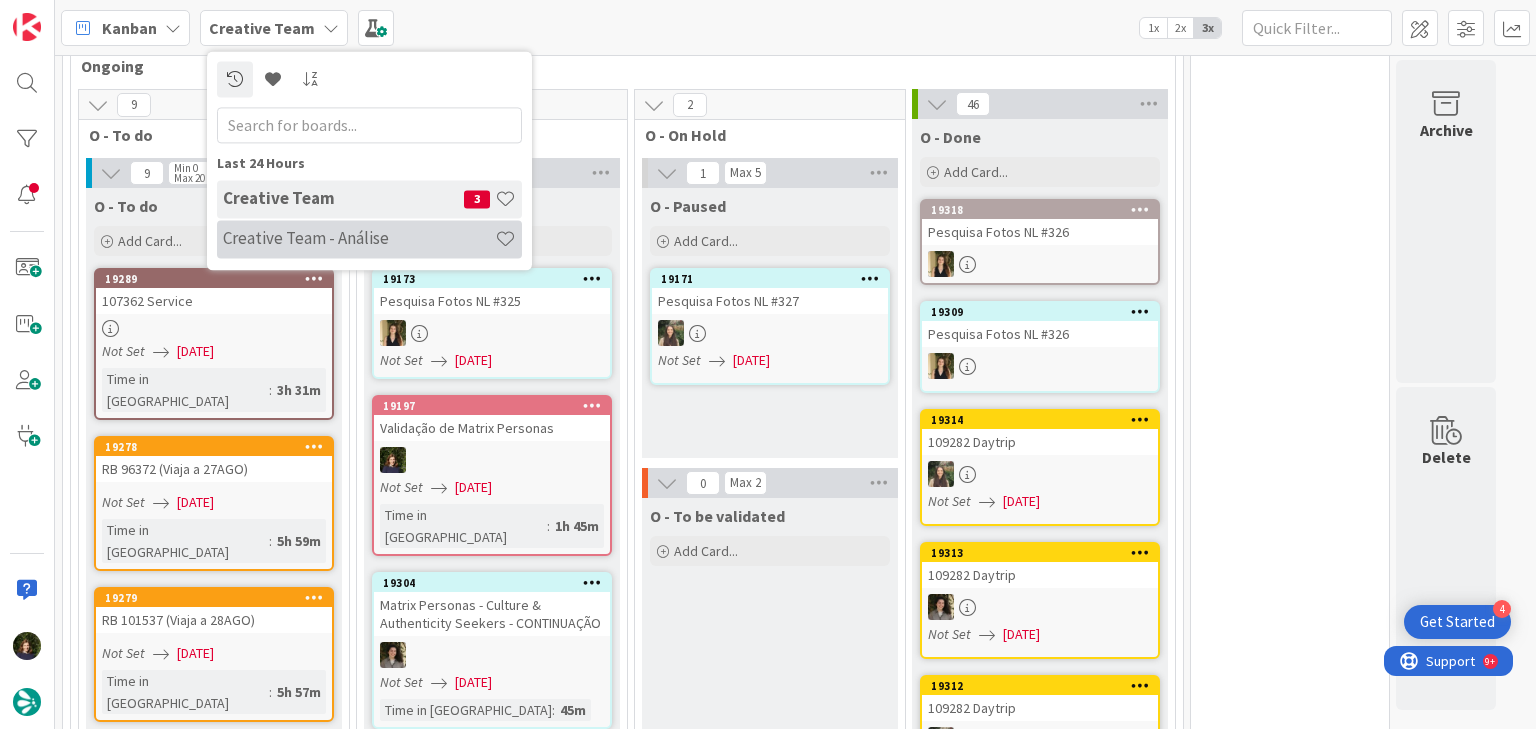 click on "Creative Team - Análise" at bounding box center [359, 239] 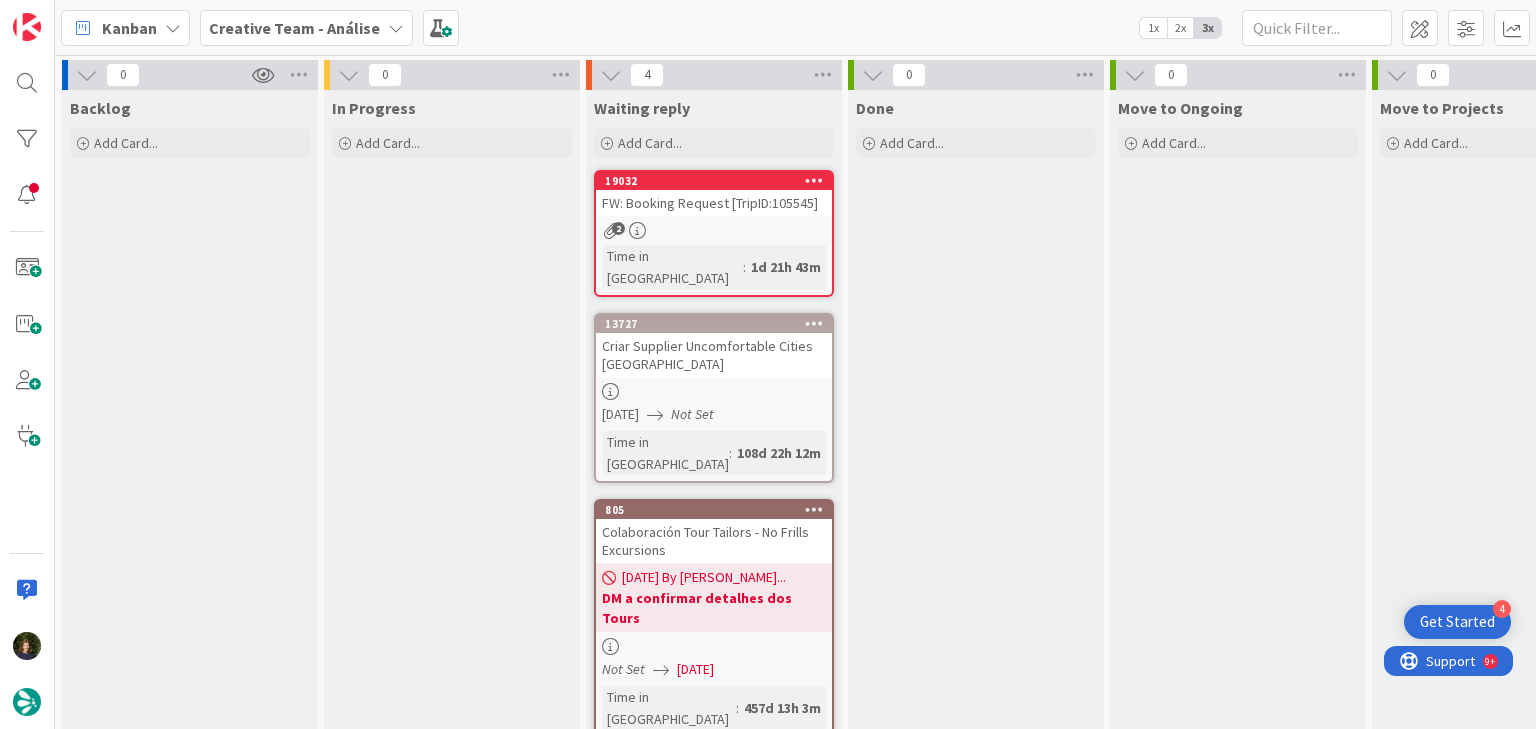 scroll, scrollTop: 0, scrollLeft: 0, axis: both 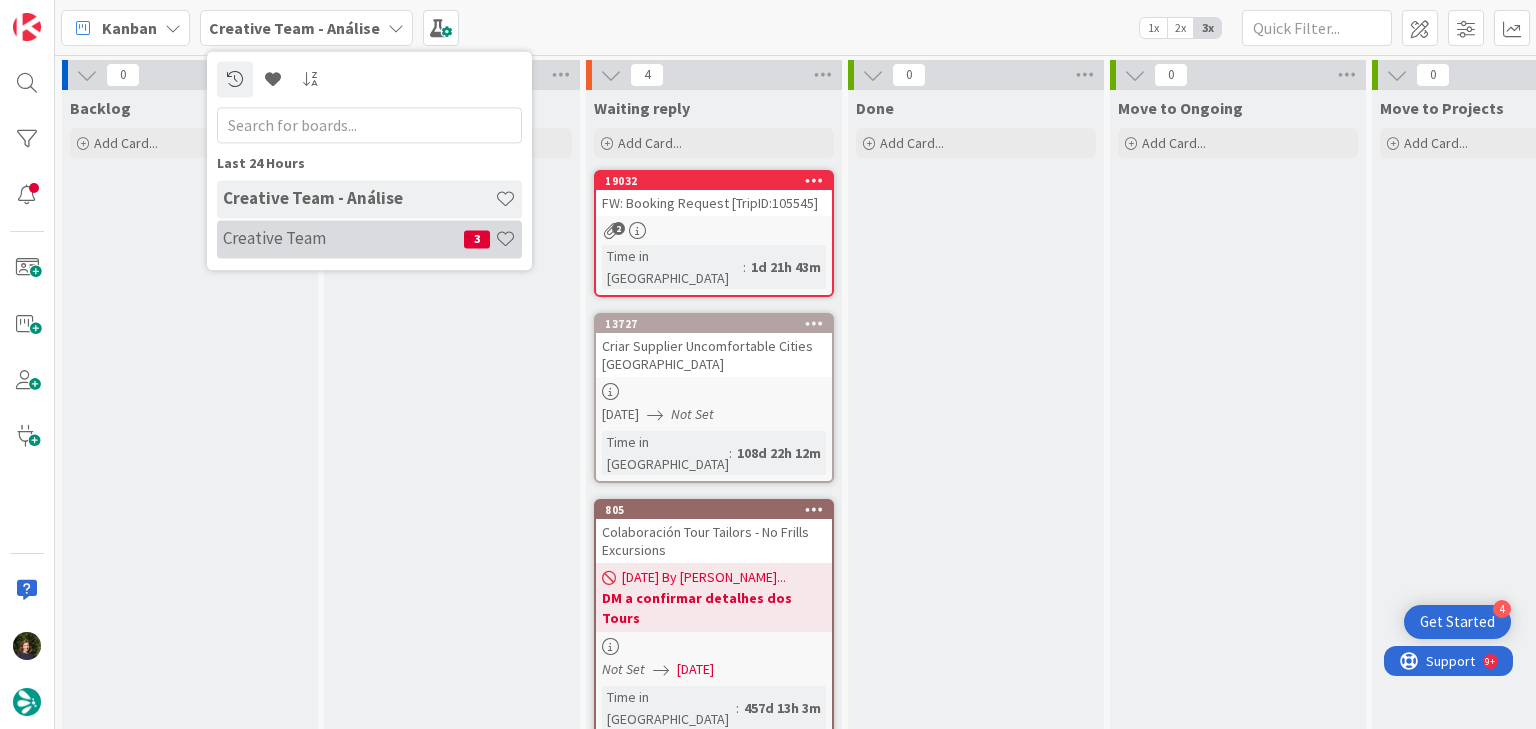 click on "Creative Team" at bounding box center [343, 239] 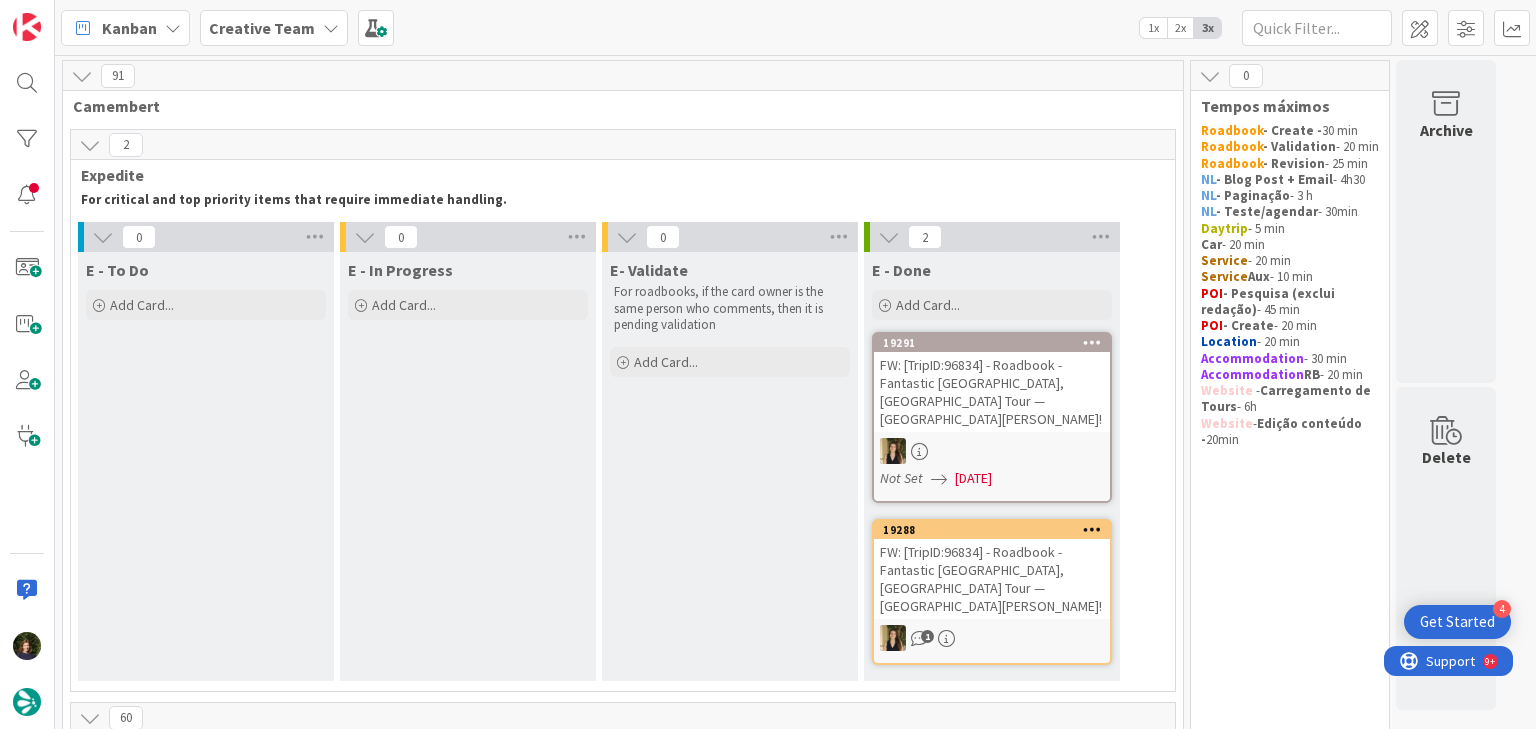 scroll, scrollTop: 0, scrollLeft: 0, axis: both 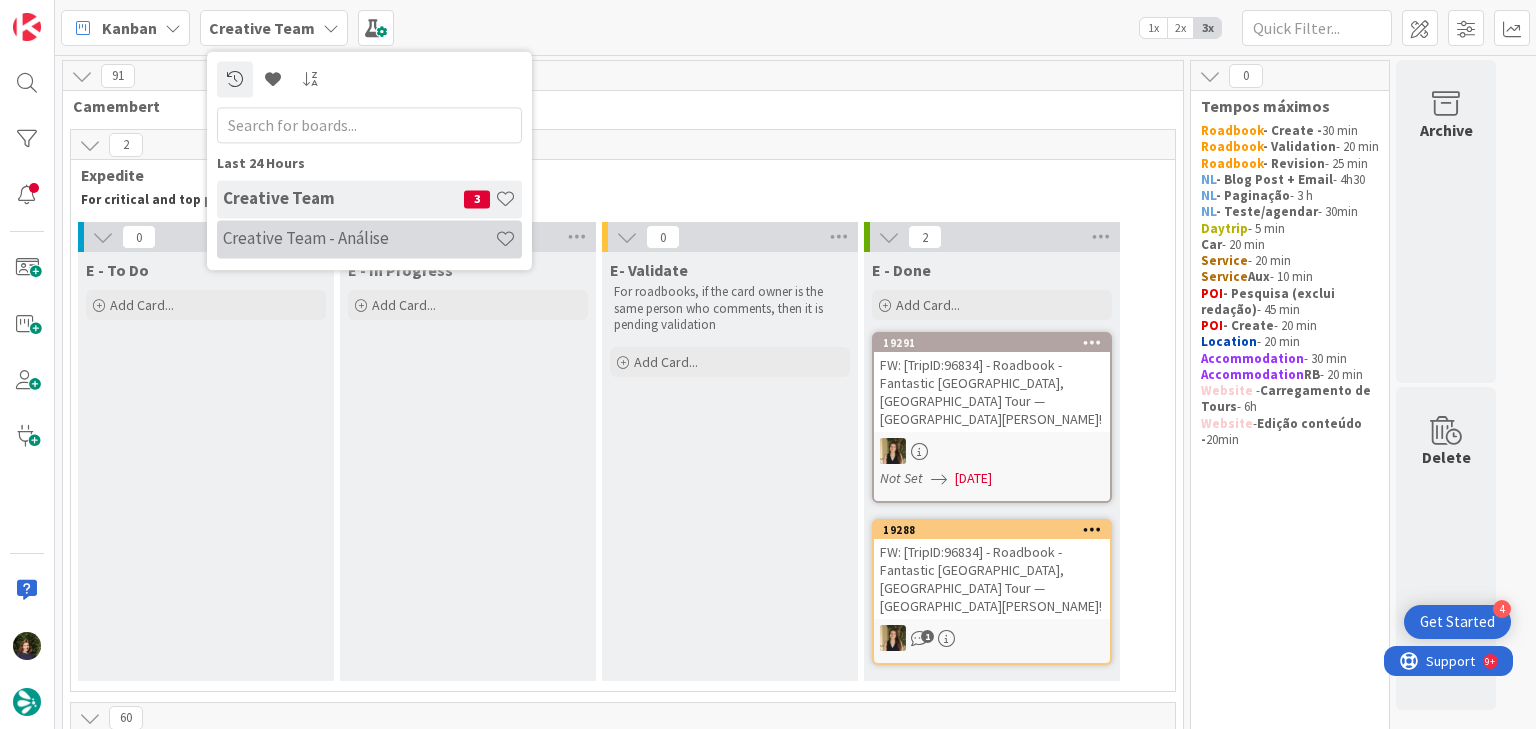 click on "Creative Team - Análise" at bounding box center [359, 239] 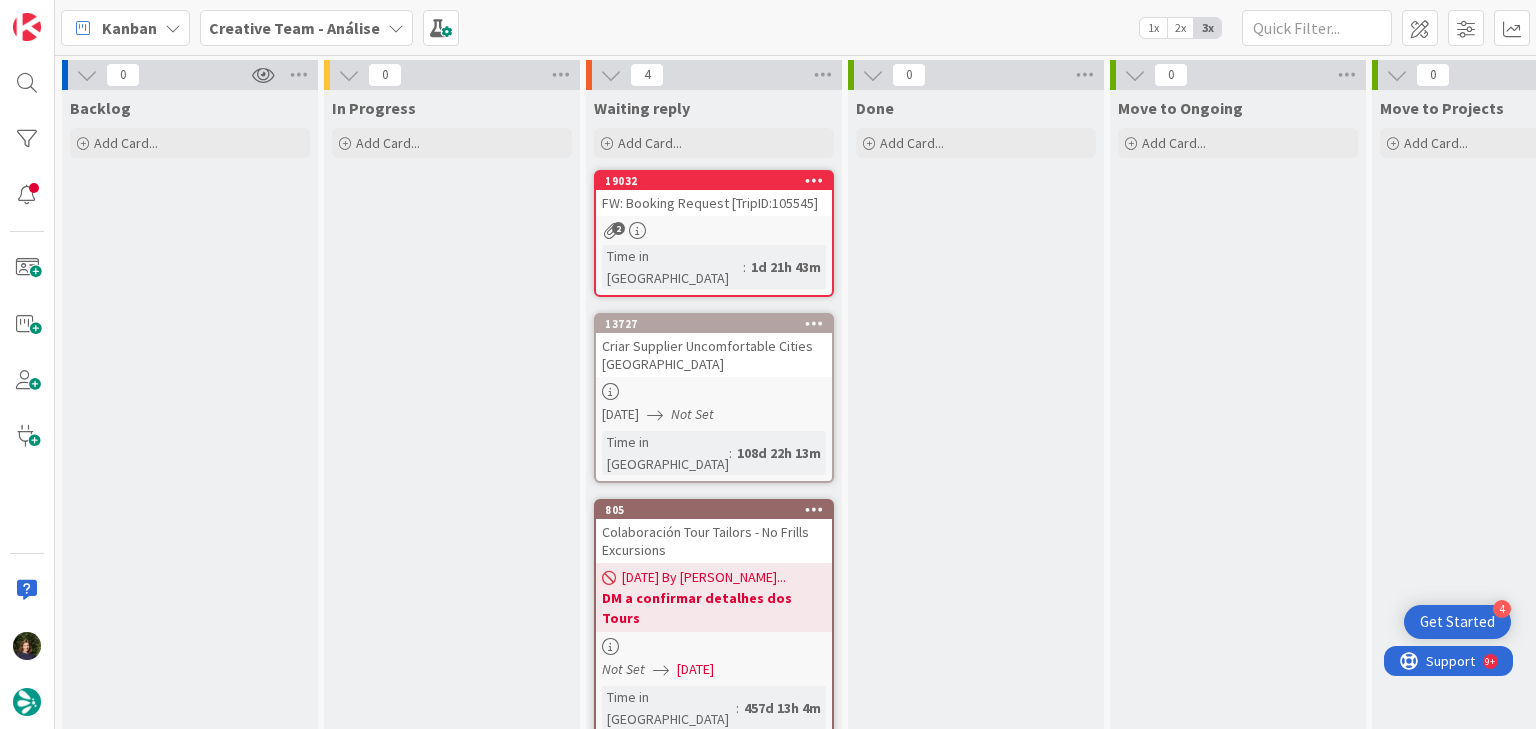 scroll, scrollTop: 0, scrollLeft: 0, axis: both 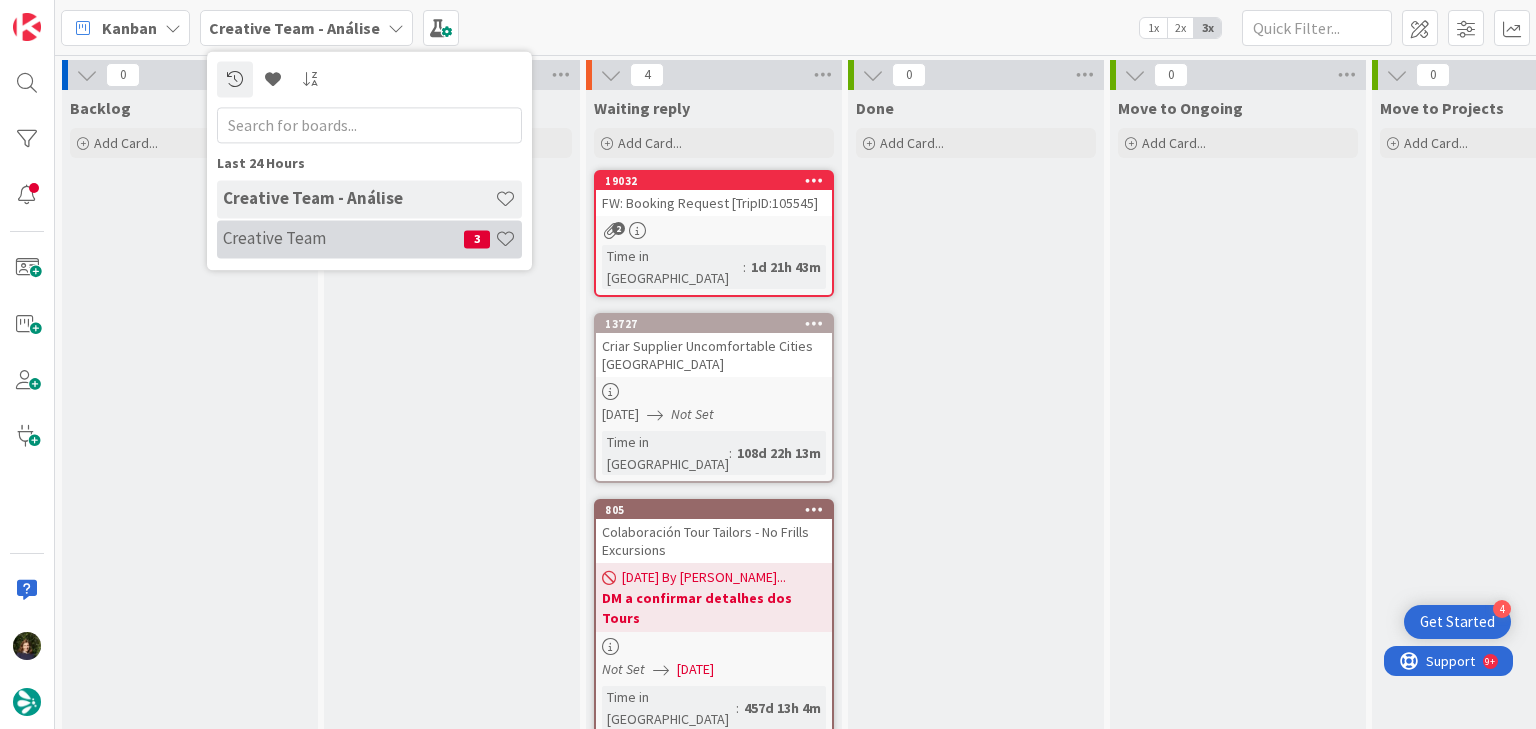 click on "Creative Team" at bounding box center [343, 239] 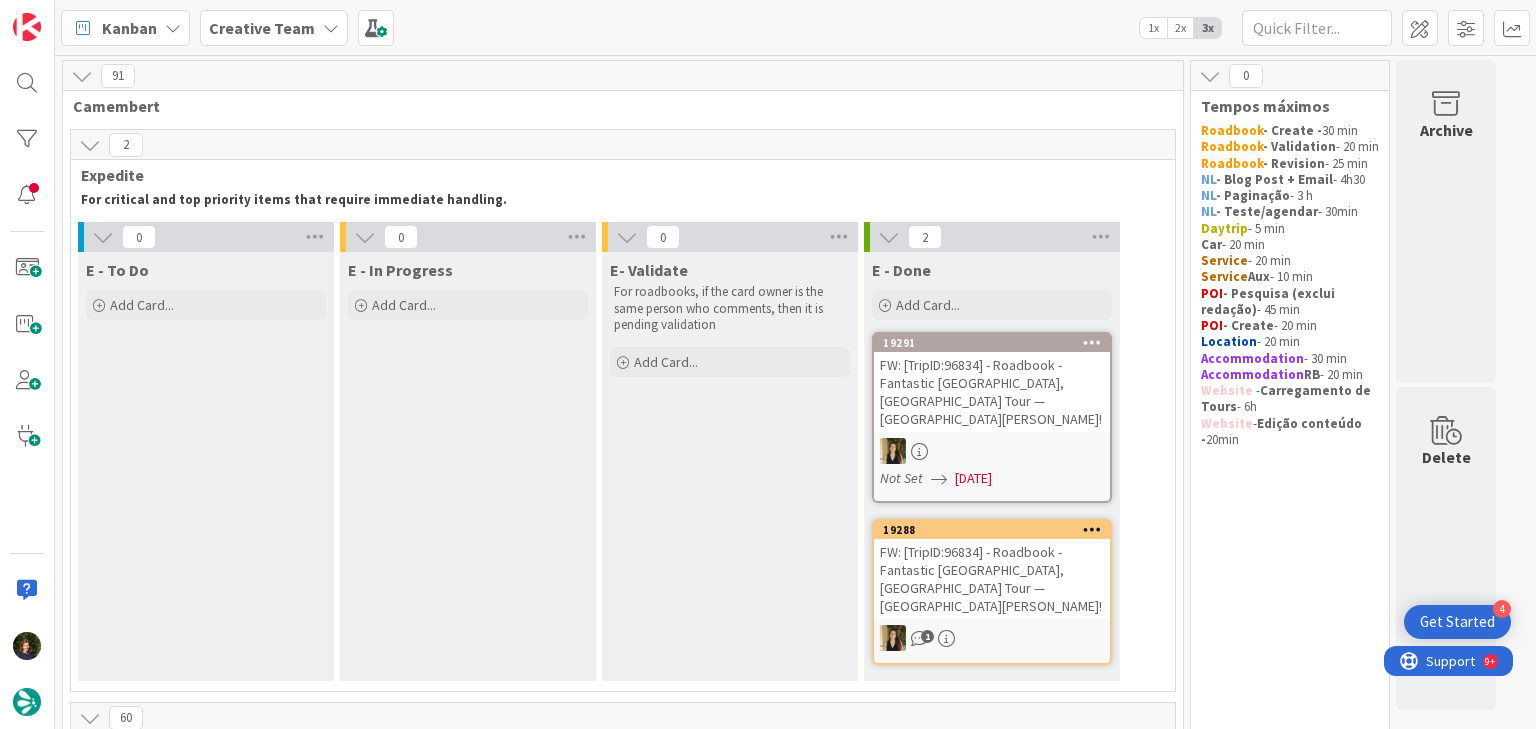 scroll, scrollTop: 0, scrollLeft: 0, axis: both 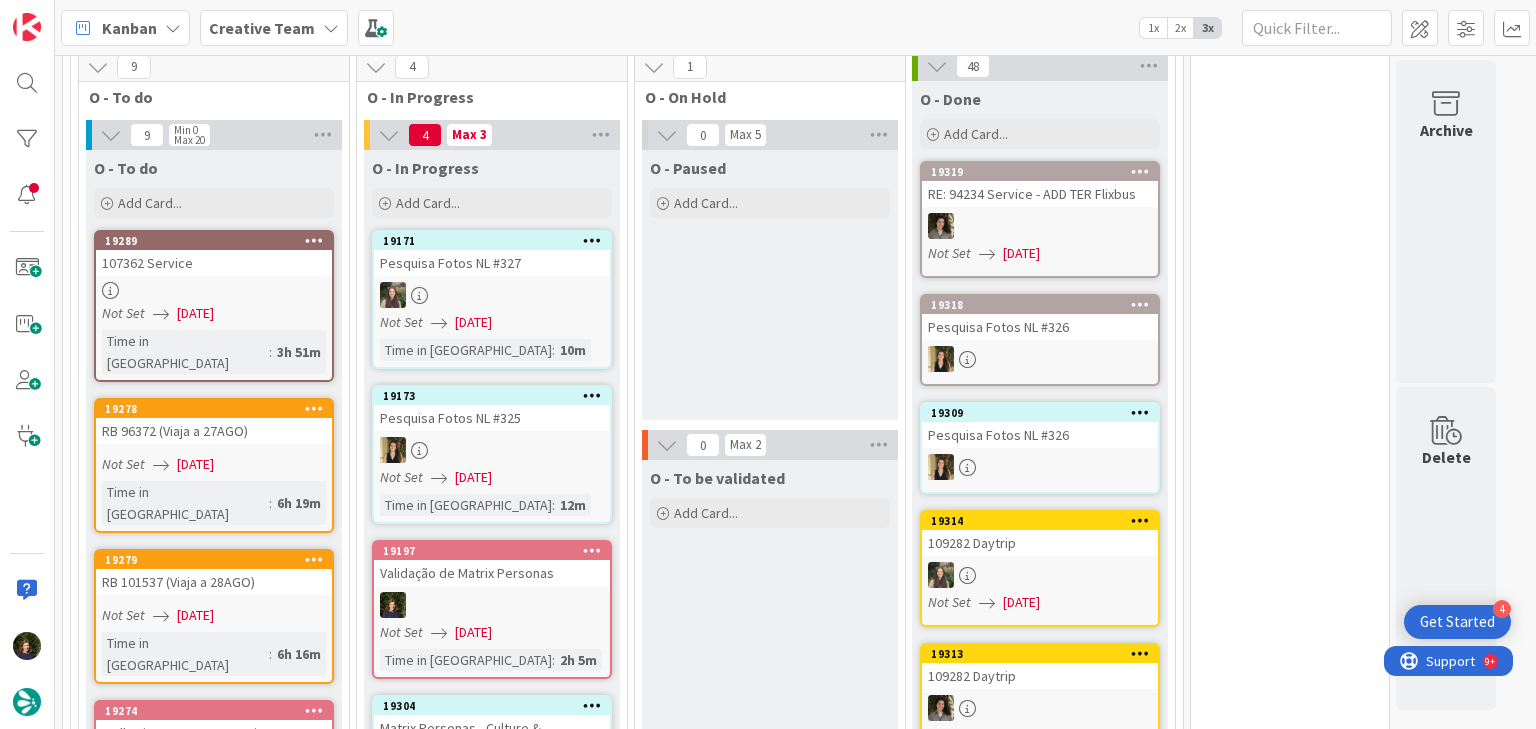 click on "Creative Team" at bounding box center [274, 28] 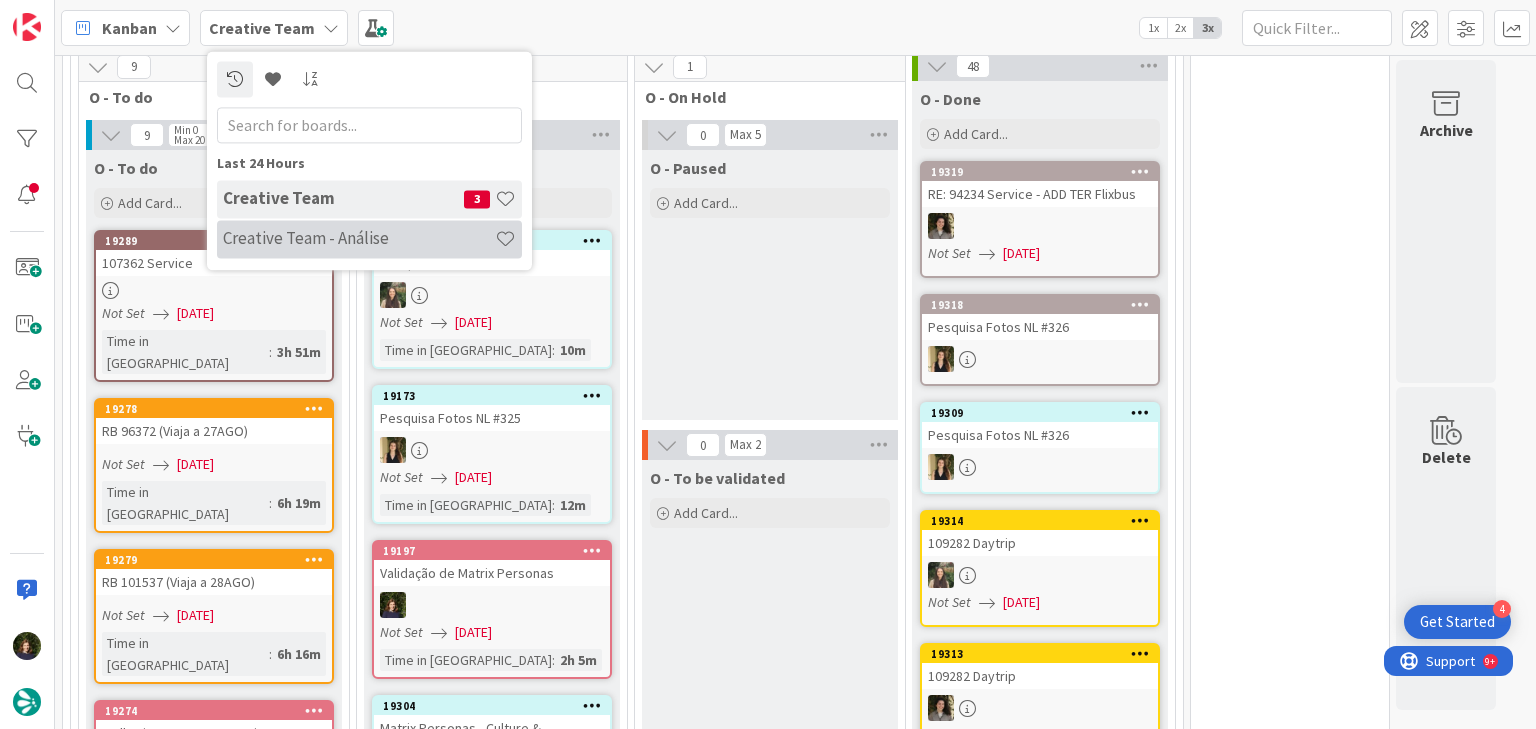 click on "Creative Team - Análise" at bounding box center (359, 239) 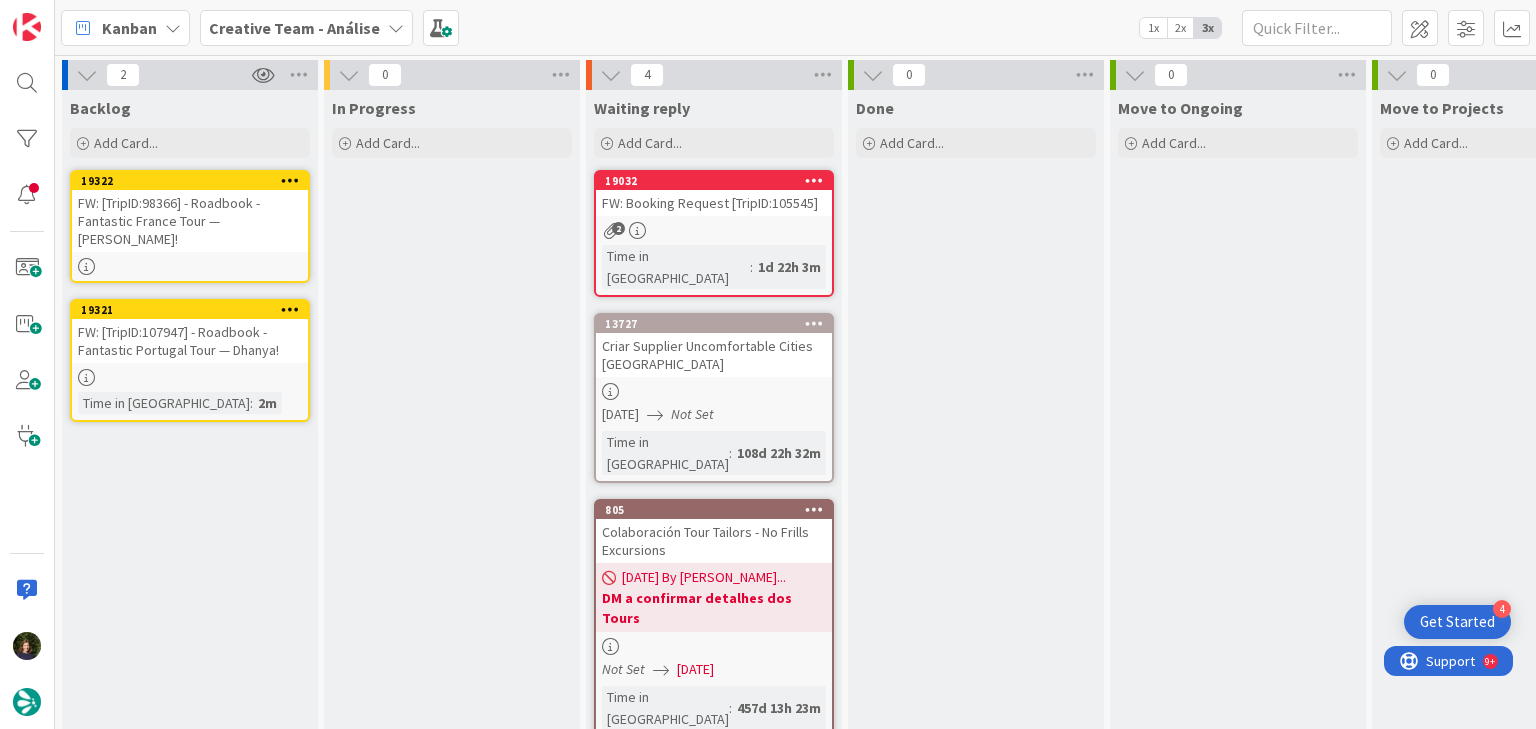 scroll, scrollTop: 0, scrollLeft: 0, axis: both 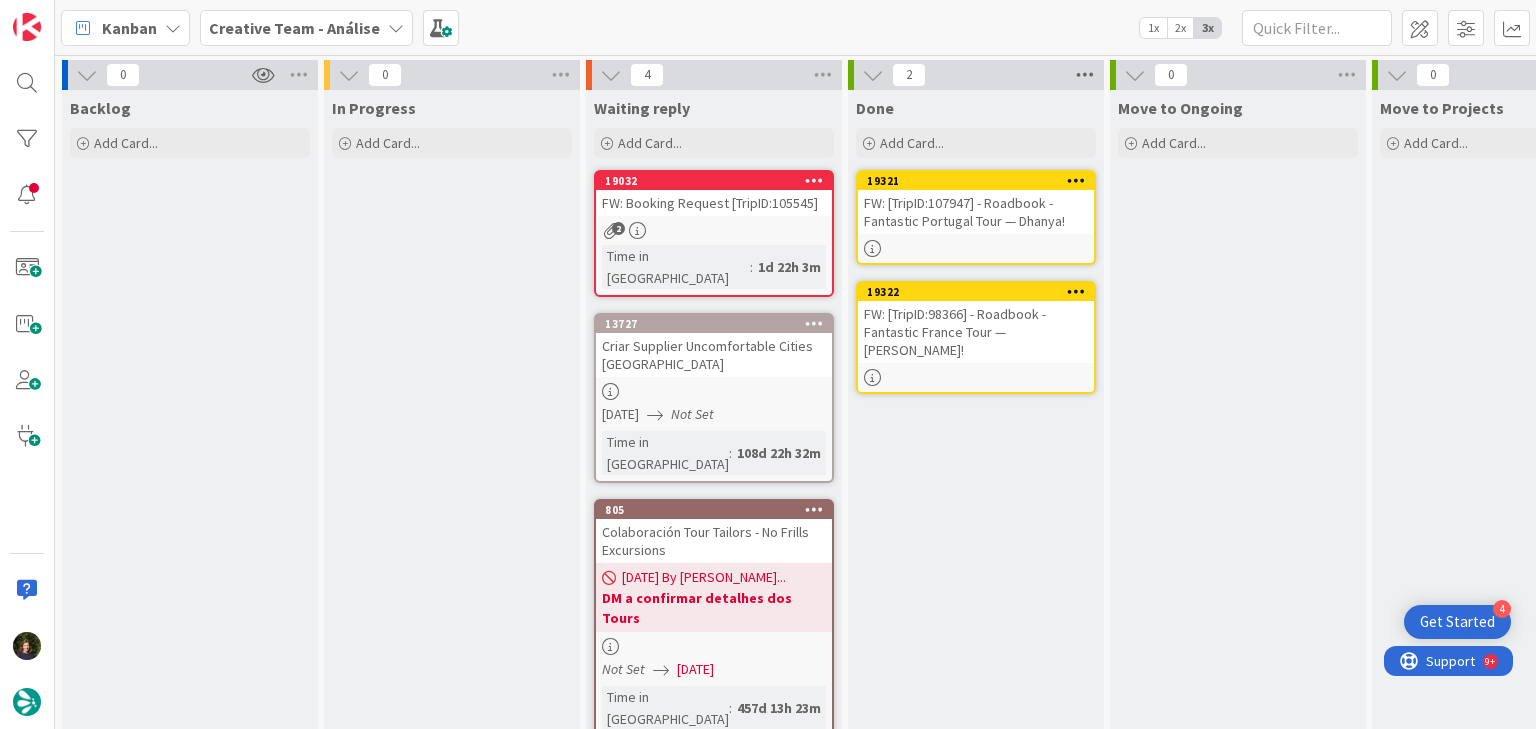 click at bounding box center [1085, 75] 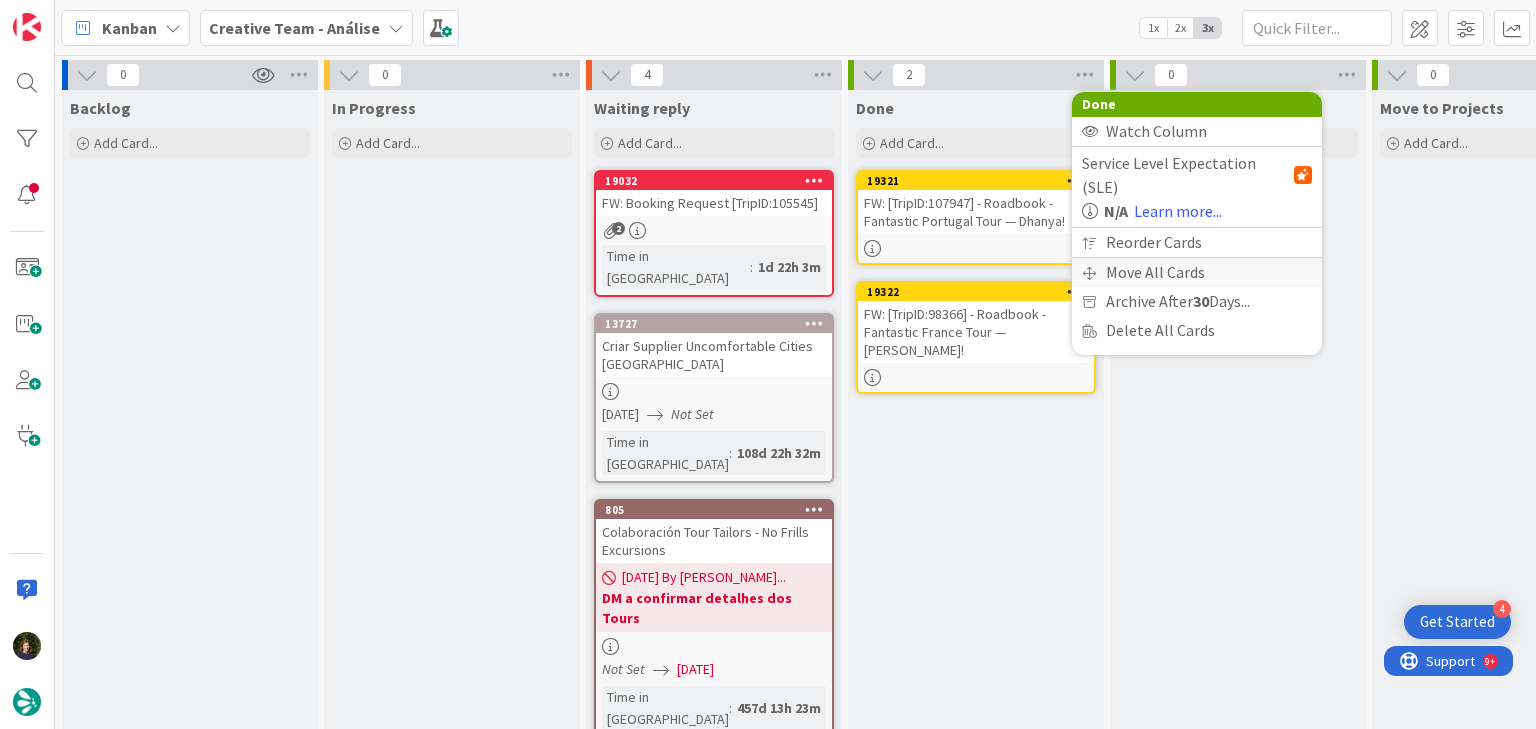 click on "Move All Cards" at bounding box center (1197, 272) 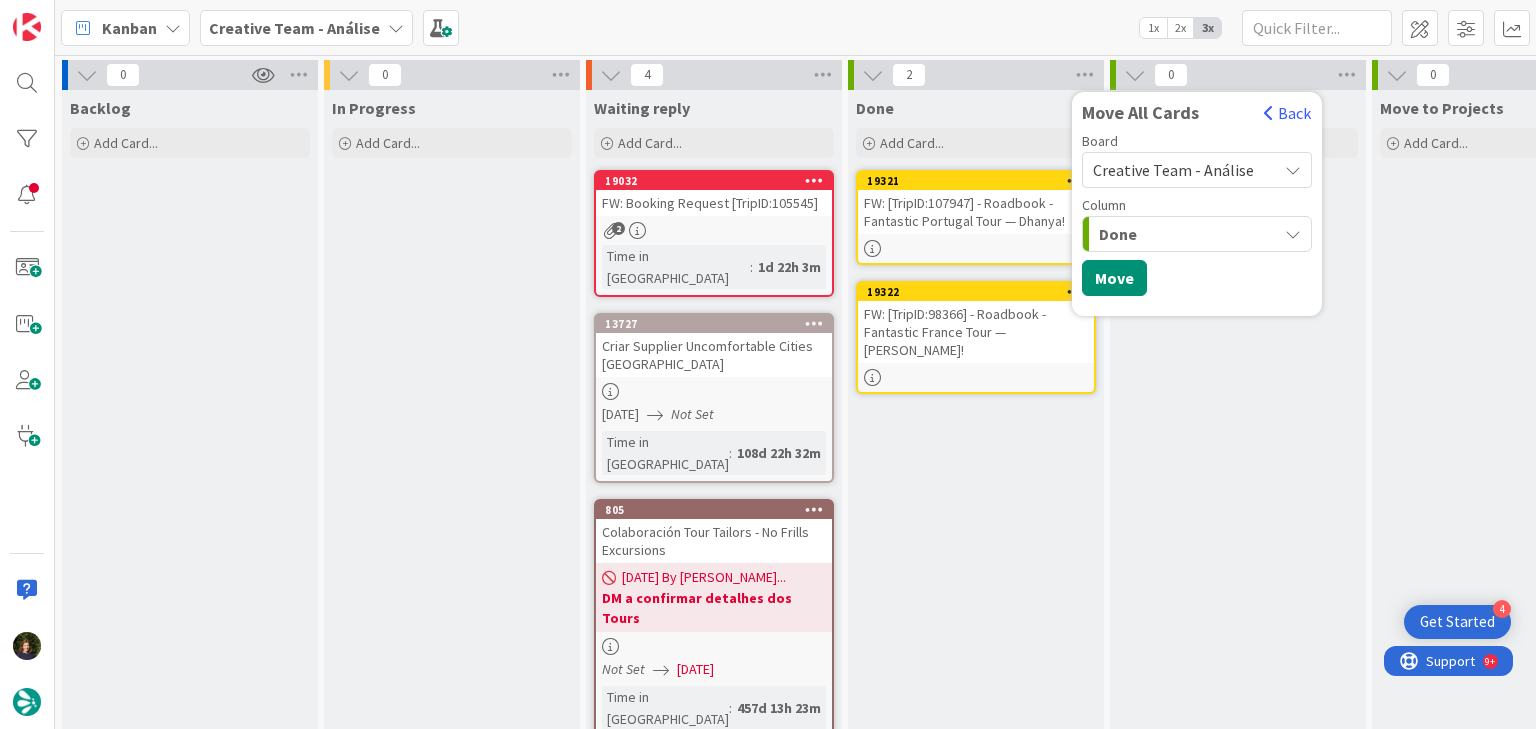 click on "Creative Team - Análise" at bounding box center [1173, 170] 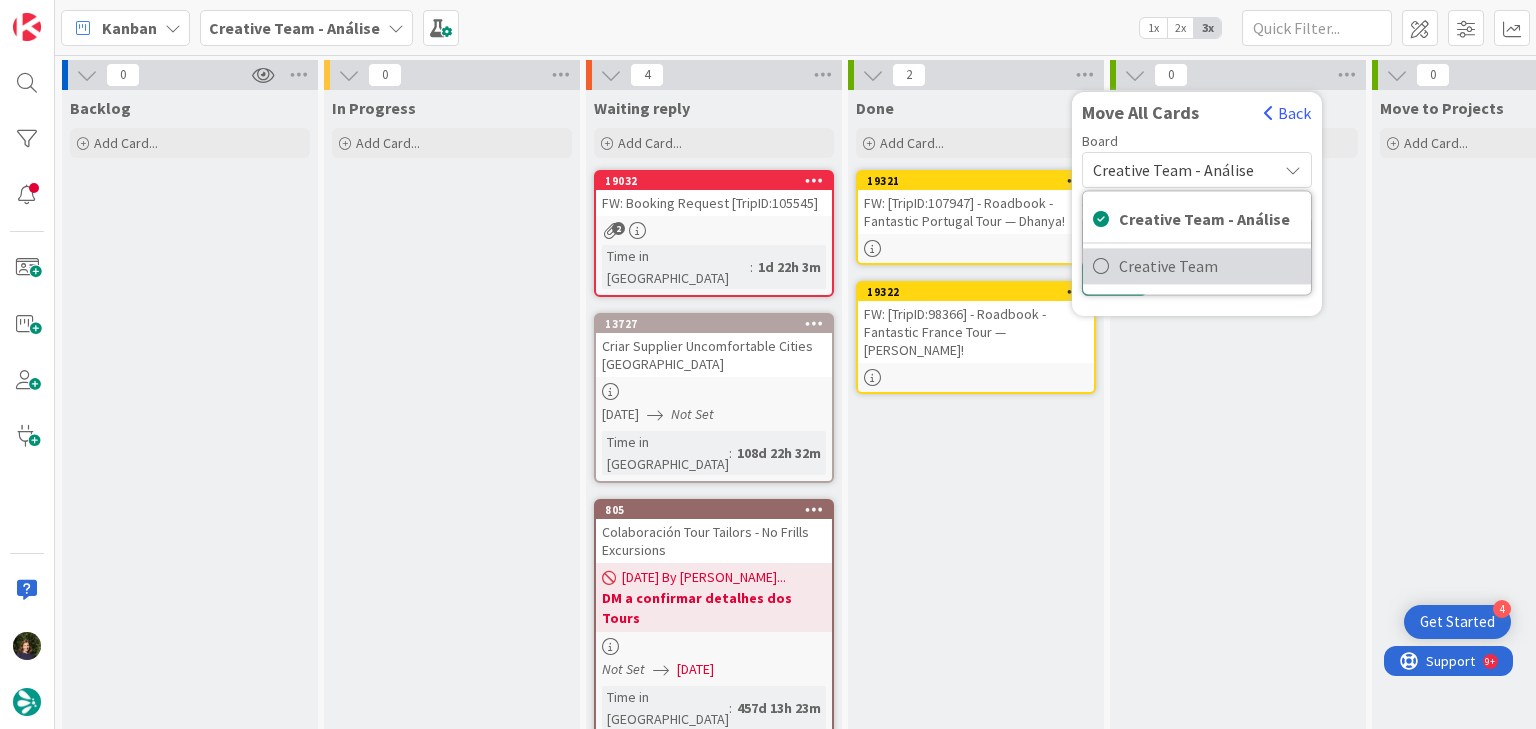 click on "Creative Team" at bounding box center (1210, 266) 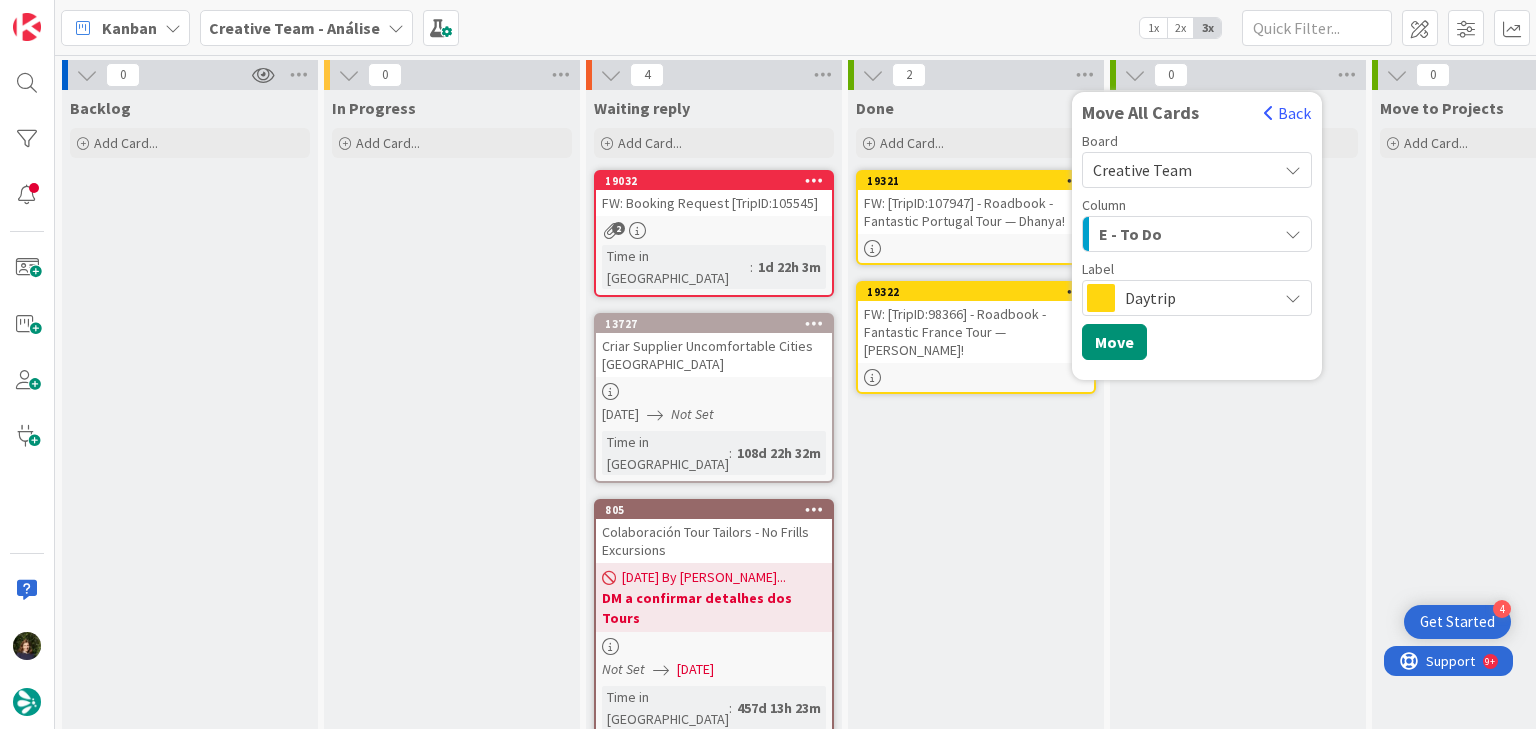 click on "E - To Do" at bounding box center (1185, 234) 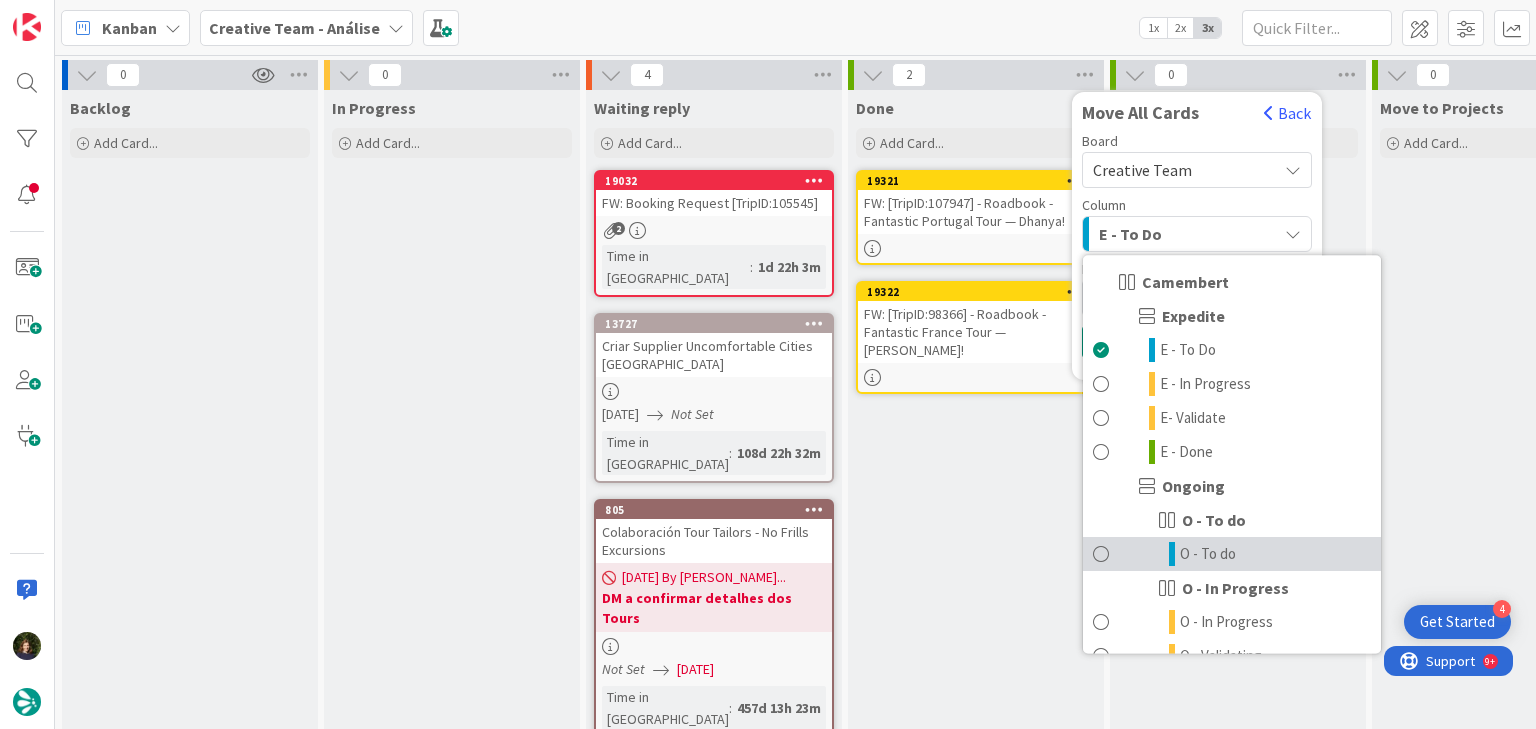 click on "O - To do" at bounding box center (1232, 554) 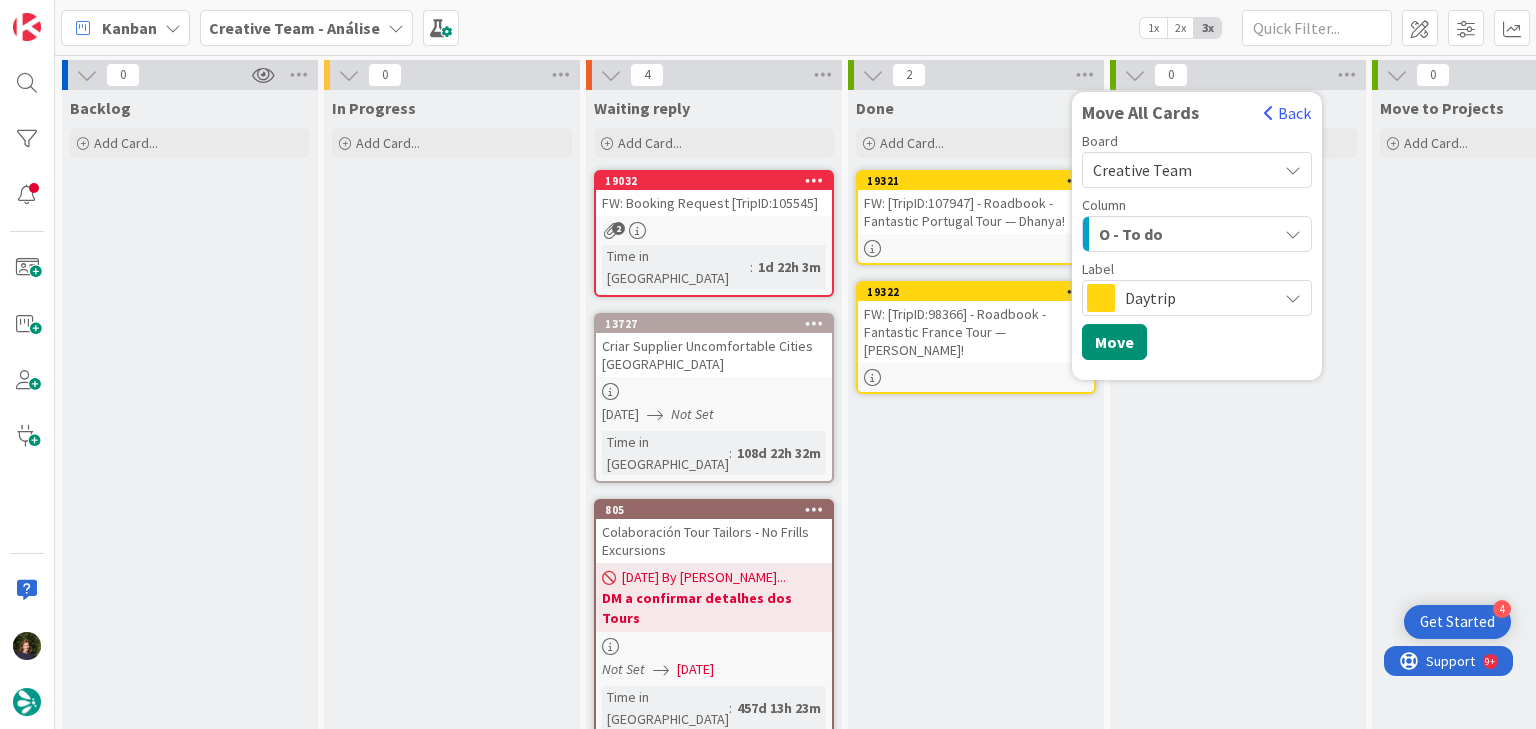 click on "Daytrip" at bounding box center (1196, 298) 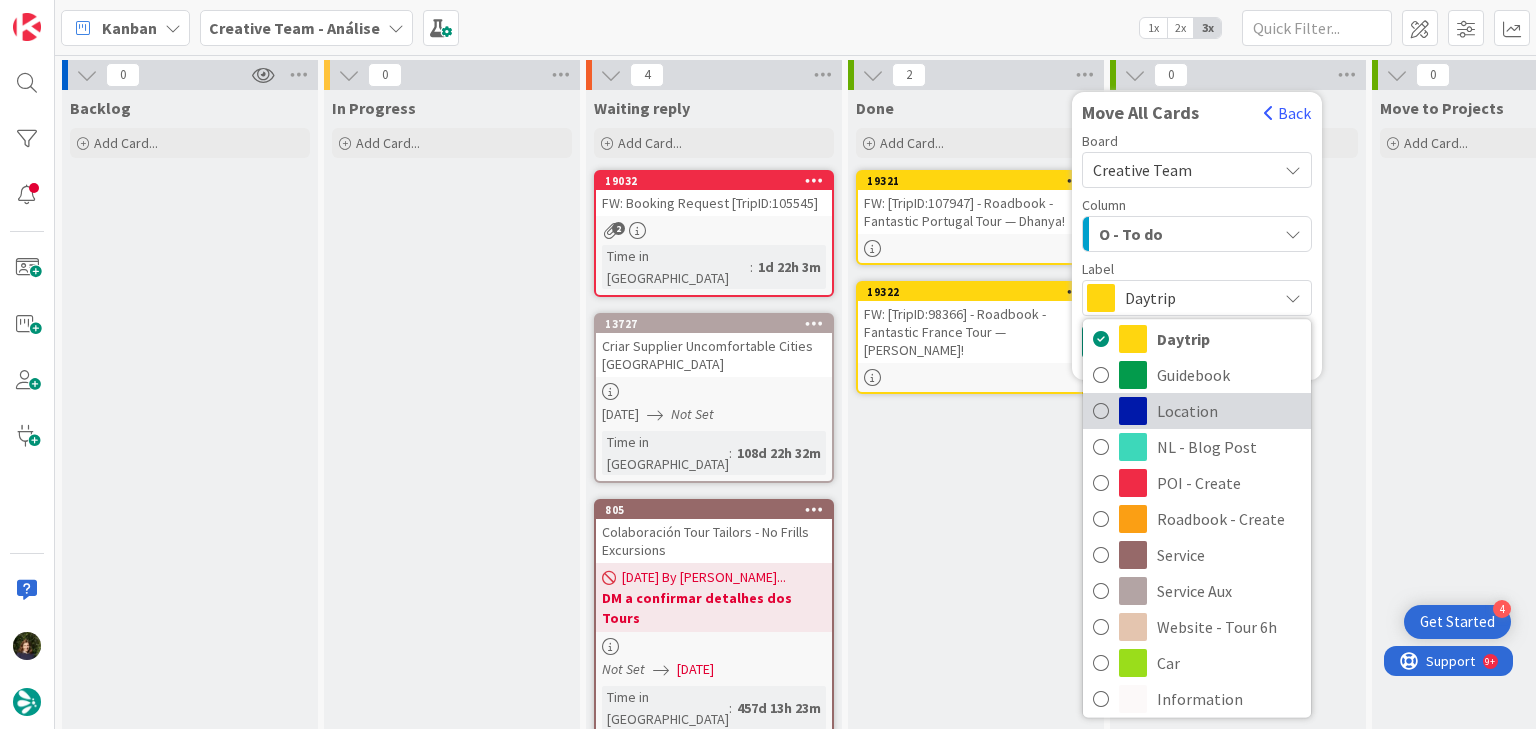 scroll, scrollTop: 160, scrollLeft: 0, axis: vertical 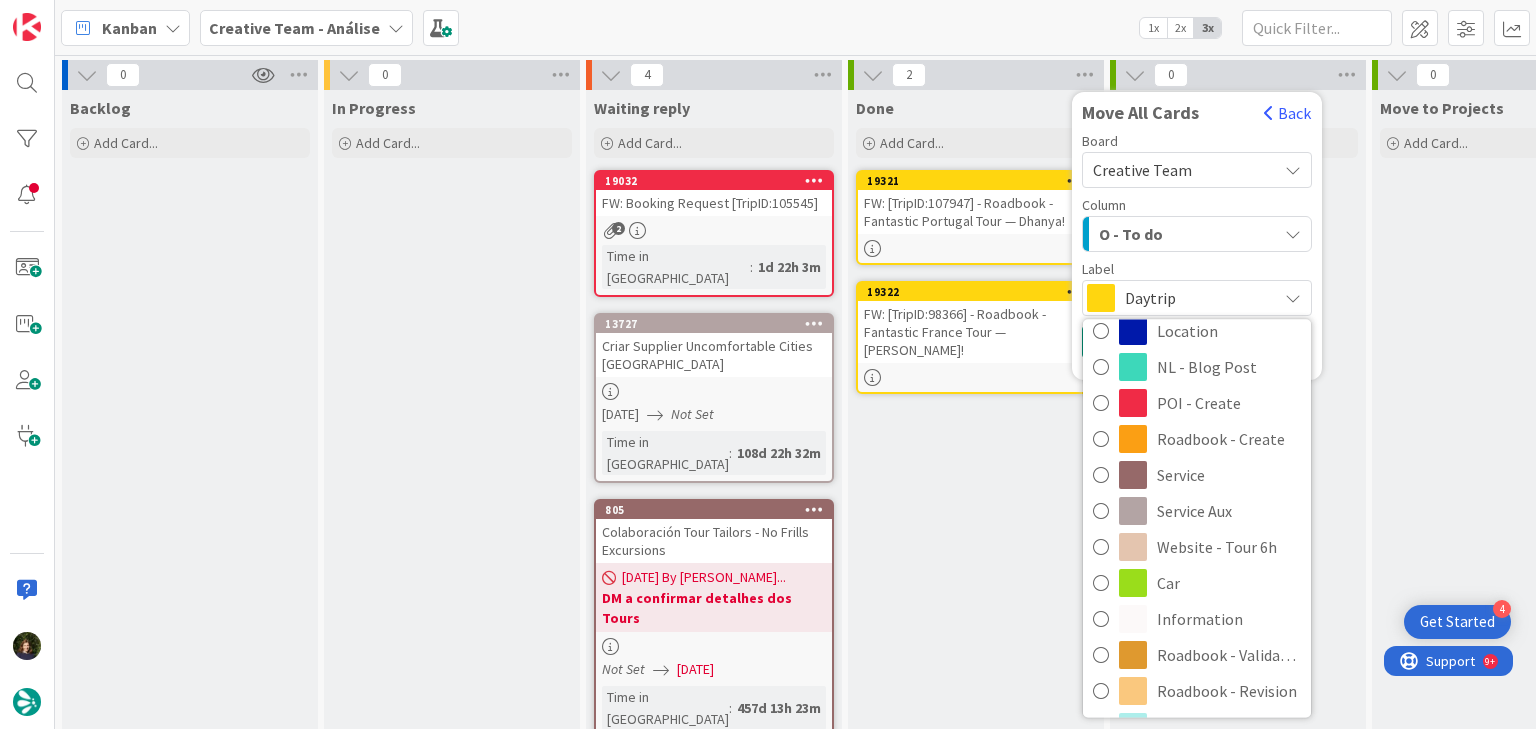 click on "O - To do" at bounding box center (1185, 234) 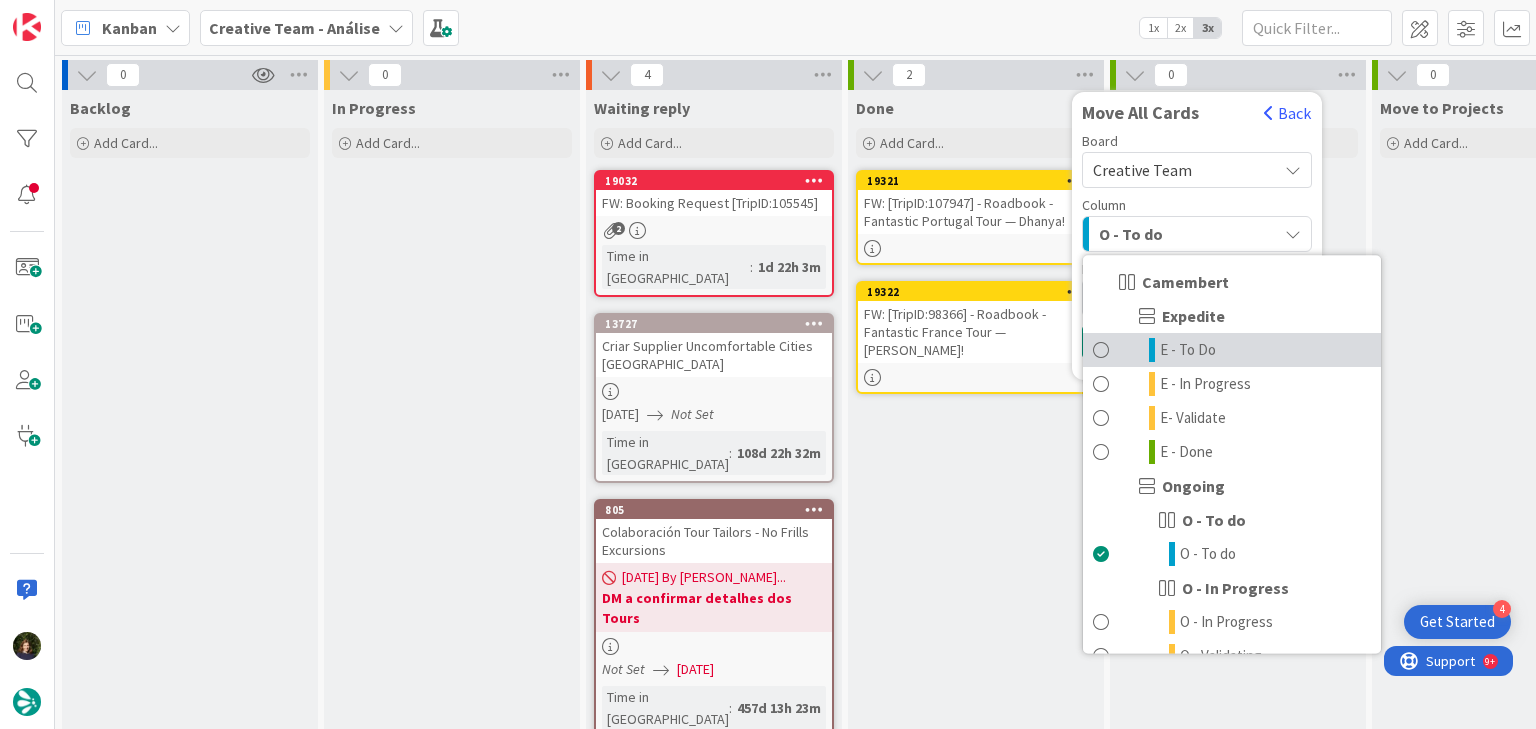 click on "E - To Do" at bounding box center (1188, 350) 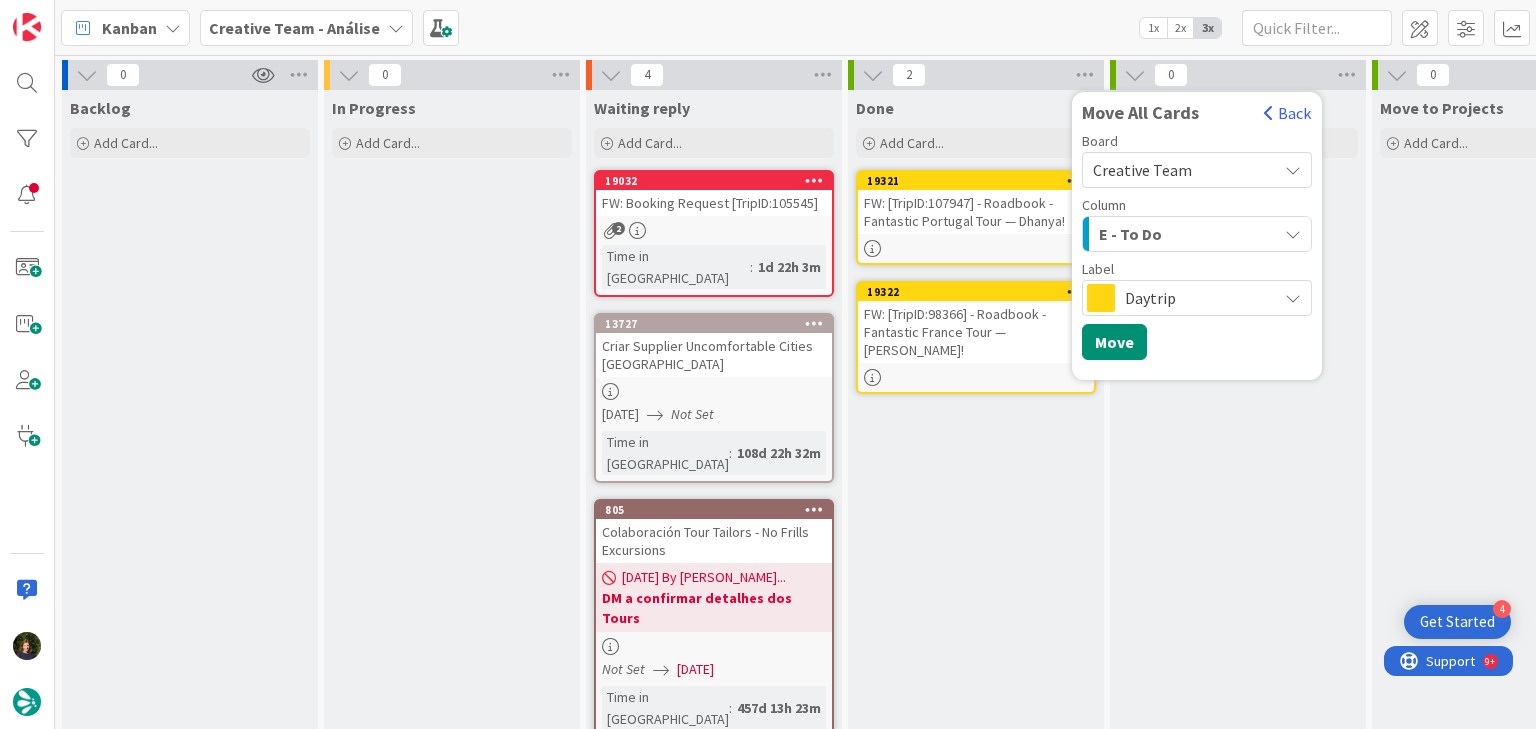 click on "Daytrip" at bounding box center (1196, 298) 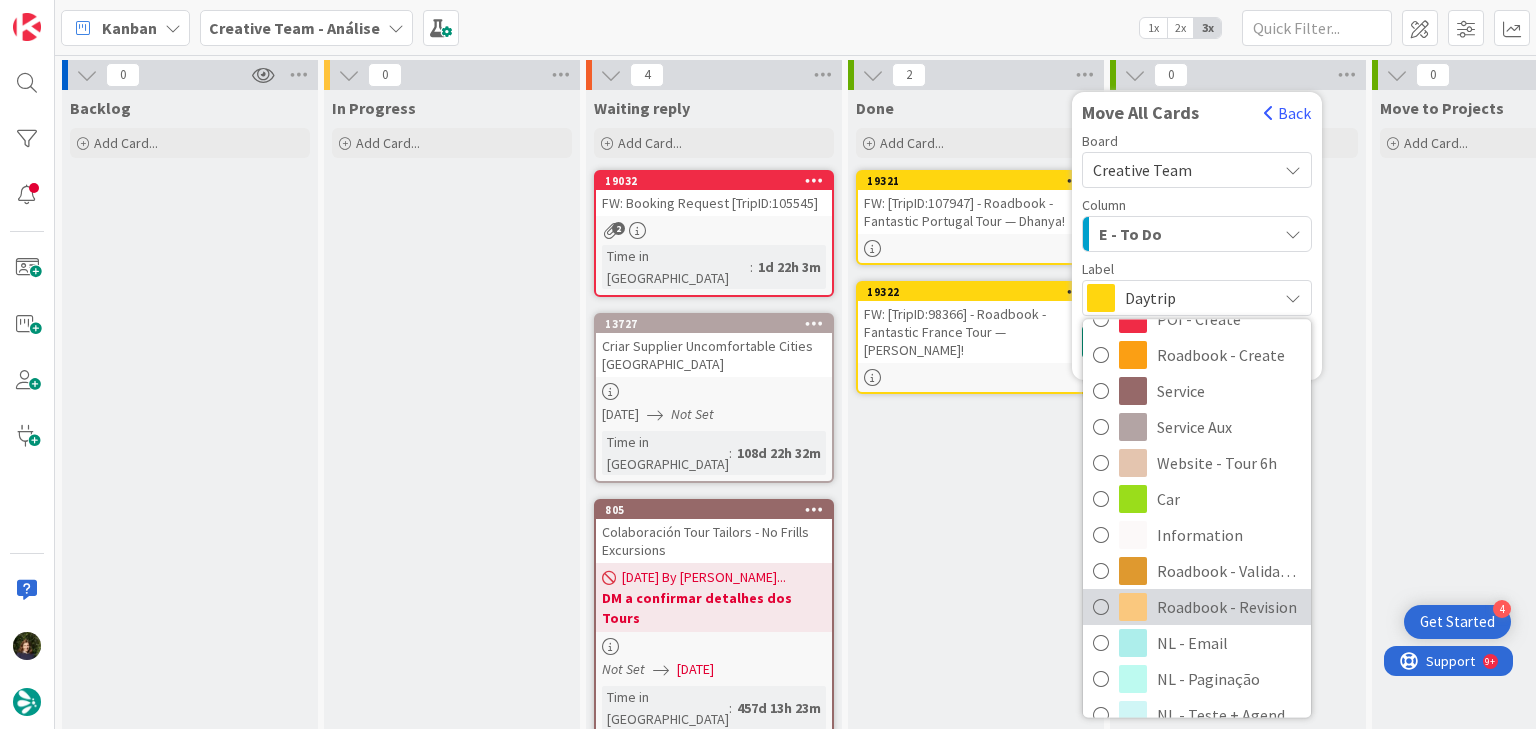 scroll, scrollTop: 400, scrollLeft: 0, axis: vertical 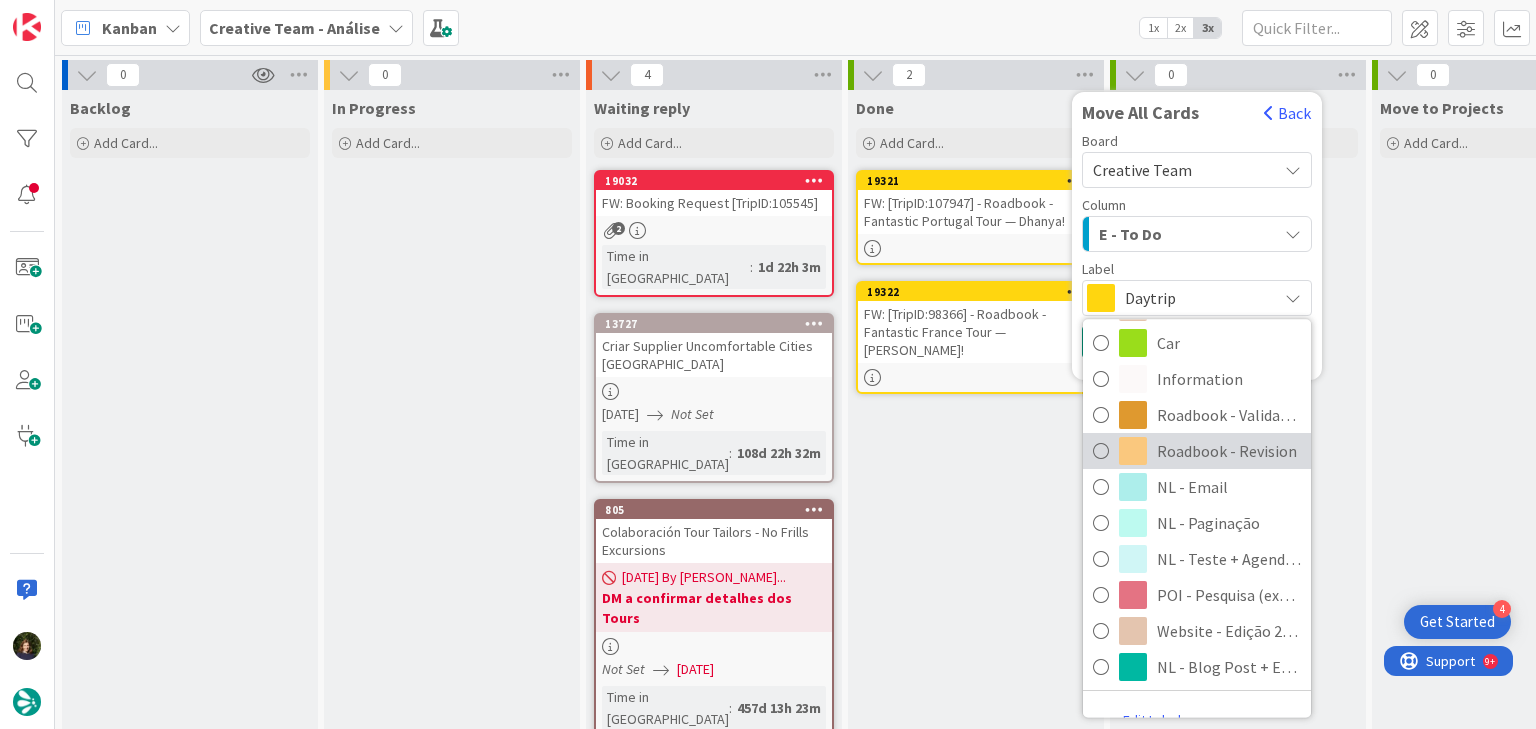 click on "Roadbook - Revision" at bounding box center (1229, 451) 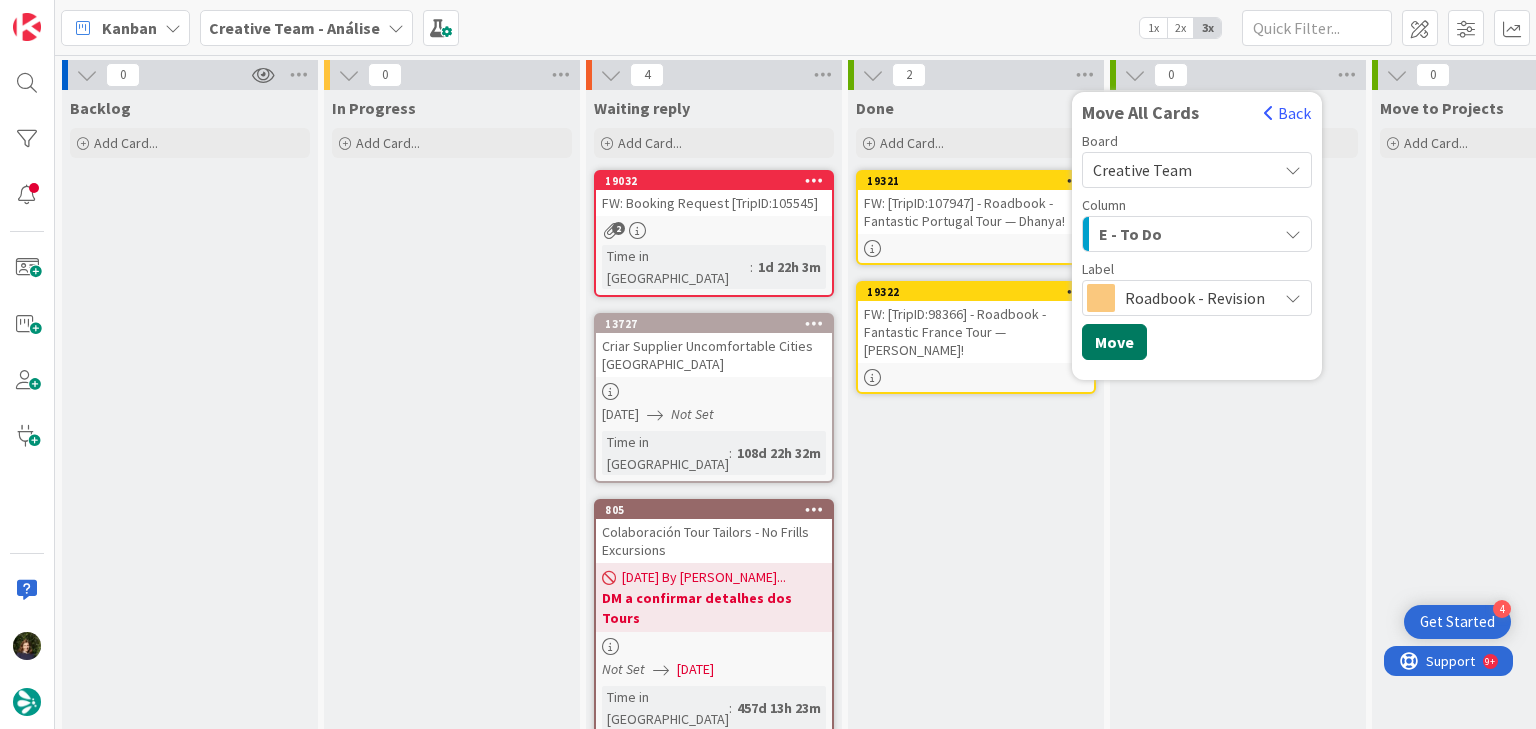 click on "Move" at bounding box center [1114, 342] 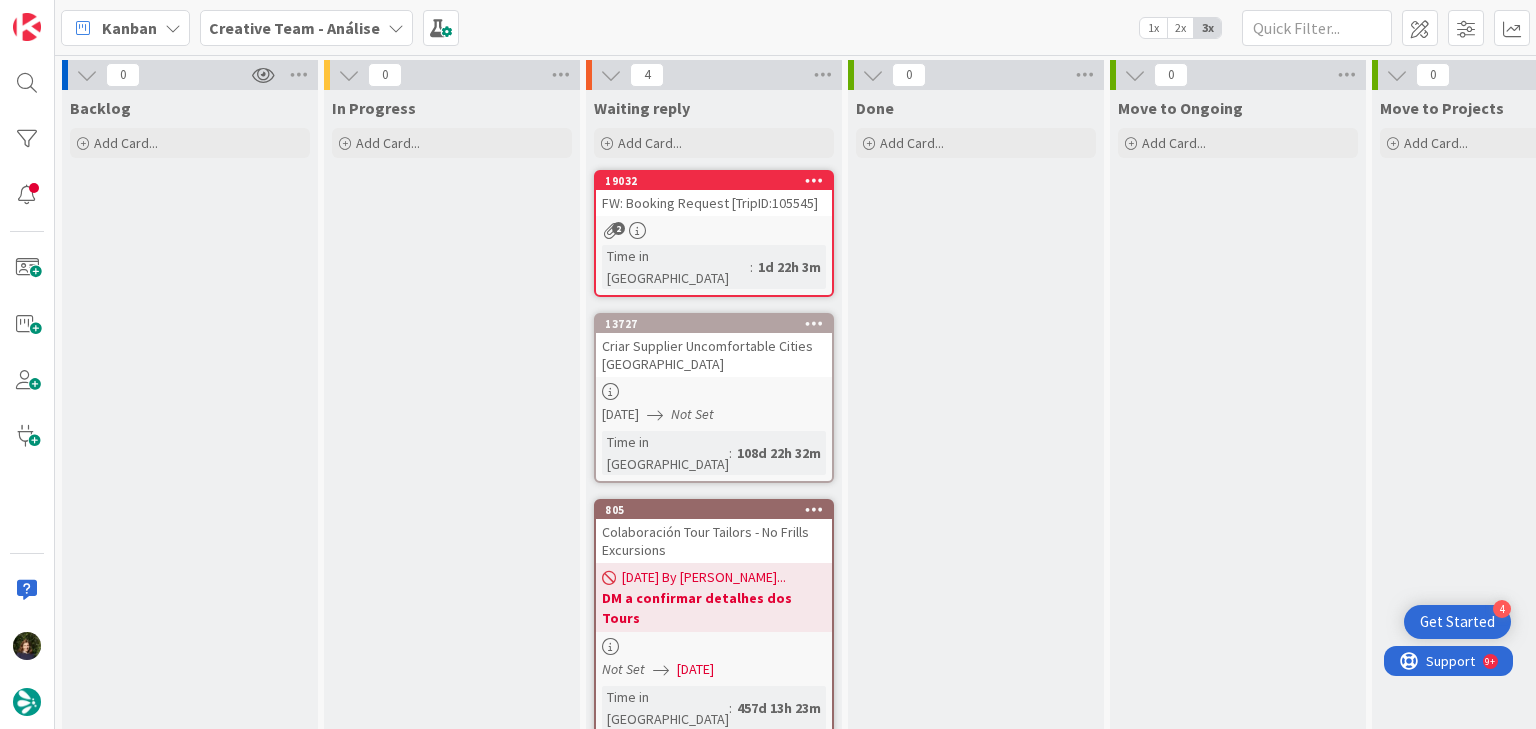 click on "Creative Team - Análise" at bounding box center (294, 28) 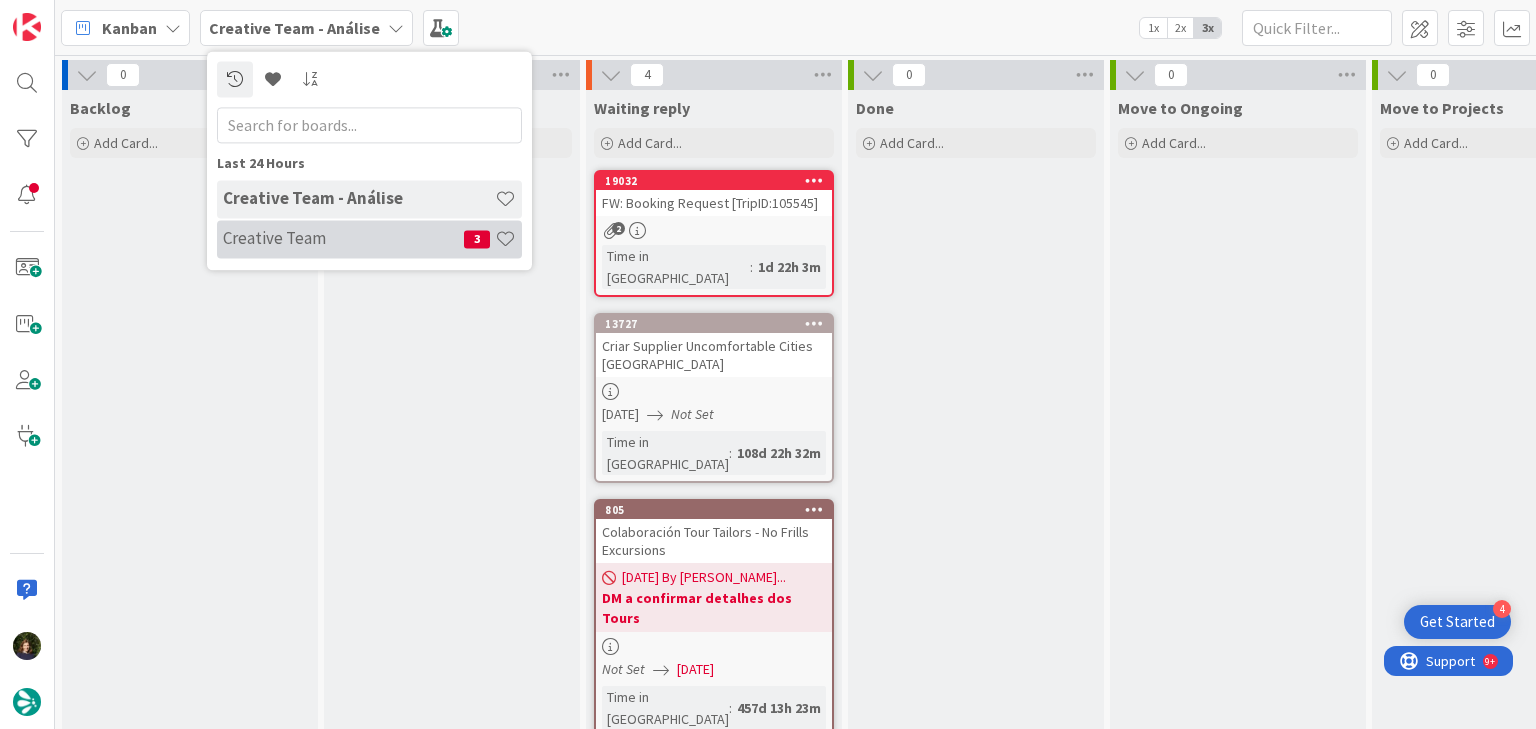 click on "Creative Team 3" at bounding box center [369, 239] 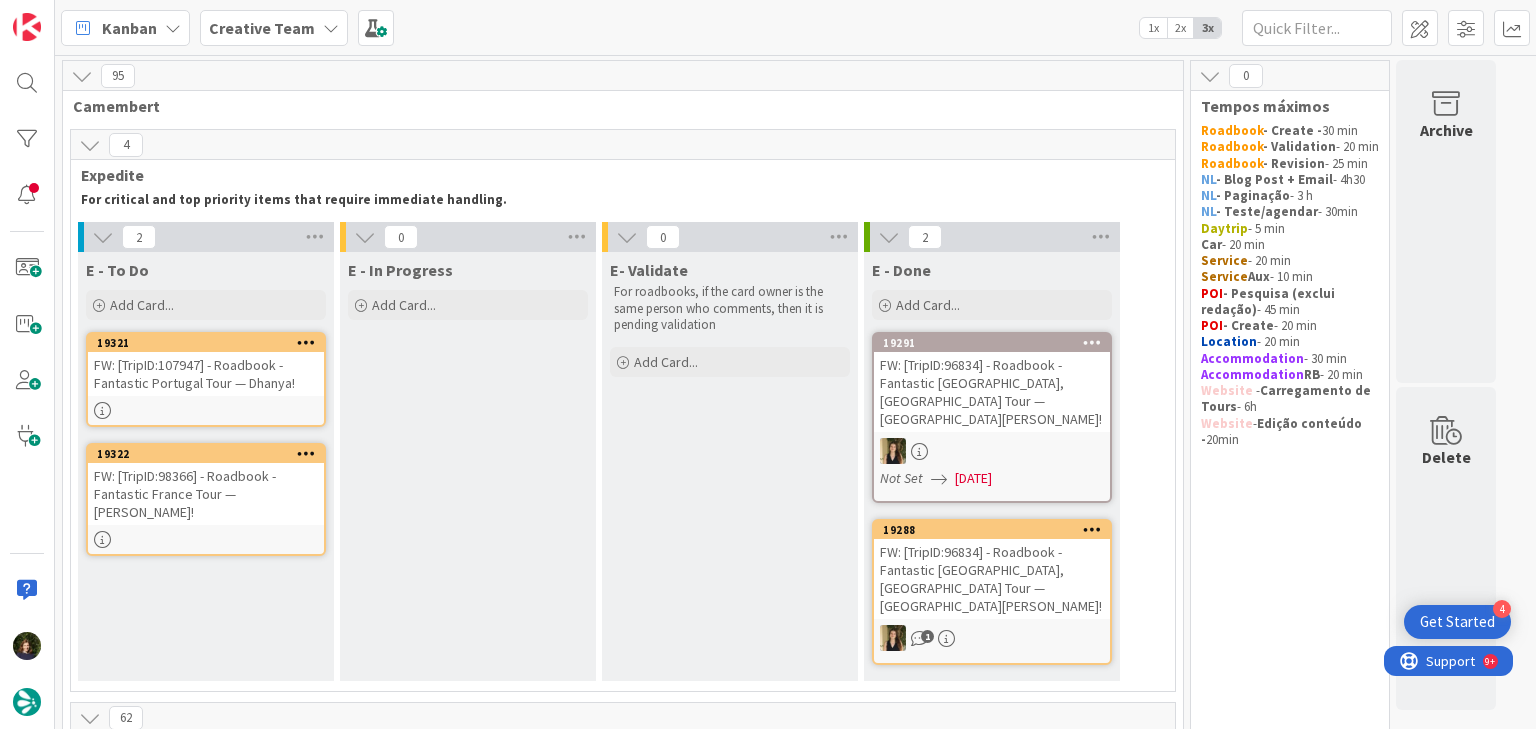 scroll, scrollTop: 0, scrollLeft: 0, axis: both 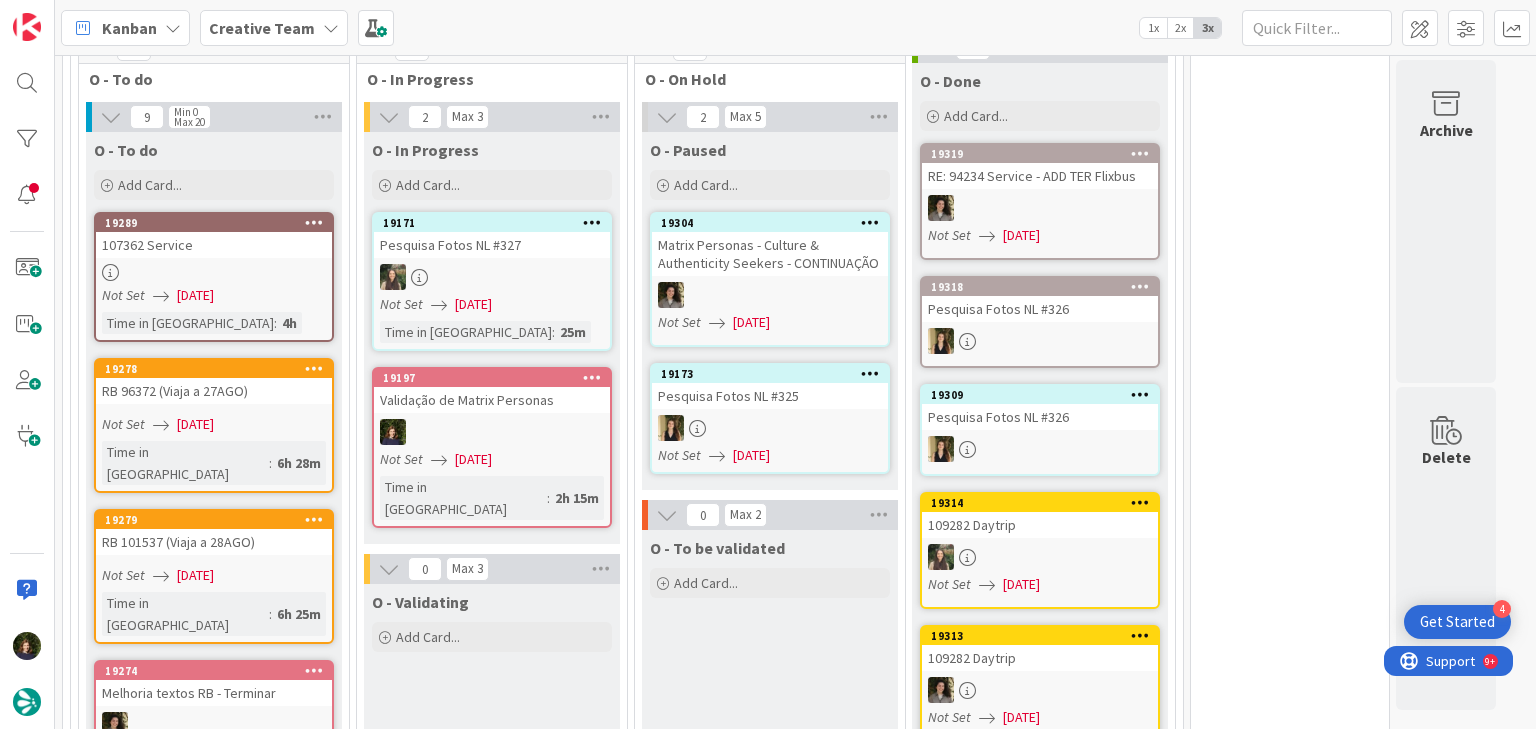click on "Creative Team" at bounding box center (262, 28) 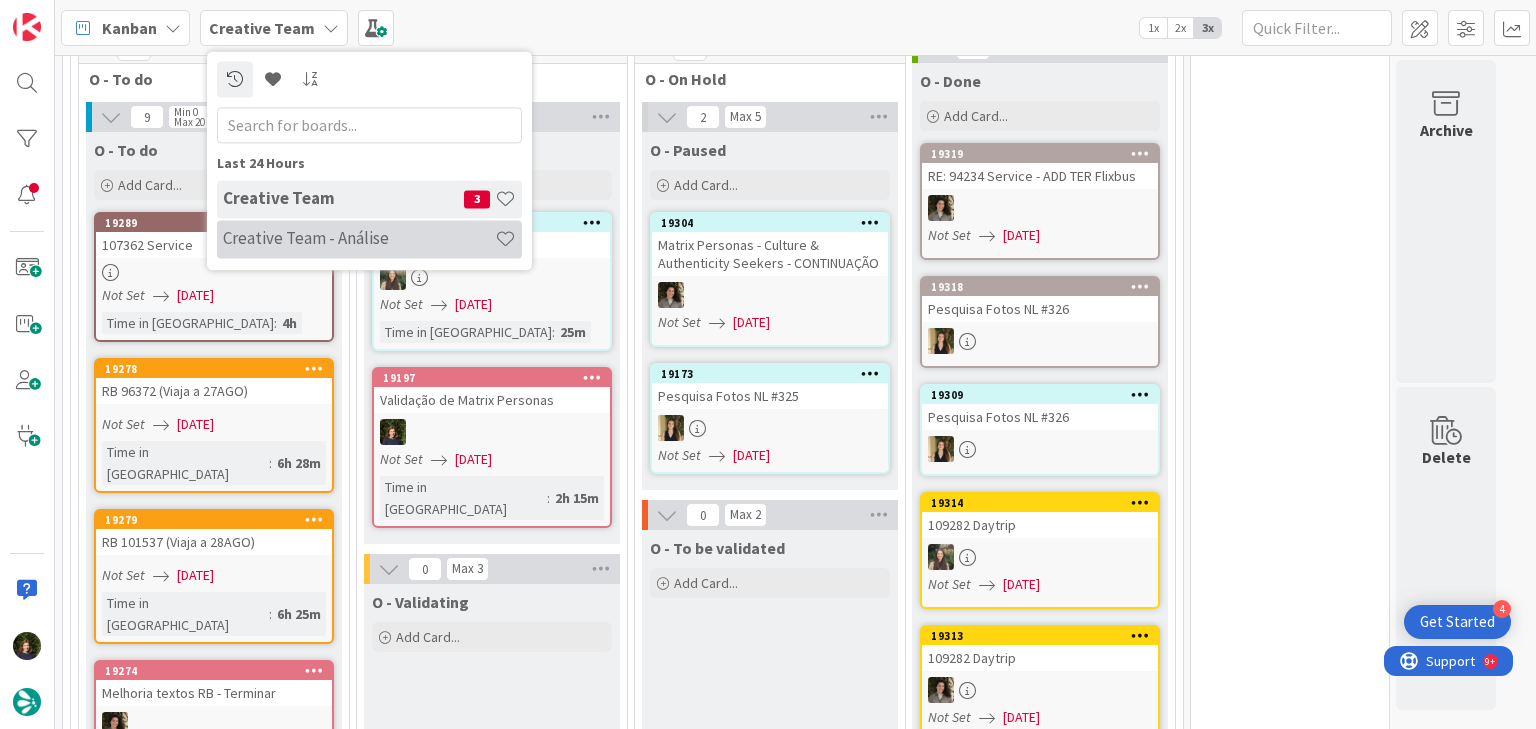 click on "Creative Team - Análise" at bounding box center [369, 239] 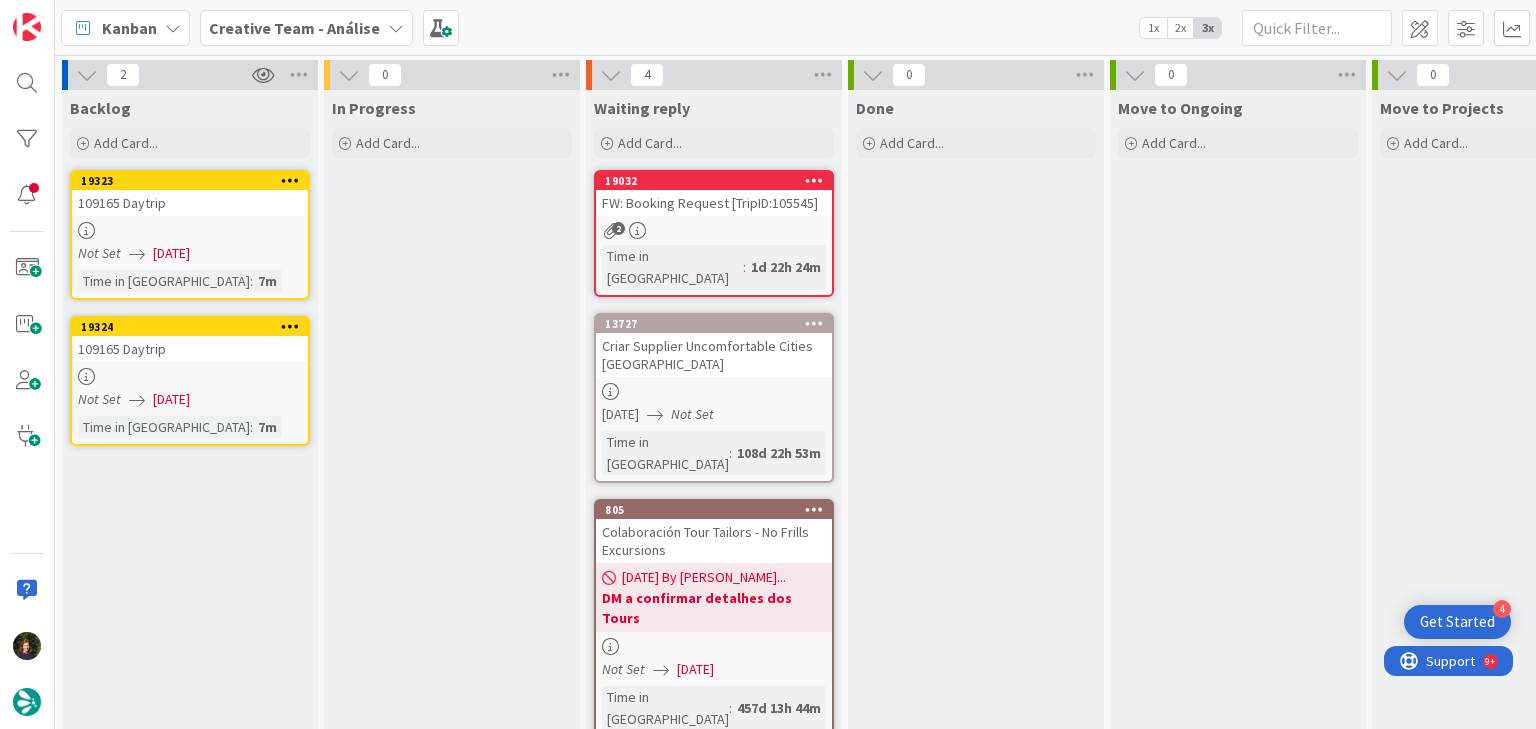 scroll, scrollTop: 0, scrollLeft: 0, axis: both 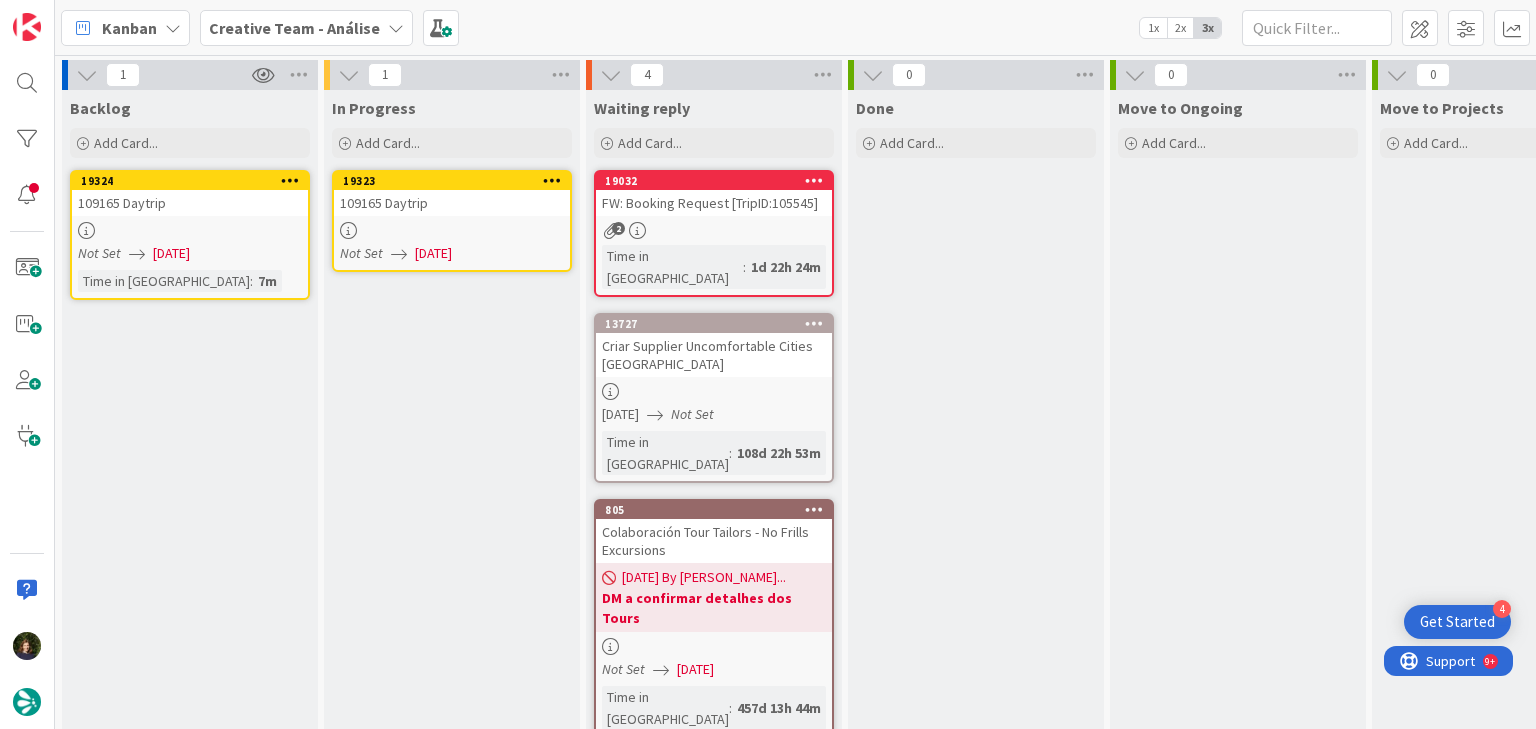 click on "109165 Daytrip" at bounding box center (452, 203) 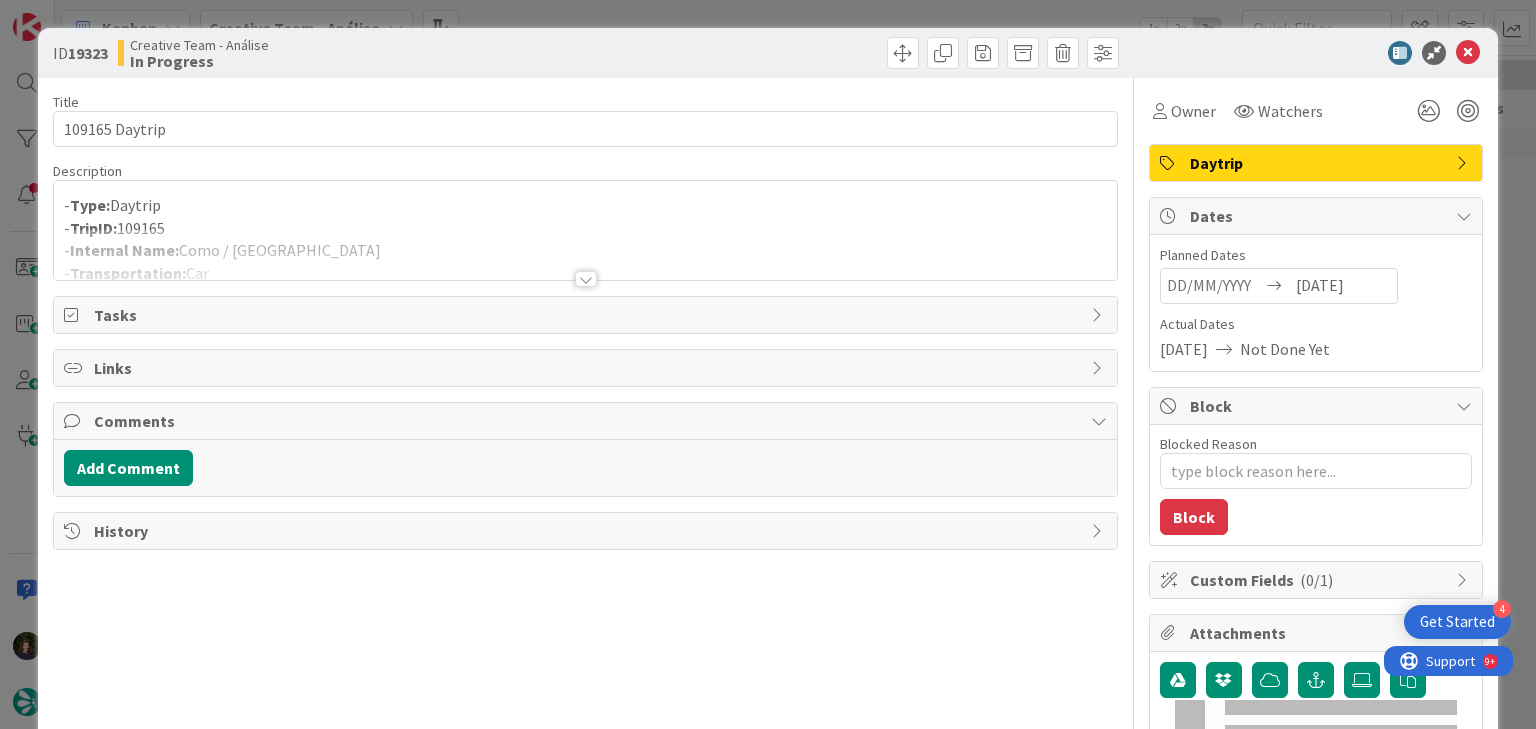 scroll, scrollTop: 0, scrollLeft: 0, axis: both 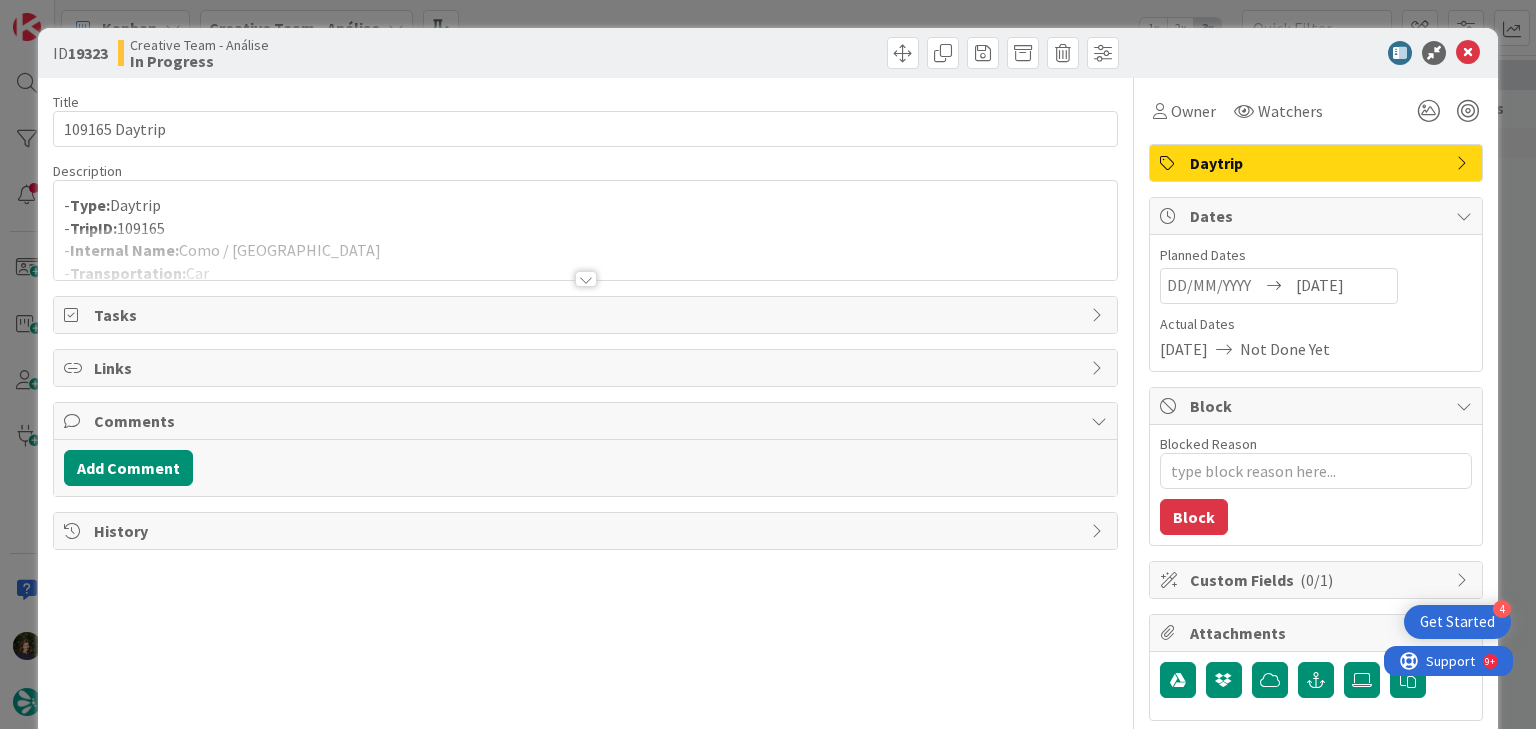 type on "x" 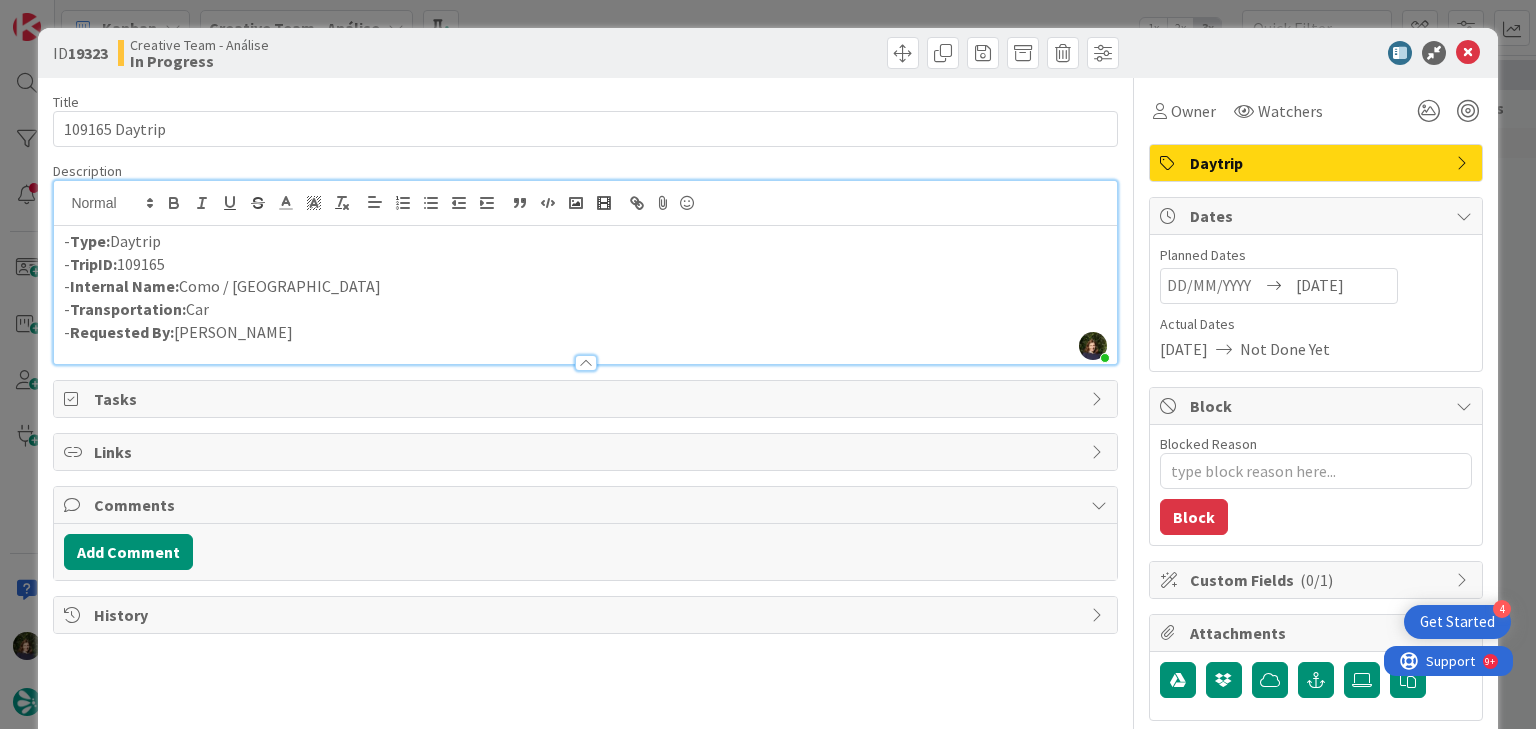 click on "-  Internal Name:  Como / Bologna" at bounding box center [585, 286] 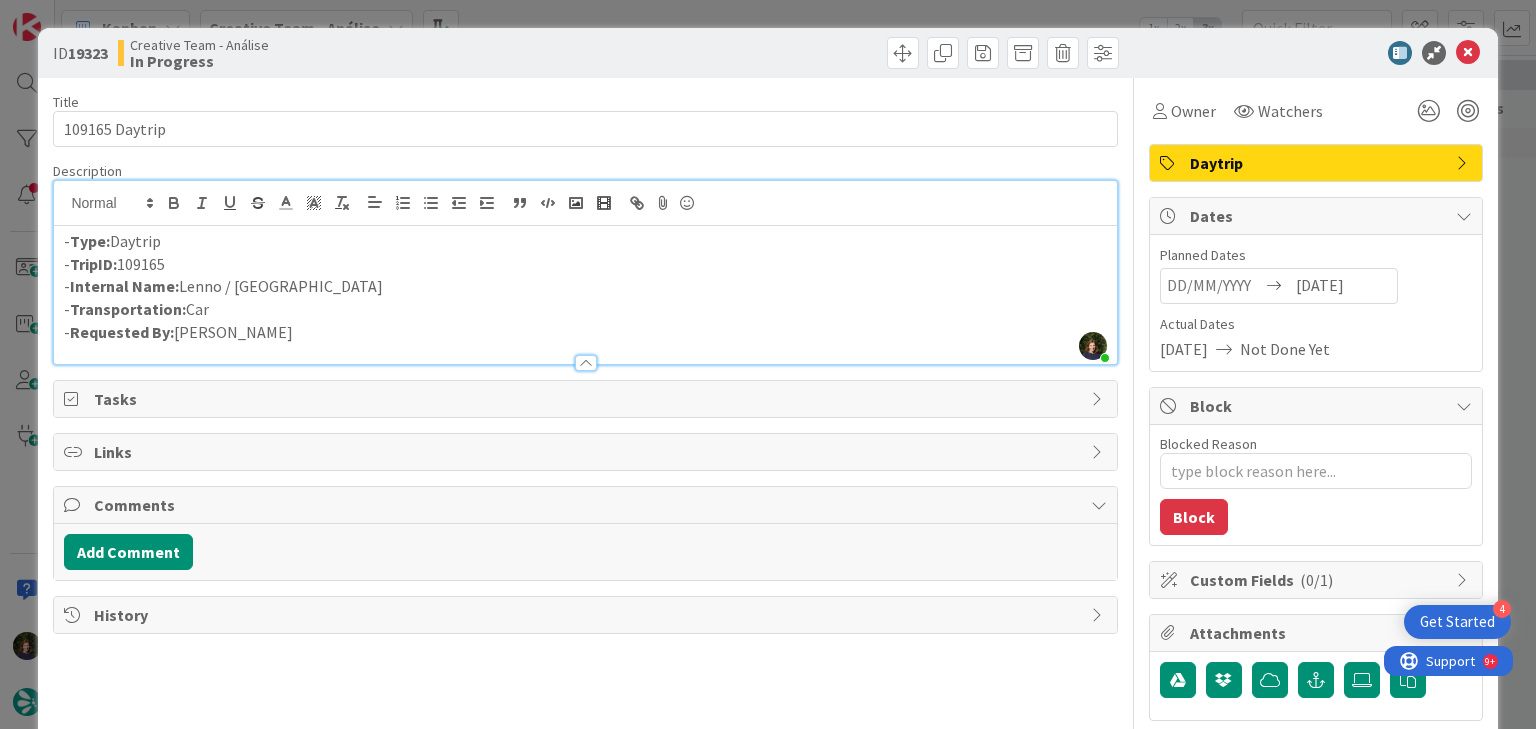 click on "-  Internal Name:  Lenno / Bologna" at bounding box center [585, 286] 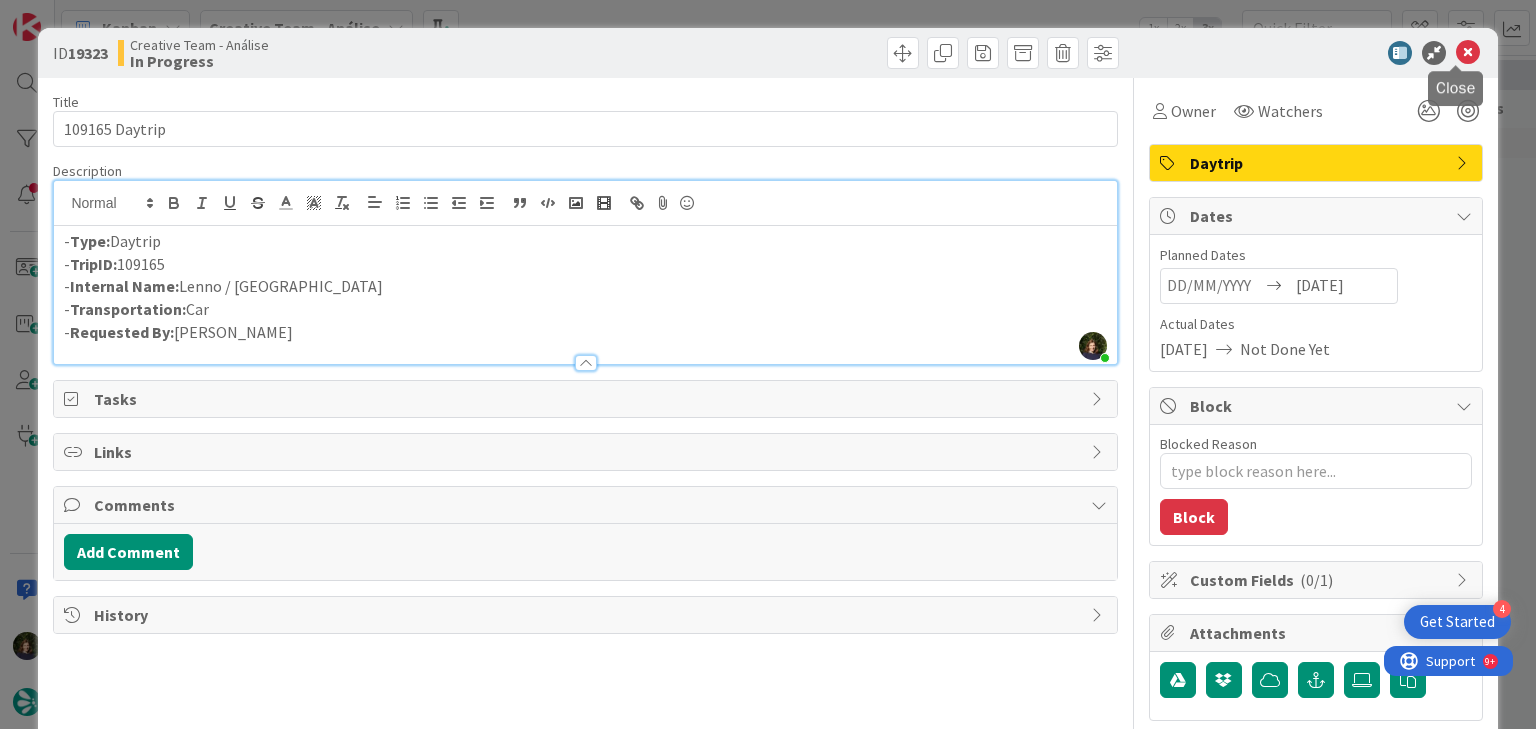 click at bounding box center (1468, 53) 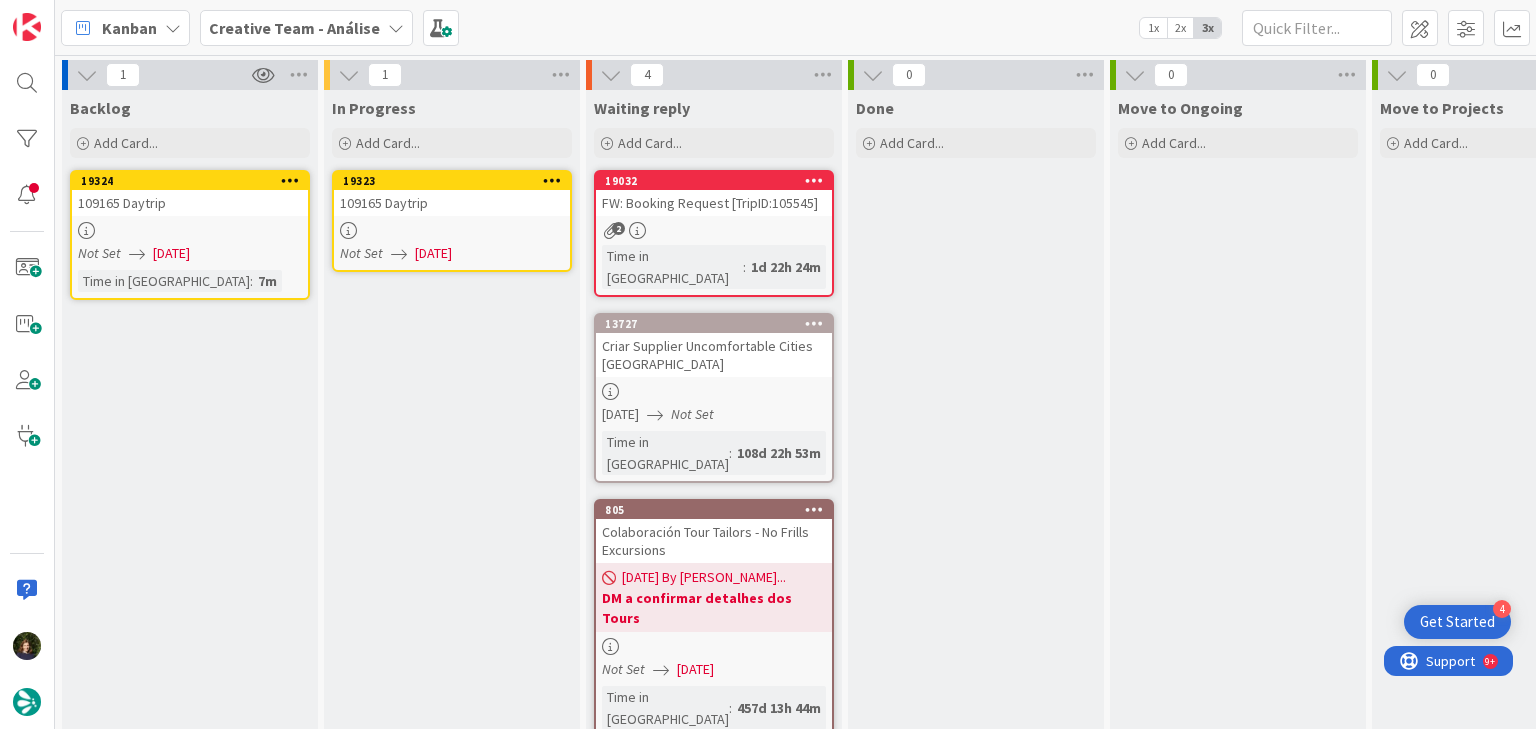 click at bounding box center [190, 230] 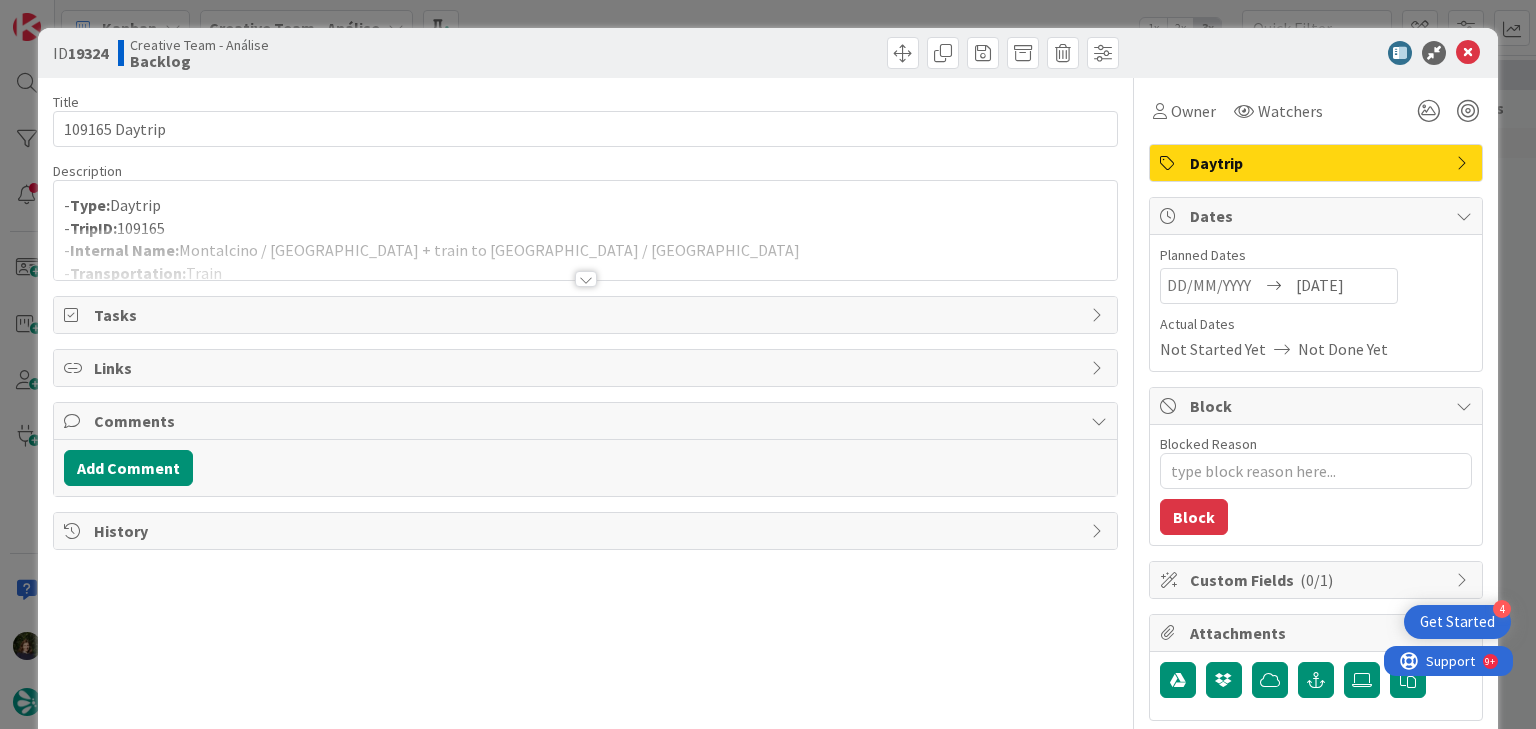 scroll, scrollTop: 0, scrollLeft: 0, axis: both 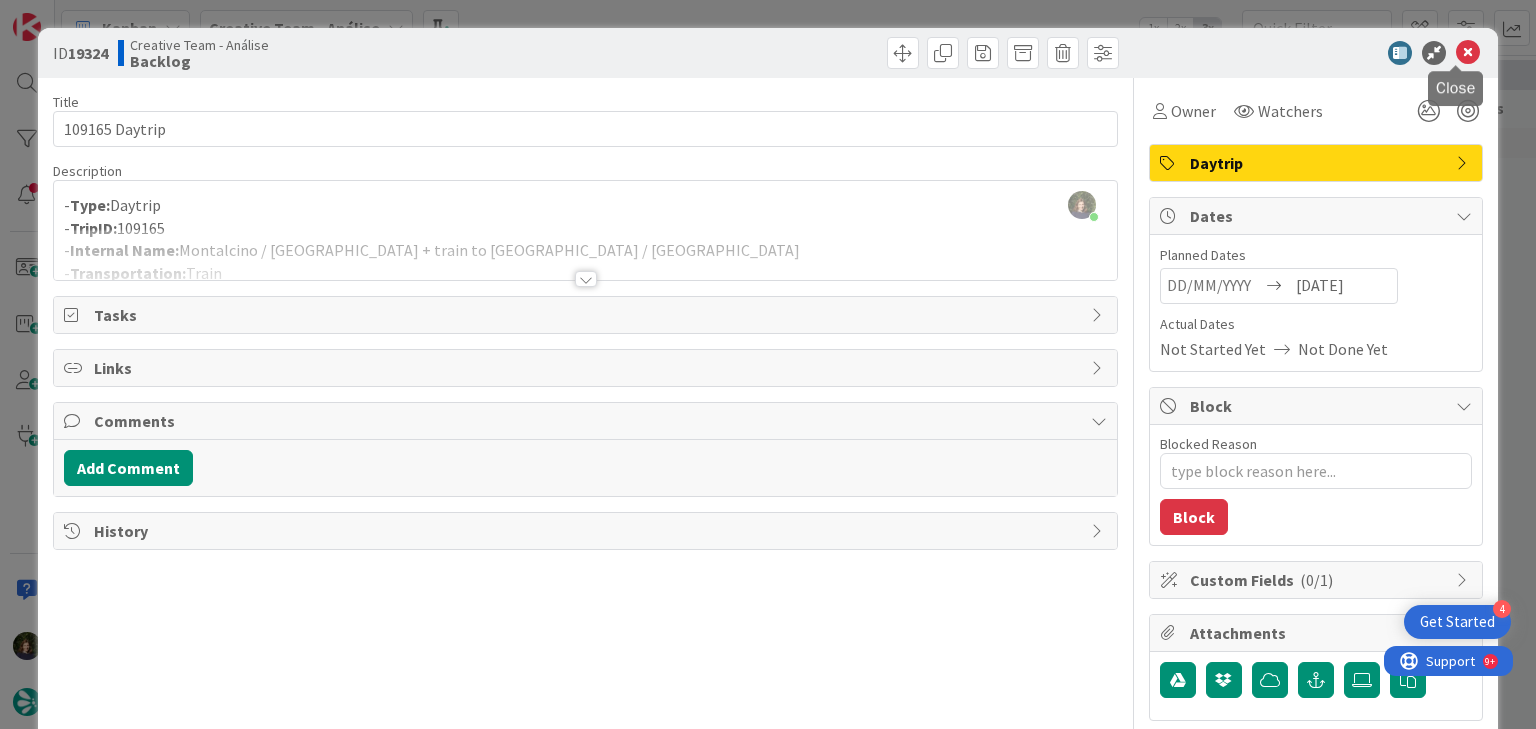 click at bounding box center (1468, 53) 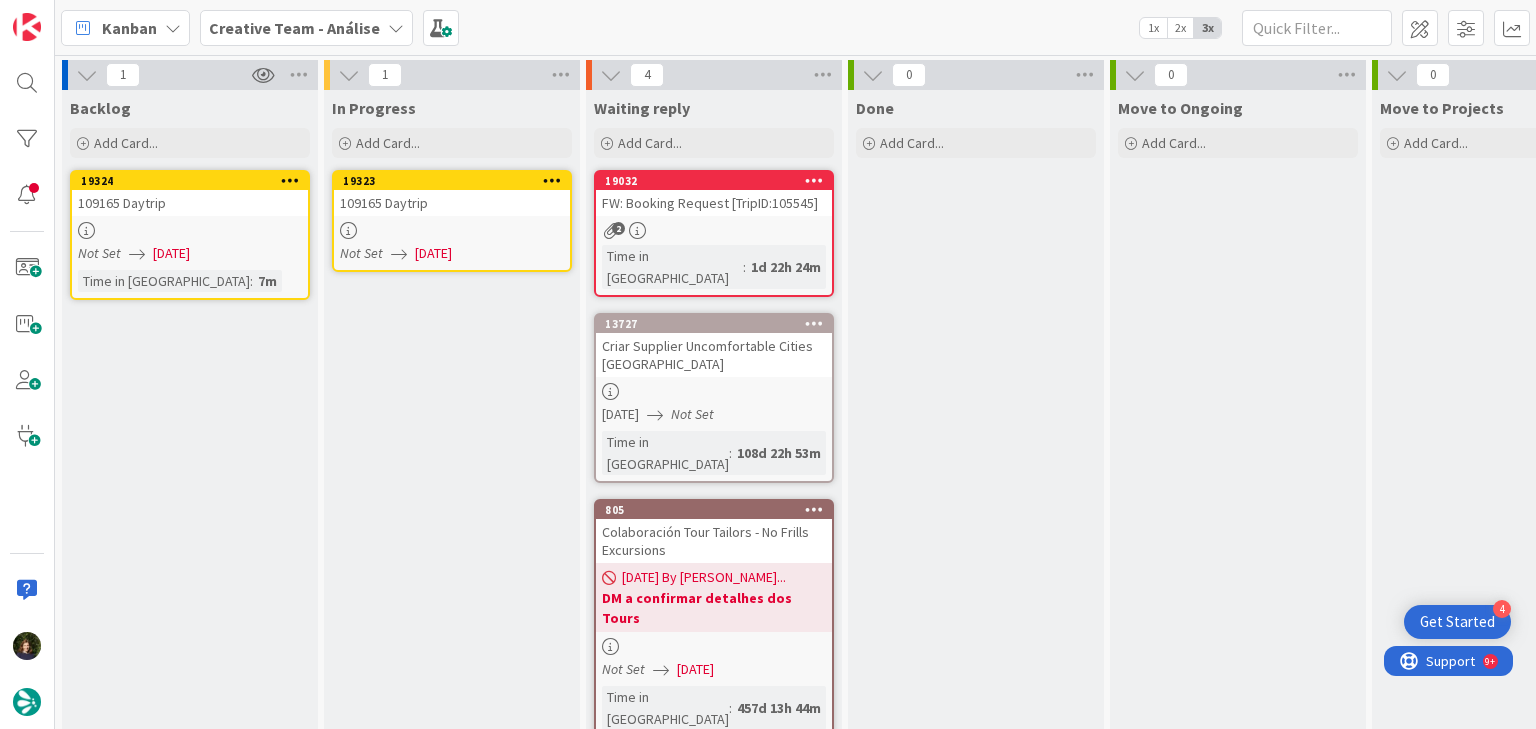 scroll, scrollTop: 0, scrollLeft: 0, axis: both 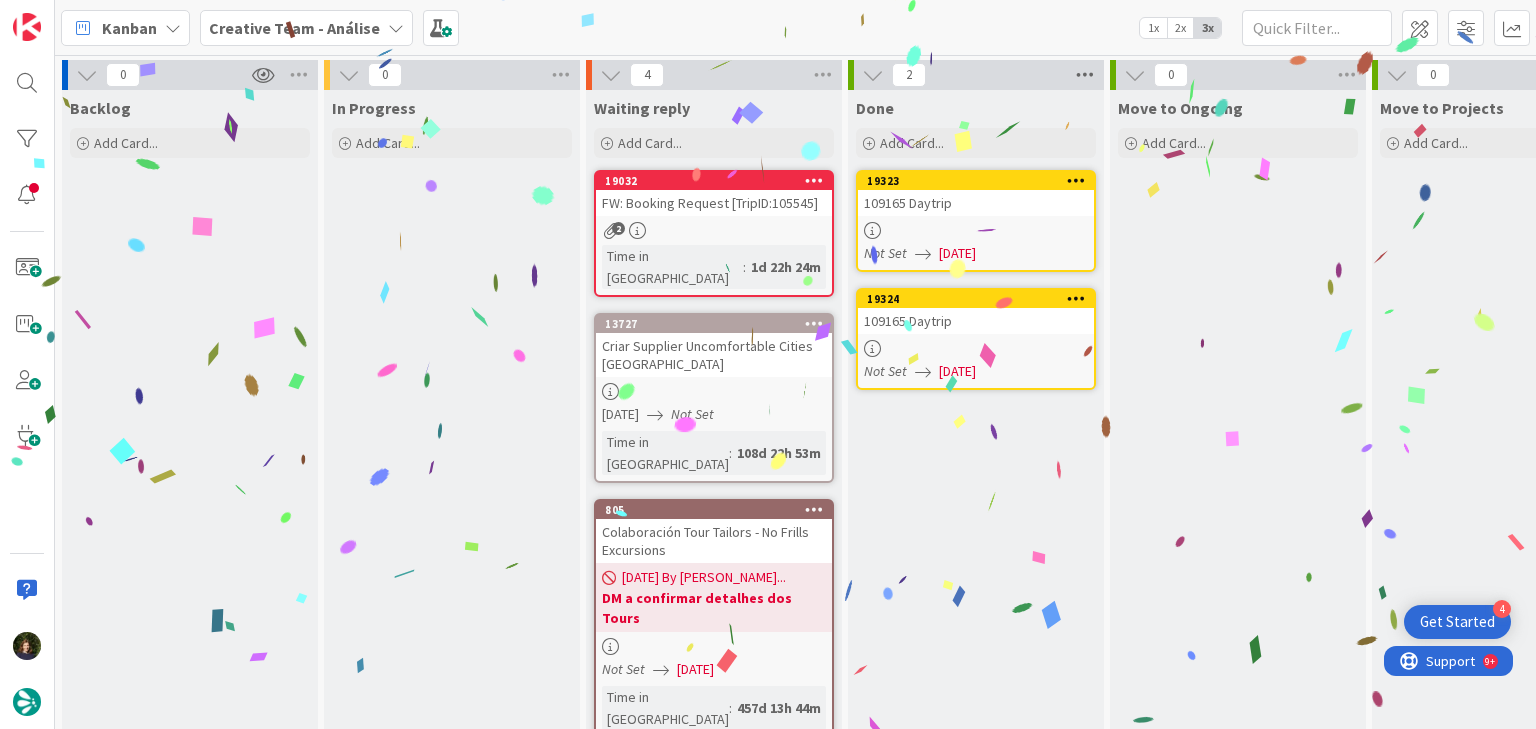click at bounding box center [1085, 75] 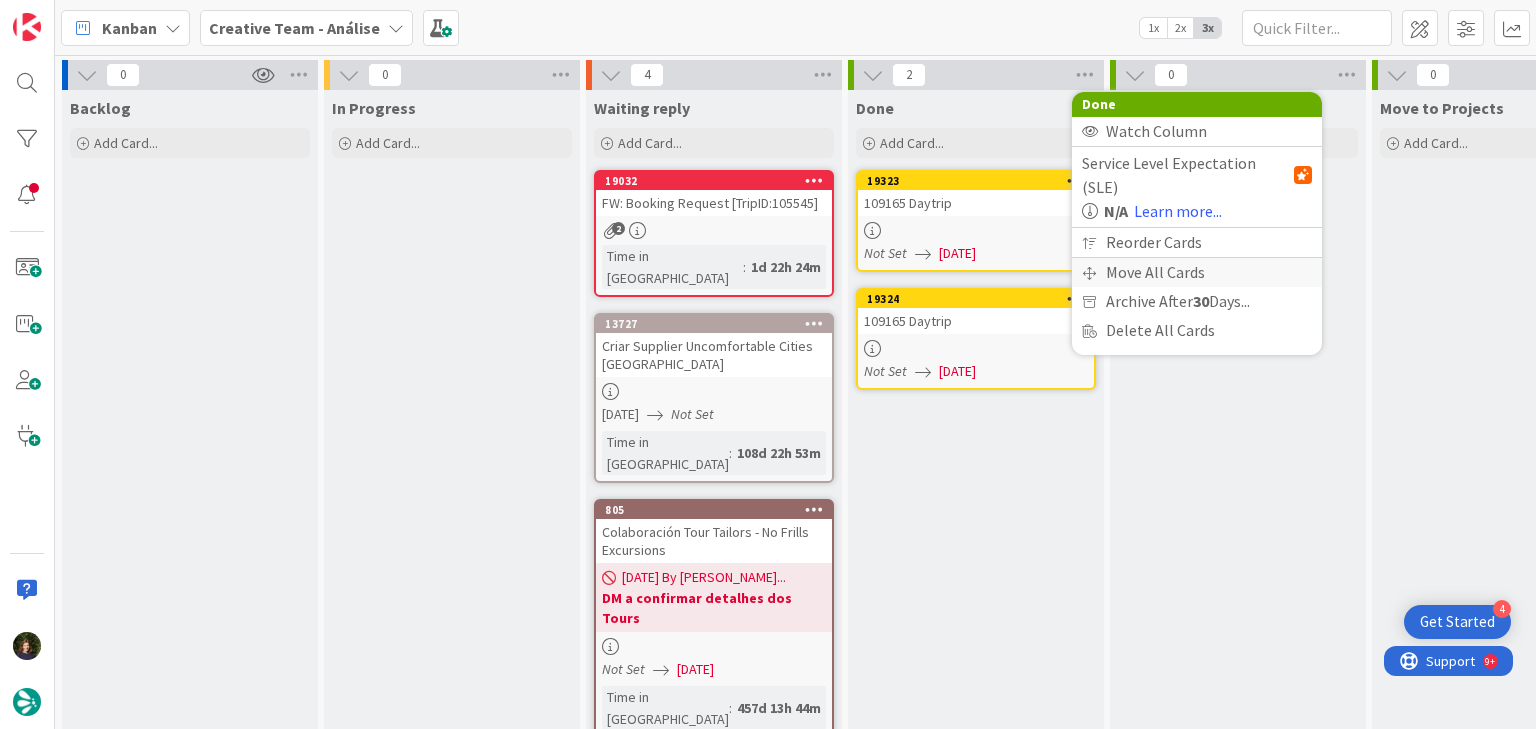 click on "Move All Cards" at bounding box center [1197, 272] 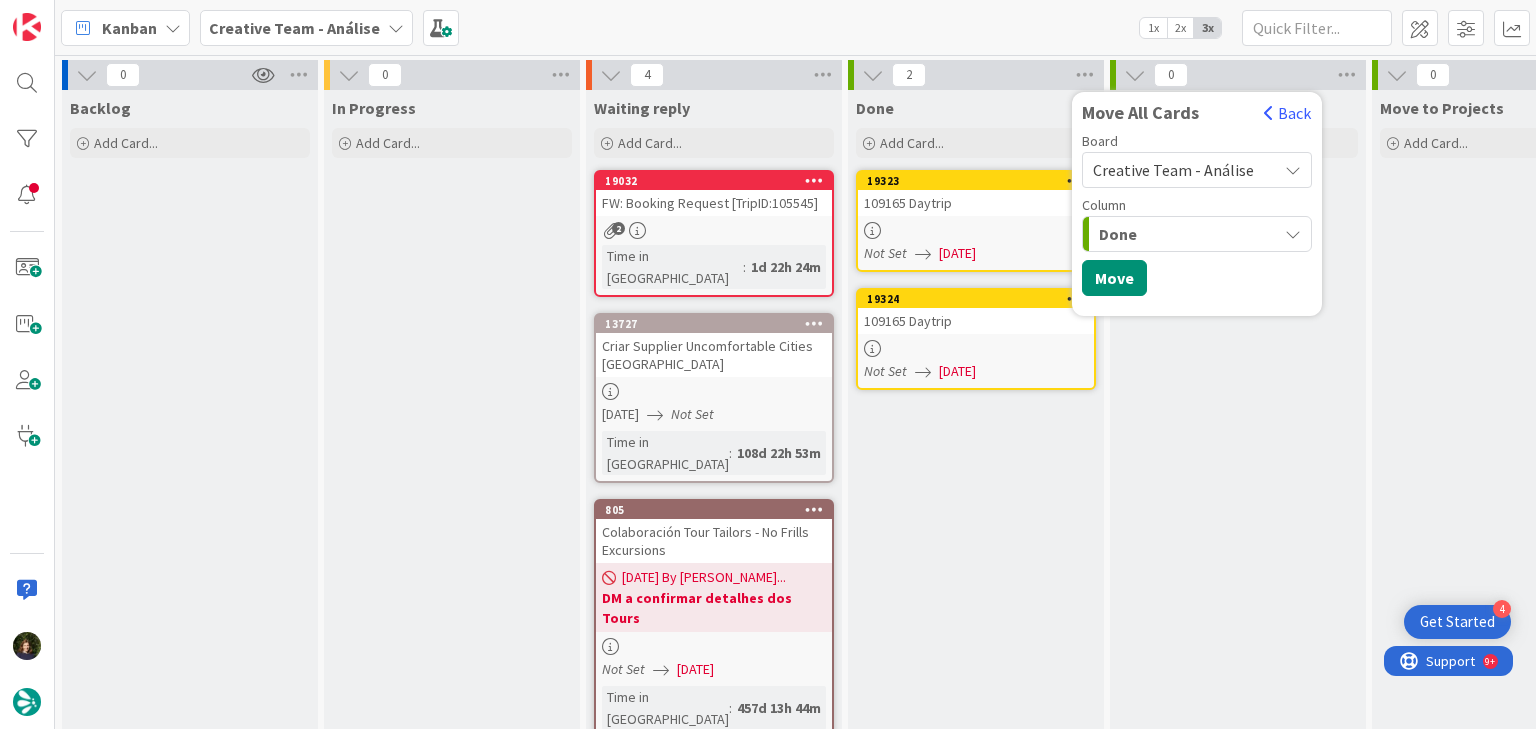 click on "Creative Team - Análise" at bounding box center (1173, 170) 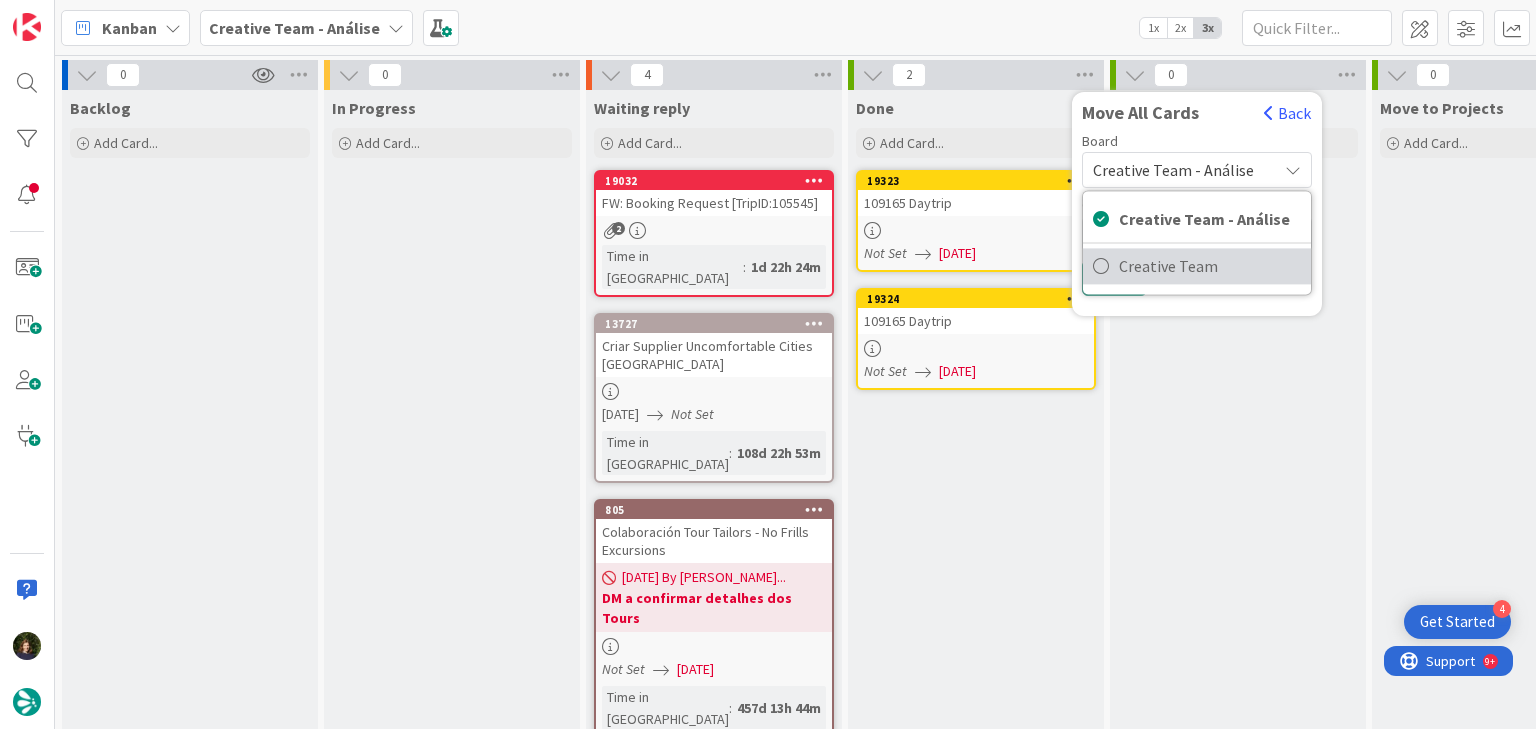 click on "Creative Team" at bounding box center [1210, 266] 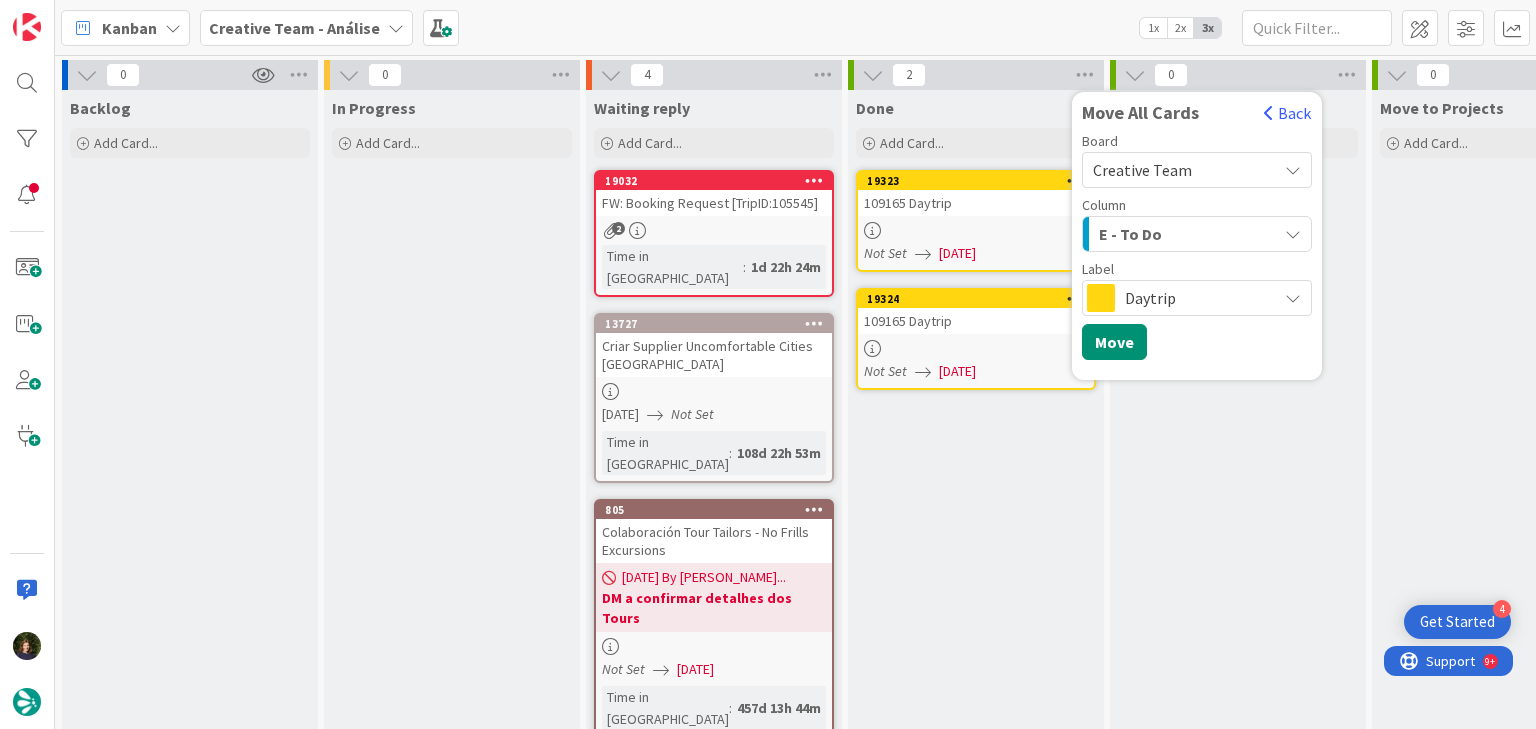 click on "E - To Do" at bounding box center [1185, 234] 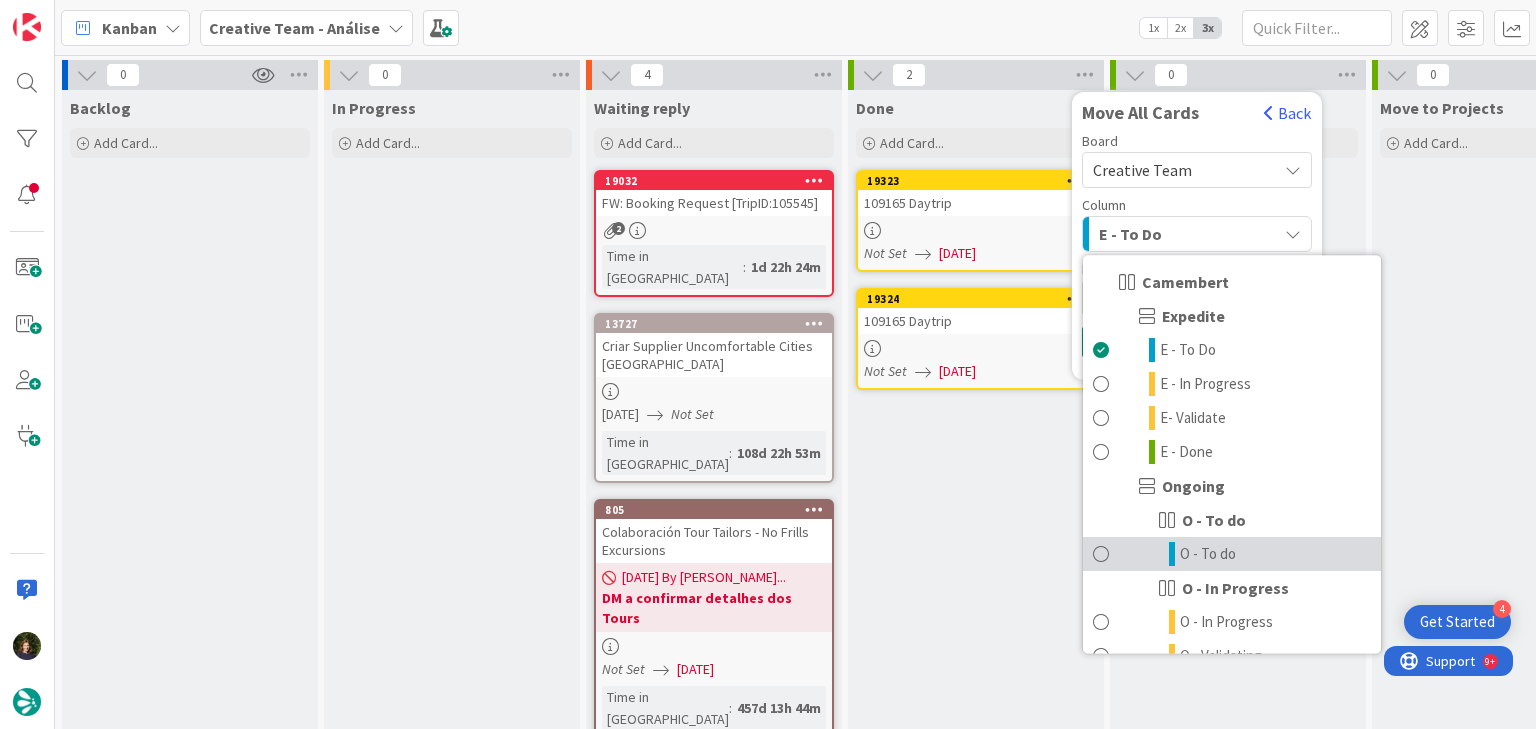 click on "O - To do" at bounding box center (1208, 554) 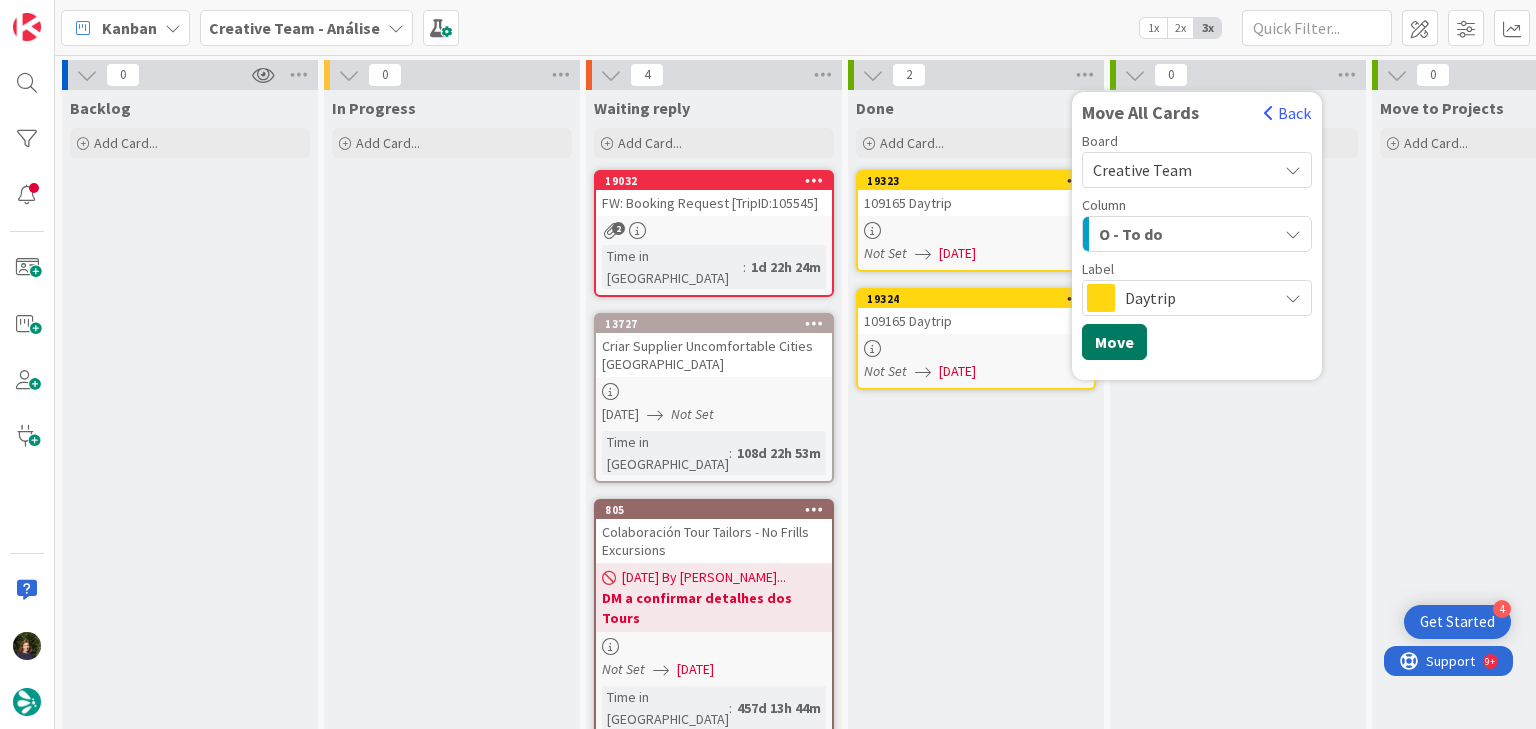 click on "Move" at bounding box center [1114, 342] 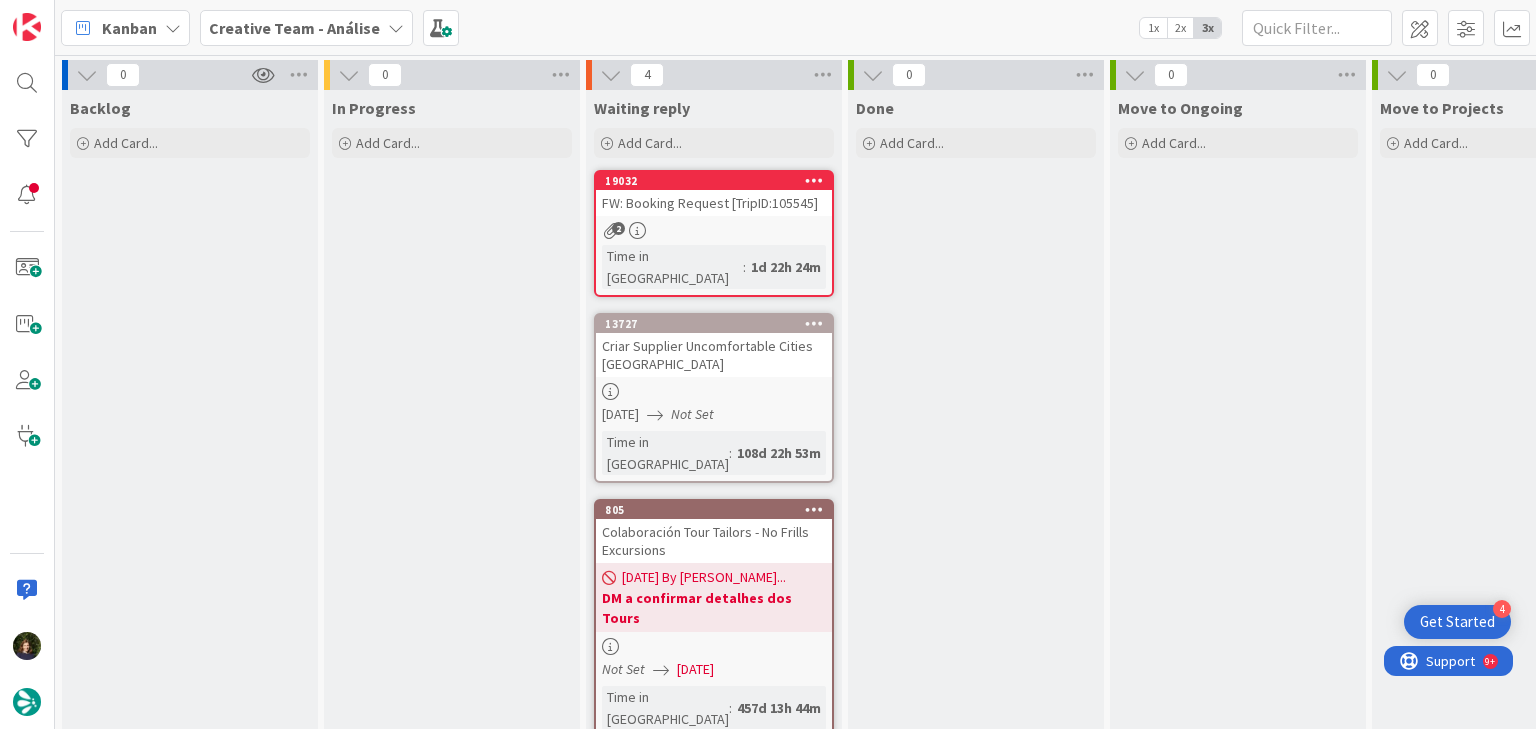 click on "Creative Team - Análise" at bounding box center [294, 28] 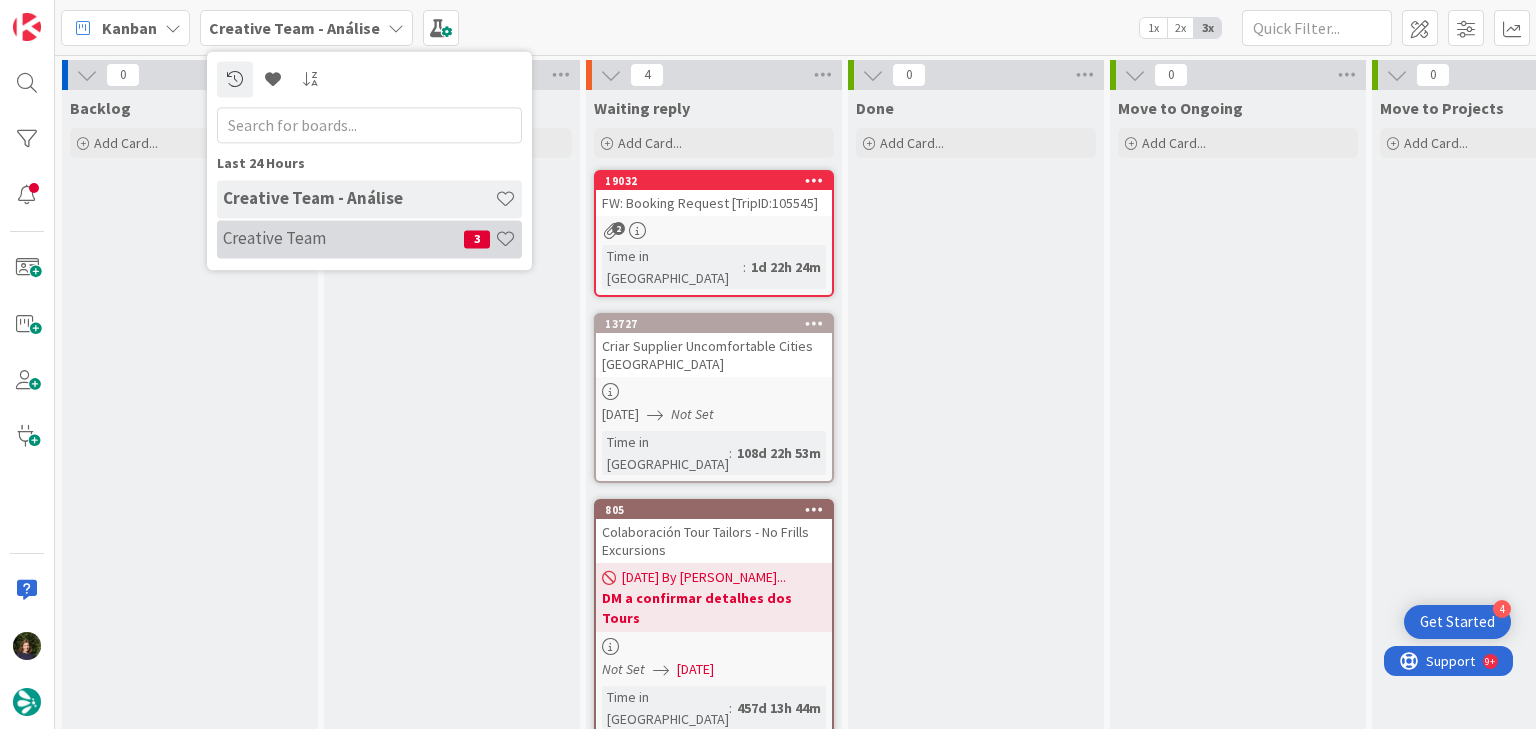click on "Creative Team" at bounding box center (343, 239) 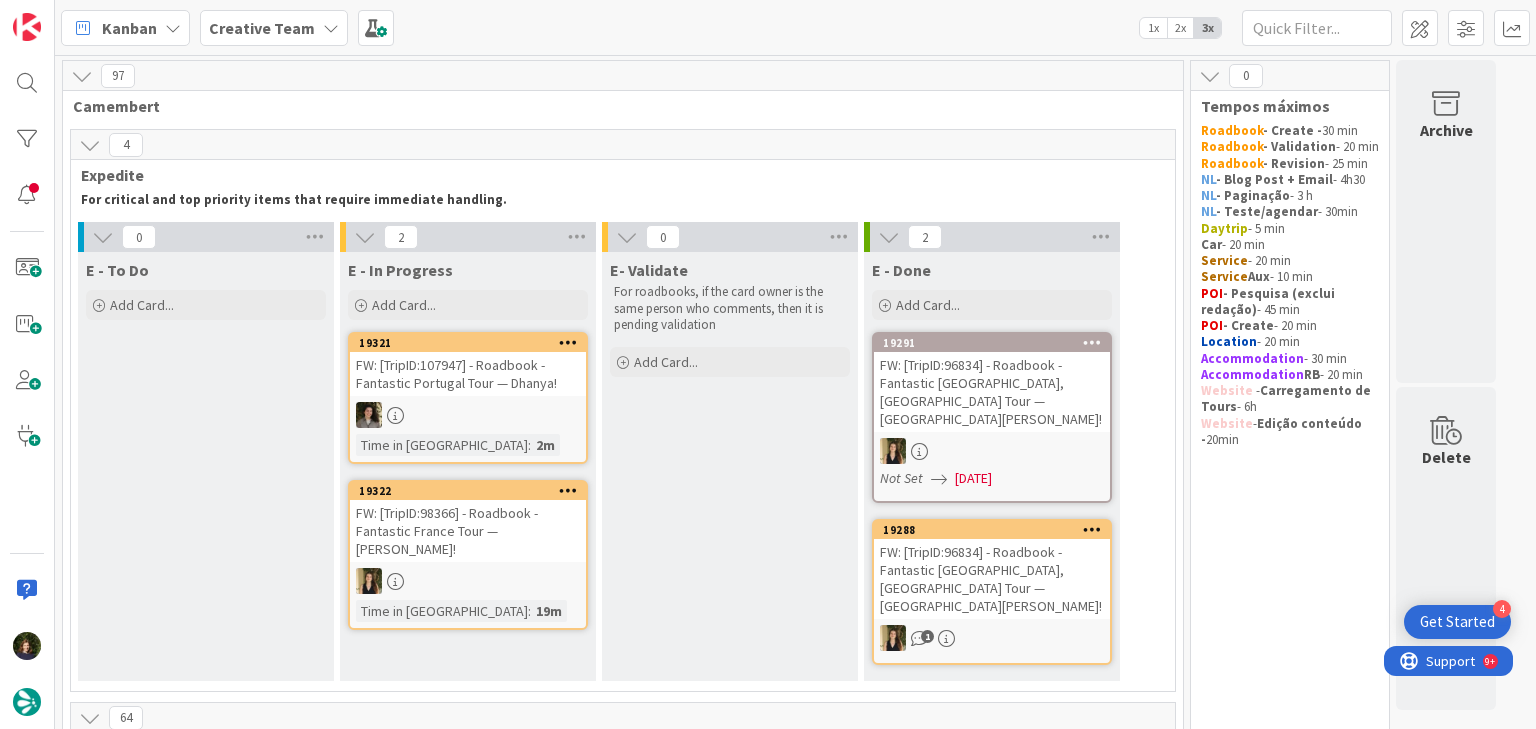 scroll, scrollTop: 0, scrollLeft: 0, axis: both 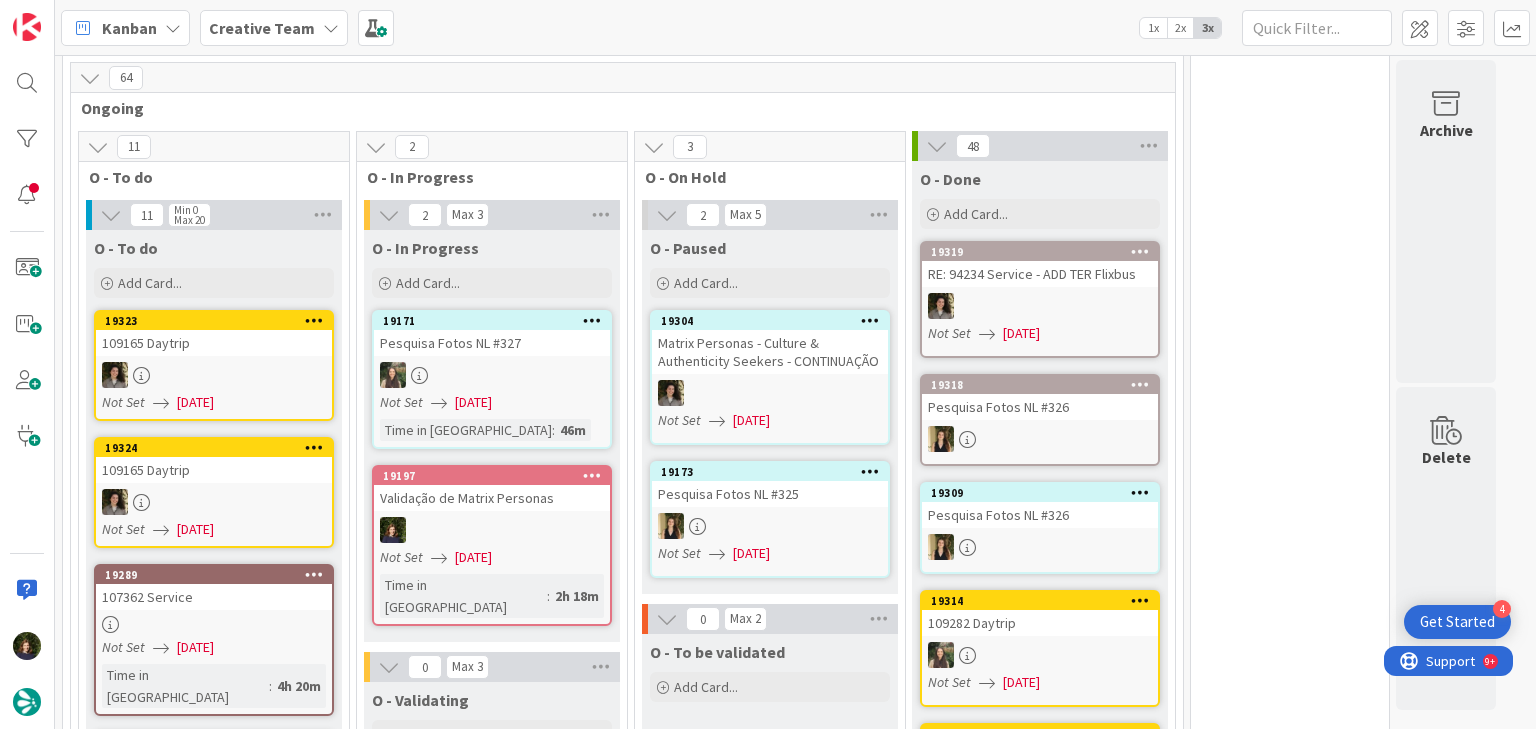 click at bounding box center [214, 624] 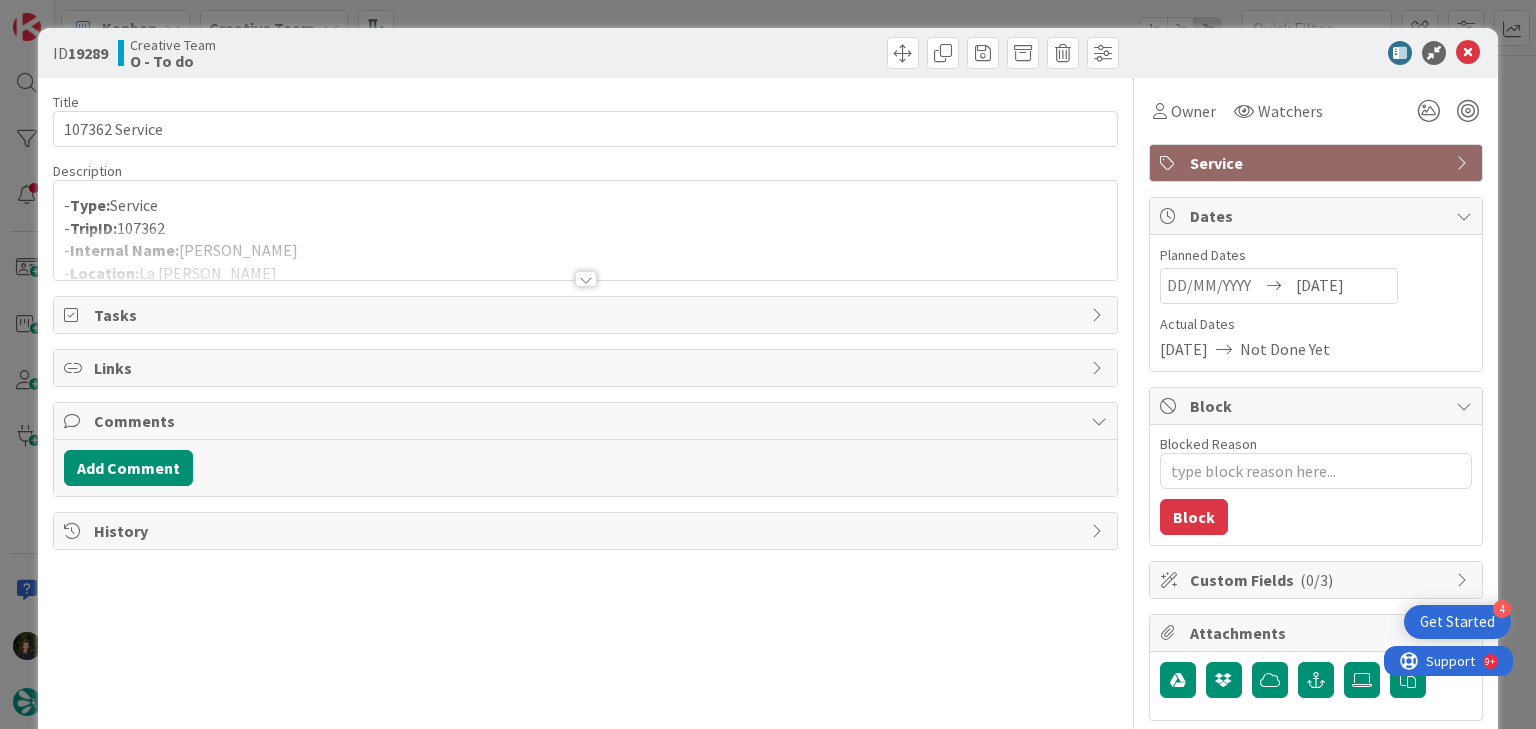 scroll, scrollTop: 0, scrollLeft: 0, axis: both 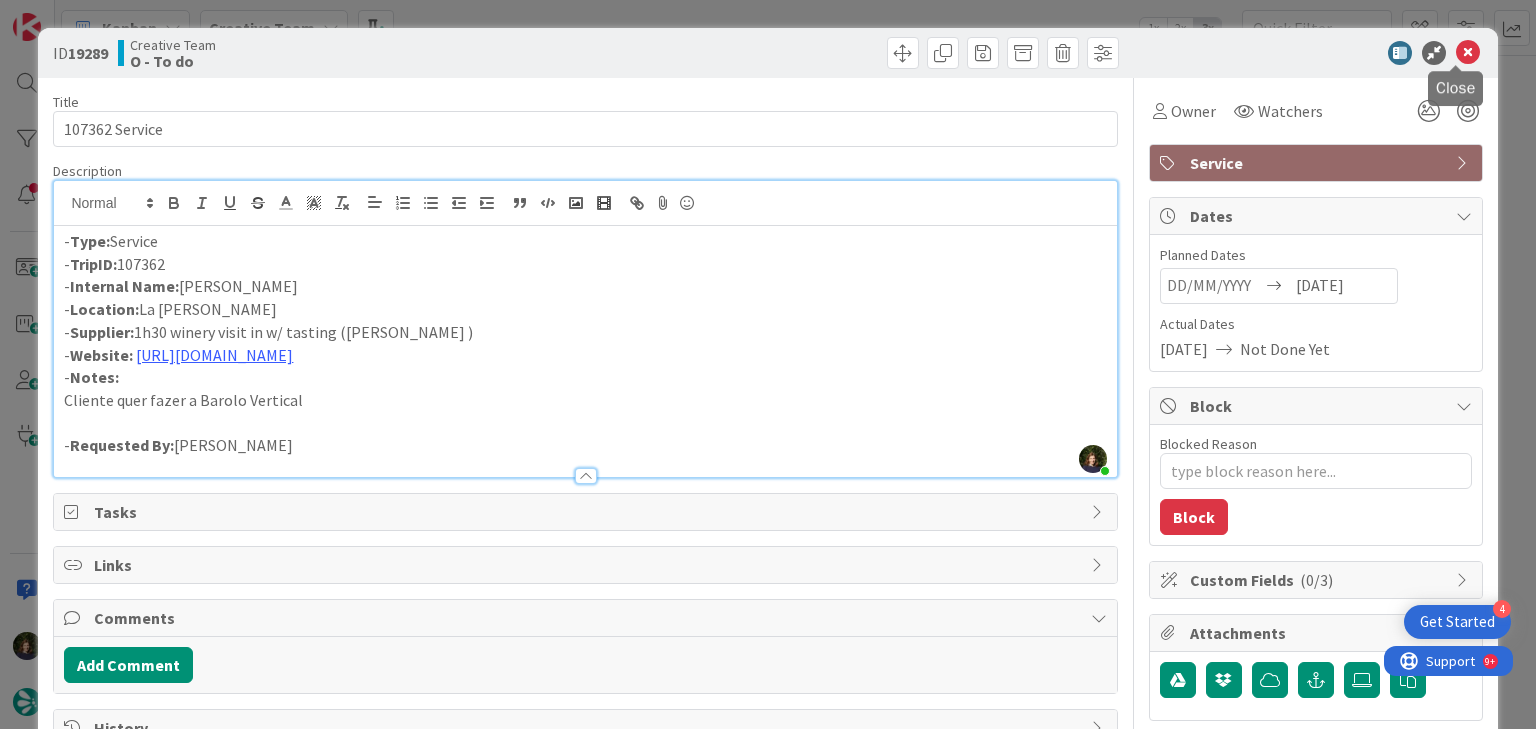 click at bounding box center (1468, 53) 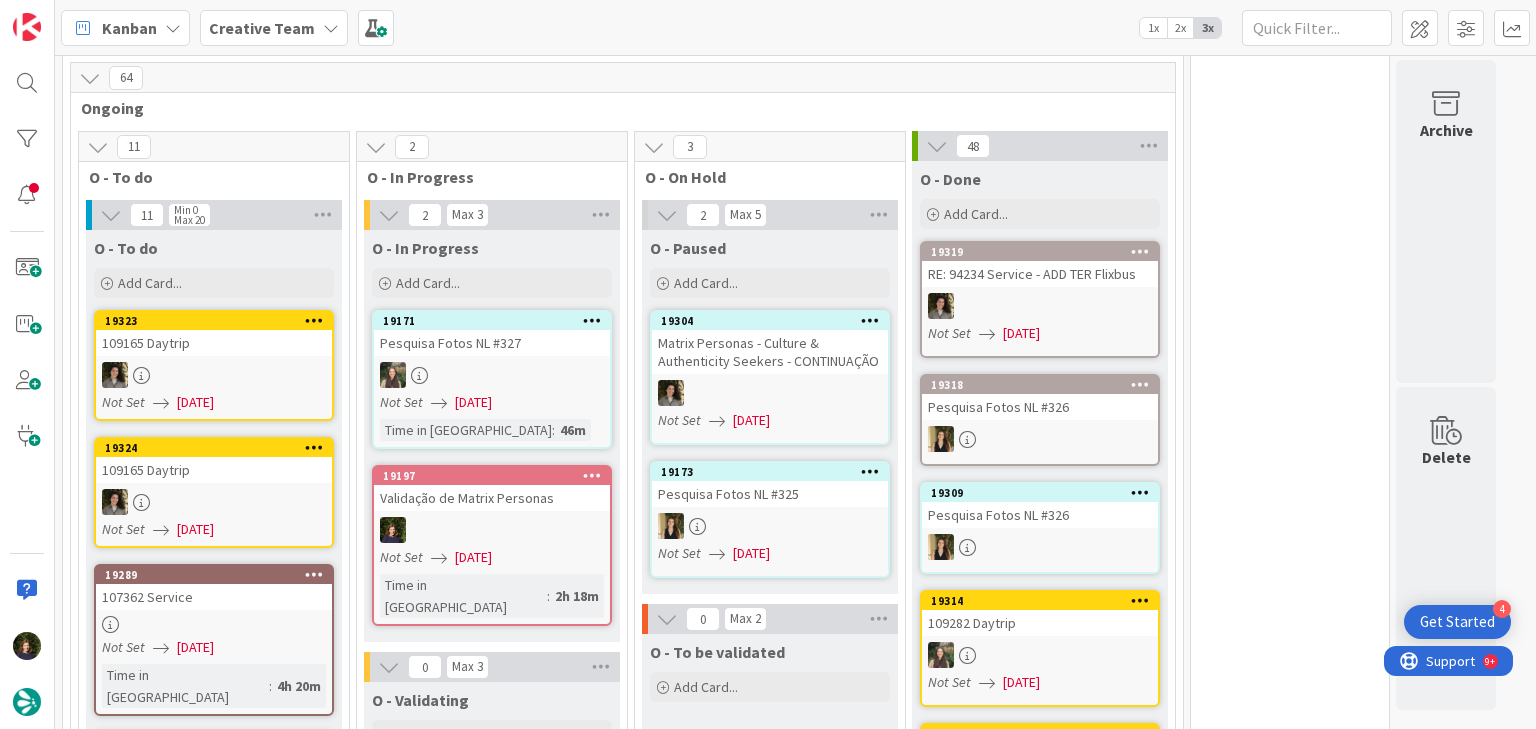 scroll, scrollTop: 0, scrollLeft: 0, axis: both 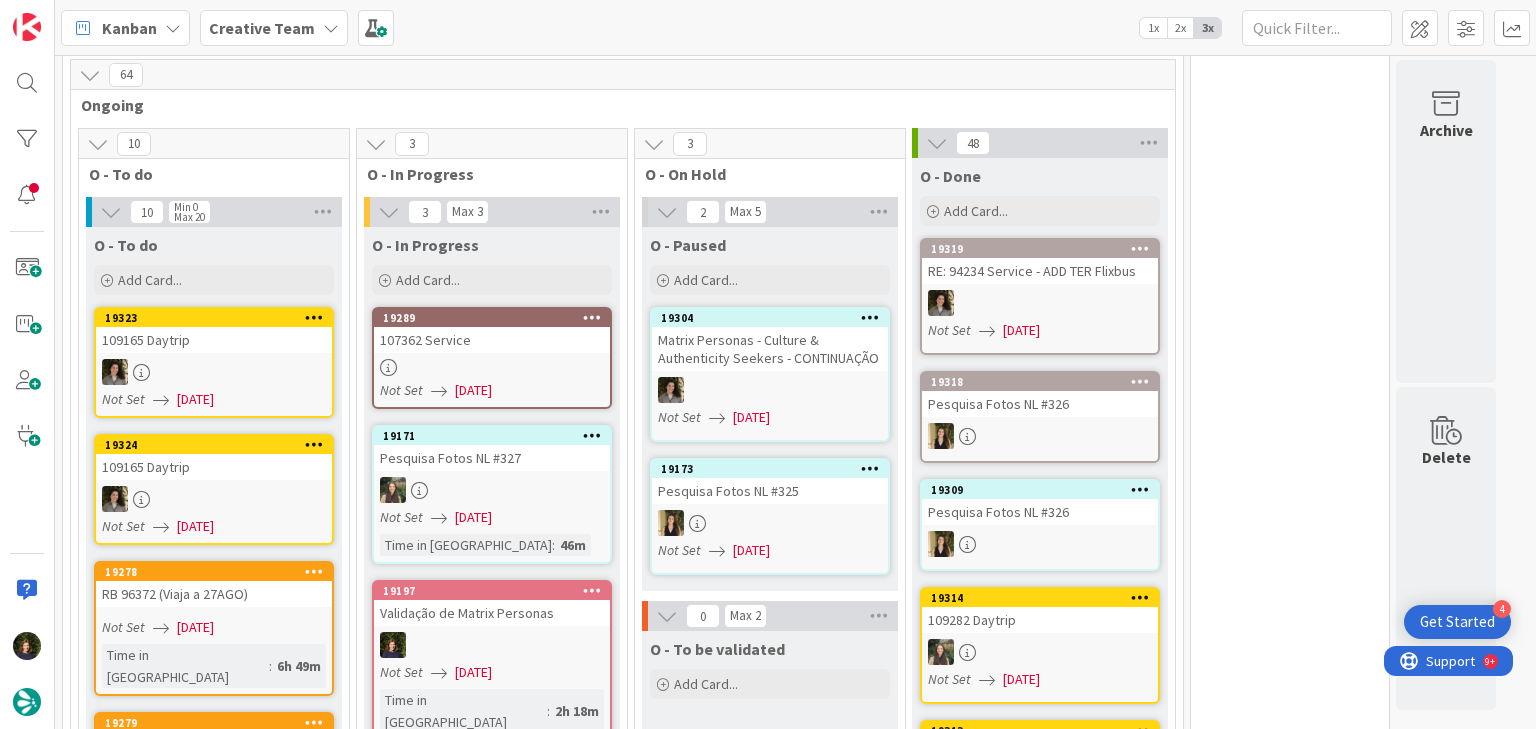 click at bounding box center [492, 367] 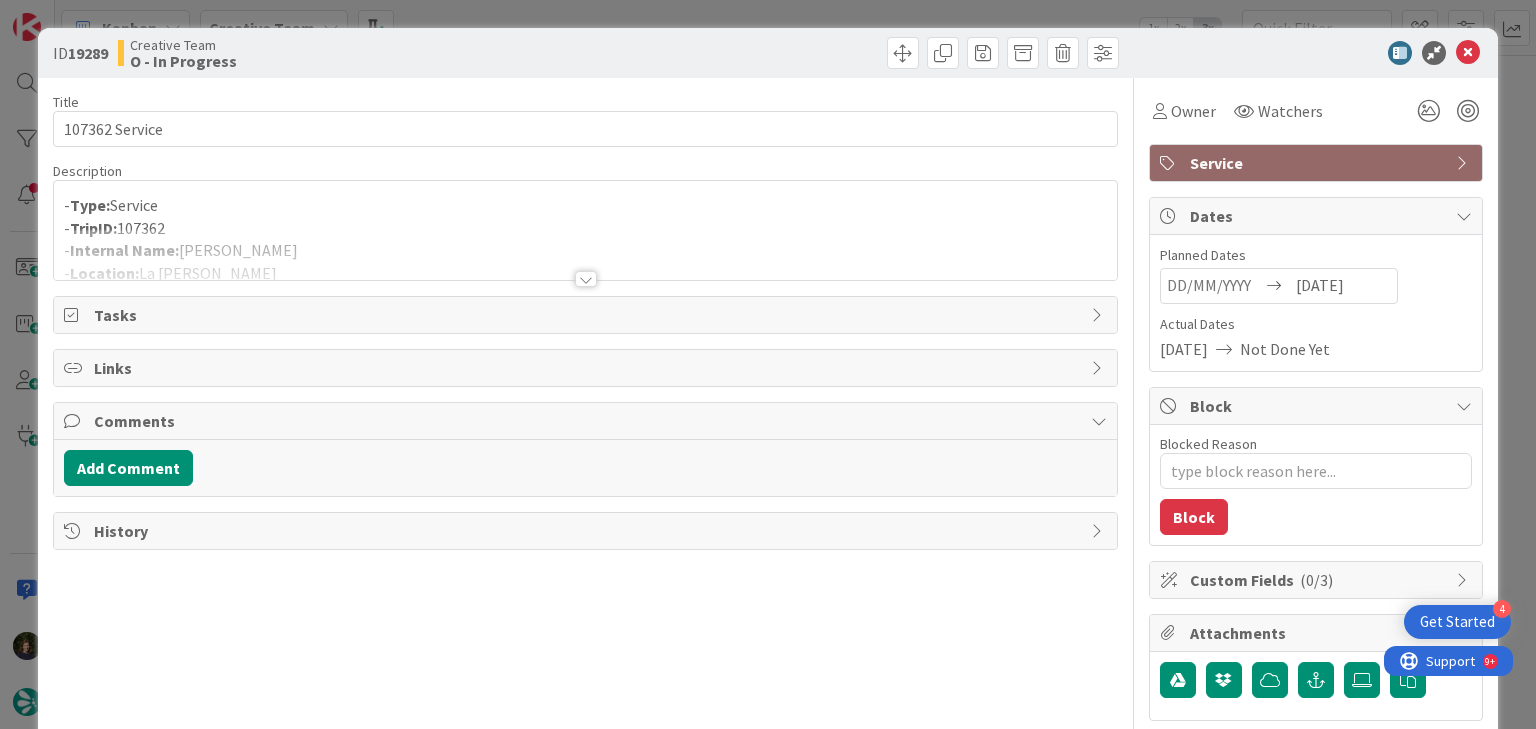 scroll, scrollTop: 0, scrollLeft: 0, axis: both 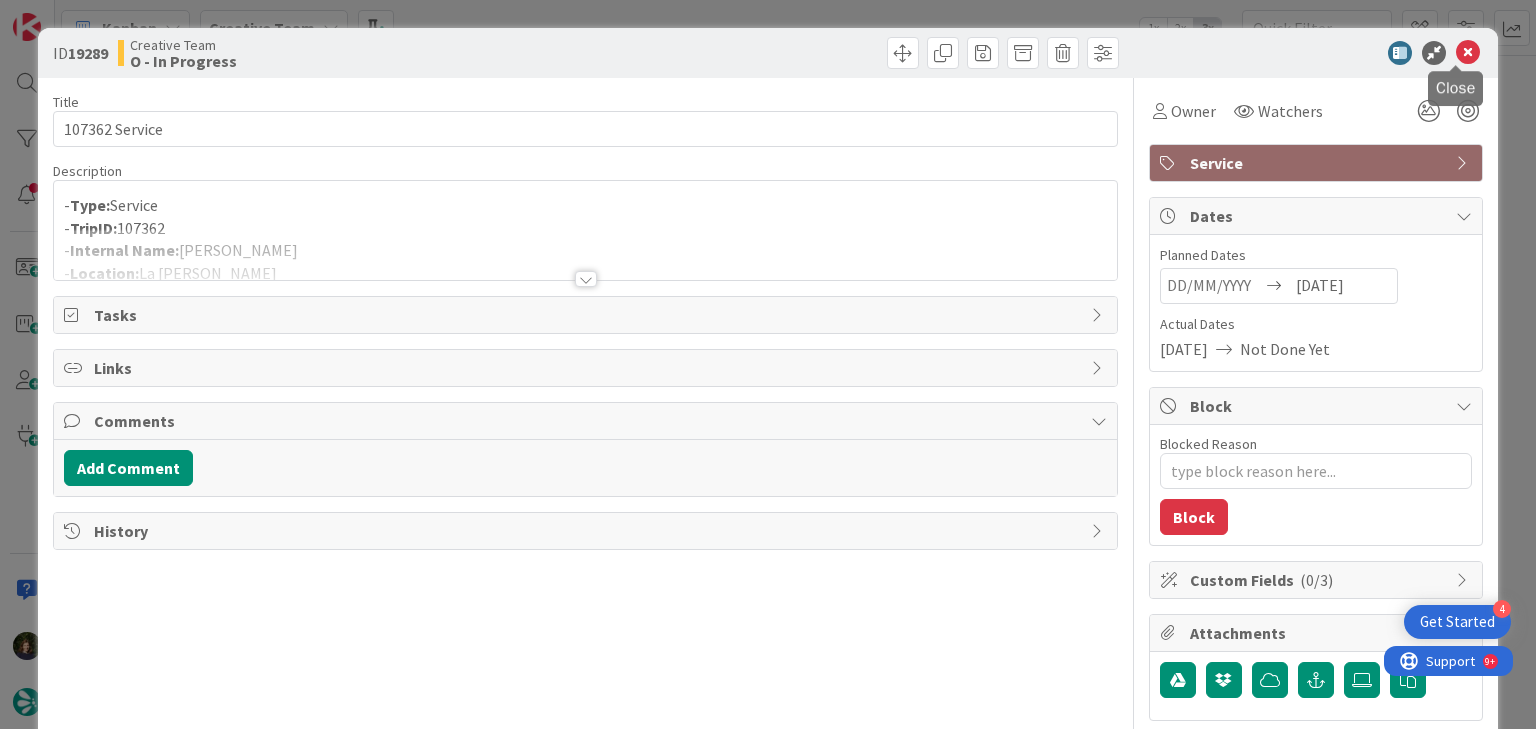 click at bounding box center [1468, 53] 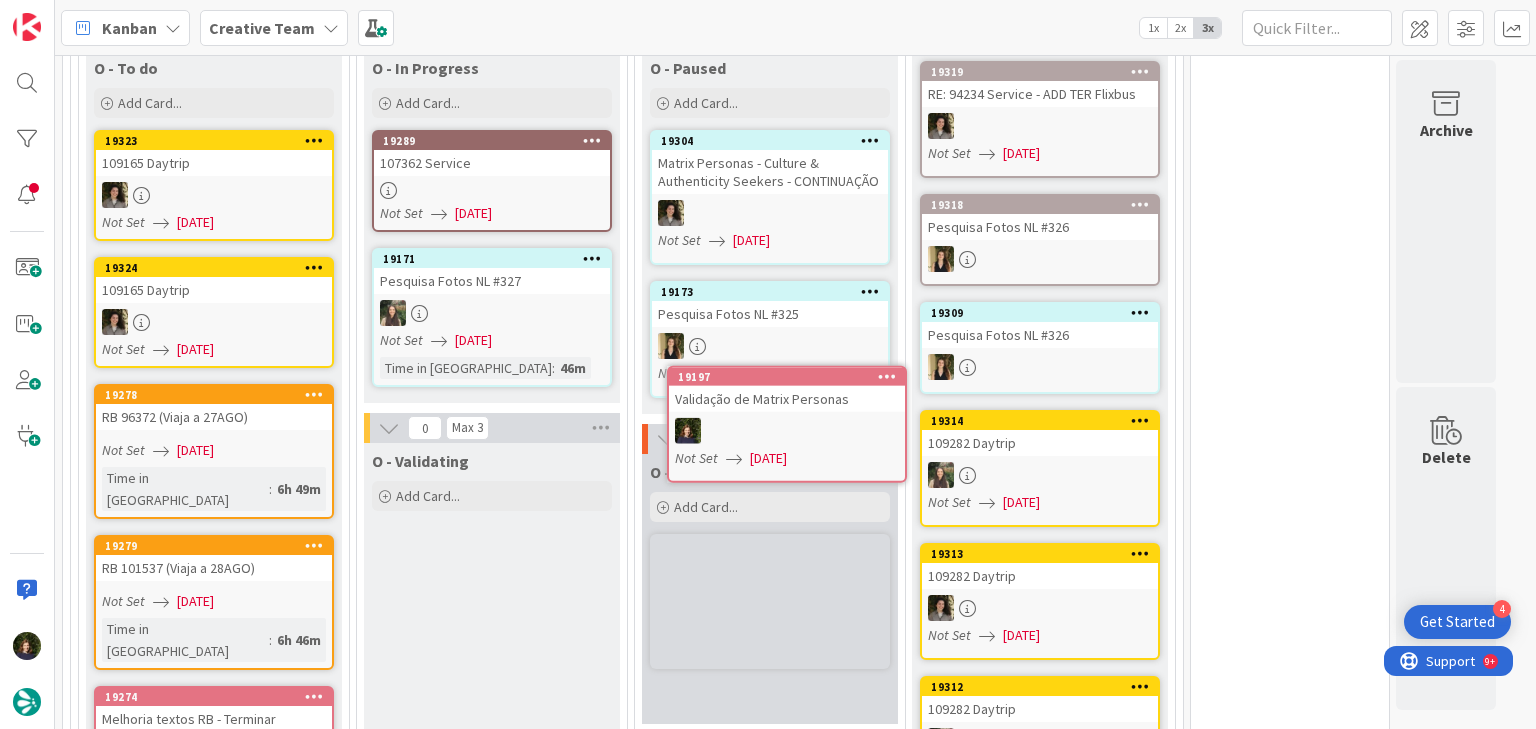 scroll, scrollTop: 830, scrollLeft: 0, axis: vertical 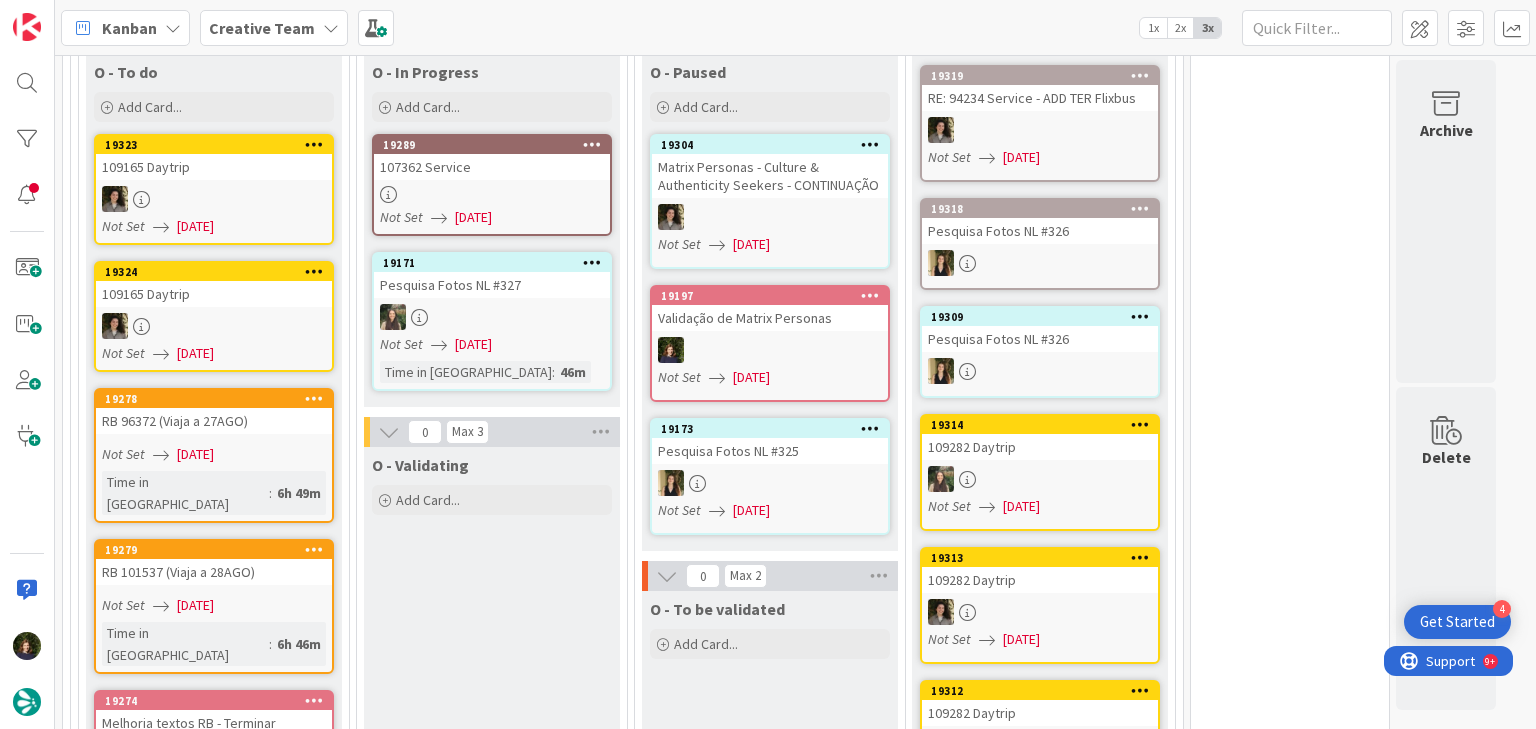 click on "107362 Service" at bounding box center (492, 167) 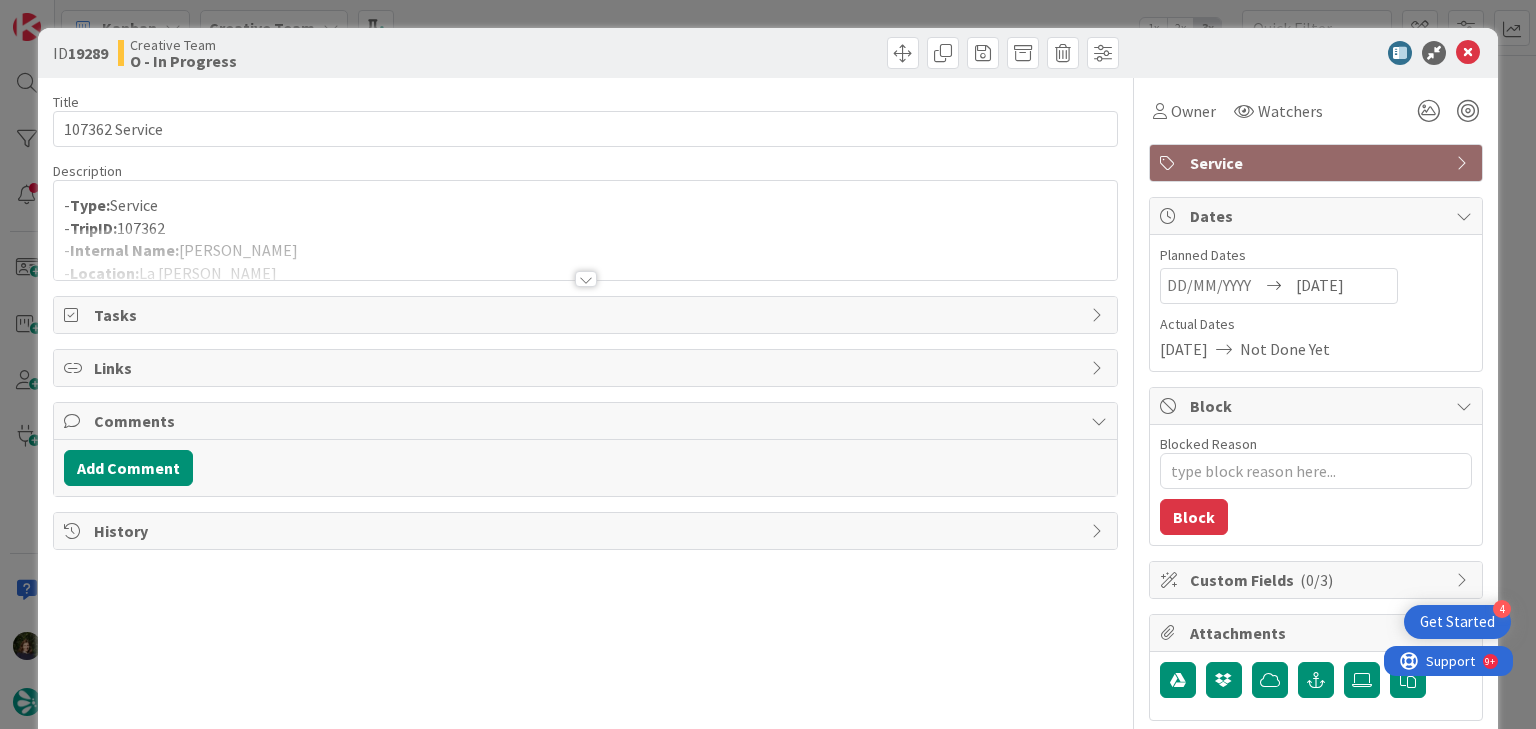 scroll, scrollTop: 0, scrollLeft: 0, axis: both 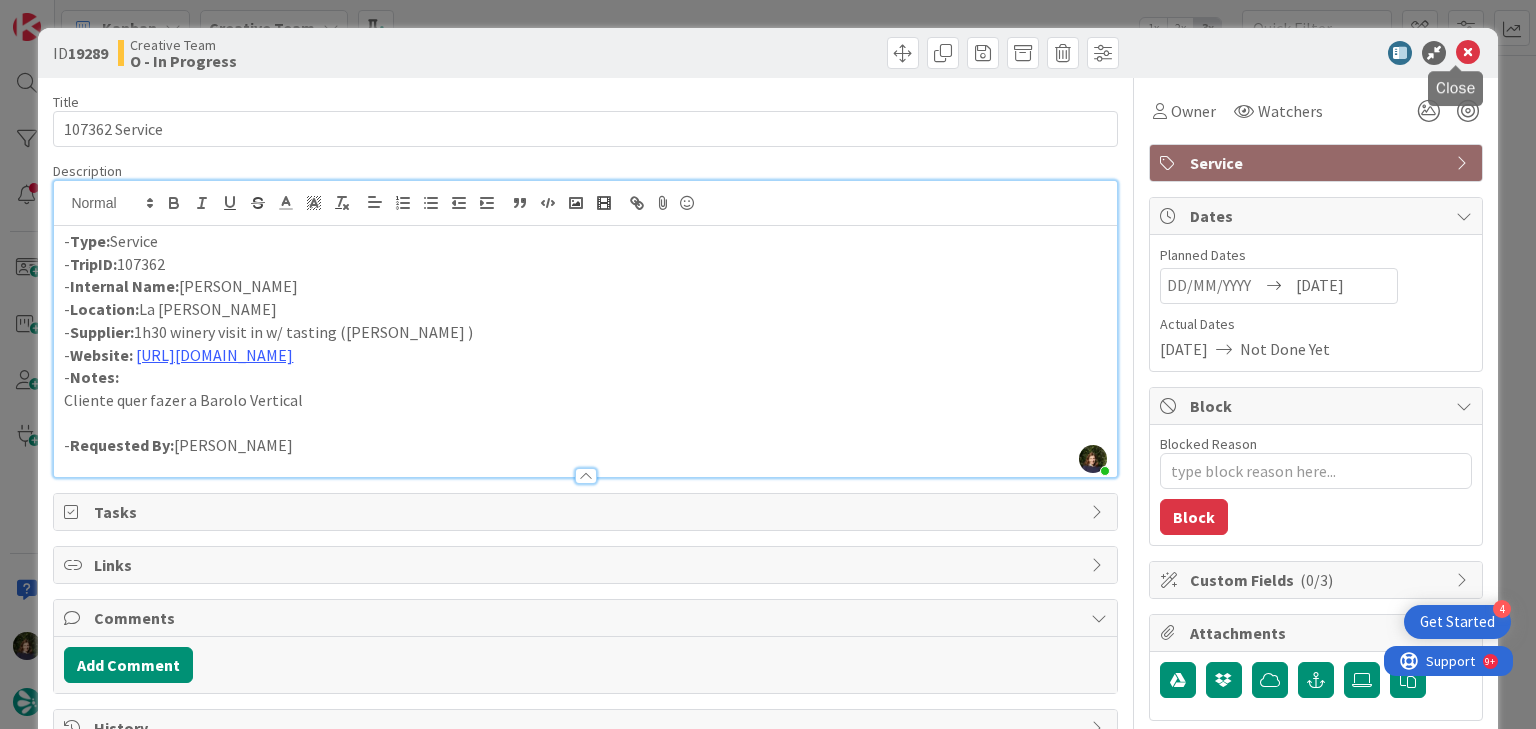 click at bounding box center (1468, 53) 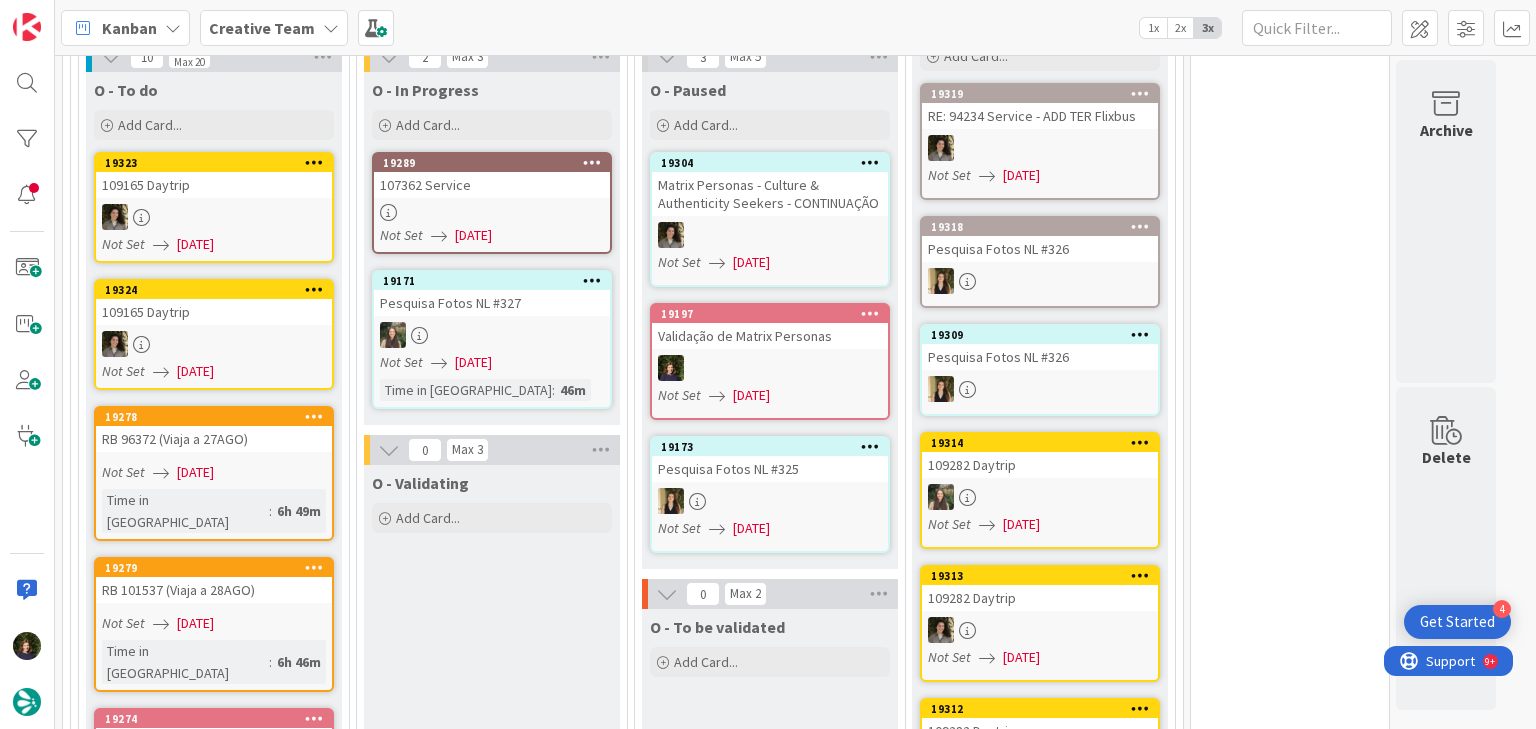scroll, scrollTop: 0, scrollLeft: 0, axis: both 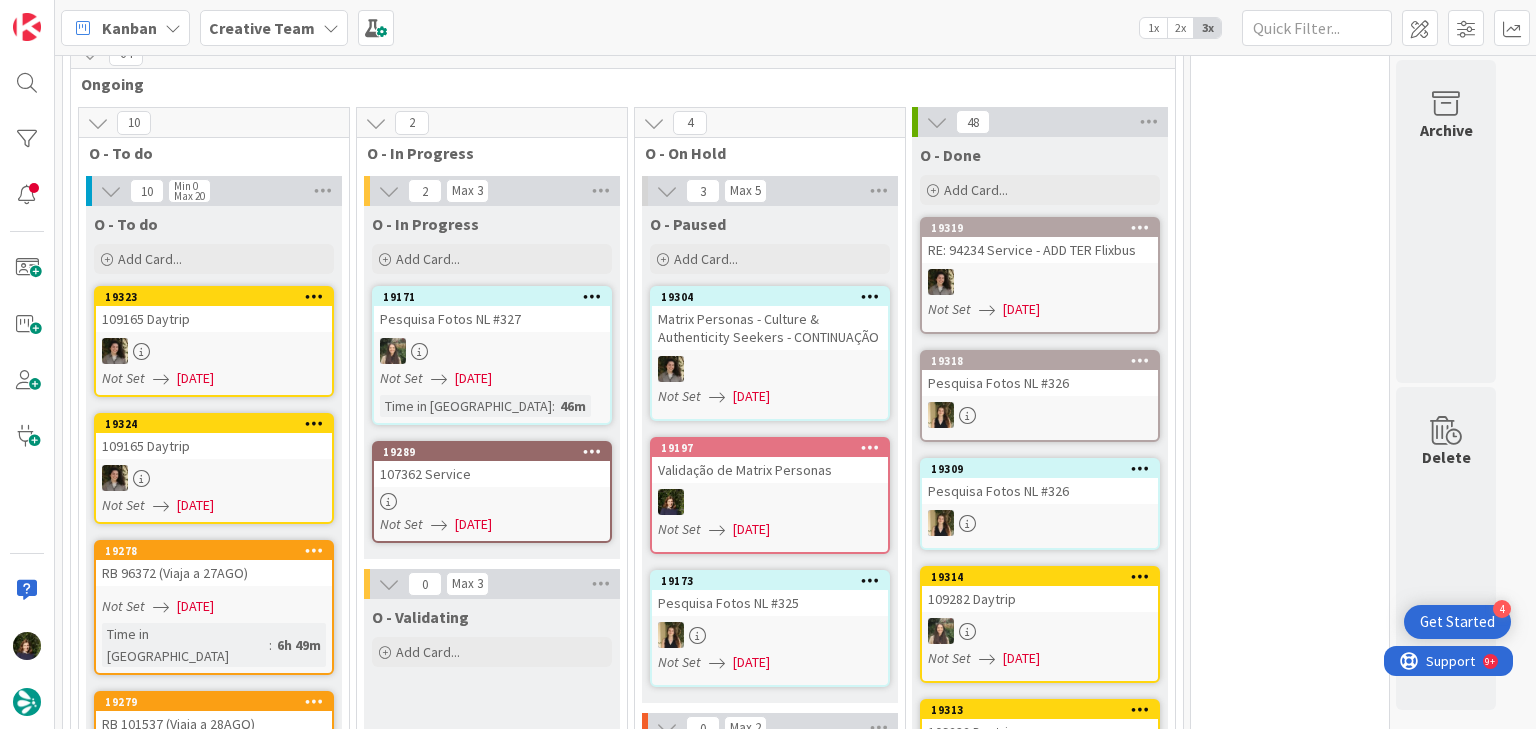 click on "107362 Service" at bounding box center (492, 474) 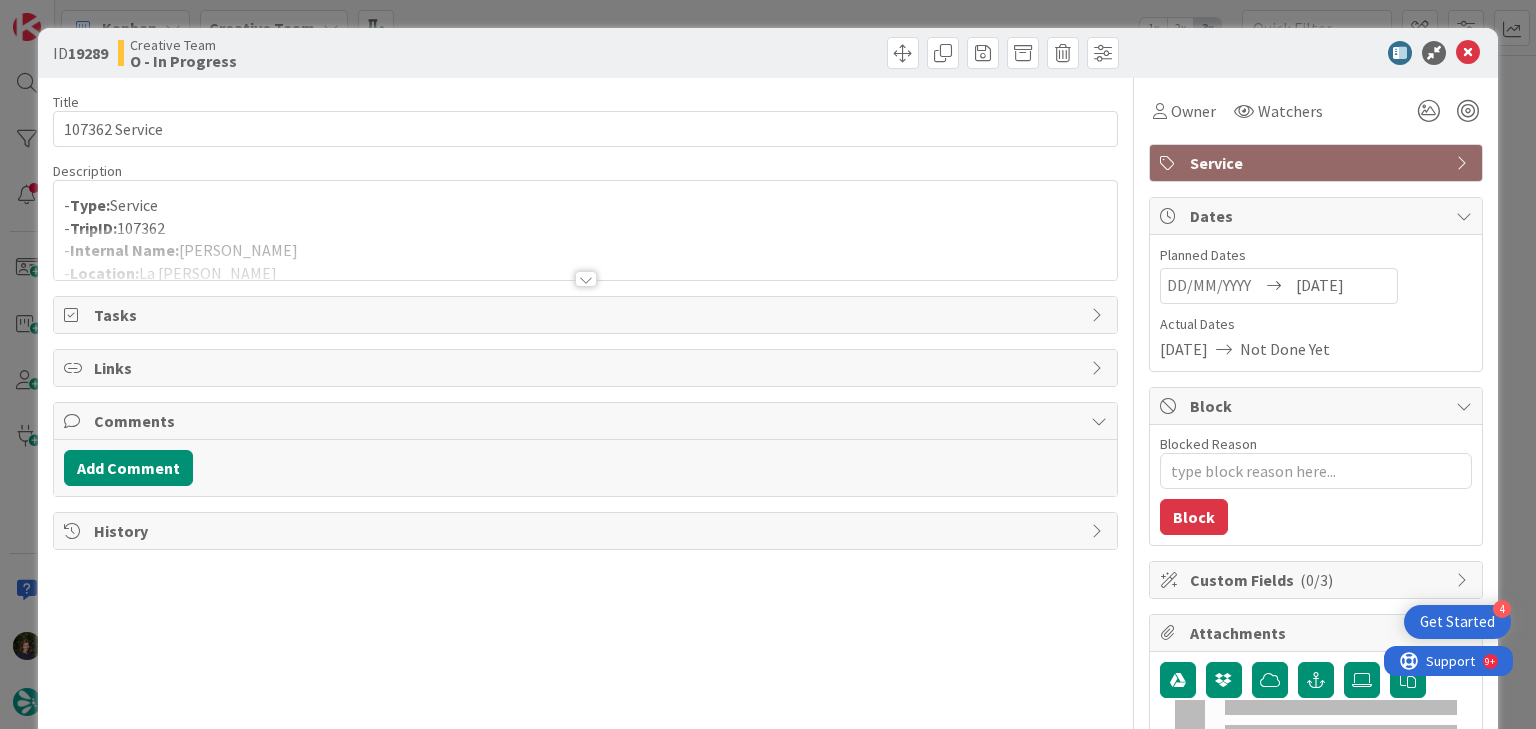scroll, scrollTop: 0, scrollLeft: 0, axis: both 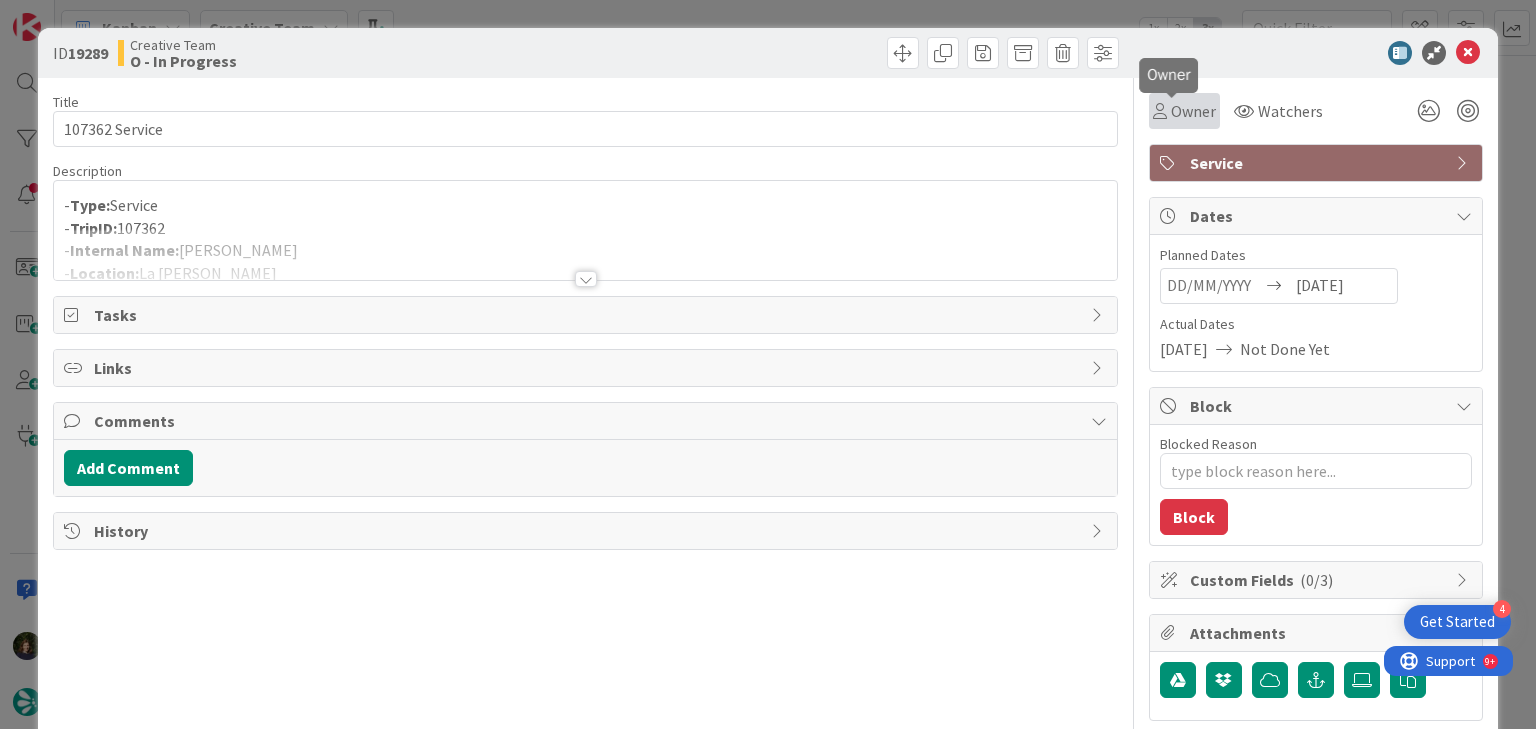 click on "Owner" at bounding box center (1193, 111) 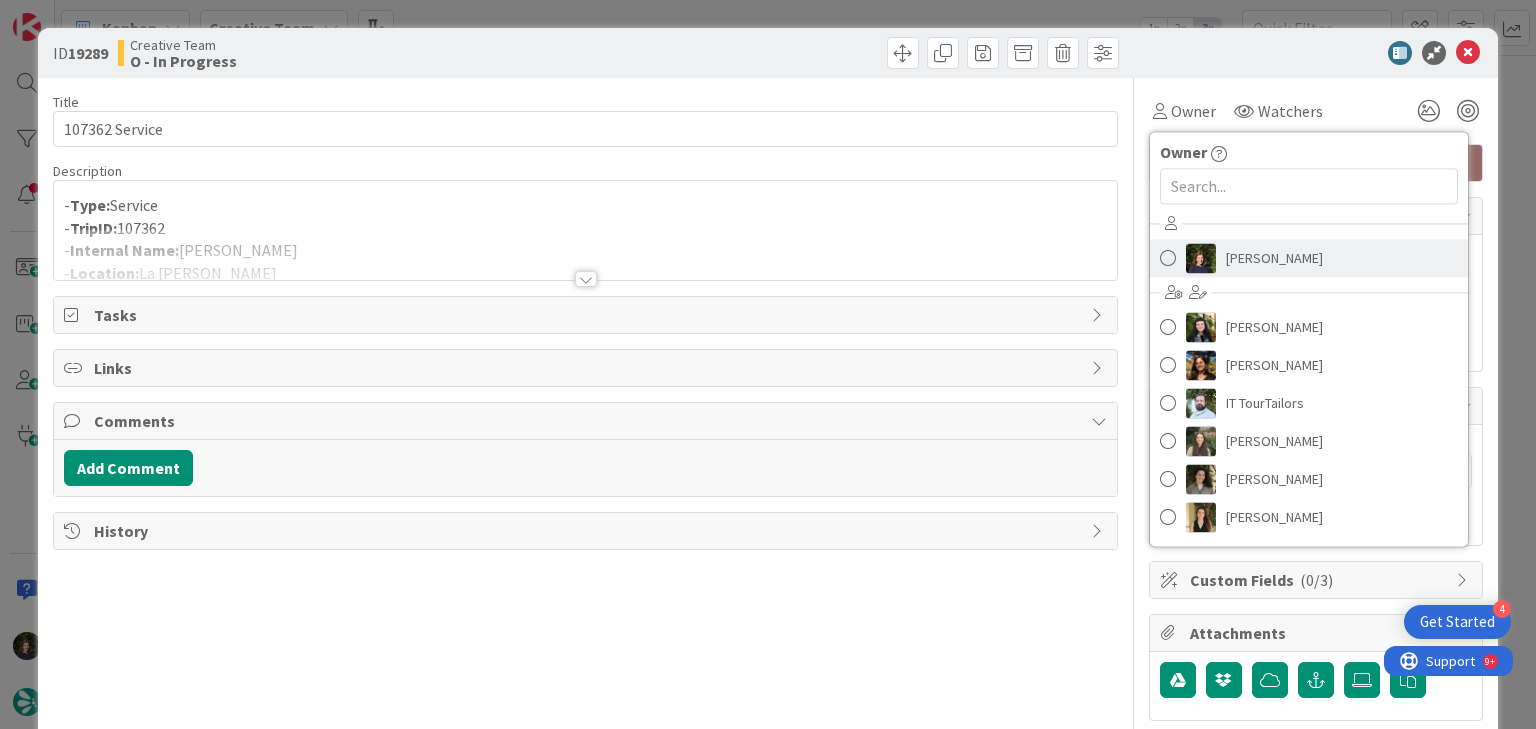 drag, startPoint x: 1252, startPoint y: 263, endPoint x: 1216, endPoint y: 269, distance: 36.496574 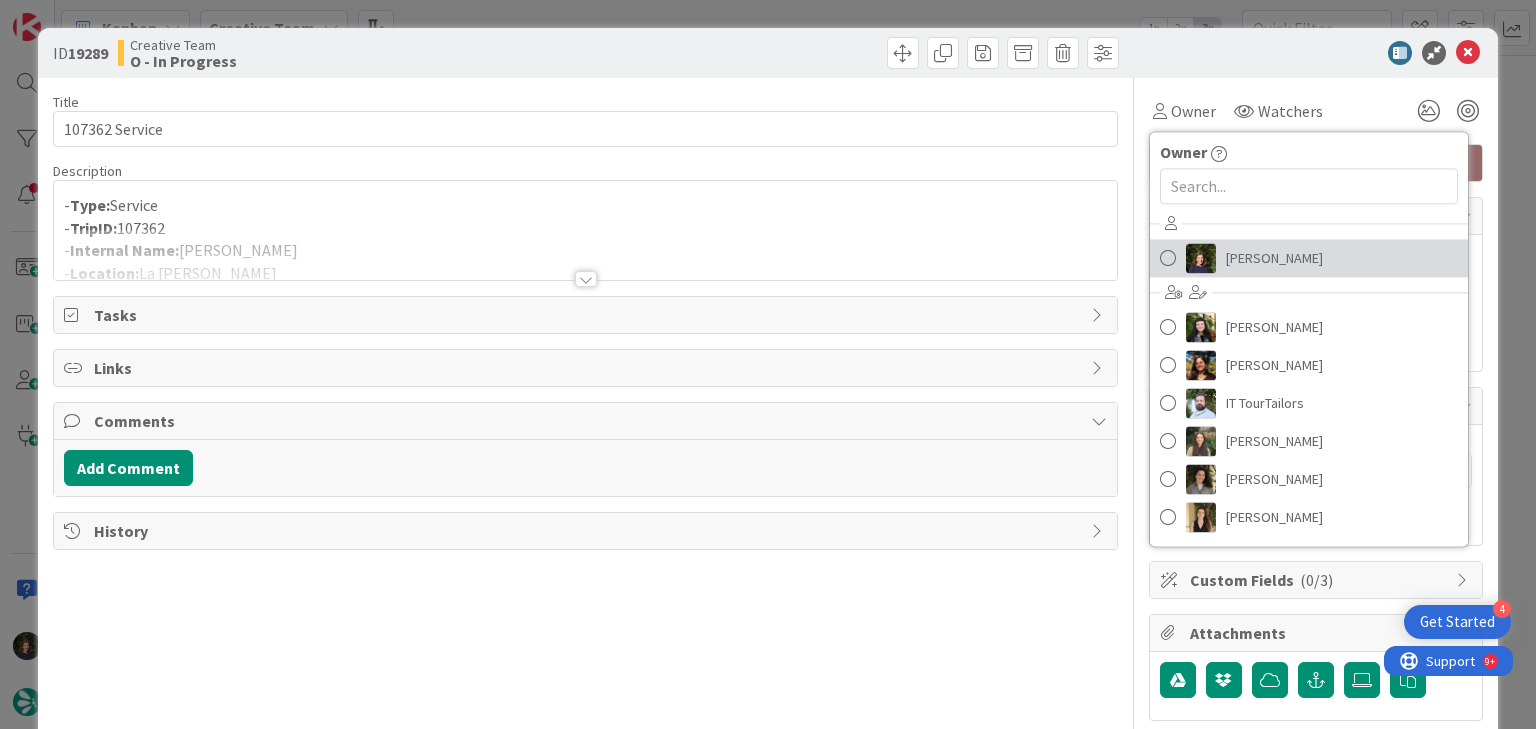 click on "Margarida Carvalho" at bounding box center [1274, 258] 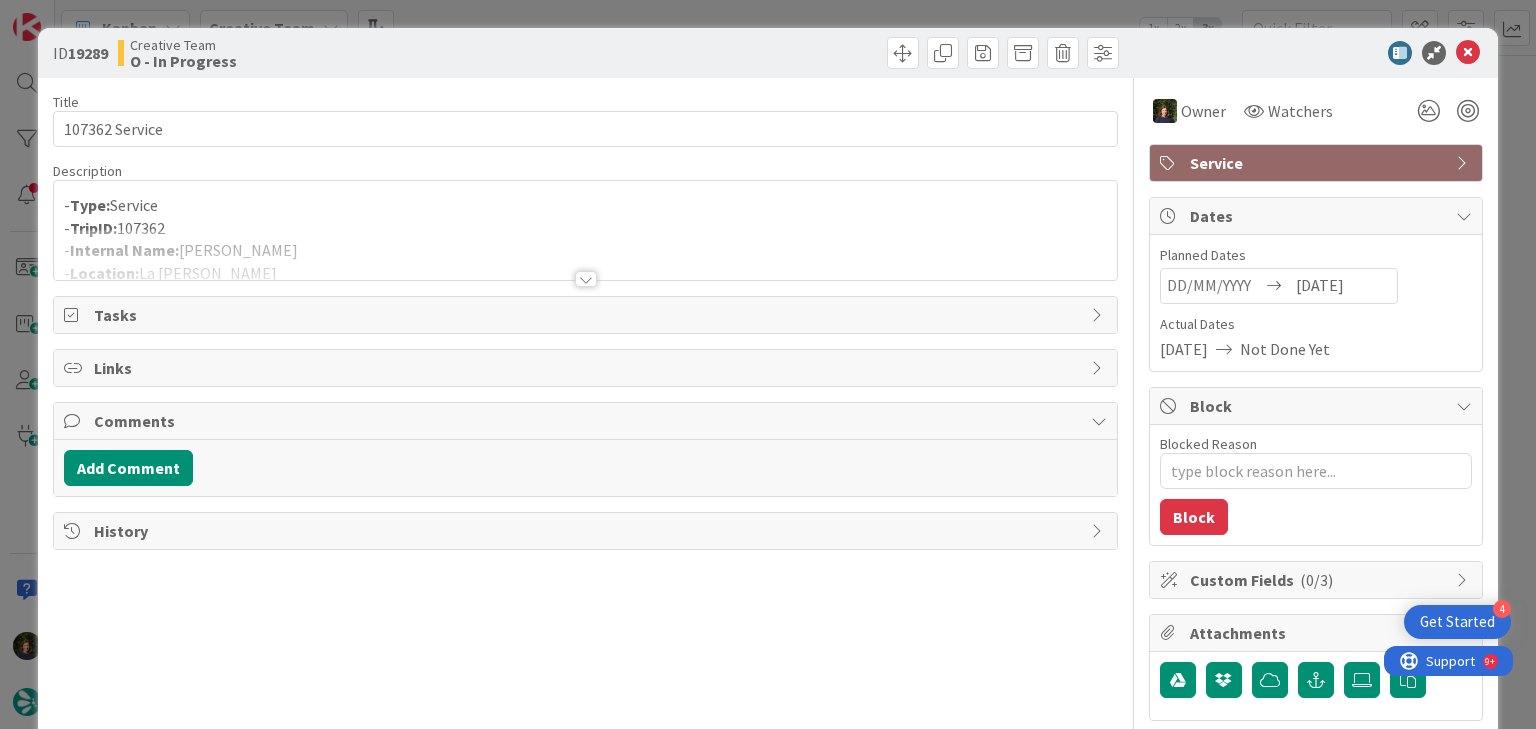 click at bounding box center (586, 279) 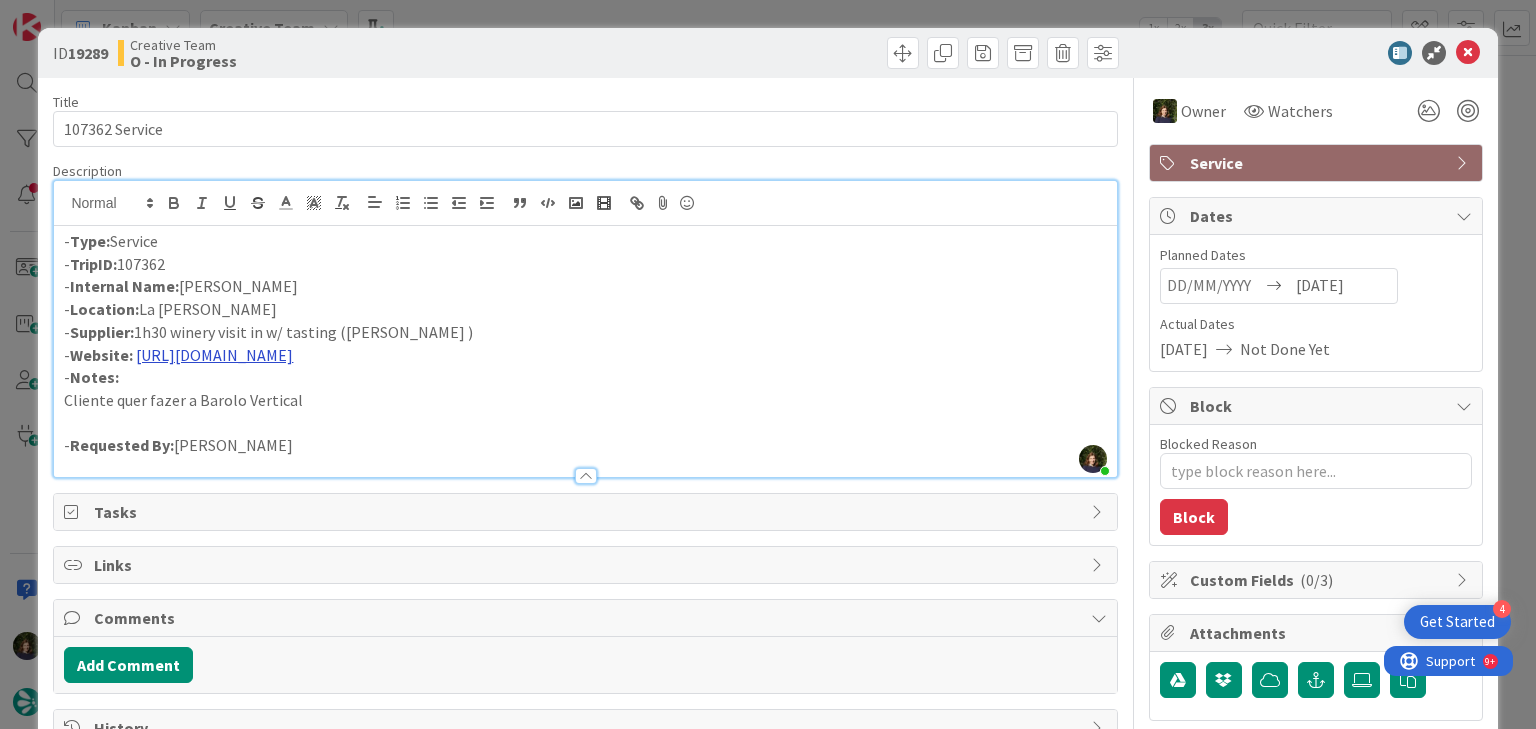 click on "https://alessandrorivetto.it/en/winery-visits/" at bounding box center (214, 355) 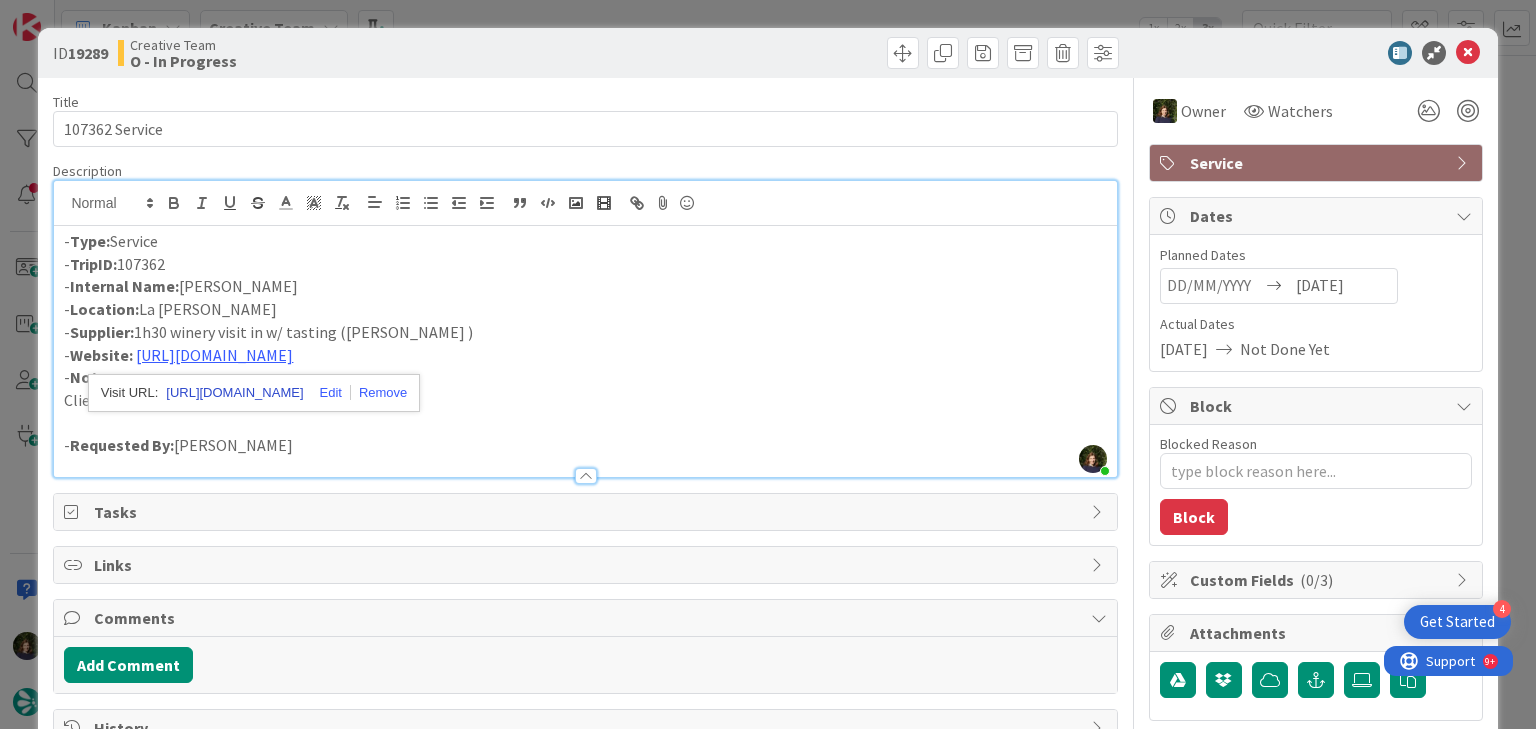 click on "https://alessandrorivetto.it/en/winery-visits" at bounding box center (234, 393) 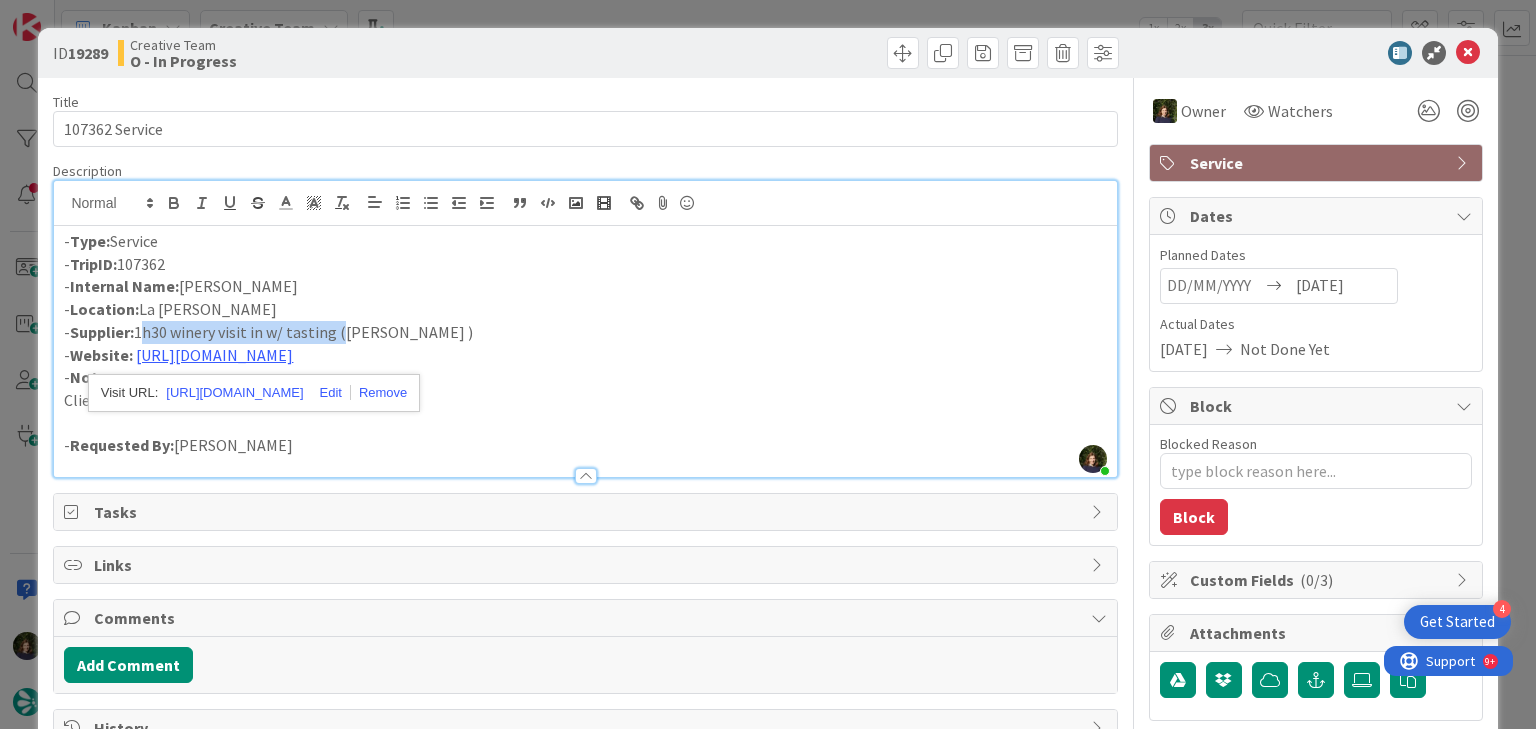 drag, startPoint x: 141, startPoint y: 334, endPoint x: 339, endPoint y: 334, distance: 198 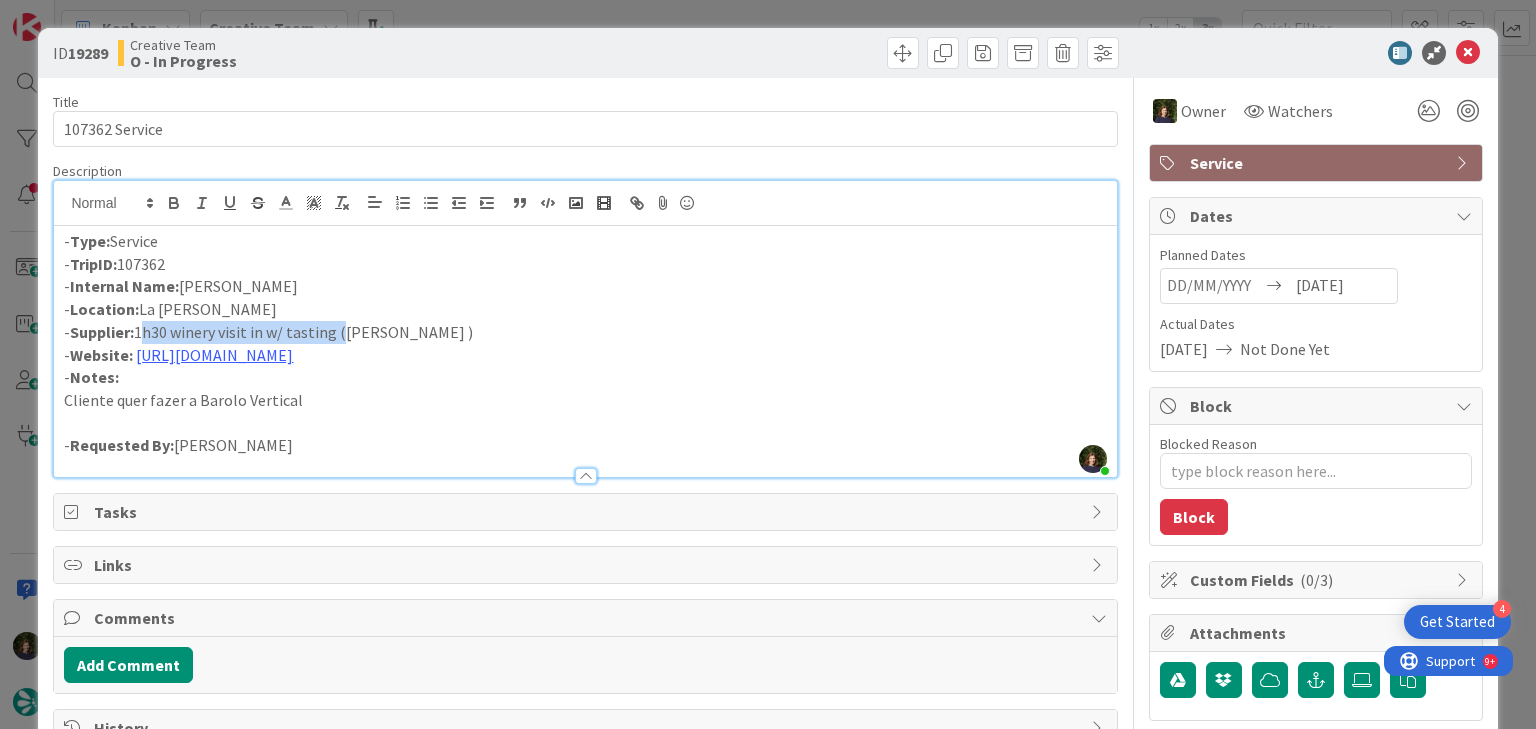copy on "1h30 winery visit in w/ tasting" 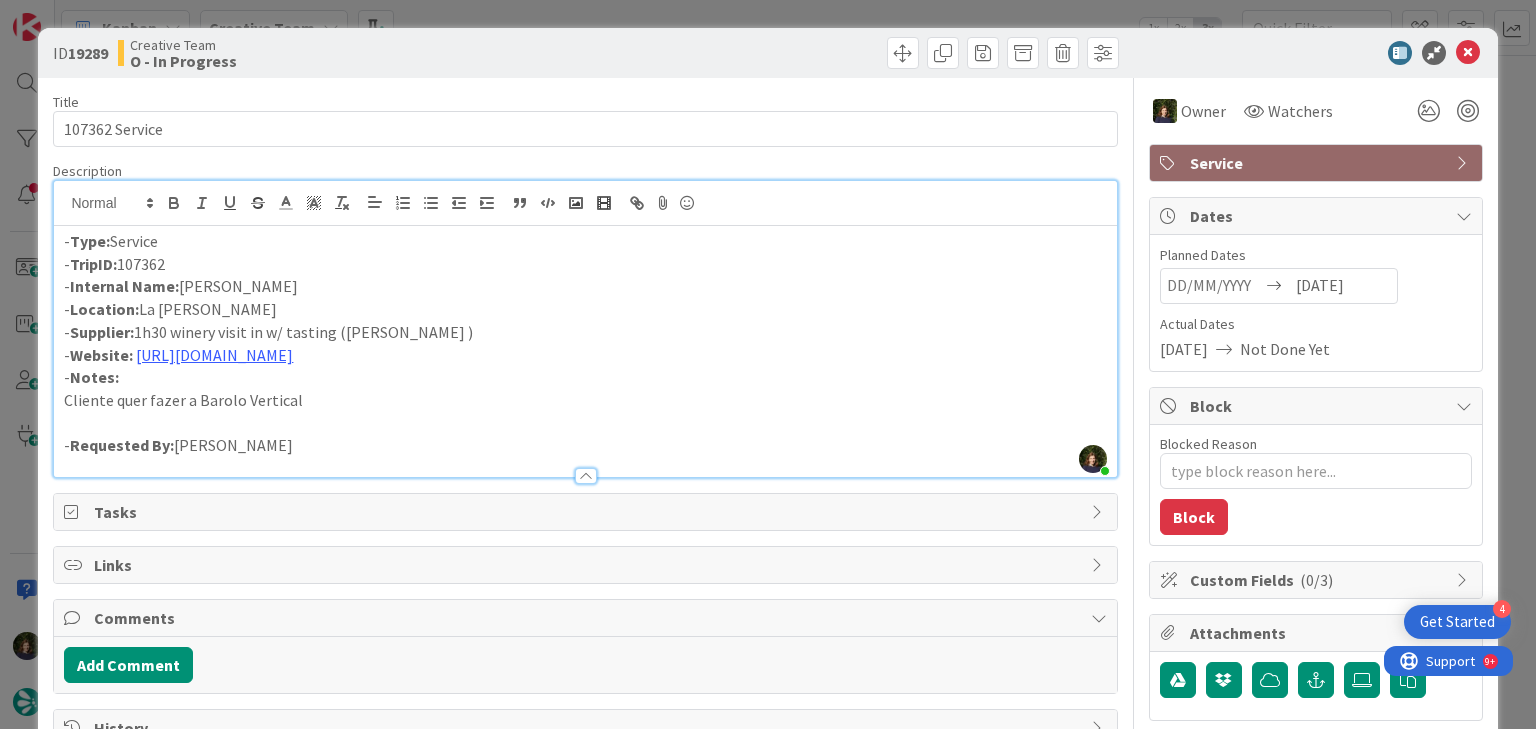 drag, startPoint x: 192, startPoint y: 285, endPoint x: 452, endPoint y: 389, distance: 280.02856 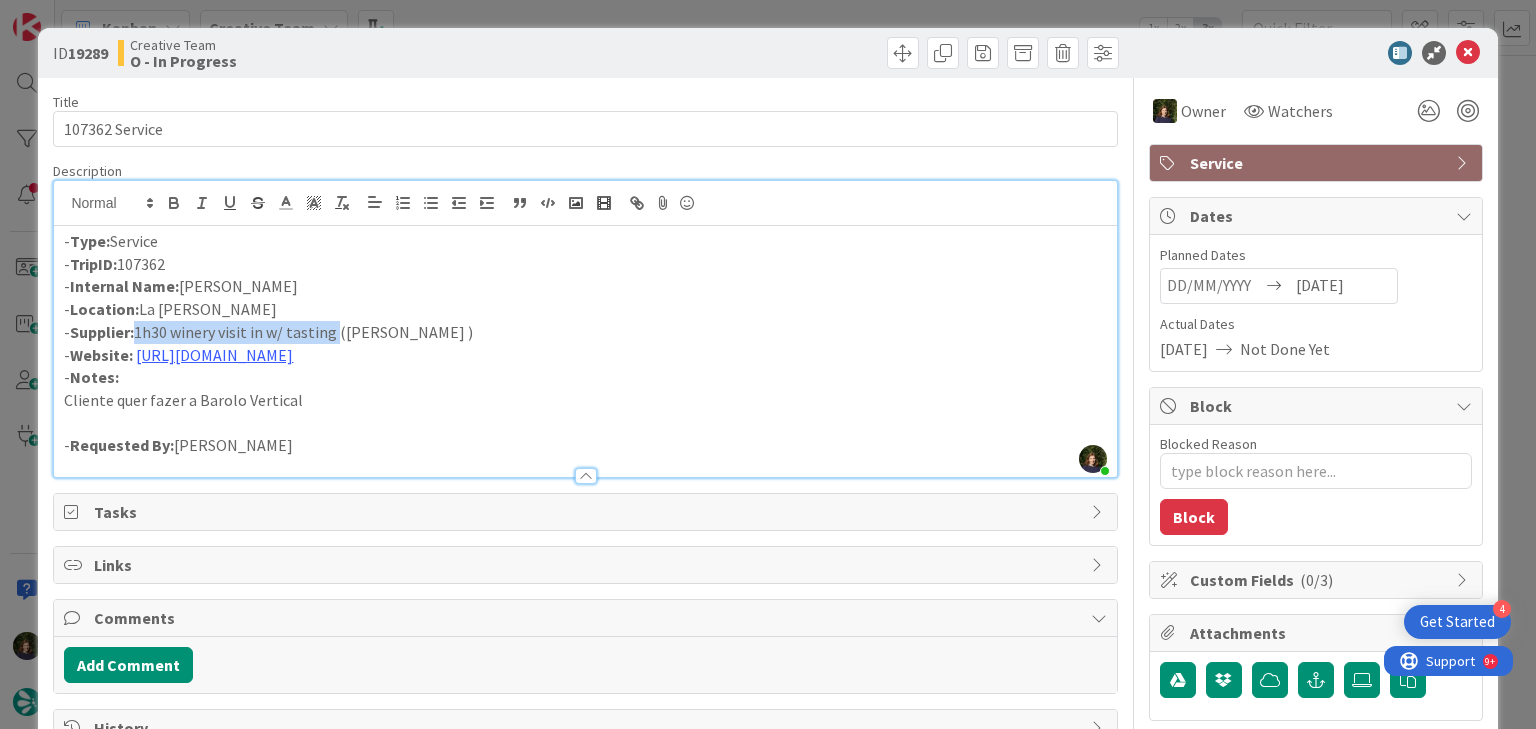 drag, startPoint x: 138, startPoint y: 333, endPoint x: 336, endPoint y: 328, distance: 198.06313 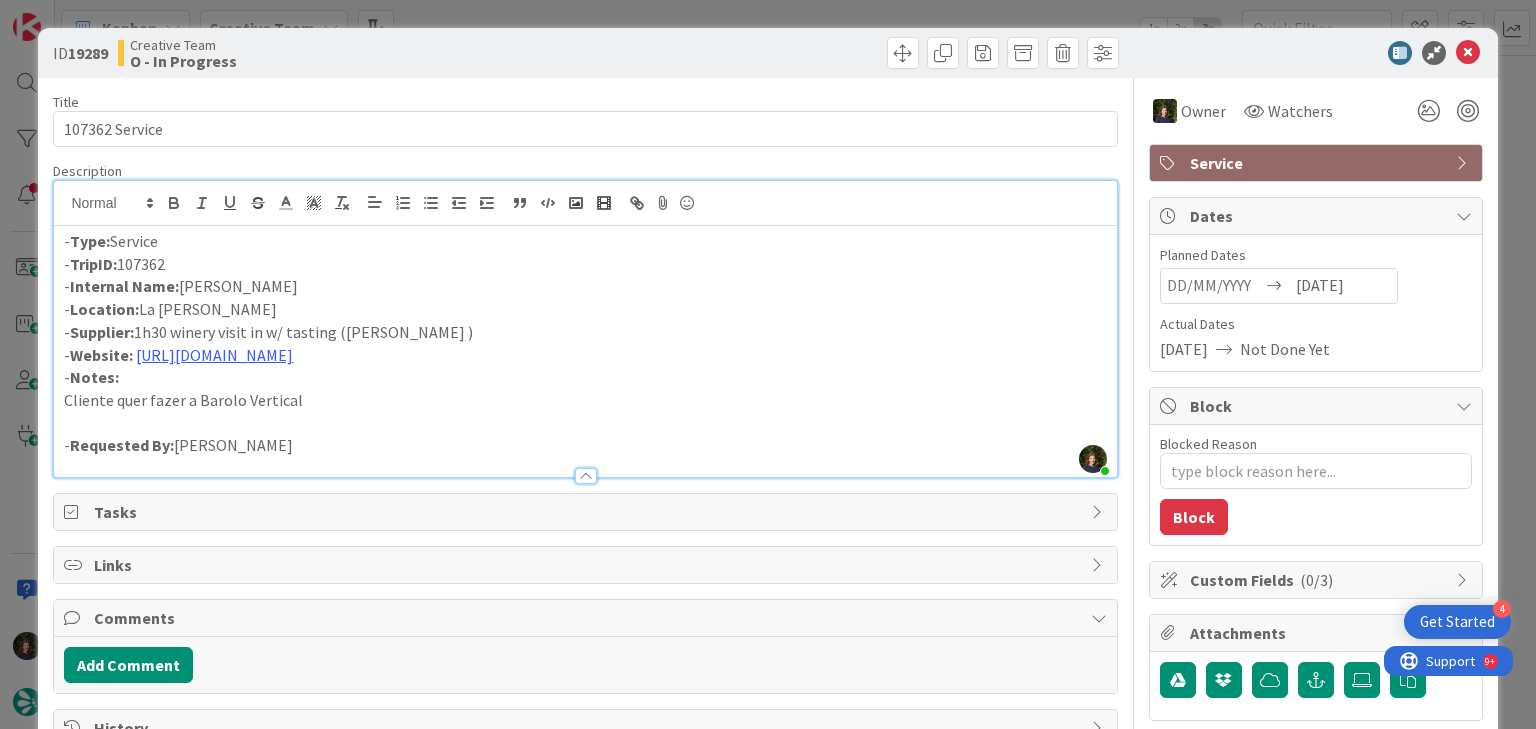 drag, startPoint x: 280, startPoint y: 334, endPoint x: 545, endPoint y: 318, distance: 265.48257 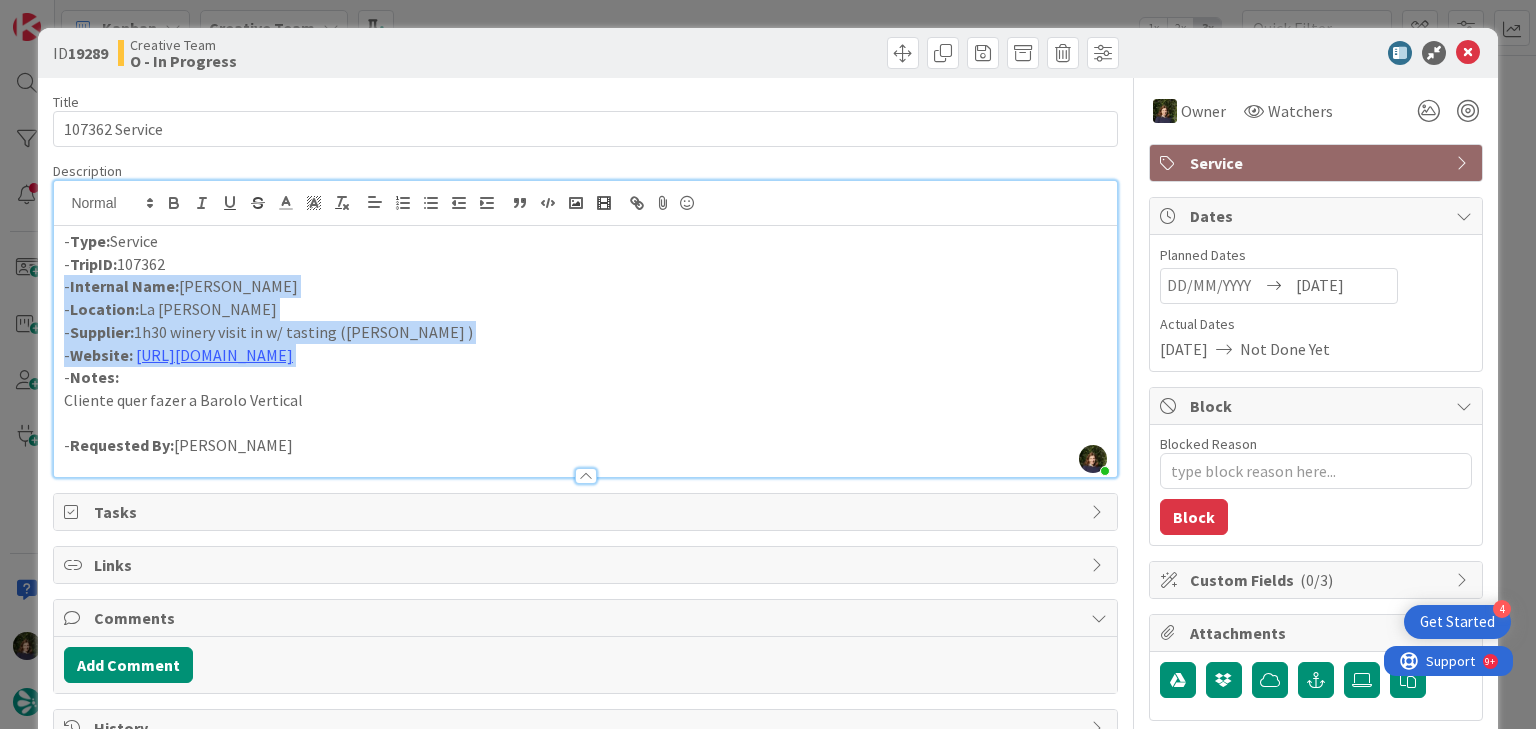 drag, startPoint x: 447, startPoint y: 356, endPoint x: 55, endPoint y: 288, distance: 397.85425 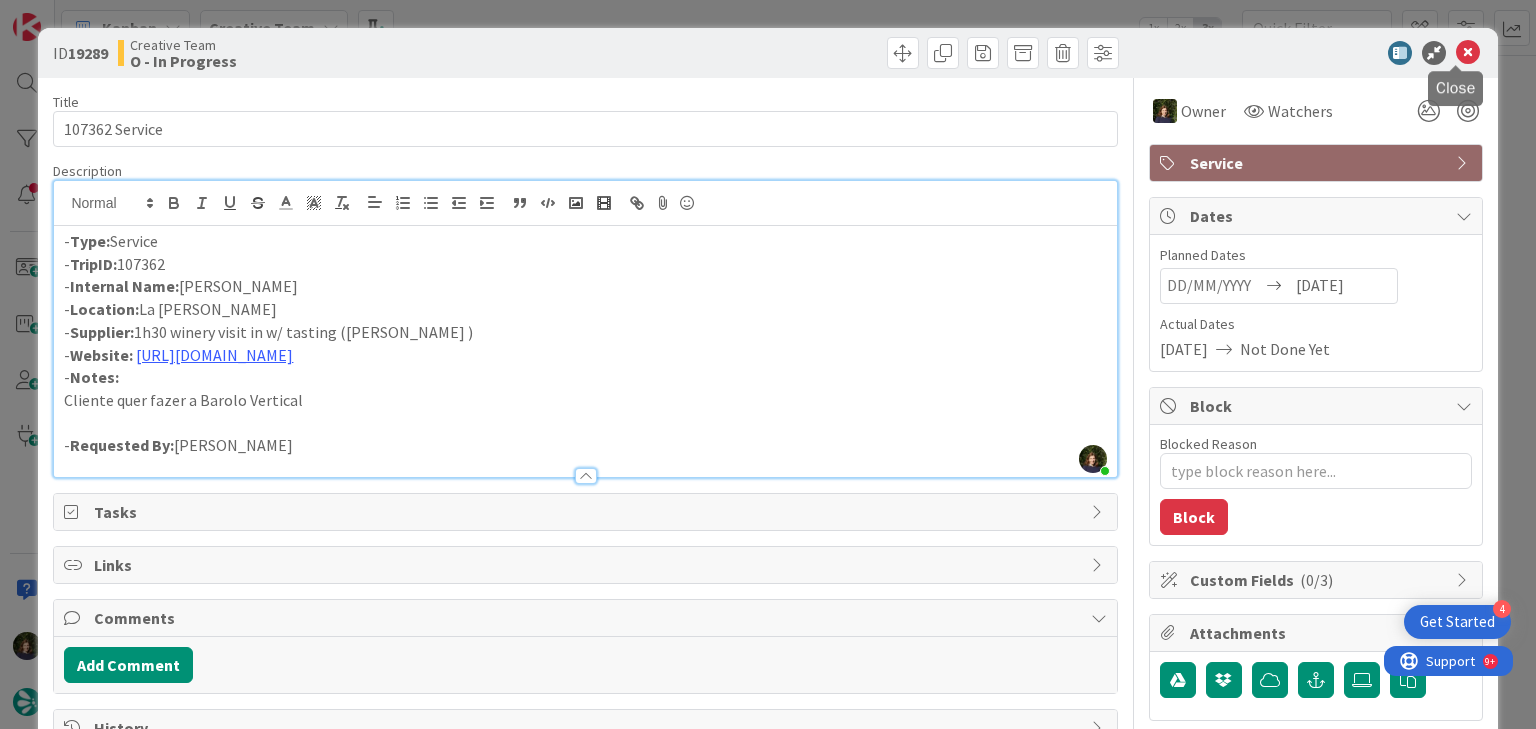 click at bounding box center (1468, 53) 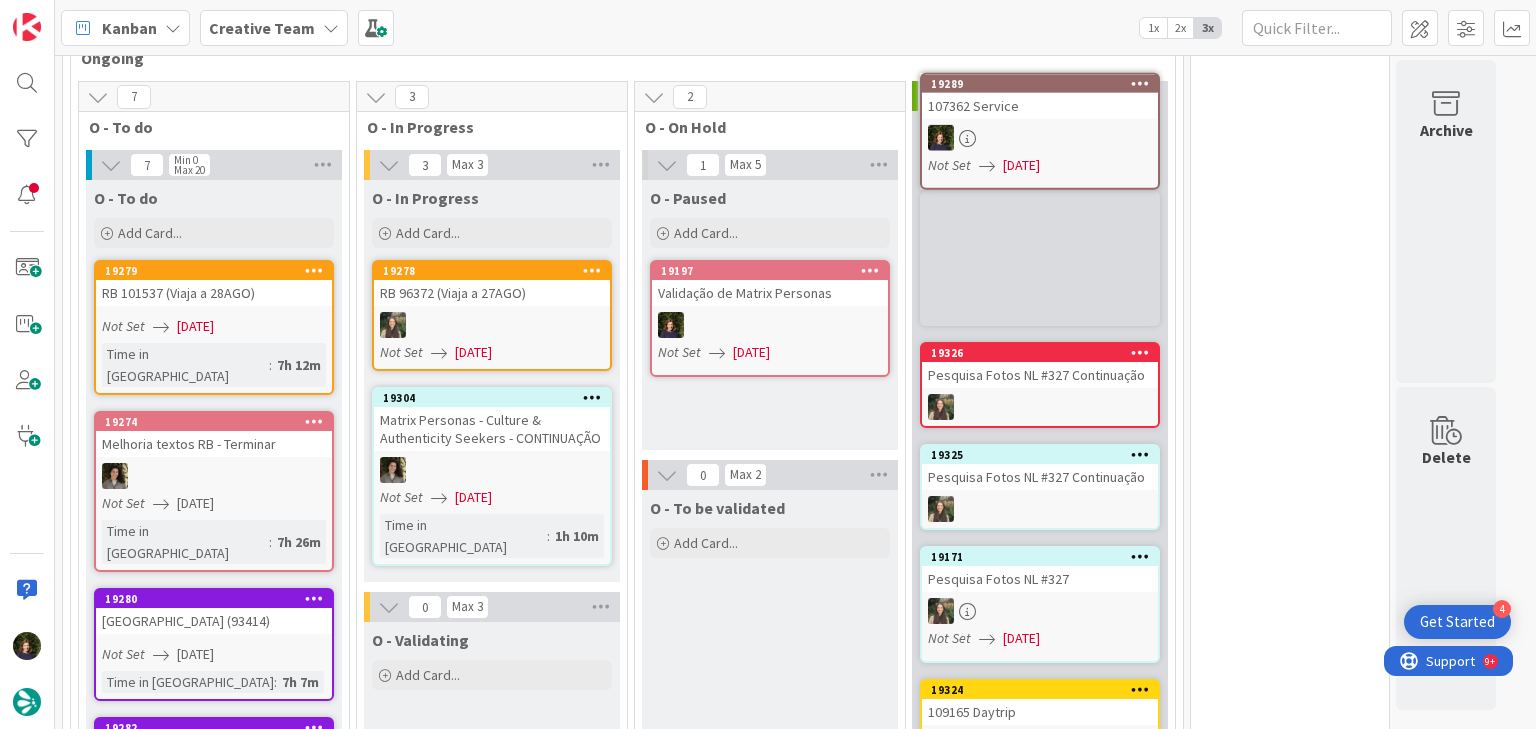scroll, scrollTop: 814, scrollLeft: 0, axis: vertical 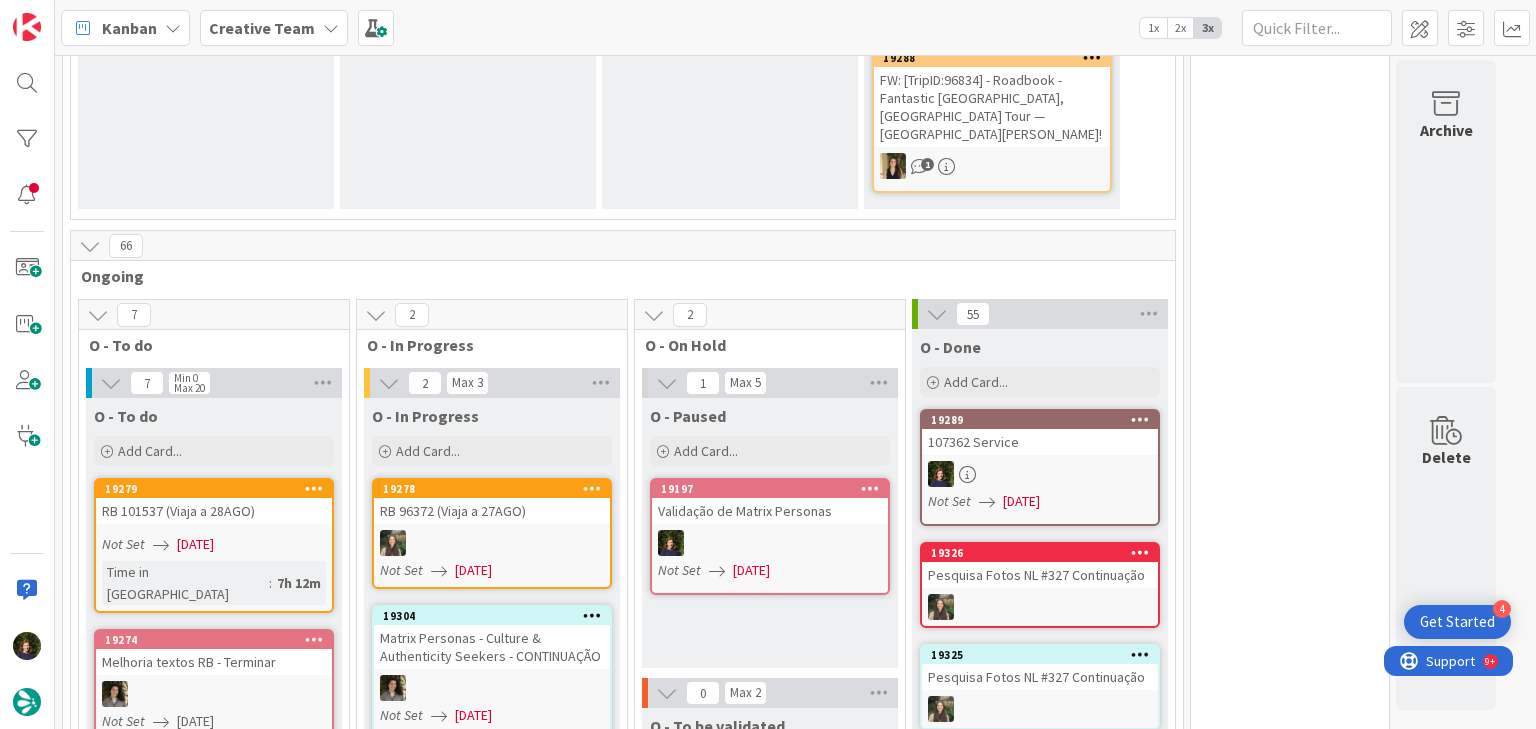 click at bounding box center [331, 28] 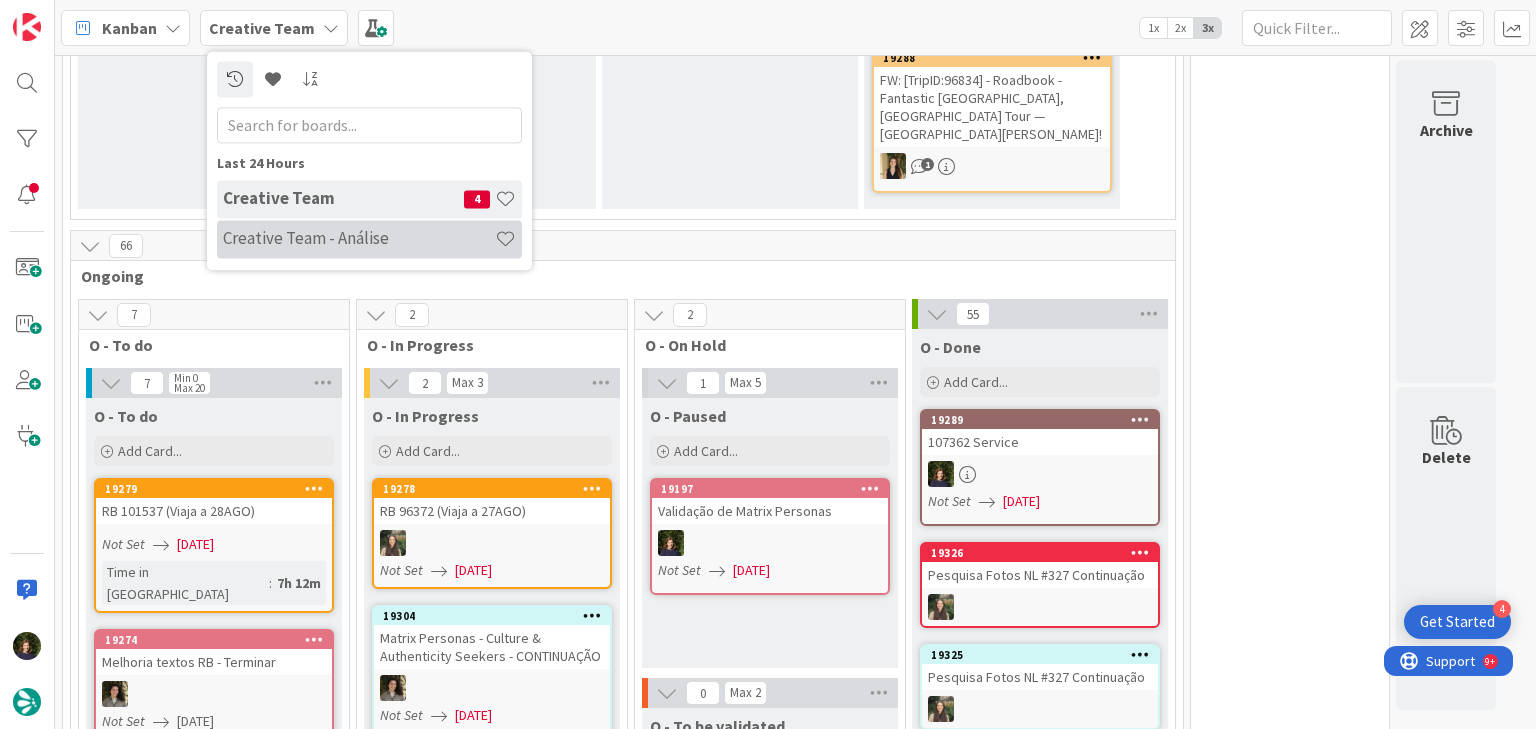 click on "Creative Team - Análise" at bounding box center [359, 239] 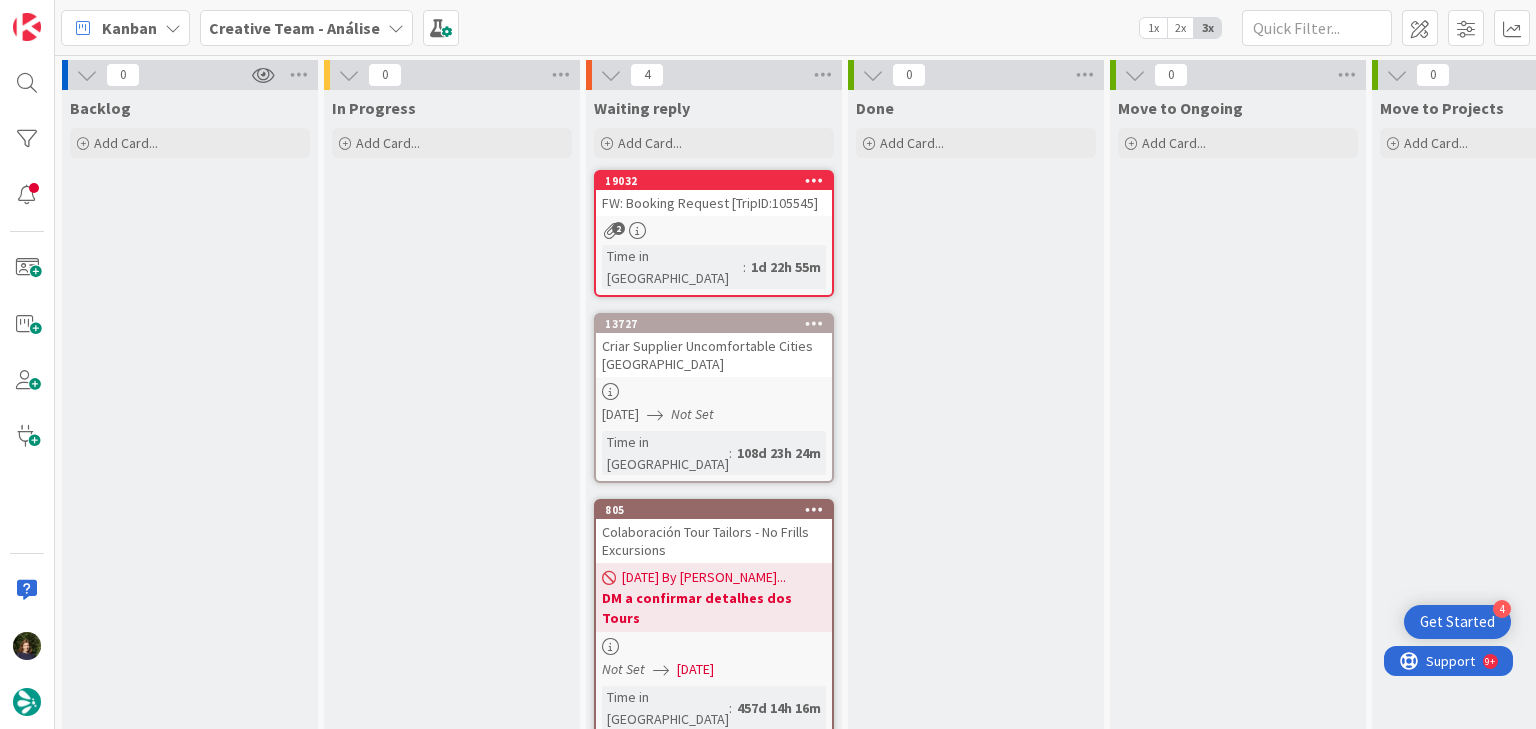 scroll, scrollTop: 0, scrollLeft: 0, axis: both 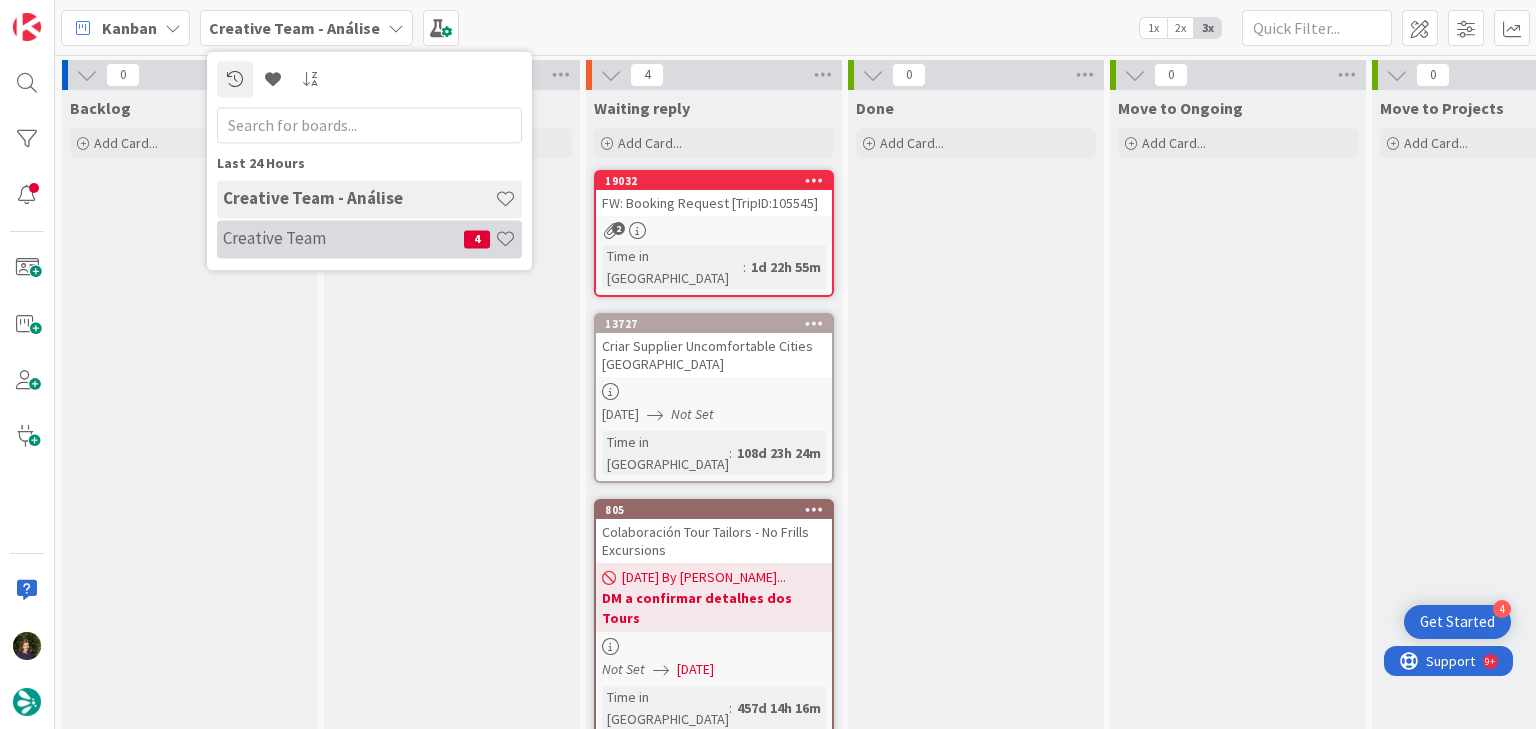 click on "Creative Team" at bounding box center [343, 239] 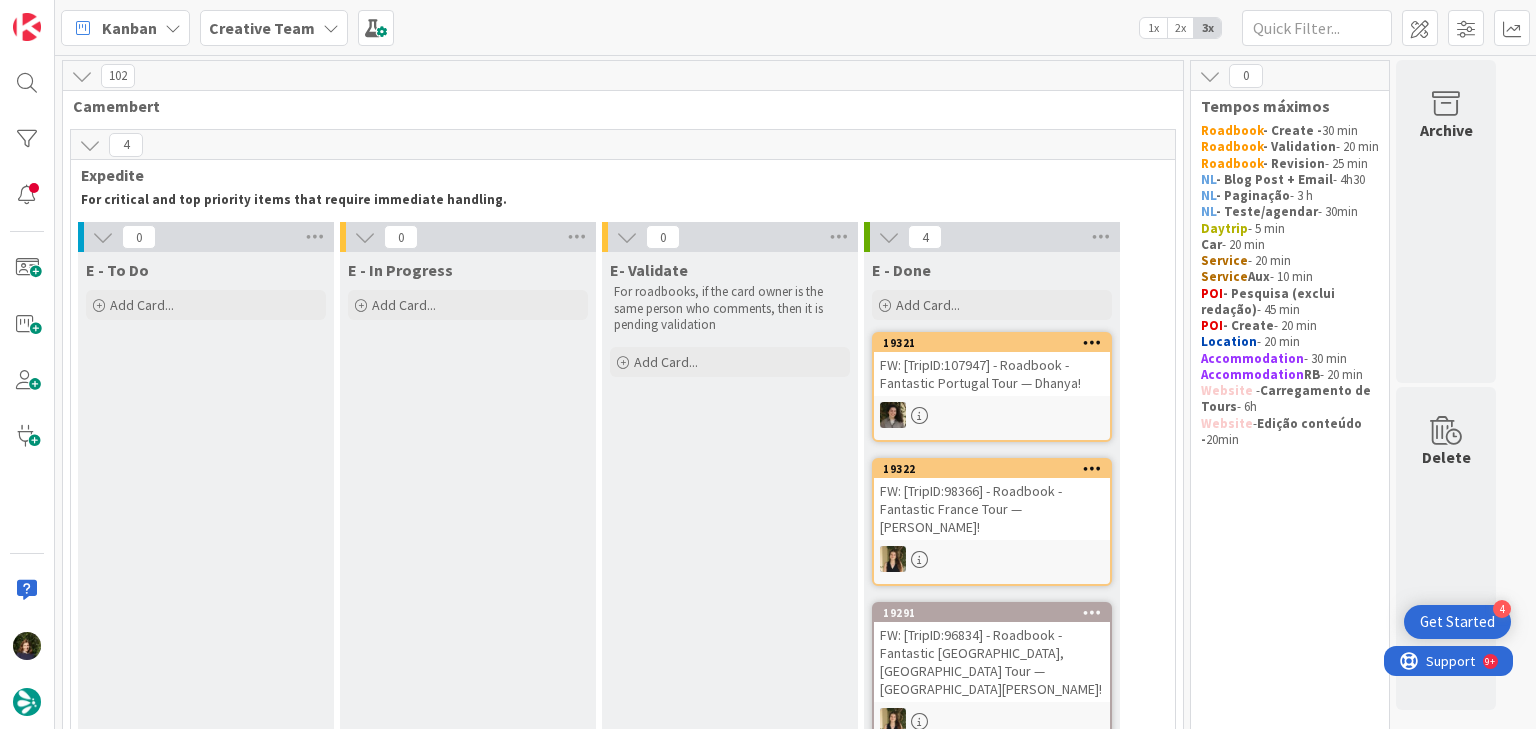 scroll, scrollTop: 104, scrollLeft: 0, axis: vertical 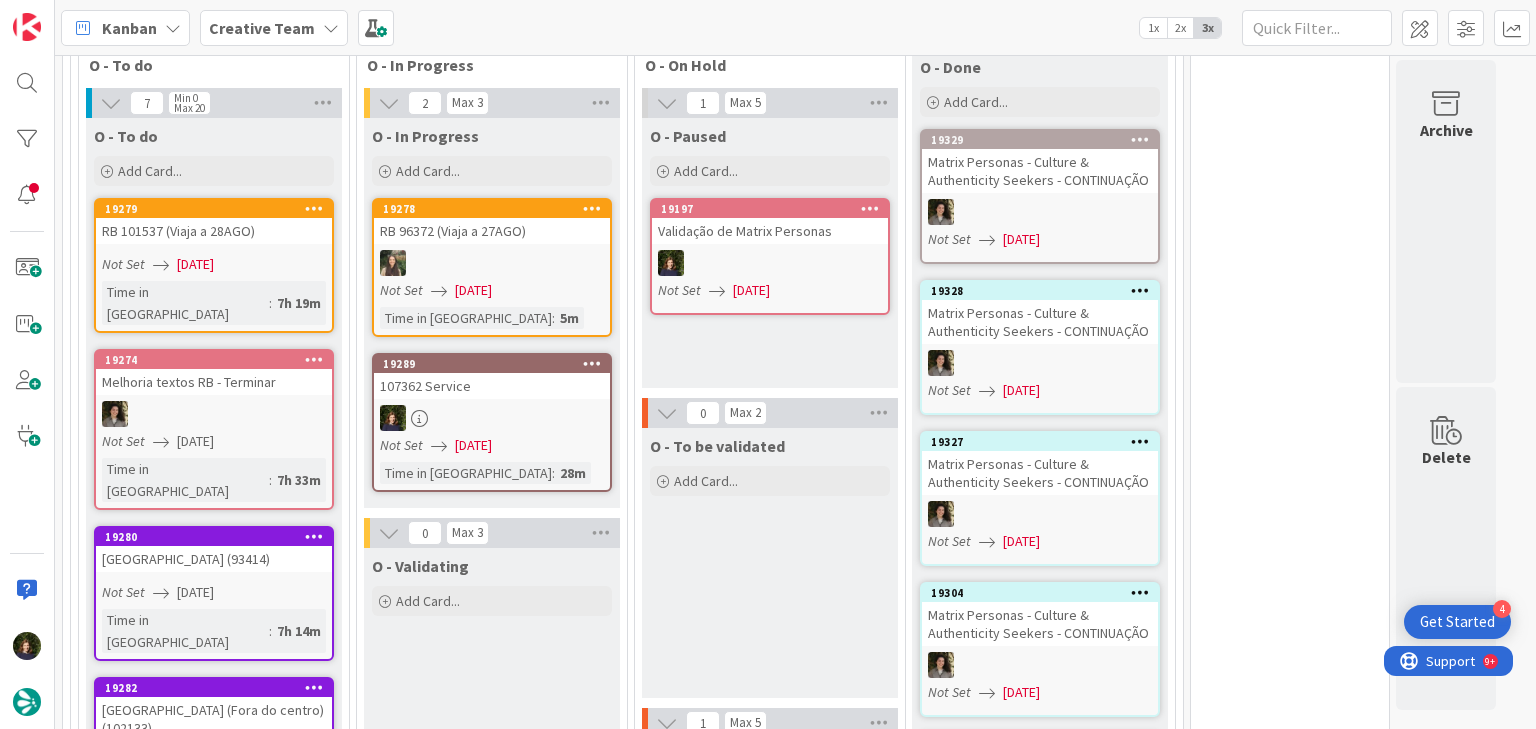 click on "107362 Service" at bounding box center [492, 386] 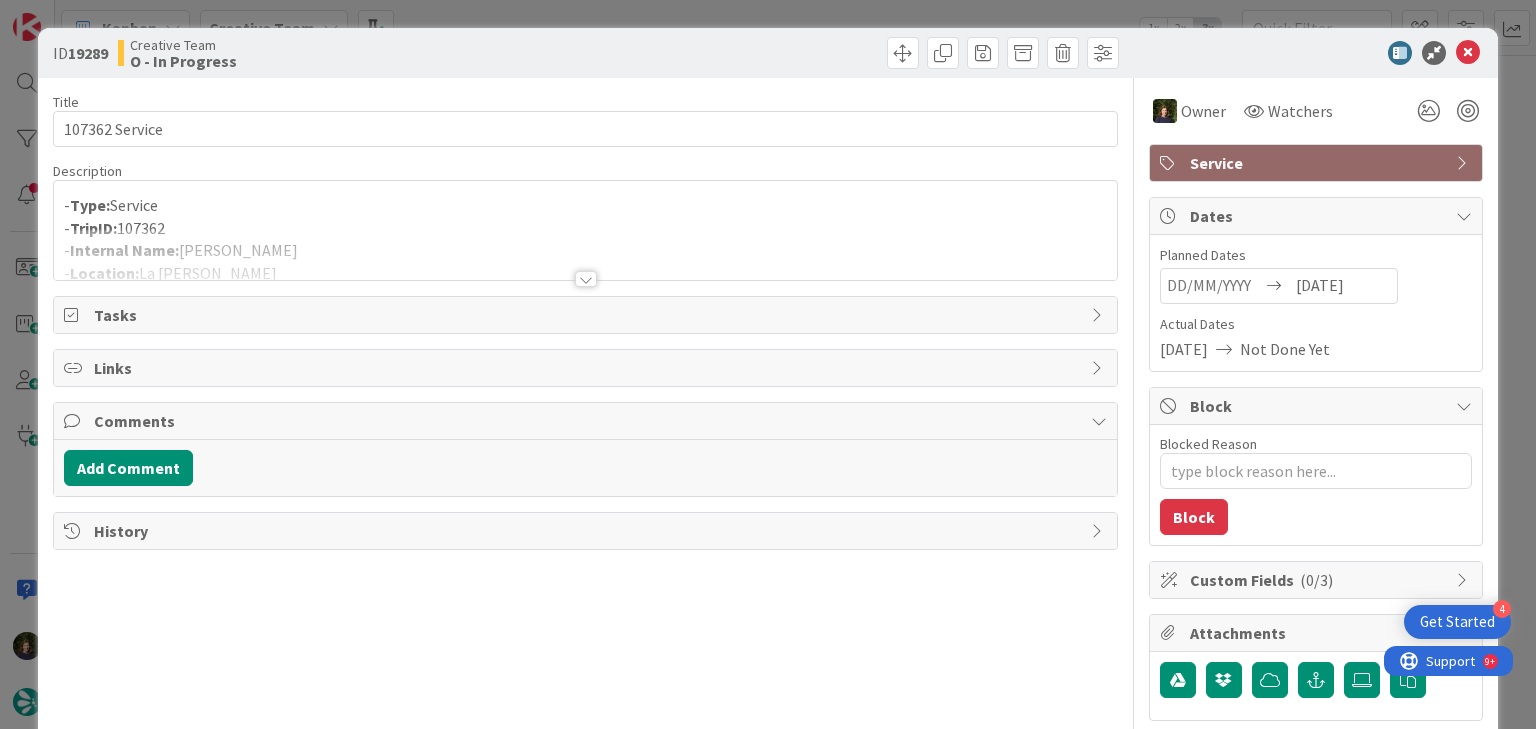 scroll, scrollTop: 0, scrollLeft: 0, axis: both 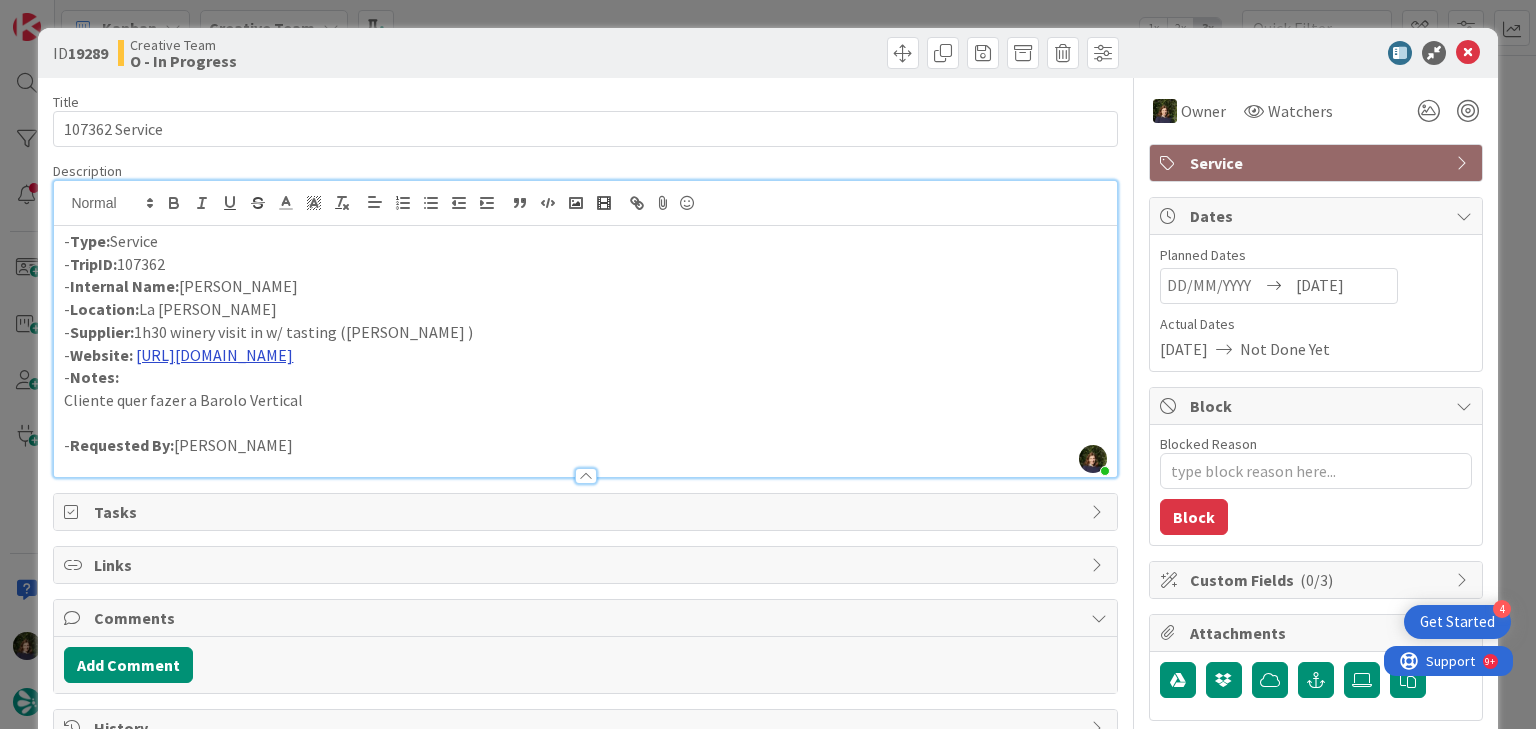 click on "https://alessandrorivetto.it/en/winery-visits/" at bounding box center [214, 355] 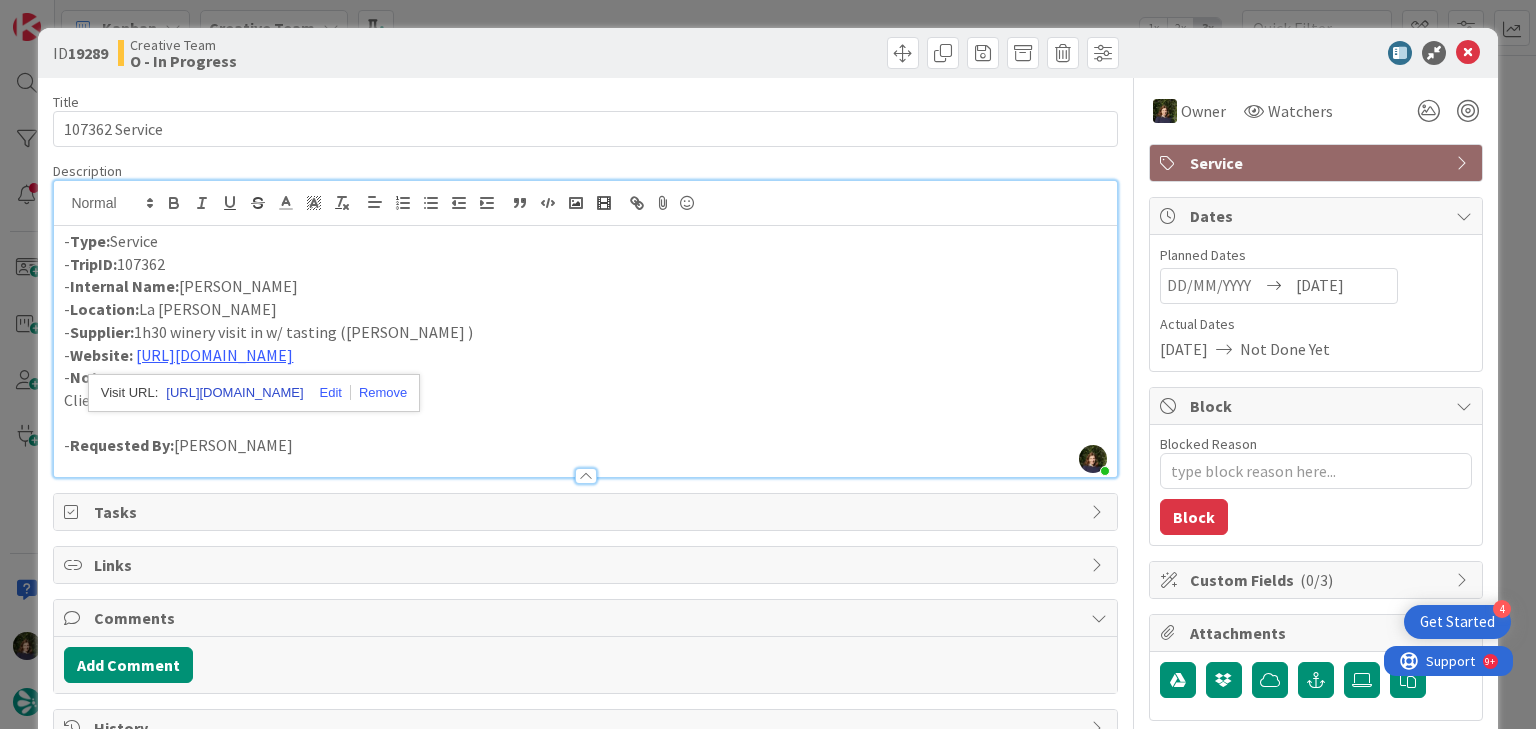 click on "https://alessandrorivetto.it/en/winery-visits" at bounding box center [234, 393] 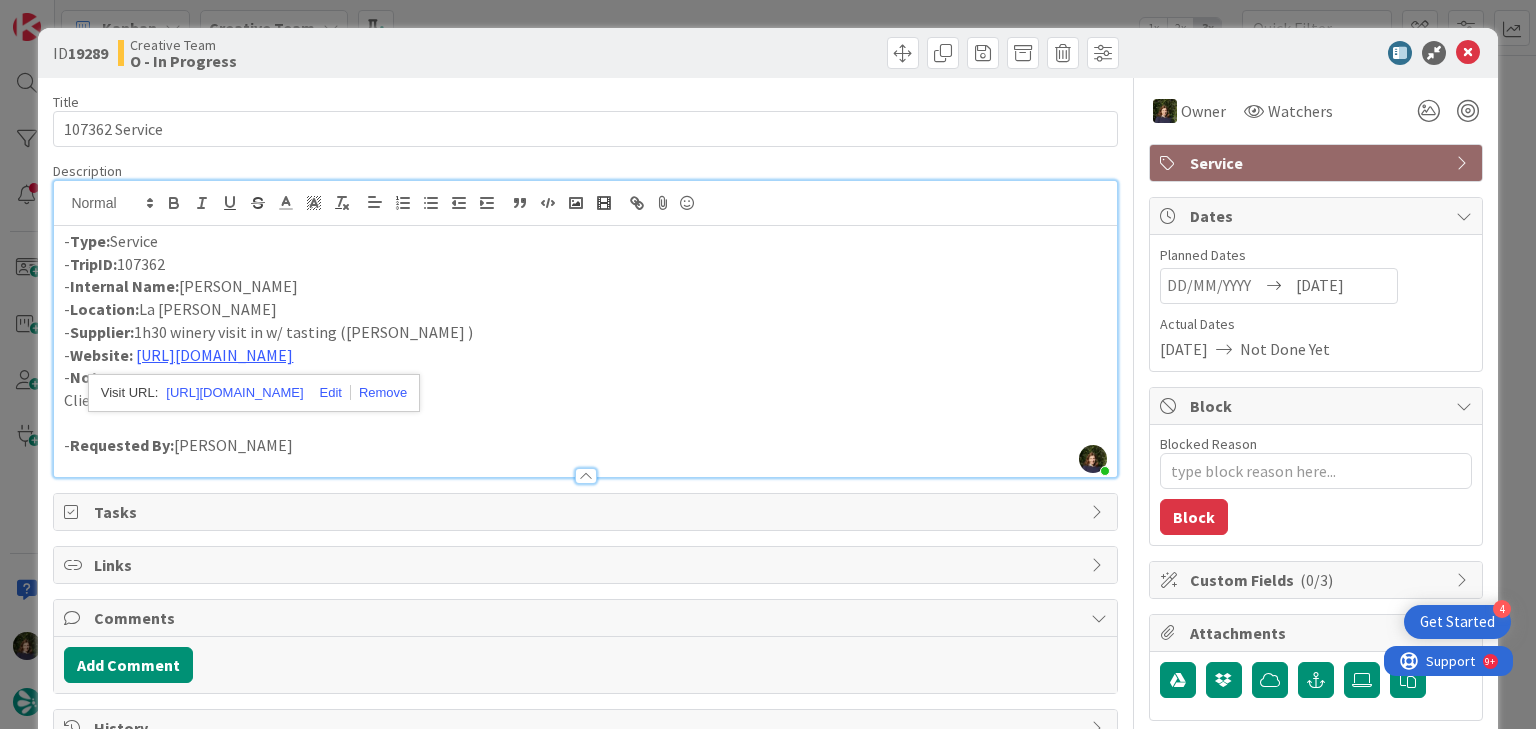 drag, startPoint x: 739, startPoint y: 412, endPoint x: 825, endPoint y: 375, distance: 93.62158 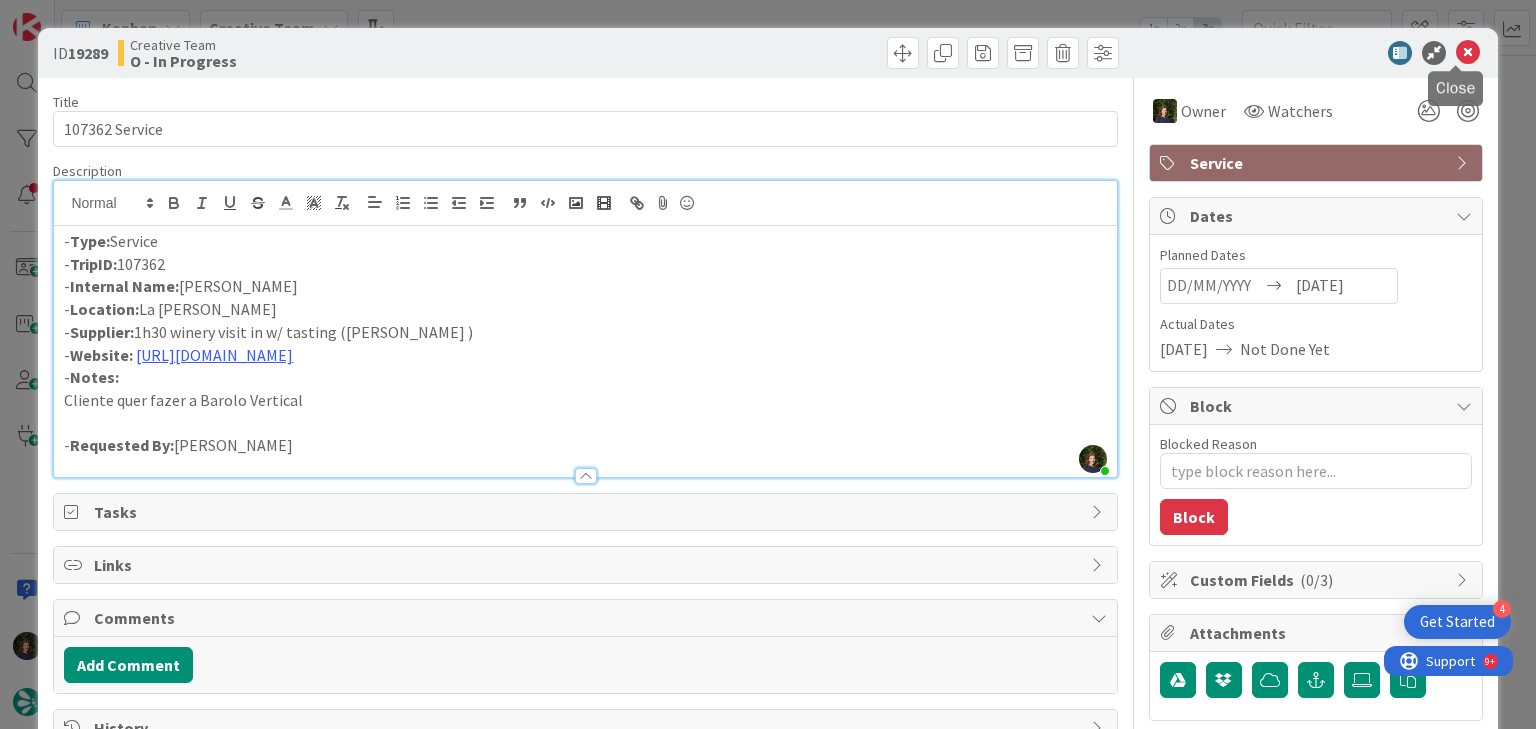 click at bounding box center (1468, 53) 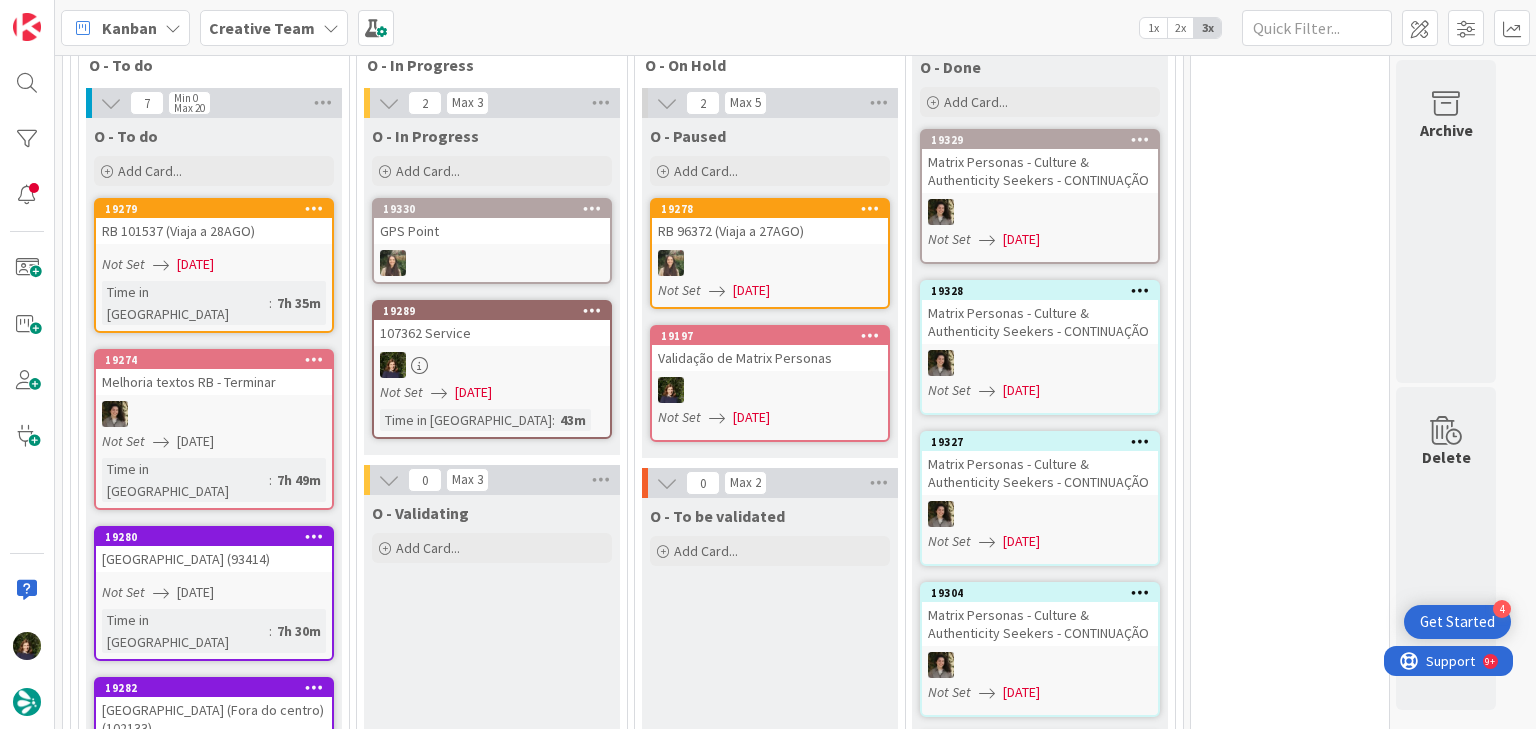 click on "Creative Team" at bounding box center [262, 28] 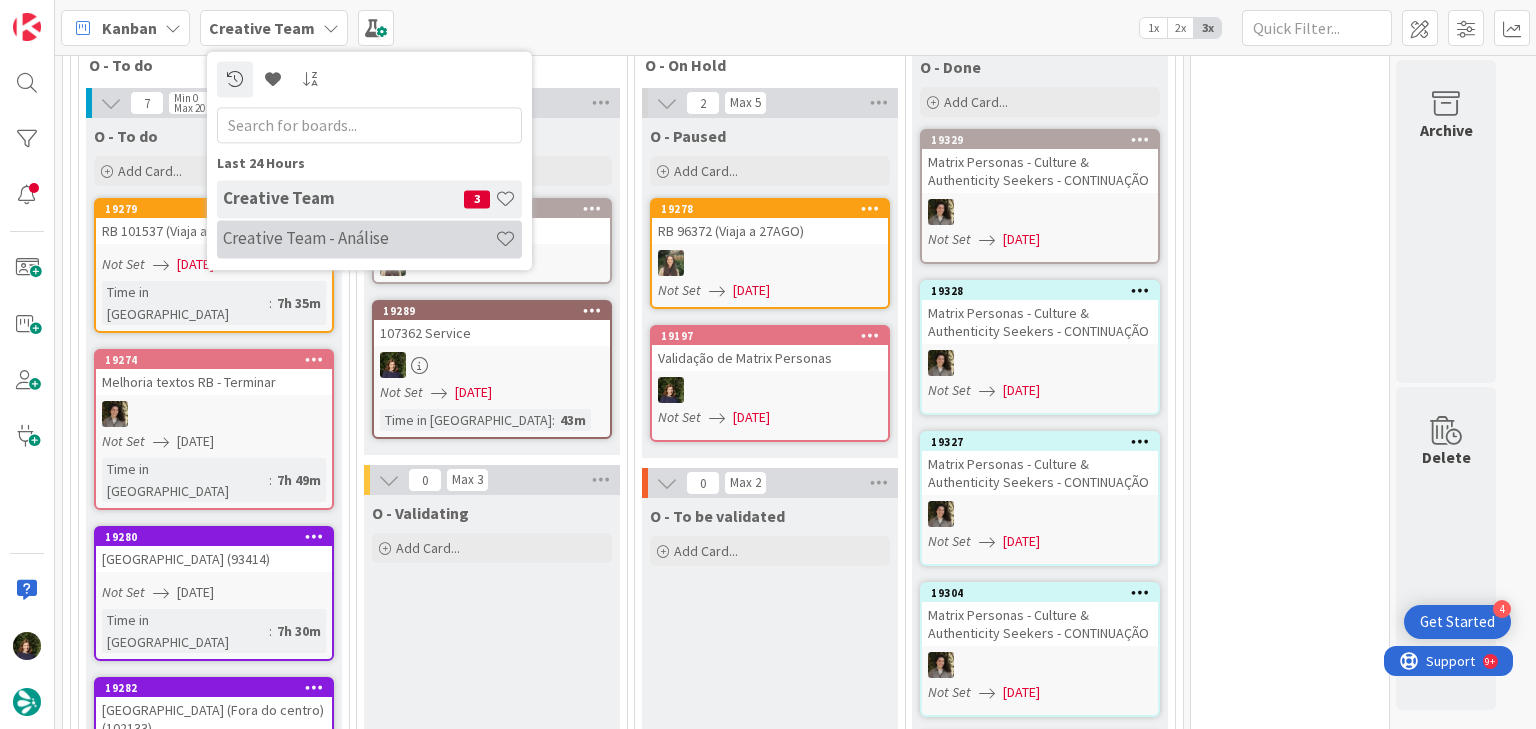 scroll, scrollTop: 0, scrollLeft: 0, axis: both 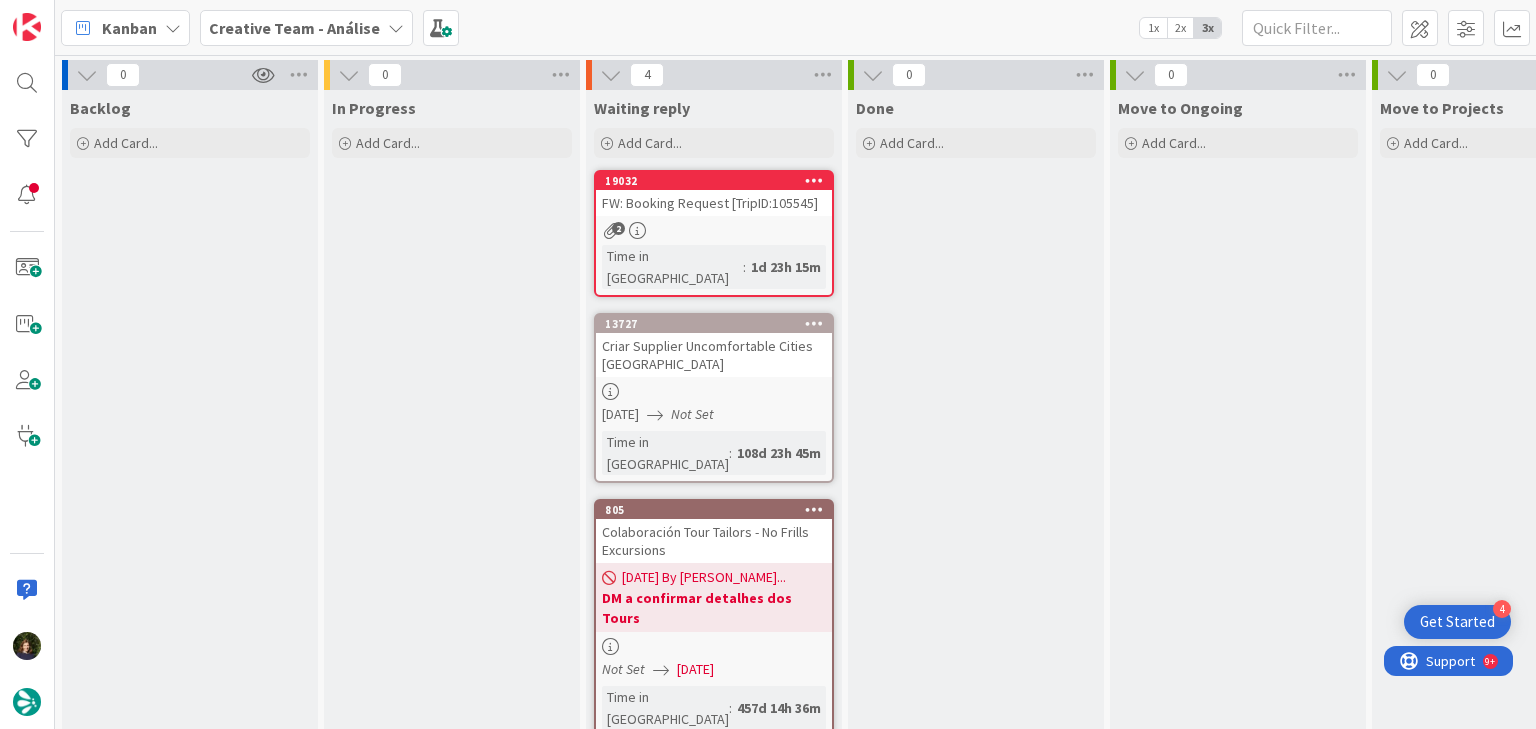 click on "Creative Team - Análise" at bounding box center [294, 28] 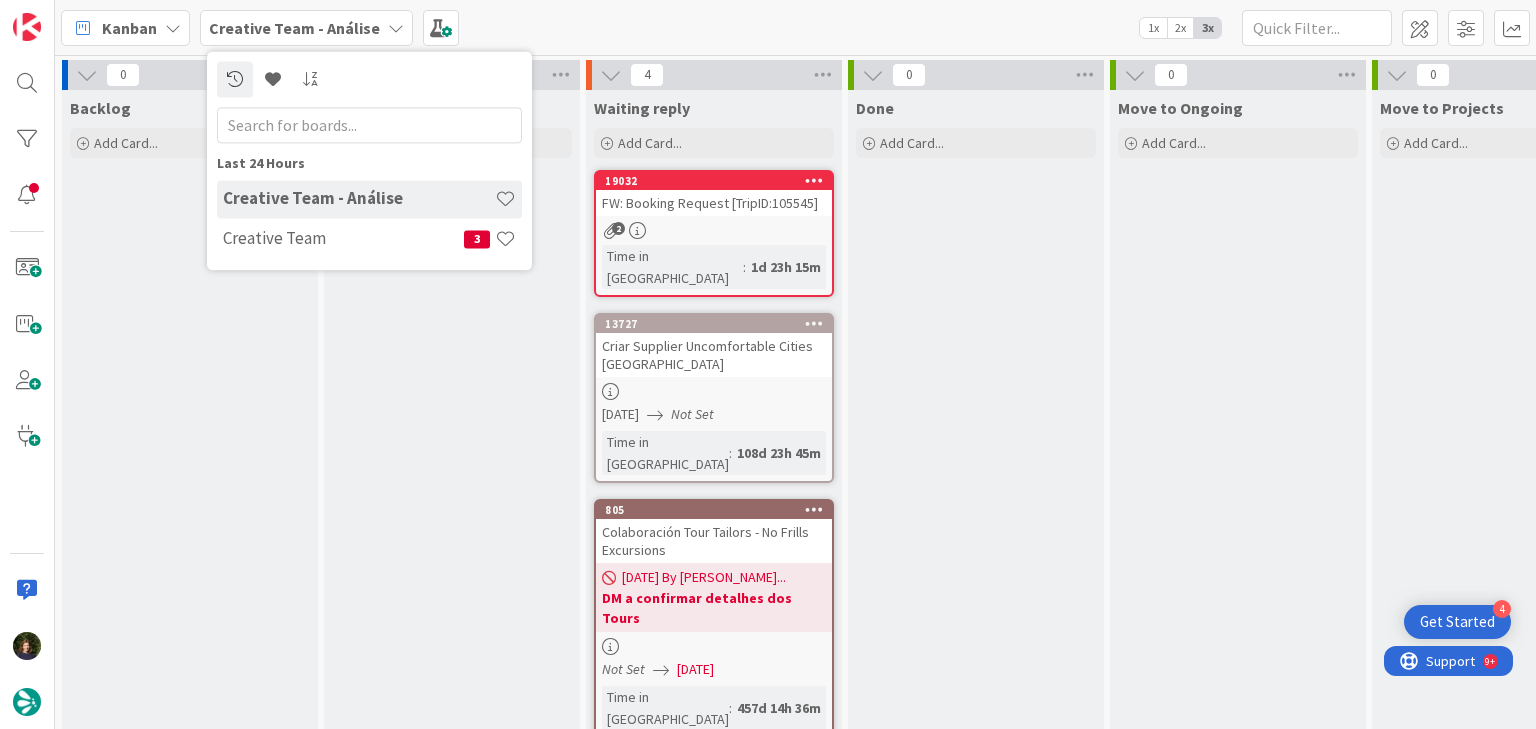 click on "Creative Team" at bounding box center (343, 239) 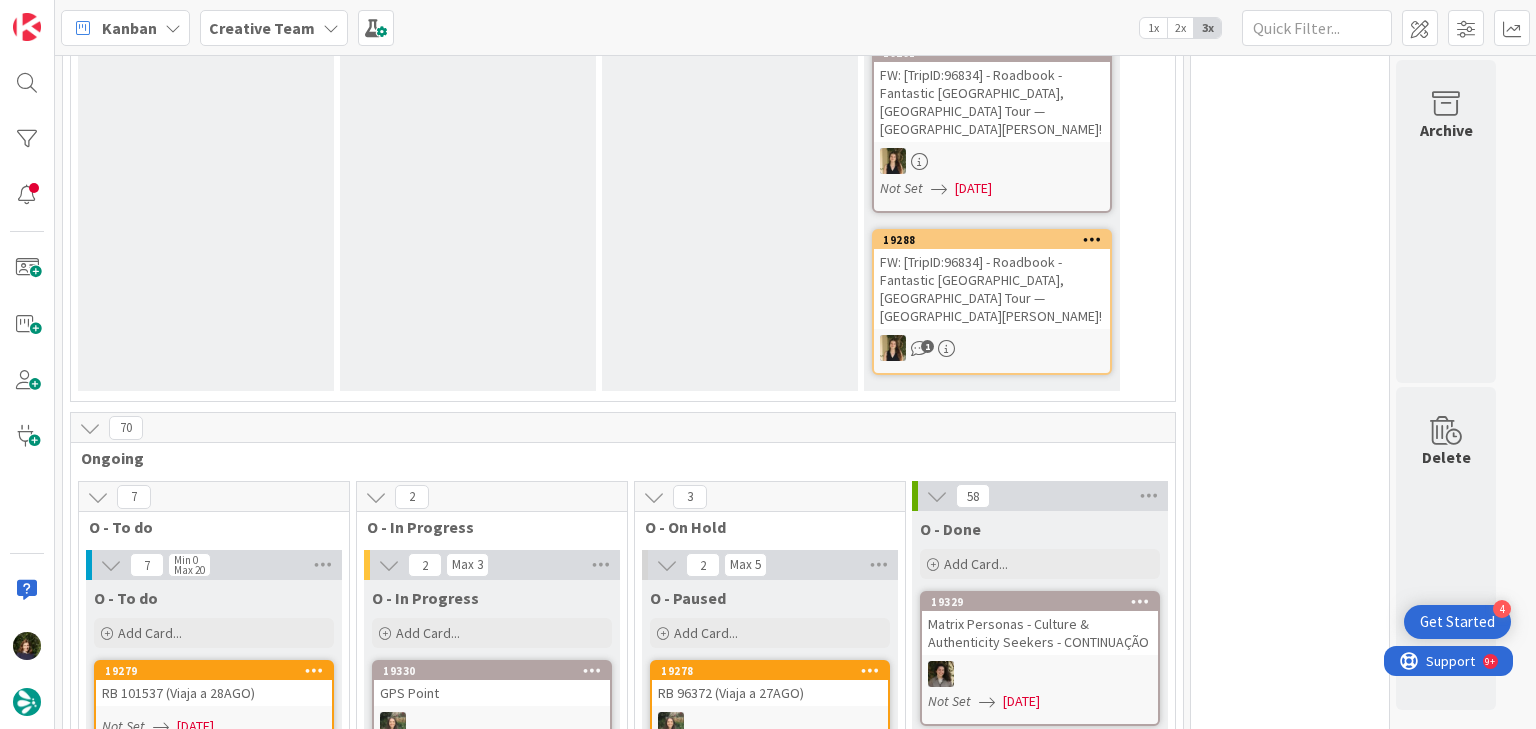 scroll, scrollTop: 800, scrollLeft: 0, axis: vertical 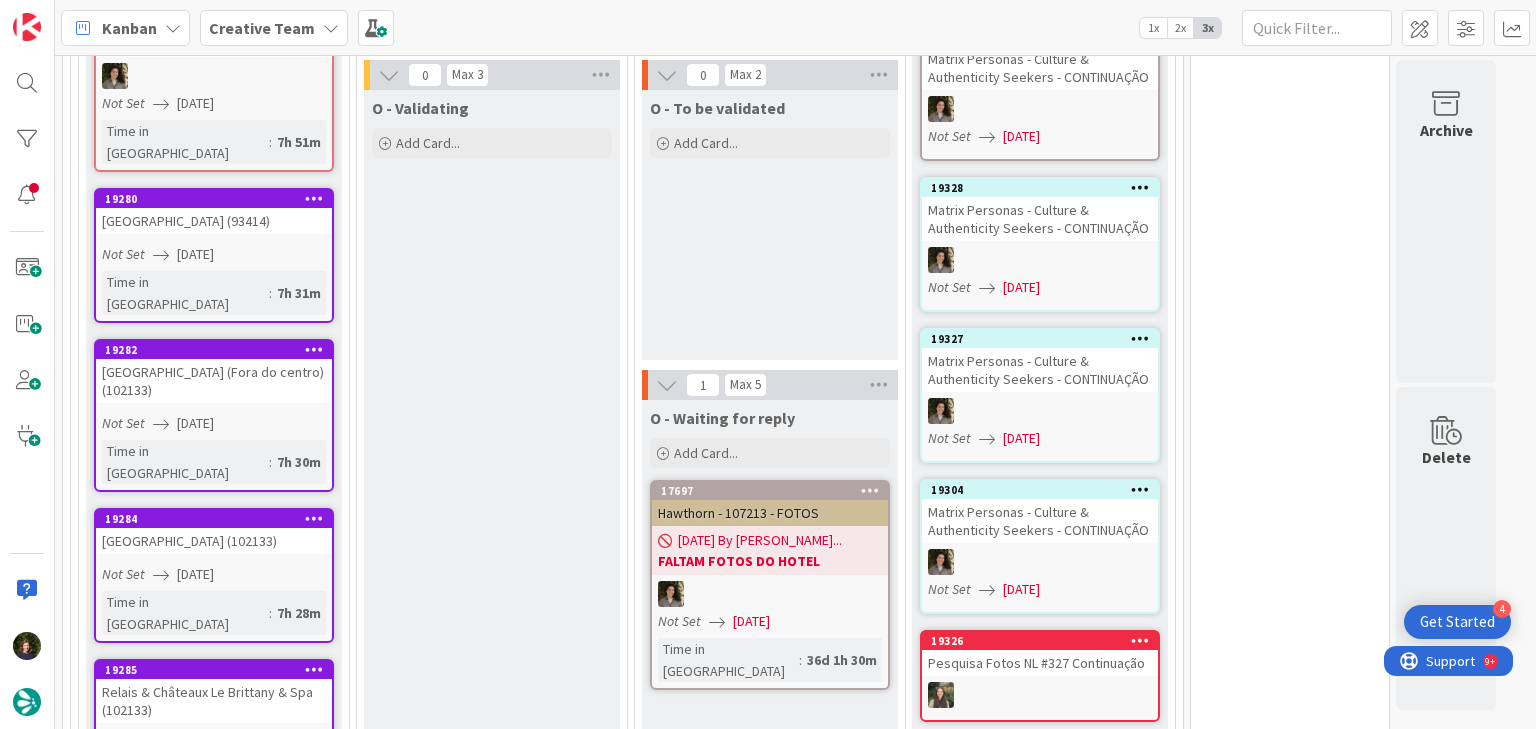 click on "Creative Team" at bounding box center (262, 28) 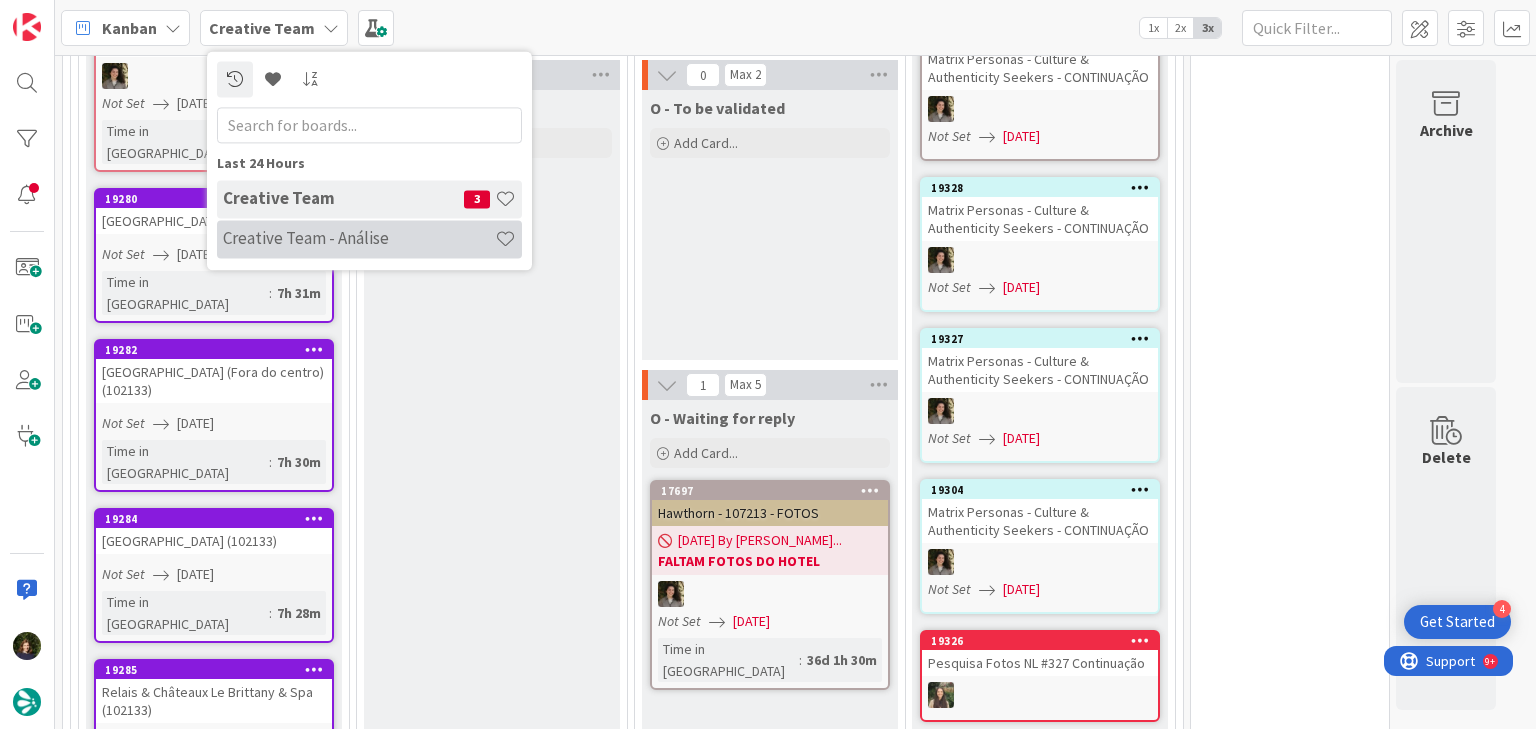 click on "Creative Team - Análise" at bounding box center (359, 239) 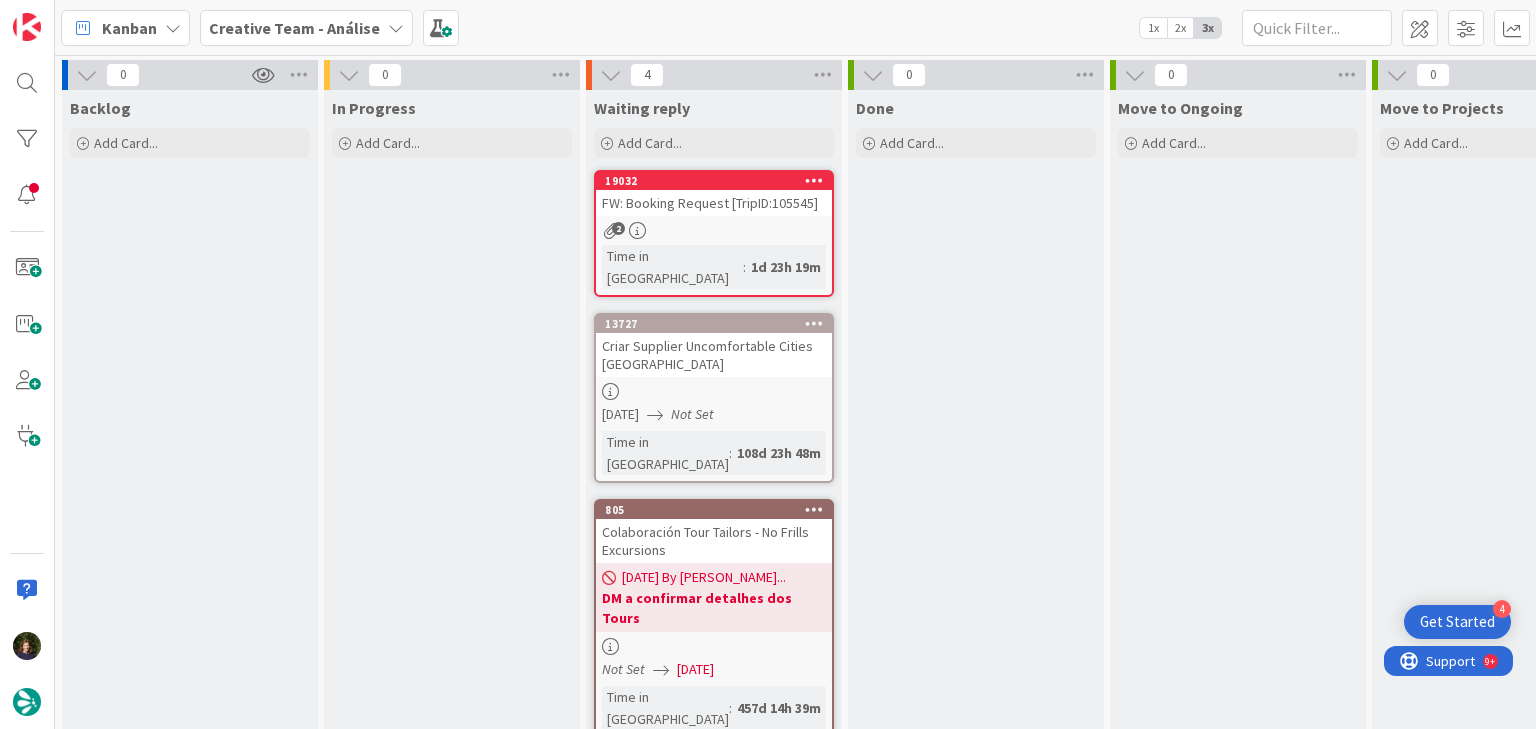 scroll, scrollTop: 0, scrollLeft: 0, axis: both 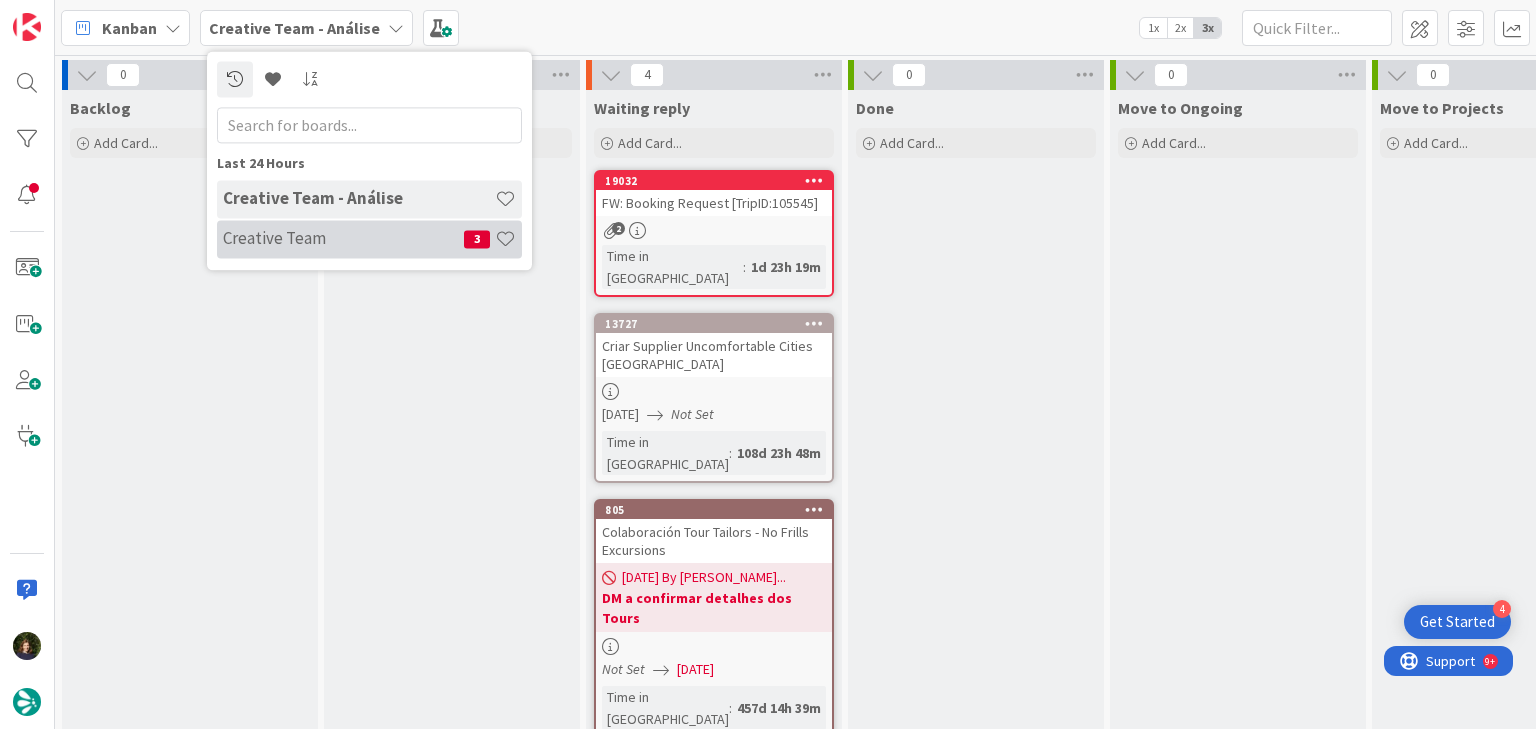 click on "Creative Team" at bounding box center [343, 239] 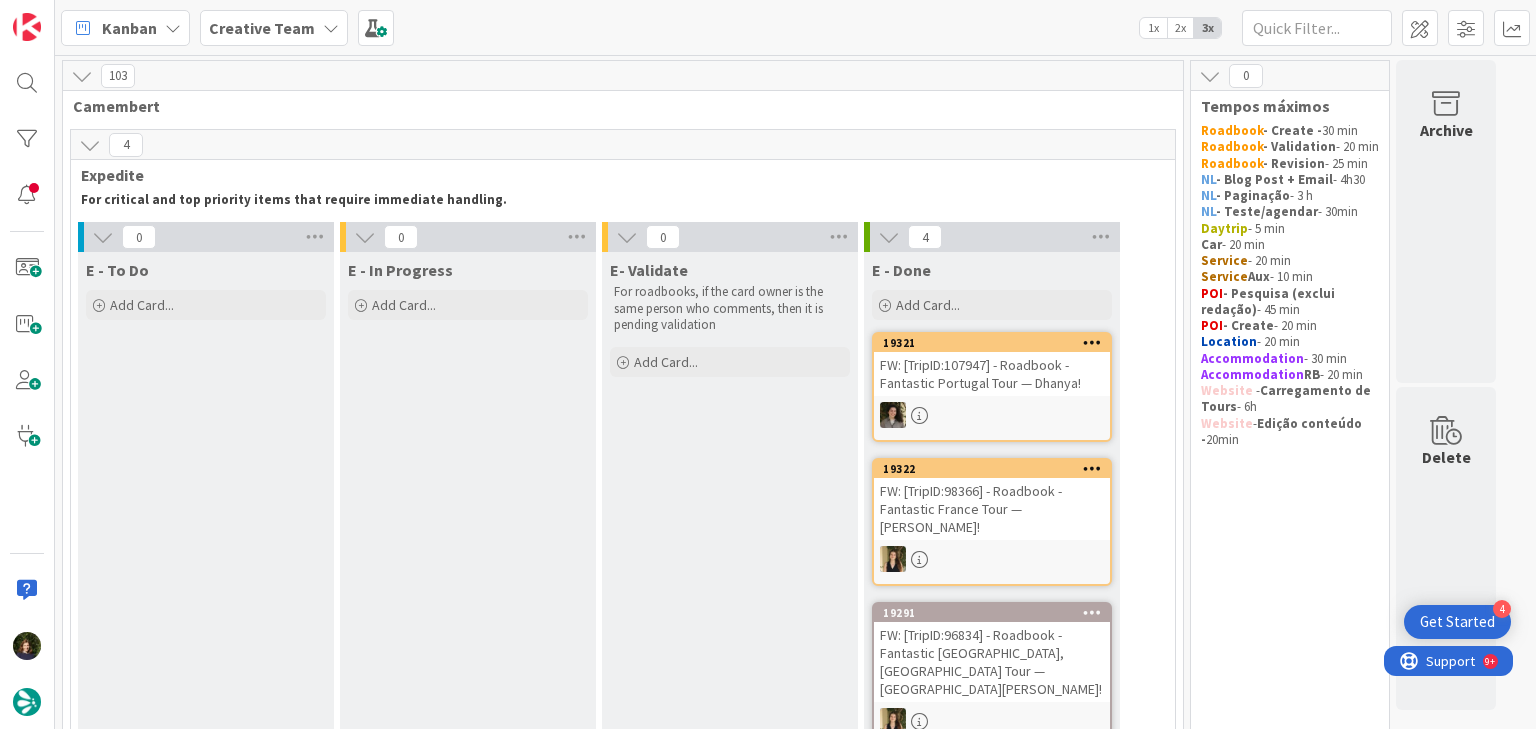 scroll, scrollTop: 320, scrollLeft: 0, axis: vertical 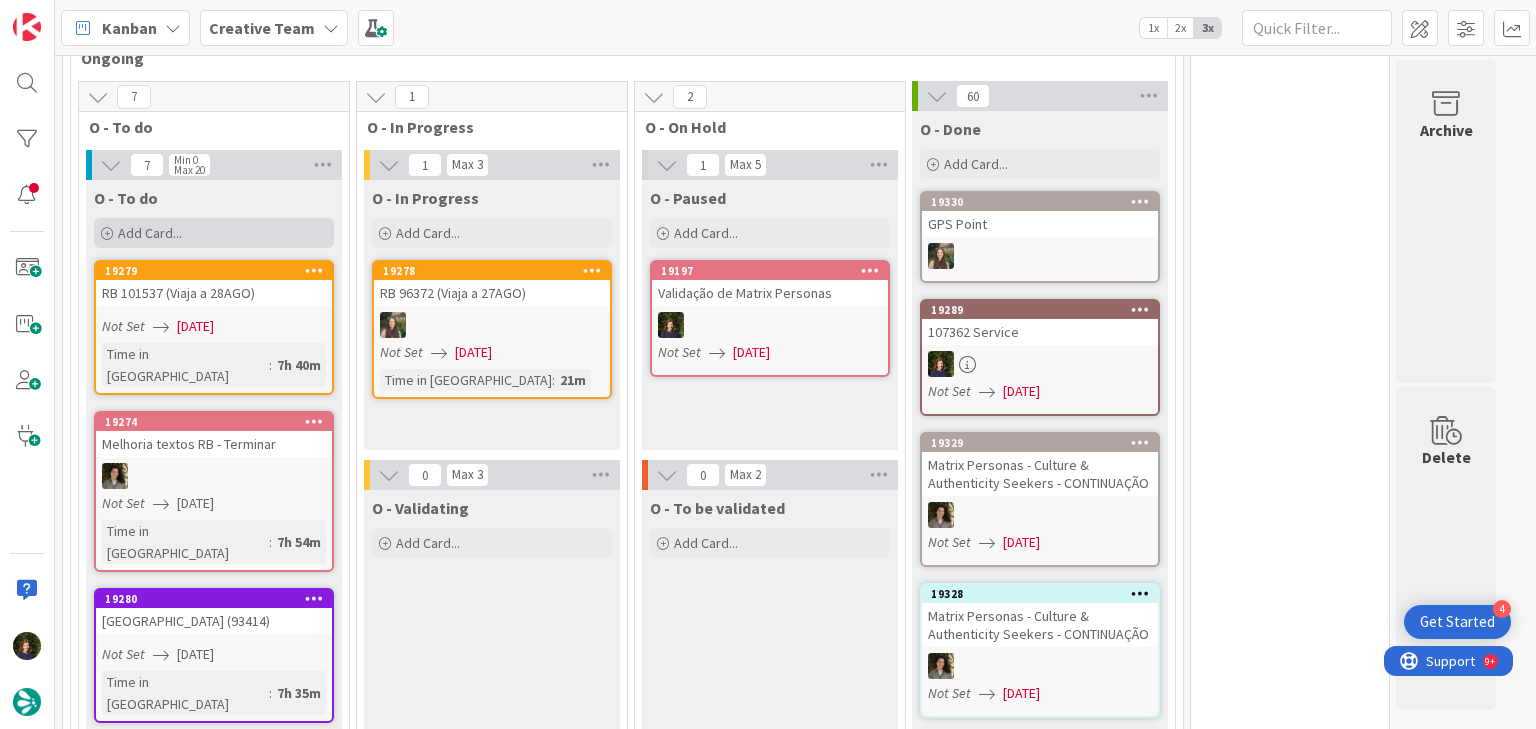 click on "Add Card..." at bounding box center (214, 233) 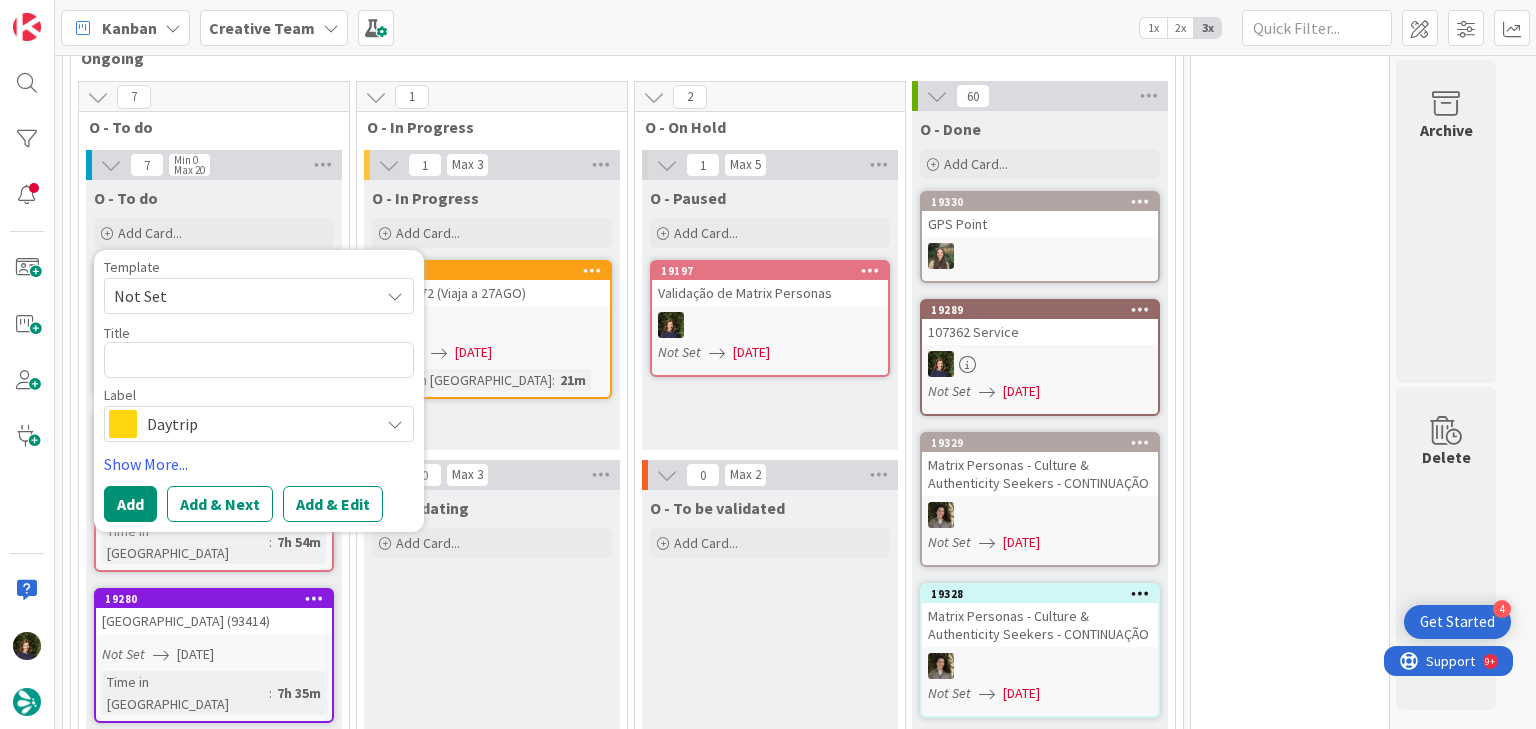type on "x" 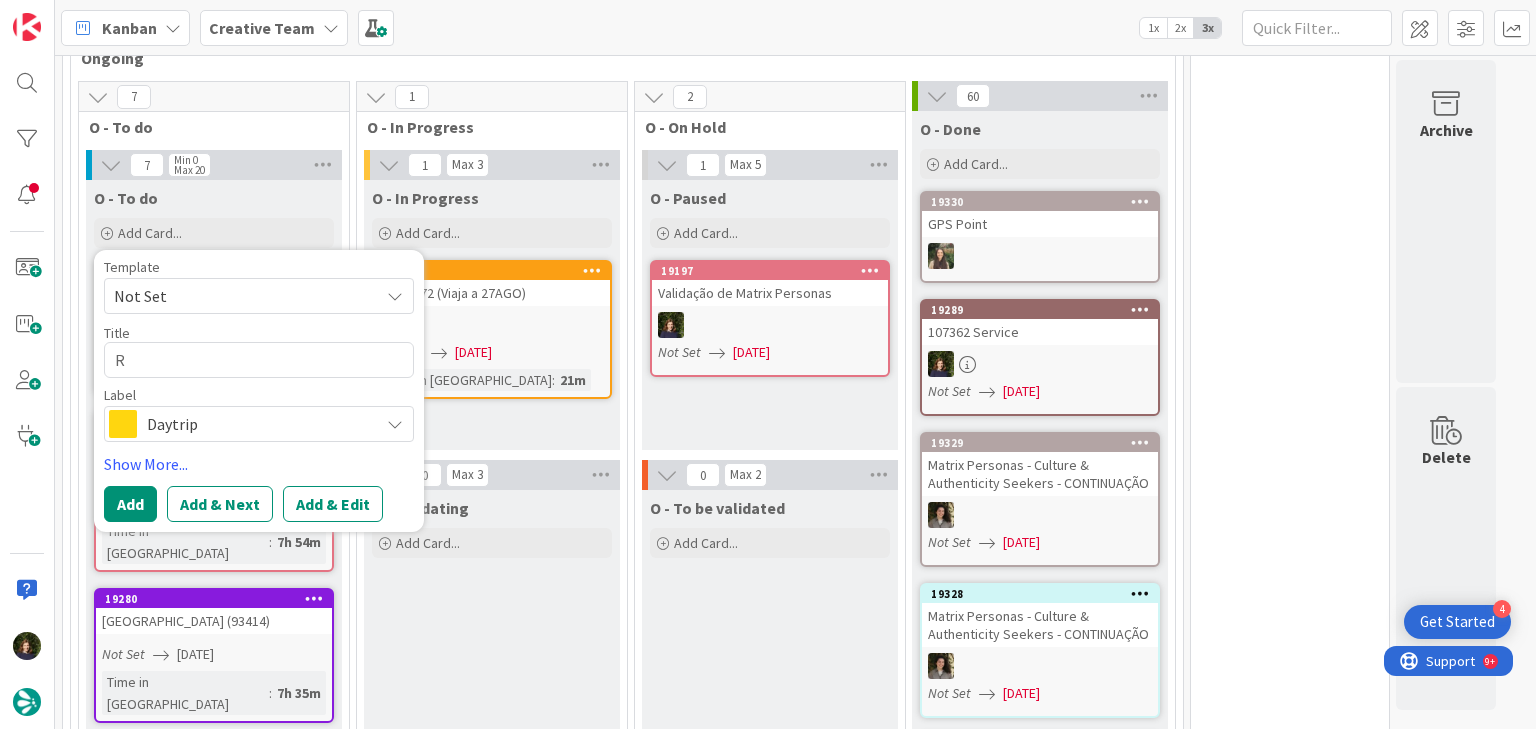 type on "x" 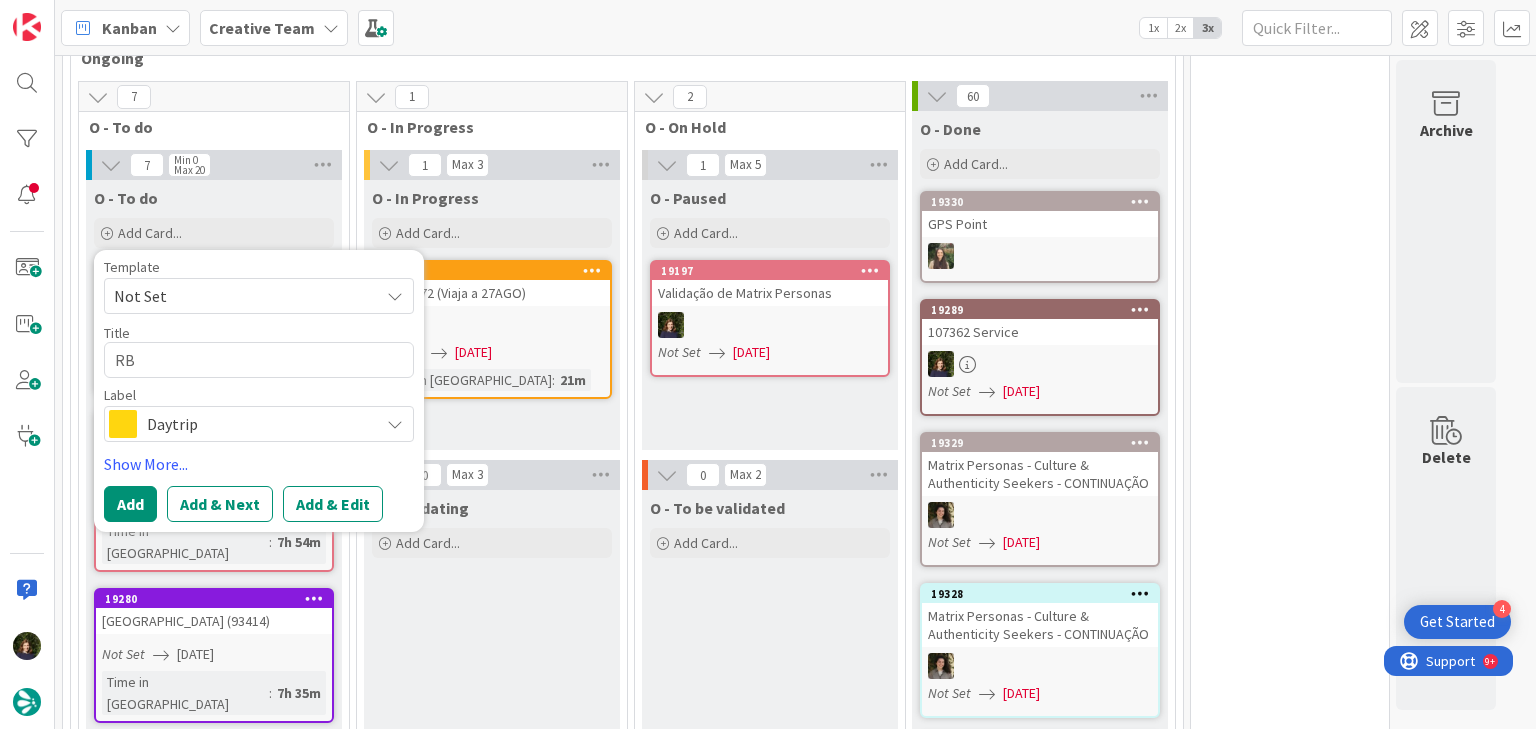 type on "x" 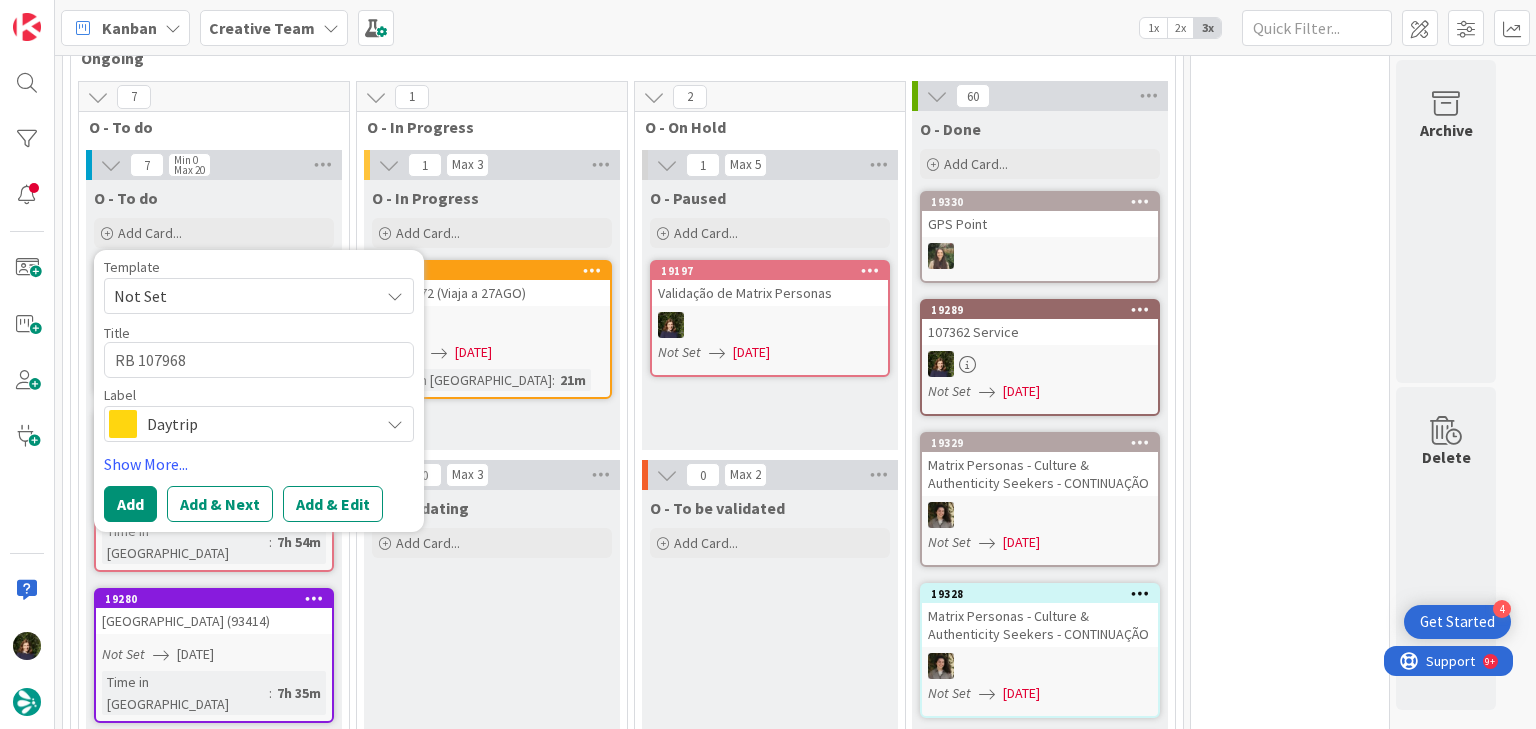 type on "x" 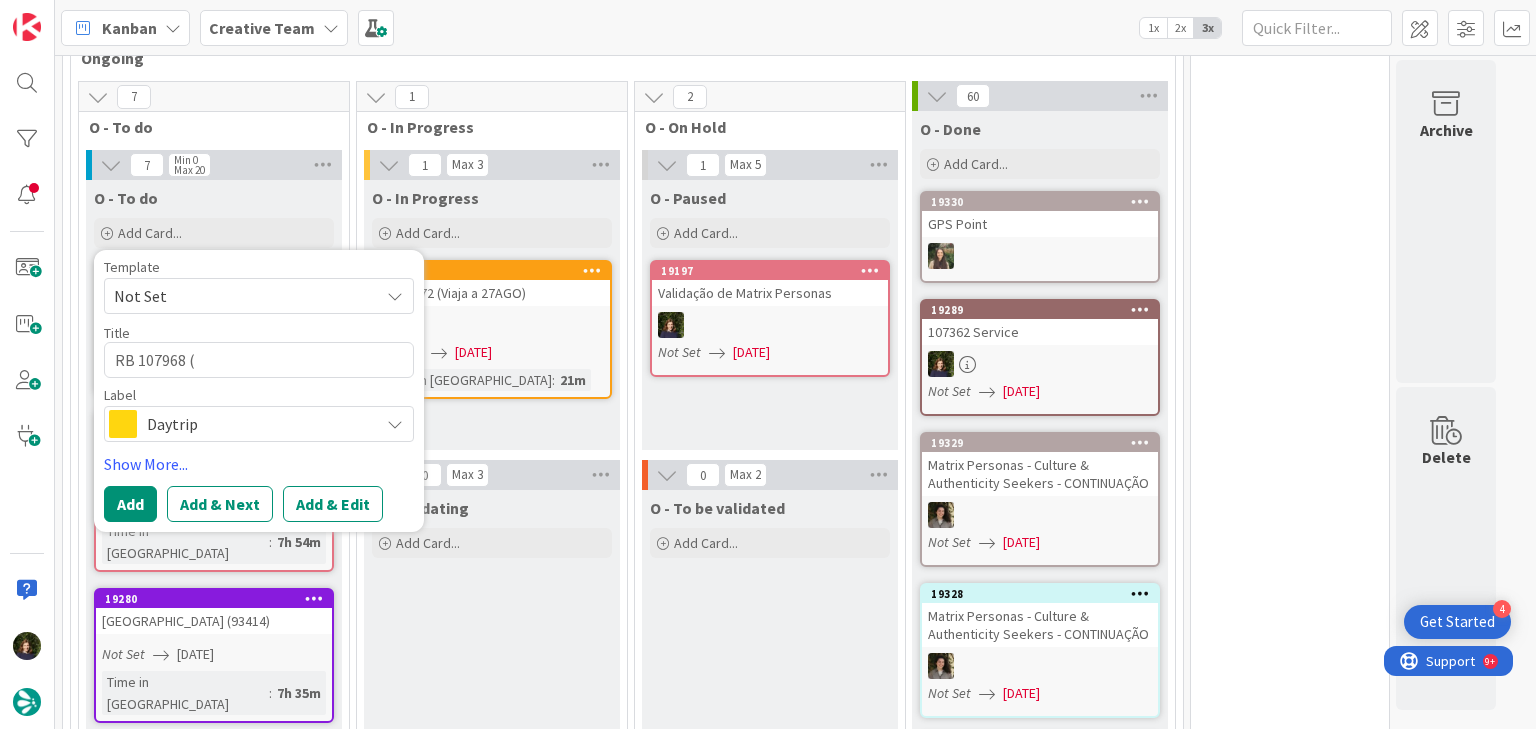 type on "x" 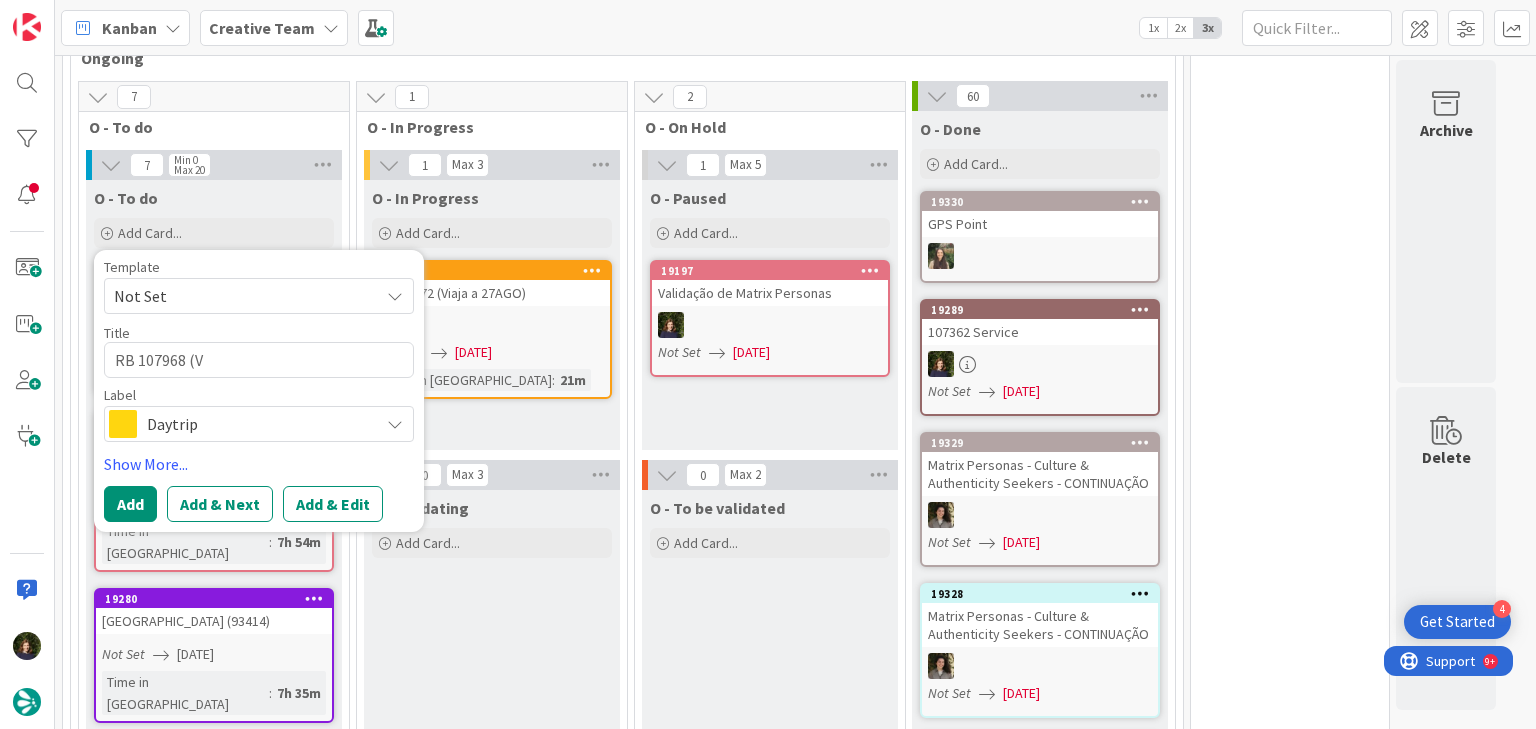 type on "x" 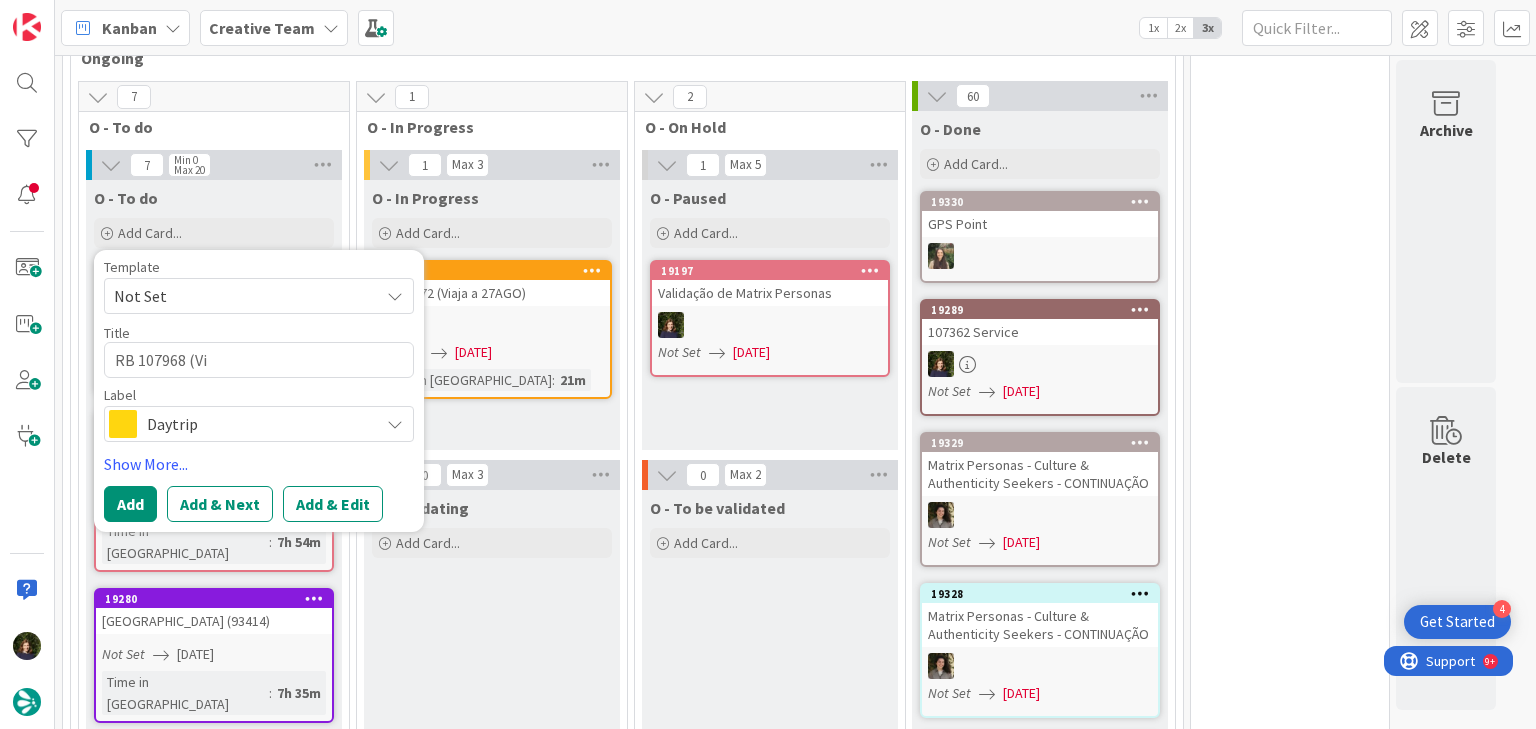 type on "x" 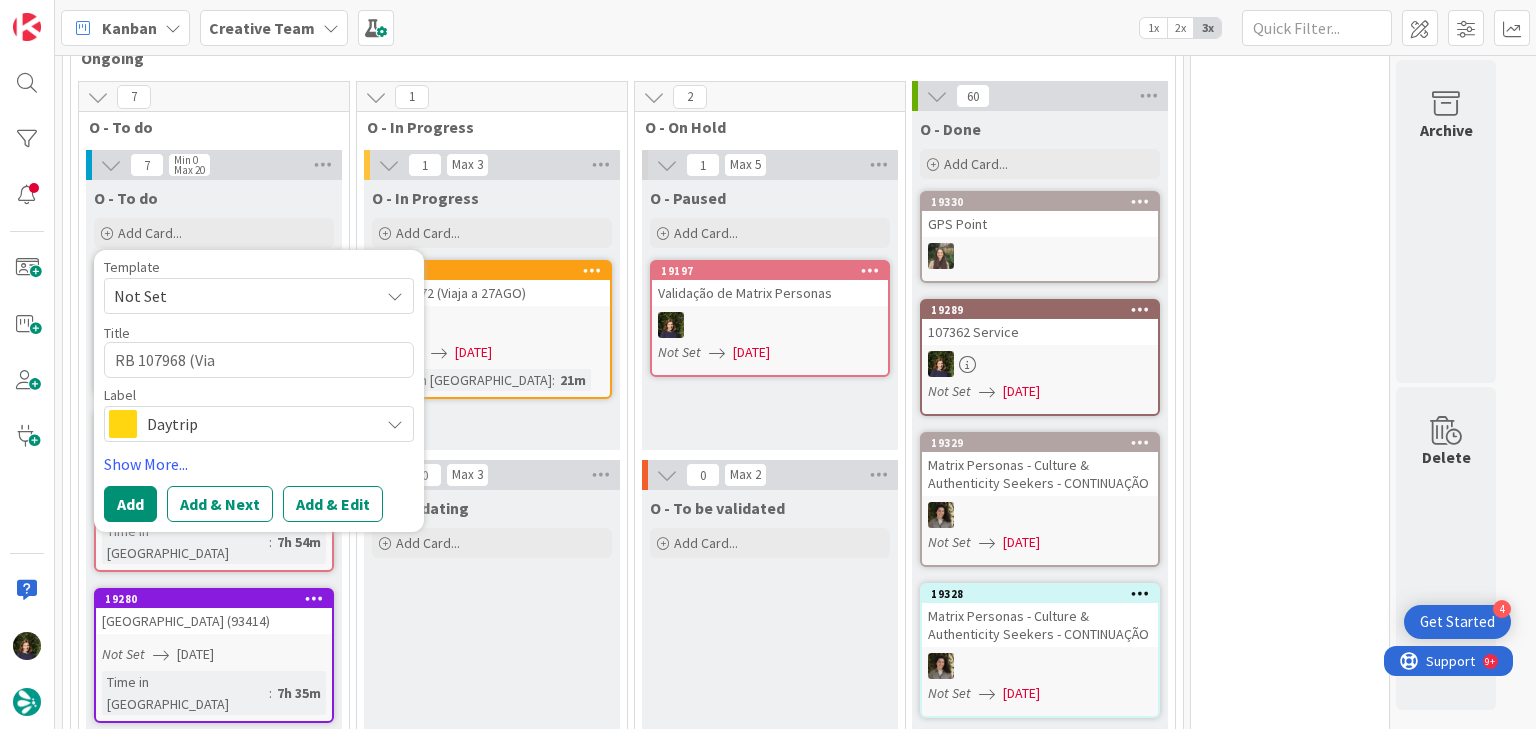 type on "x" 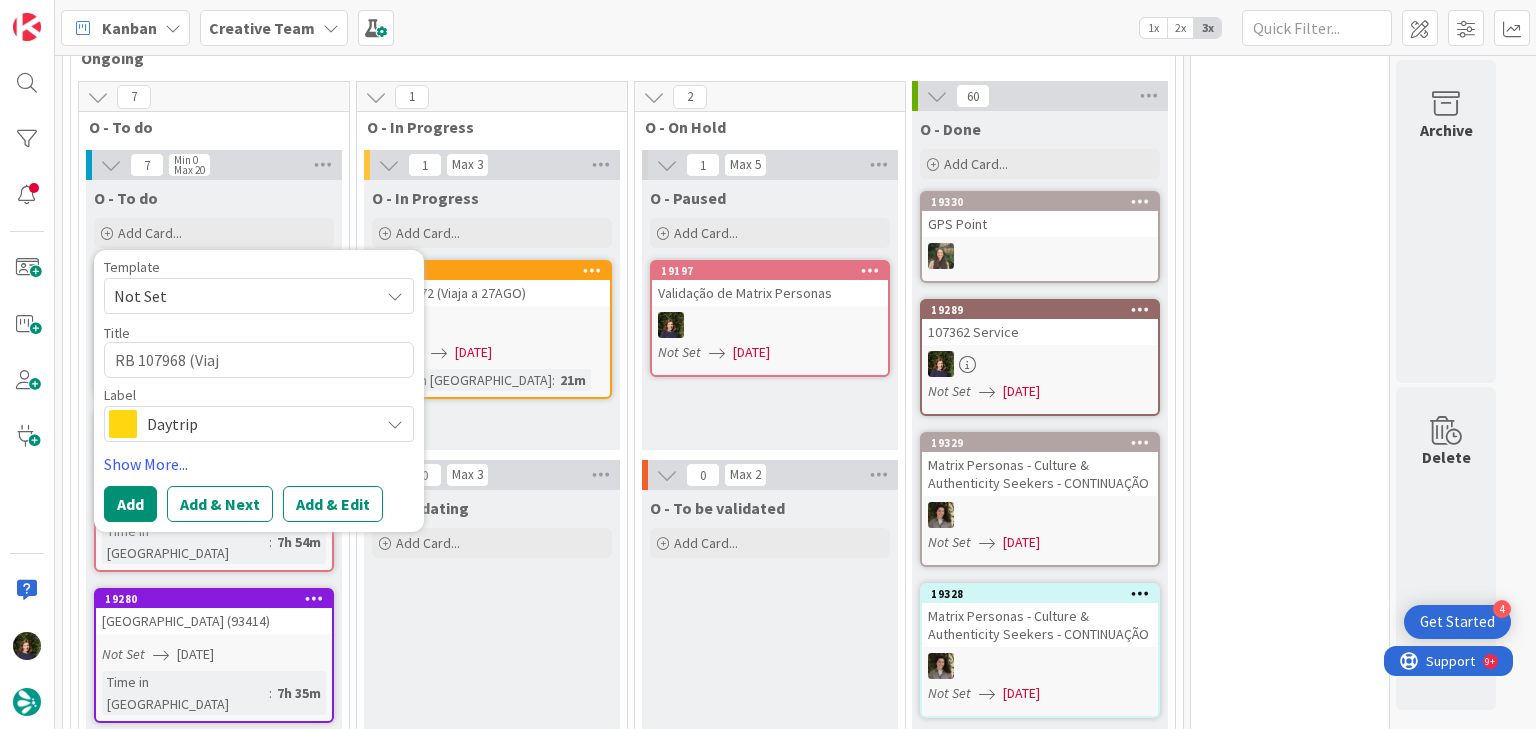 type on "x" 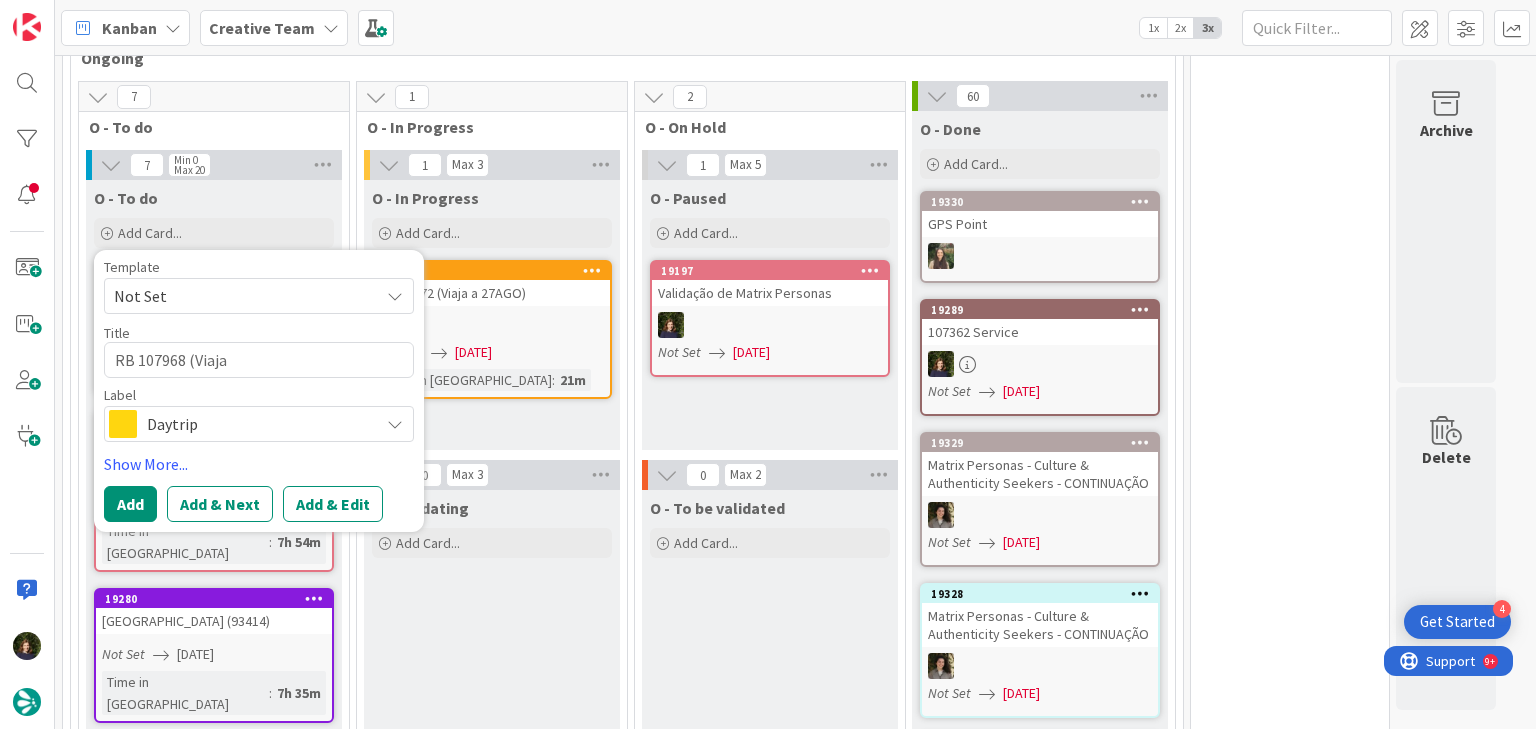 type on "x" 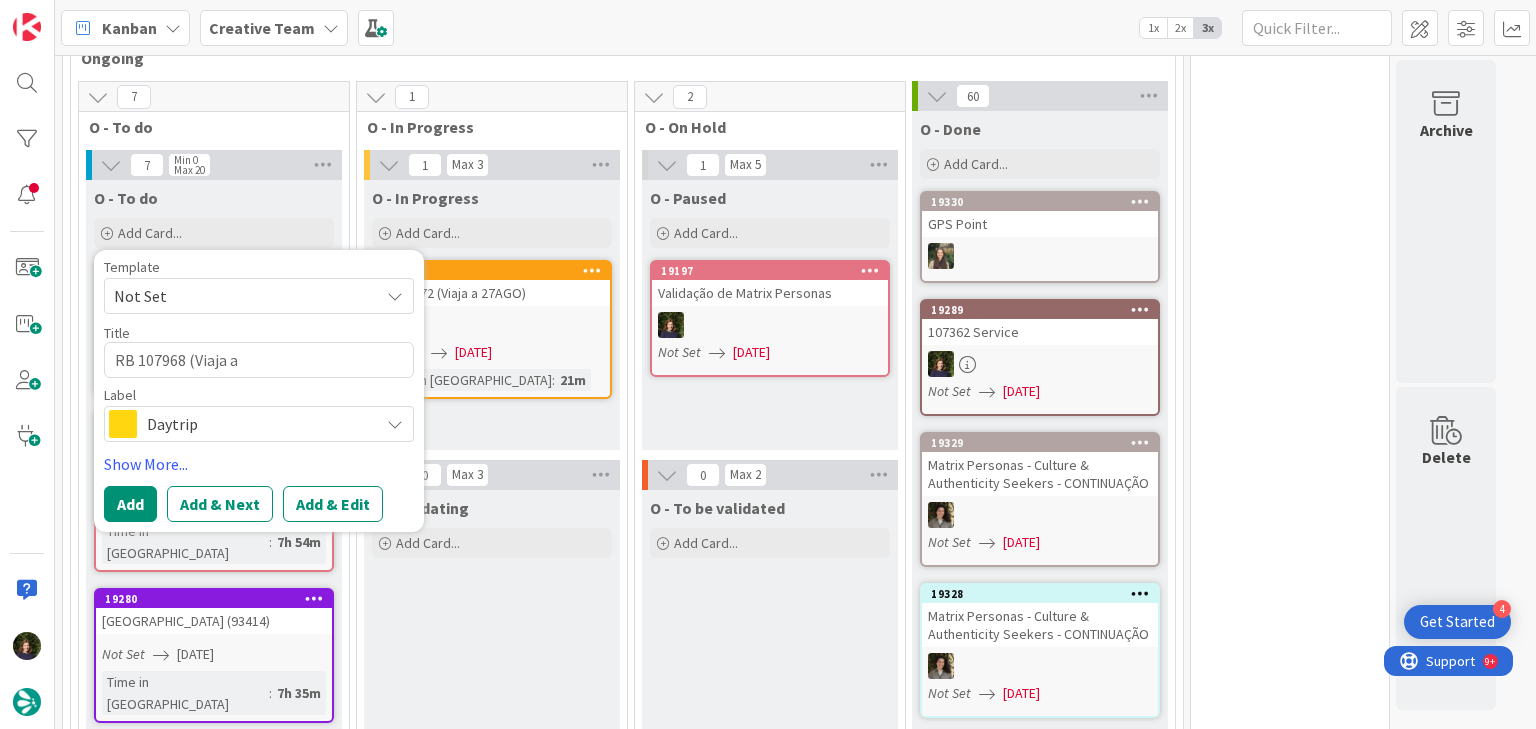 type on "x" 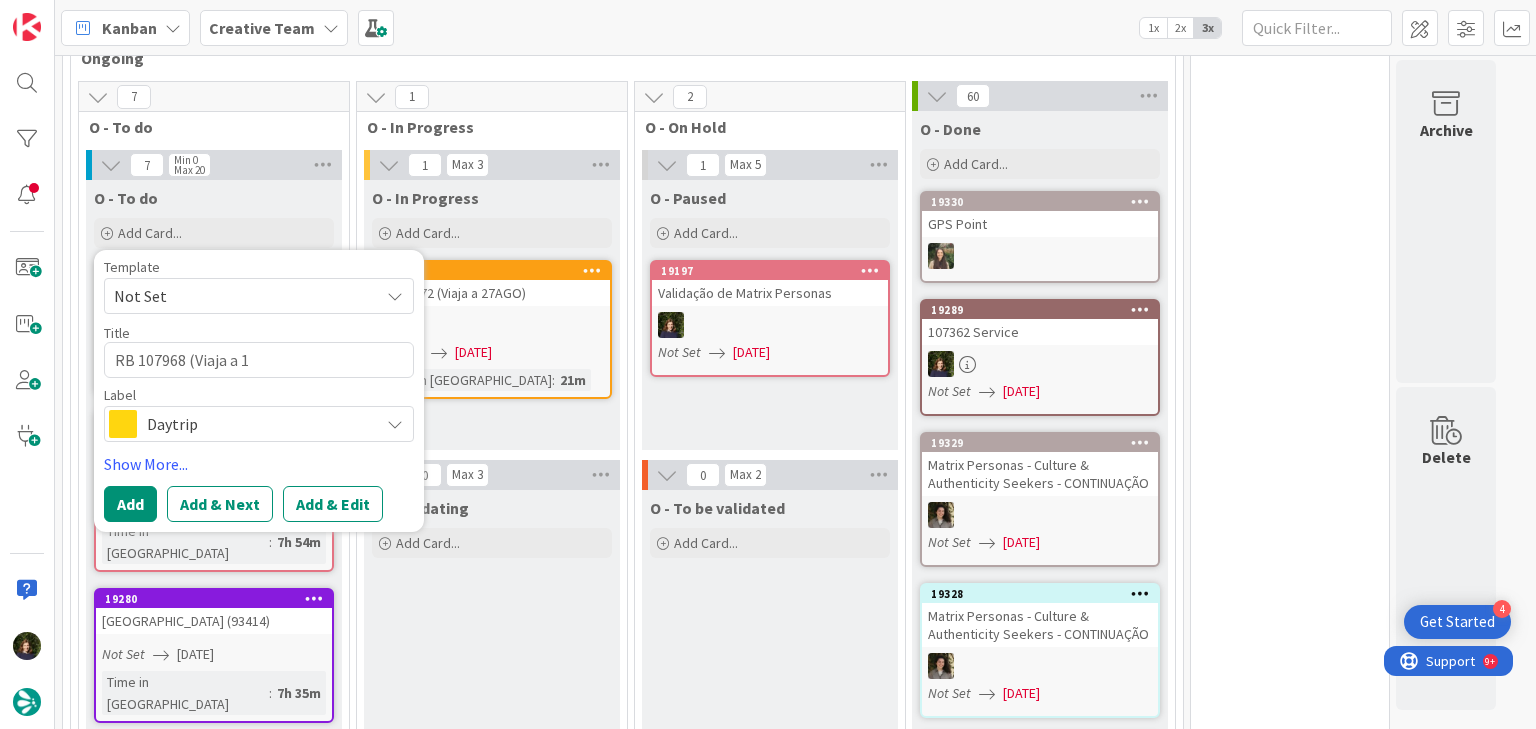 type on "x" 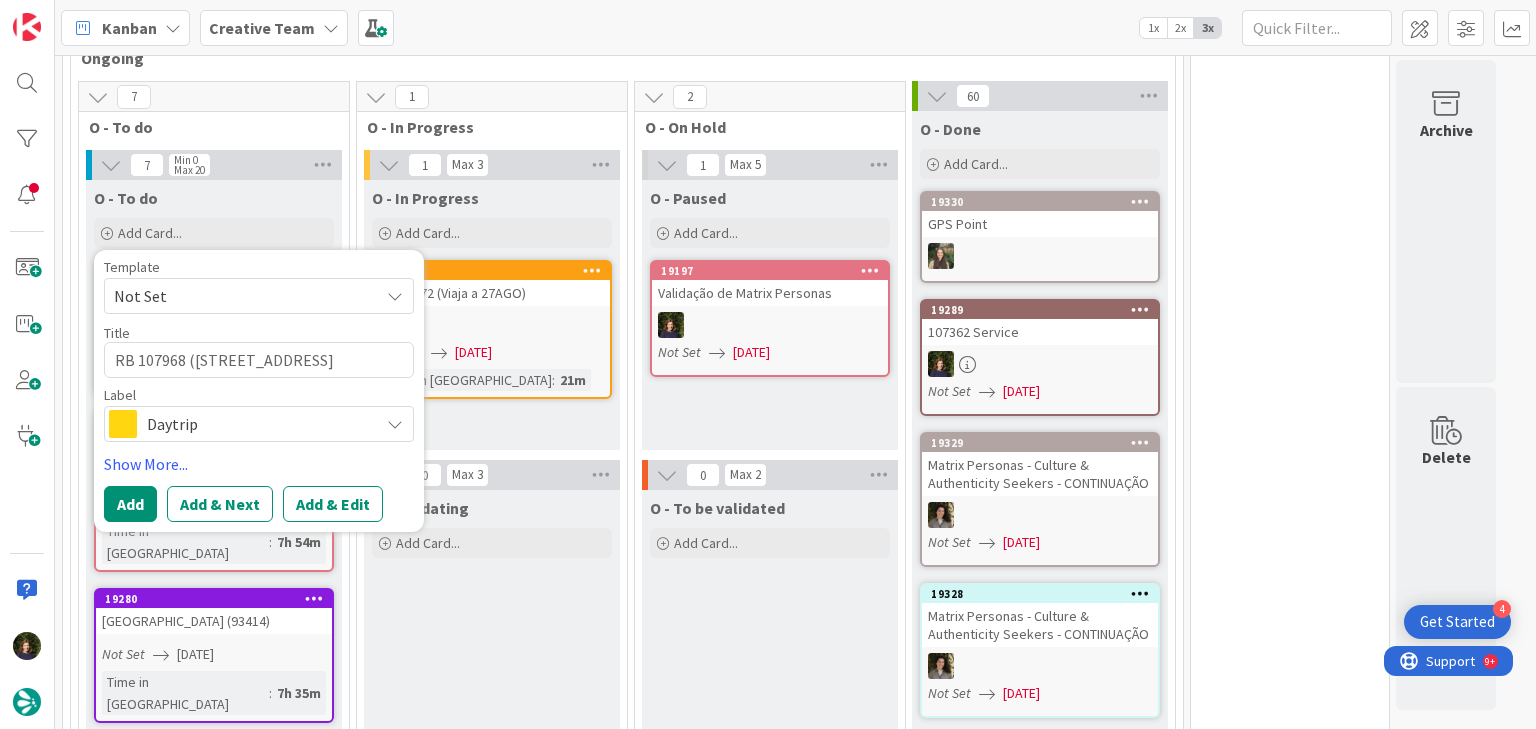 type on "x" 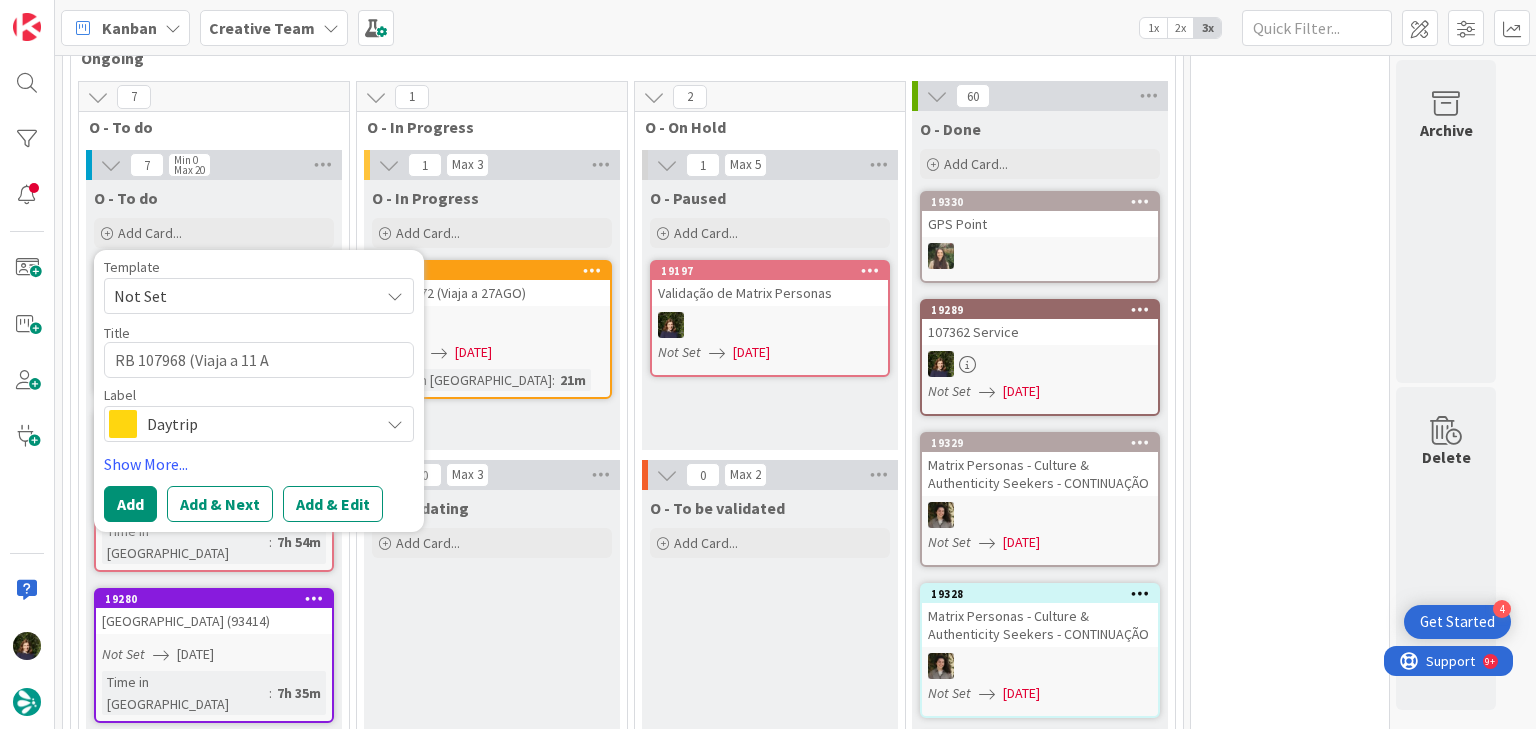 type on "x" 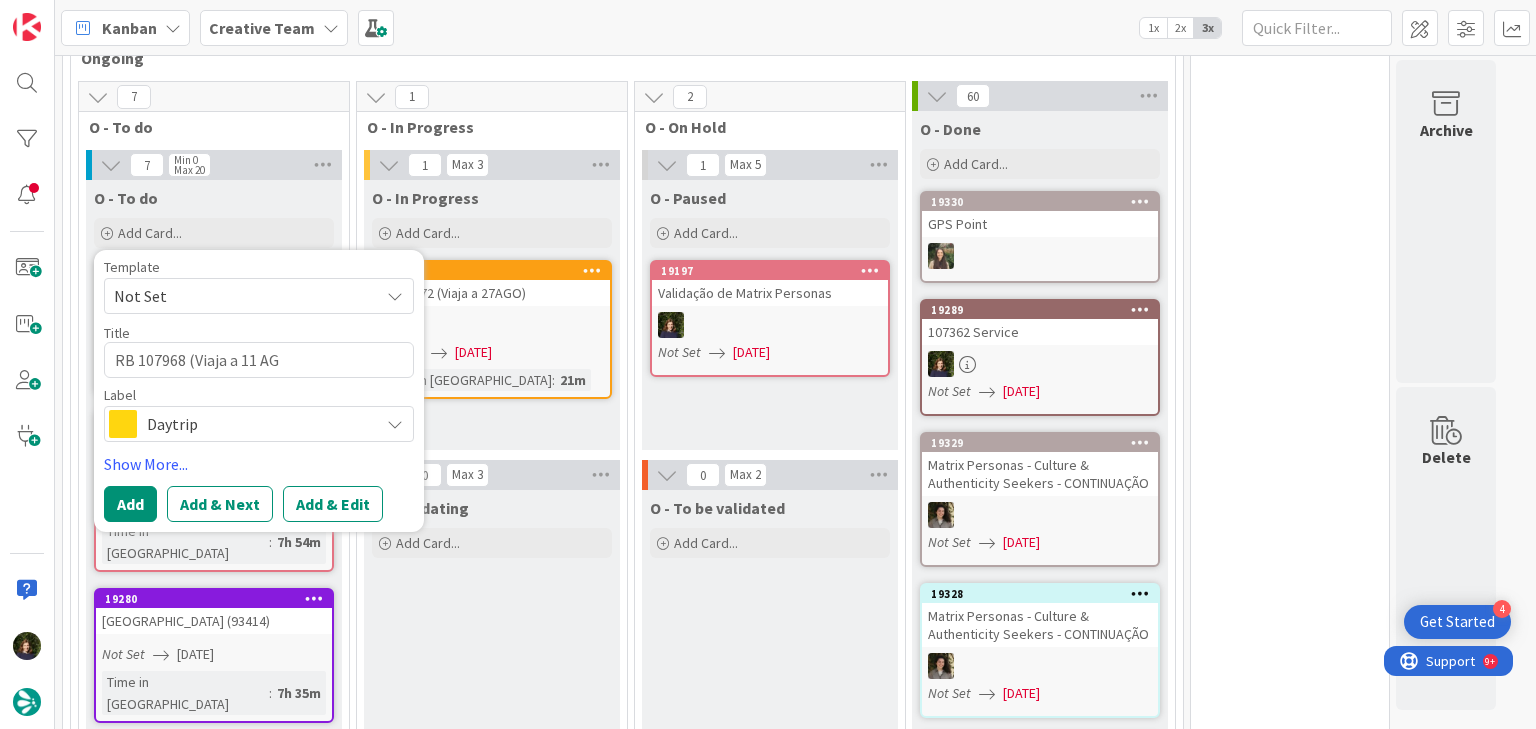 type on "x" 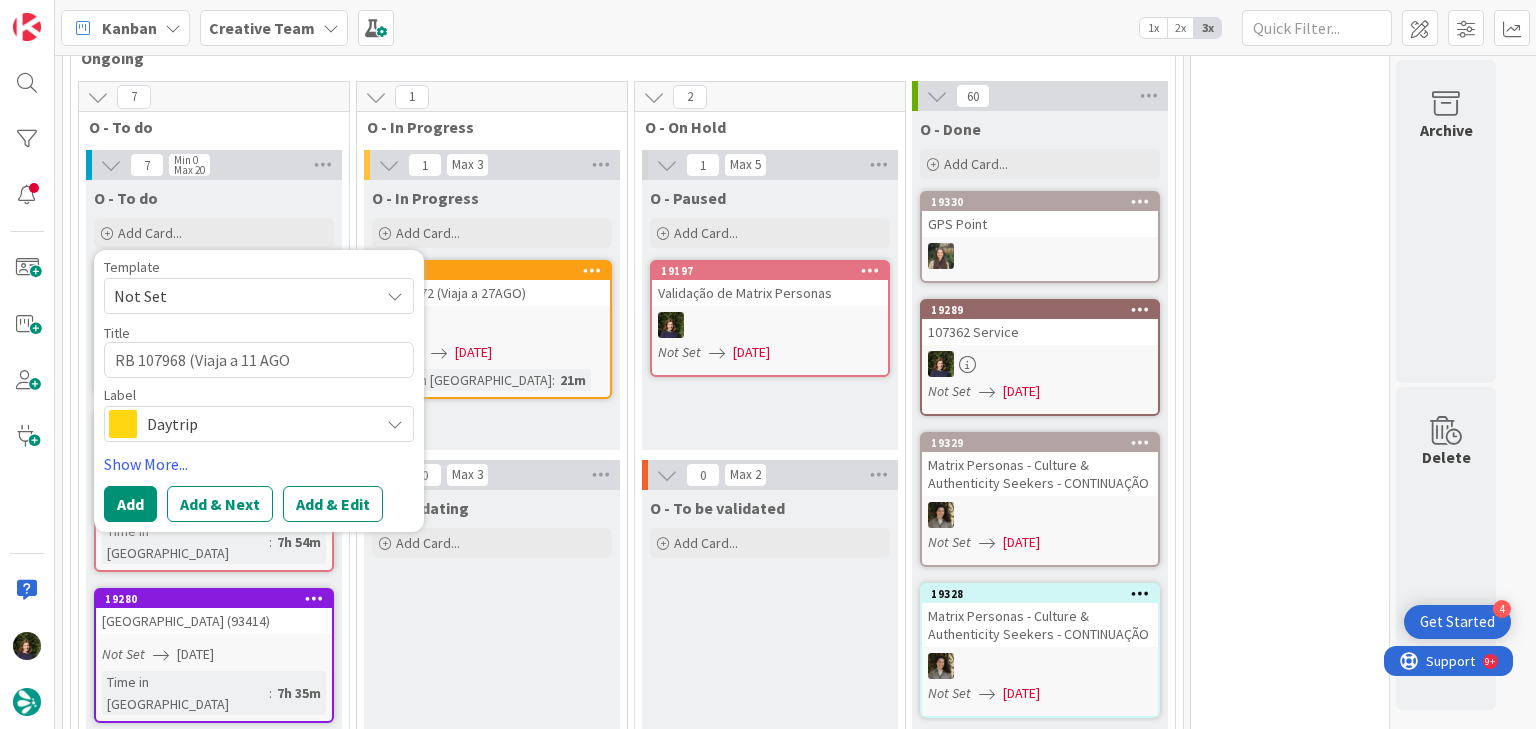 type on "x" 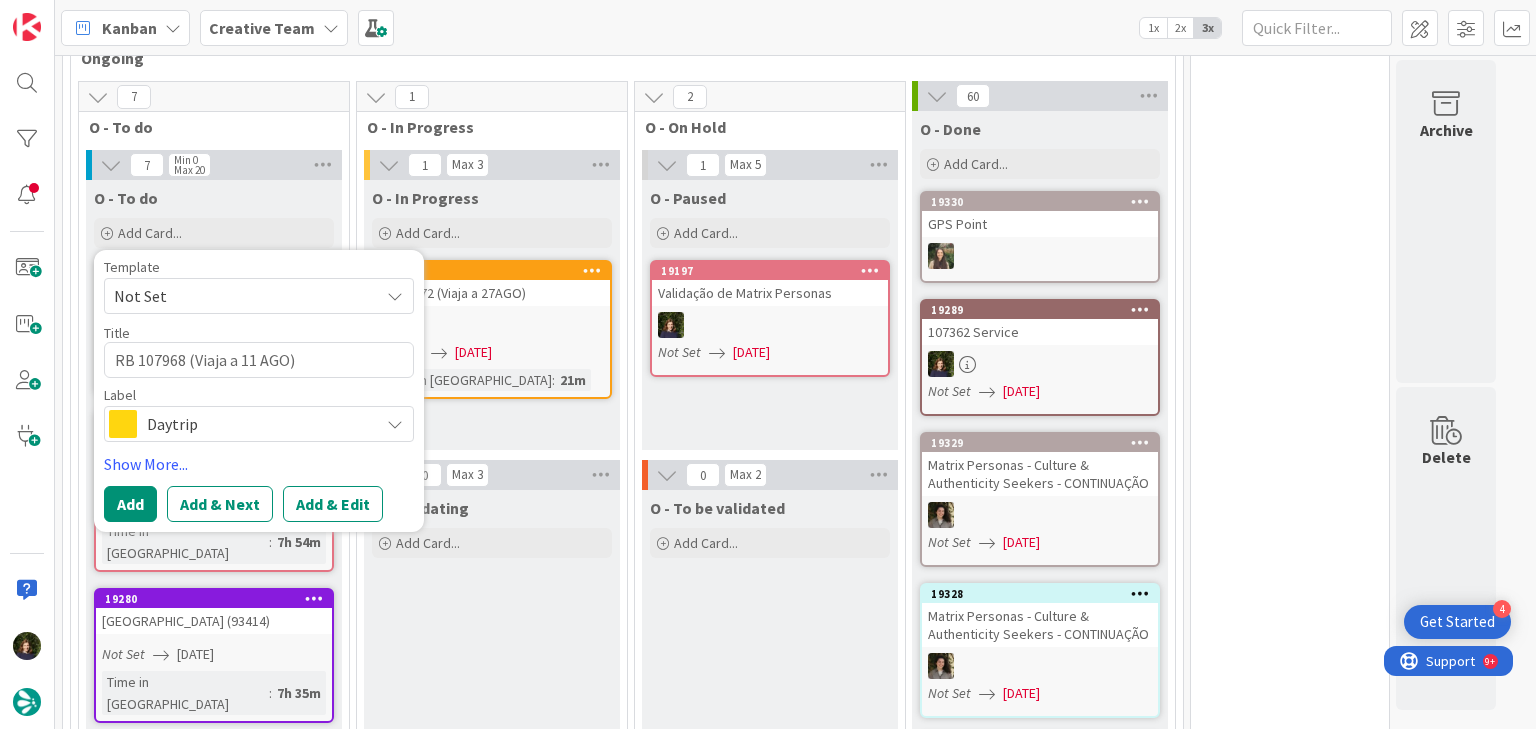 type on "RB 107968 (Viaja a 11 AGO)" 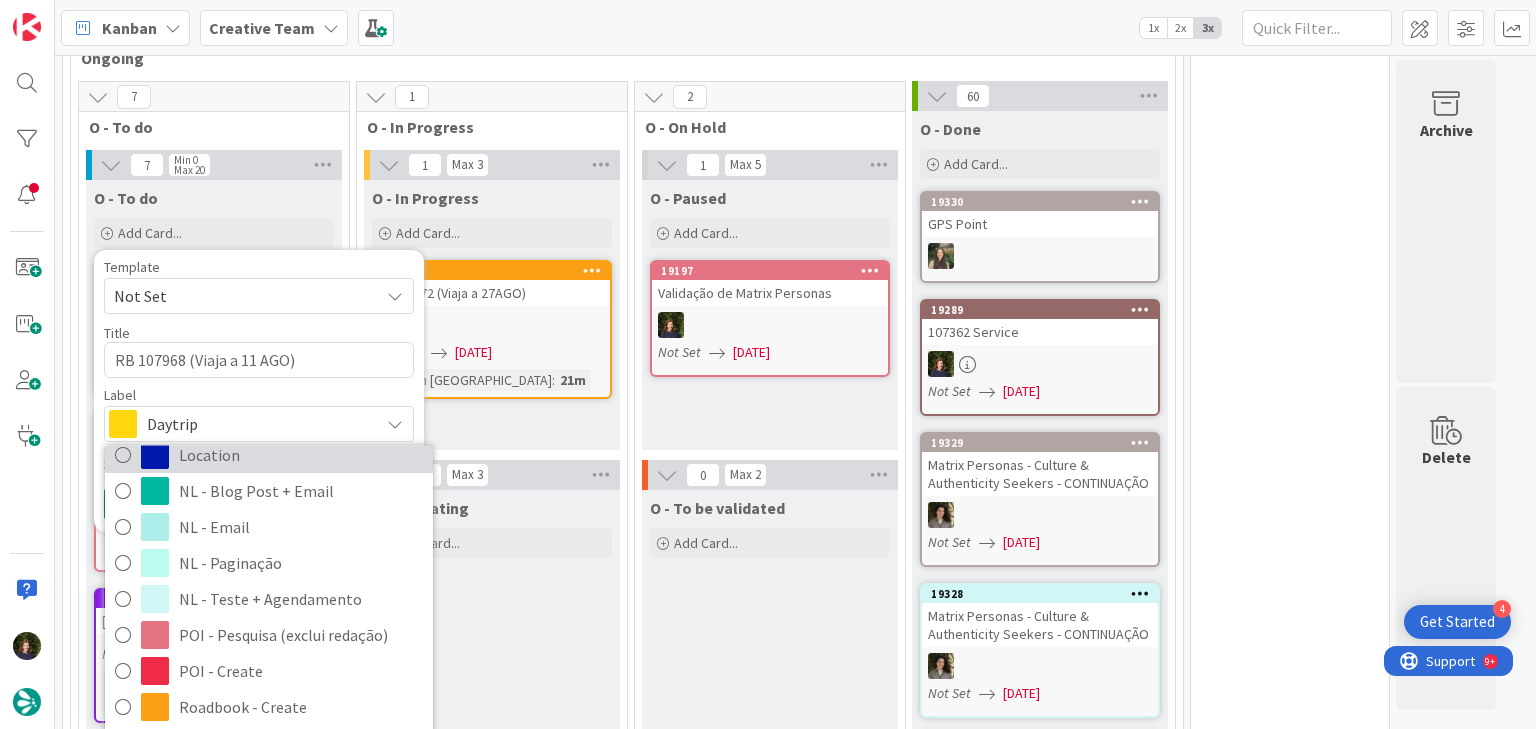 scroll, scrollTop: 320, scrollLeft: 0, axis: vertical 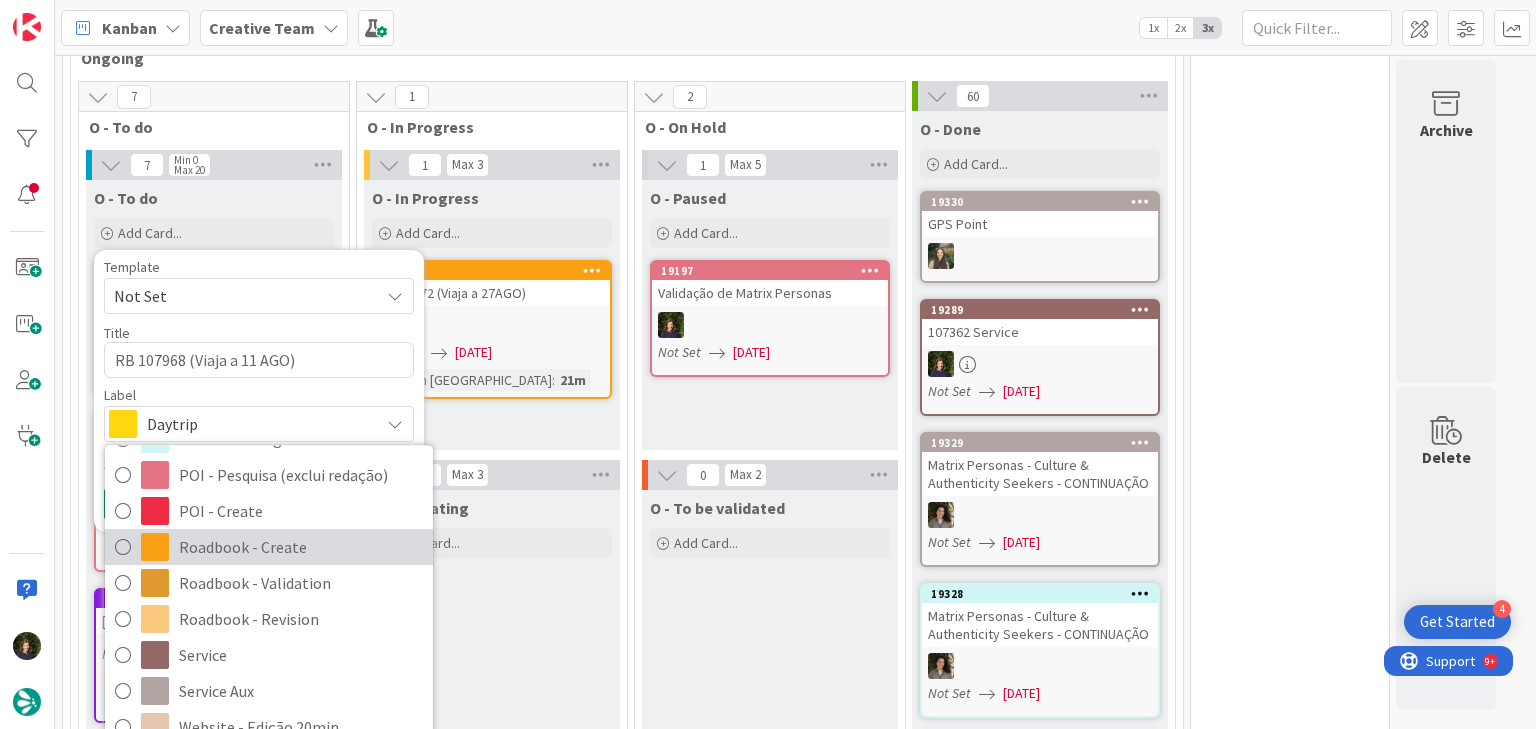 click on "Roadbook - Create" at bounding box center [301, 548] 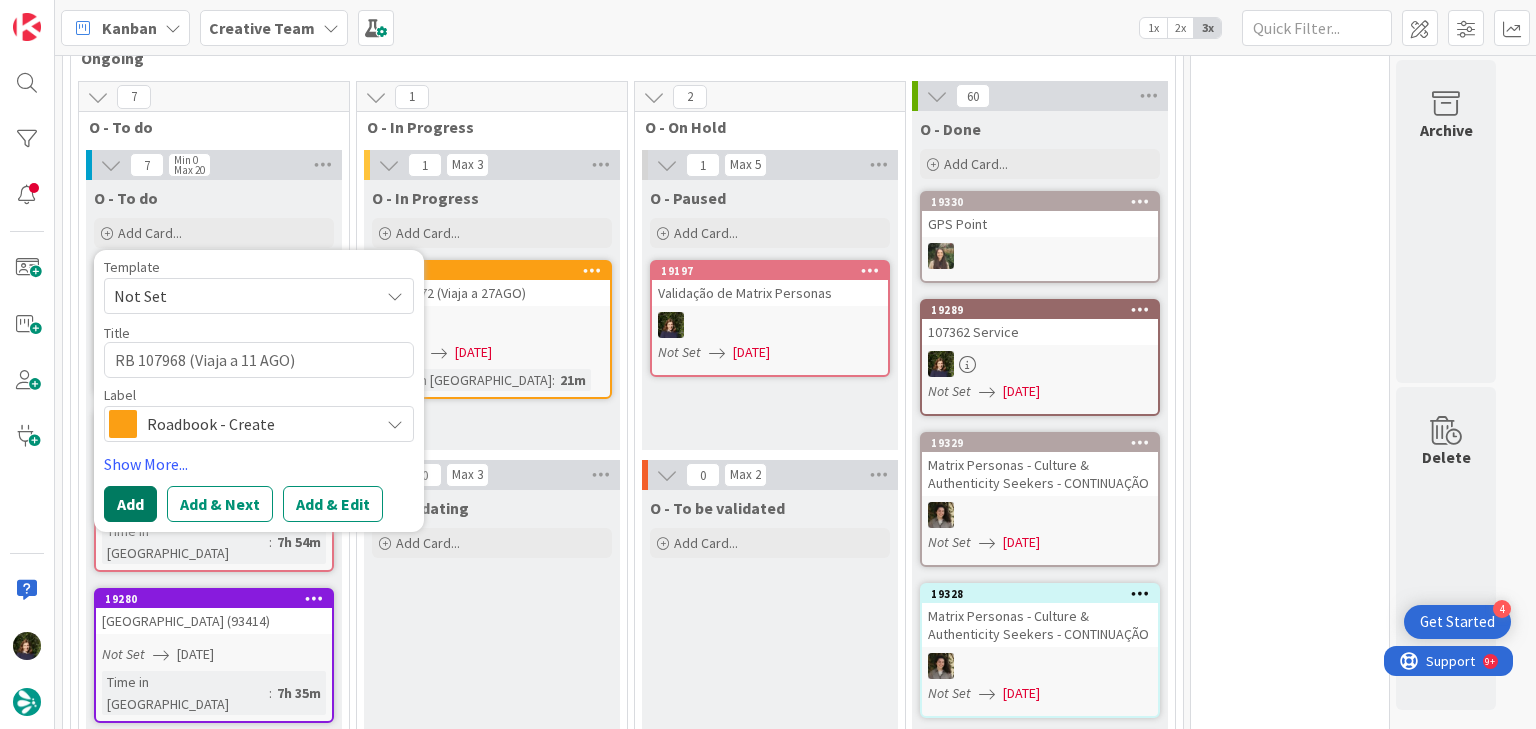 click on "Add" at bounding box center (130, 504) 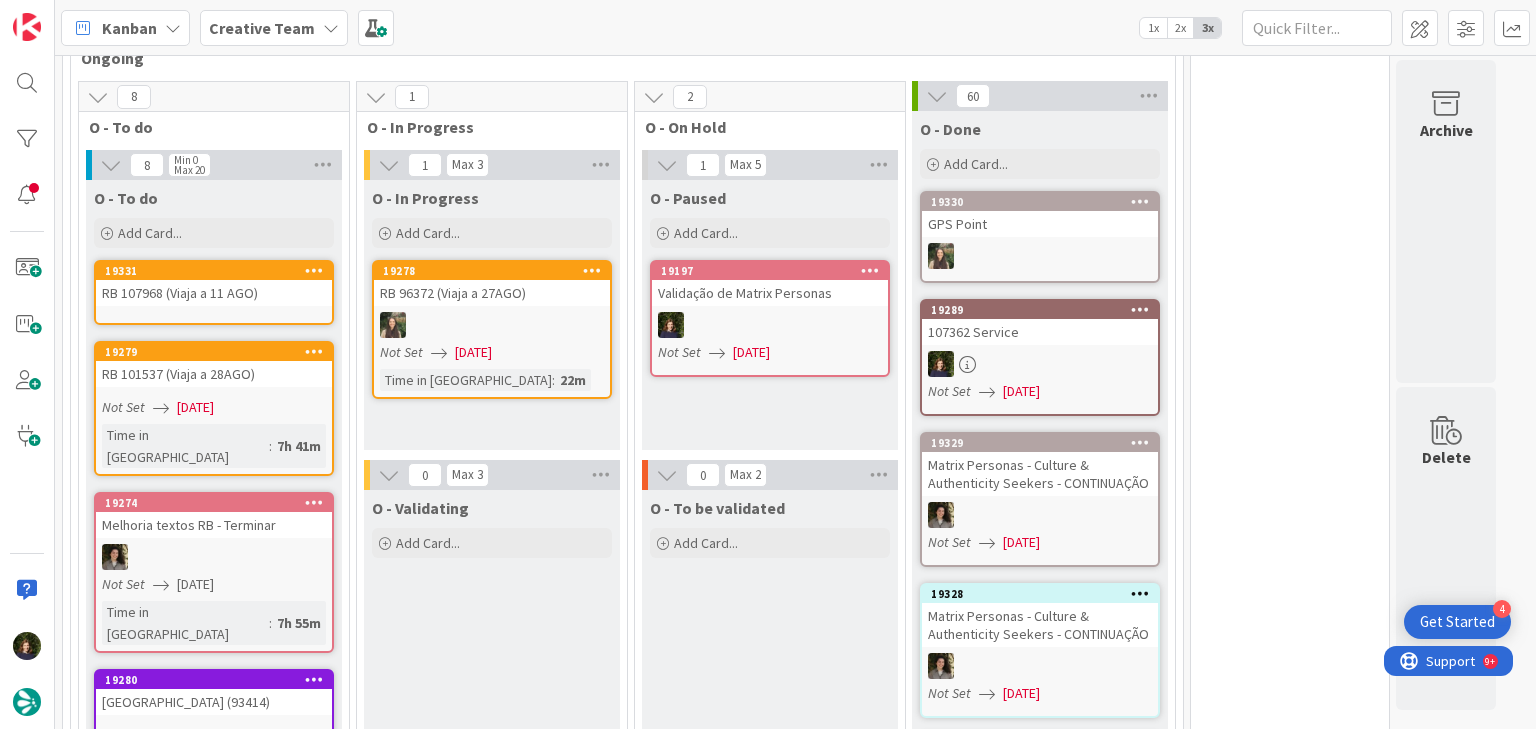 click on "RB 107968 (Viaja a 11 AGO)" at bounding box center [214, 293] 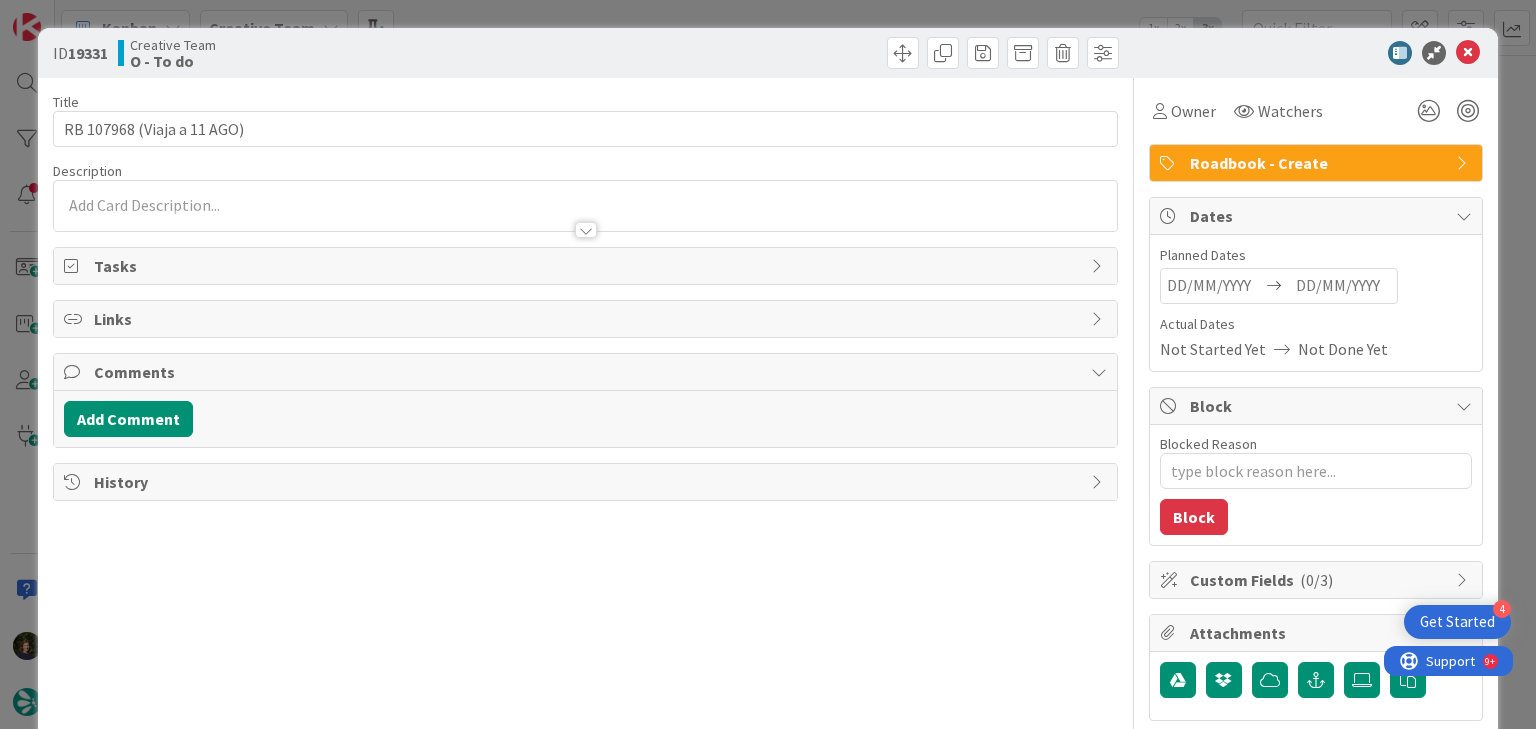 type on "x" 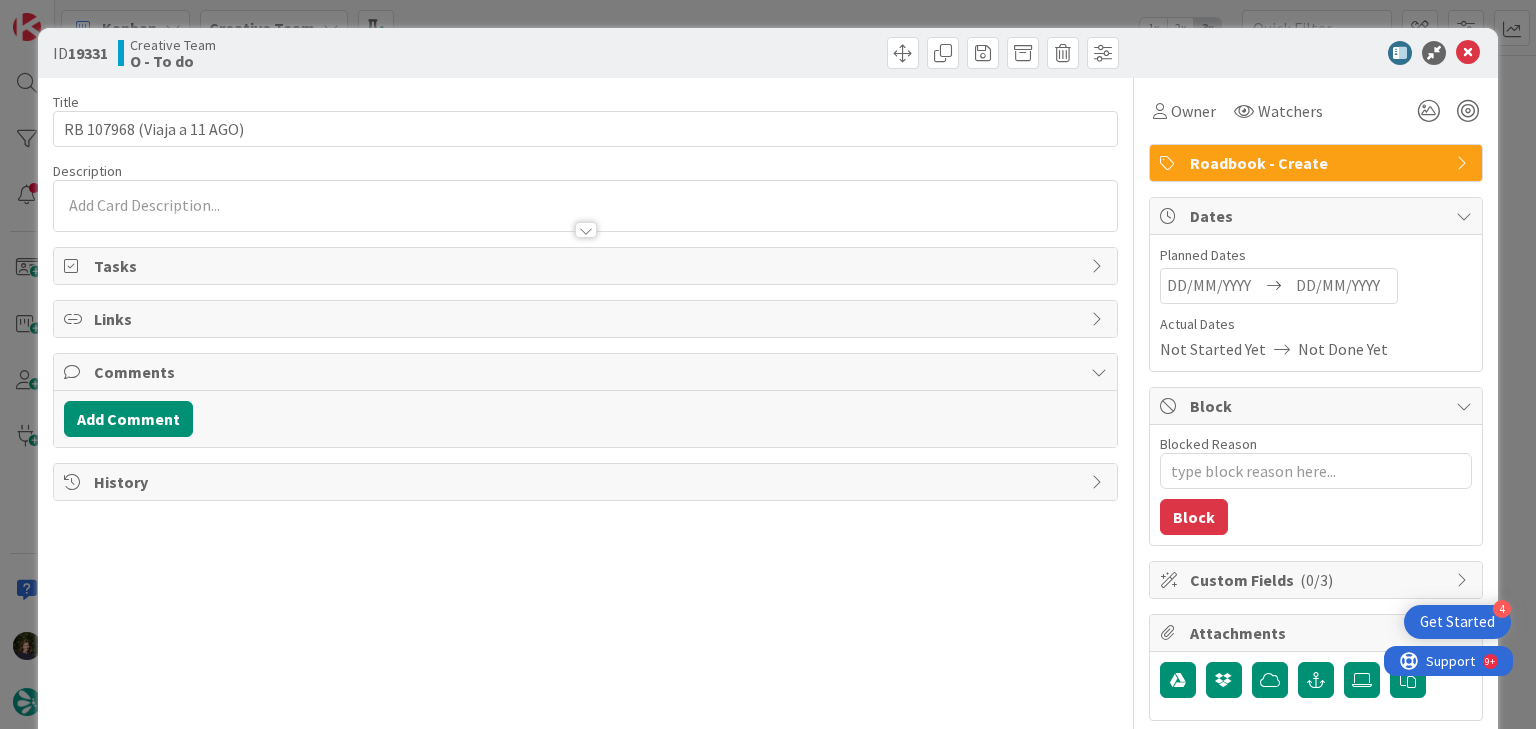 click at bounding box center [1343, 286] 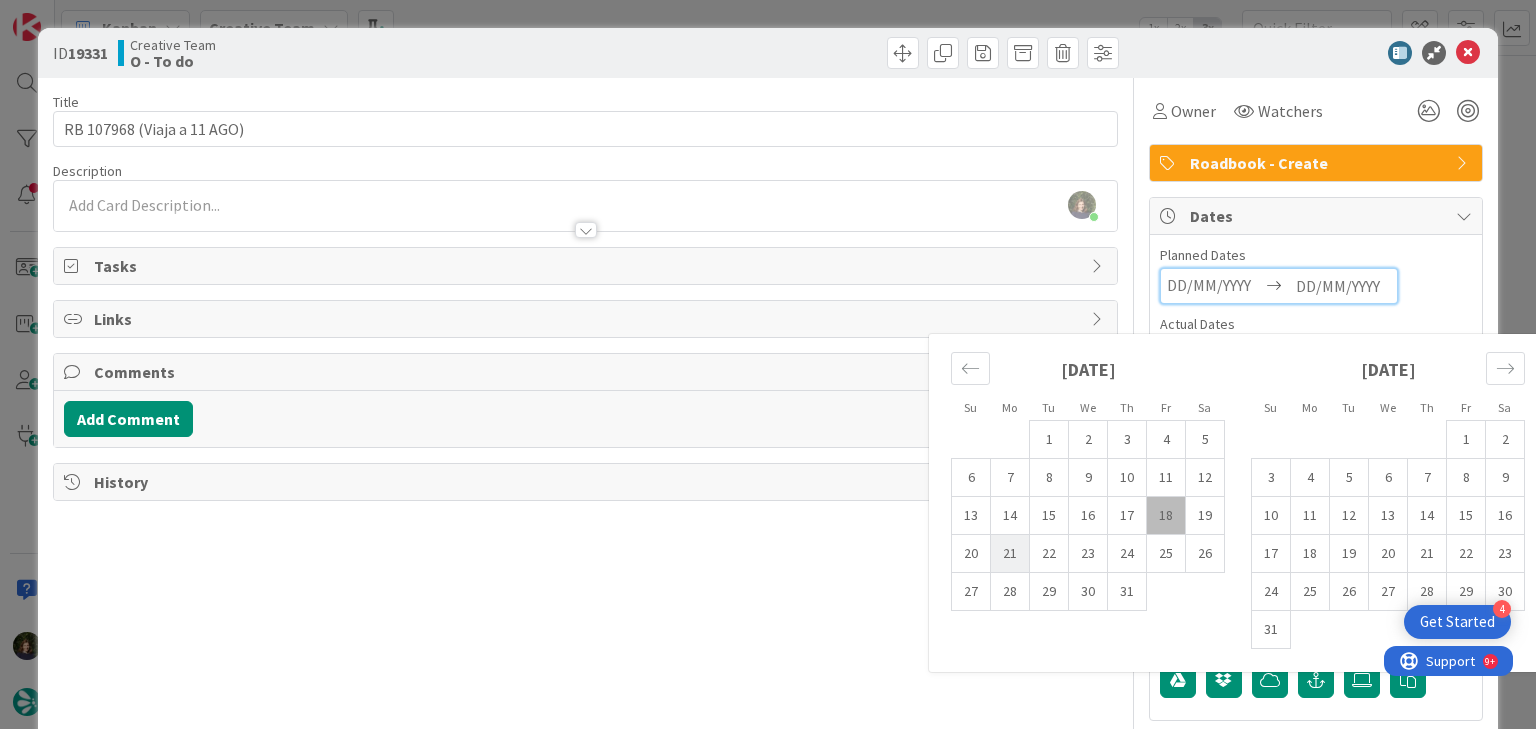 click on "21" at bounding box center (1010, 554) 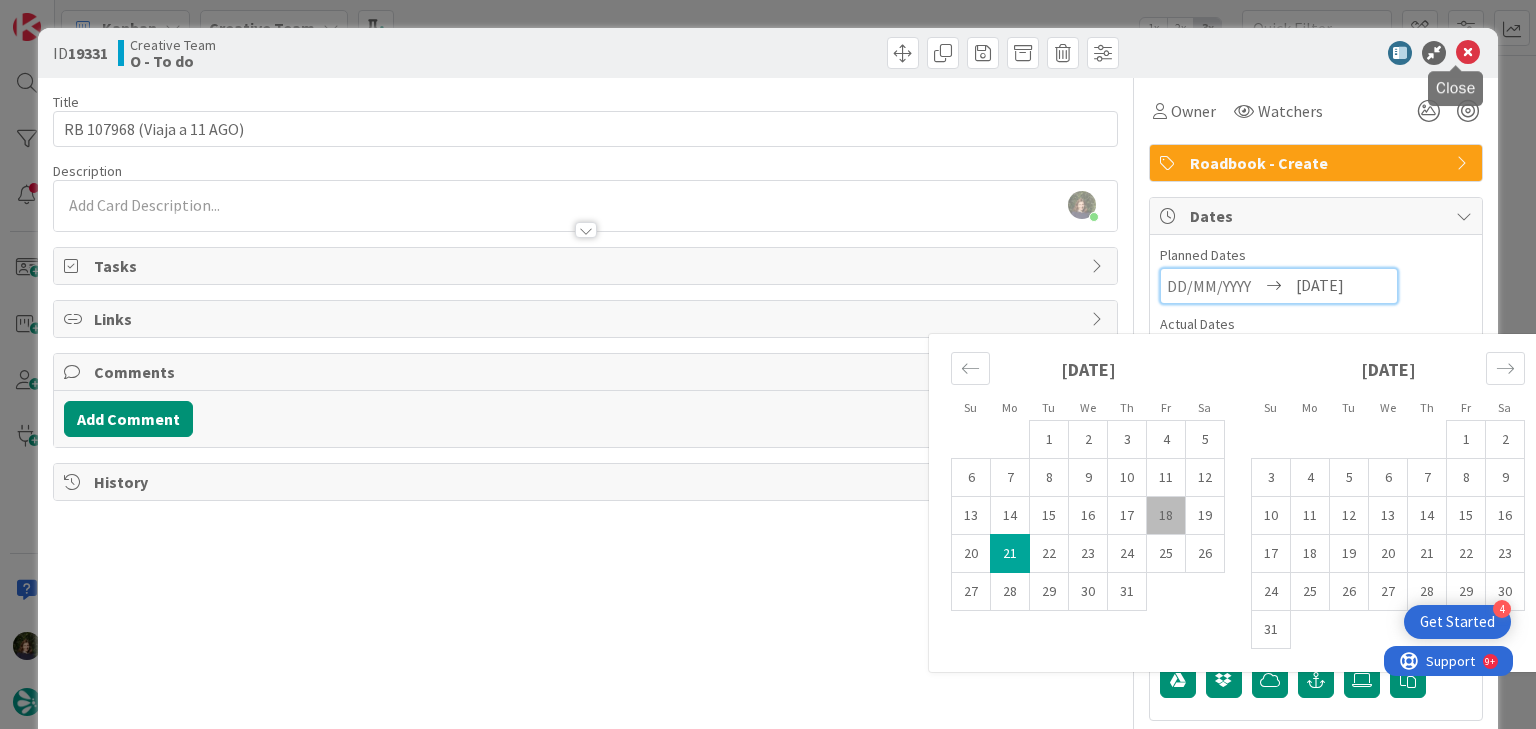 click at bounding box center (1468, 53) 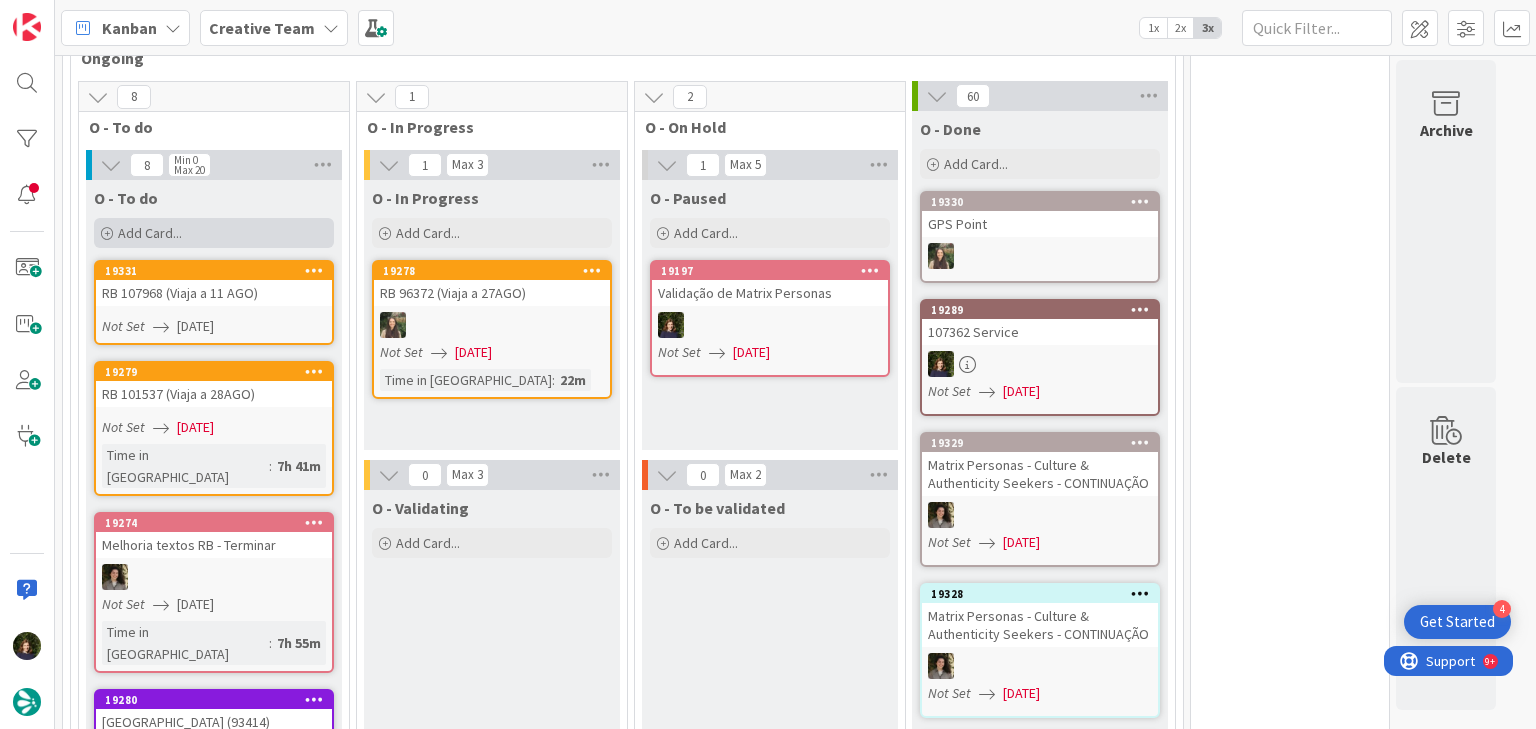 scroll, scrollTop: 0, scrollLeft: 0, axis: both 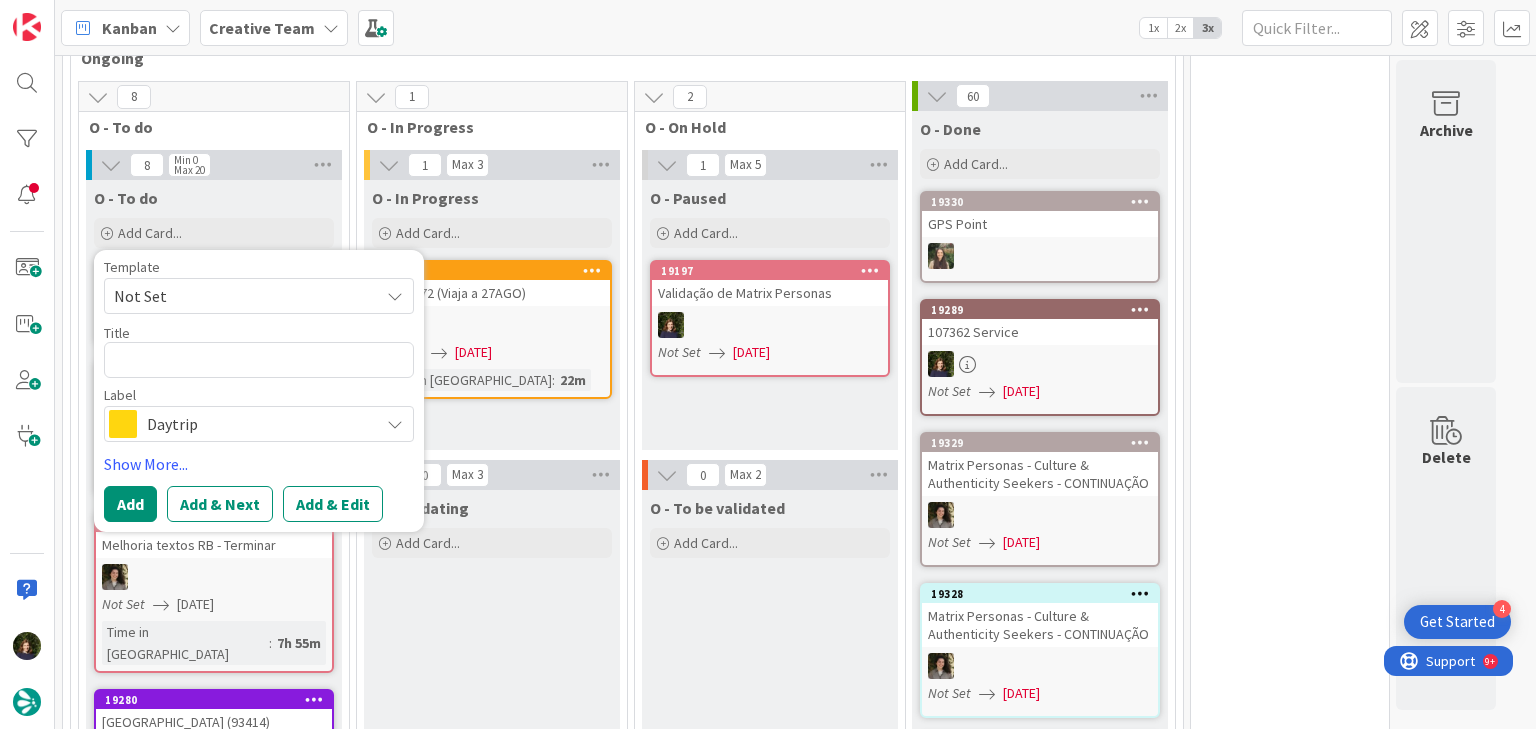 click on "Daytrip" at bounding box center (258, 424) 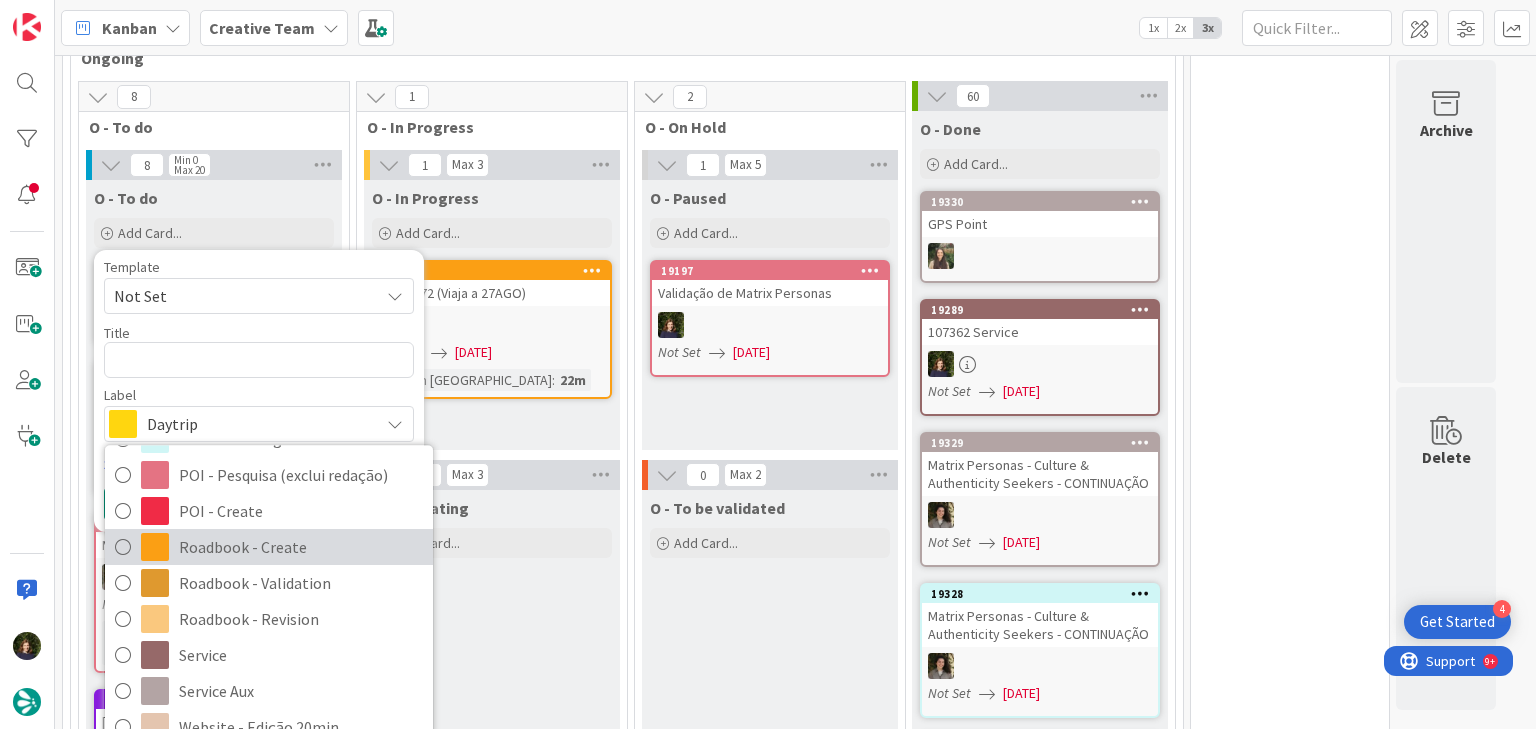 click on "Roadbook - Create" at bounding box center [301, 548] 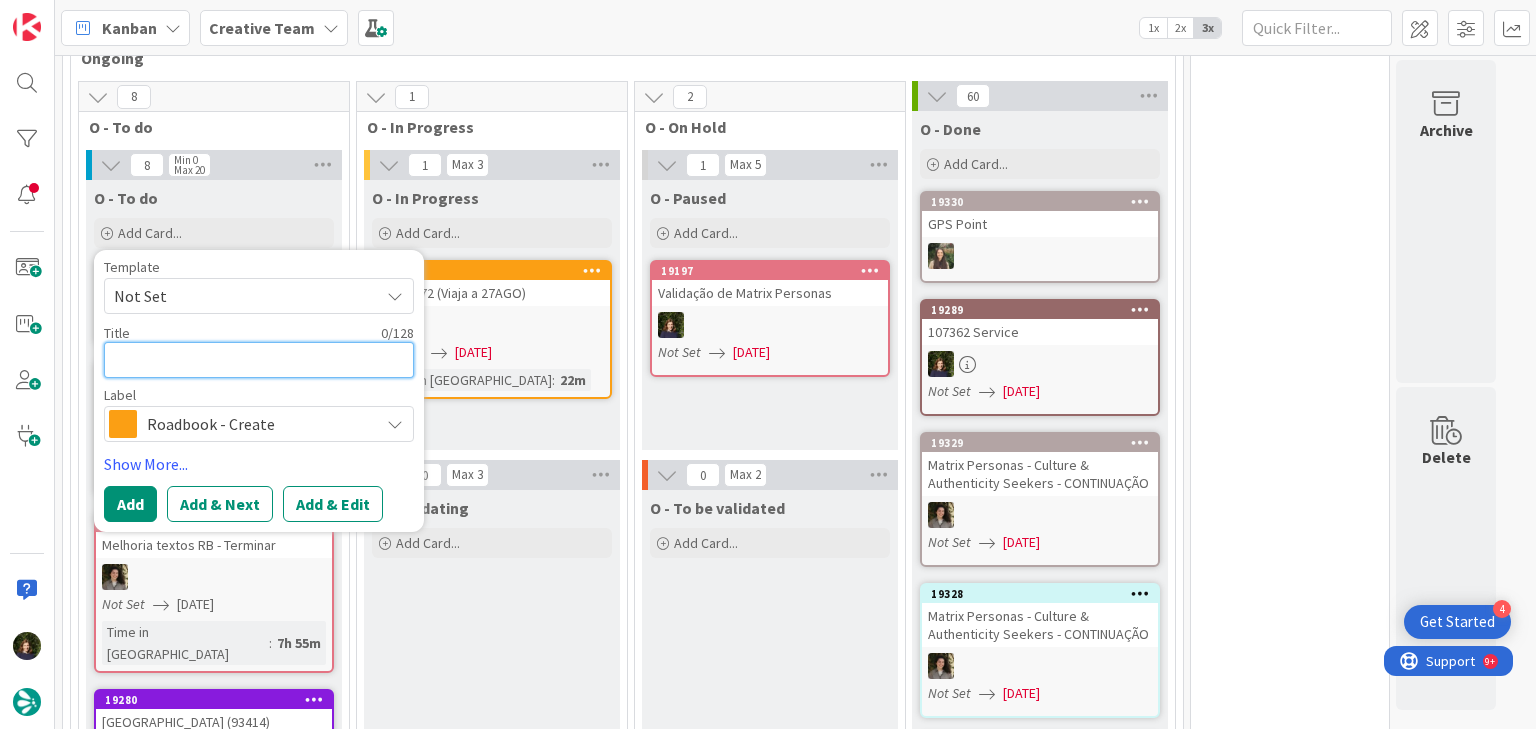 click at bounding box center (259, 360) 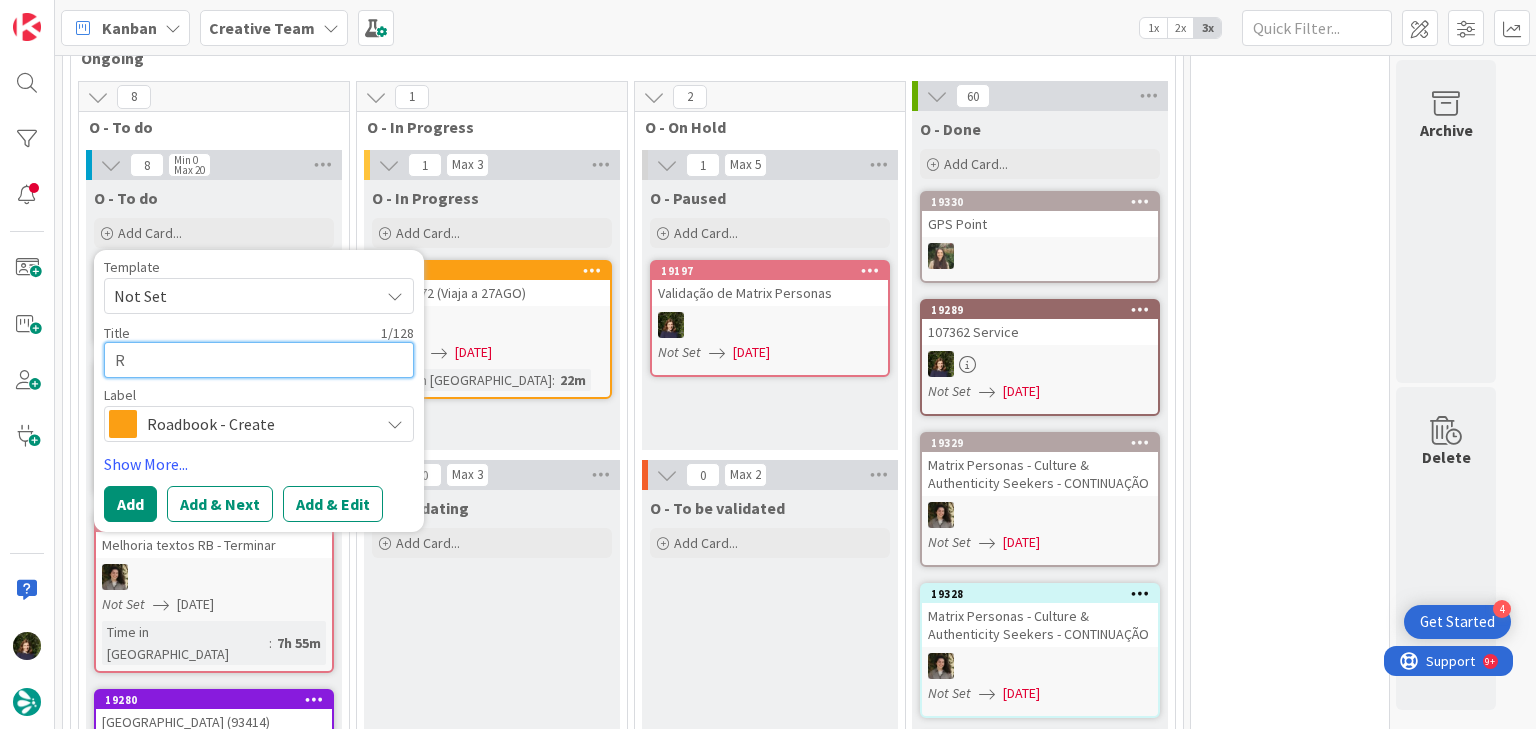 type on "x" 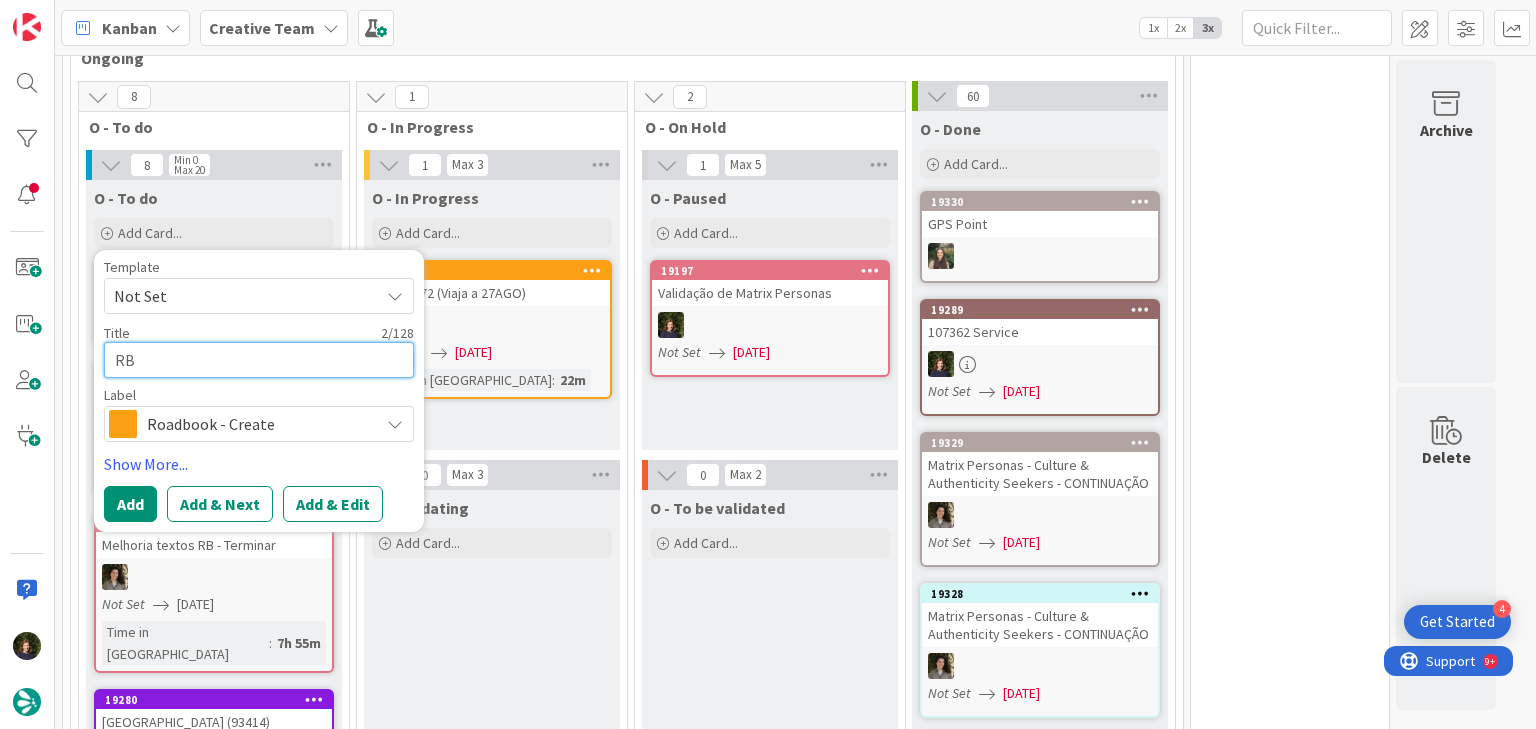 type on "x" 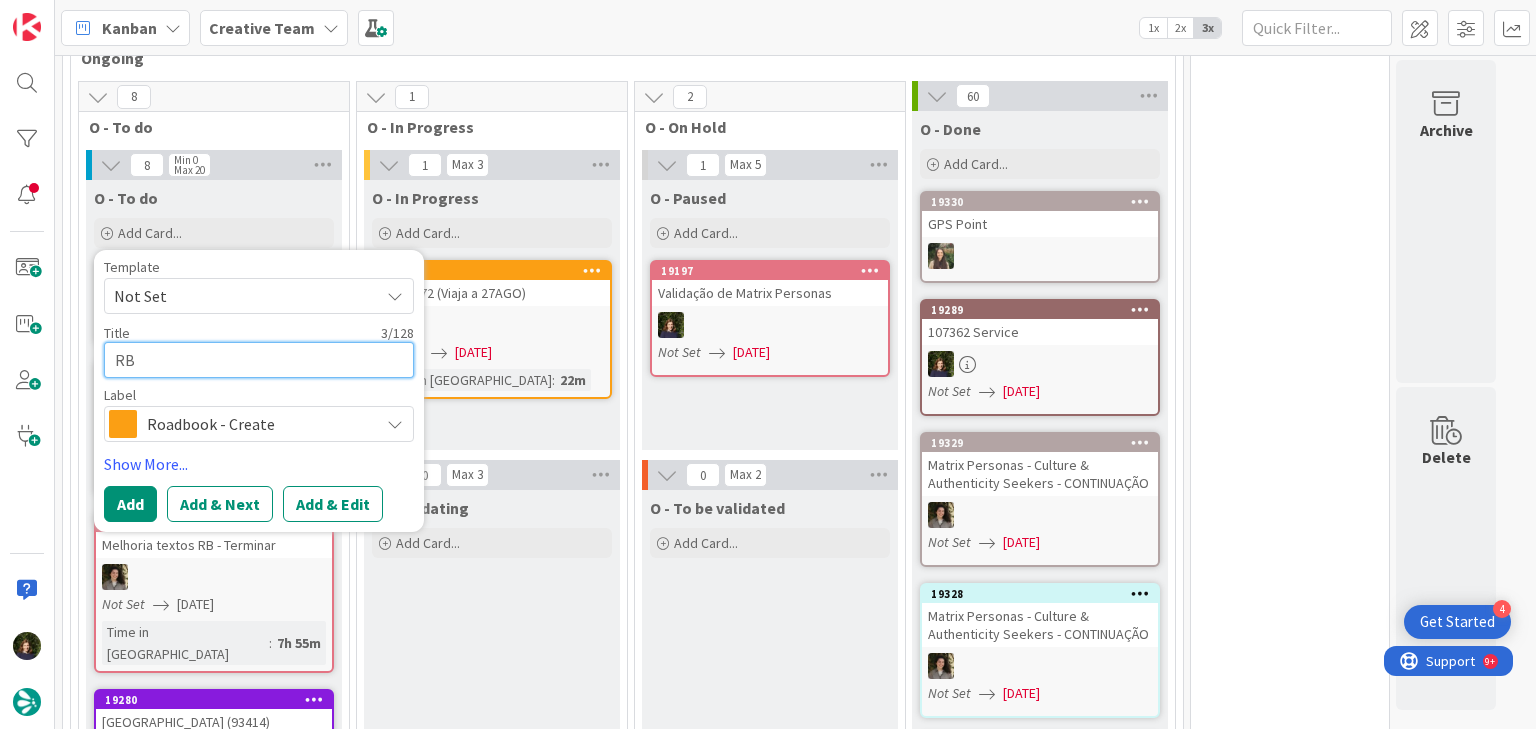 paste on "106623" 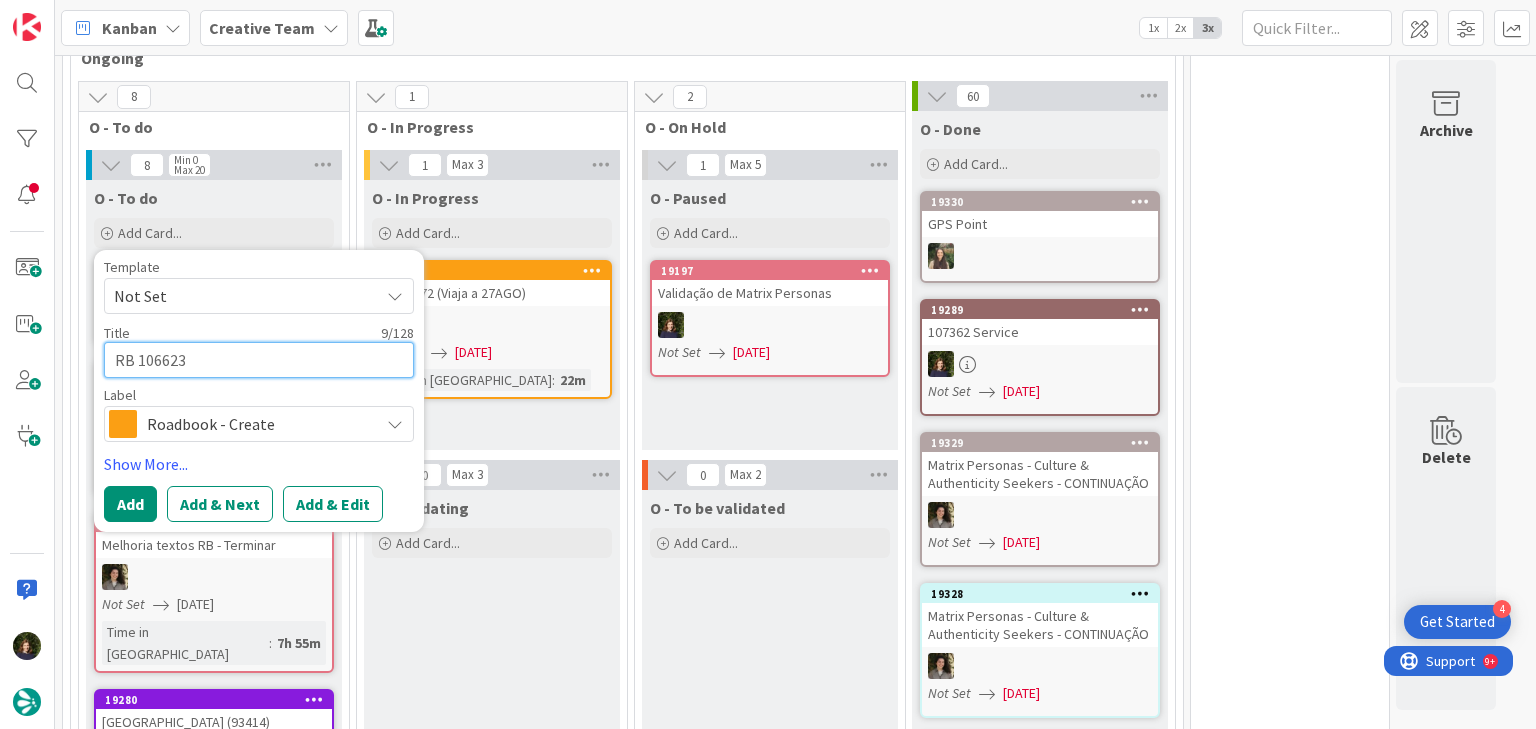 type on "x" 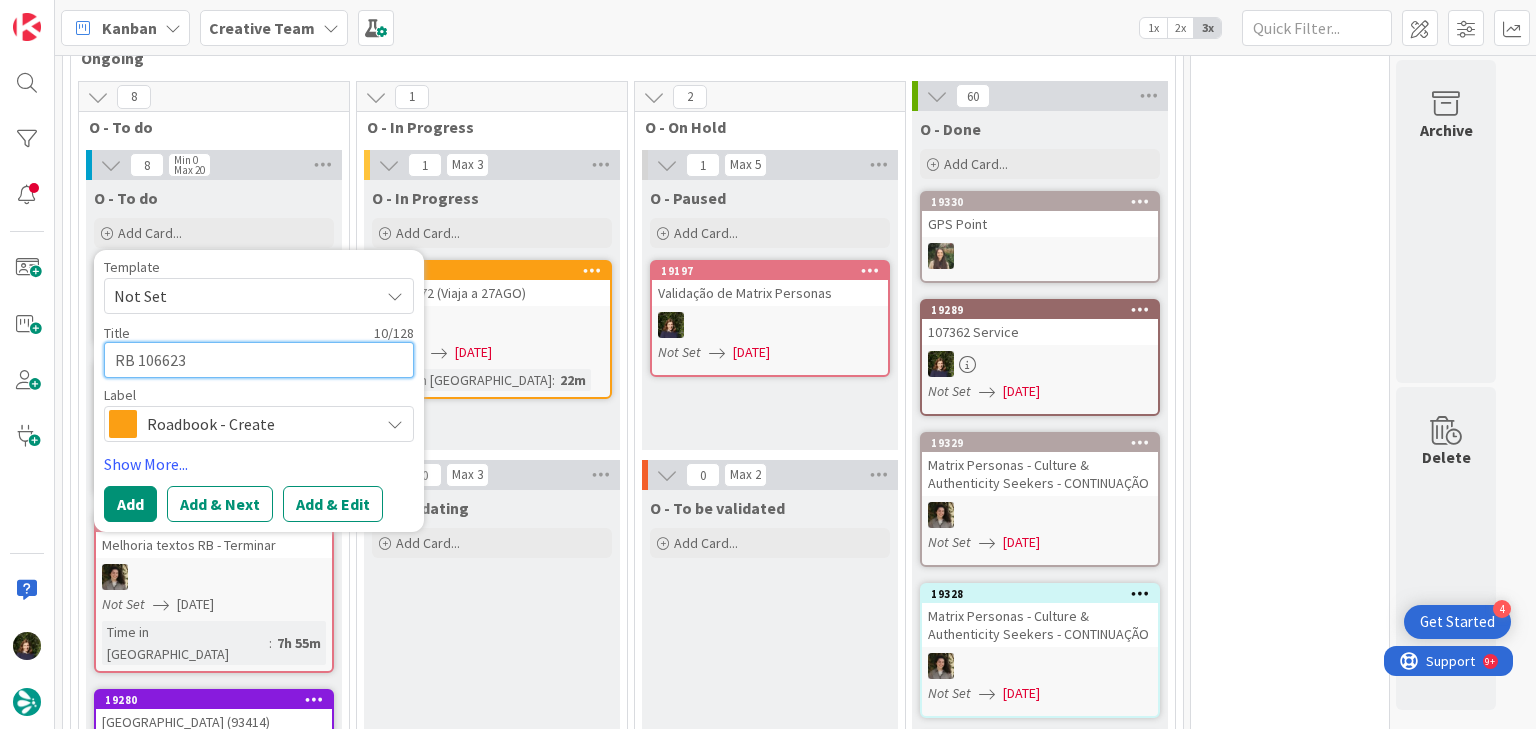type on "x" 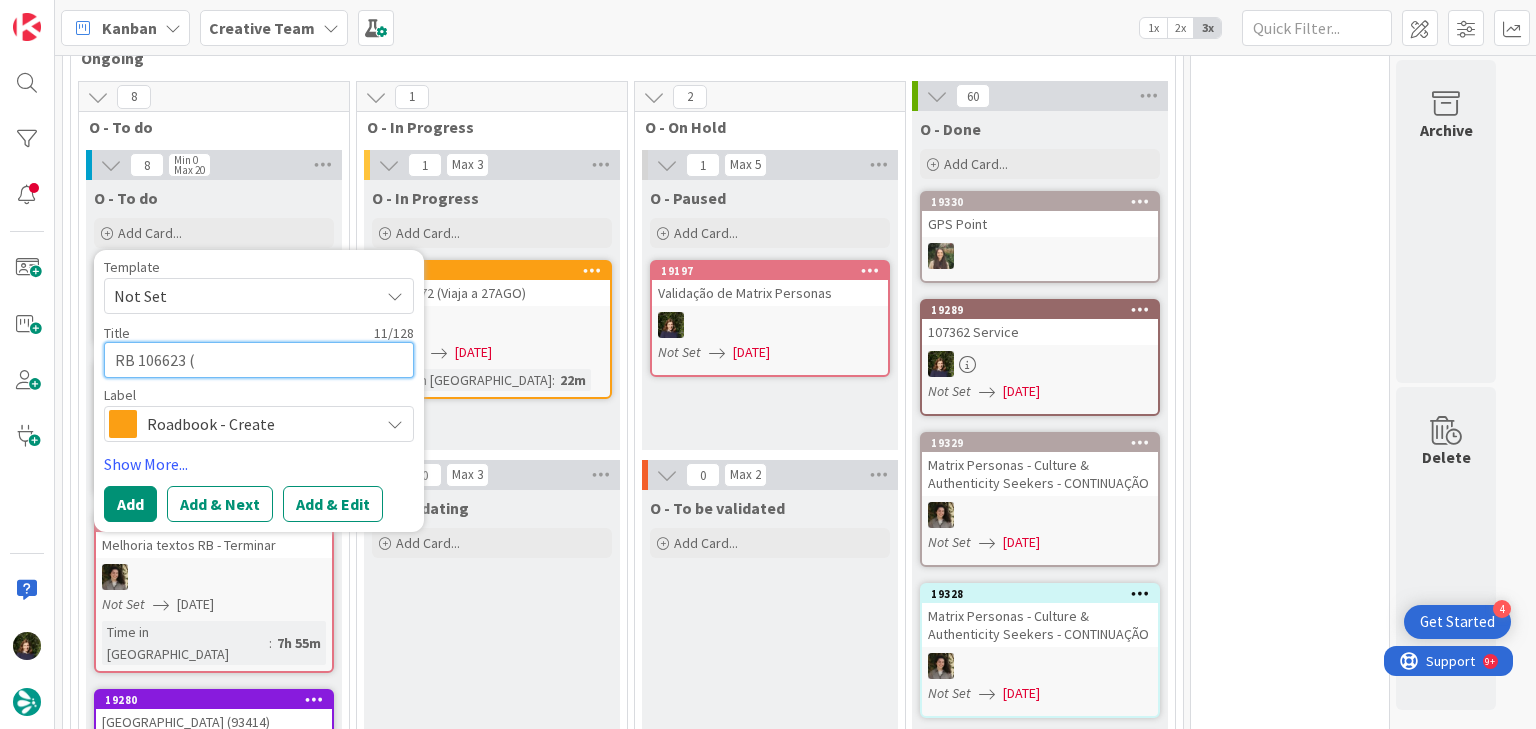 type on "x" 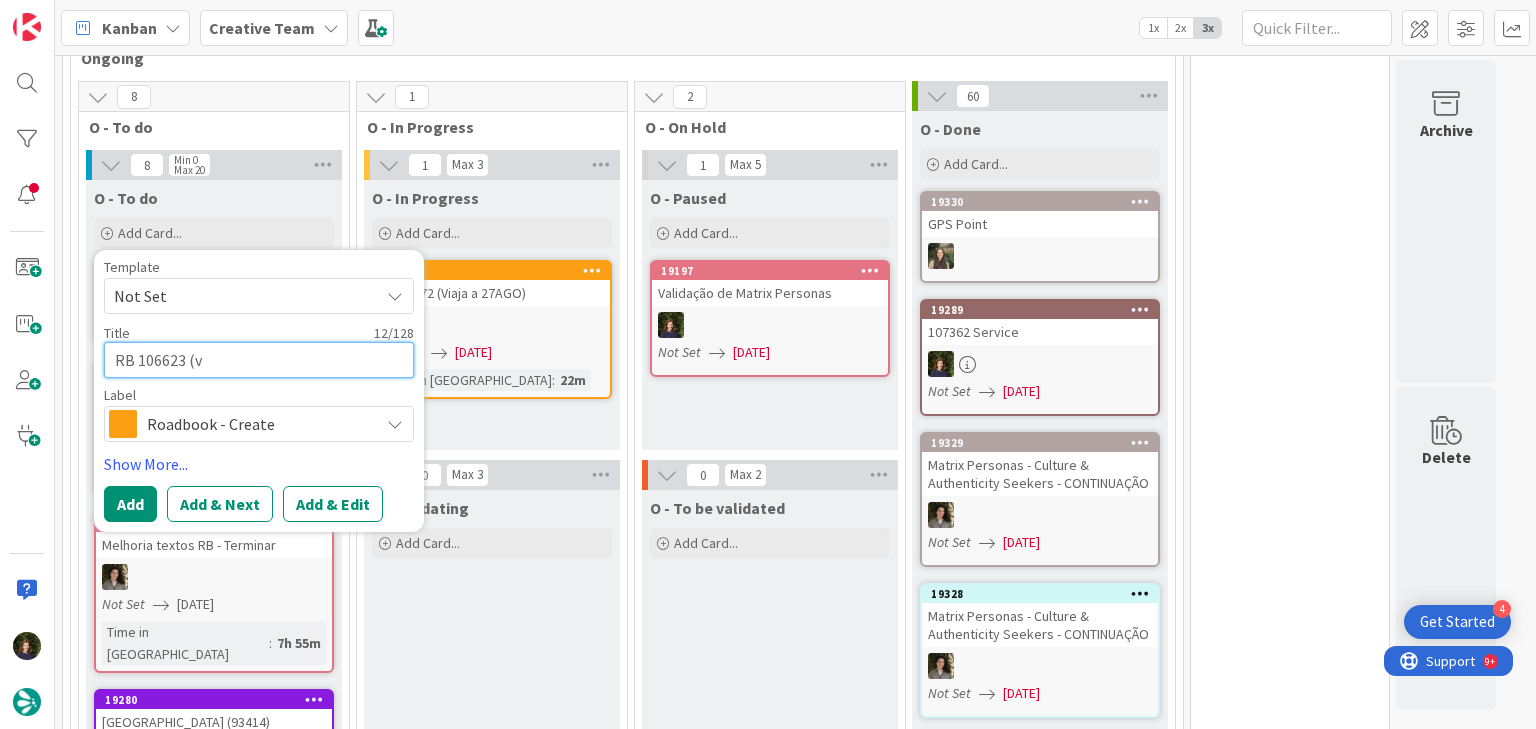 type on "x" 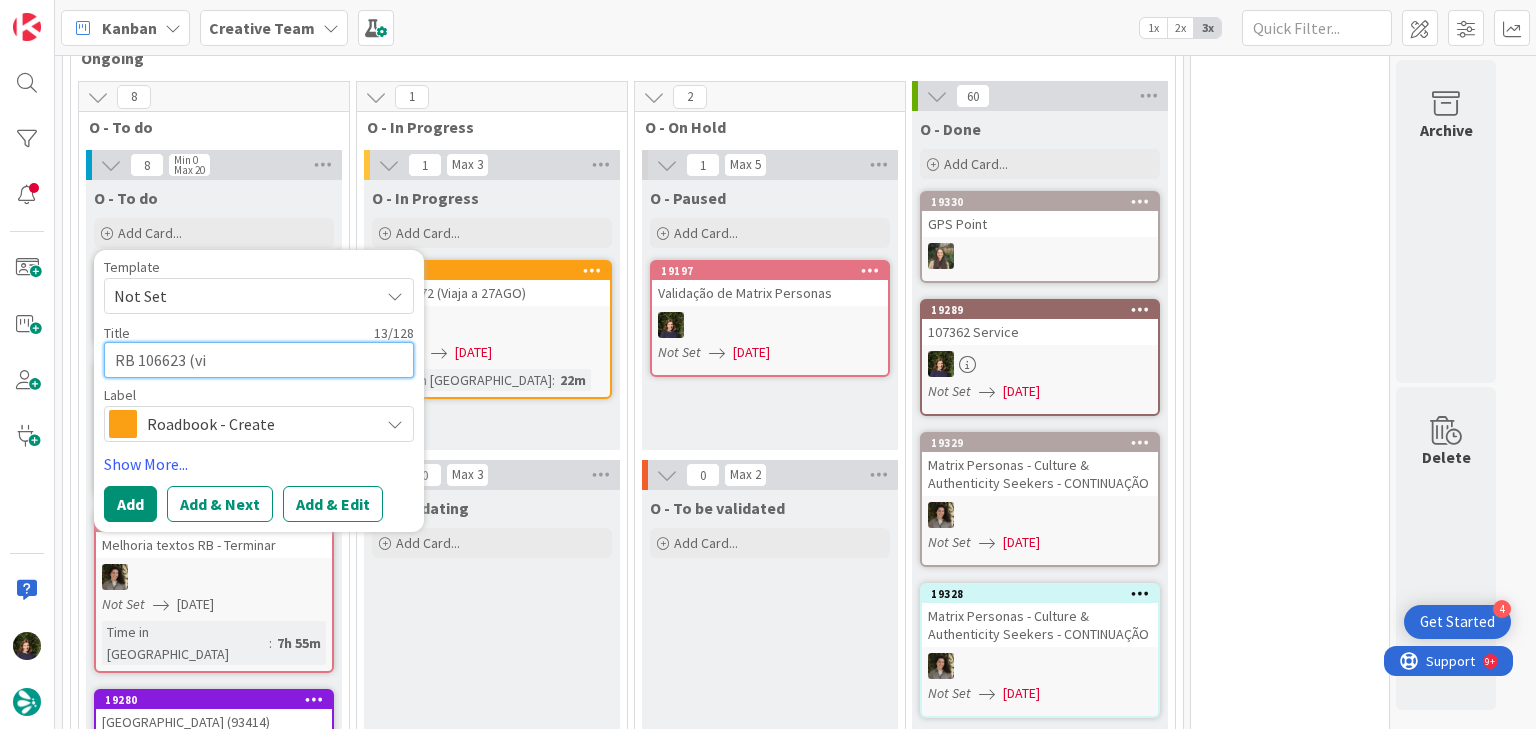 type on "x" 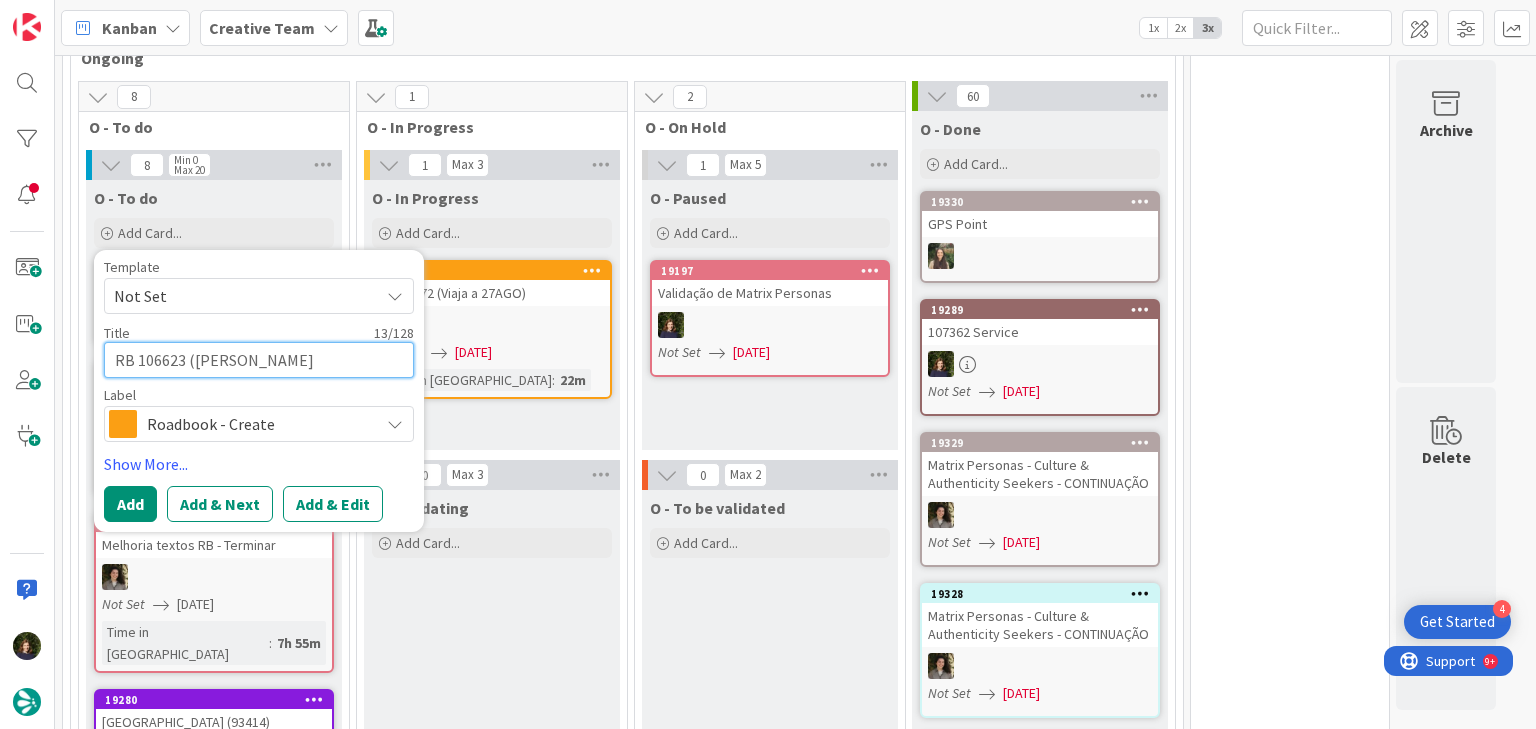 type on "x" 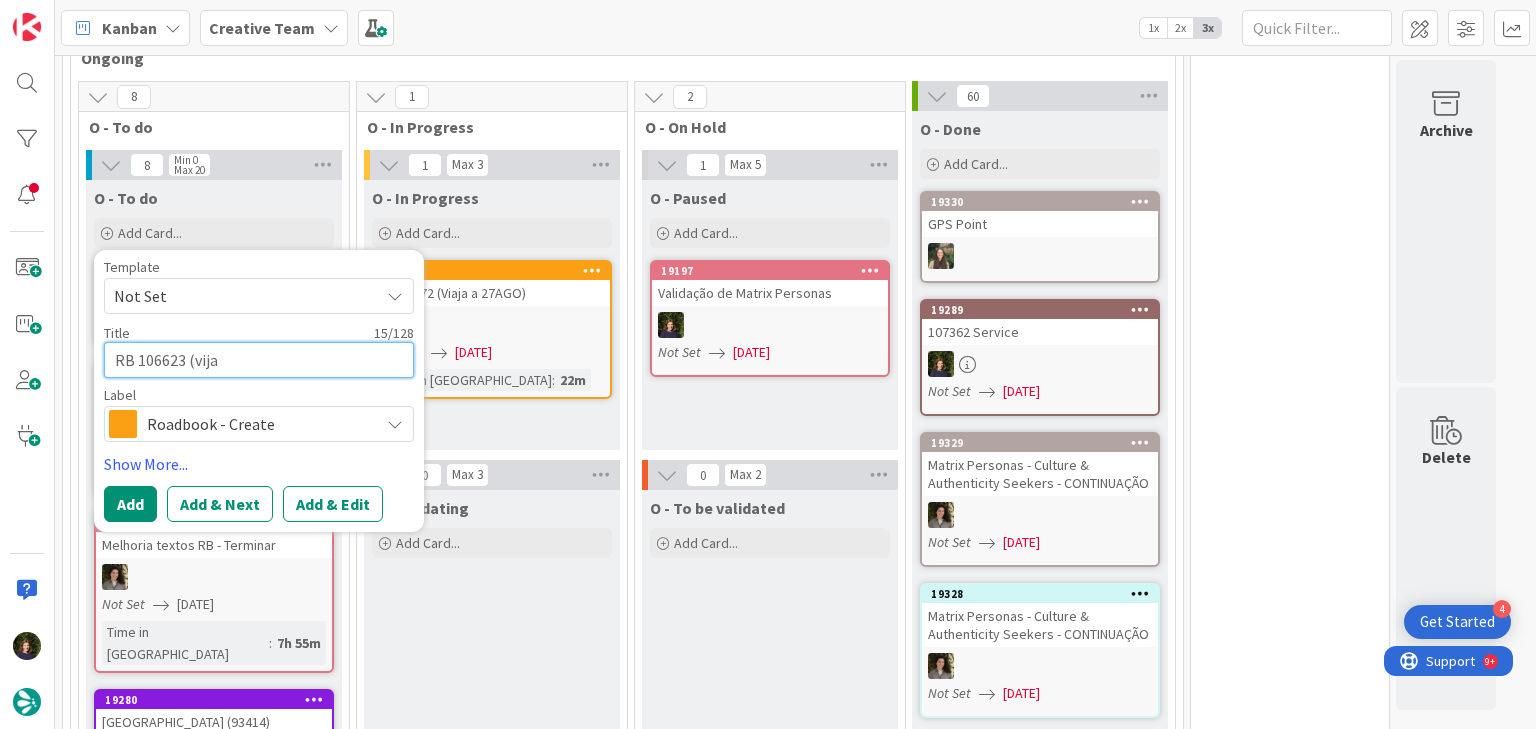 type on "x" 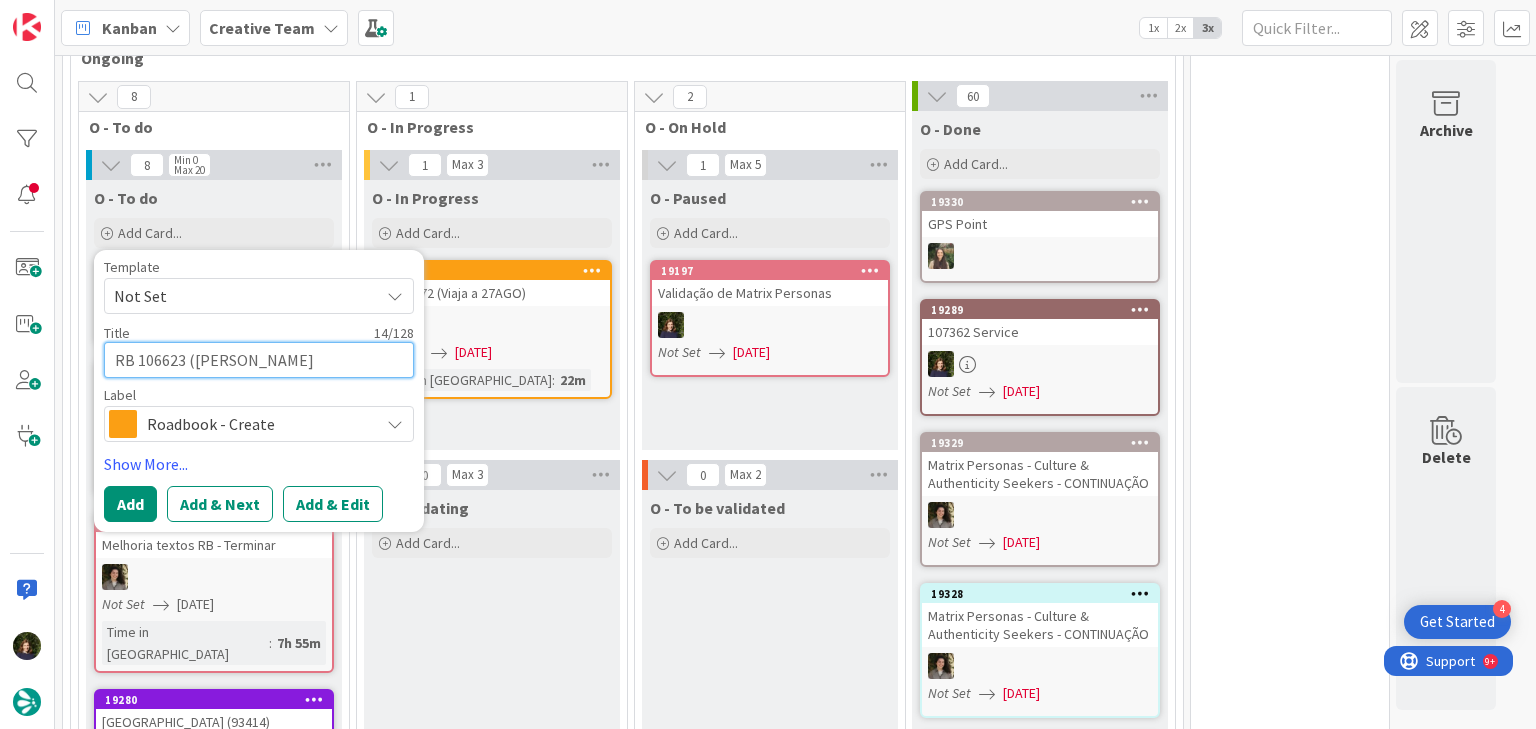 type on "x" 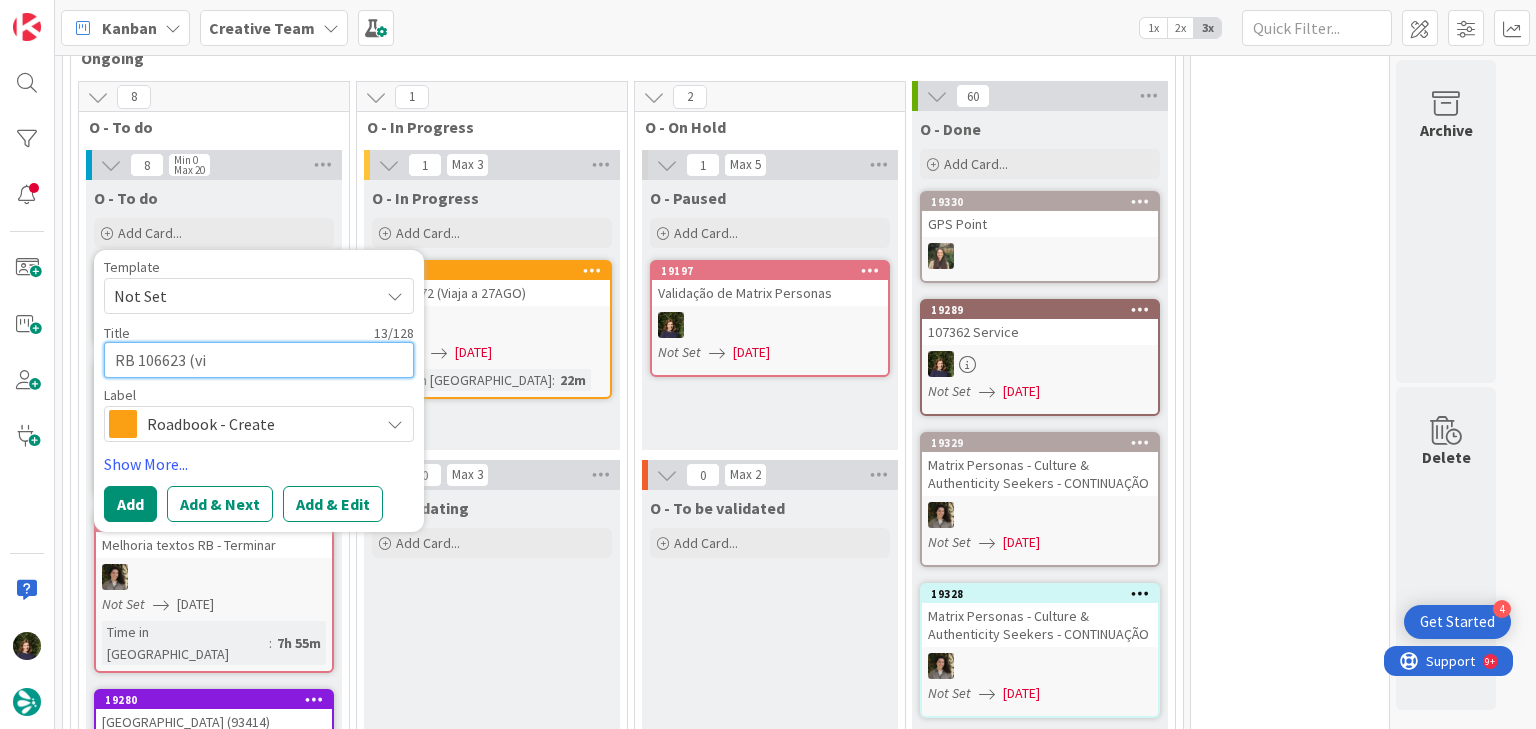 type on "x" 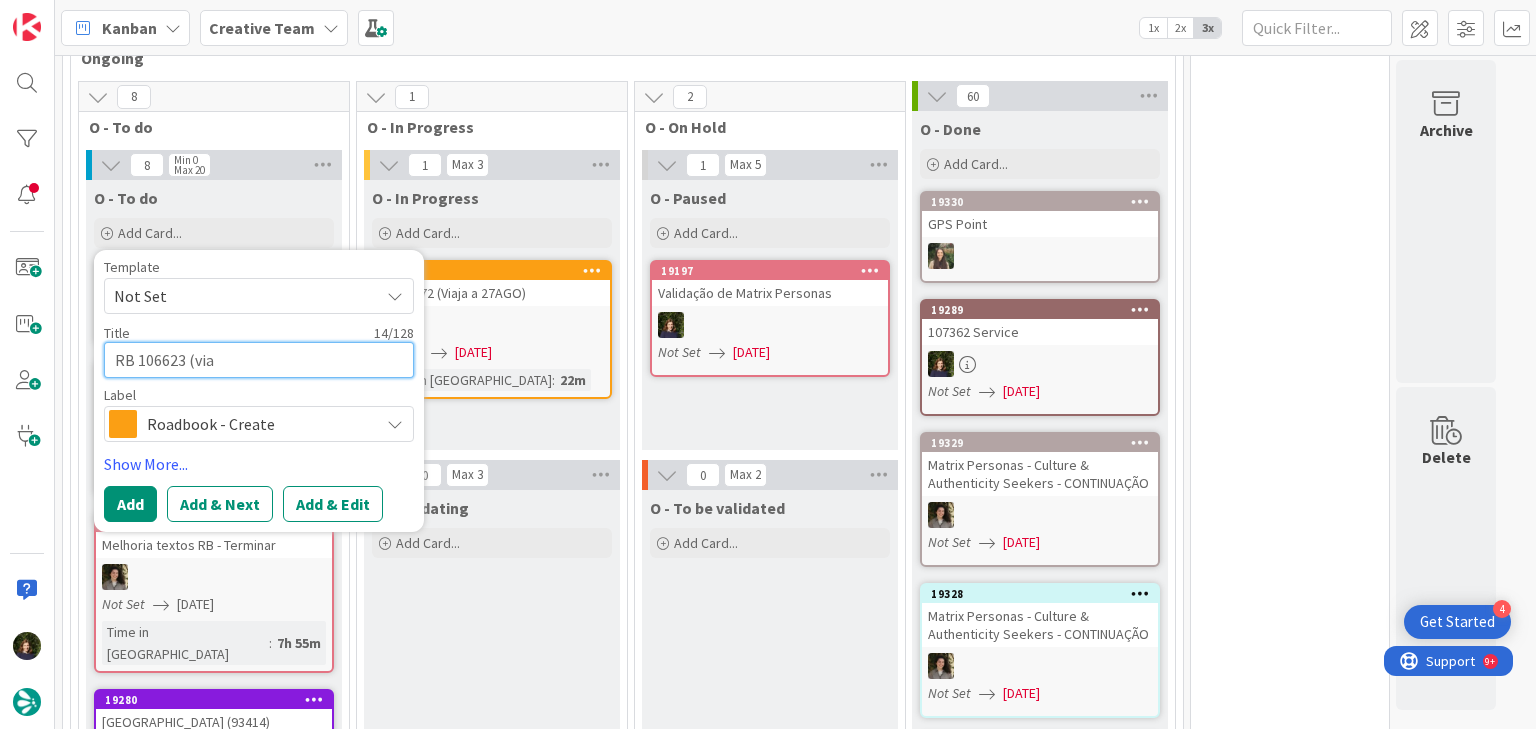 type on "x" 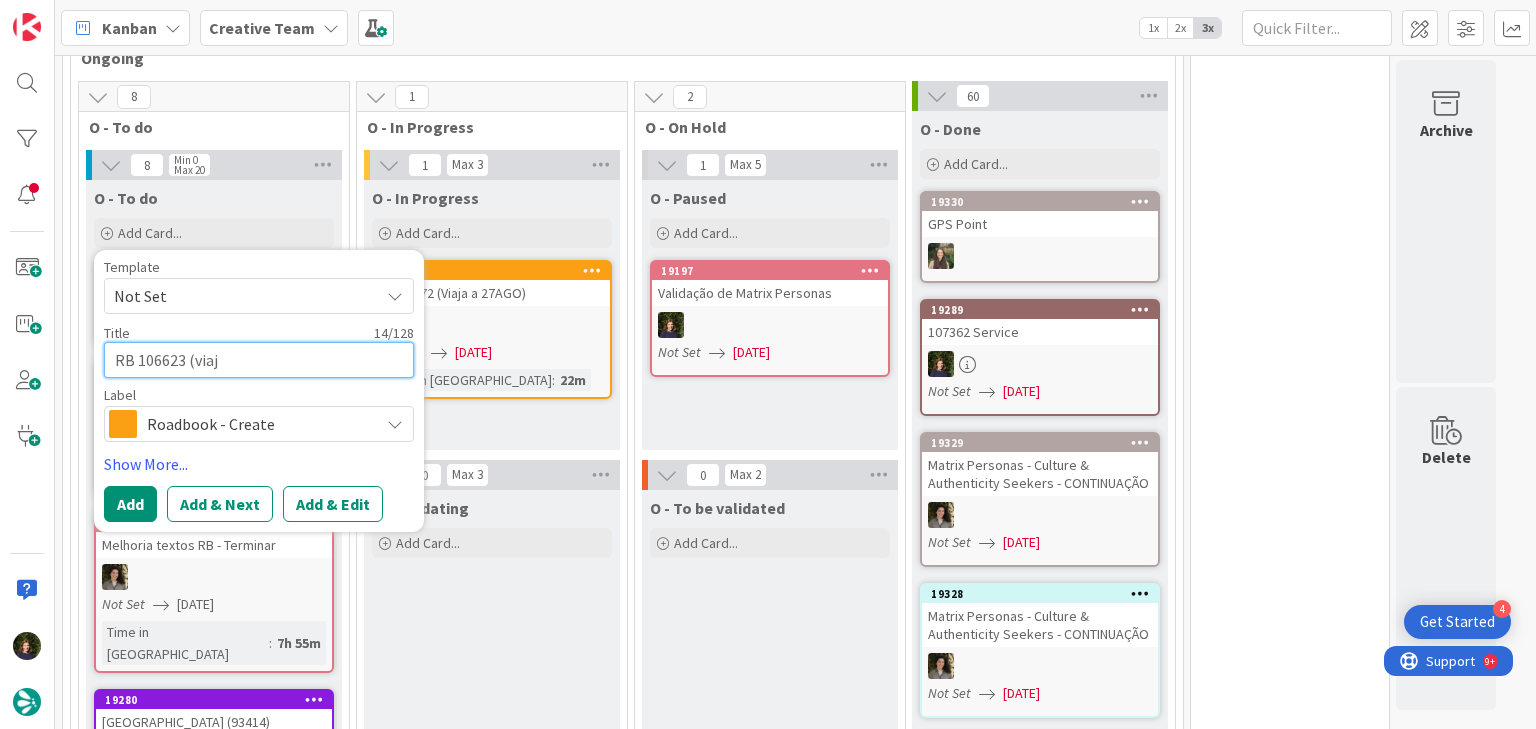 type on "x" 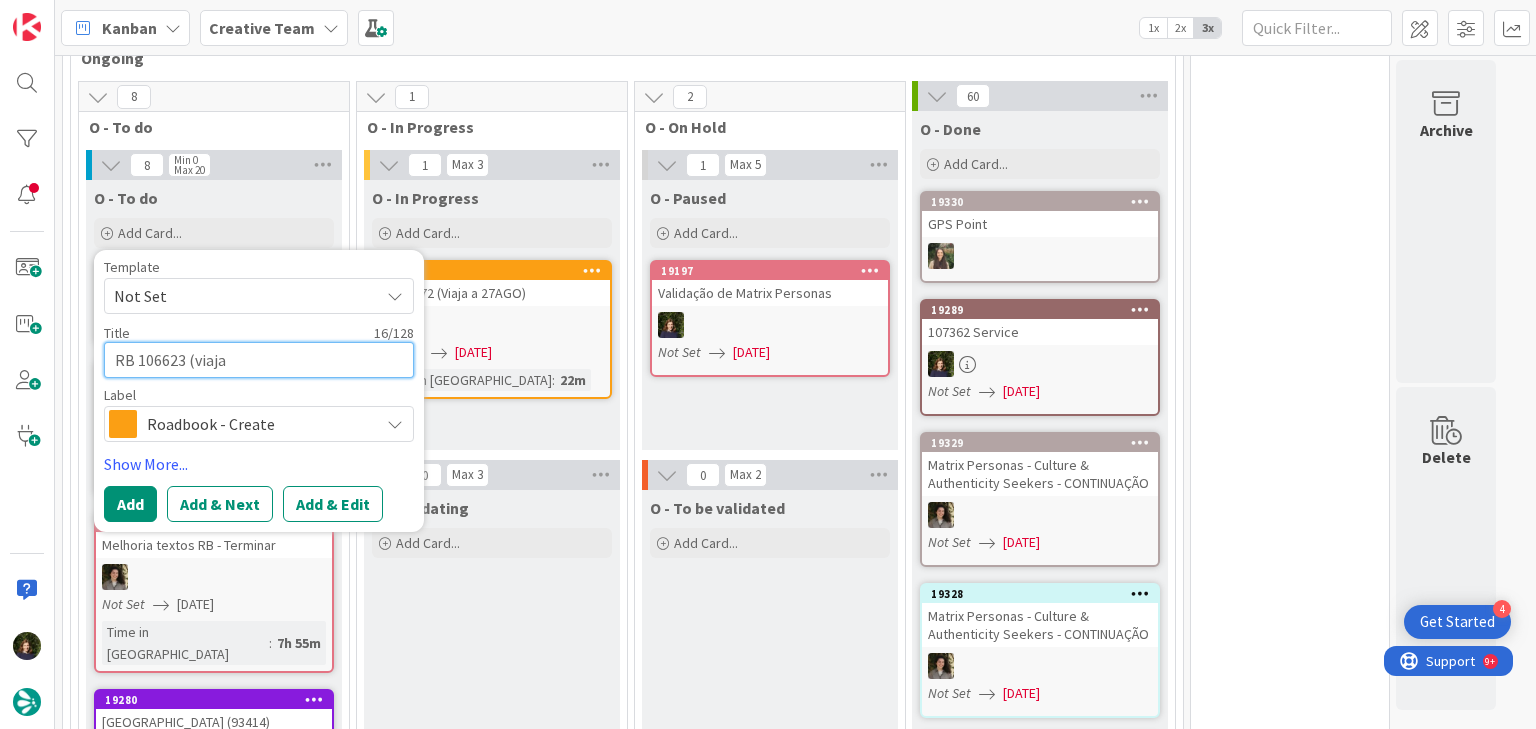 type on "x" 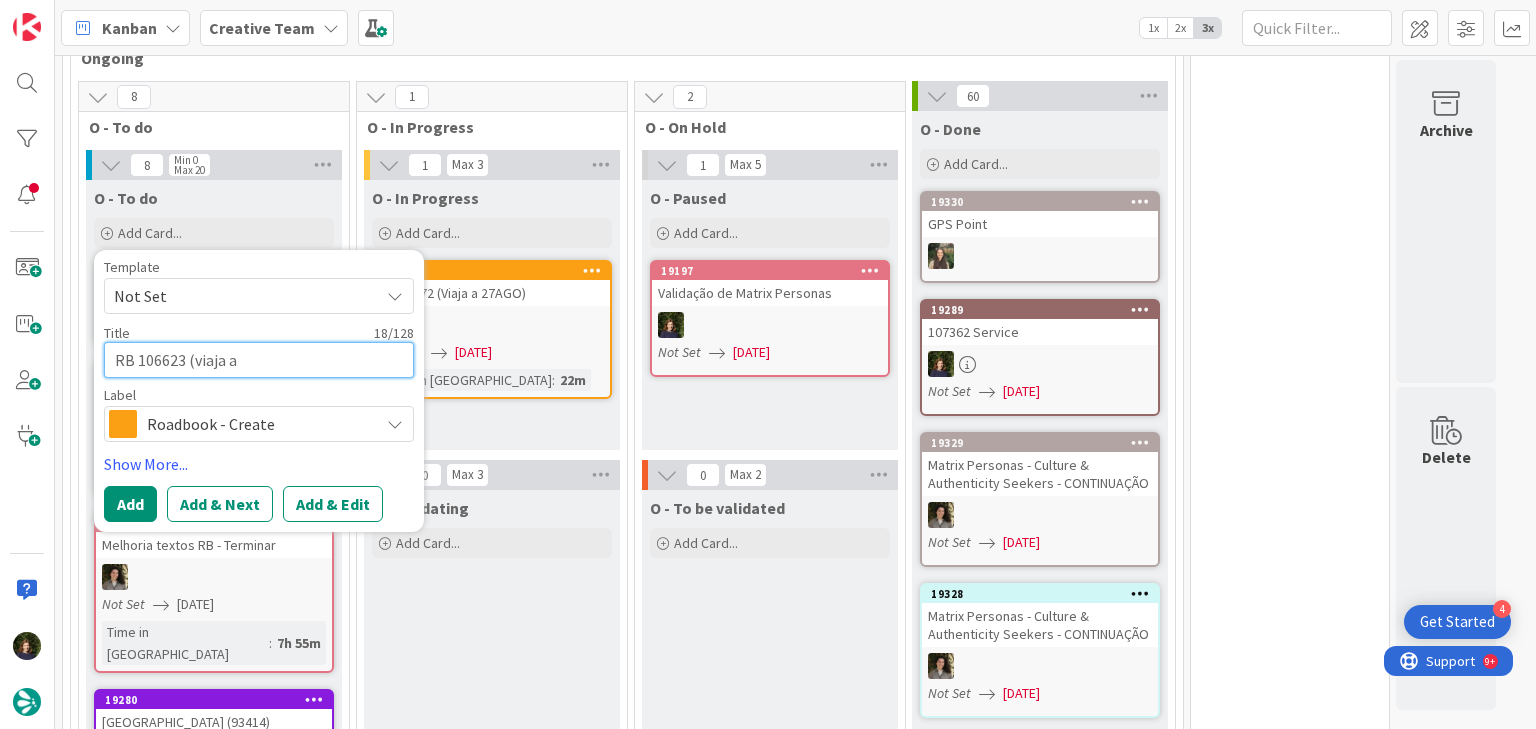 type on "x" 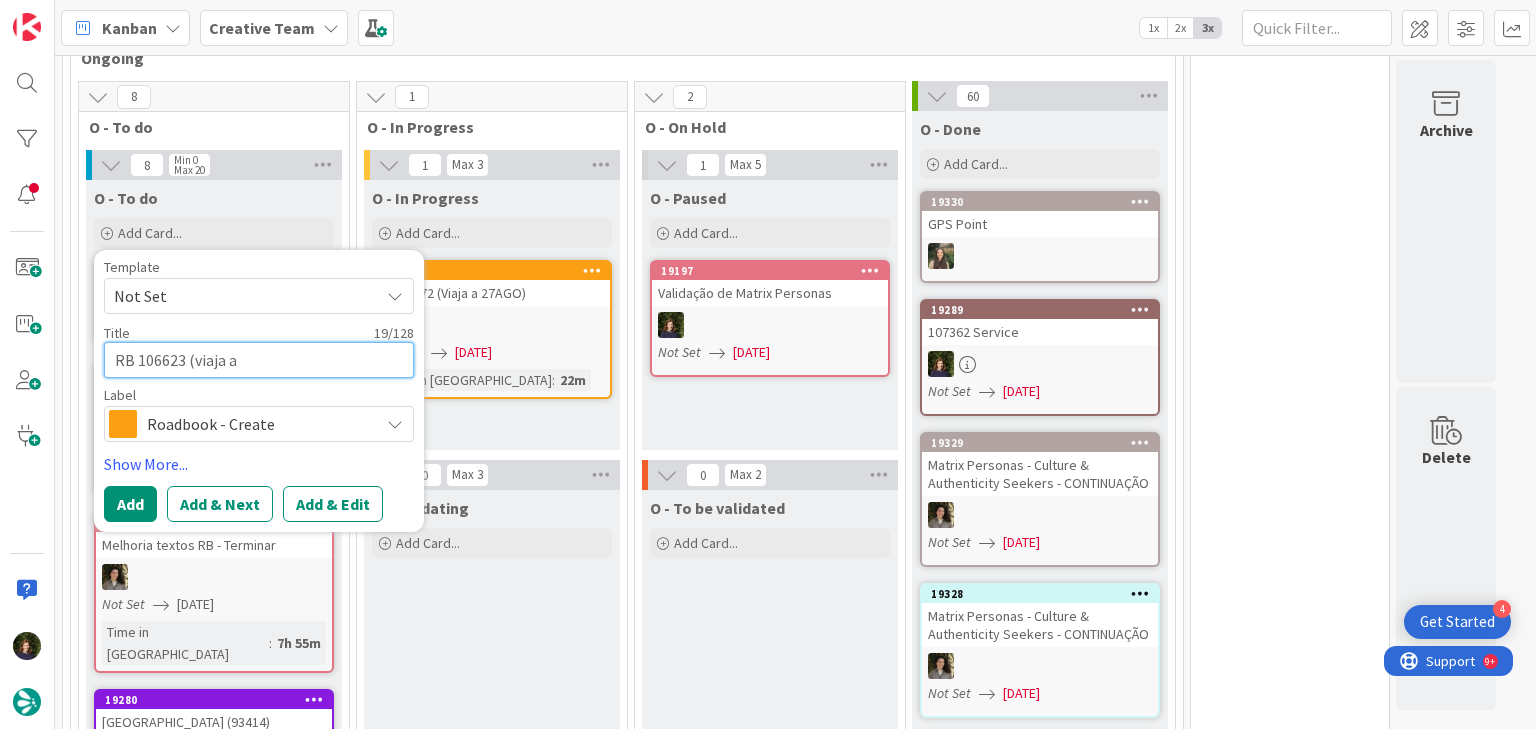 type on "RB 106623 (viaja a 2" 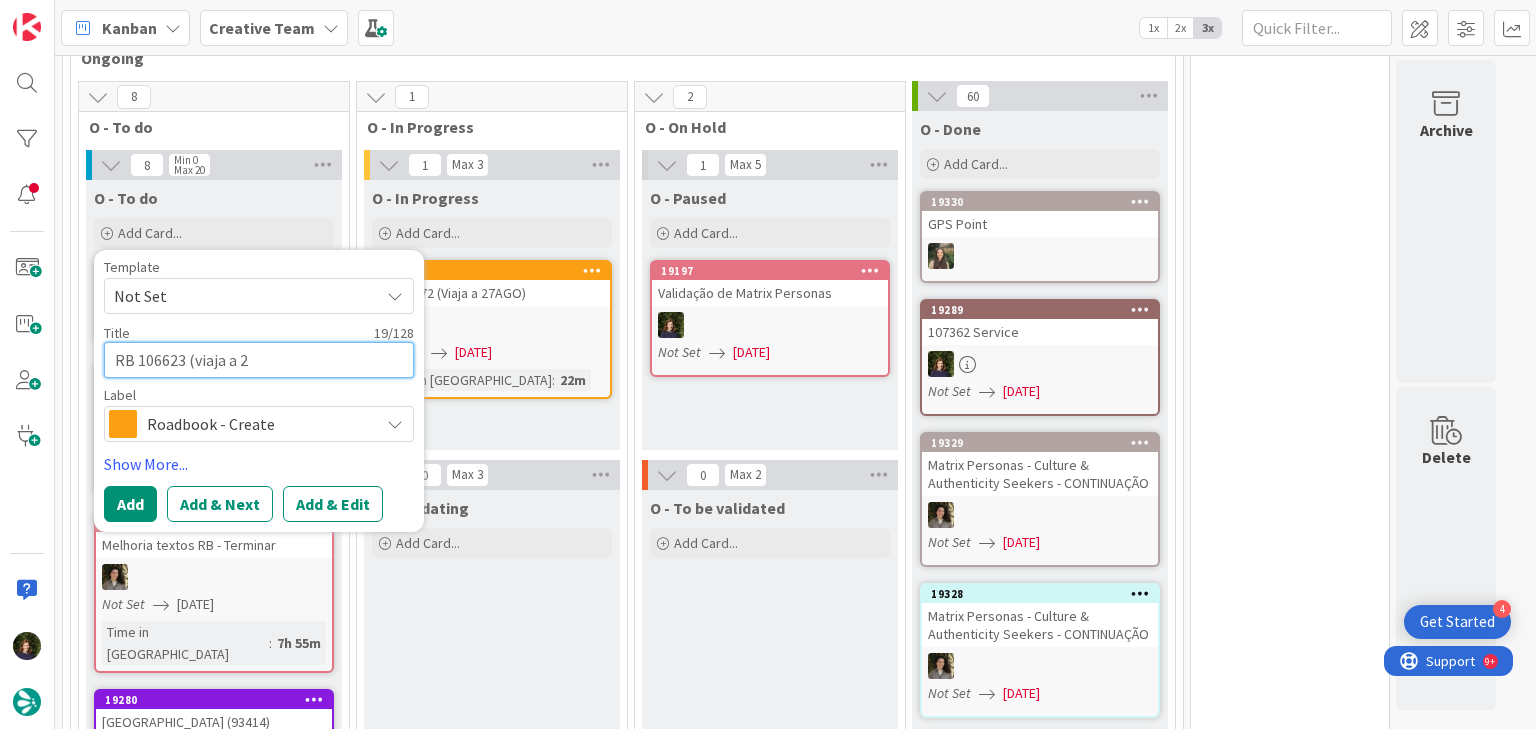 type on "x" 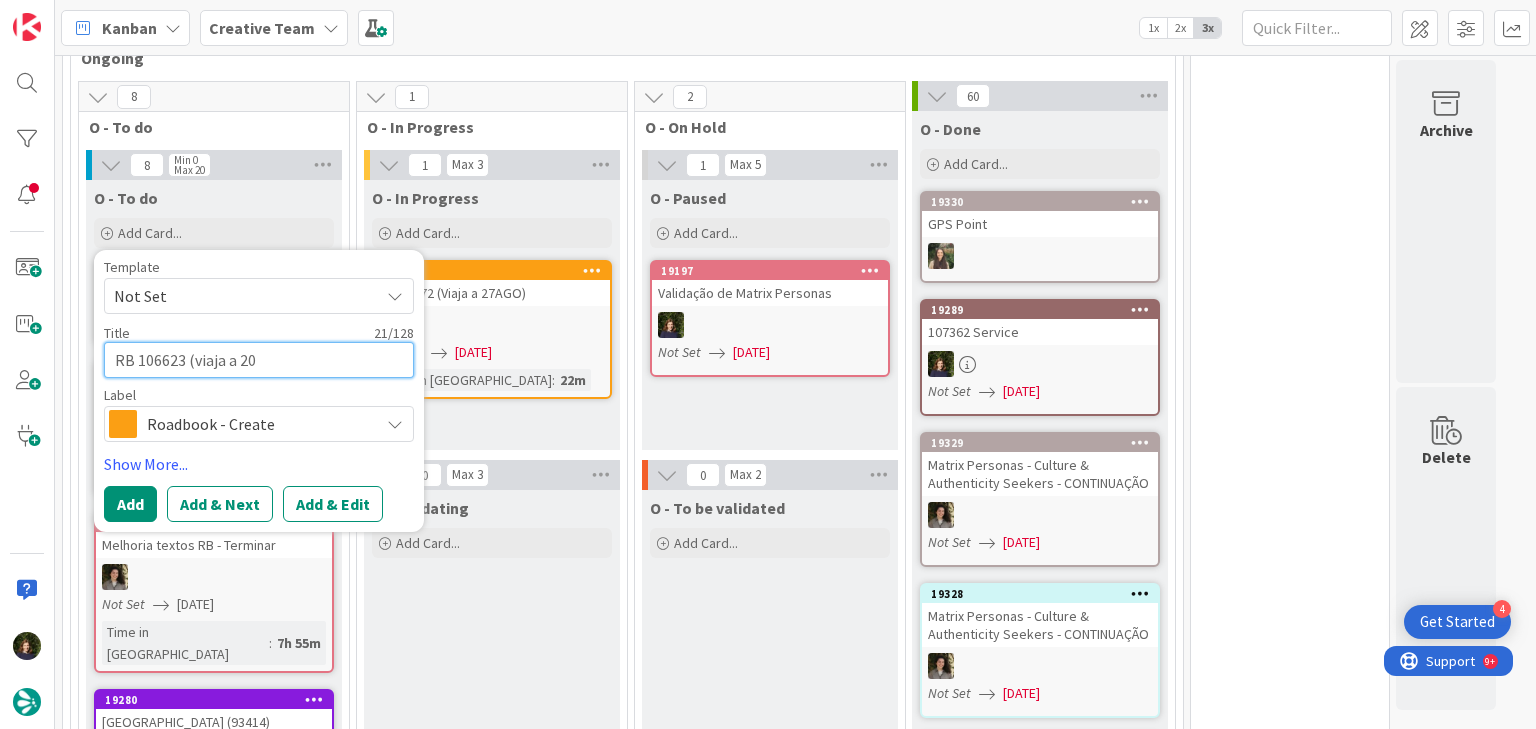 type on "x" 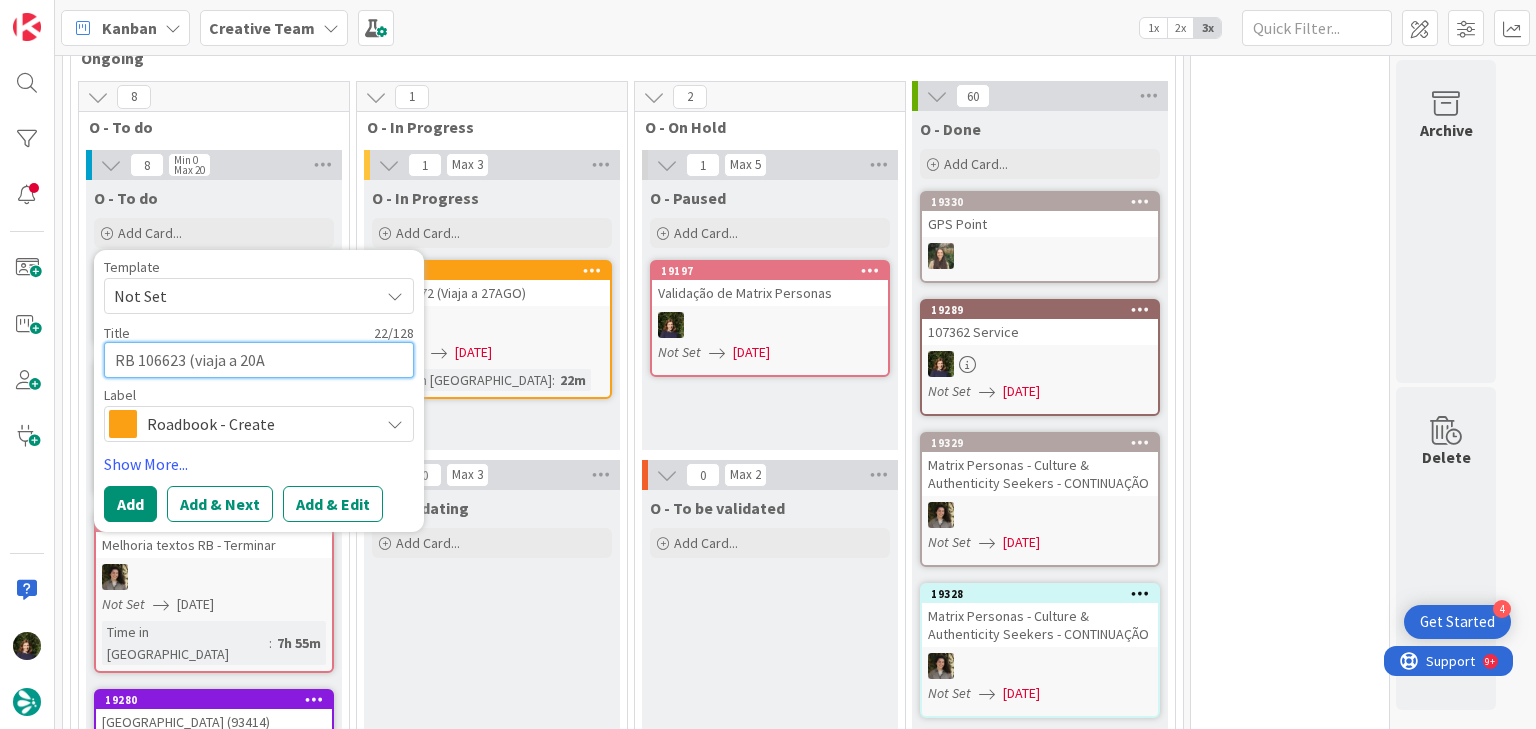 type on "x" 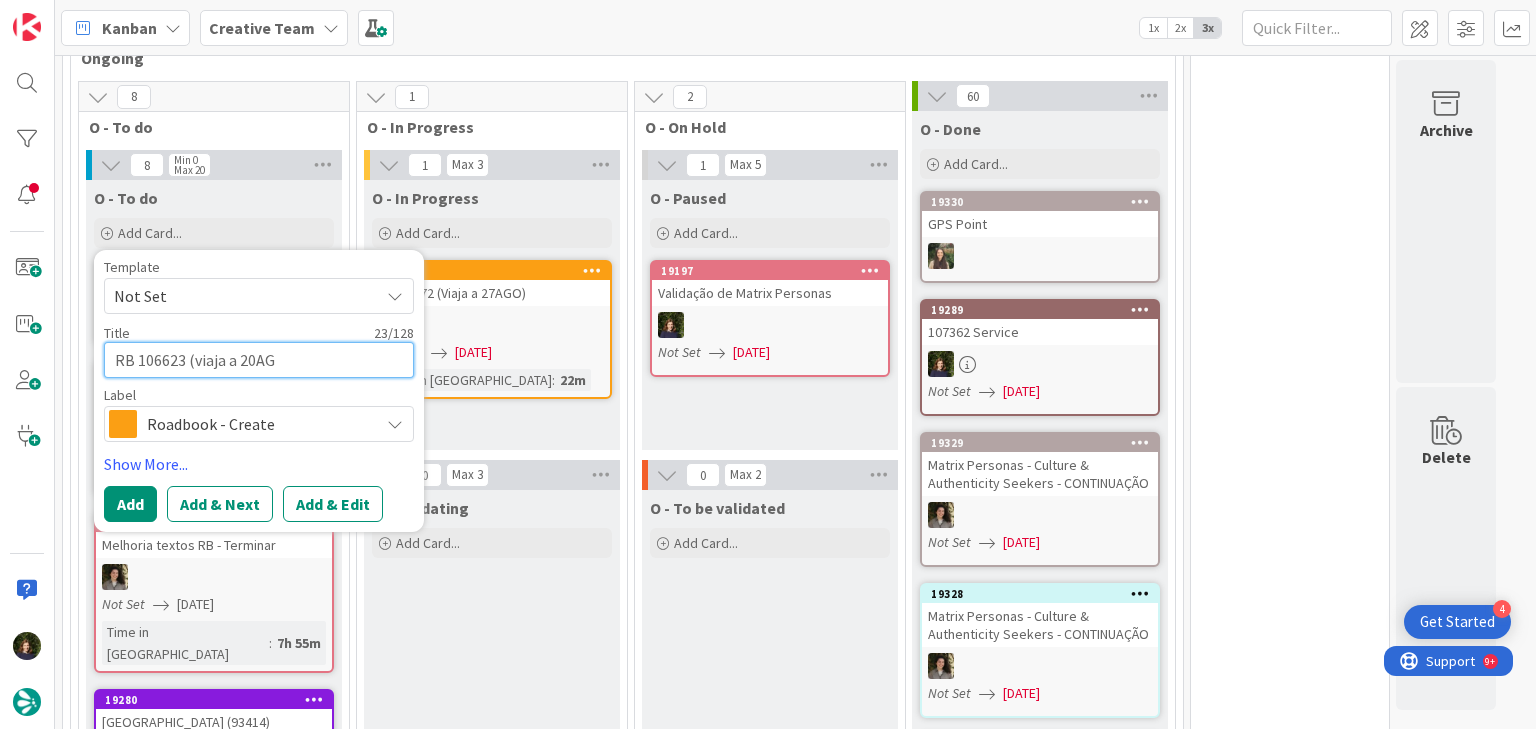 type on "x" 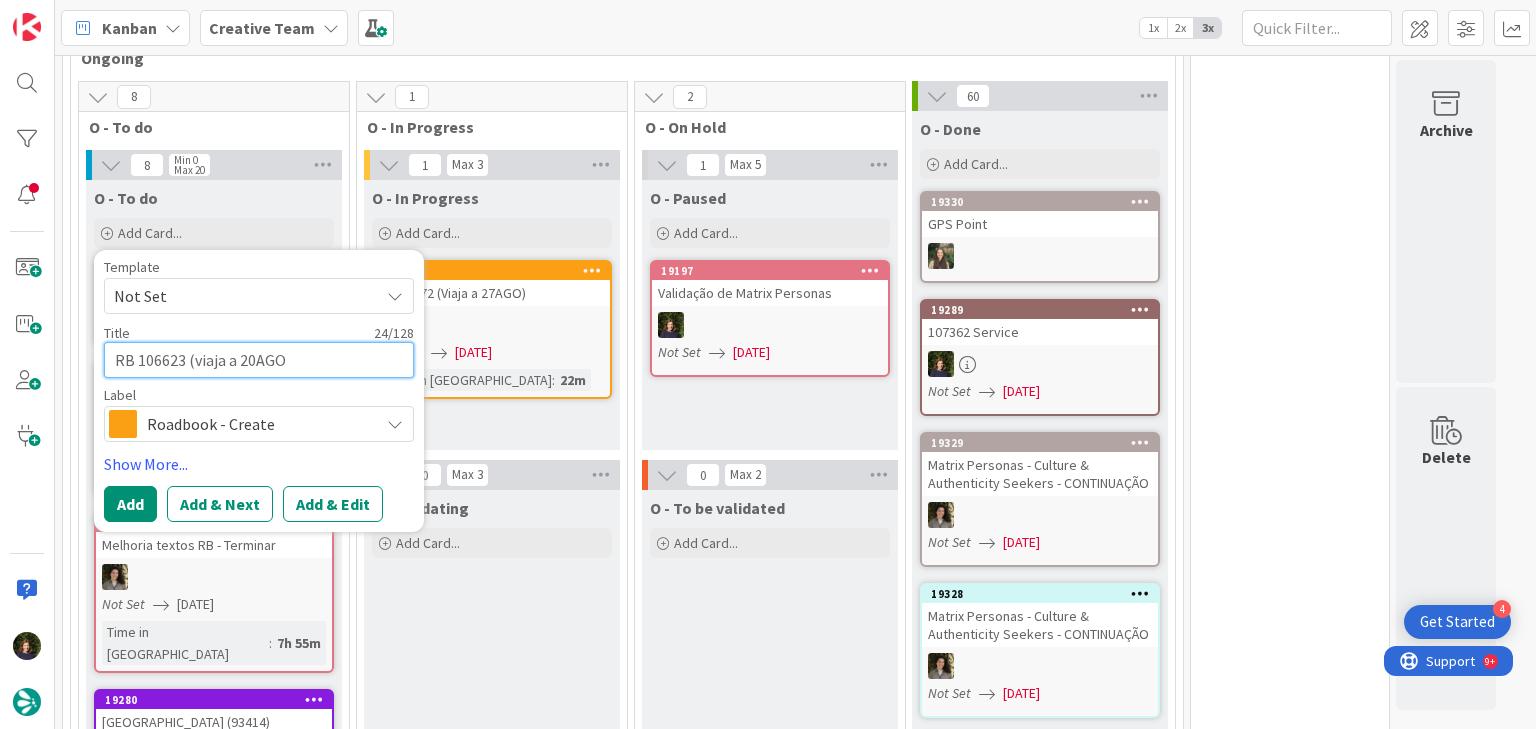 type on "x" 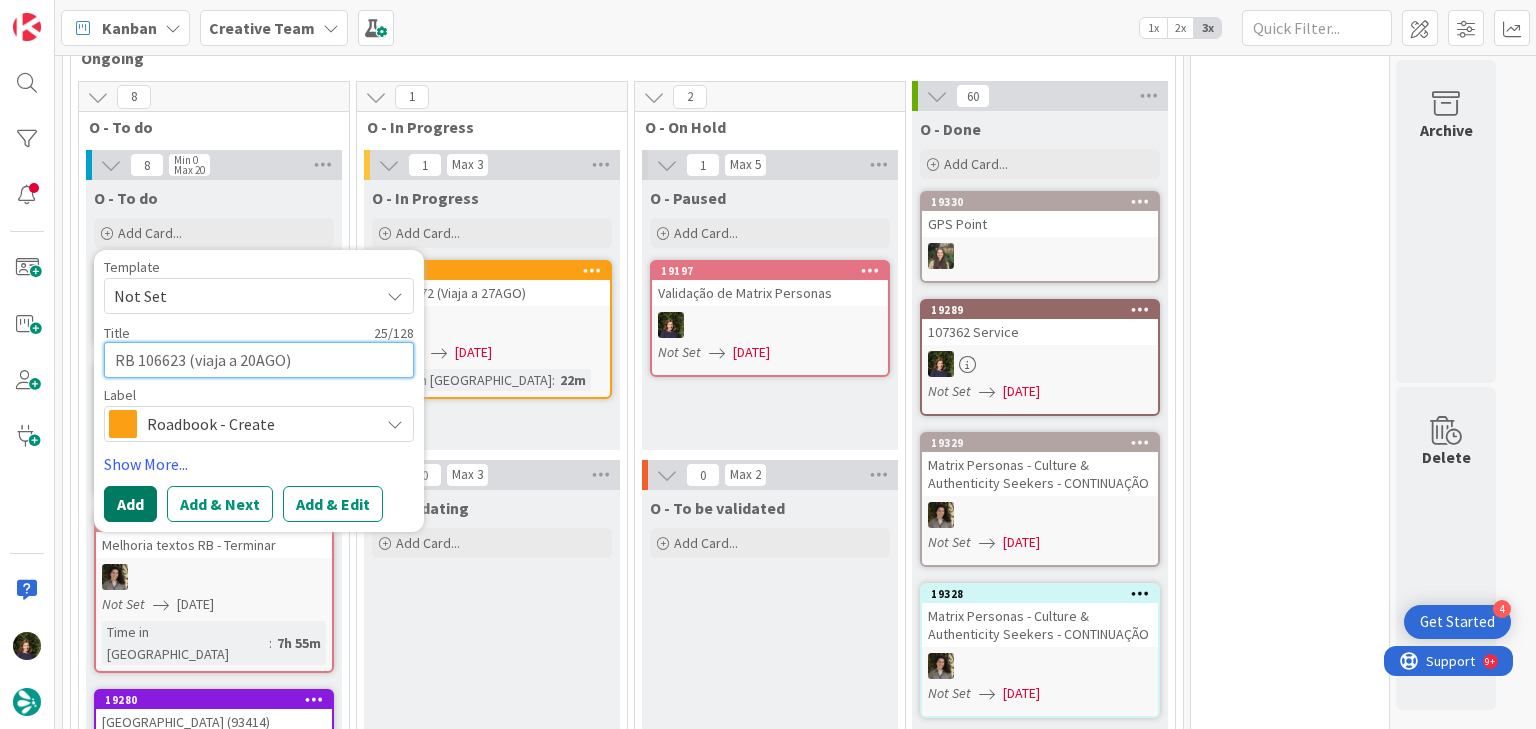 type on "RB 106623 (viaja a 20AGO)" 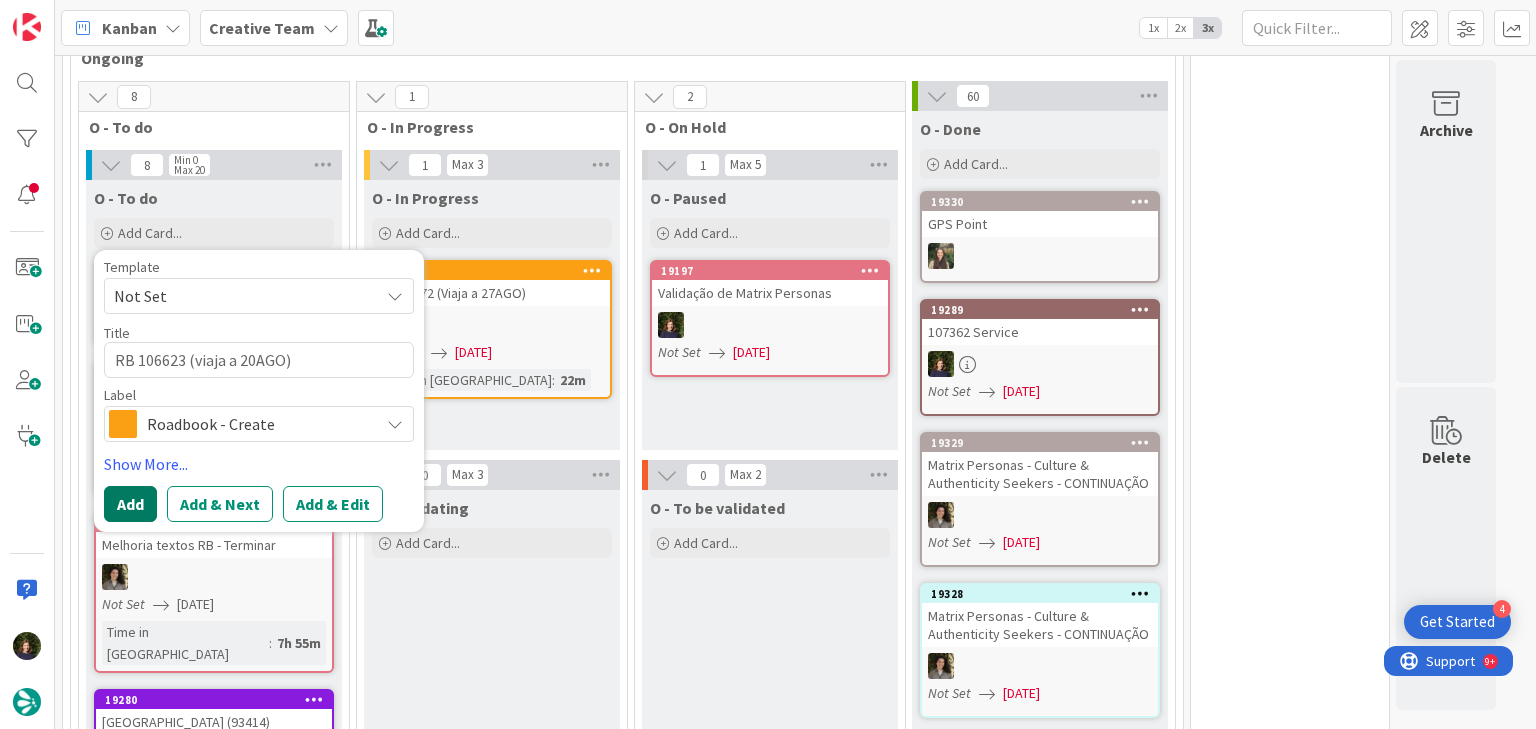 click on "Add" at bounding box center [130, 504] 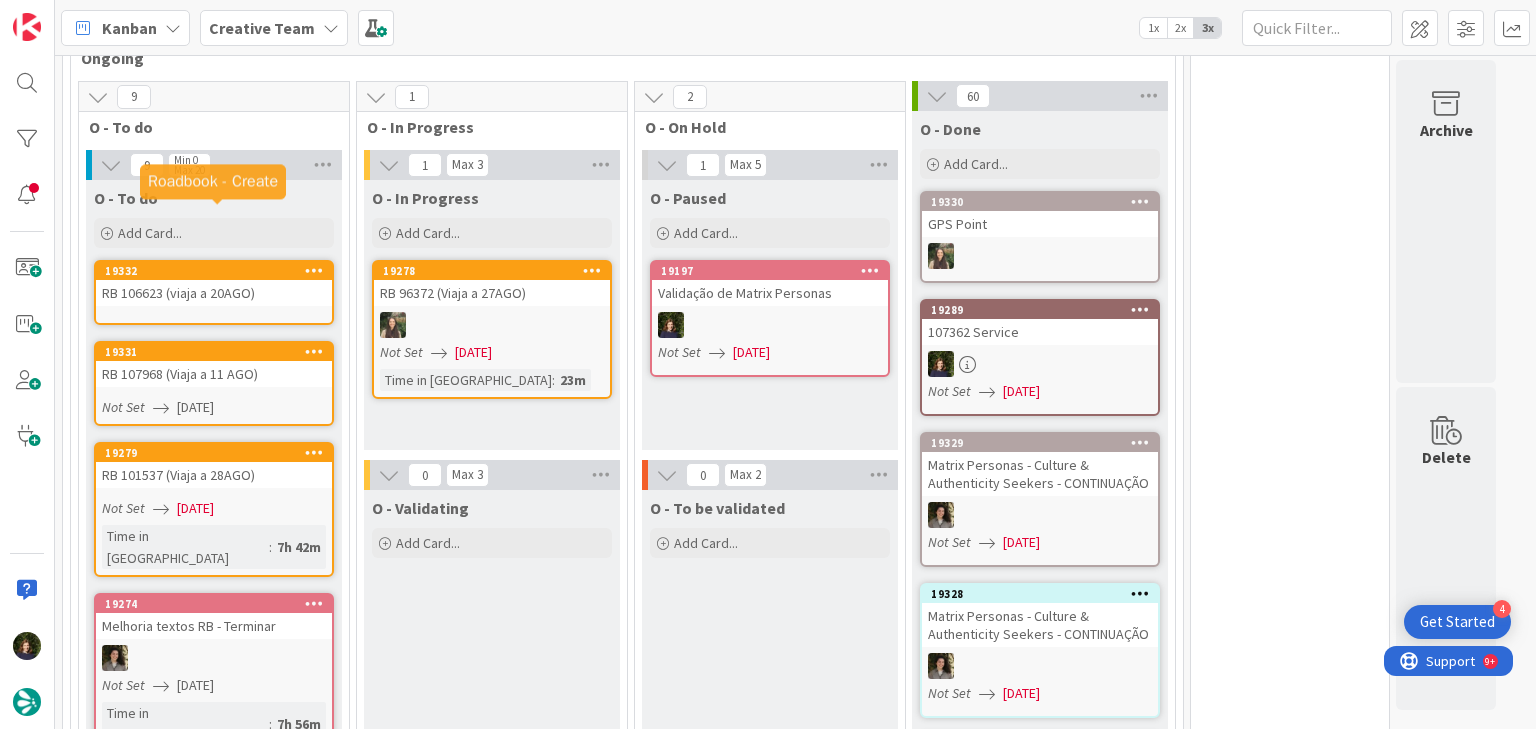 click on "19332" at bounding box center (218, 271) 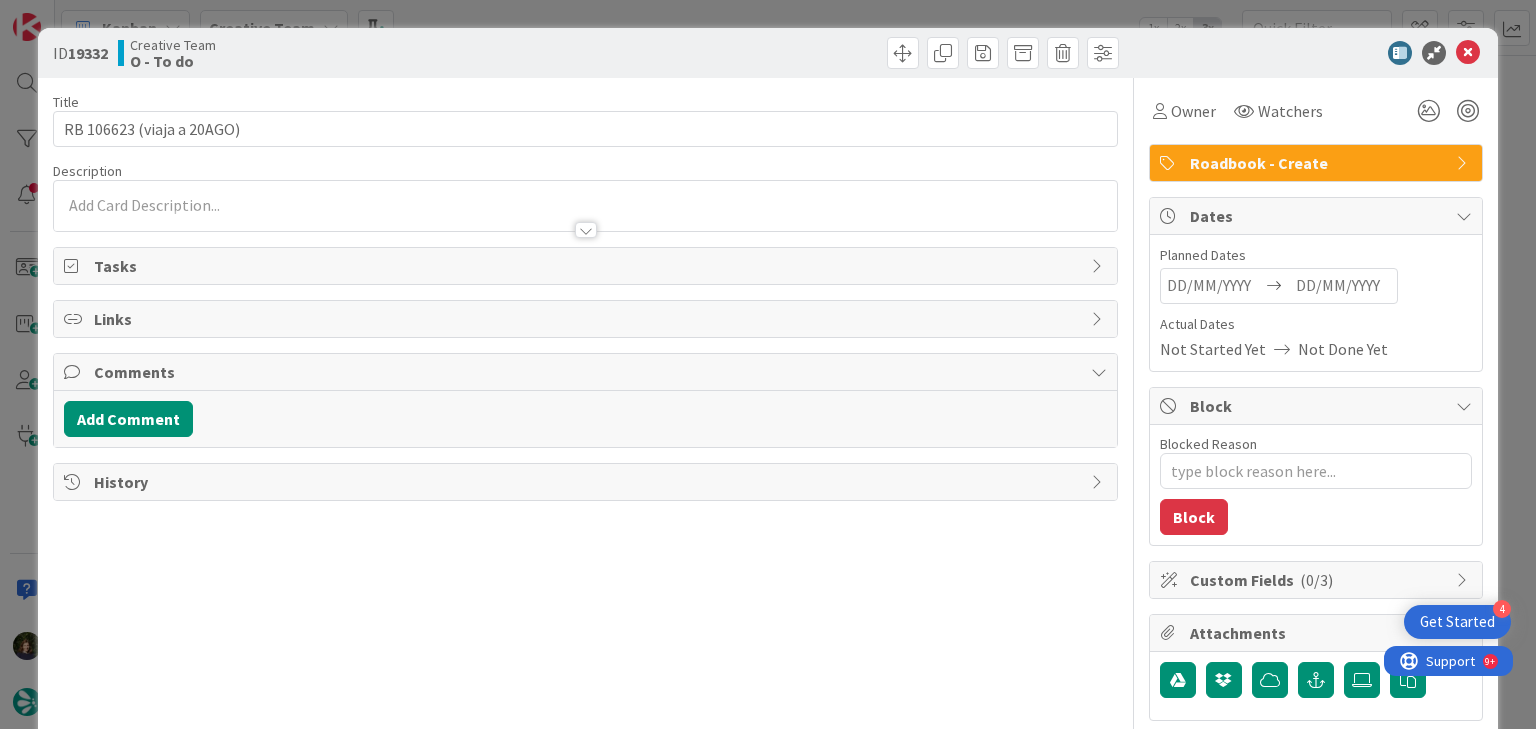 type on "x" 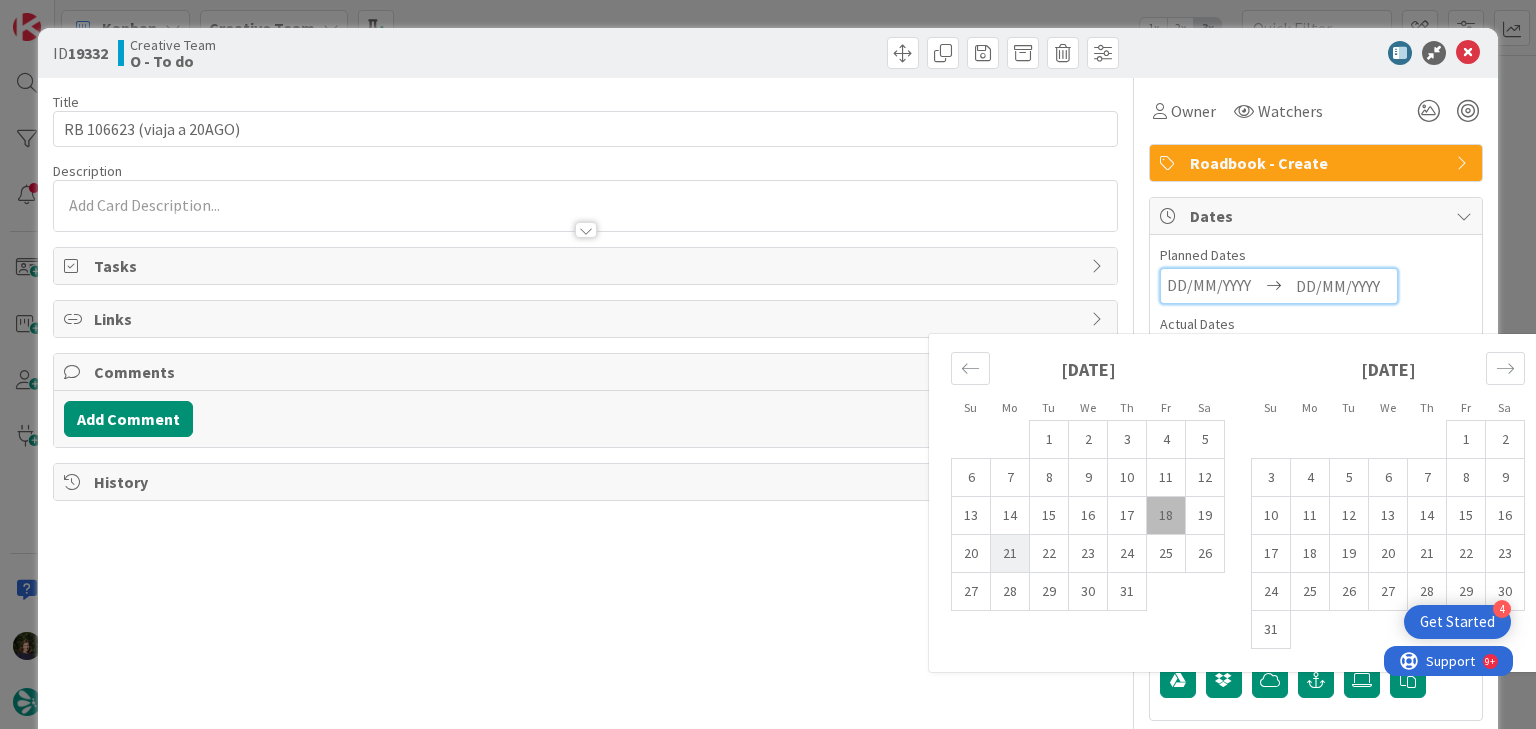 click on "21" at bounding box center [1010, 554] 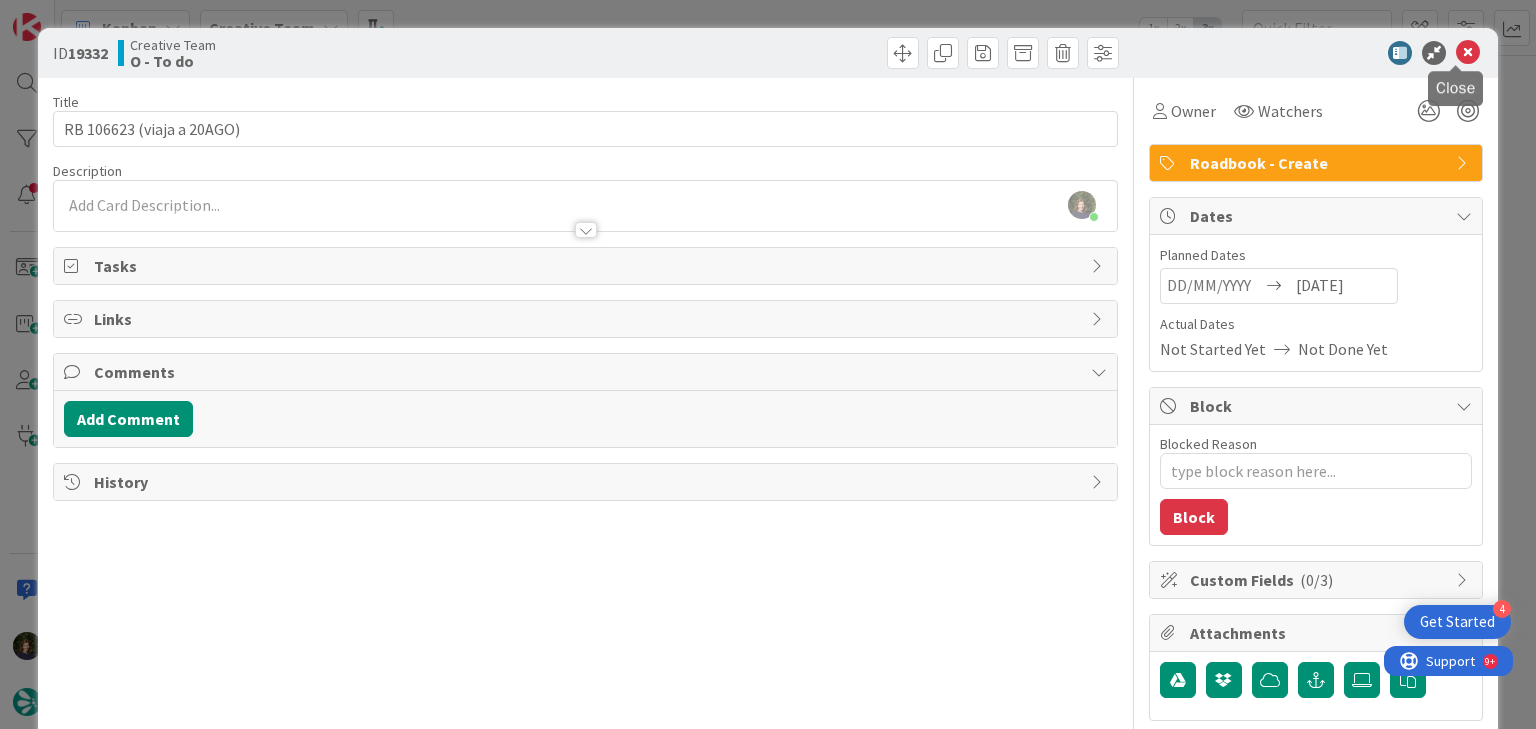 click at bounding box center (1468, 53) 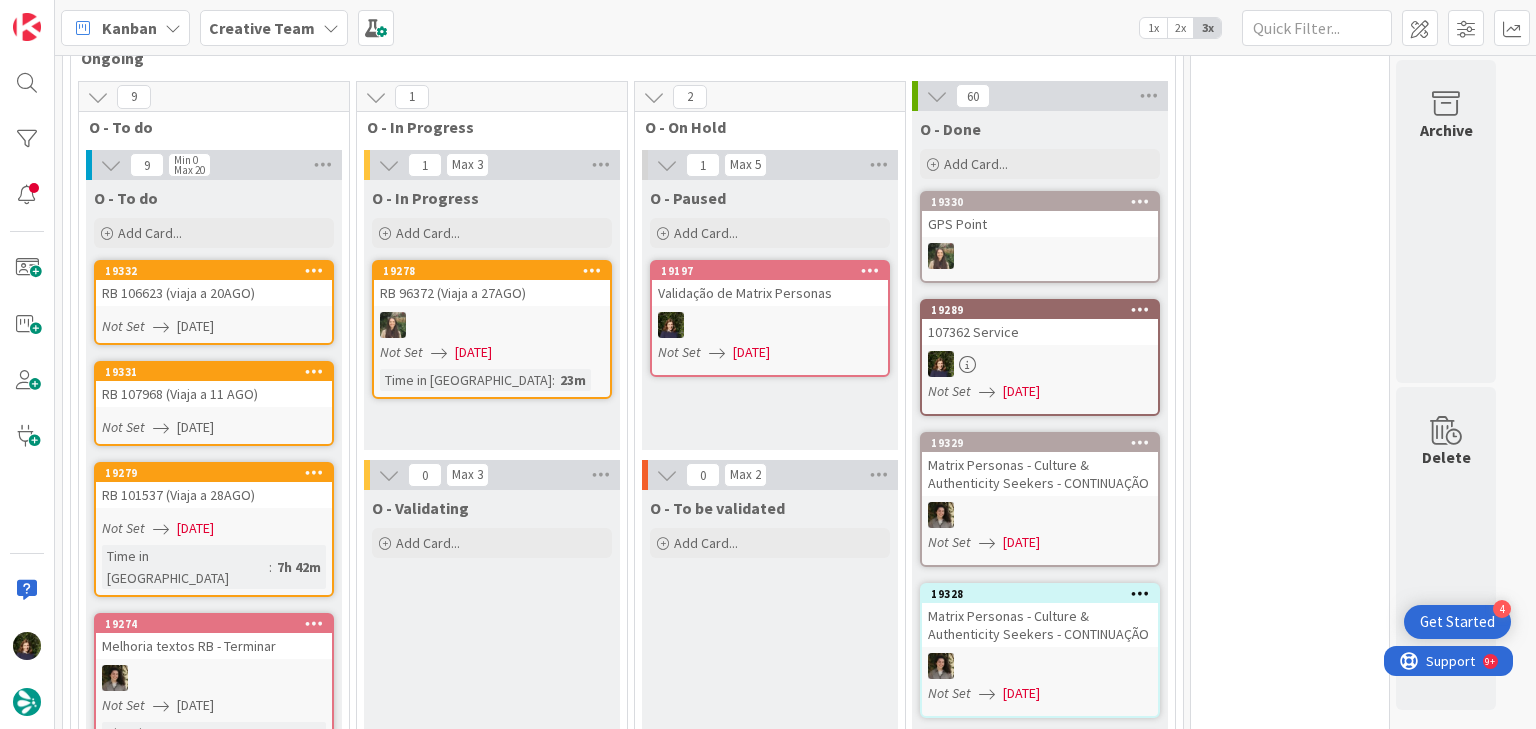 scroll, scrollTop: 0, scrollLeft: 0, axis: both 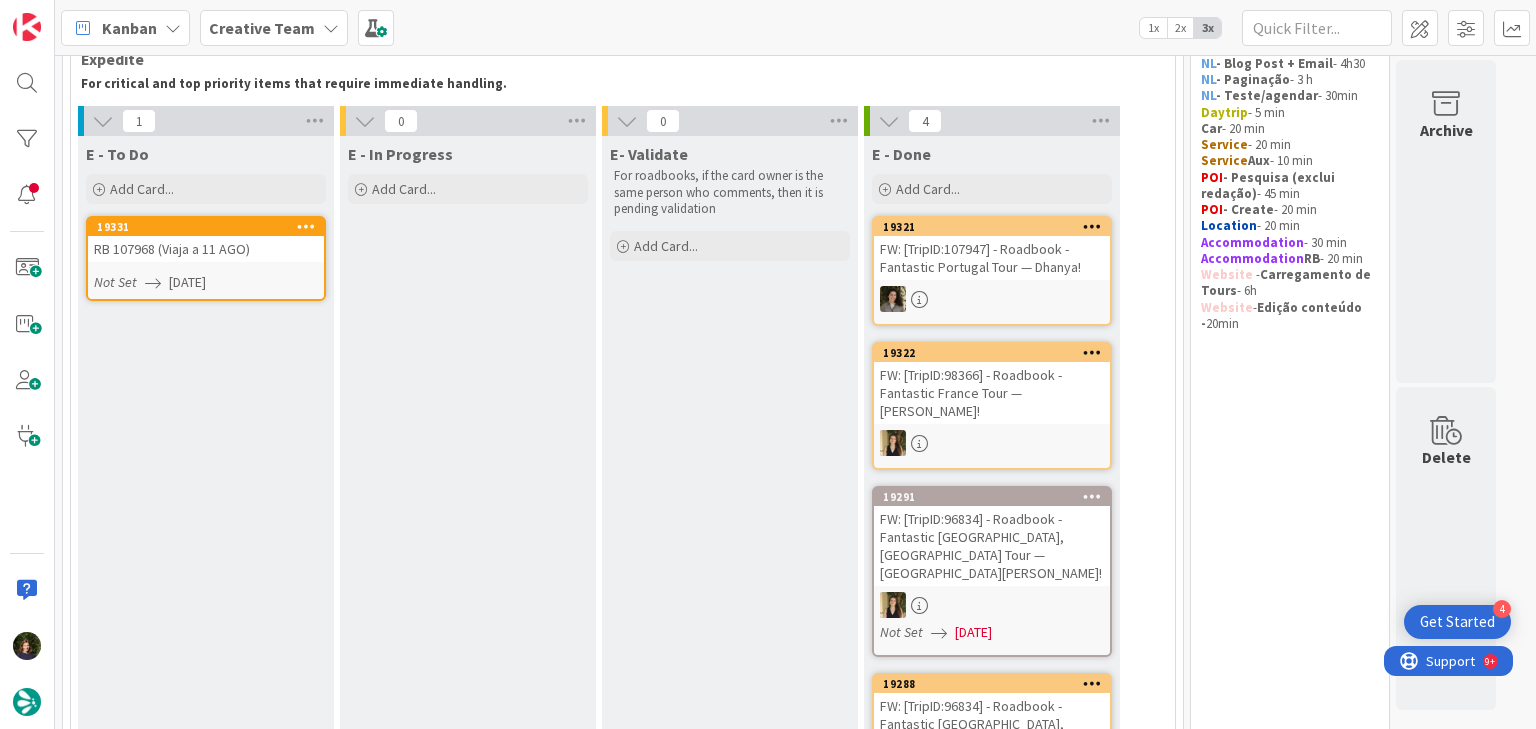 click on "RB 107968 (Viaja a 11 AGO)" at bounding box center [206, 249] 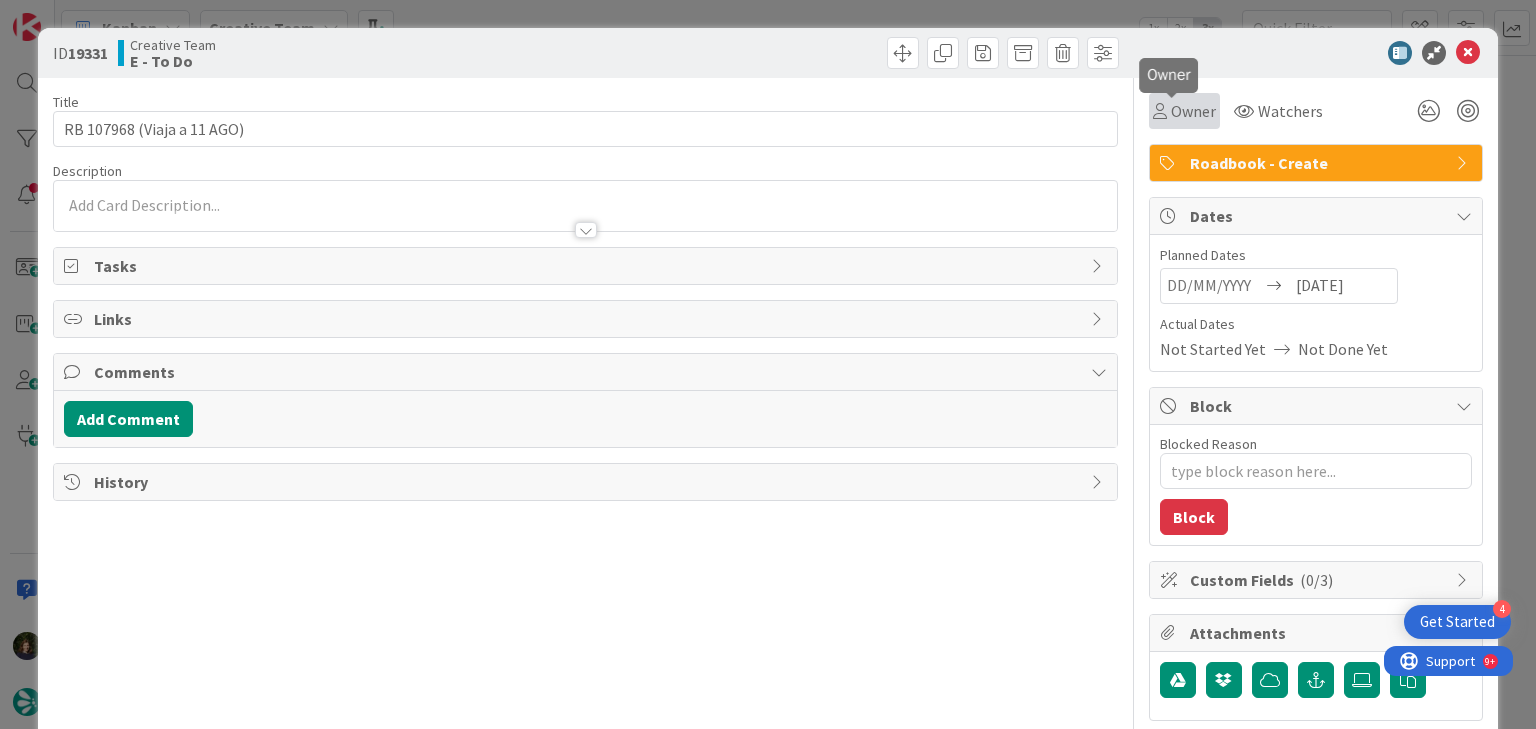 scroll, scrollTop: 0, scrollLeft: 0, axis: both 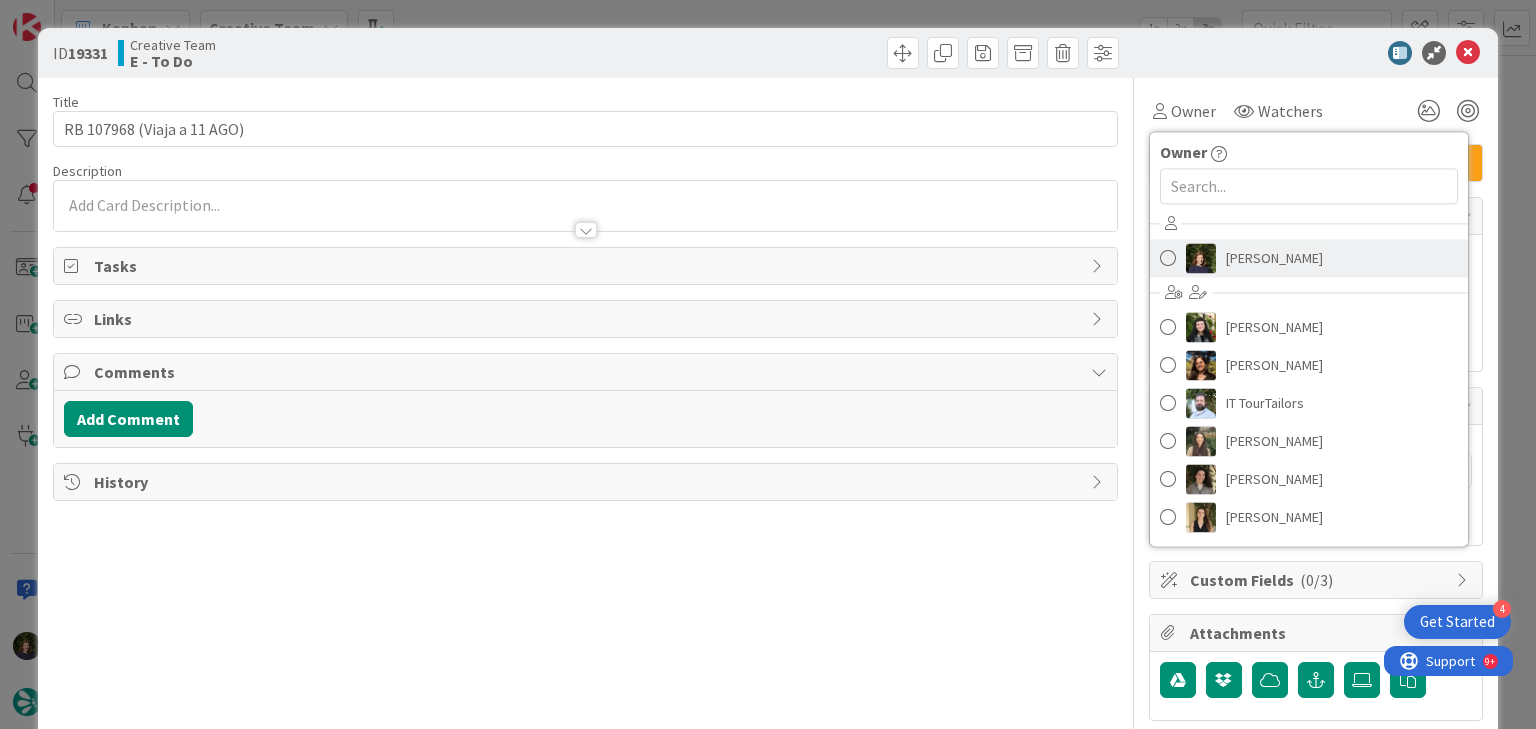 click on "Margarida Carvalho" at bounding box center (1274, 258) 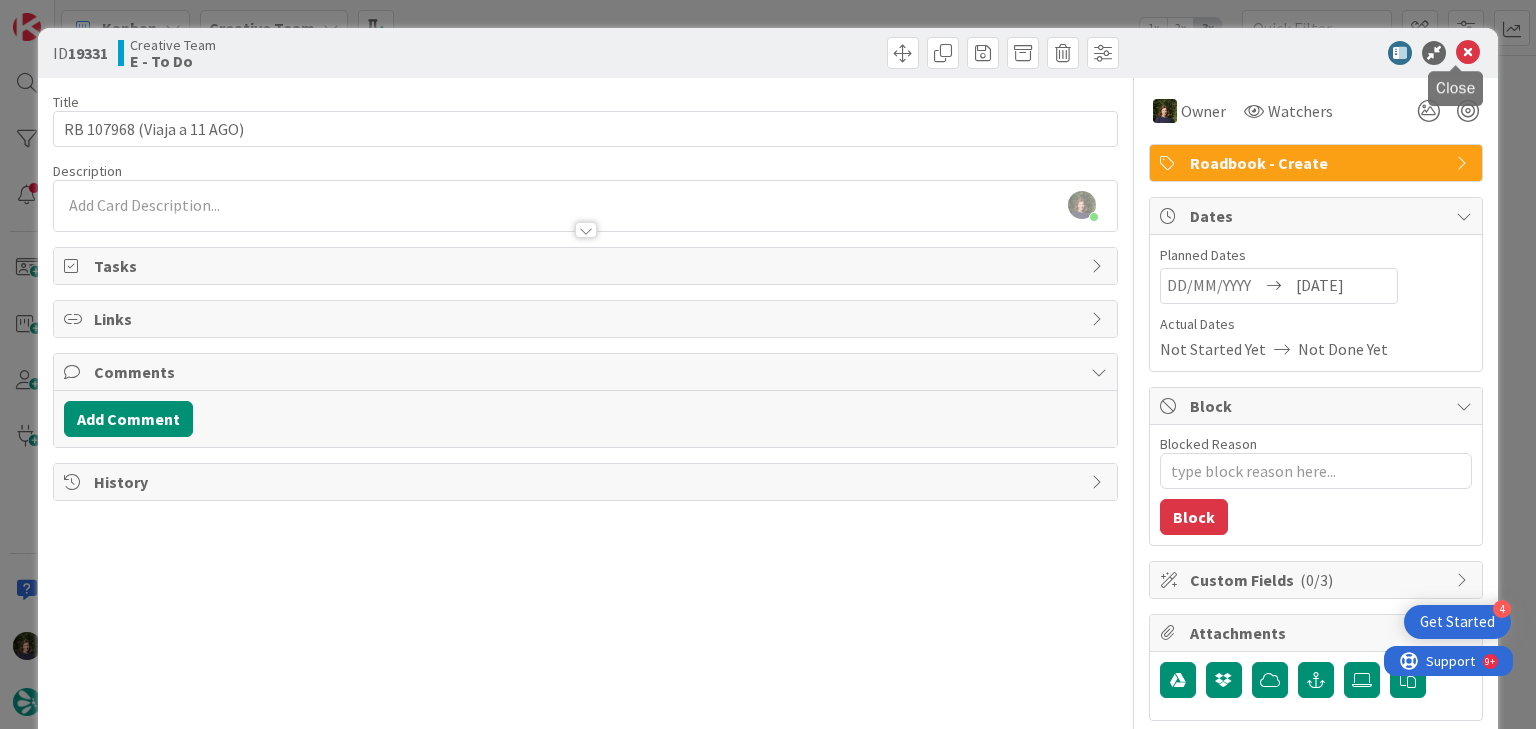 click at bounding box center [1468, 53] 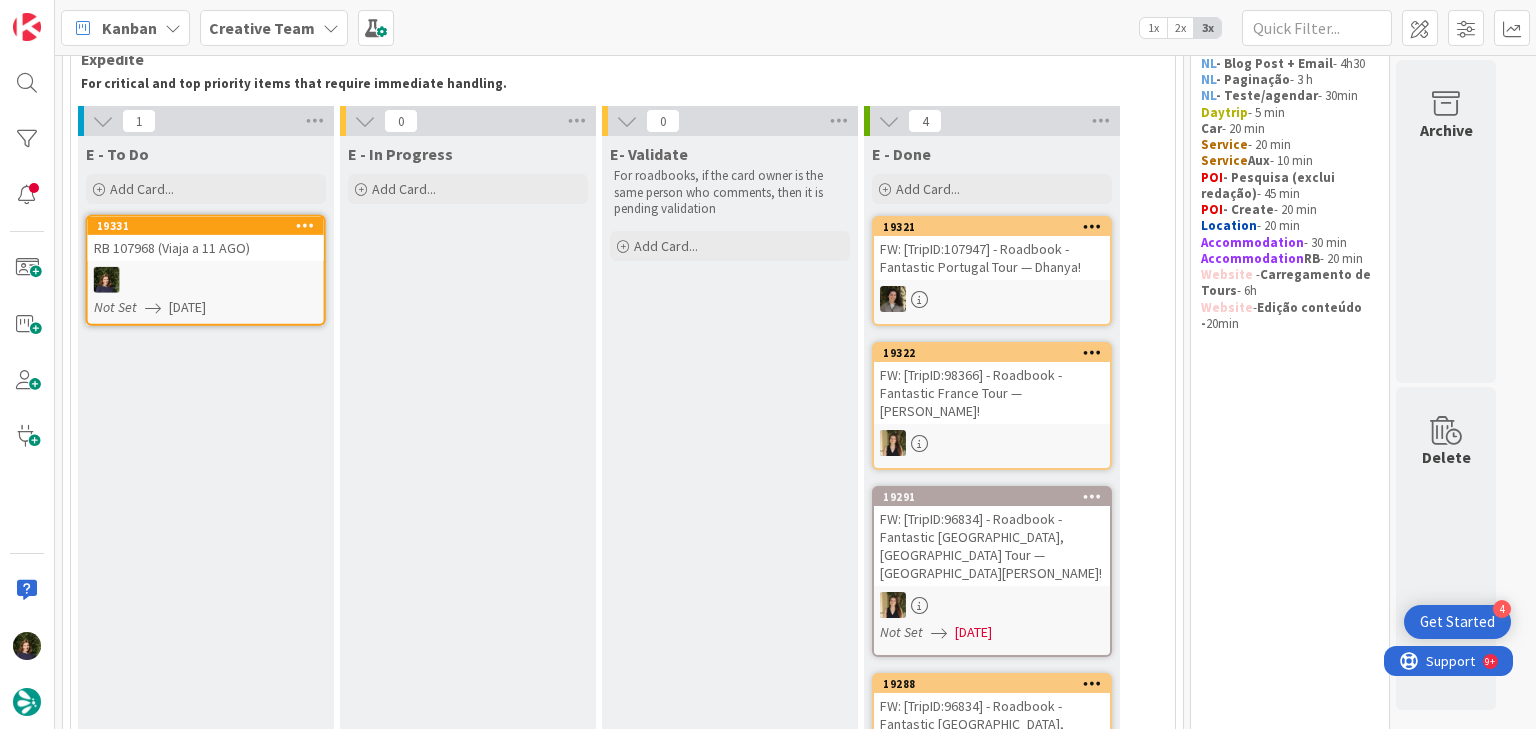 scroll, scrollTop: 112, scrollLeft: 0, axis: vertical 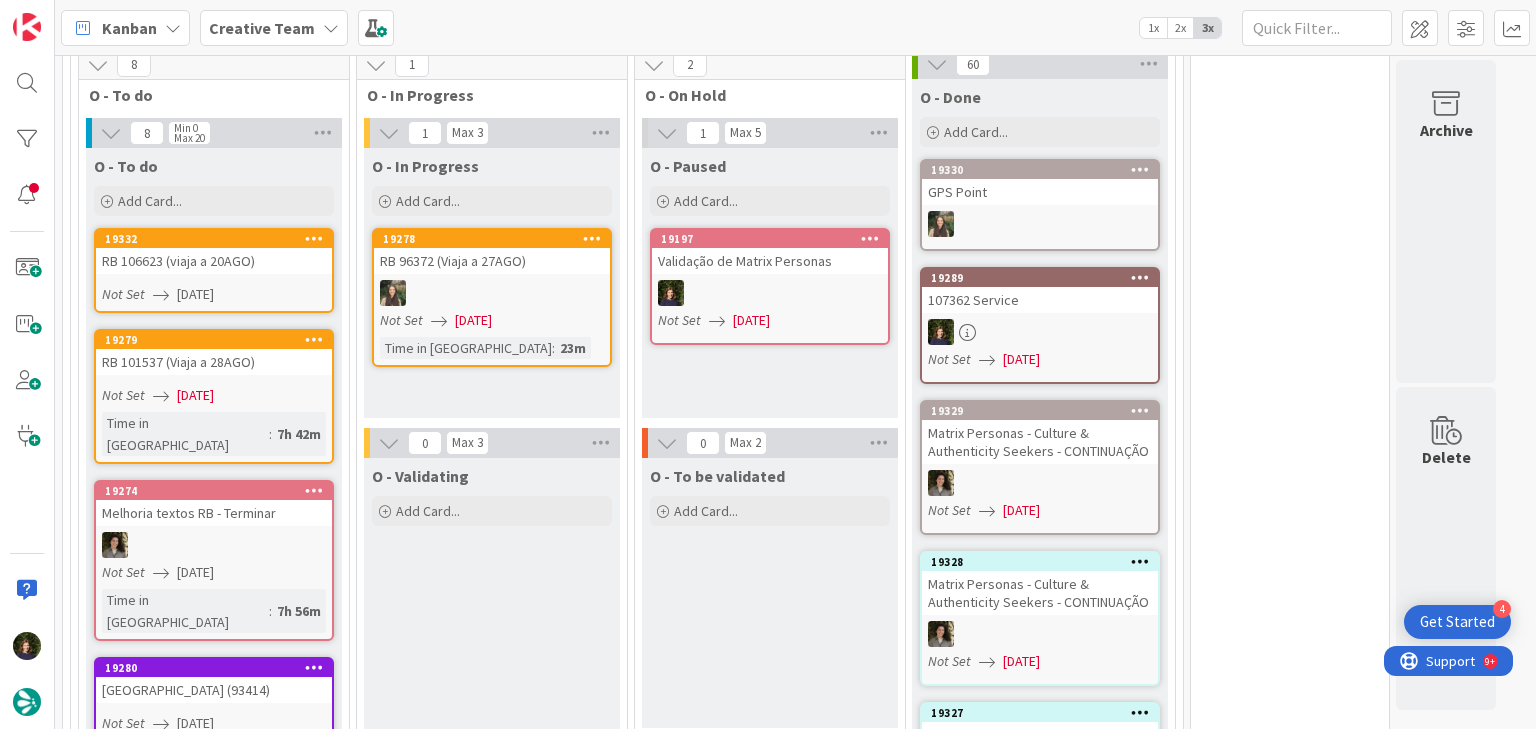 click at bounding box center (770, 293) 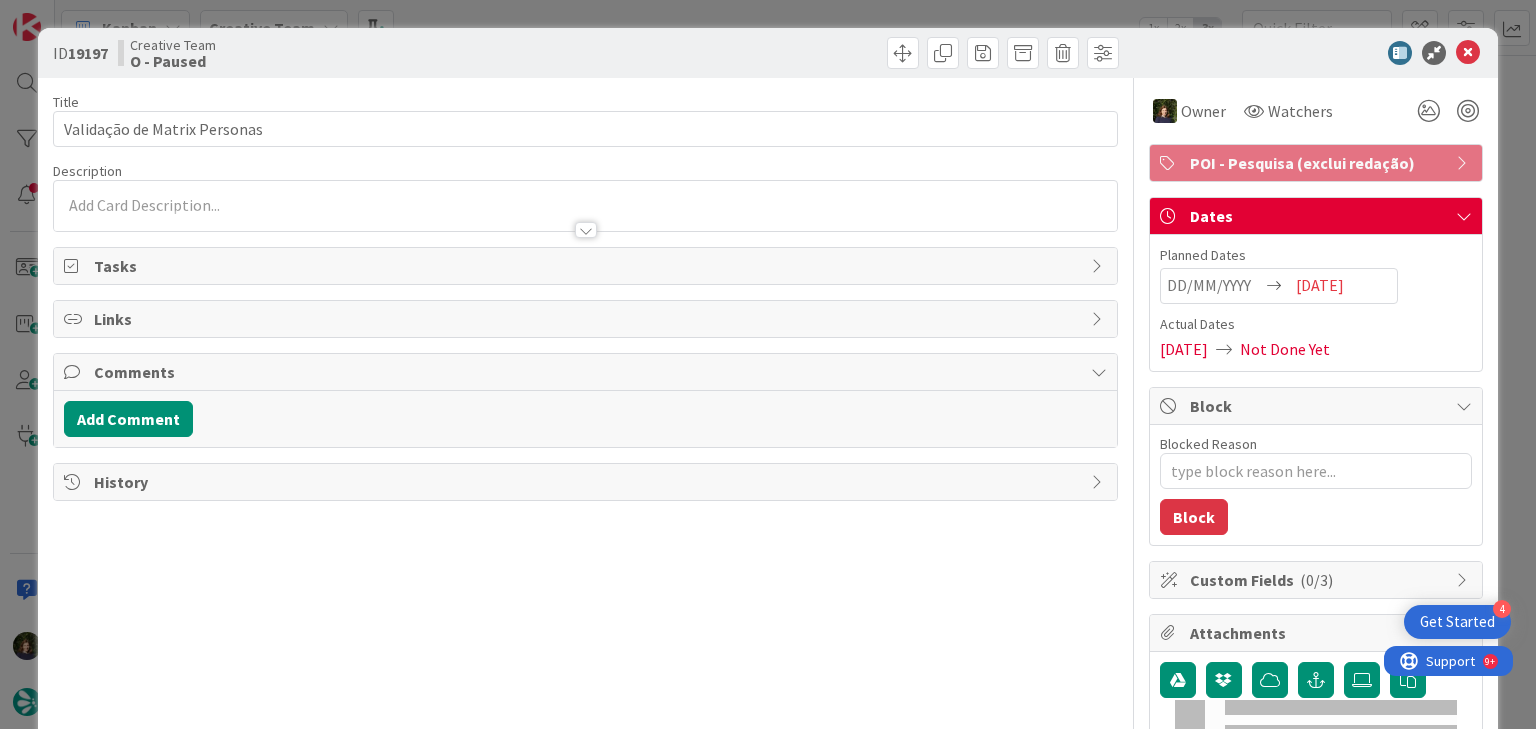 scroll, scrollTop: 0, scrollLeft: 0, axis: both 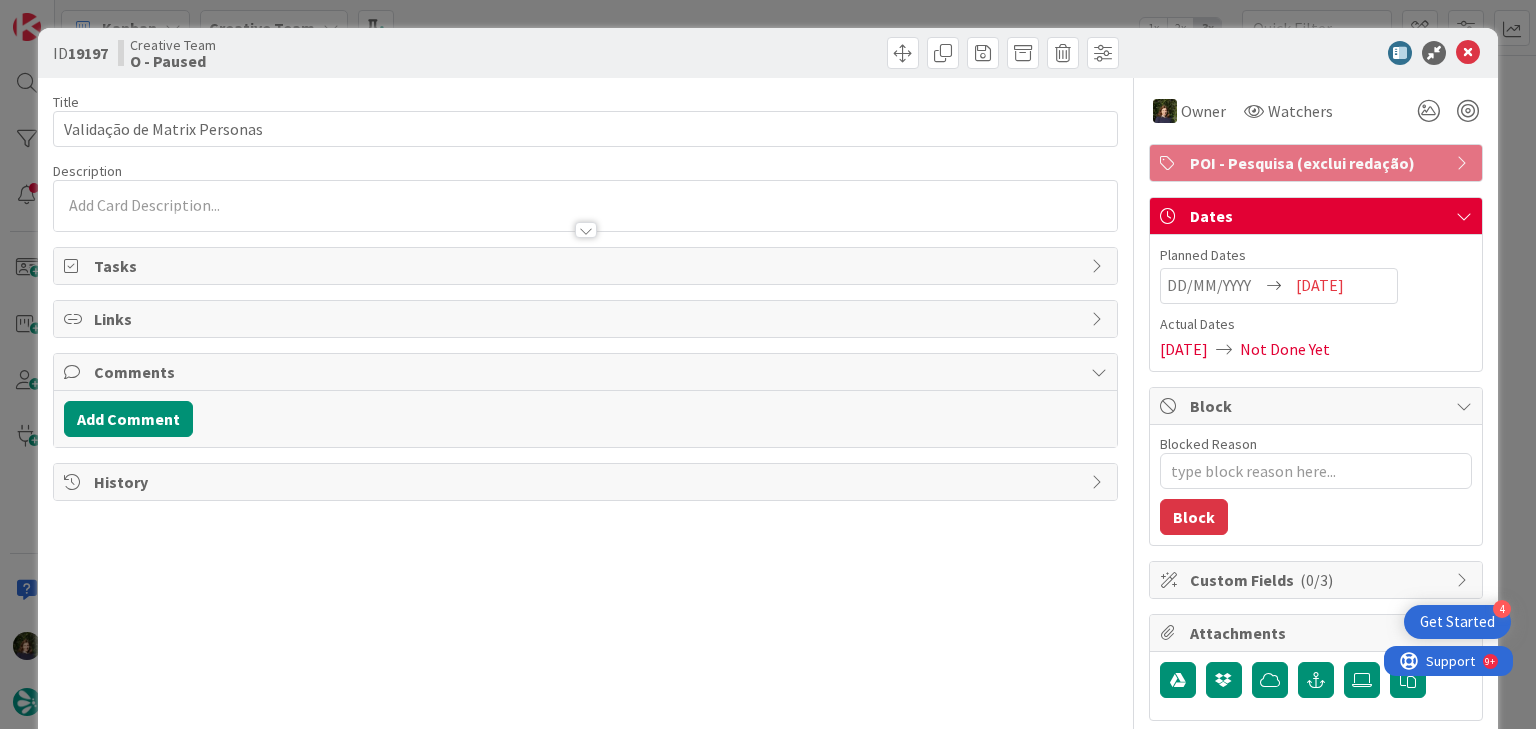 type on "x" 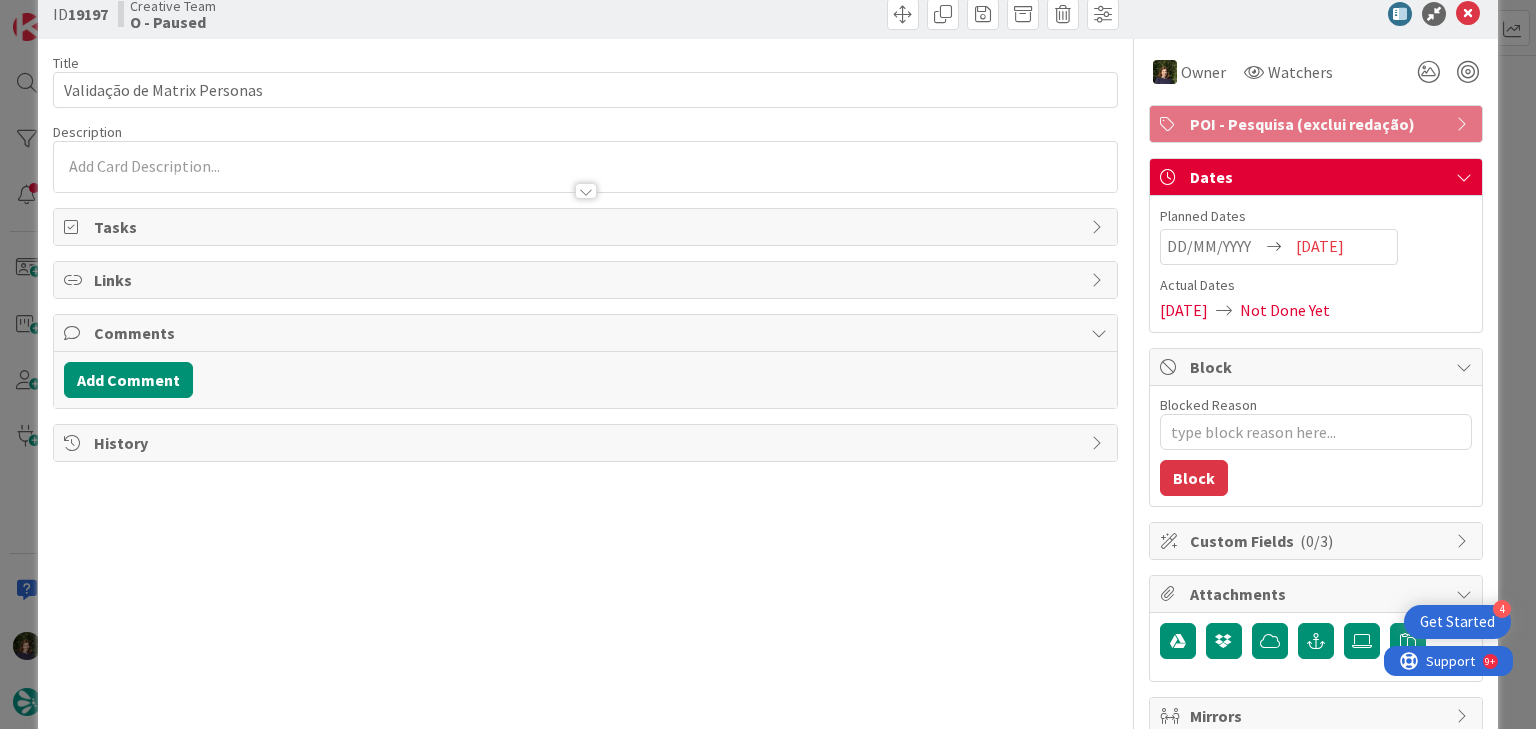 scroll, scrollTop: 0, scrollLeft: 0, axis: both 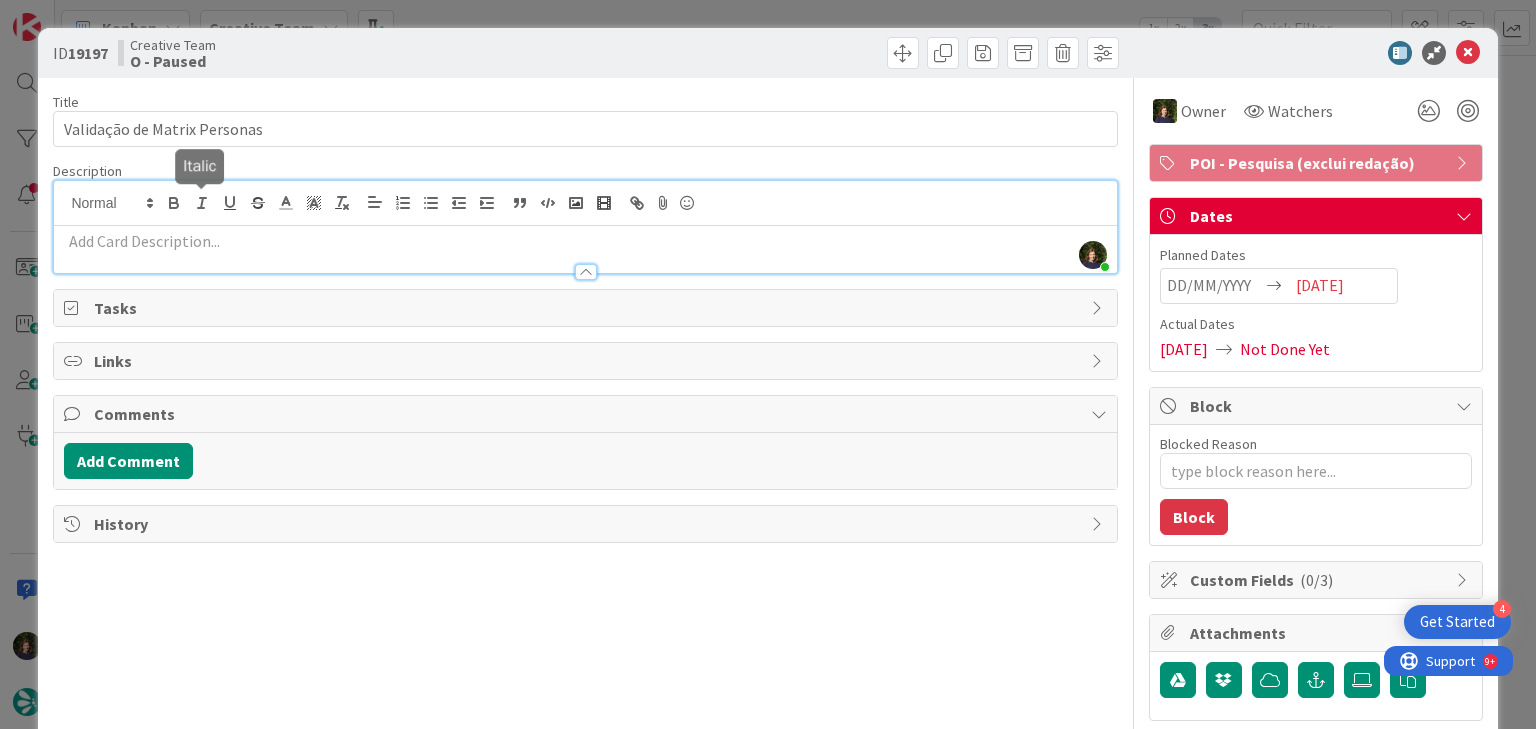 click on "Margarida Carvalho just joined" at bounding box center [585, 227] 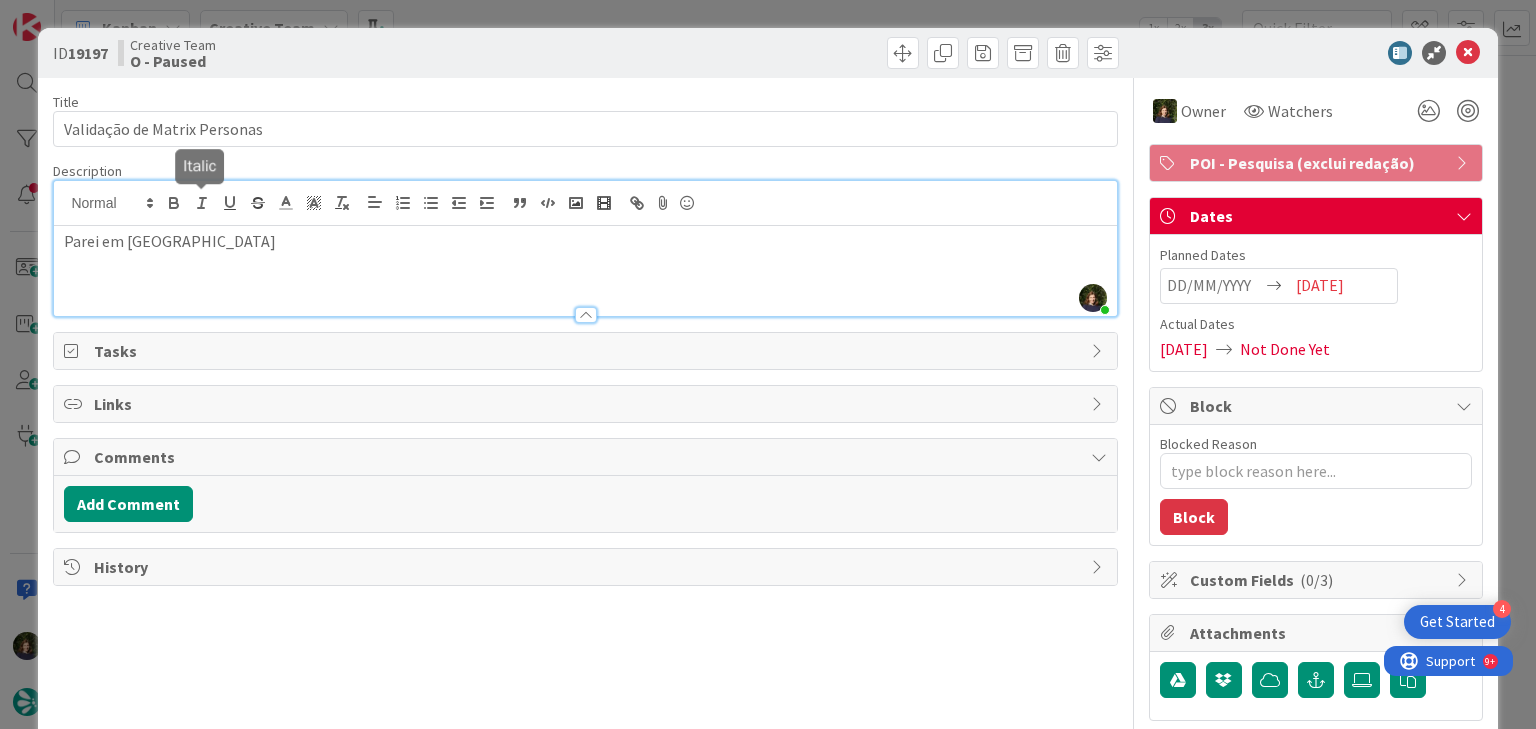 click on "Parei em COMO" at bounding box center [585, 271] 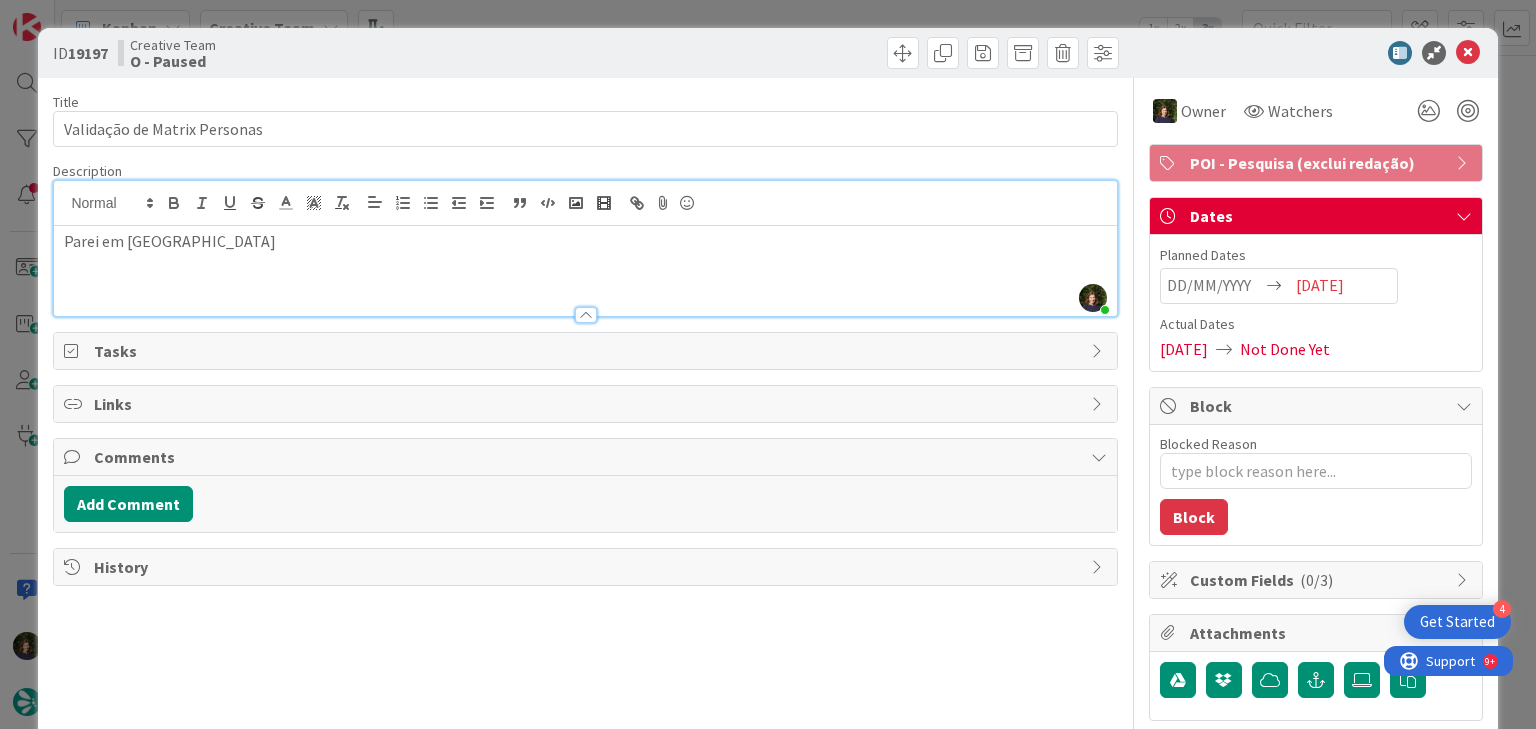 click on "Parei em COMO" at bounding box center (585, 241) 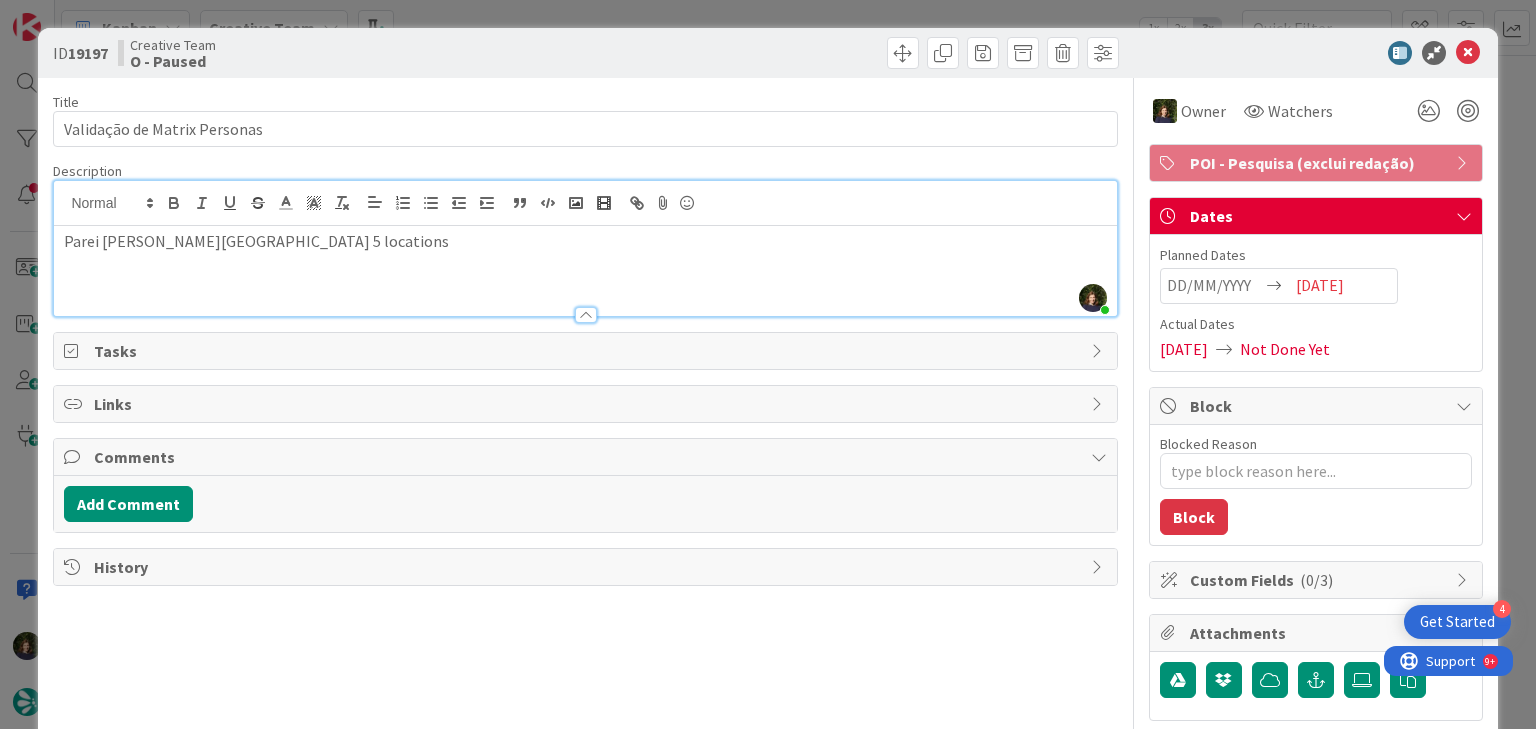 click on "Parei em COMO - falta 5 locations" at bounding box center [585, 241] 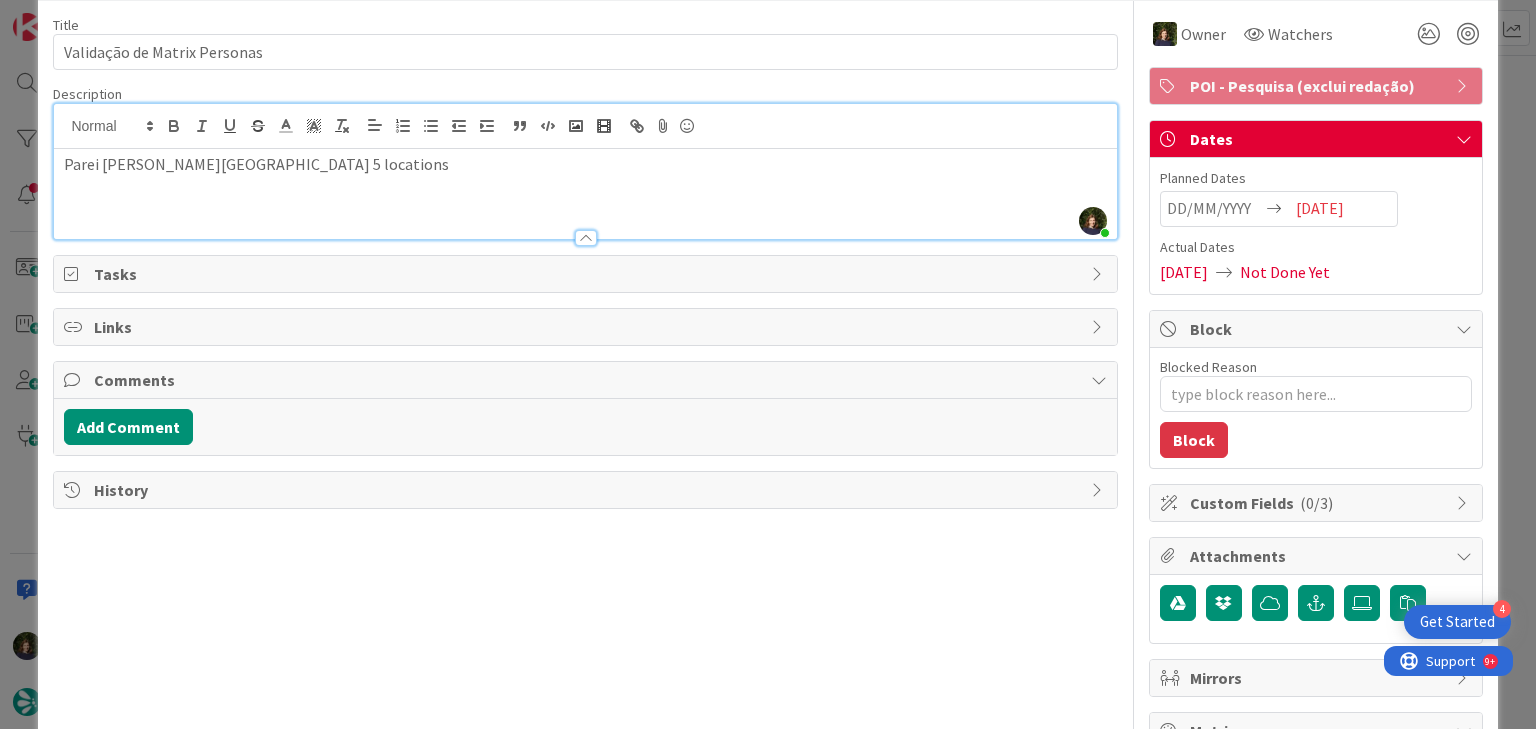 scroll, scrollTop: 0, scrollLeft: 0, axis: both 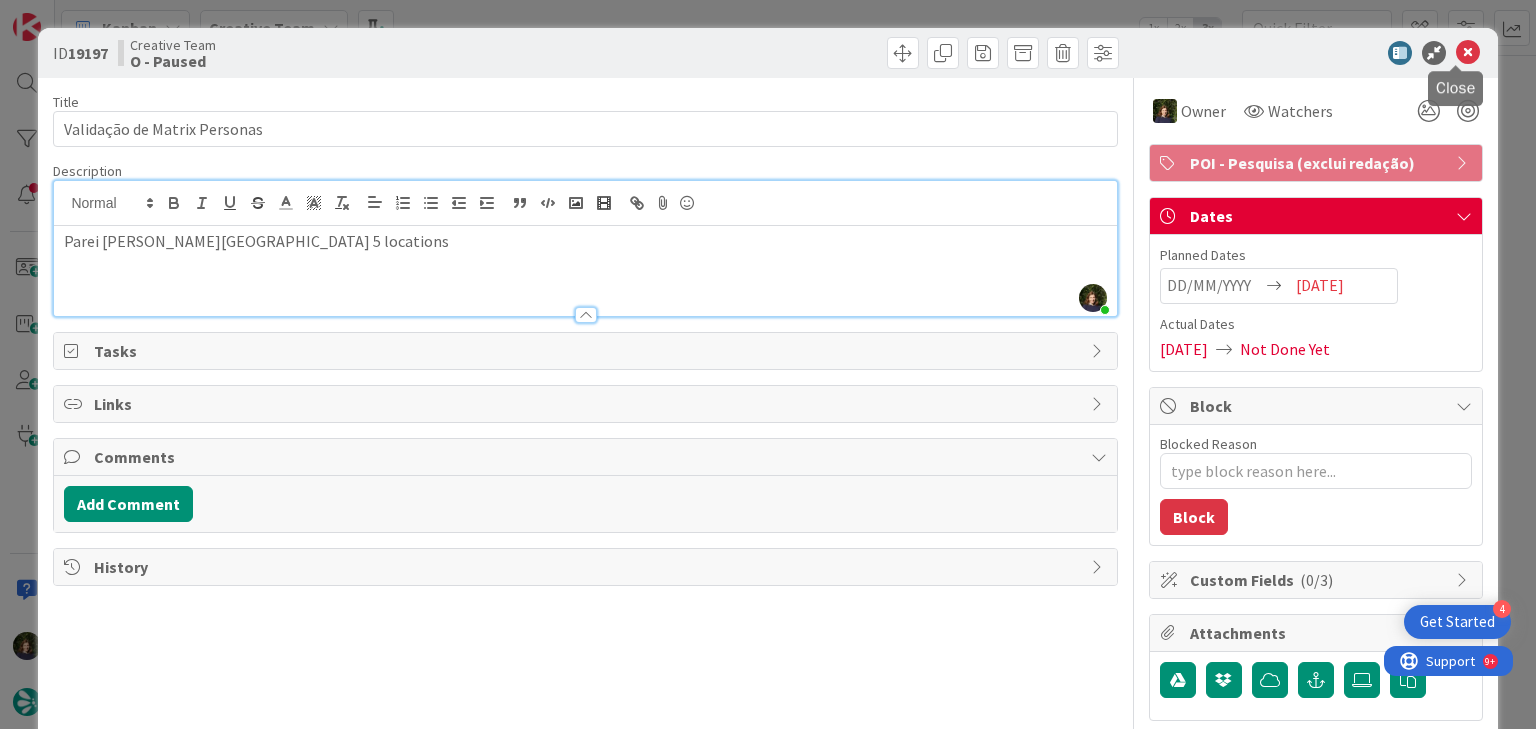 click at bounding box center [1468, 53] 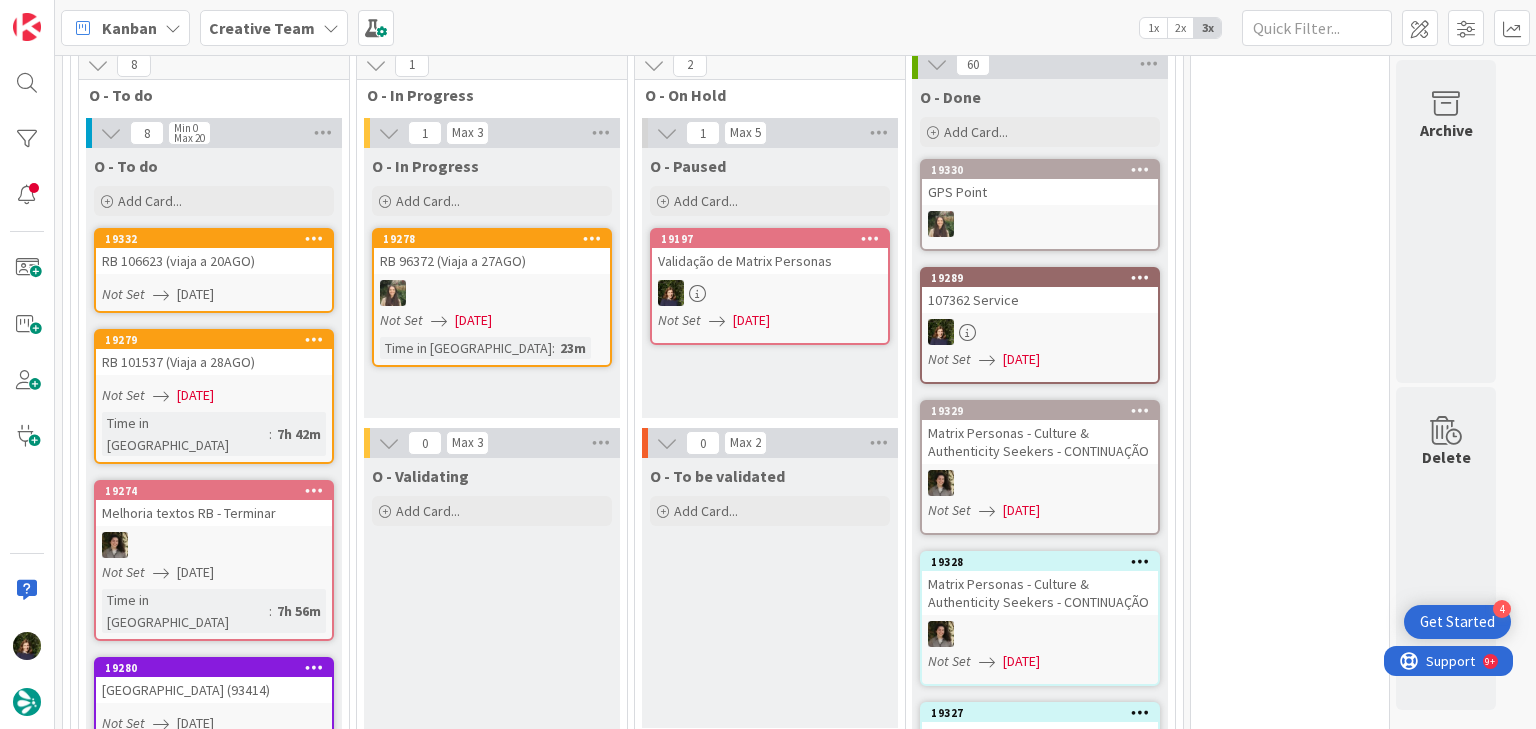 scroll, scrollTop: 0, scrollLeft: 0, axis: both 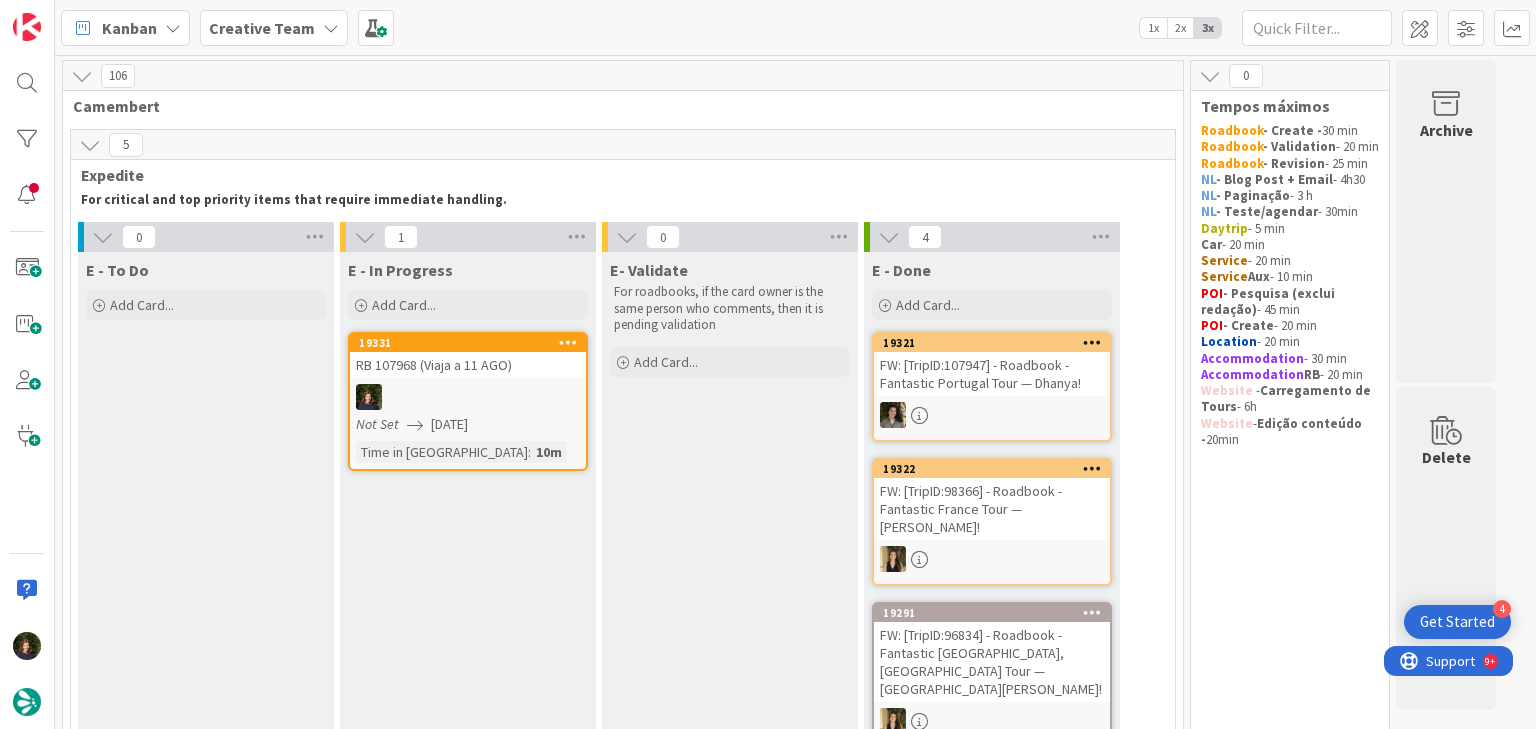 click at bounding box center (468, 397) 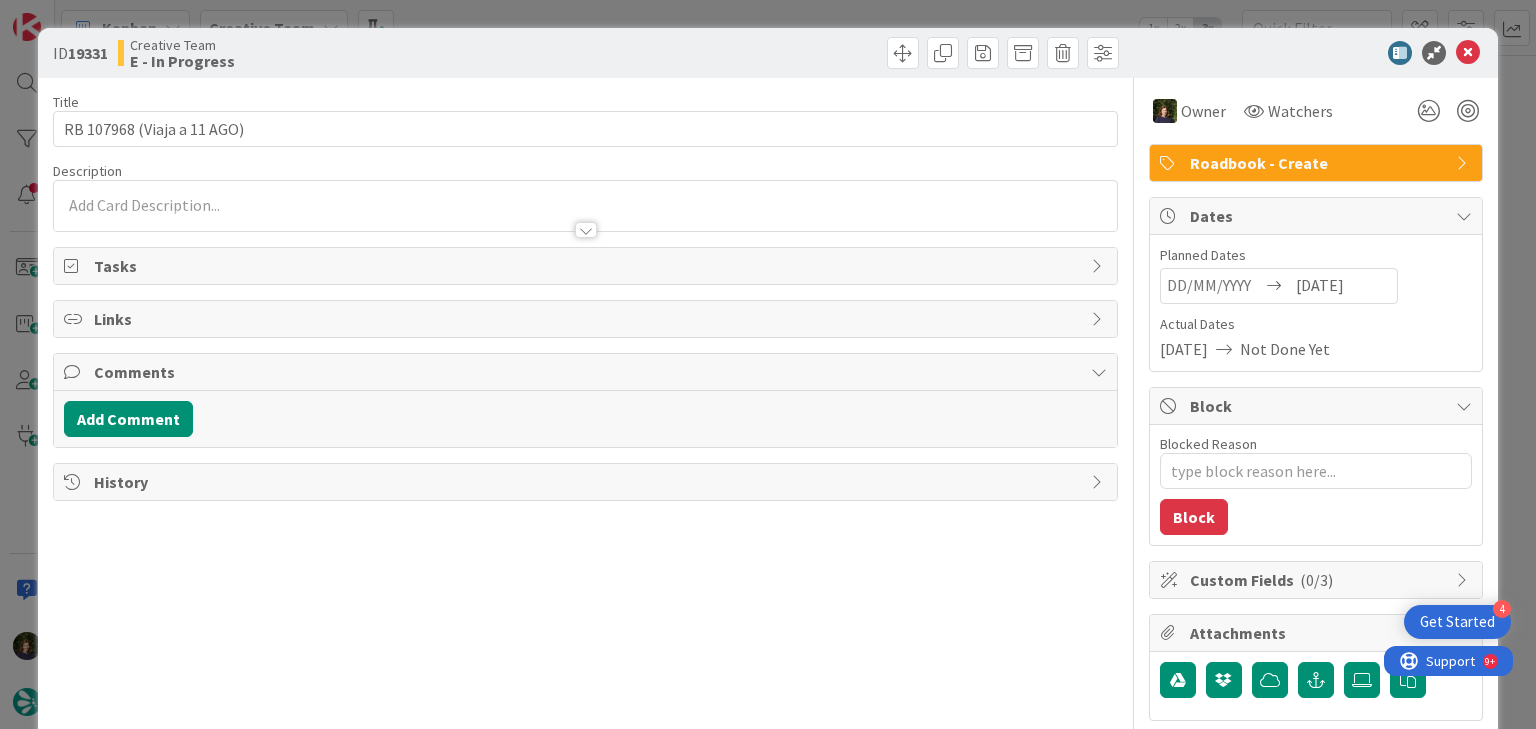 scroll, scrollTop: 0, scrollLeft: 0, axis: both 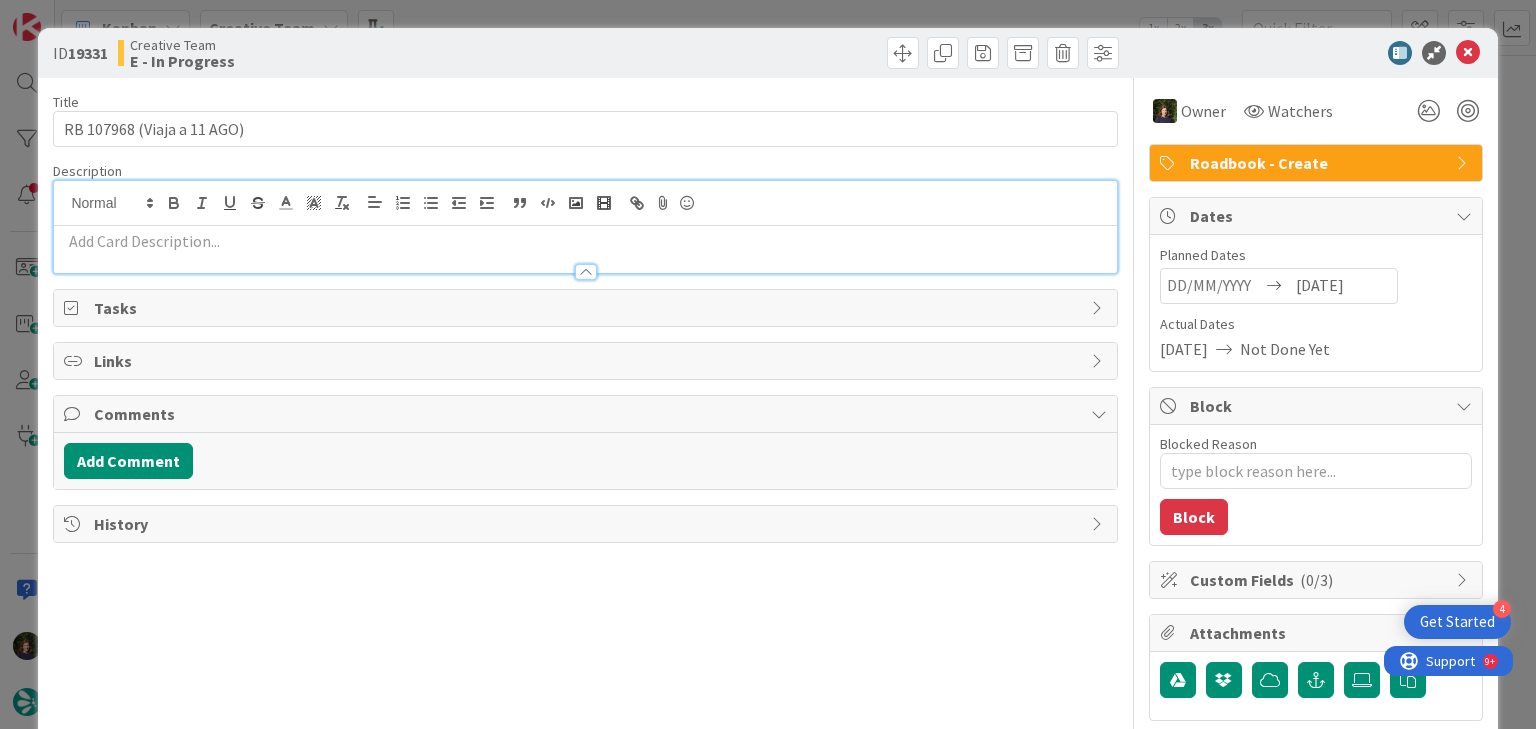 click at bounding box center (585, 241) 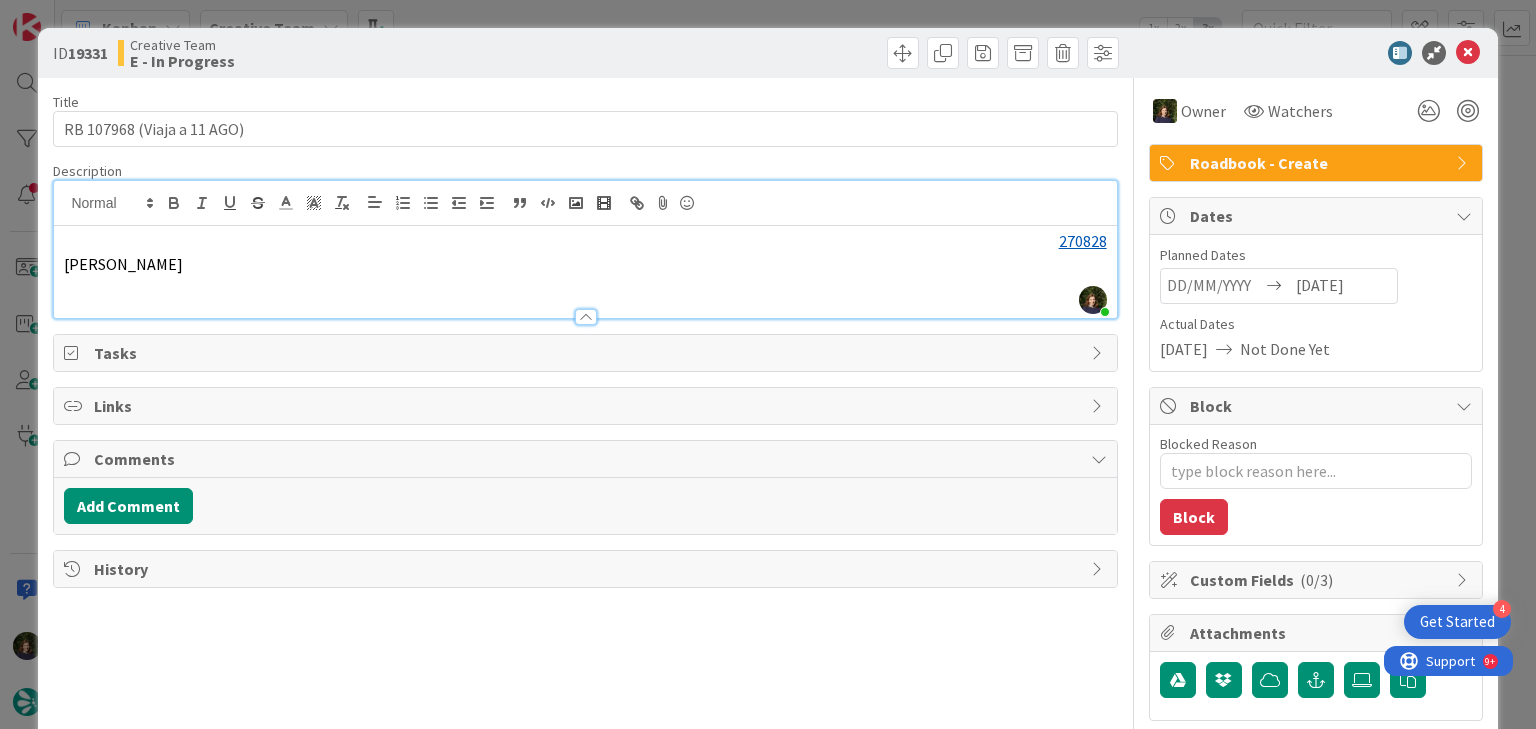 type on "x" 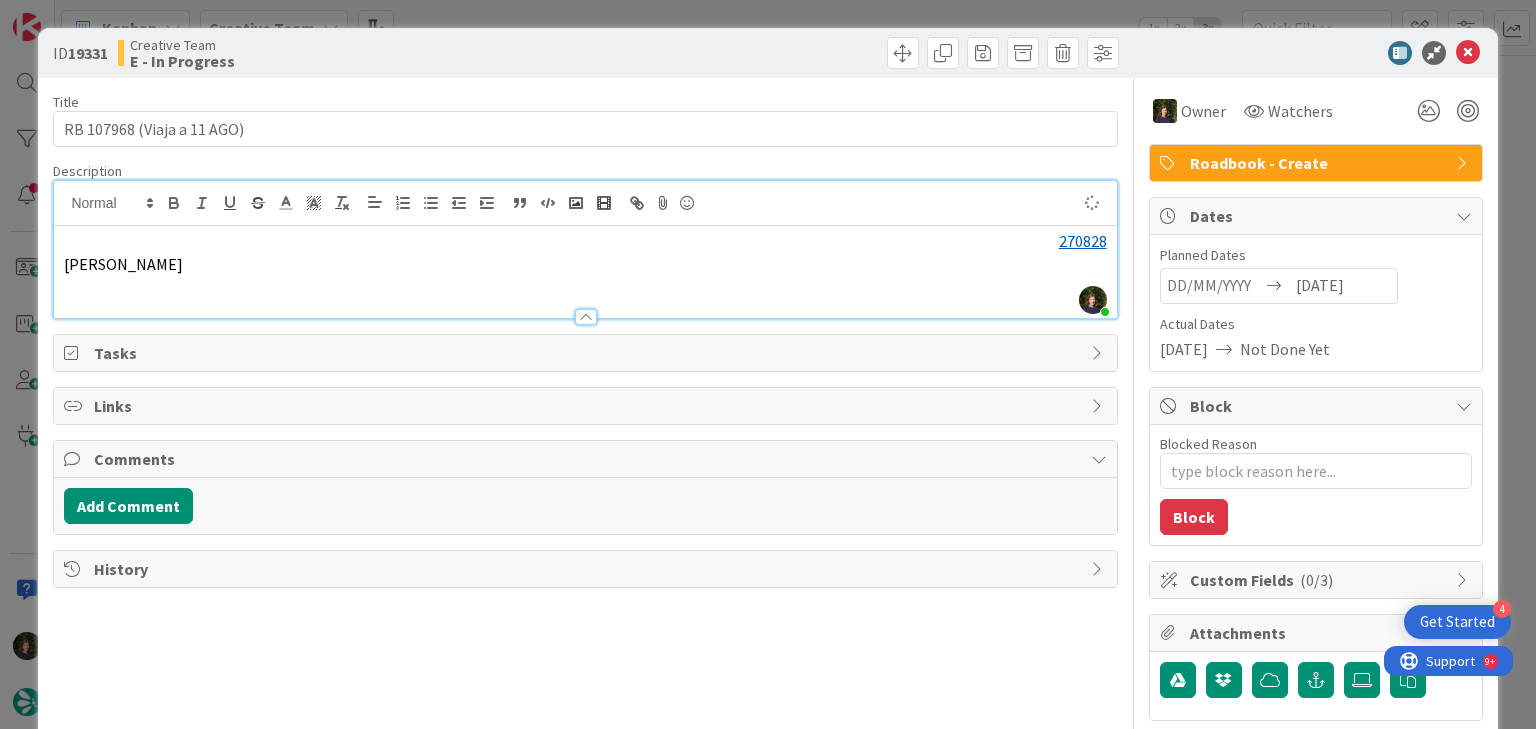type 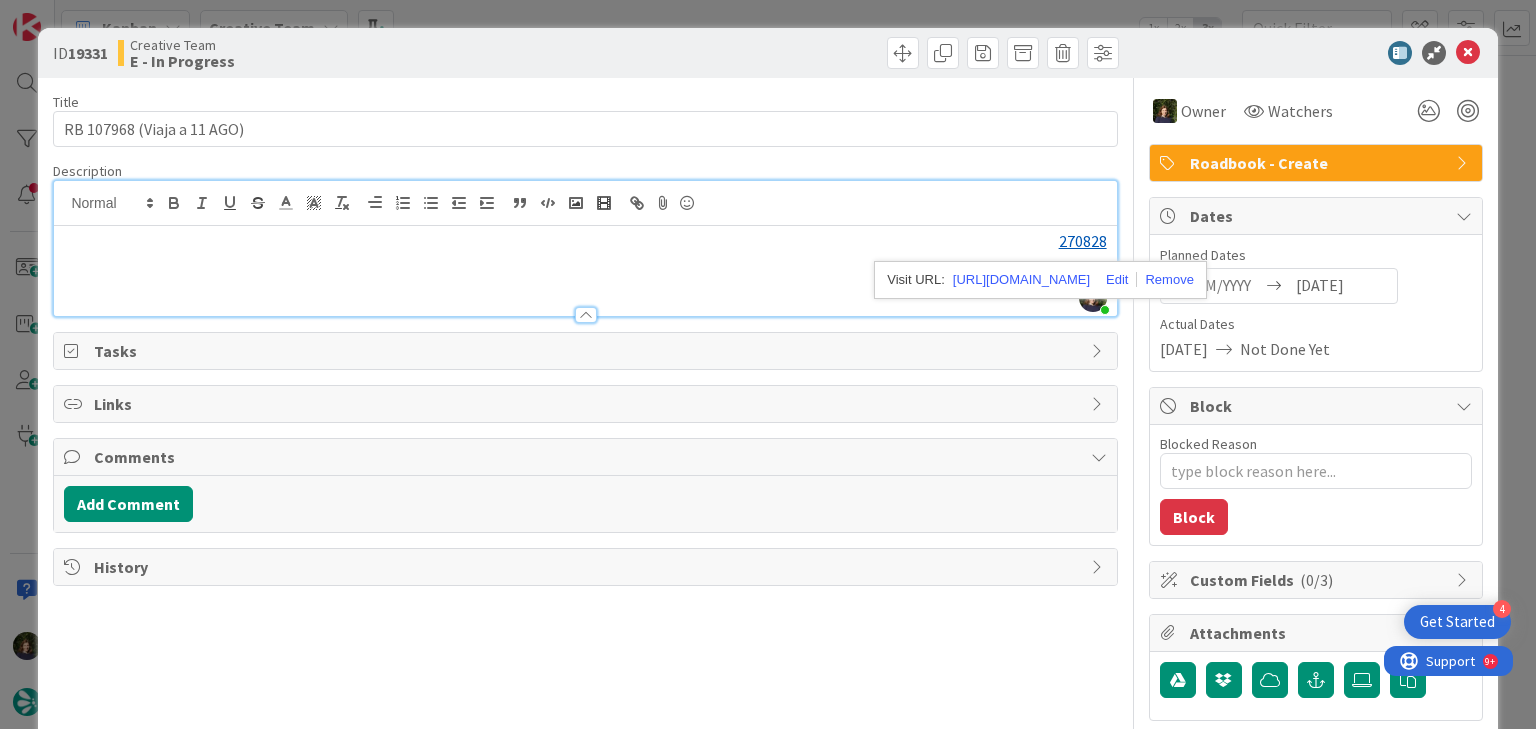 click on "270828" at bounding box center (585, 271) 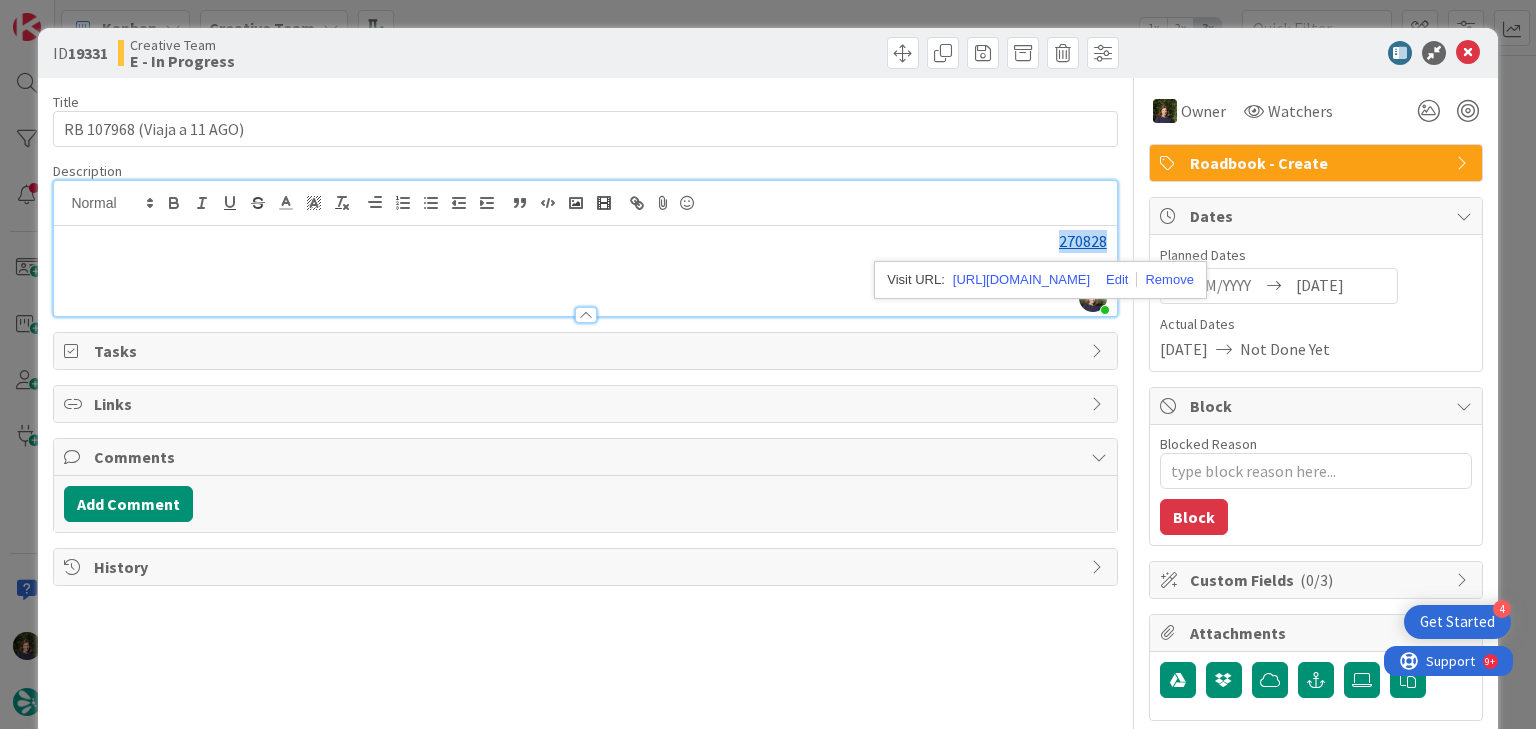drag, startPoint x: 990, startPoint y: 240, endPoint x: 1118, endPoint y: 254, distance: 128.76335 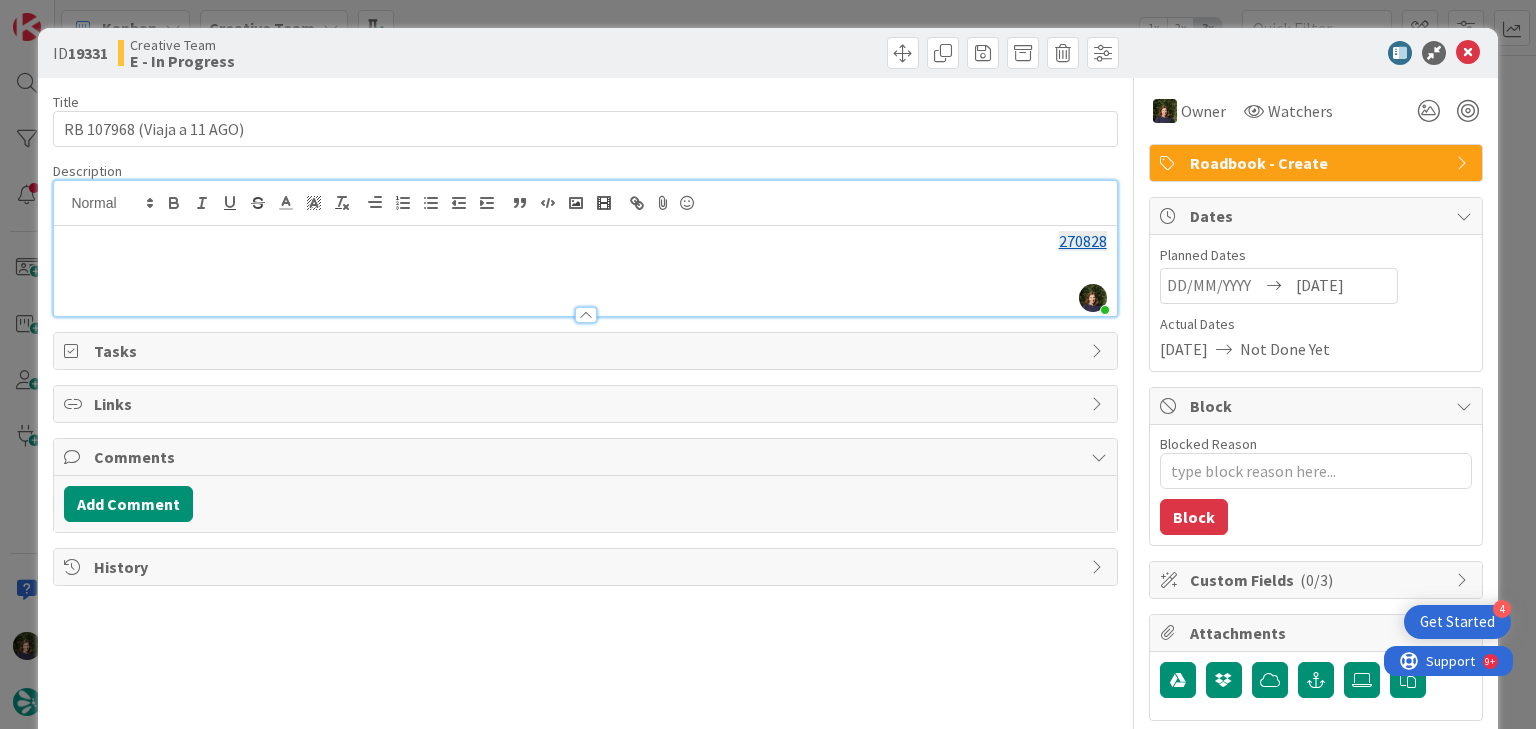 click on "270828" at bounding box center [585, 271] 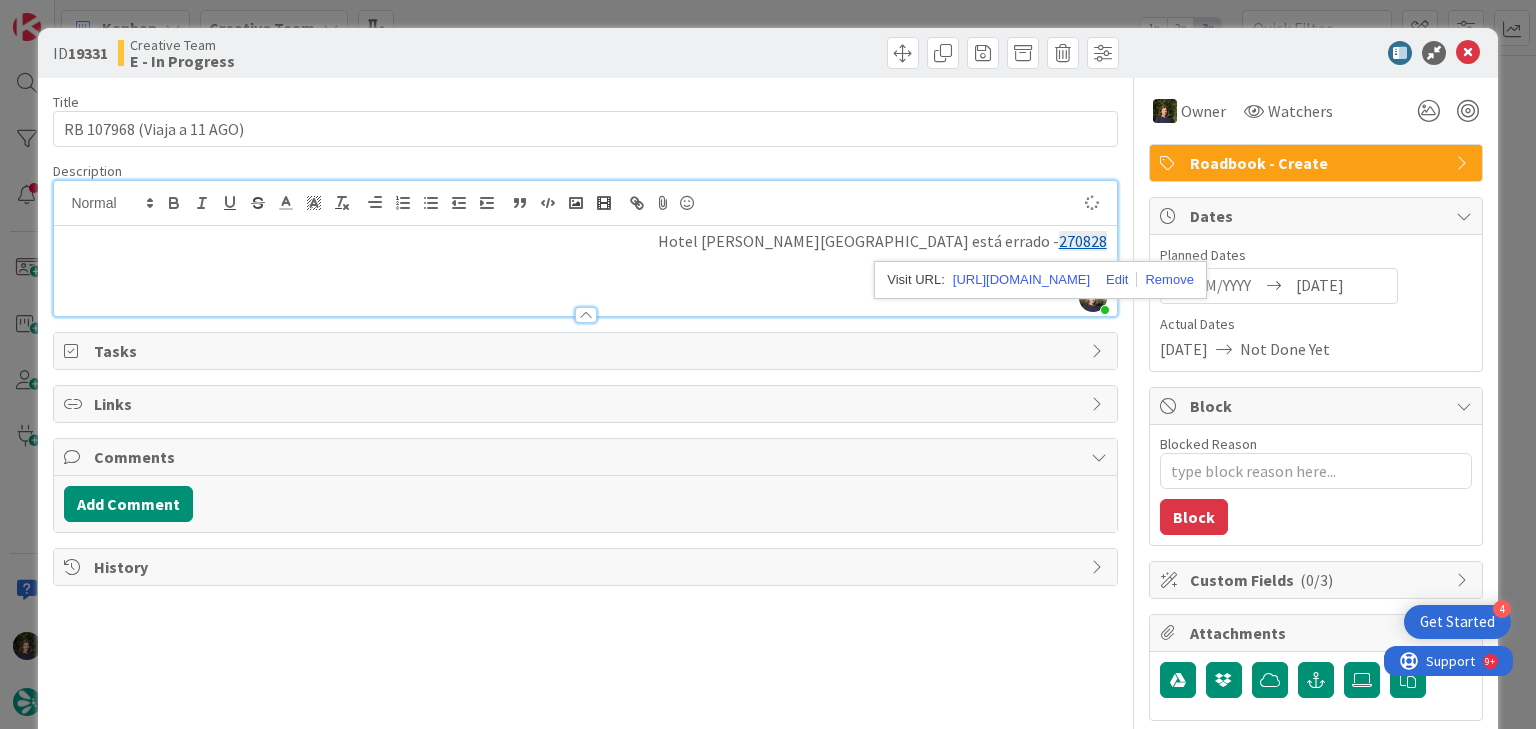 click on "Hotel em Valencia está errado -  270828" at bounding box center (585, 271) 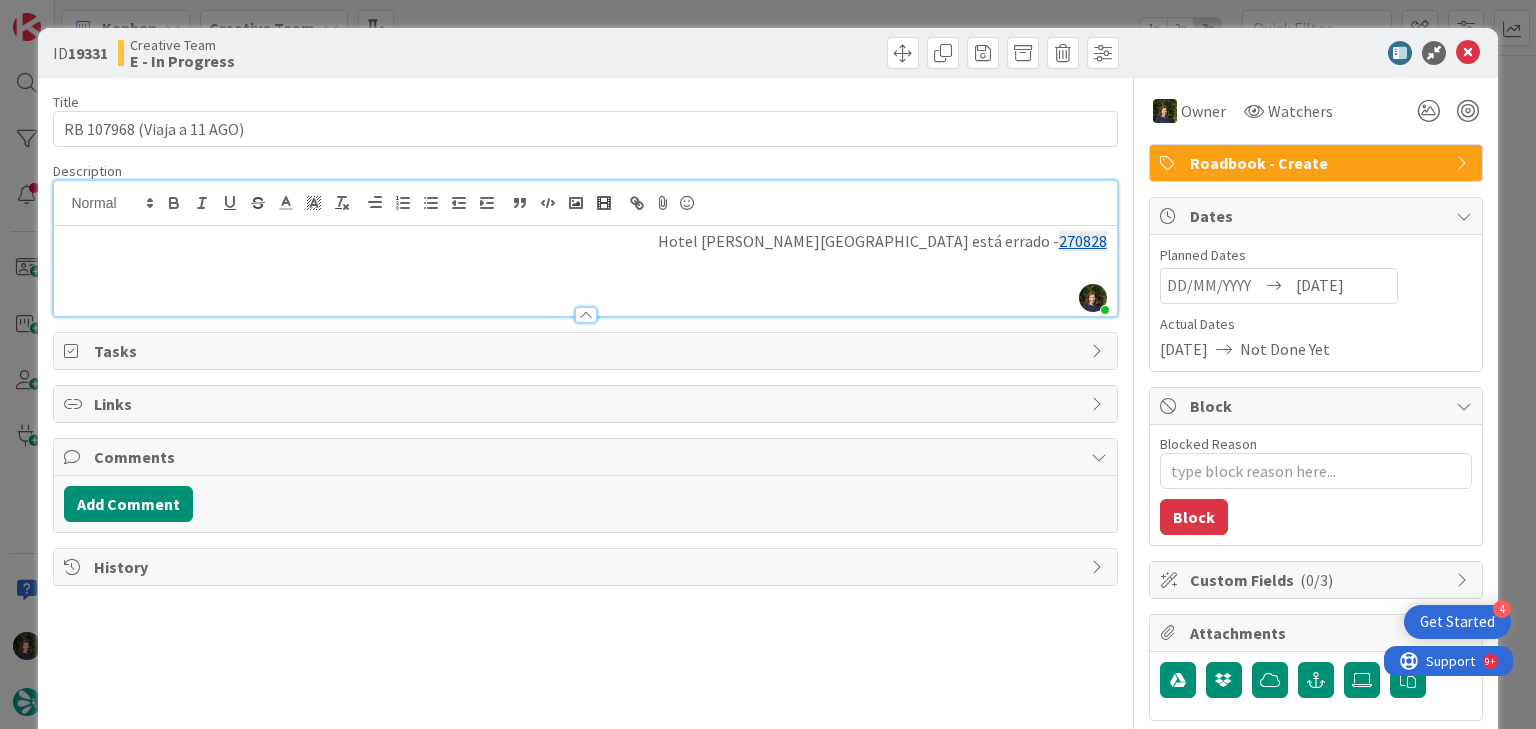click on "Hotel em Valencia está errado -  270828" at bounding box center [585, 271] 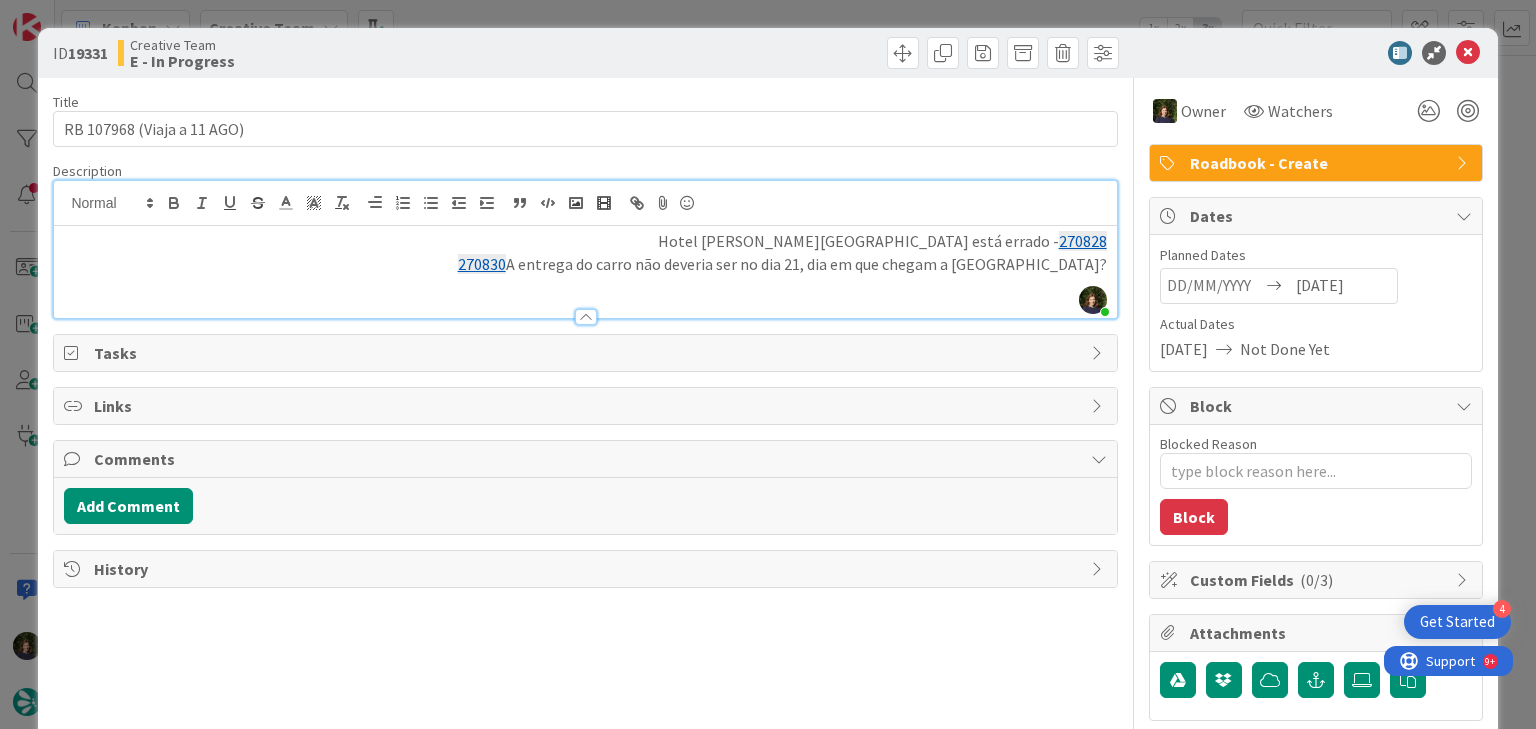 click on "270830  A entrega do carro não deveria ser no dia 21, dia em que chegam a Barcelona?" at bounding box center (585, 264) 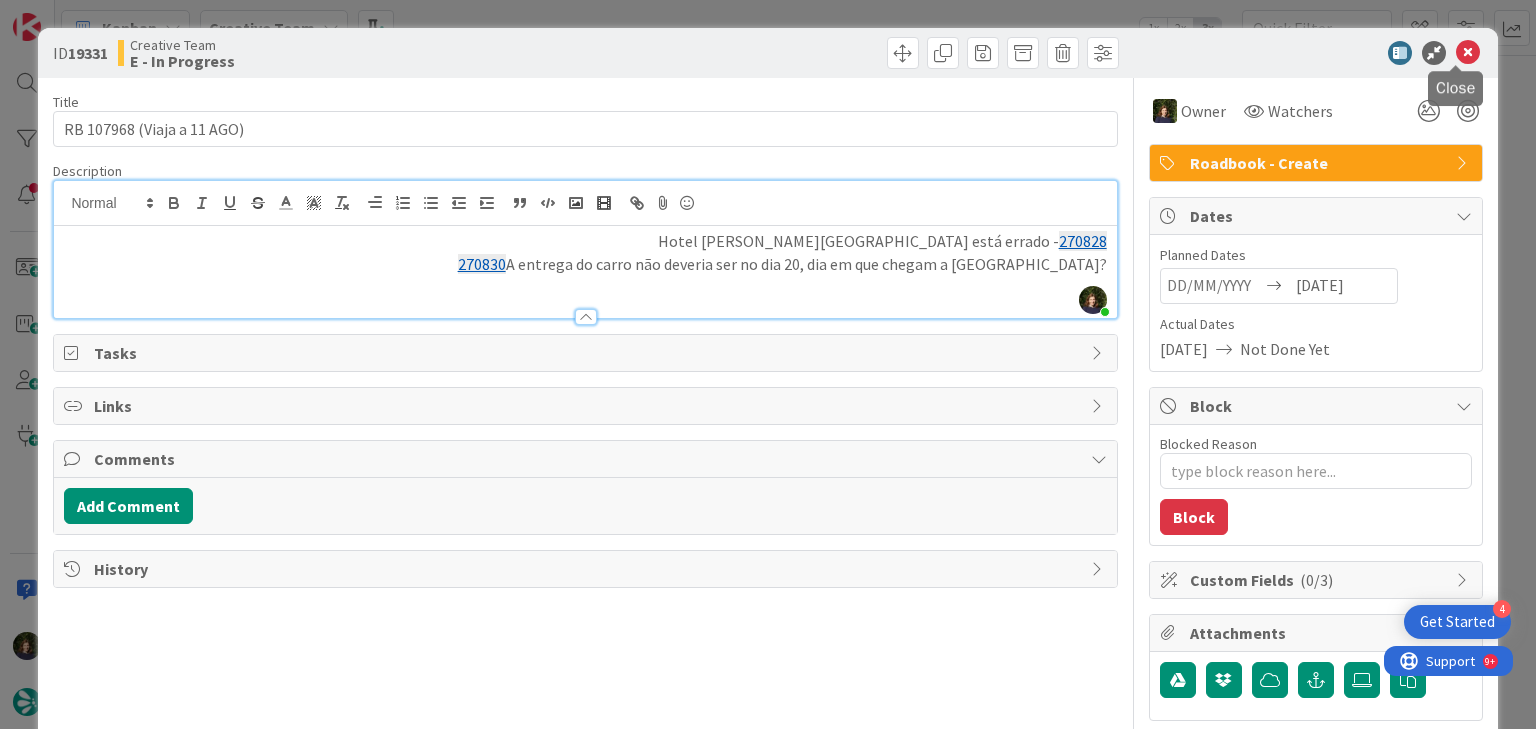 click at bounding box center [1468, 53] 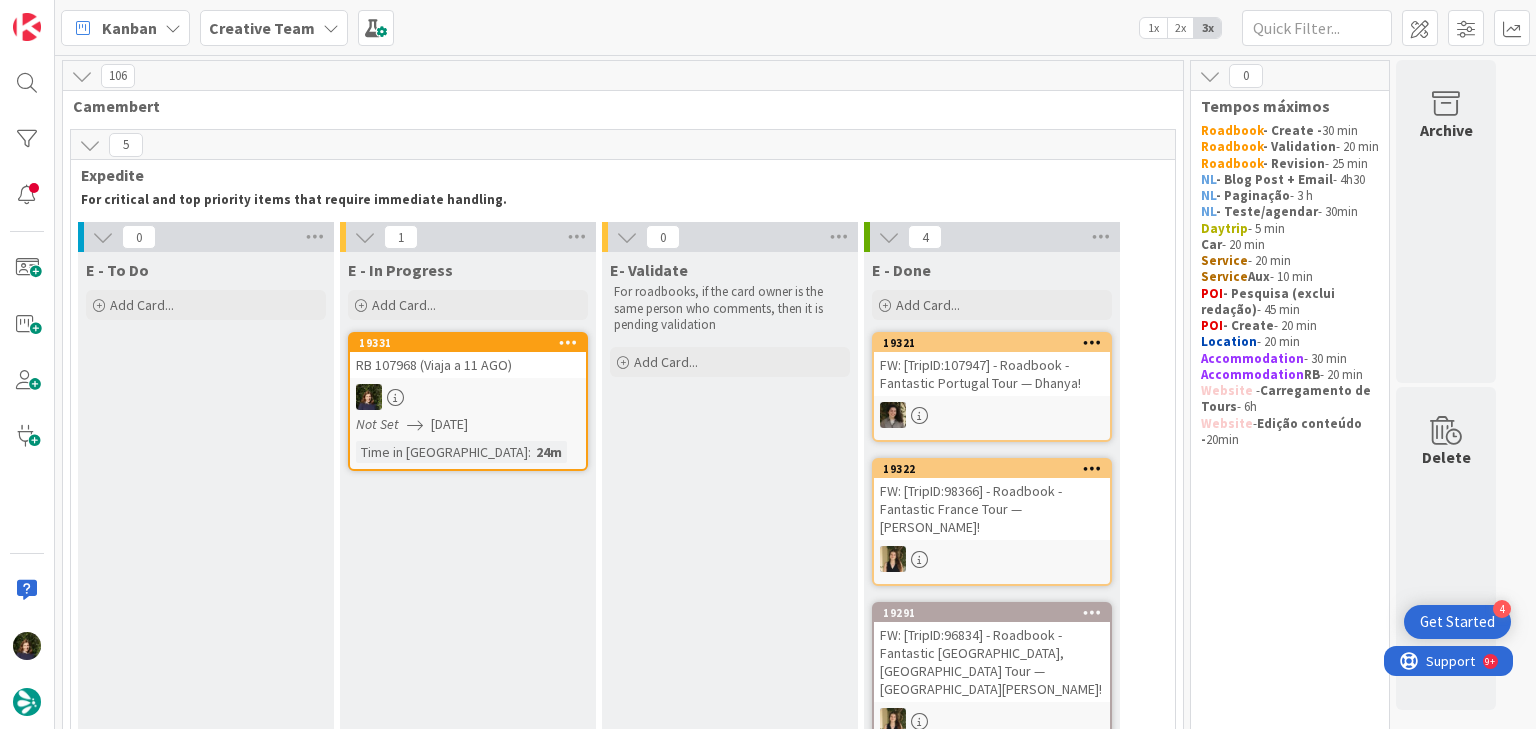 scroll, scrollTop: 0, scrollLeft: 0, axis: both 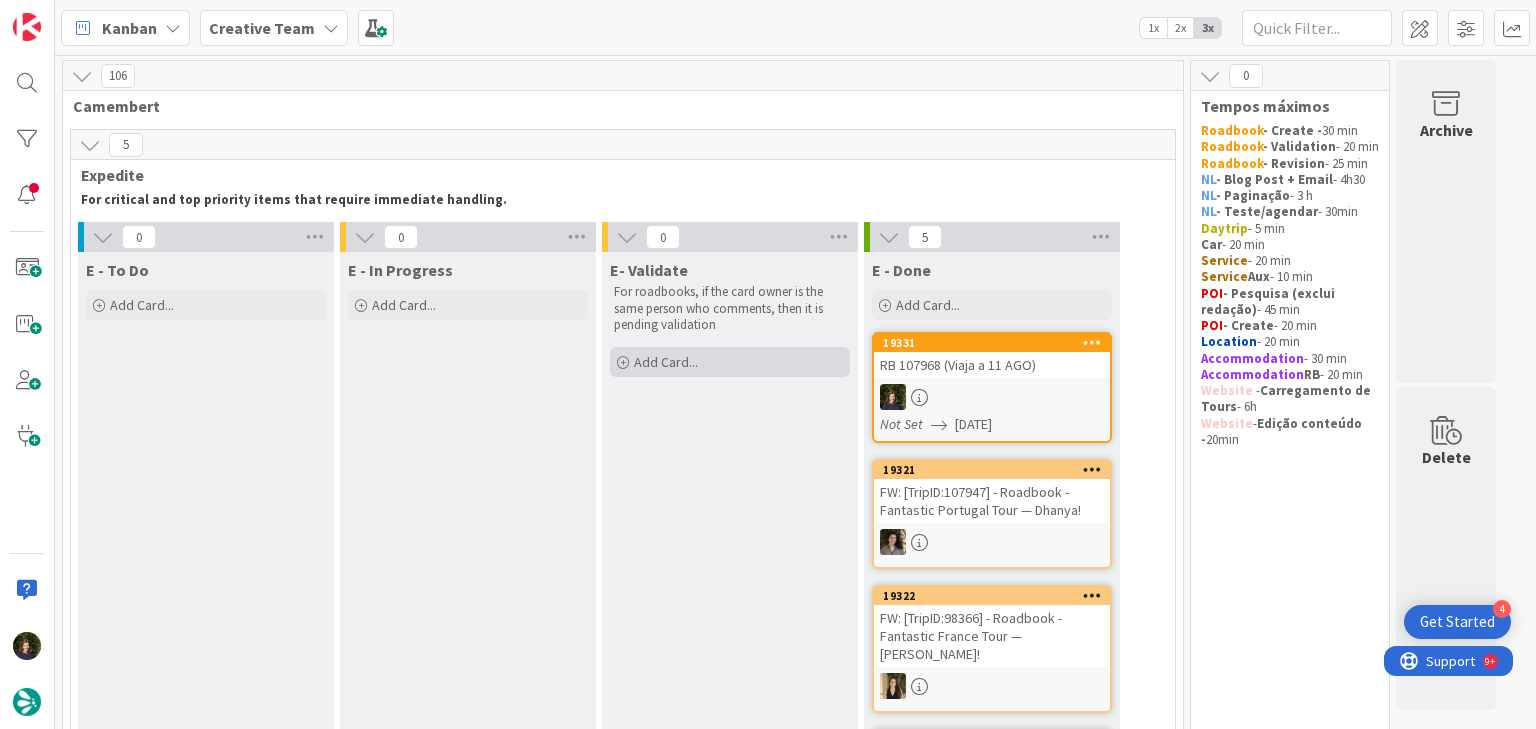 click on "Add Card..." at bounding box center (666, 362) 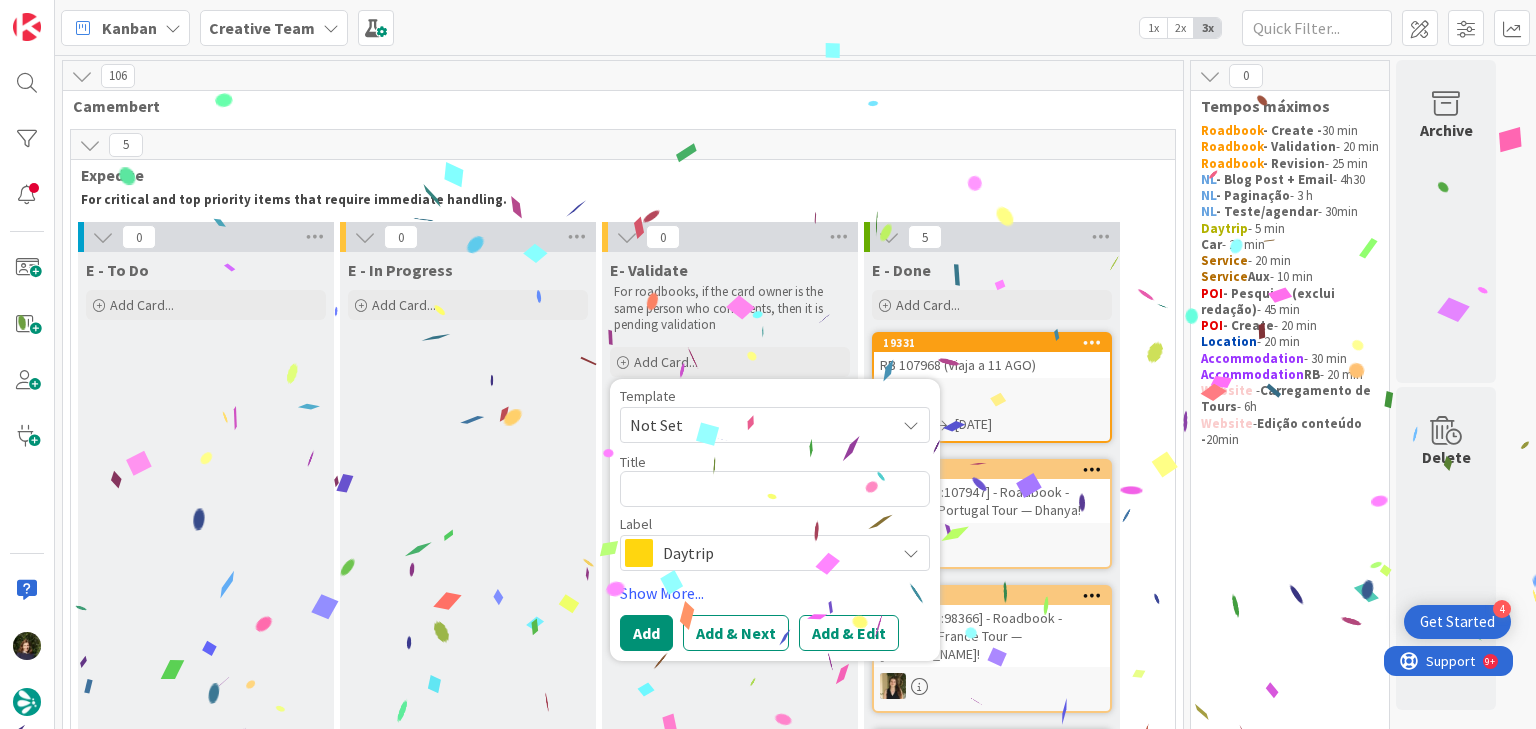 type on "x" 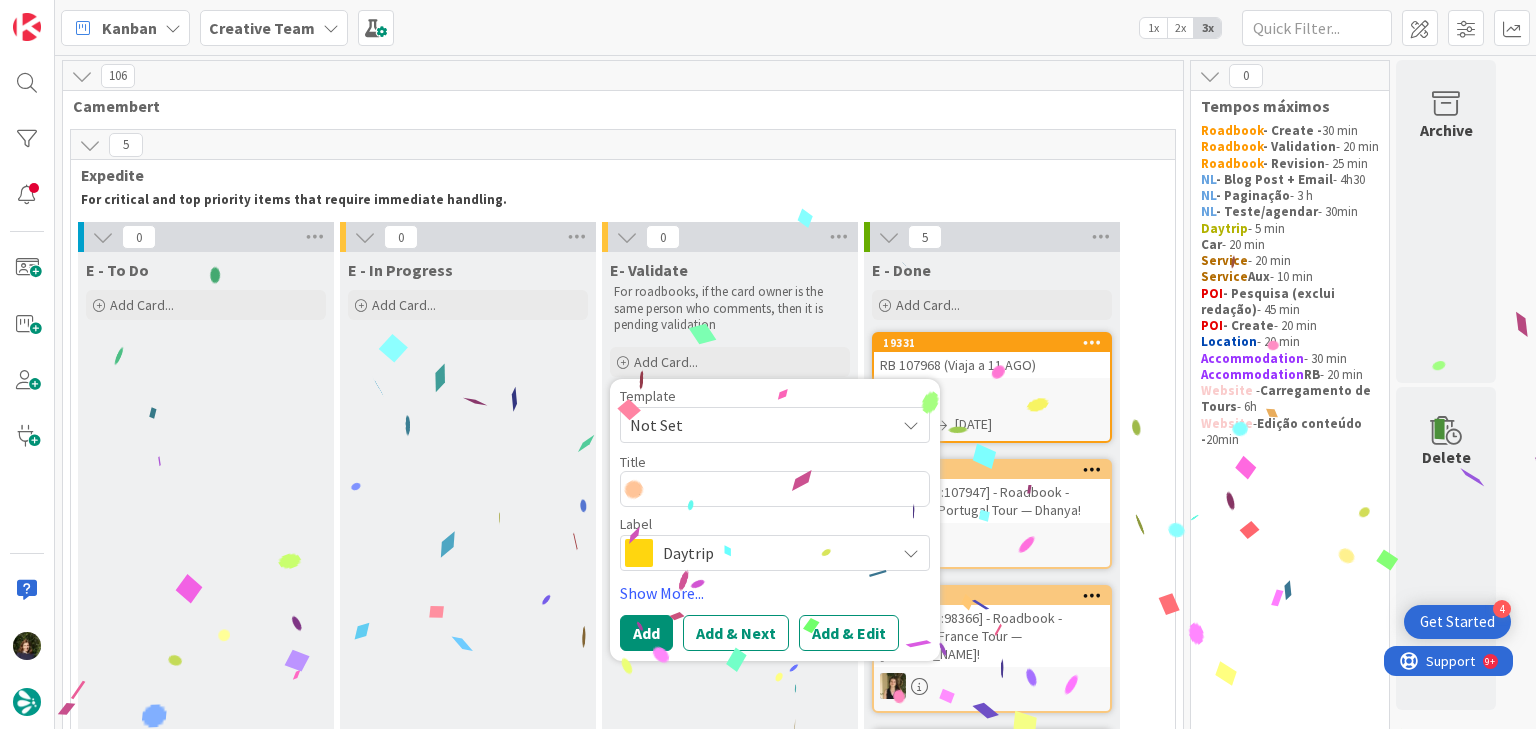 type on "RB" 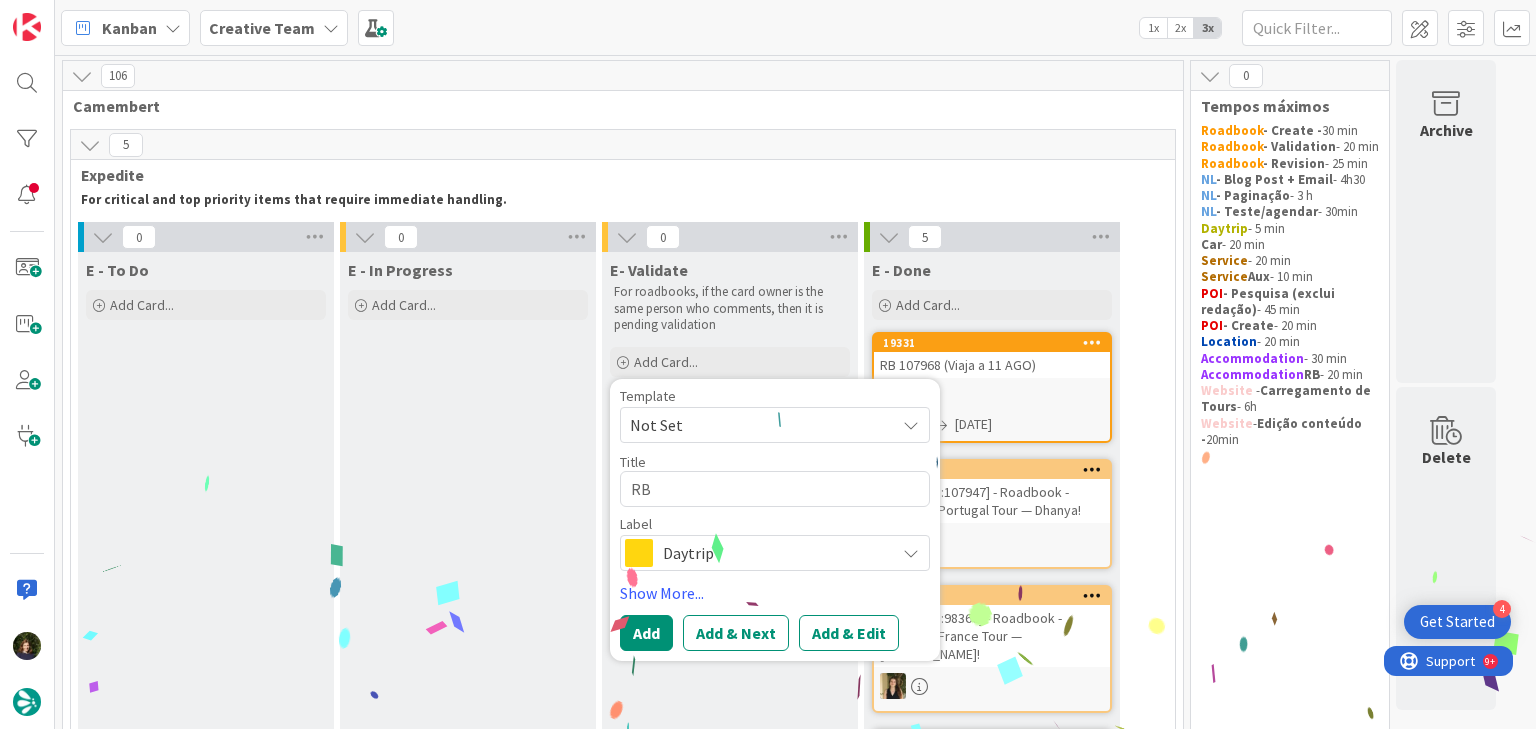 type on "x" 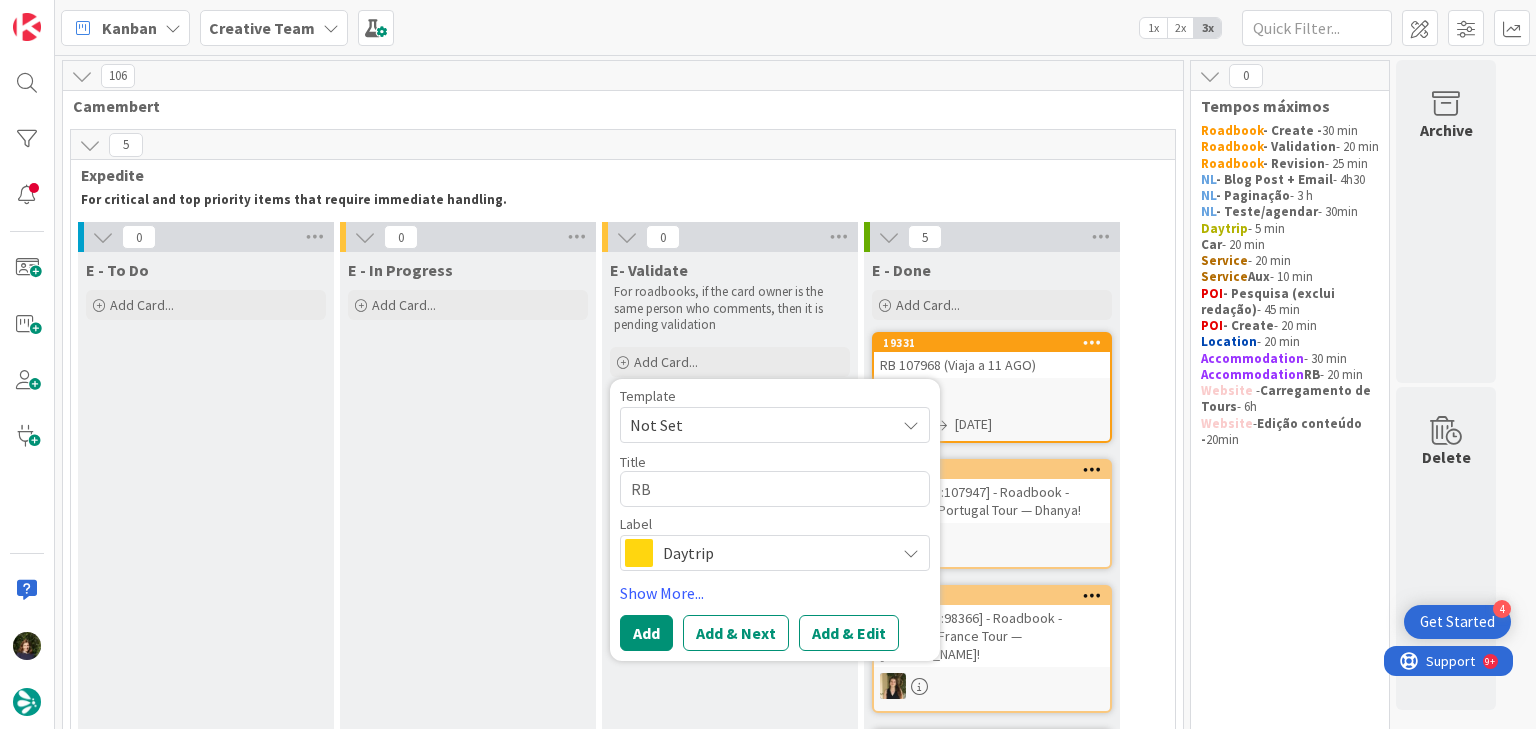 type on "x" 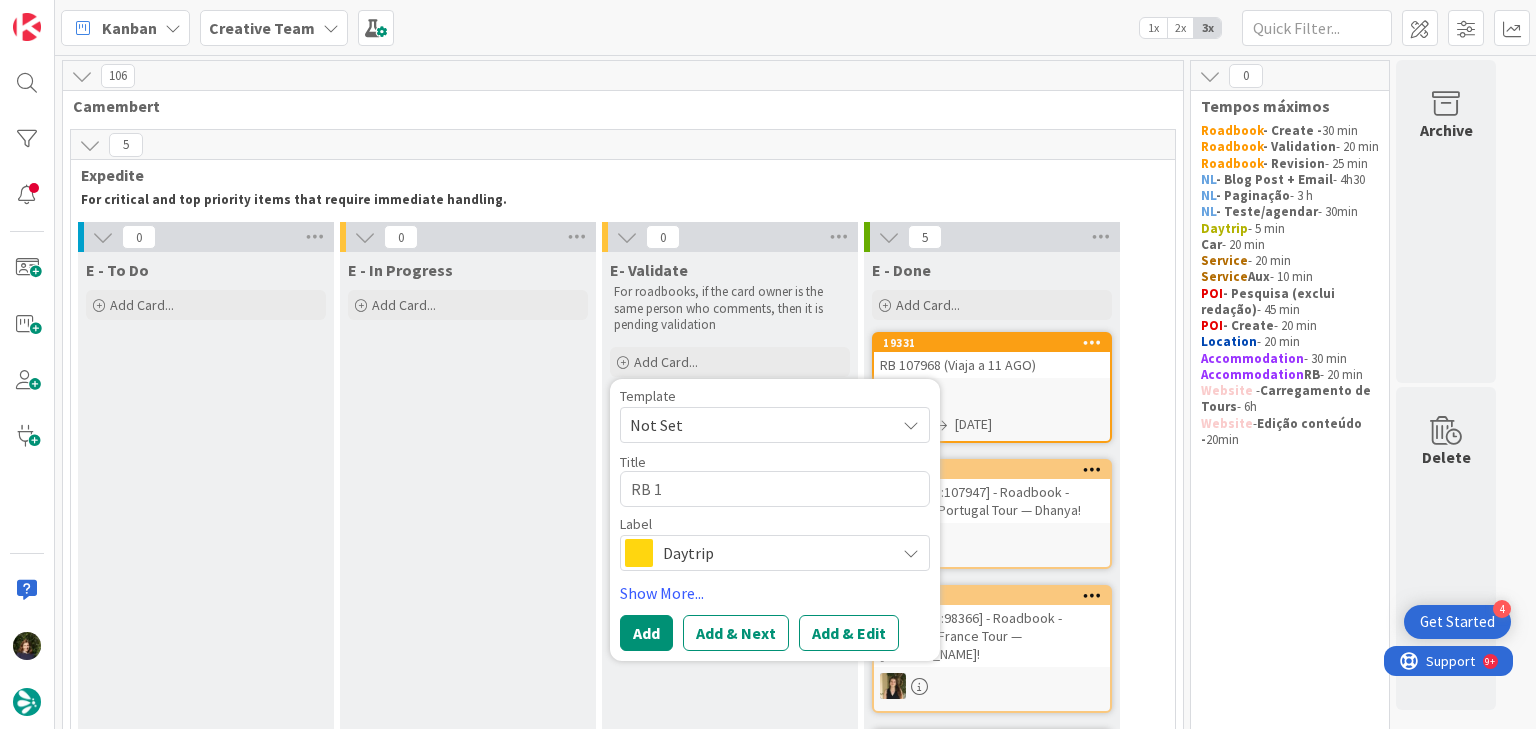 type on "x" 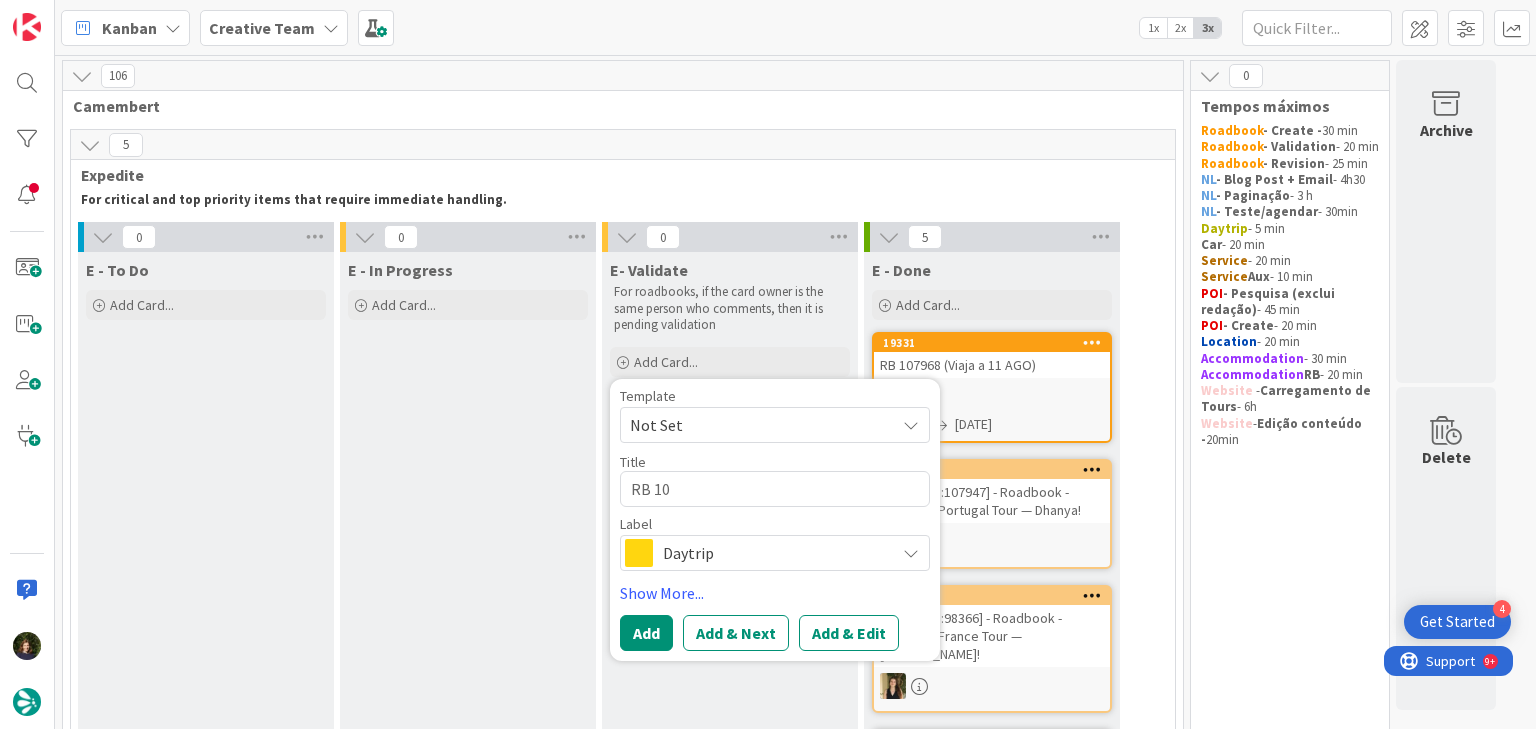 type on "x" 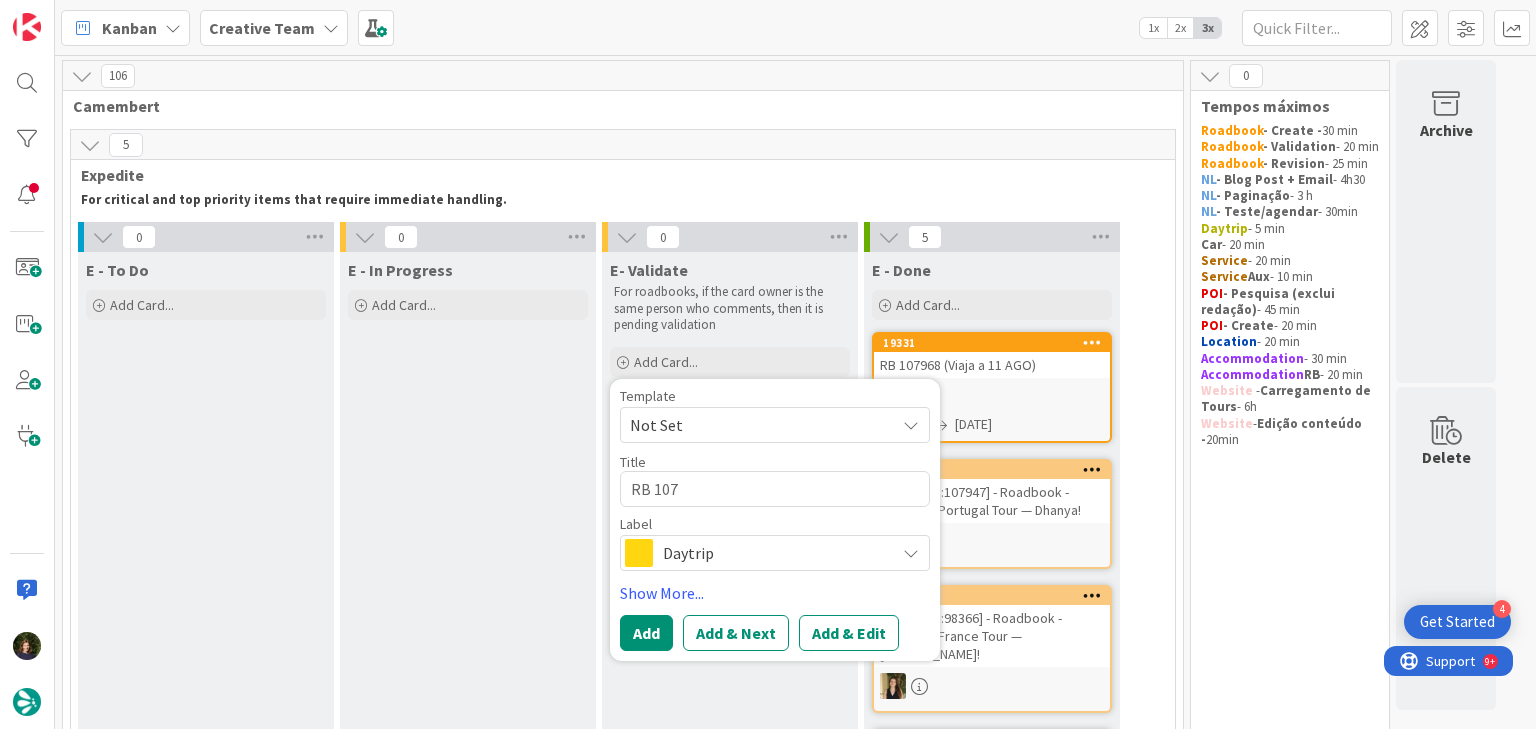 type on "x" 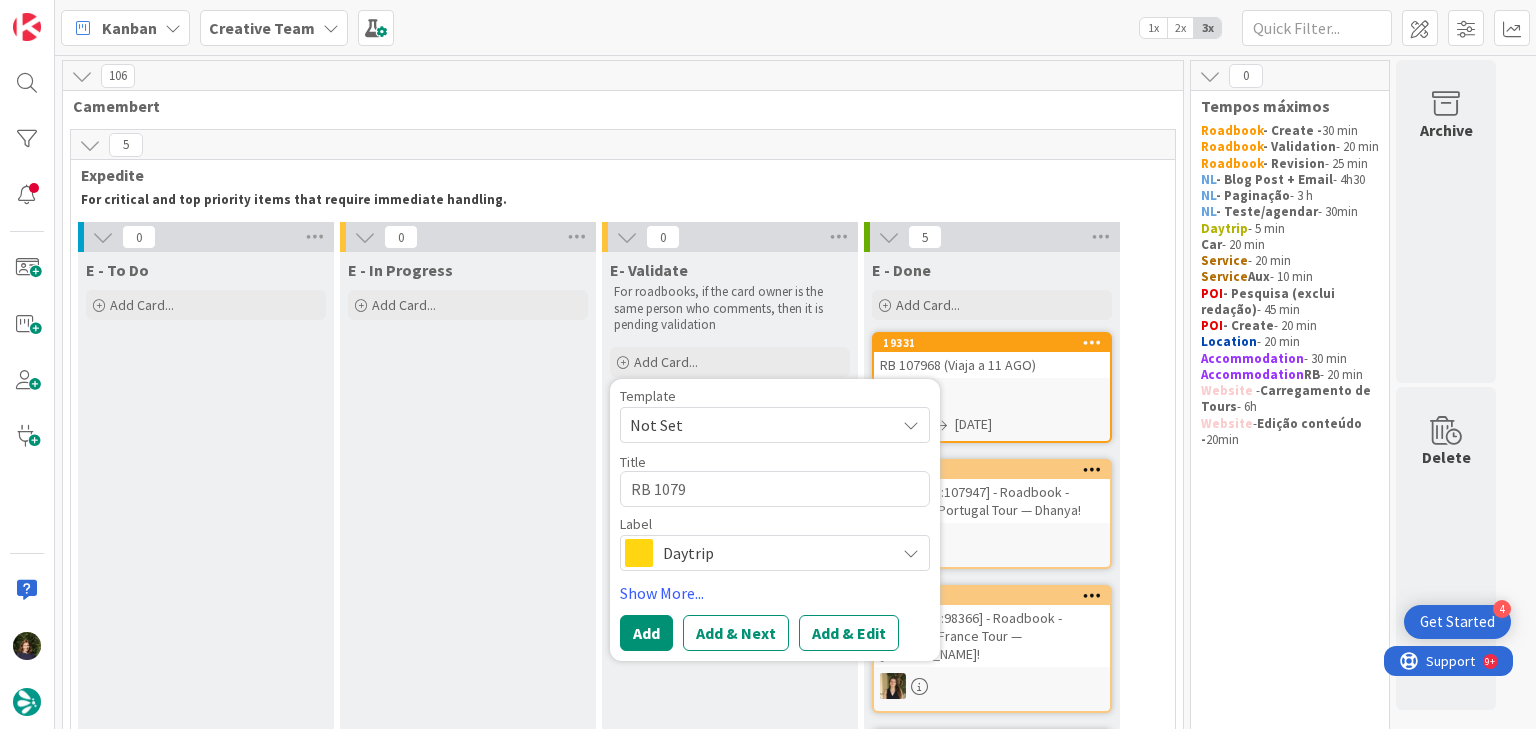 type on "x" 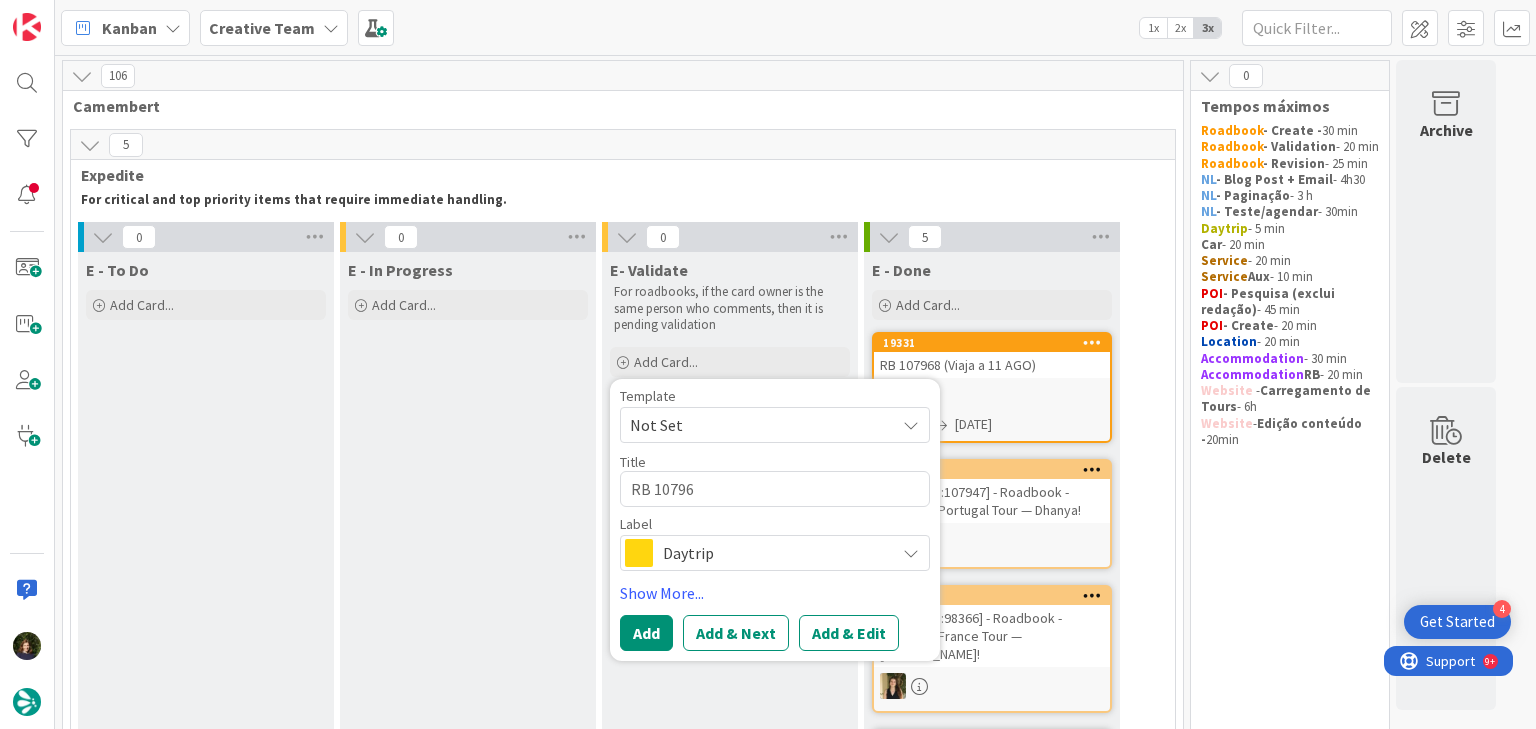 type on "x" 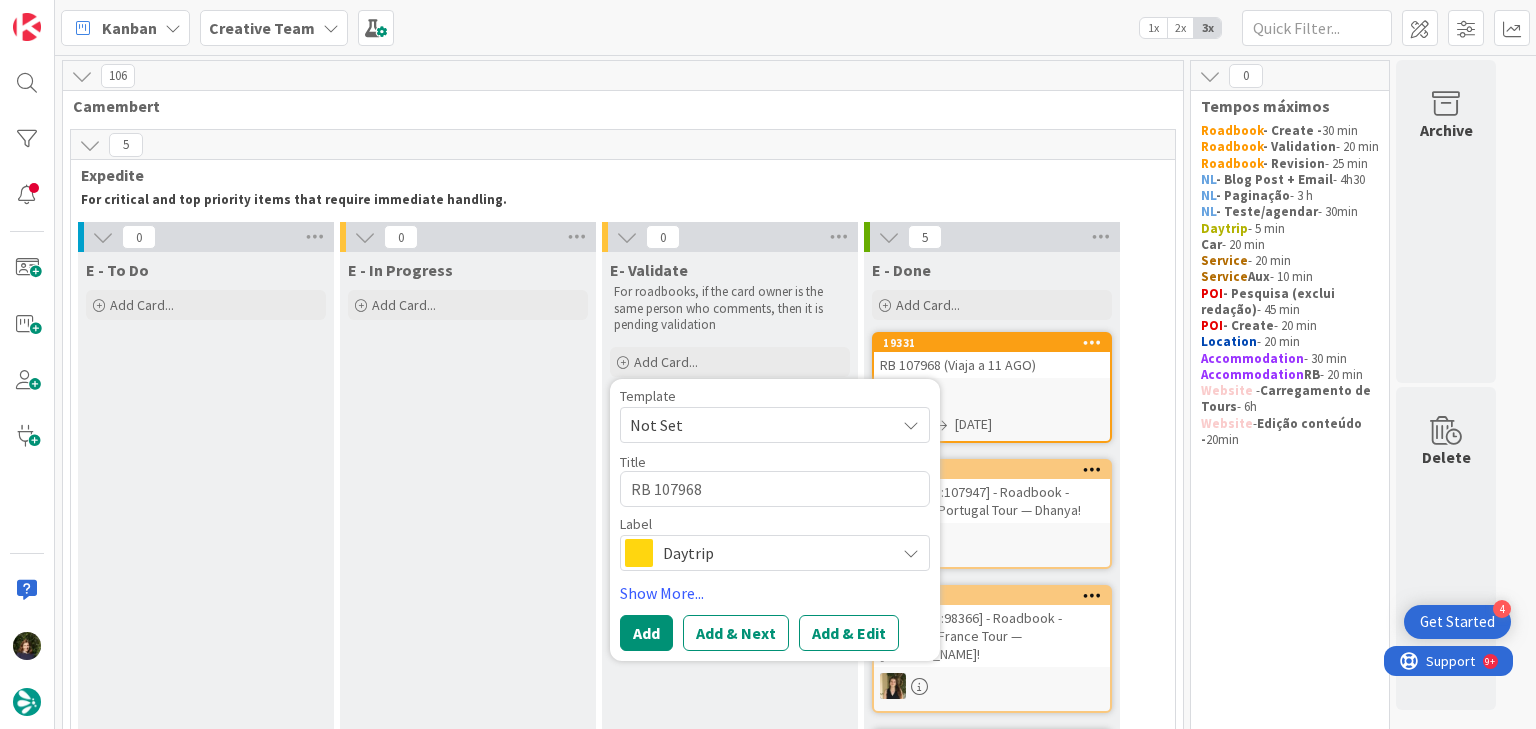 type on "x" 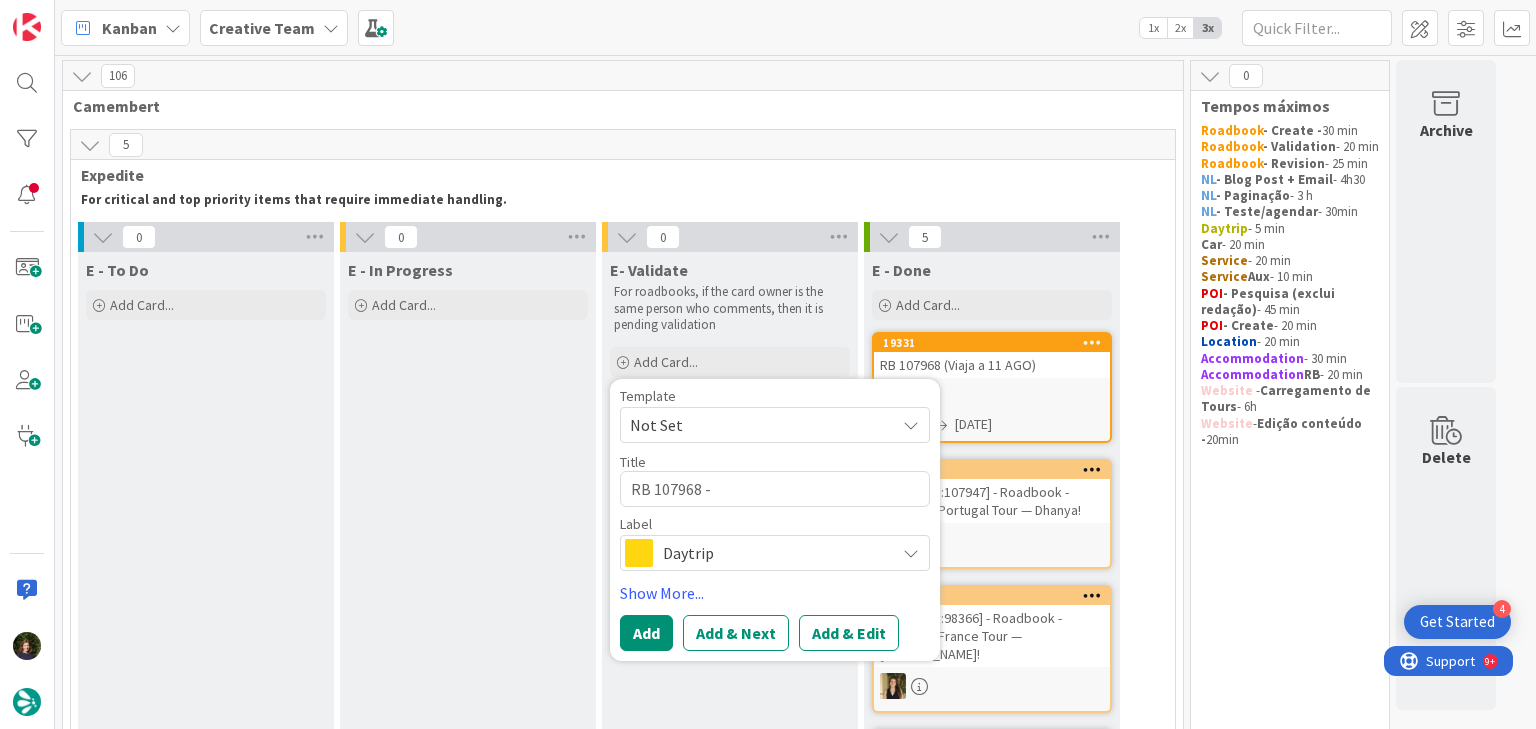 type on "x" 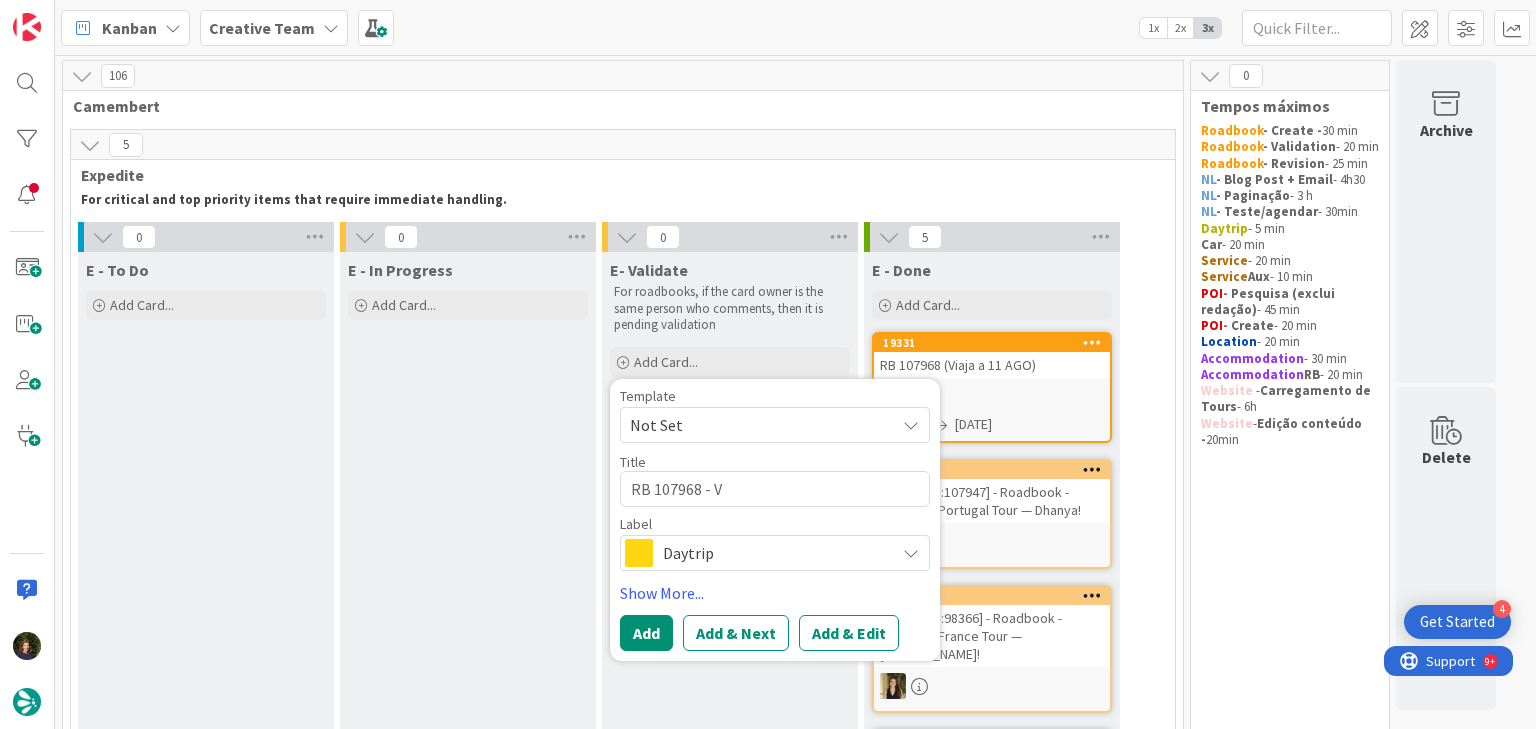 type on "x" 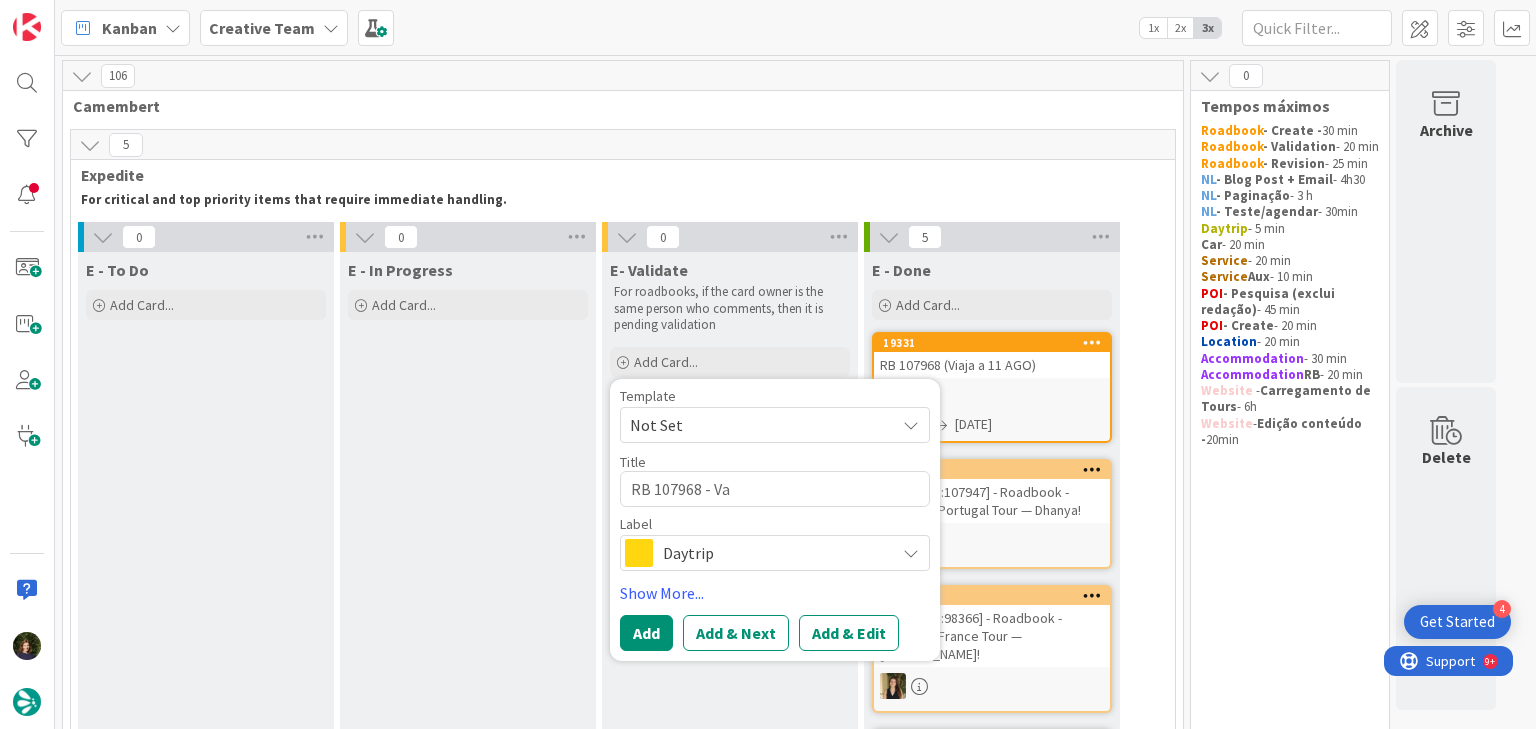 type on "x" 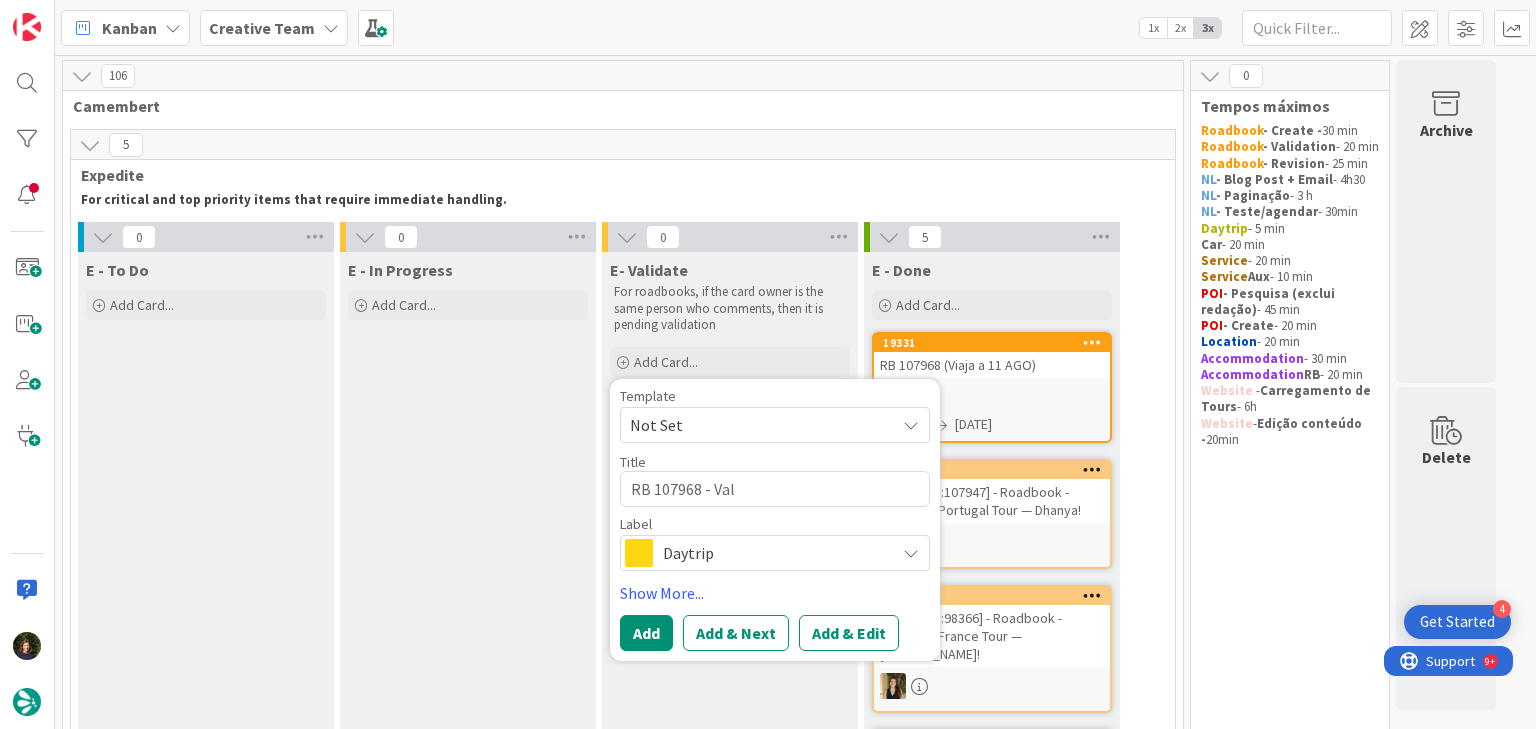 type on "x" 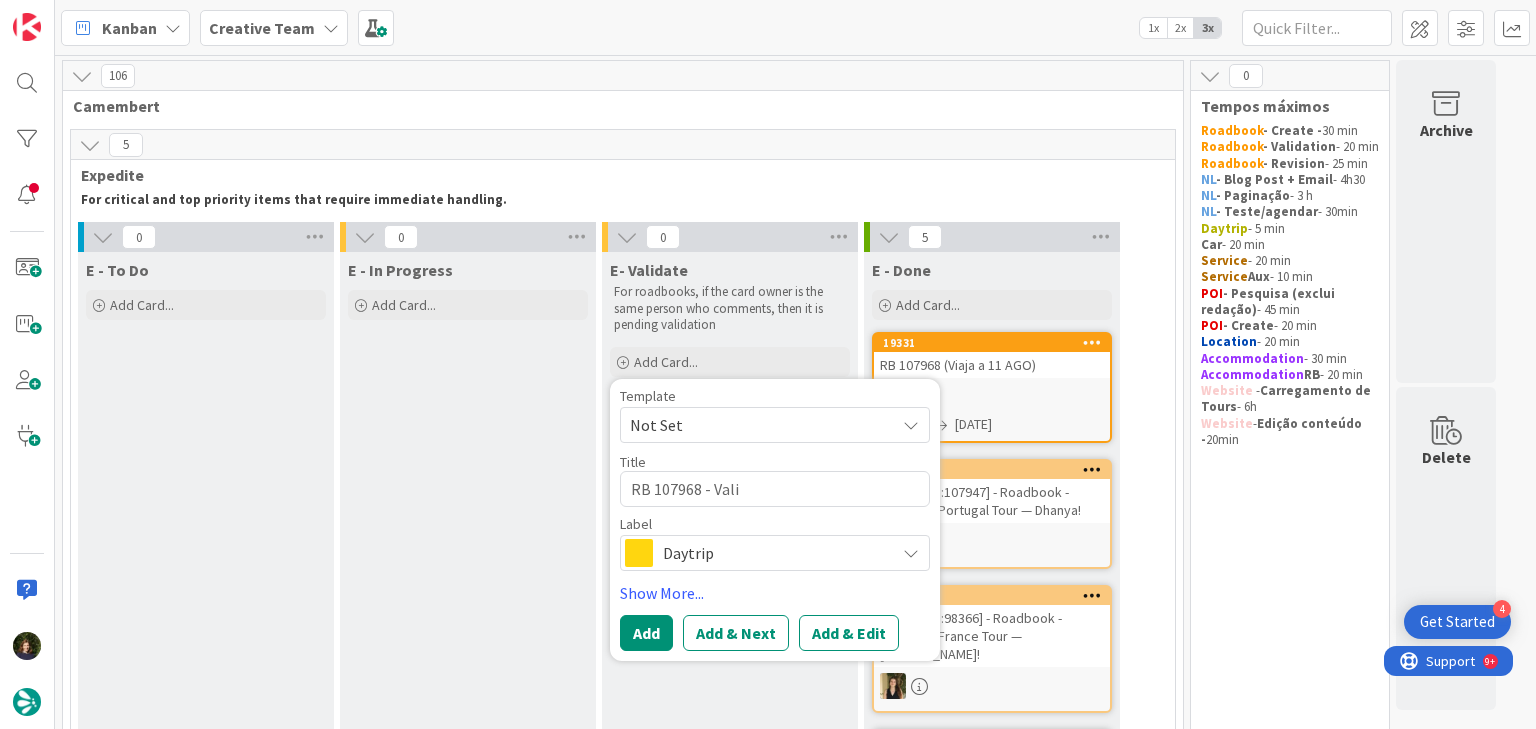 type on "x" 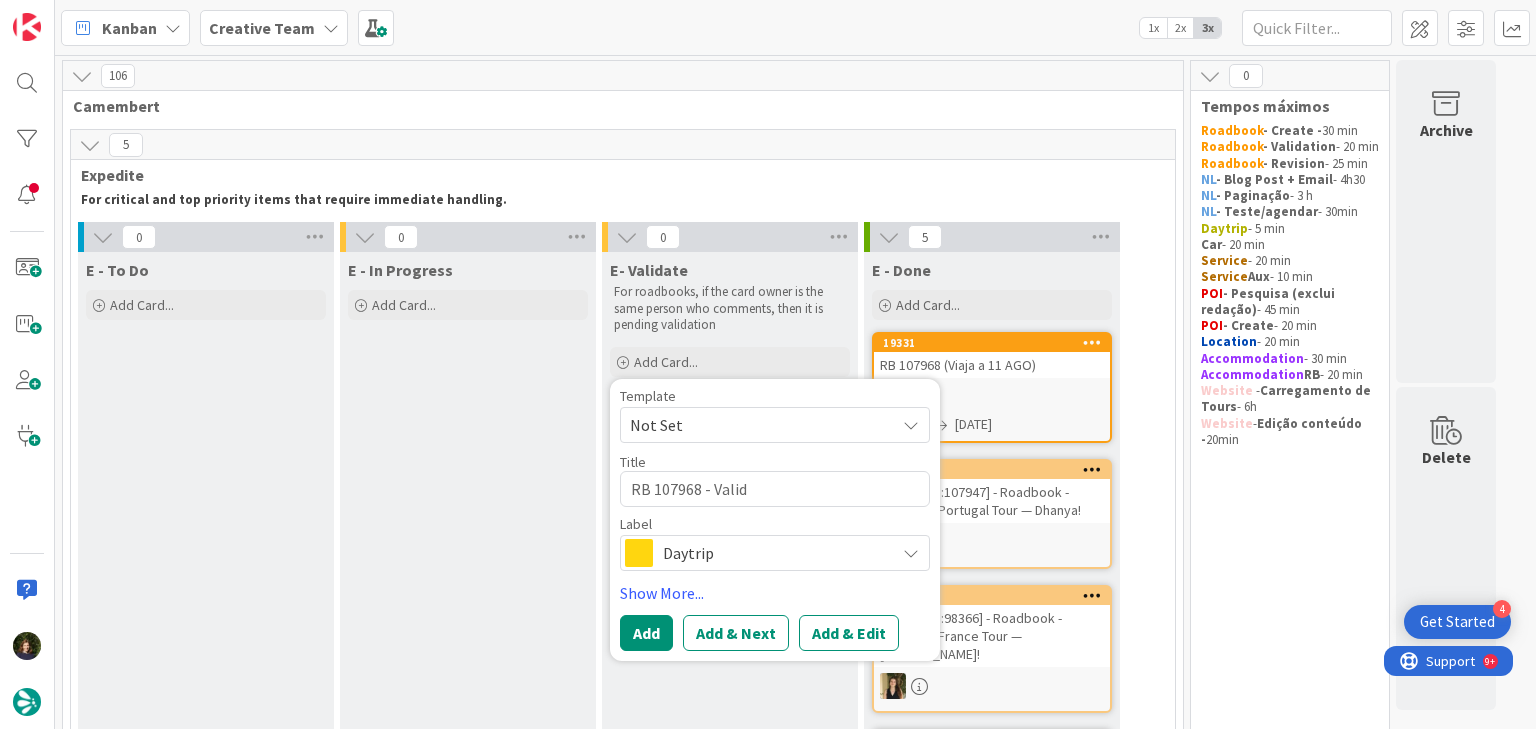 type on "x" 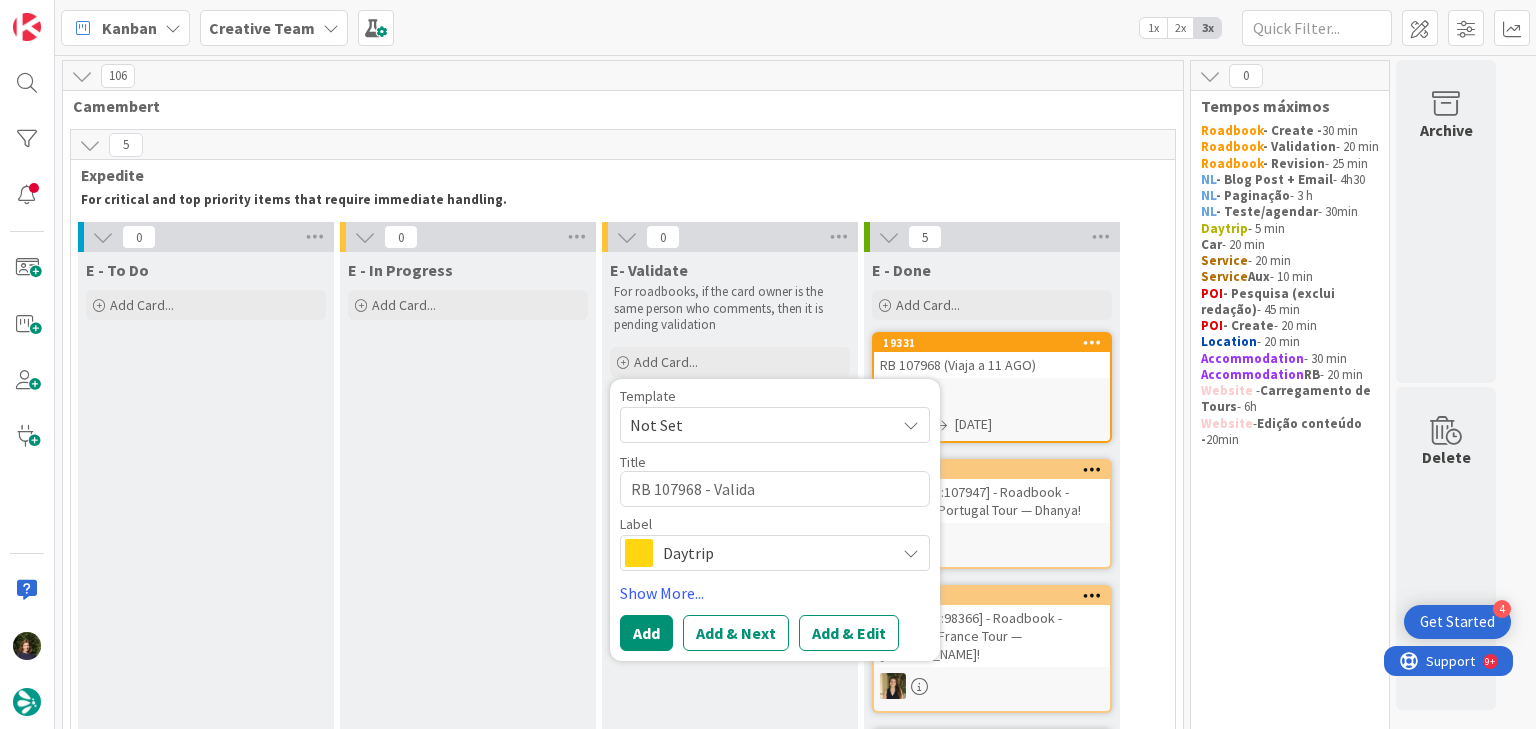 type on "RB 107968 - Validat" 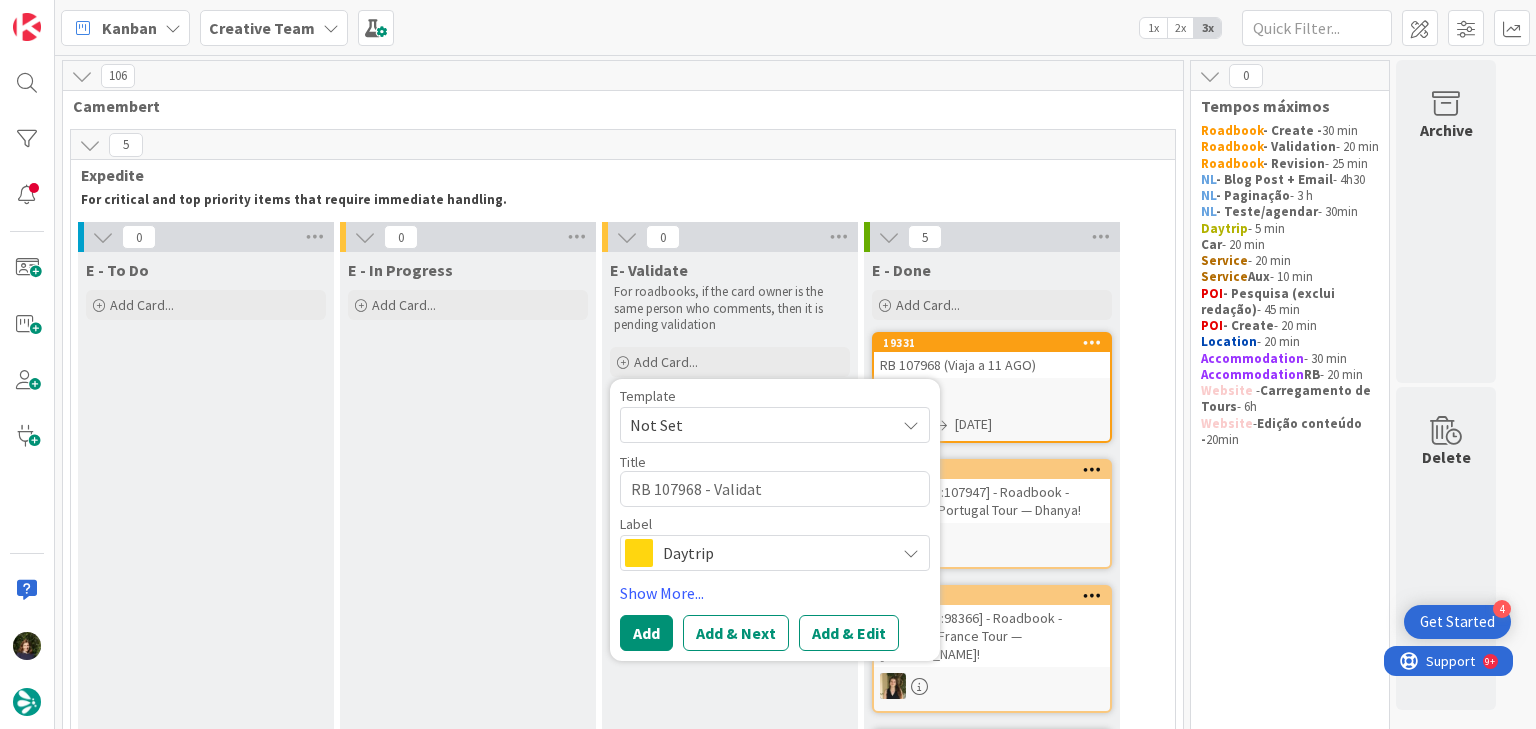 type on "x" 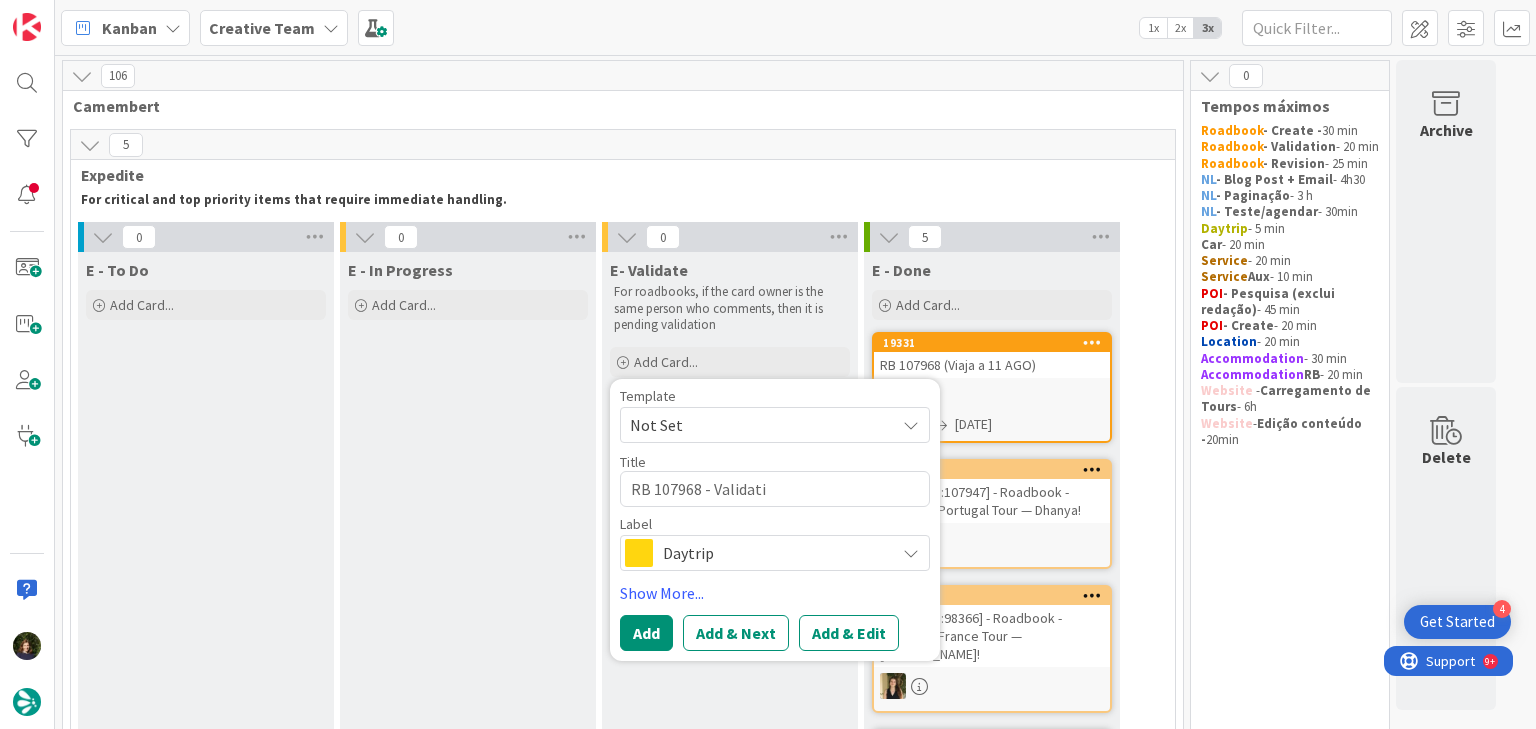 type on "x" 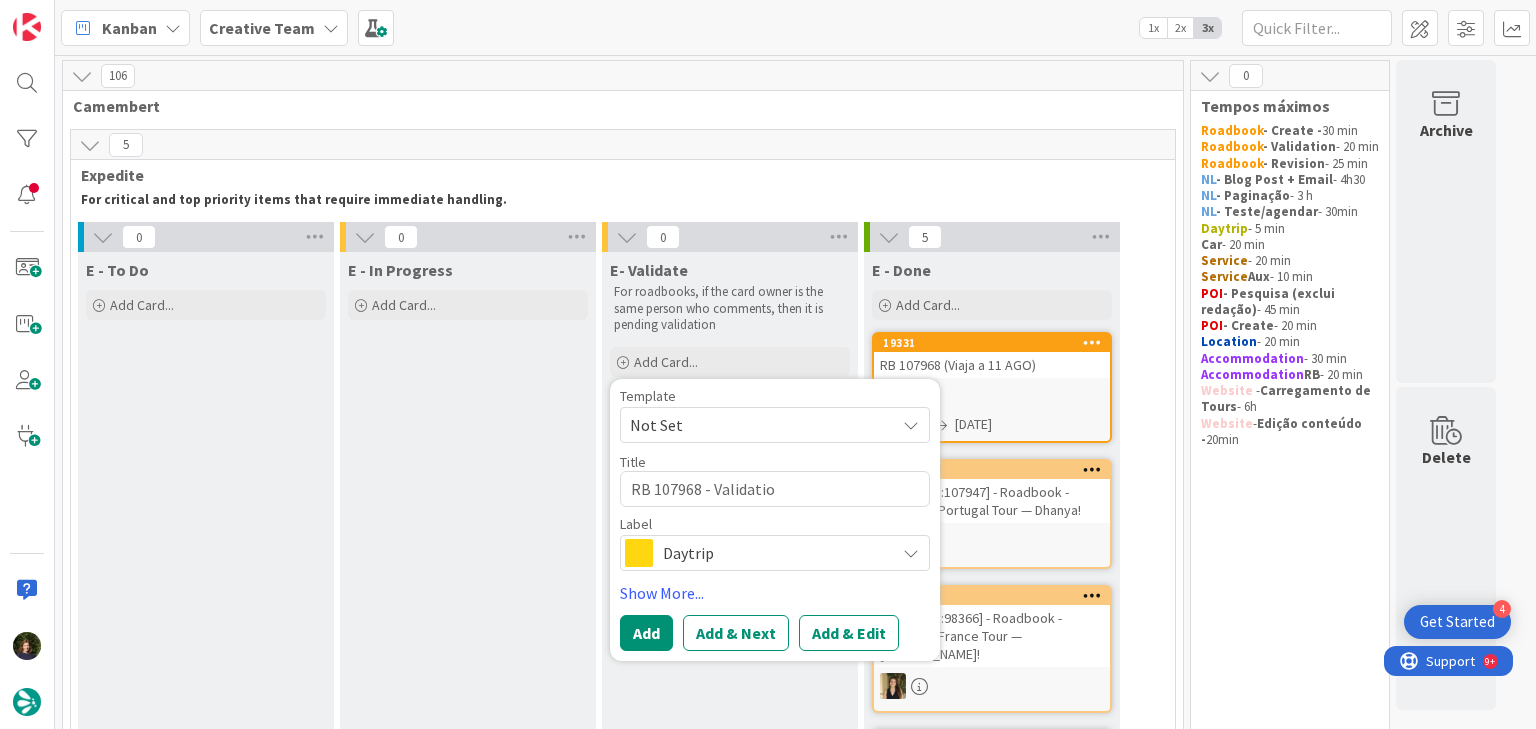 type on "x" 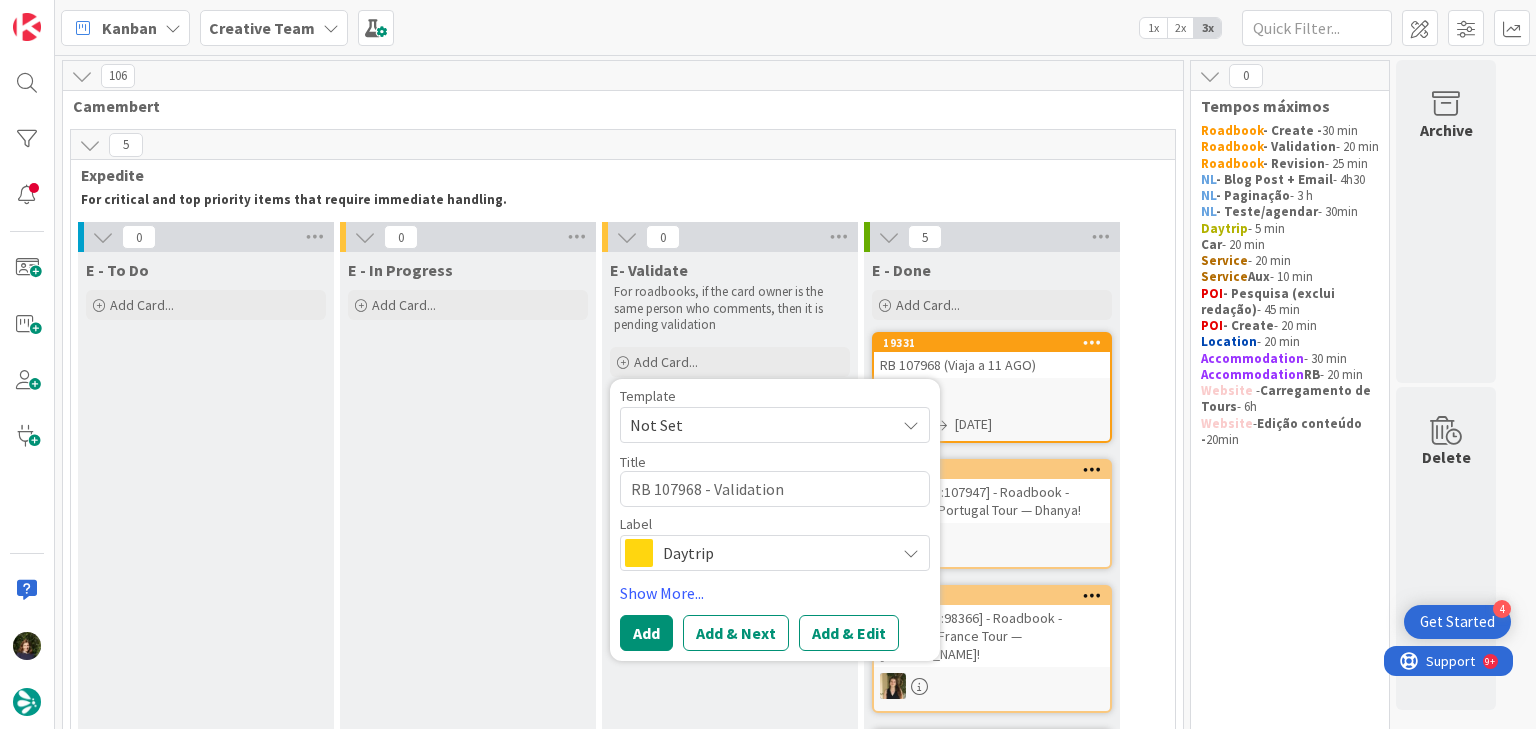 type on "RB 107968 - Validation" 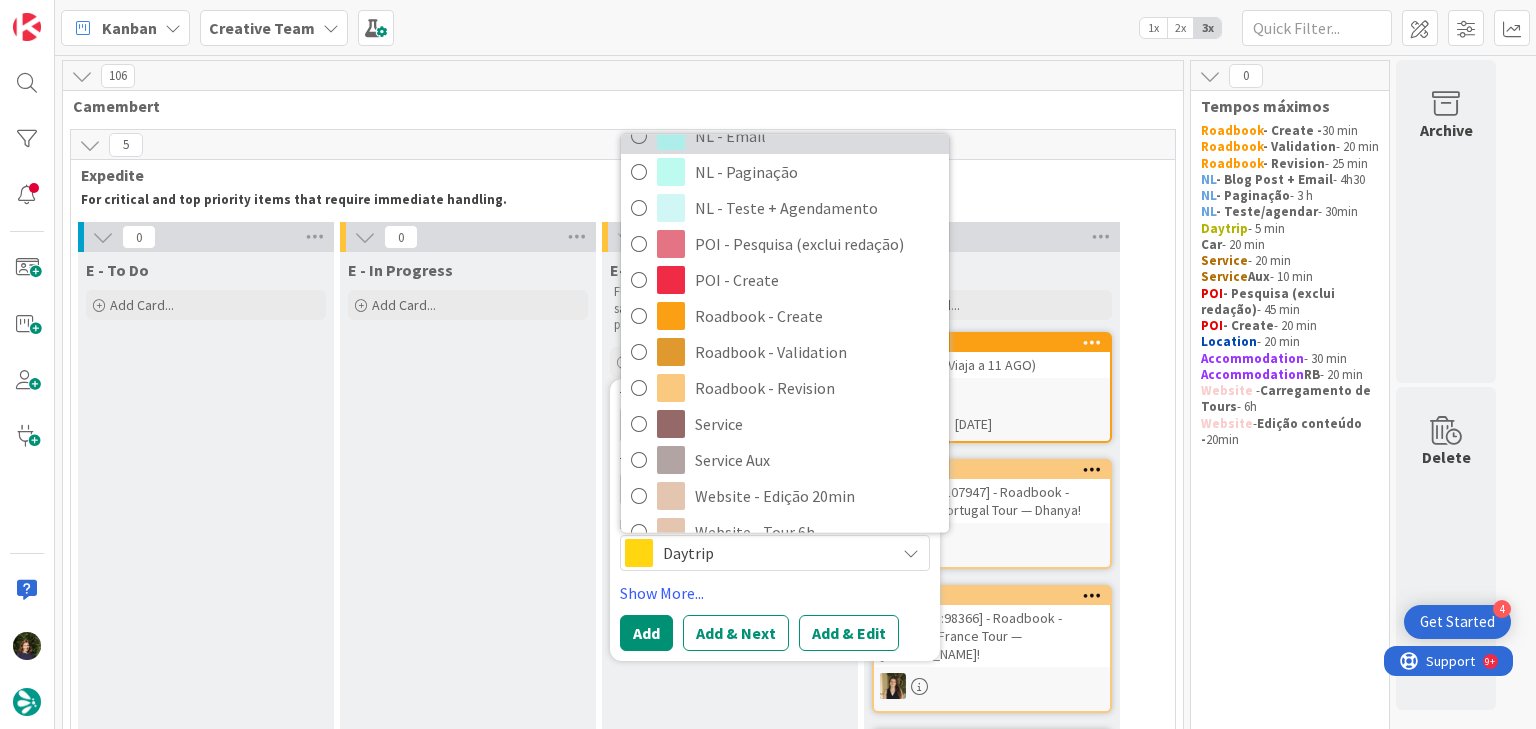 scroll, scrollTop: 320, scrollLeft: 0, axis: vertical 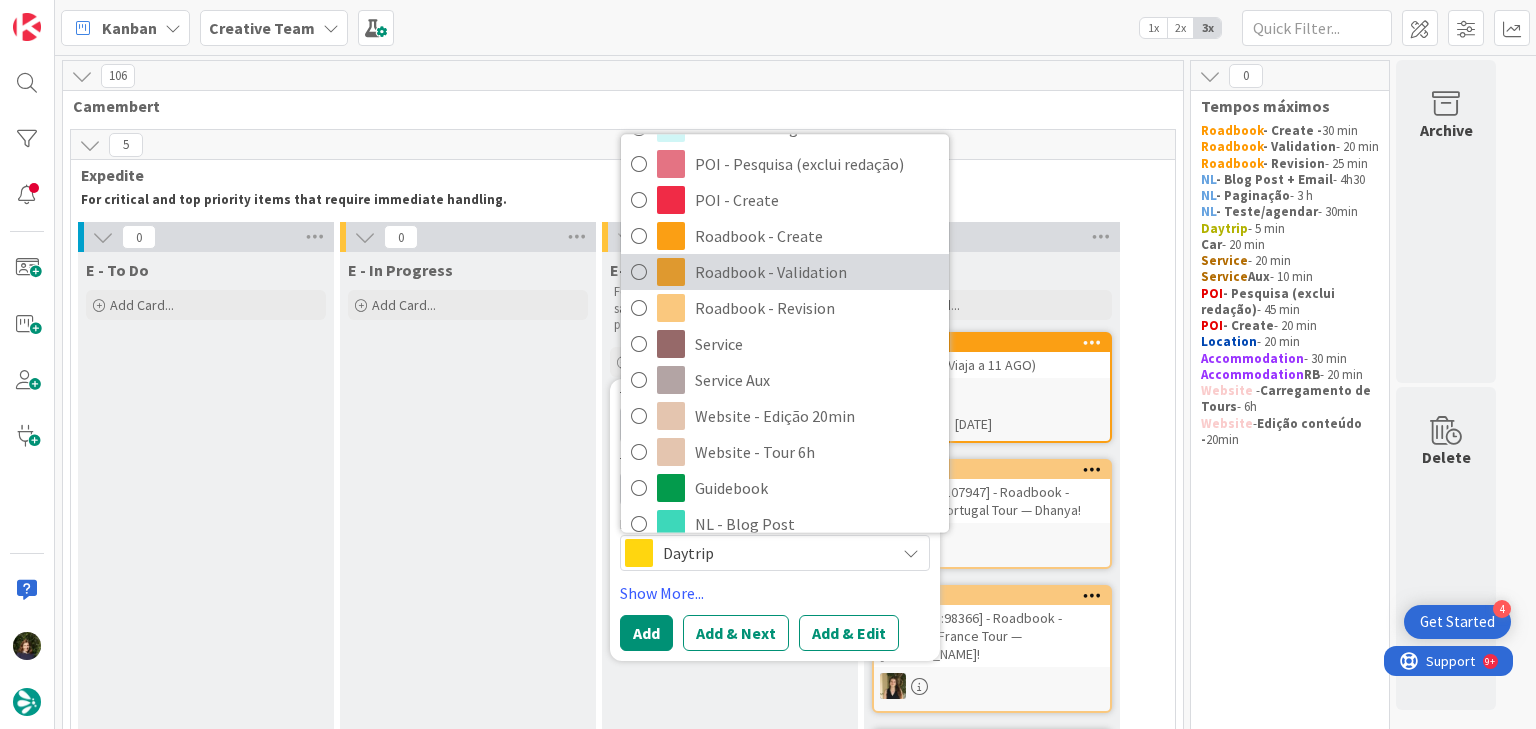 click on "Roadbook - Validation" at bounding box center [817, 272] 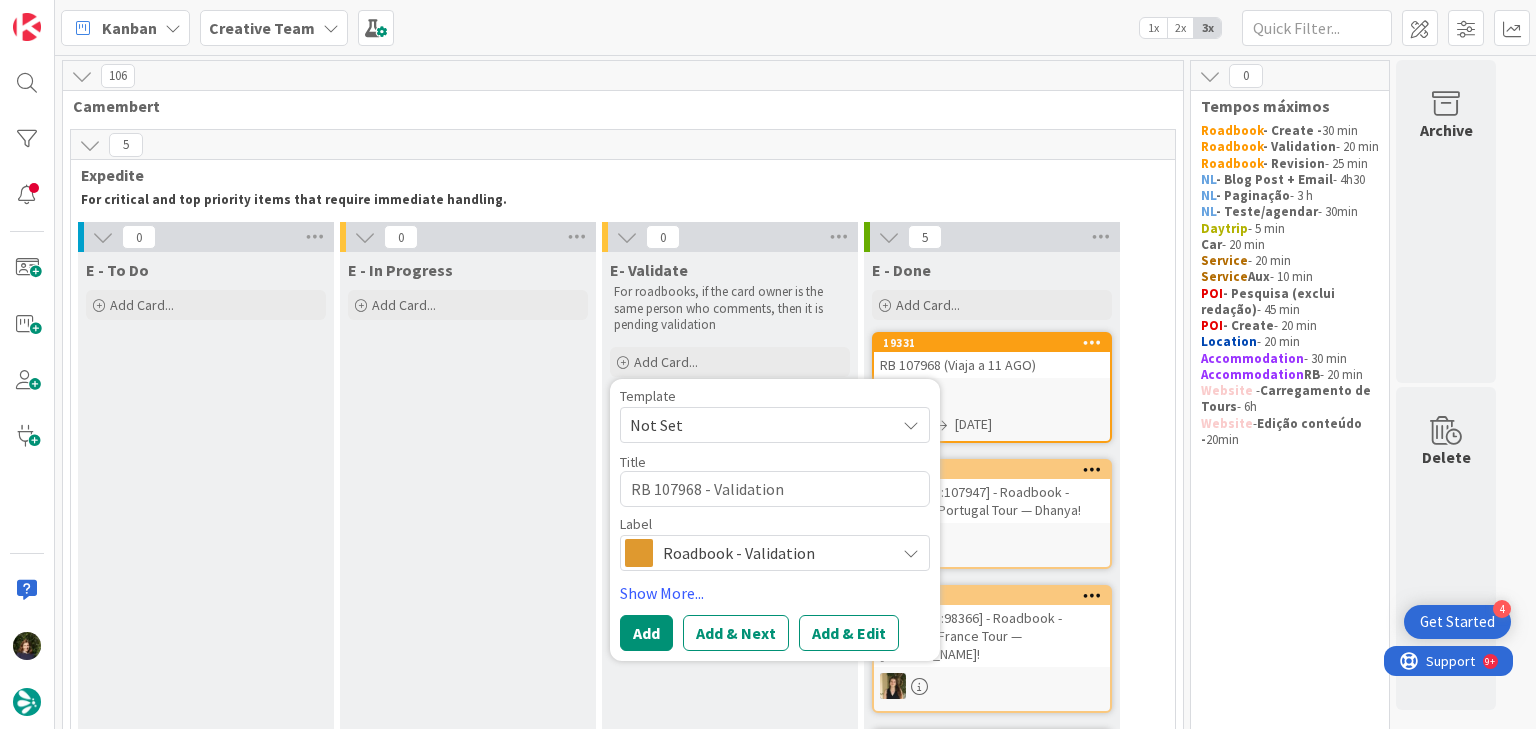 click on "Template Not Set Title 22 / 128 RB 107968 - Validation Label Roadbook - Validation Accommodation Accommodation RB Car Daytrip Location NL - Blog Post + Email NL - Email NL - Paginação NL - Teste + Agendamento POI - Pesquisa (exclui redação) POI - Create  Roadbook - Create Roadbook - Validation Roadbook - Revision Service Service Aux Website - Edição 20min Website - Tour 6h Guidebook NL - Blog Post Information Edit Labels... Show More... Add Add & Next Add & Edit" at bounding box center [775, 520] 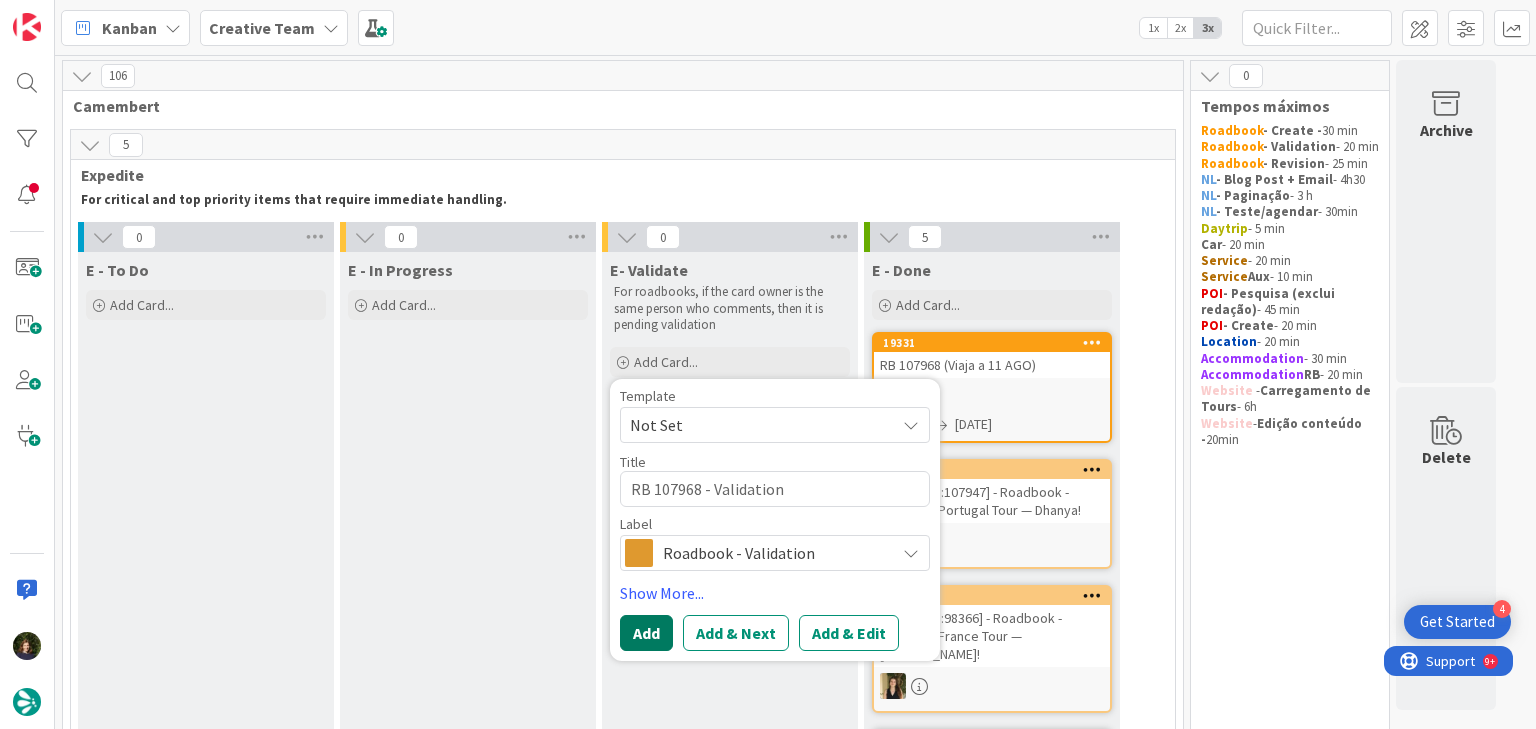 click on "Add" at bounding box center [646, 633] 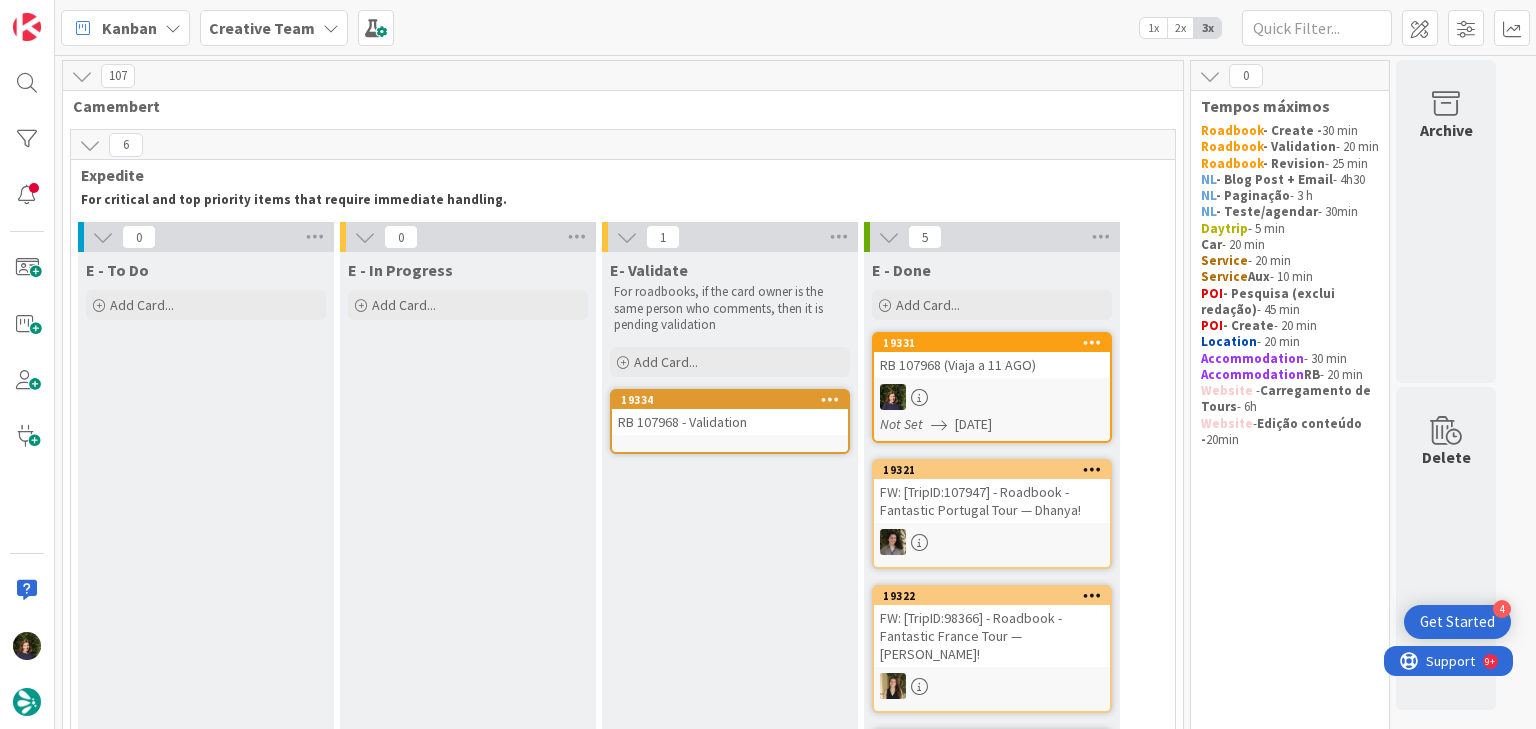 click at bounding box center [992, 397] 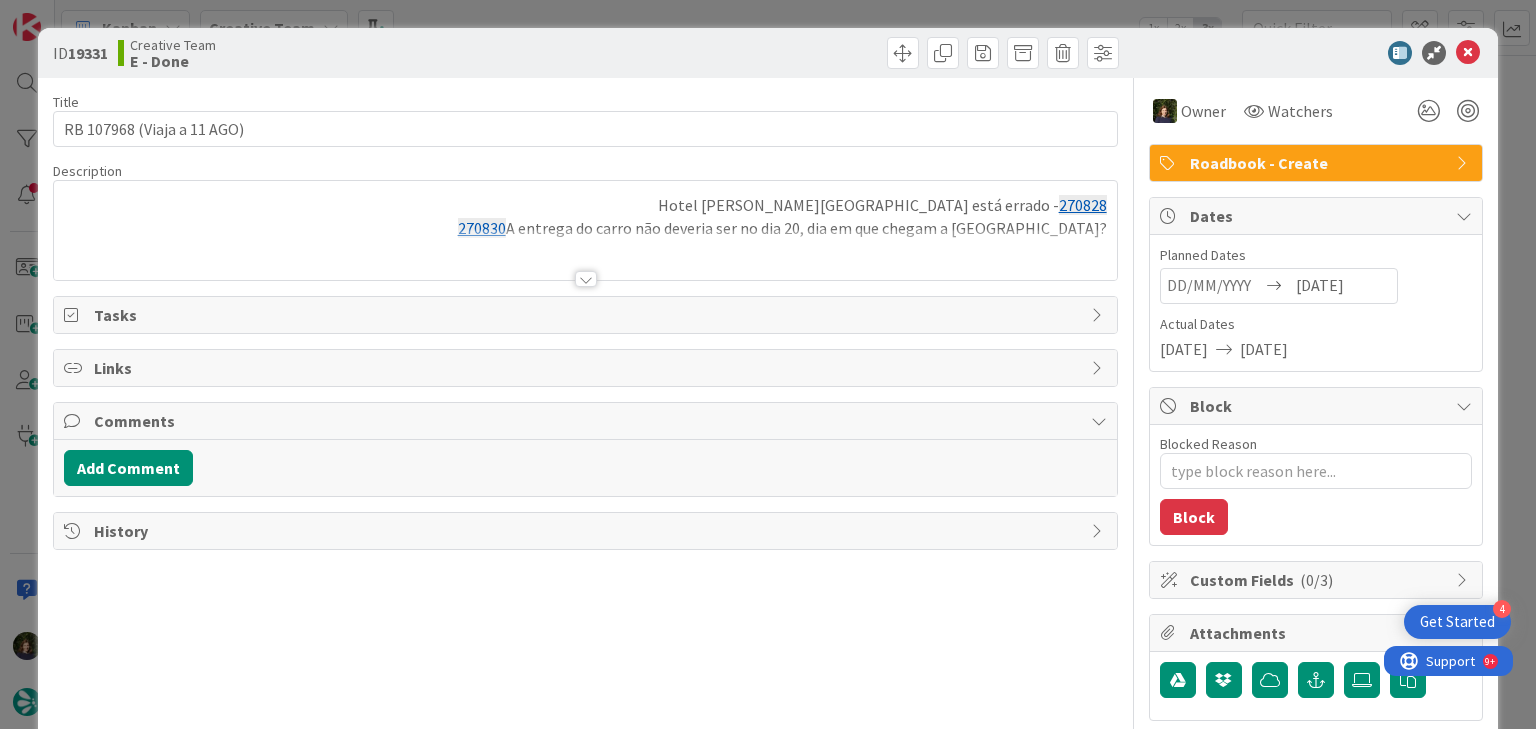 scroll, scrollTop: 0, scrollLeft: 0, axis: both 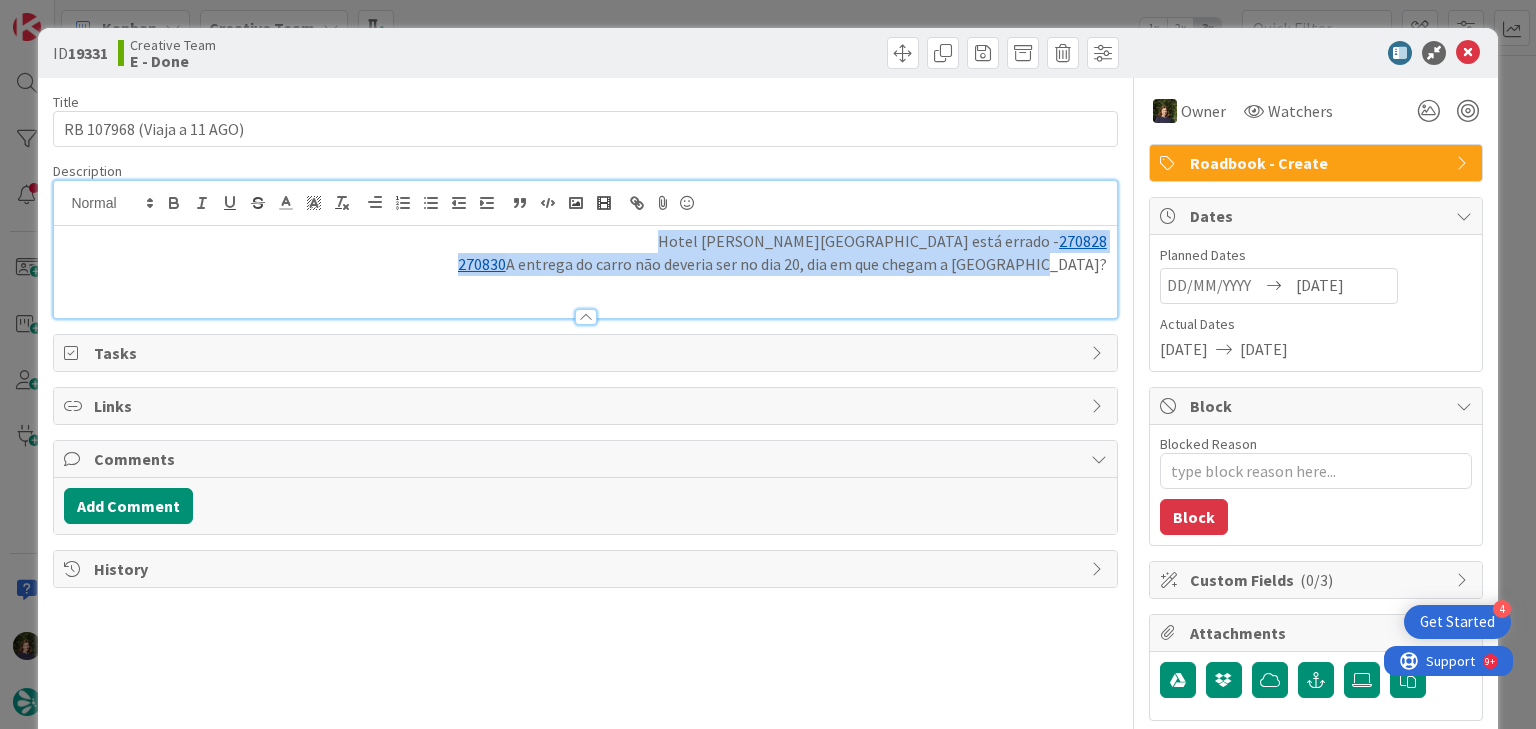 drag, startPoint x: 829, startPoint y: 197, endPoint x: 1046, endPoint y: 255, distance: 224.61745 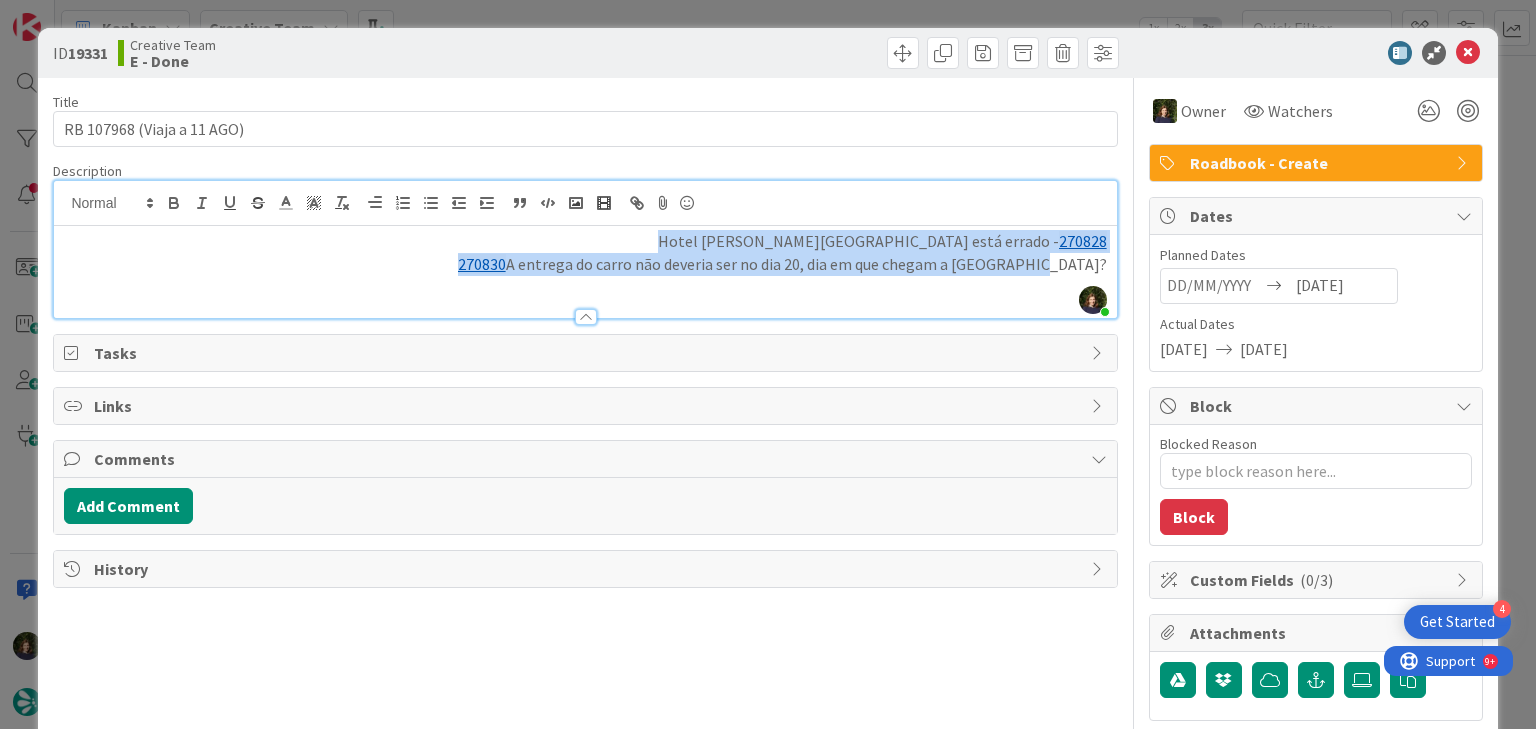 copy on "Hotel em Valencia está errado -  270828 270830  A entrega do carro não deveria ser no dia 20, dia em que chegam a Barcelona?" 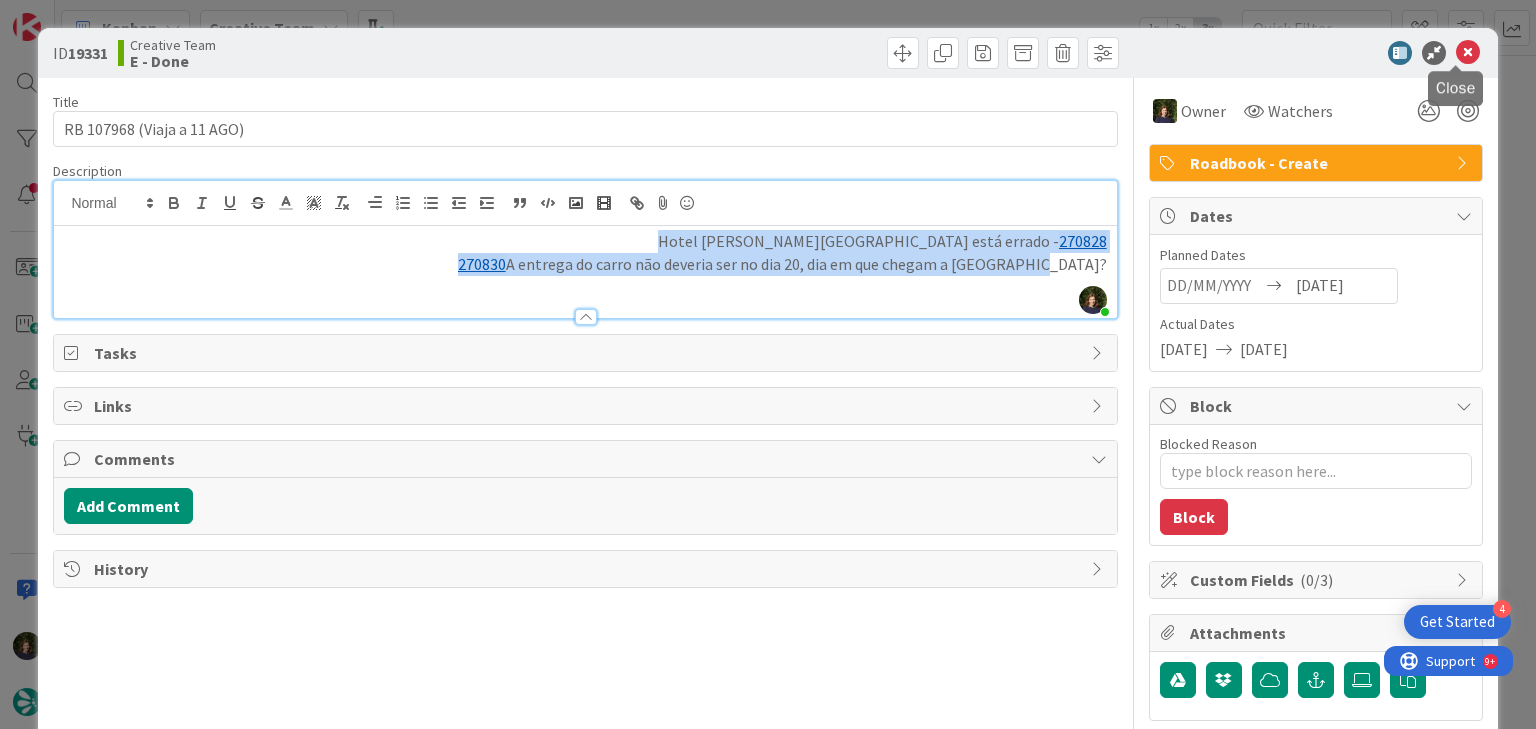 click at bounding box center [1468, 53] 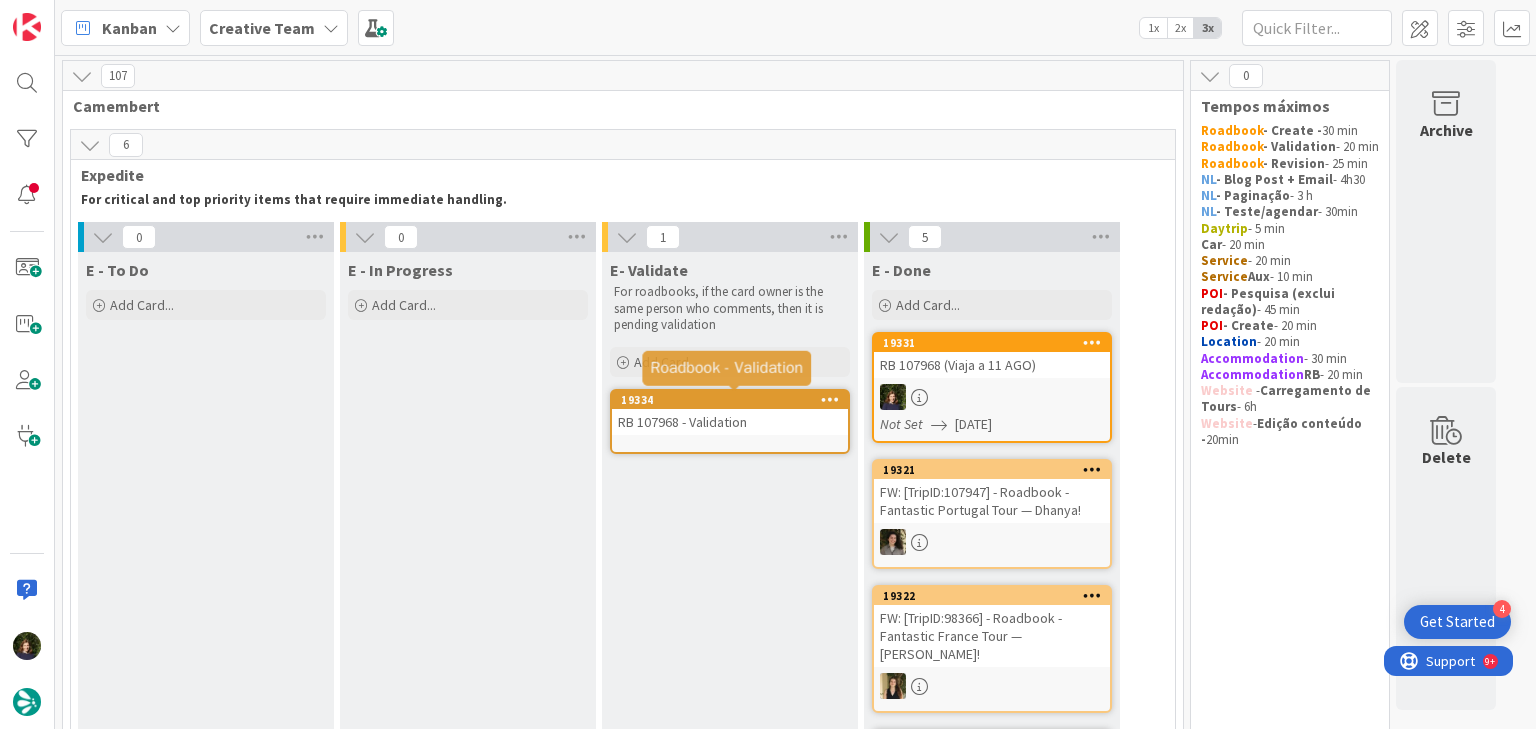 click on "RB 107968 - Validation" at bounding box center (730, 422) 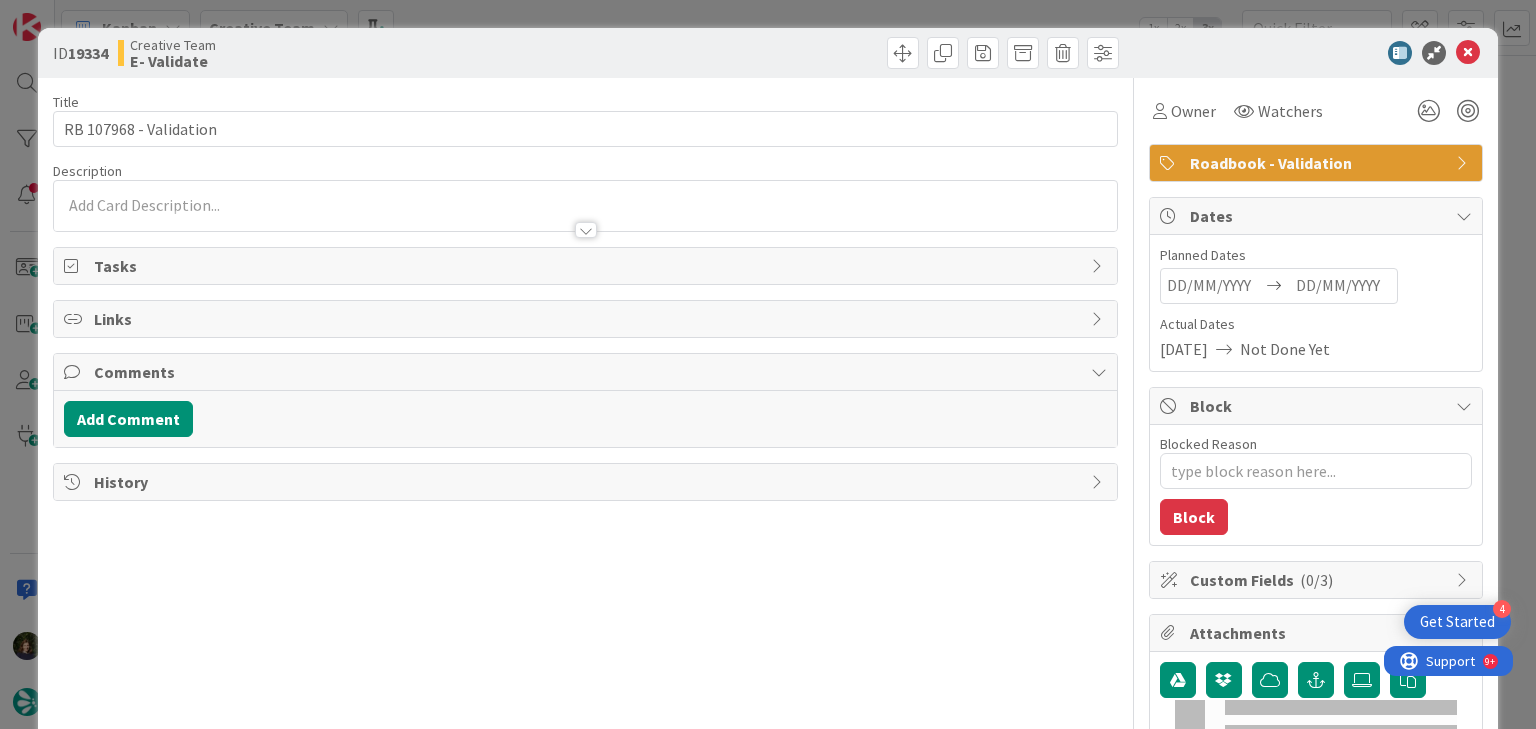 scroll, scrollTop: 0, scrollLeft: 0, axis: both 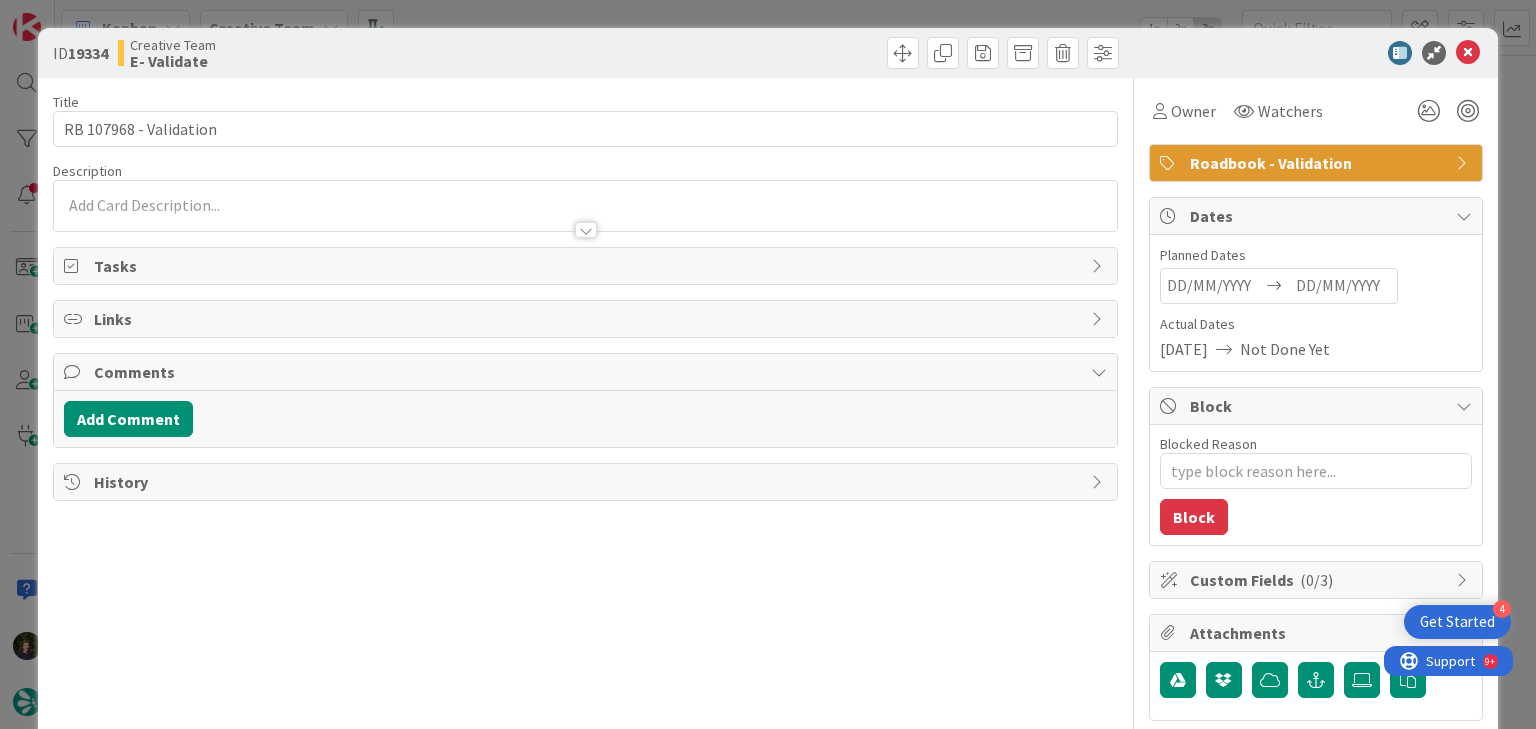 click at bounding box center (585, 220) 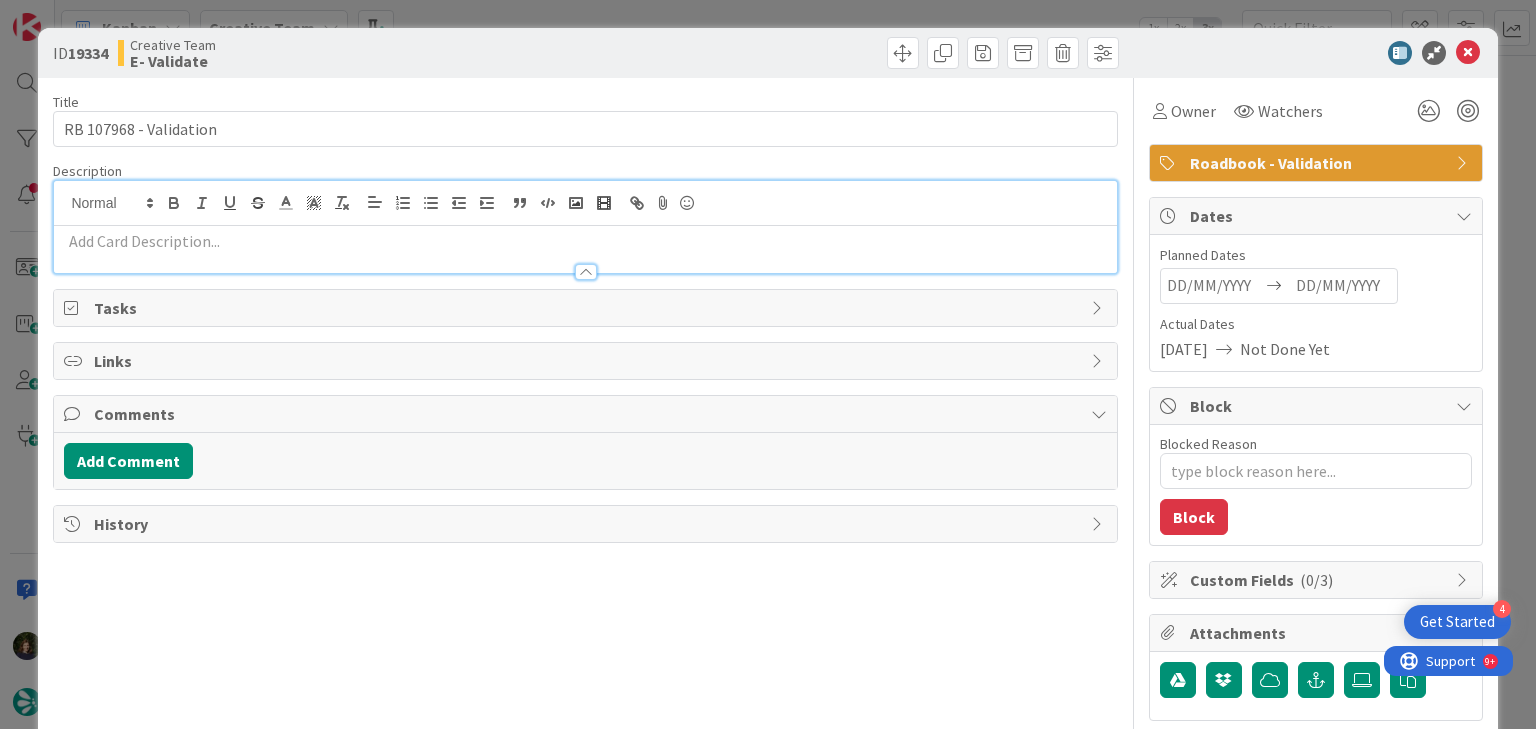 click at bounding box center (585, 241) 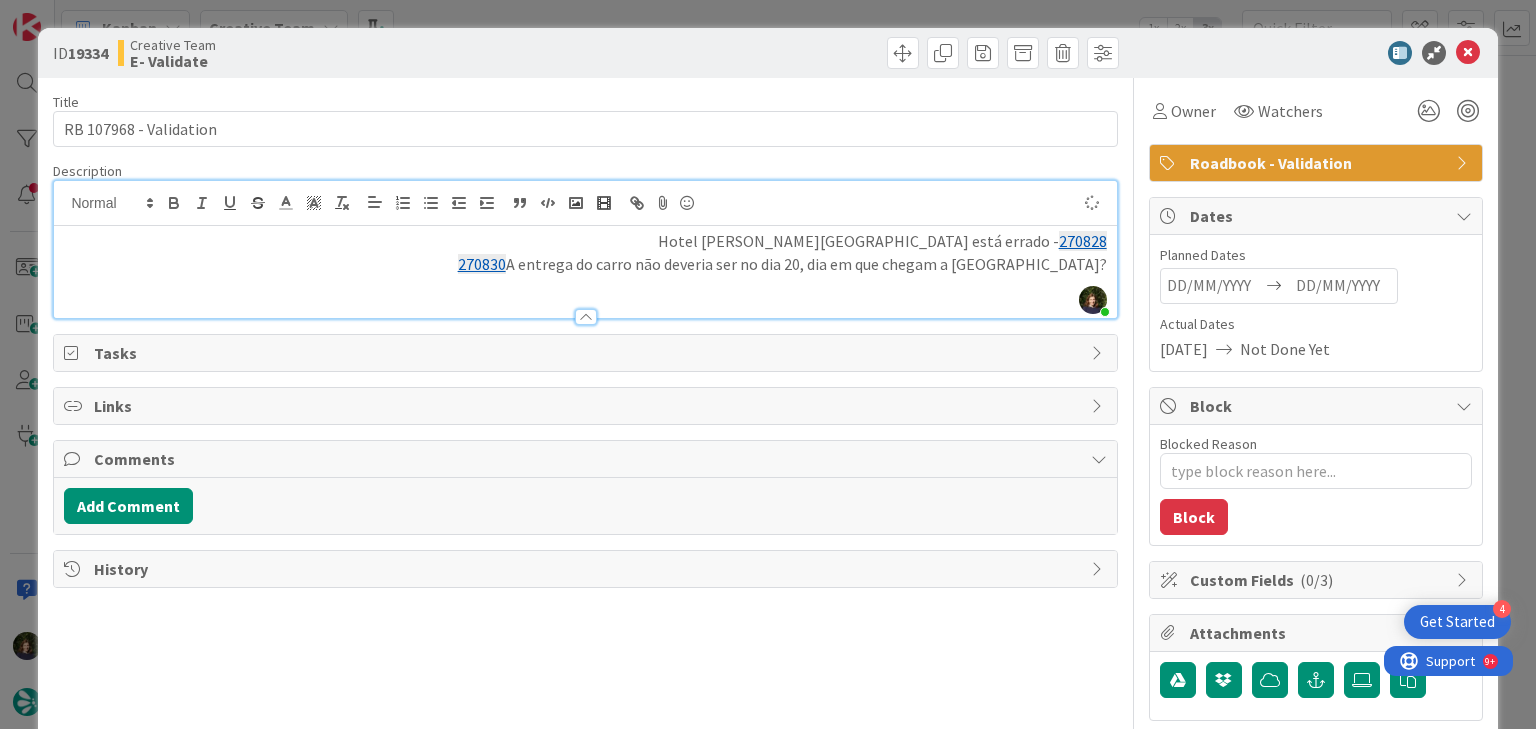 type on "x" 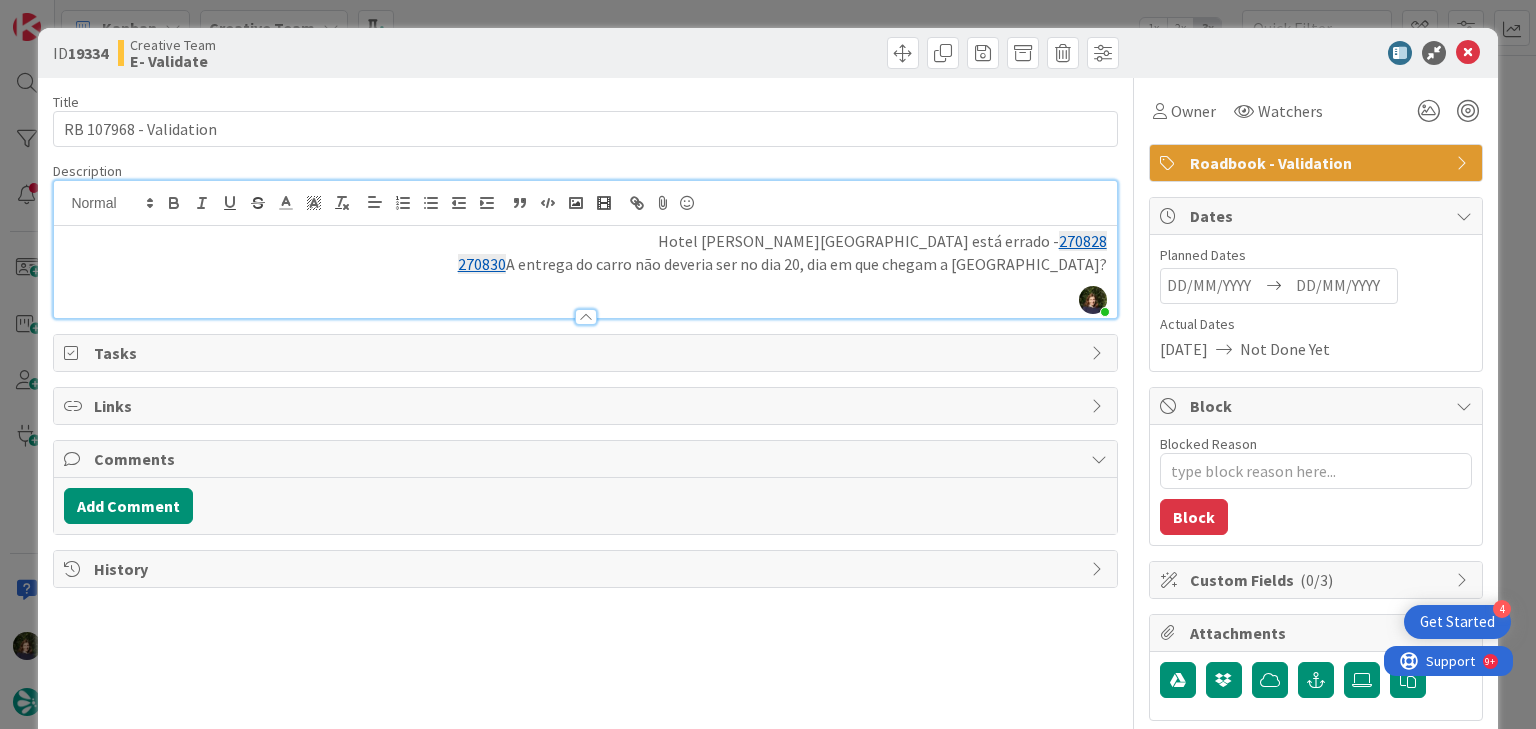 click at bounding box center (1343, 286) 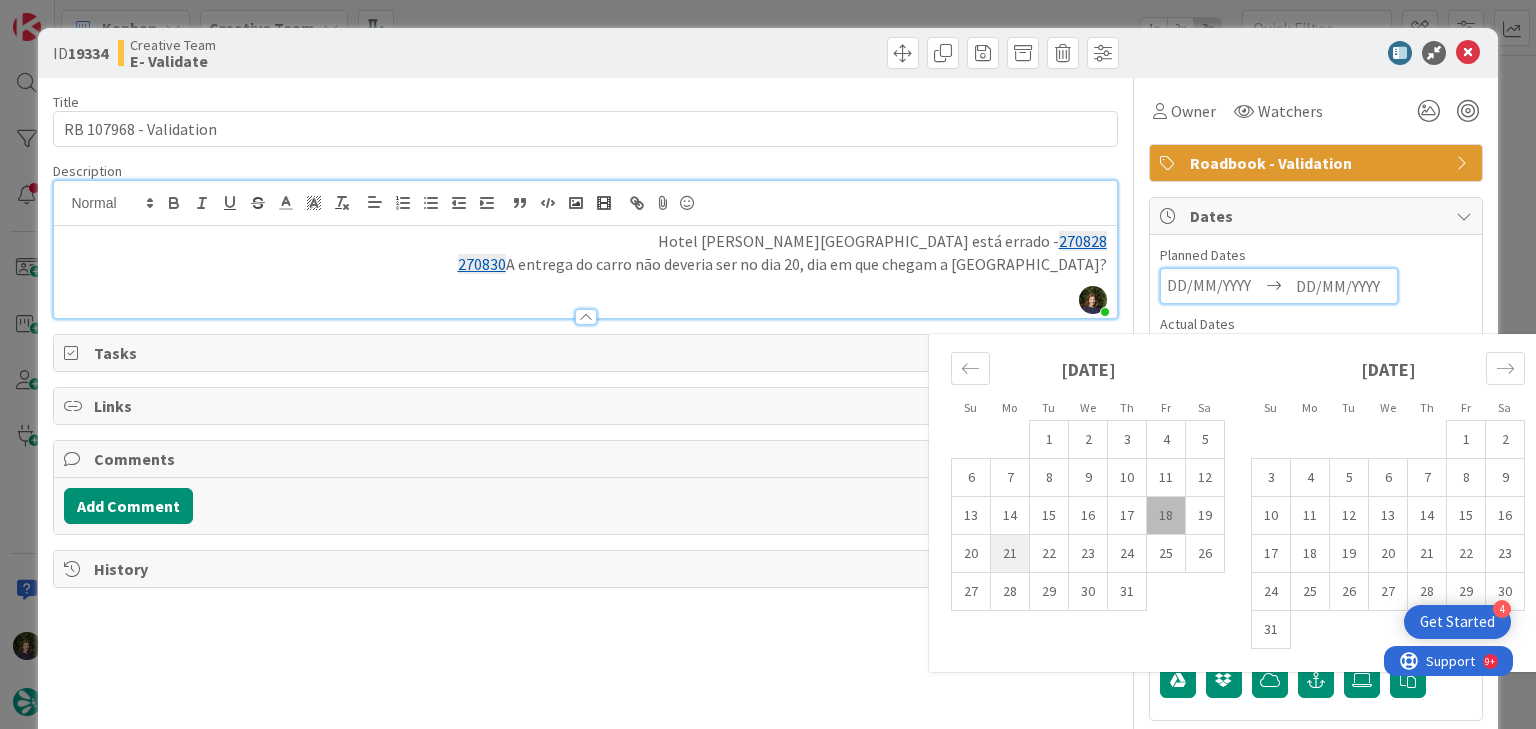 click on "21" at bounding box center [1010, 554] 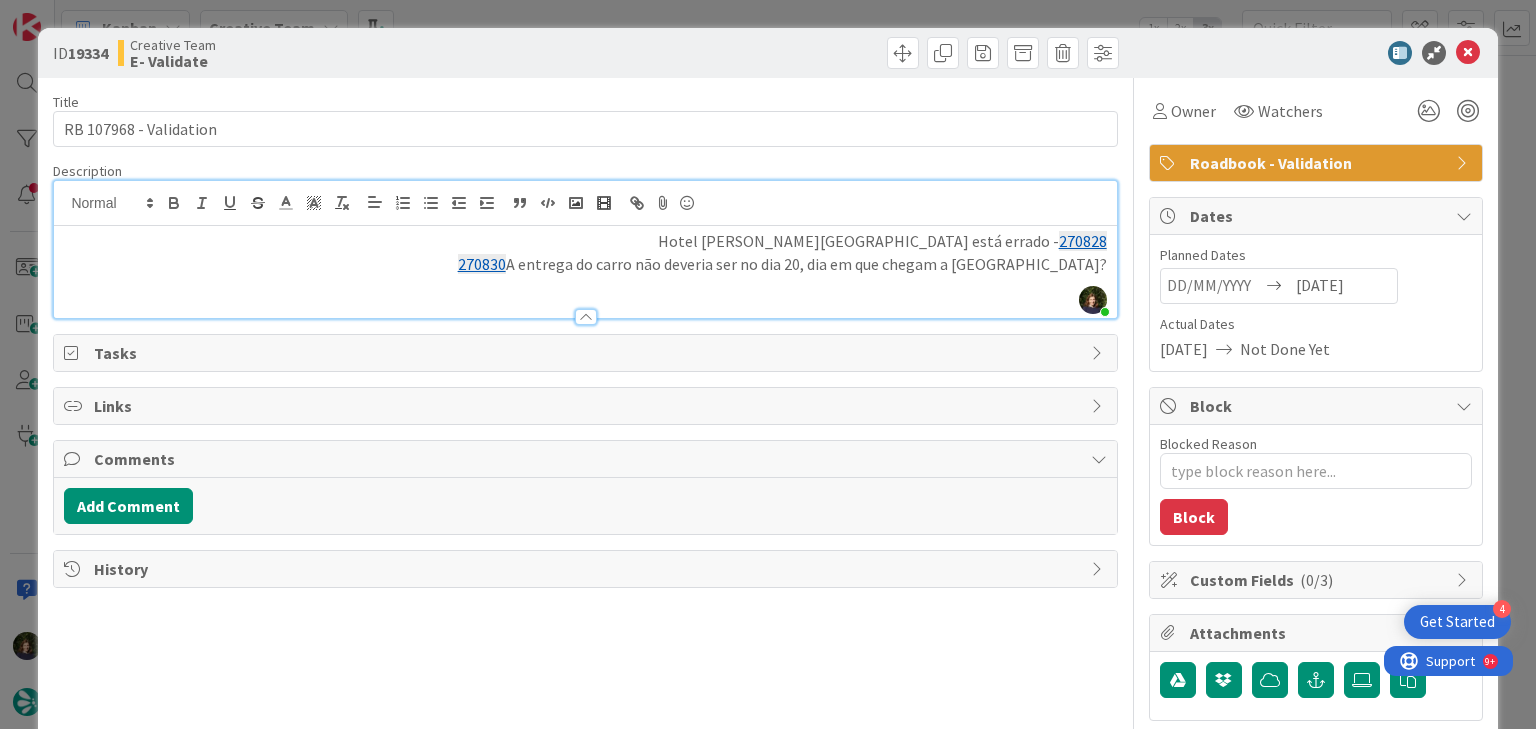 click on "Title 22 / 128 RB 107968 - Validation Description Margarida Carvalho just joined Hotel em Valencia está errado -  270828 270830  A entrega do carro não deveria ser no dia 20, dia em que chegam a Barcelona? Owner Watchers Roadbook - Validation Tasks Links Comments Add Comment History" at bounding box center [585, 623] 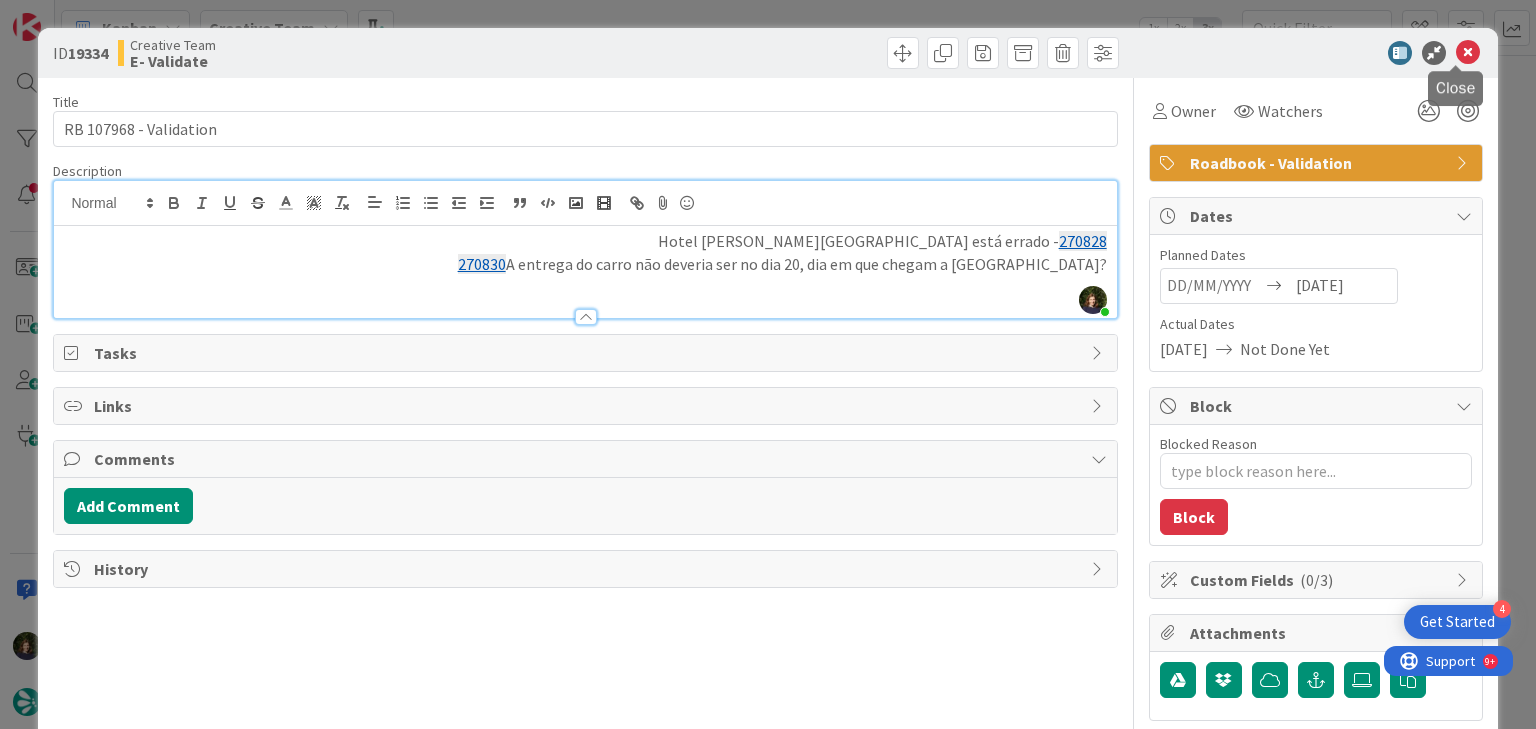 click at bounding box center (1468, 53) 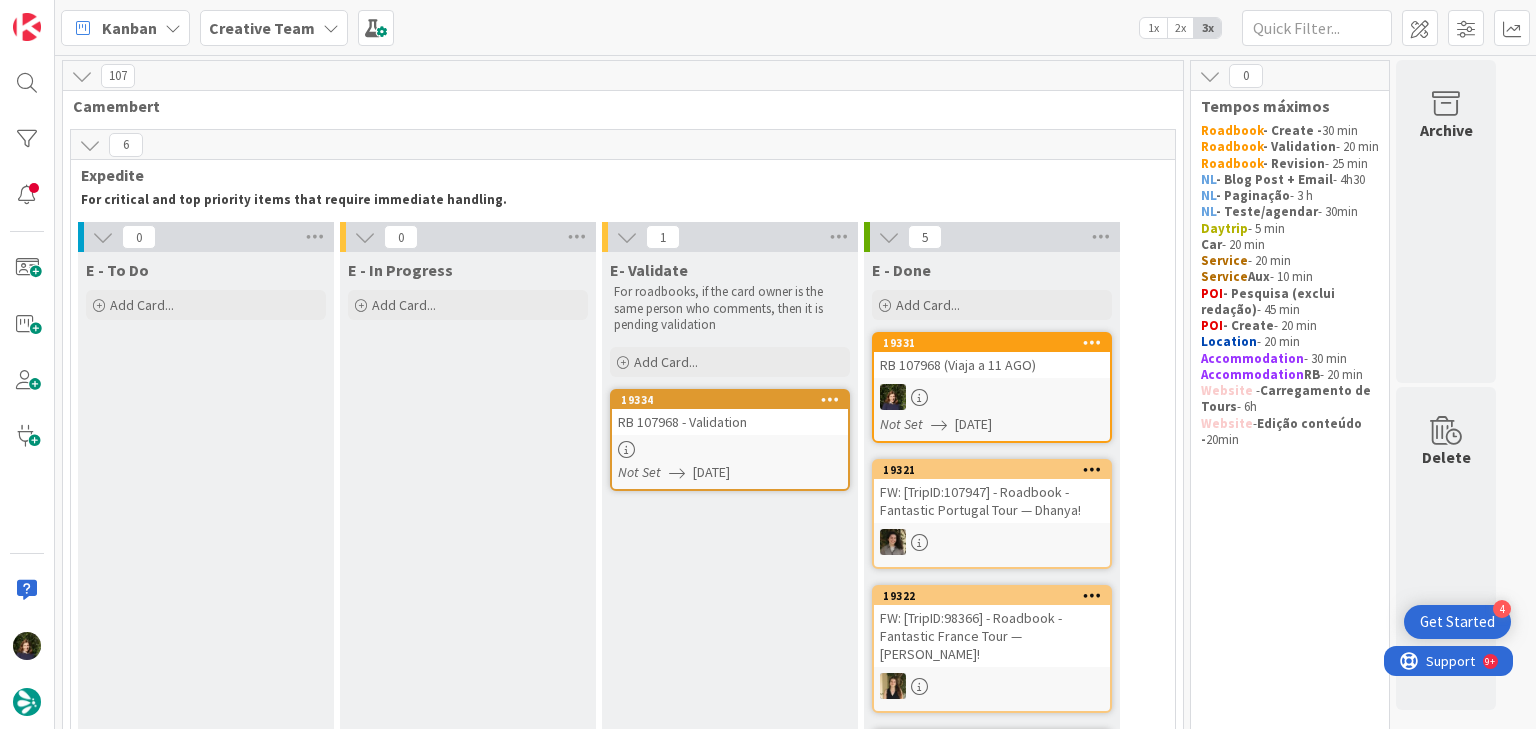 scroll, scrollTop: 0, scrollLeft: 0, axis: both 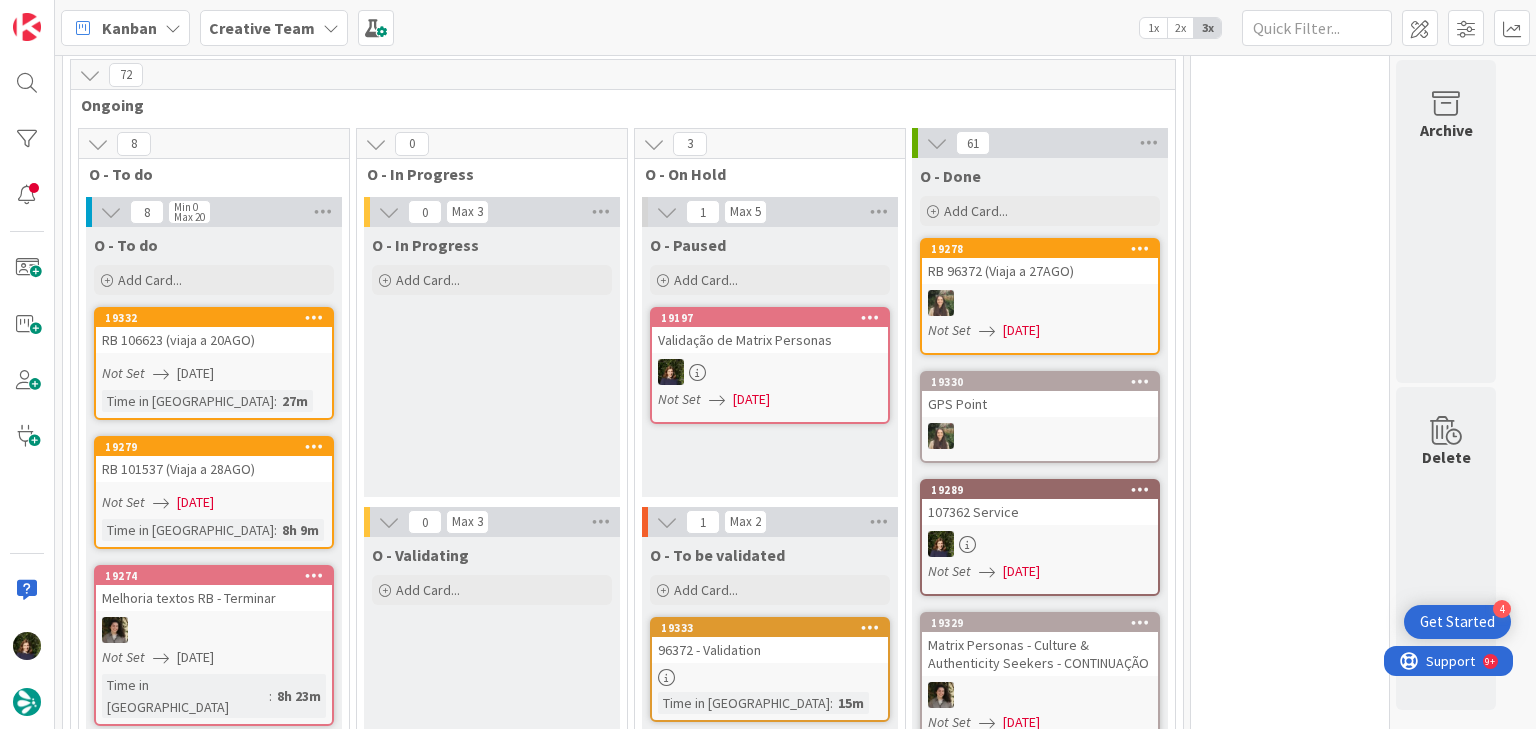 click on "Creative Team" at bounding box center [274, 28] 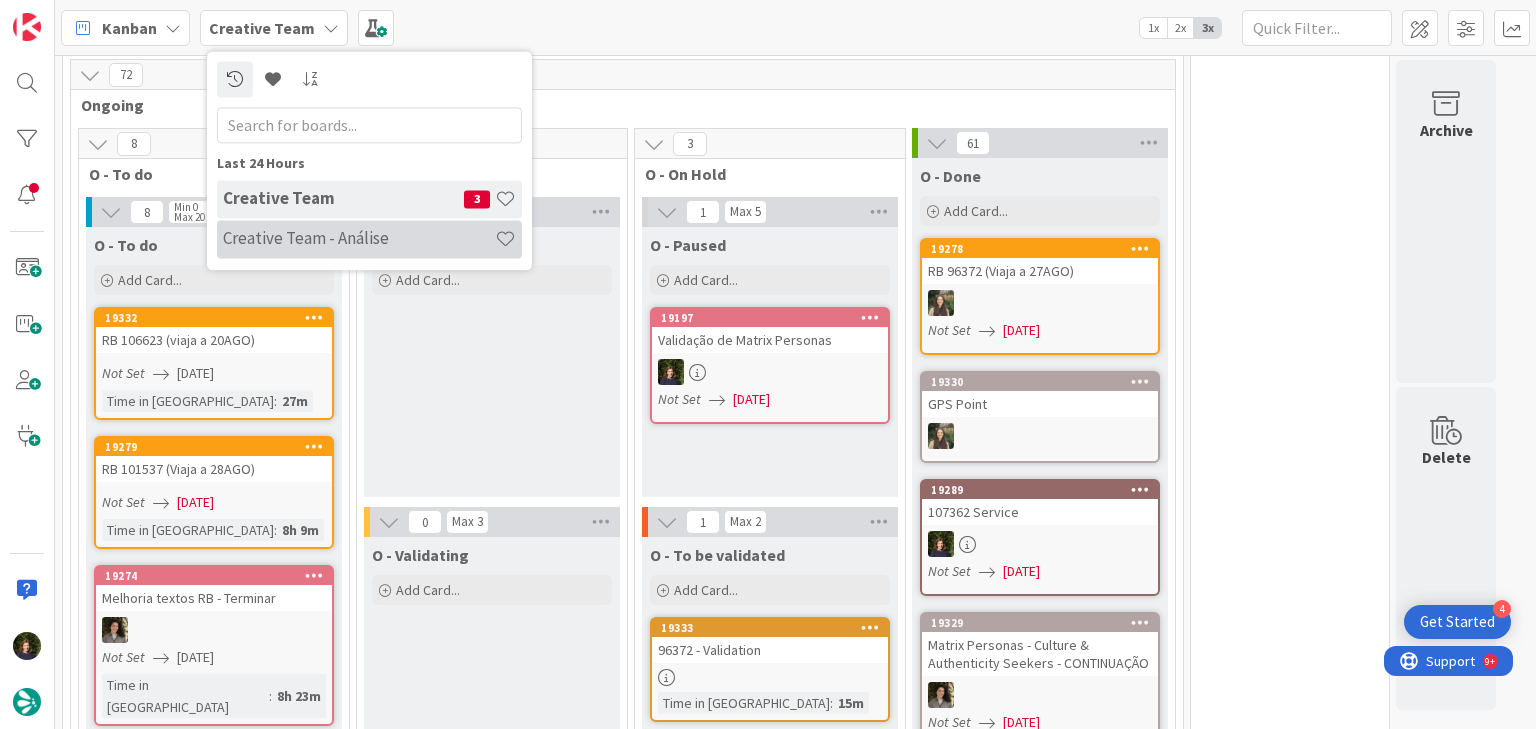 click on "Creative Team - Análise" at bounding box center [359, 239] 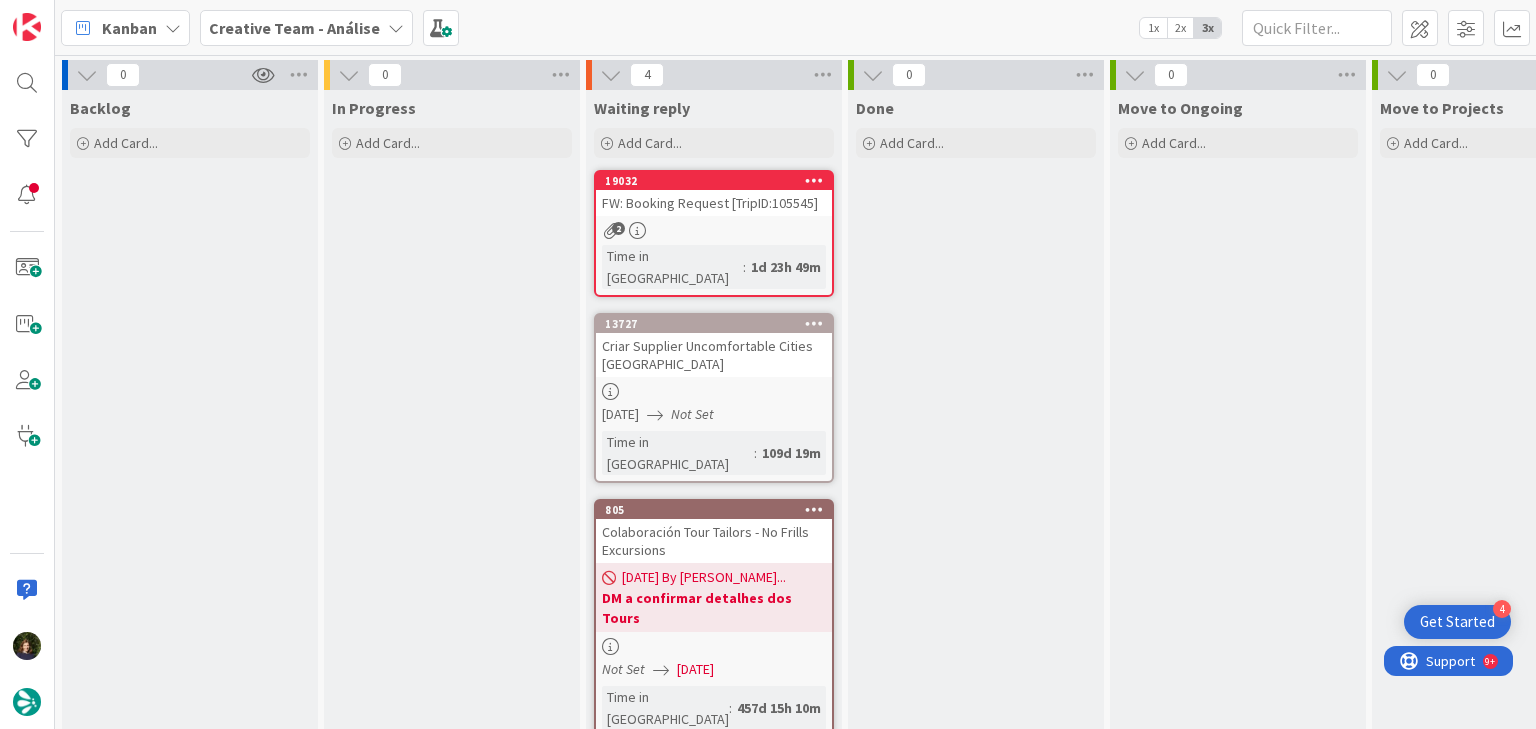 scroll, scrollTop: 0, scrollLeft: 0, axis: both 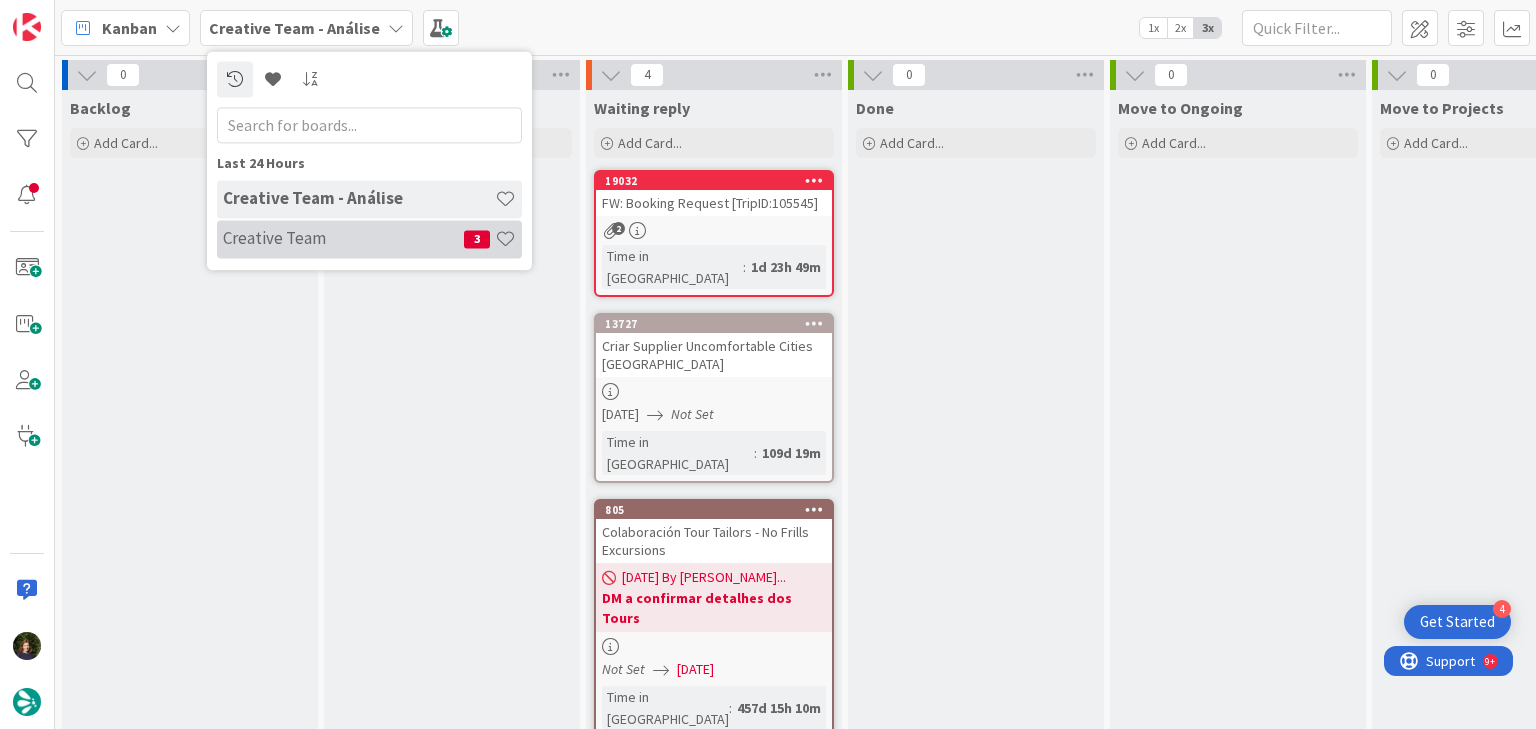 click on "Creative Team" at bounding box center [343, 239] 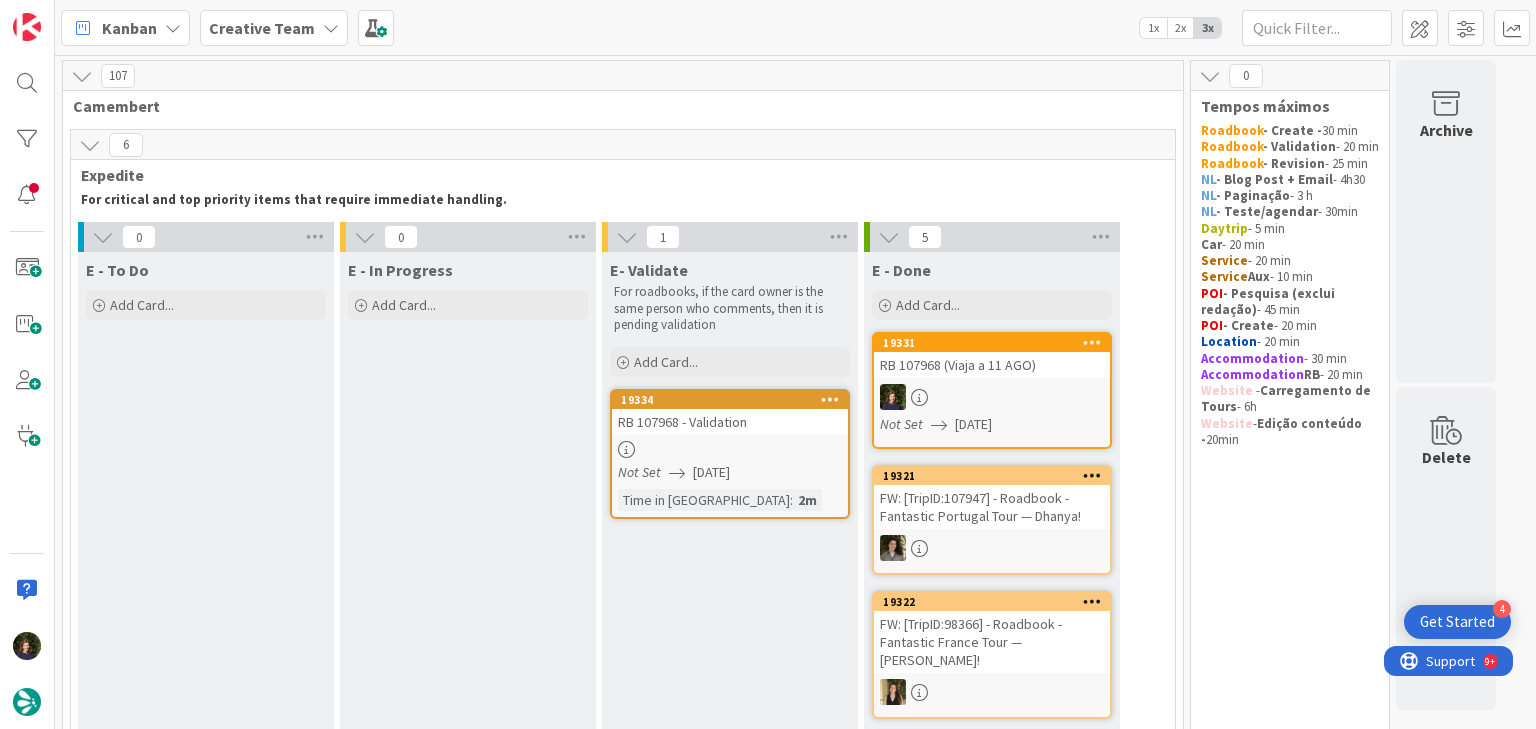 scroll, scrollTop: 240, scrollLeft: 0, axis: vertical 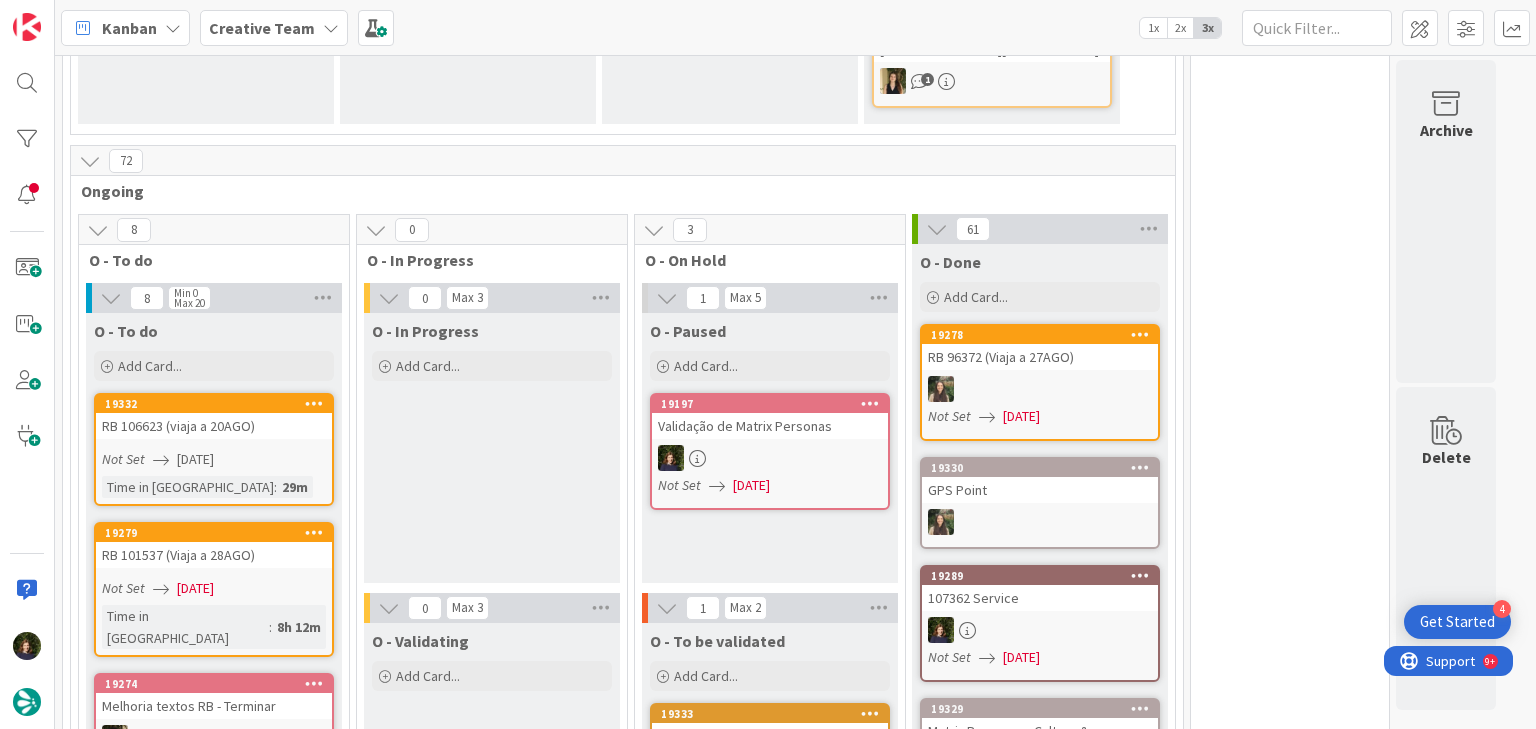 click on "Validação de Matrix Personas" at bounding box center (770, 426) 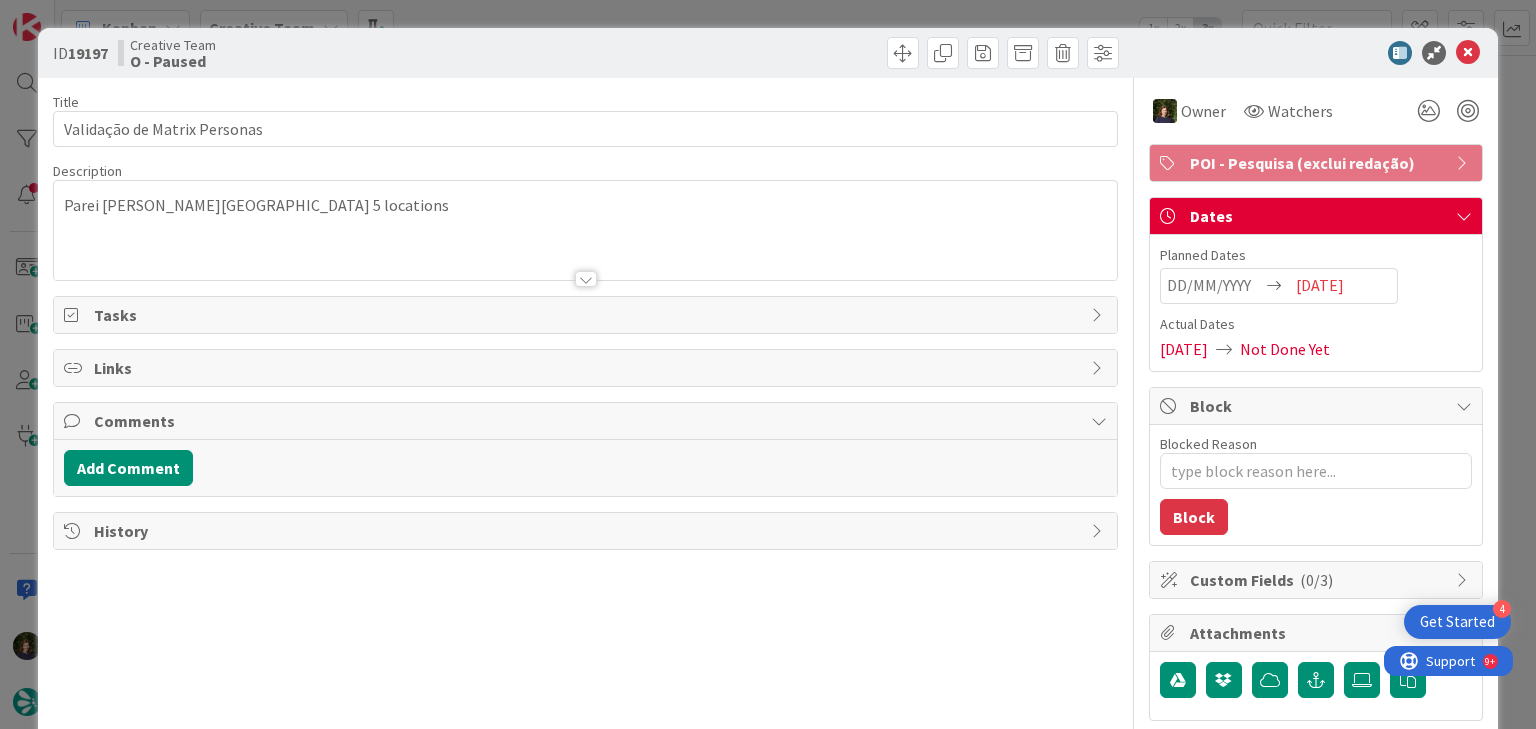 scroll, scrollTop: 0, scrollLeft: 0, axis: both 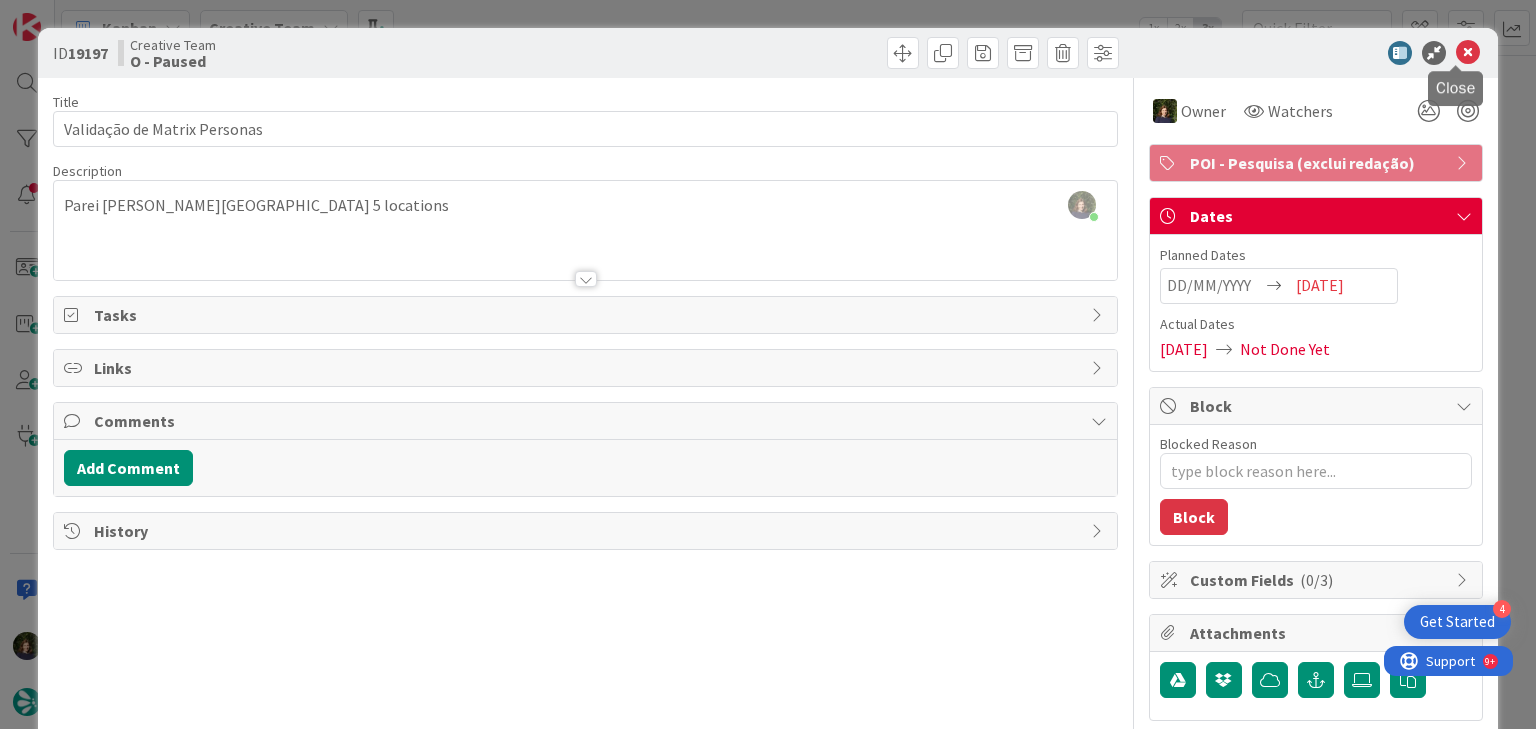 click at bounding box center [1468, 53] 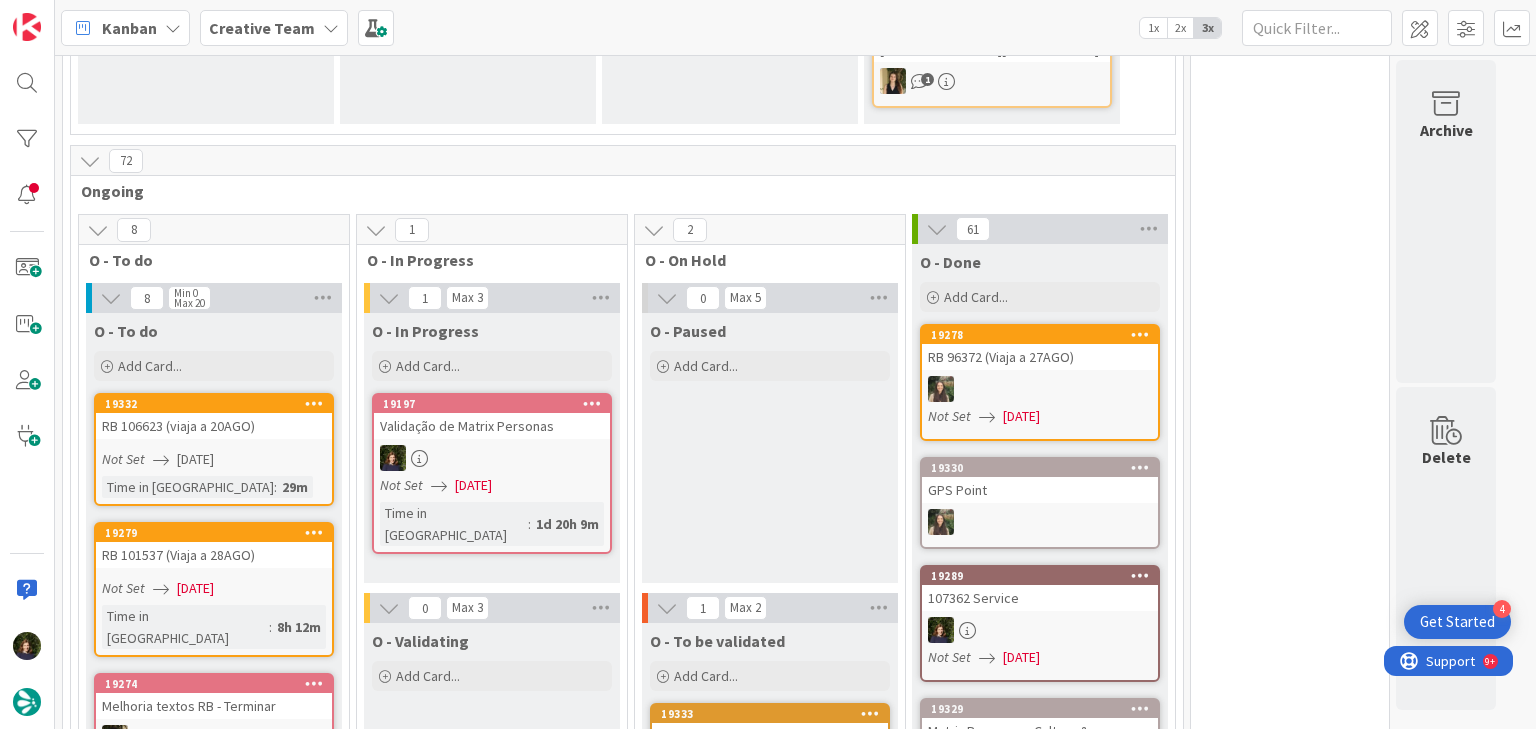 scroll, scrollTop: 0, scrollLeft: 0, axis: both 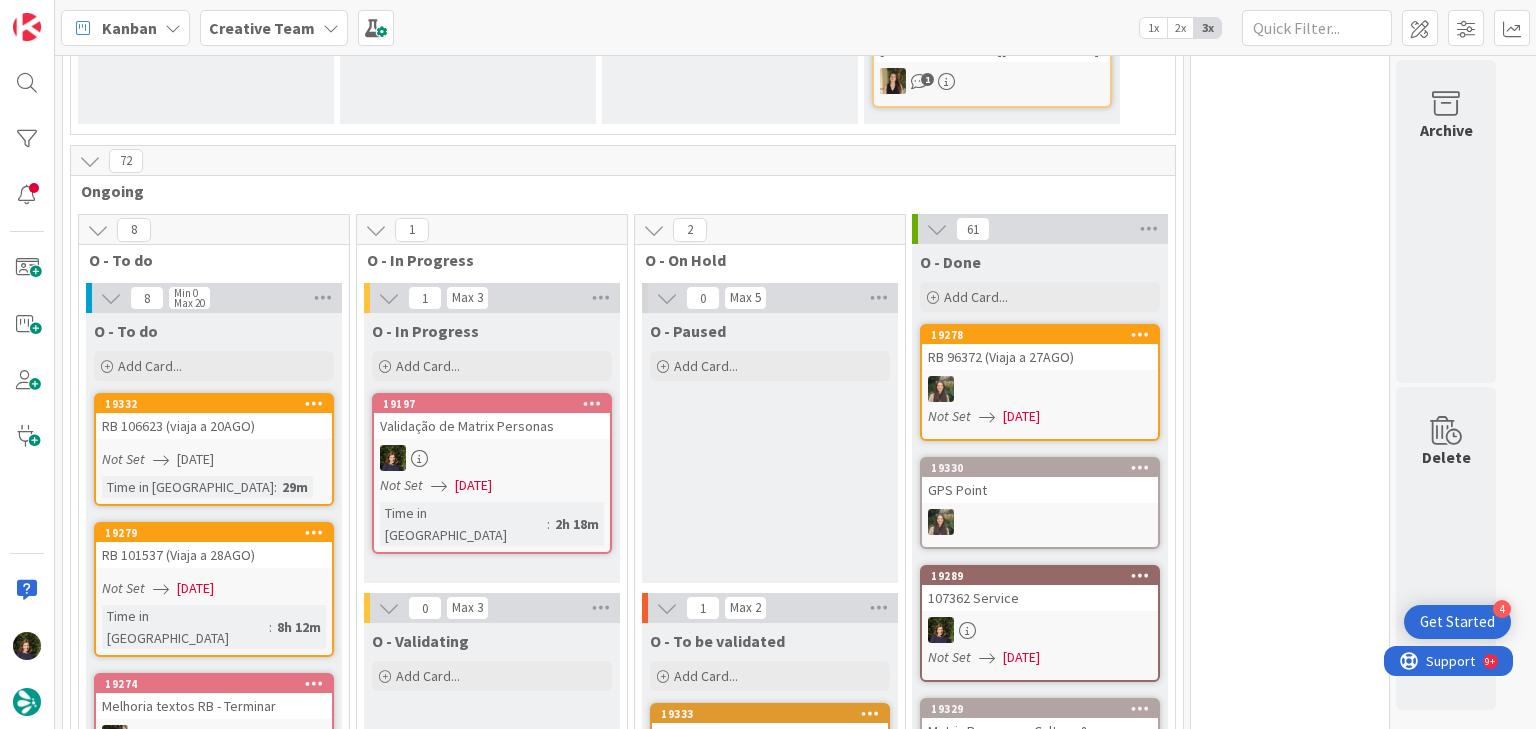 click at bounding box center (492, 458) 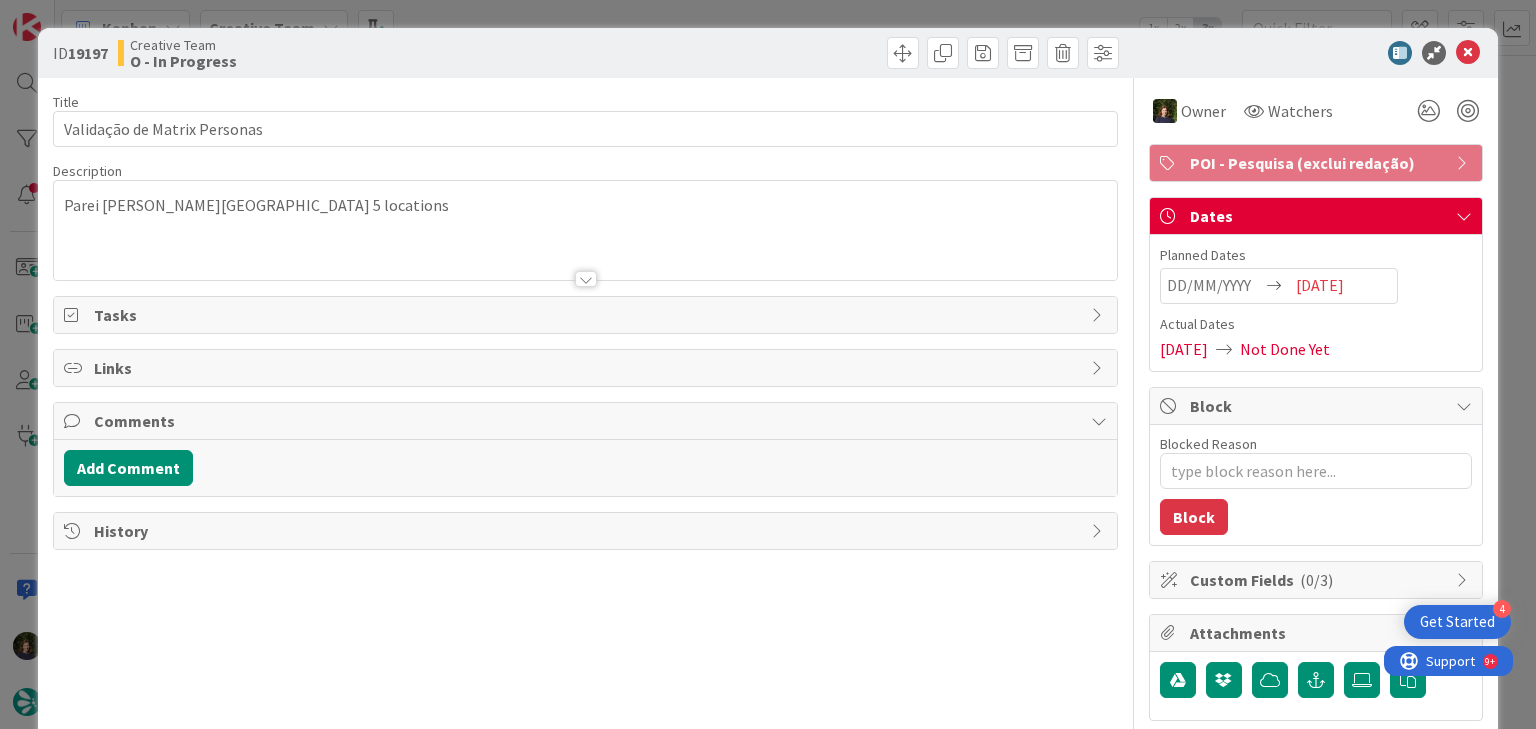 scroll, scrollTop: 0, scrollLeft: 0, axis: both 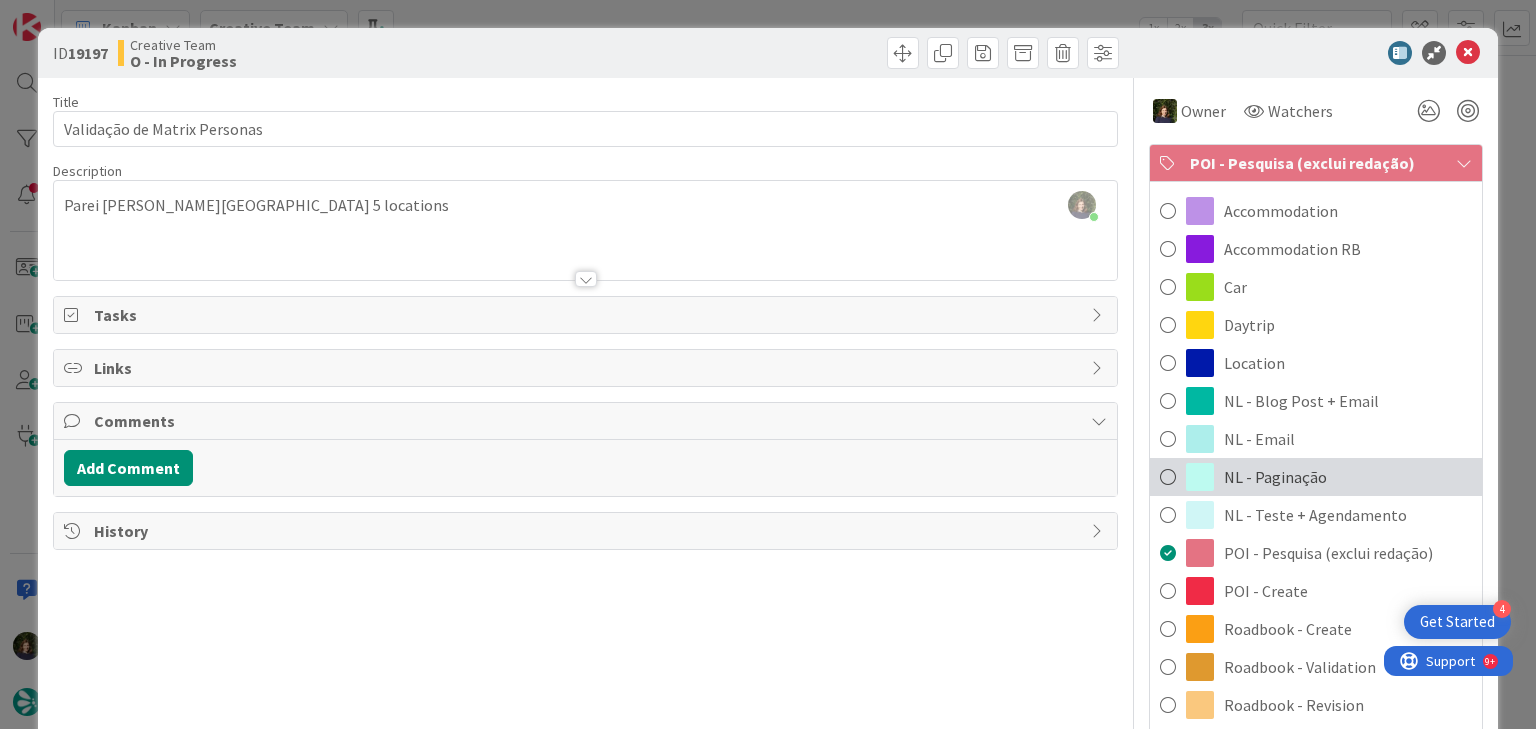 click on "NL - Paginação" at bounding box center [1316, 477] 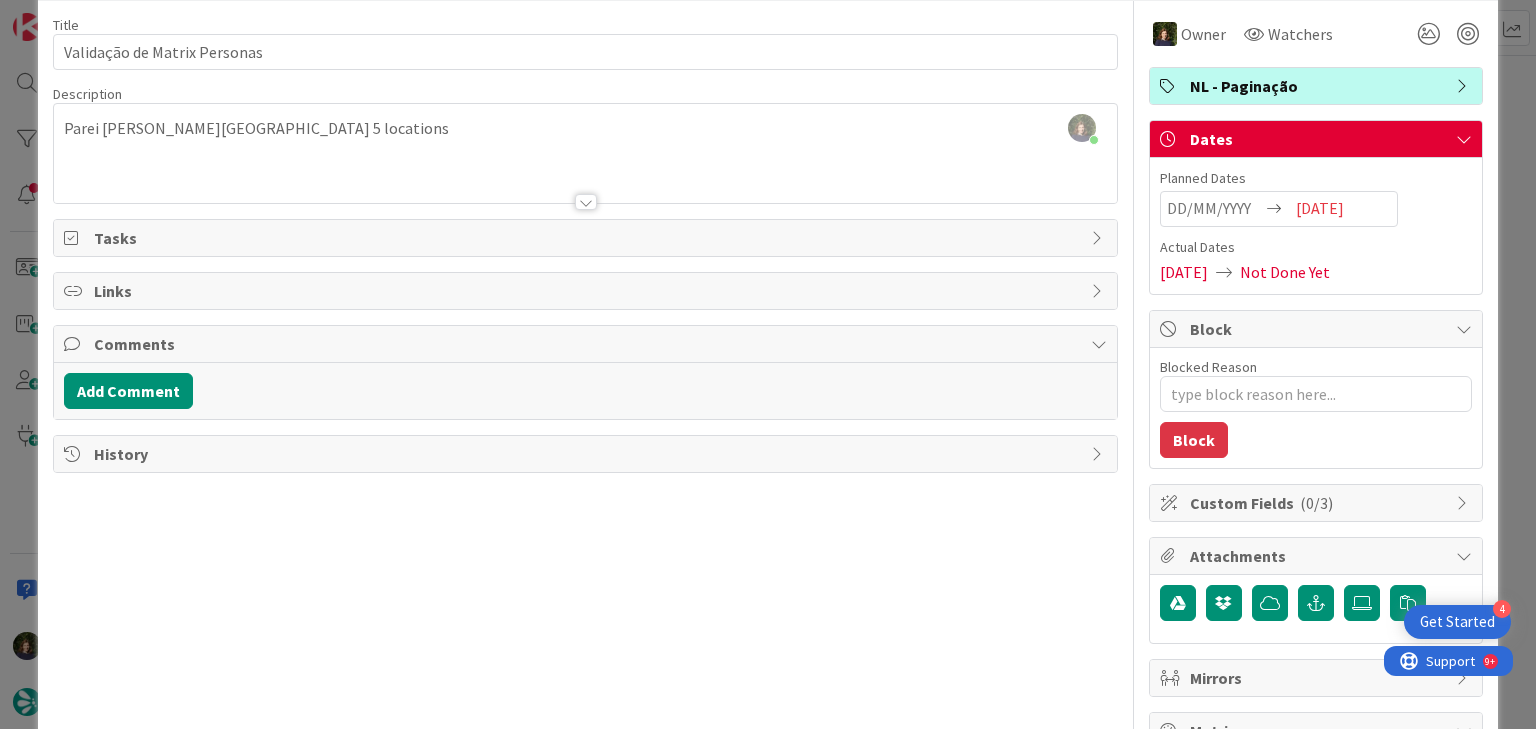 scroll, scrollTop: 0, scrollLeft: 0, axis: both 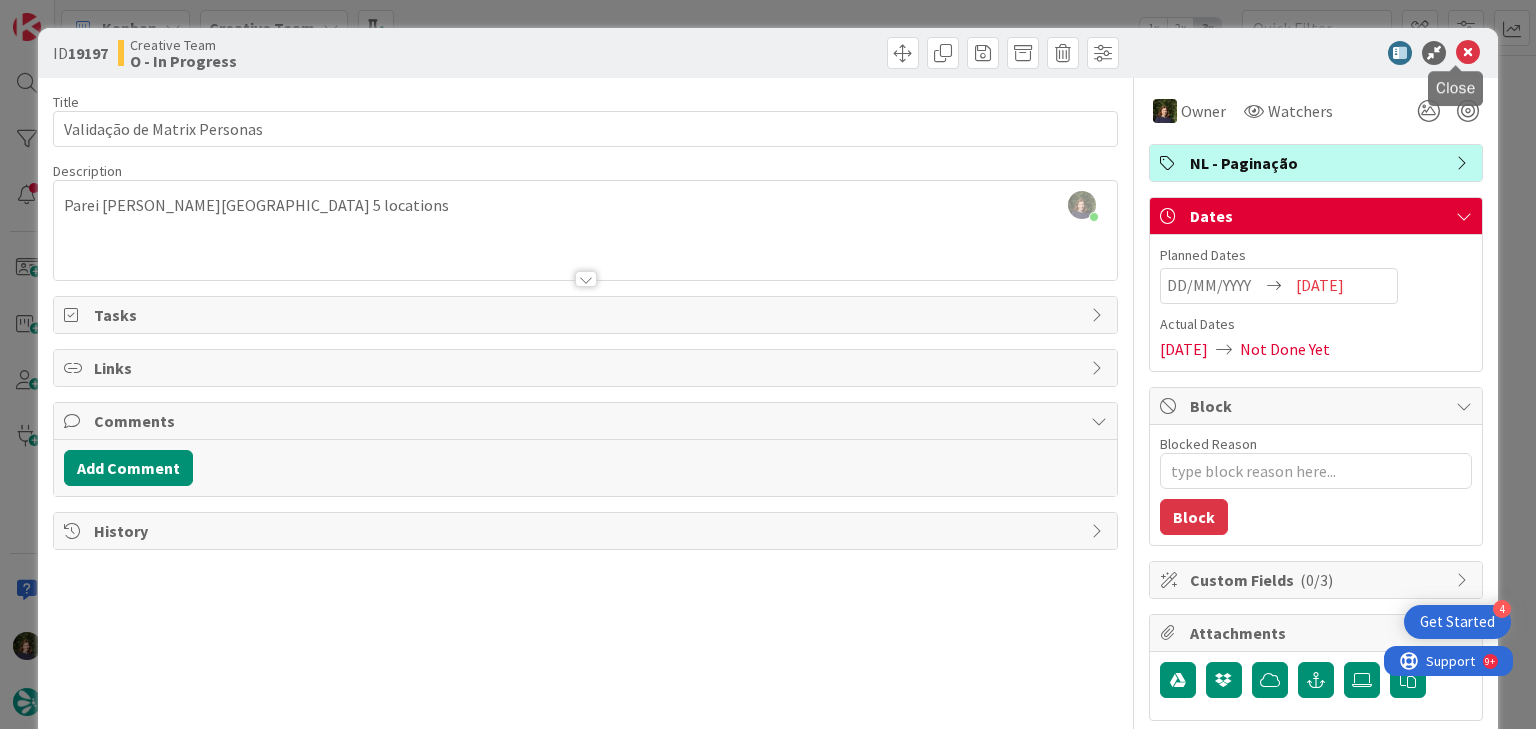 click at bounding box center (1468, 53) 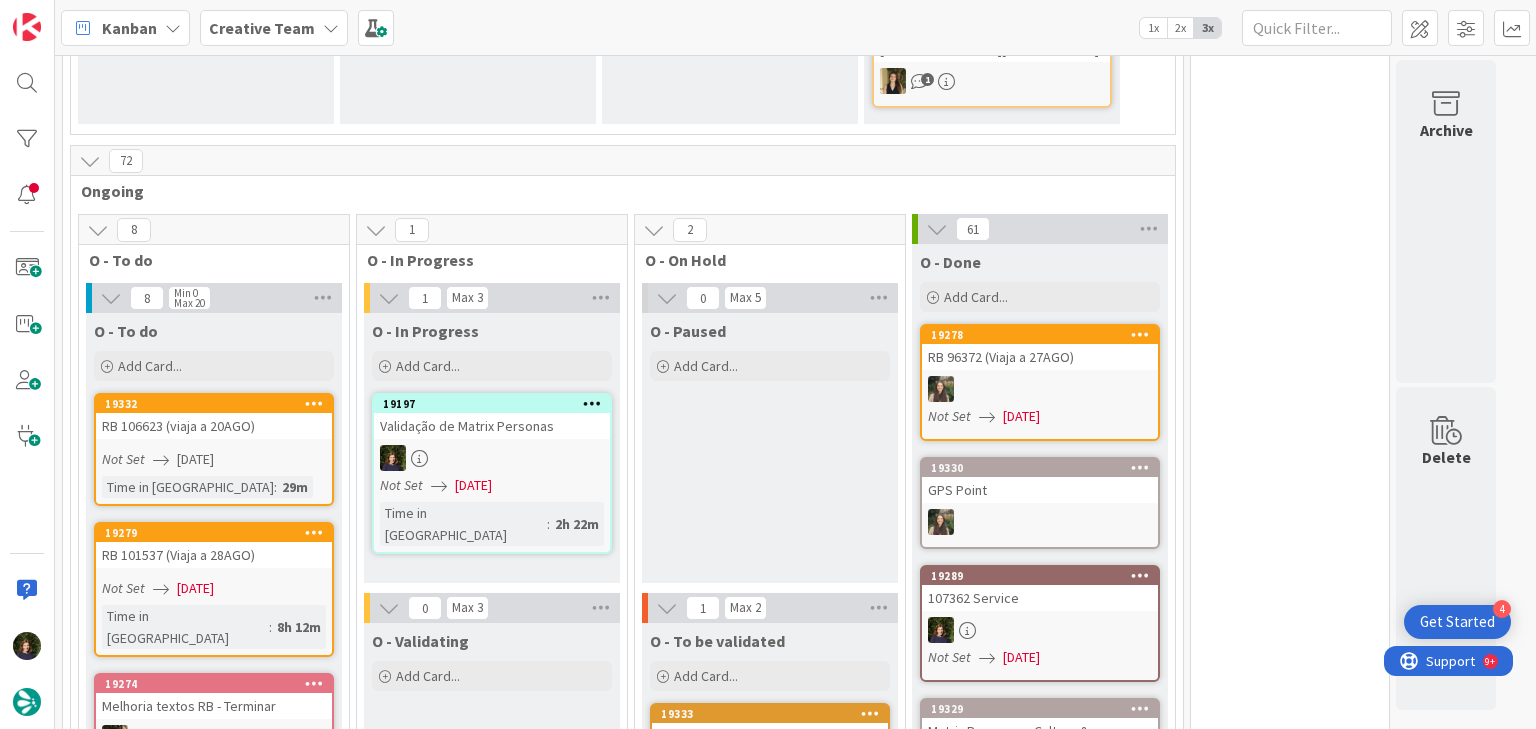 click at bounding box center [592, 403] 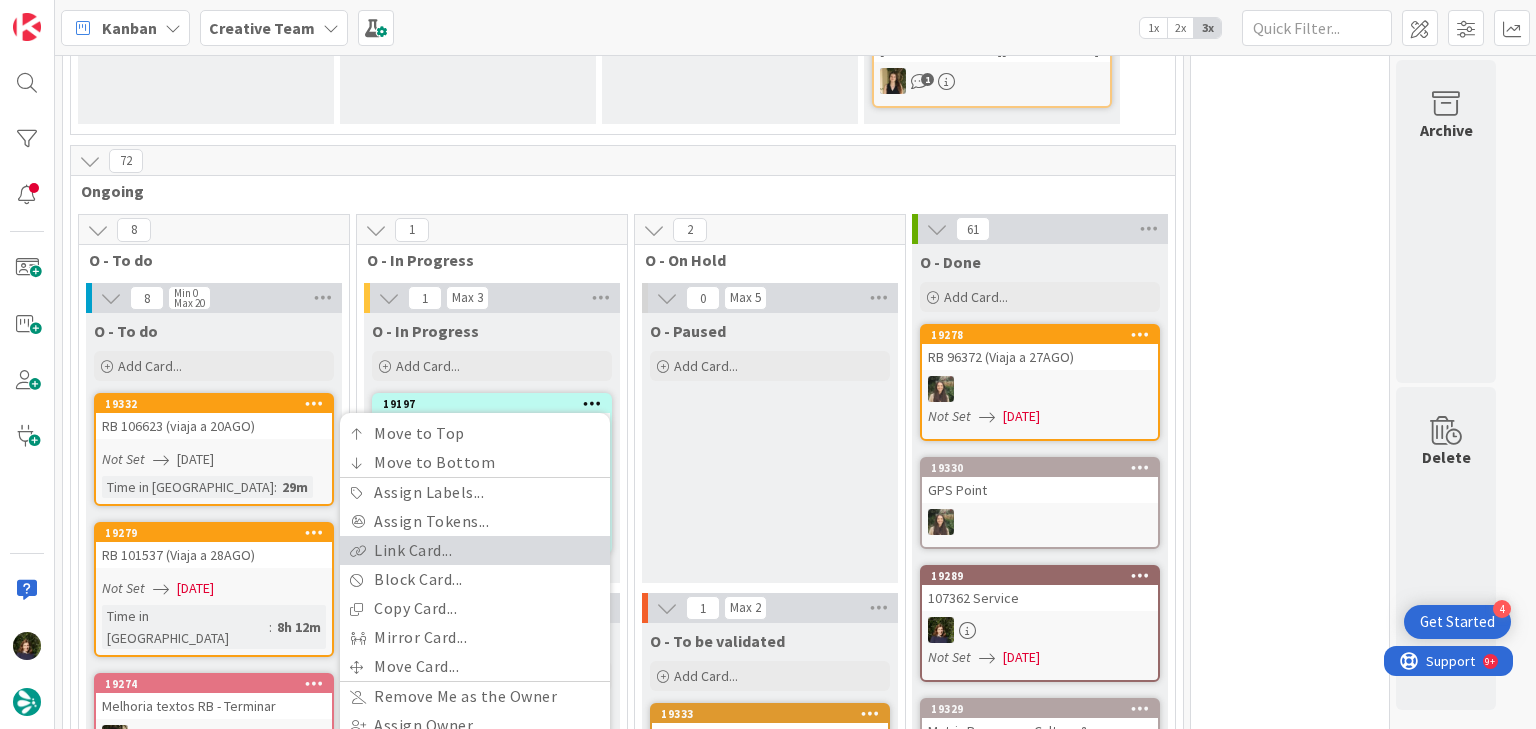 scroll, scrollTop: 0, scrollLeft: 0, axis: both 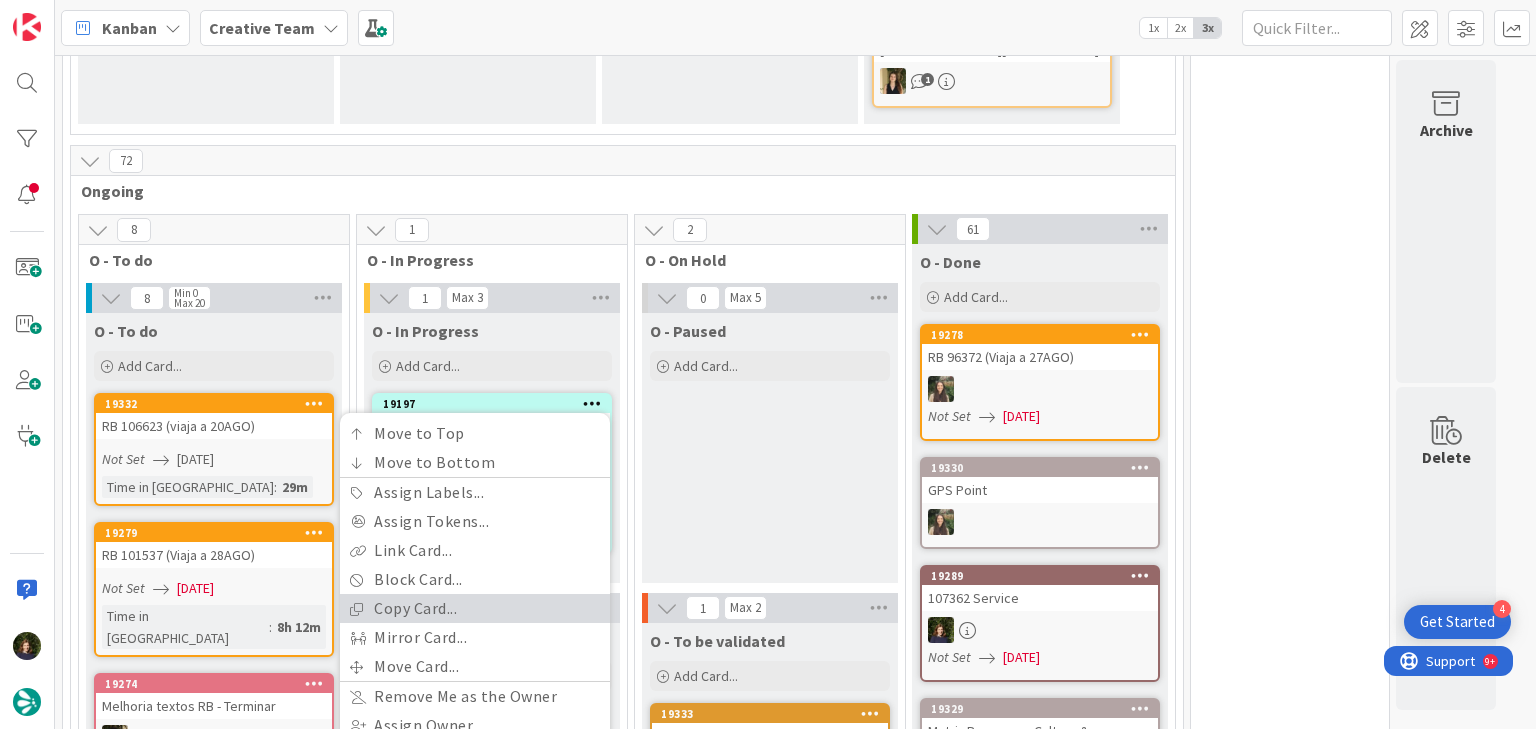 click on "Copy Card..." at bounding box center [475, 608] 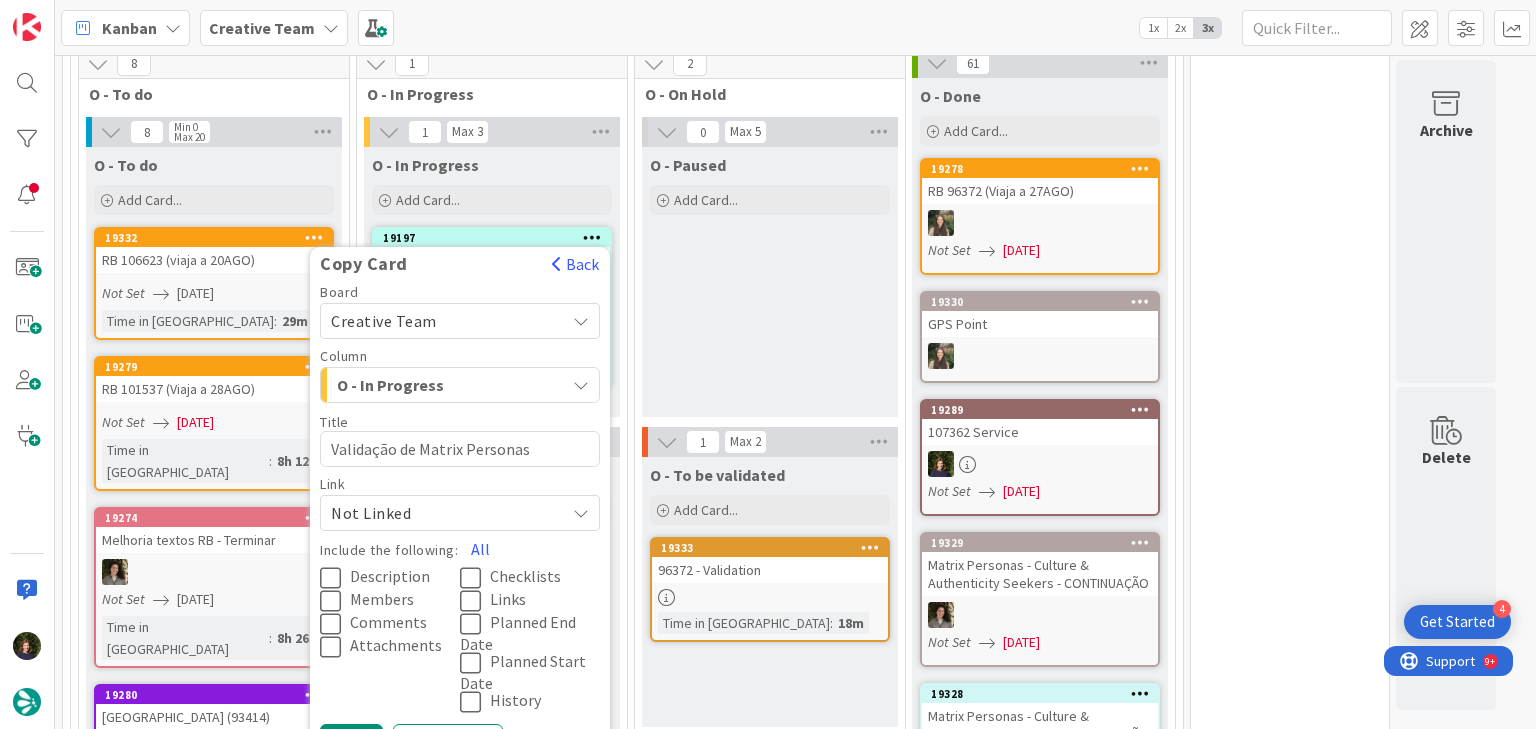scroll, scrollTop: 1200, scrollLeft: 0, axis: vertical 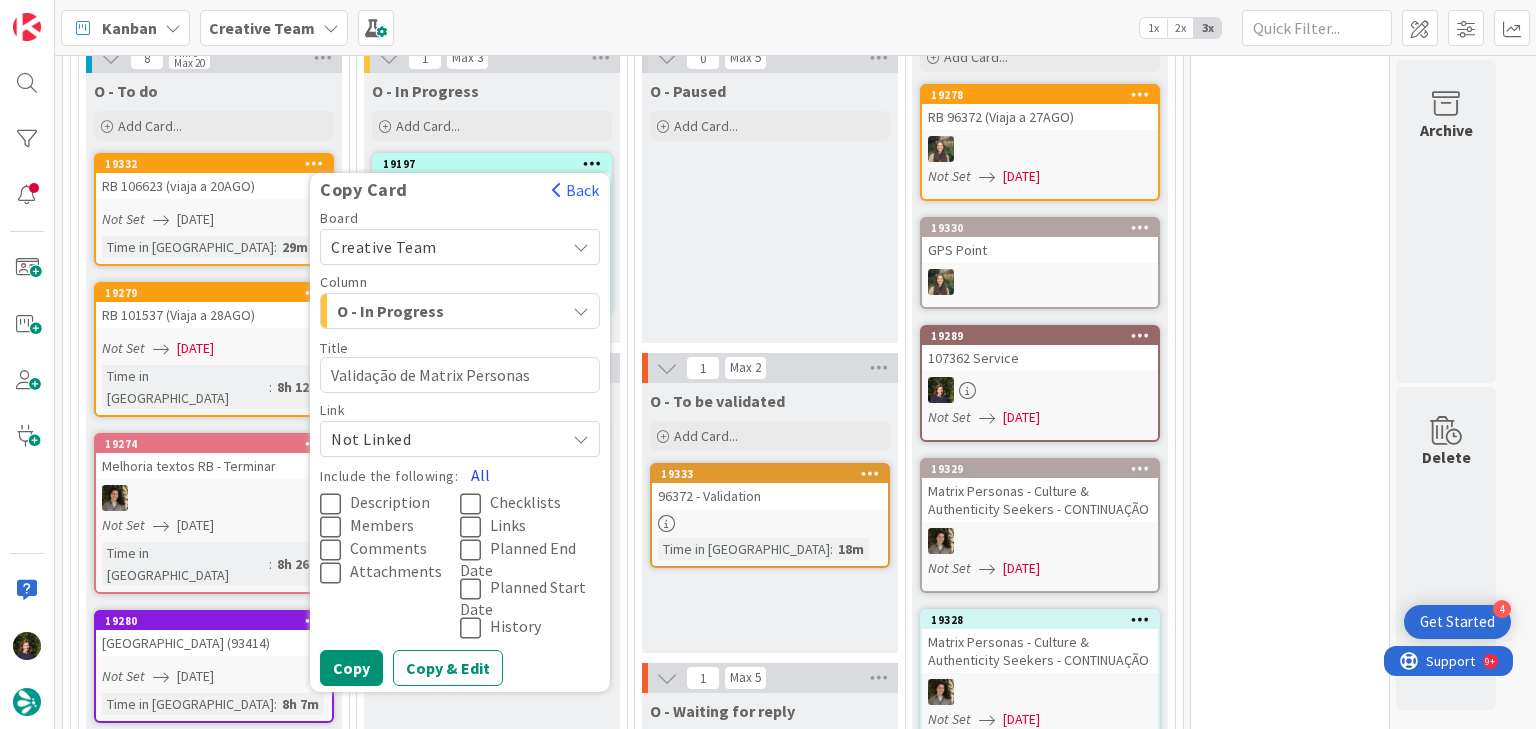 click on "All" at bounding box center (480, 475) 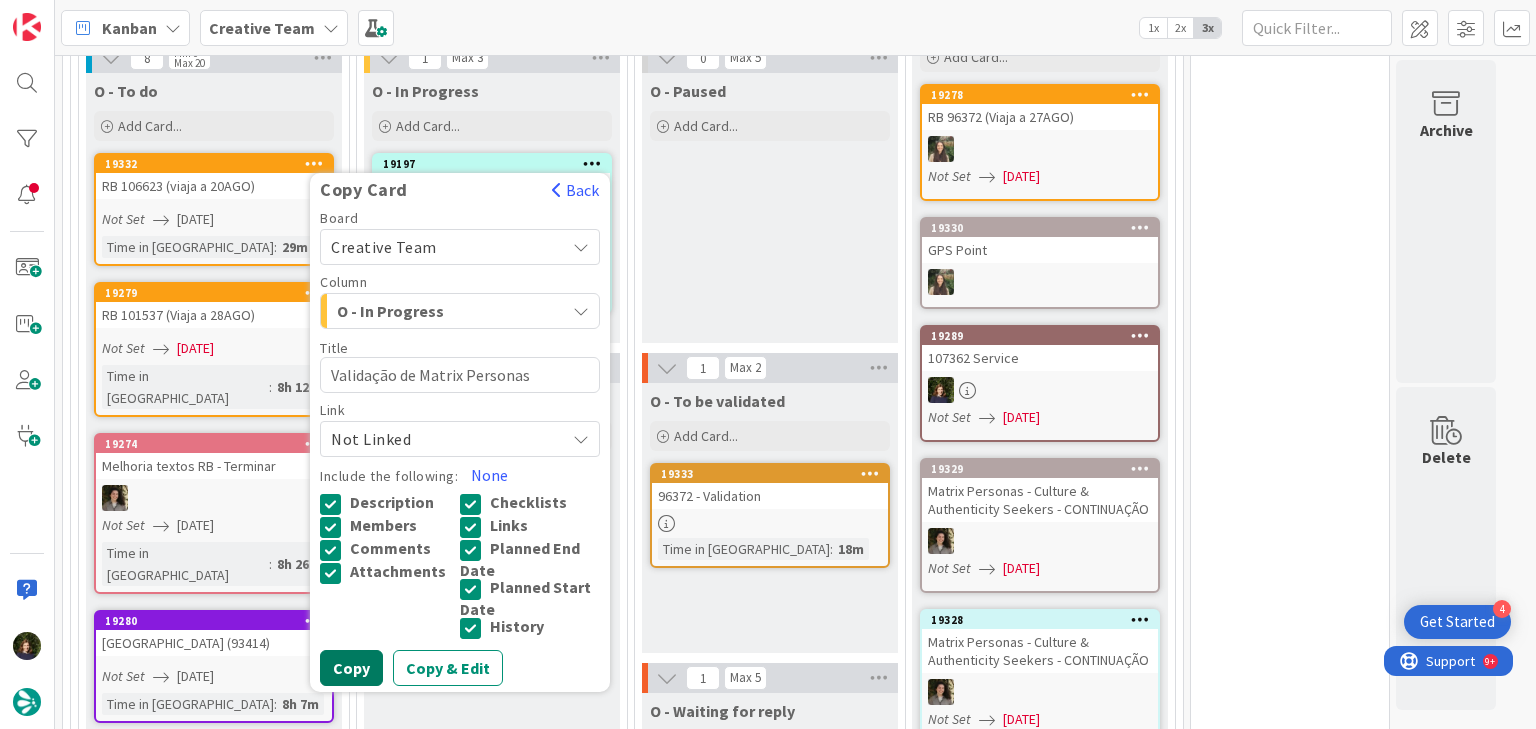 click on "Copy" at bounding box center (351, 668) 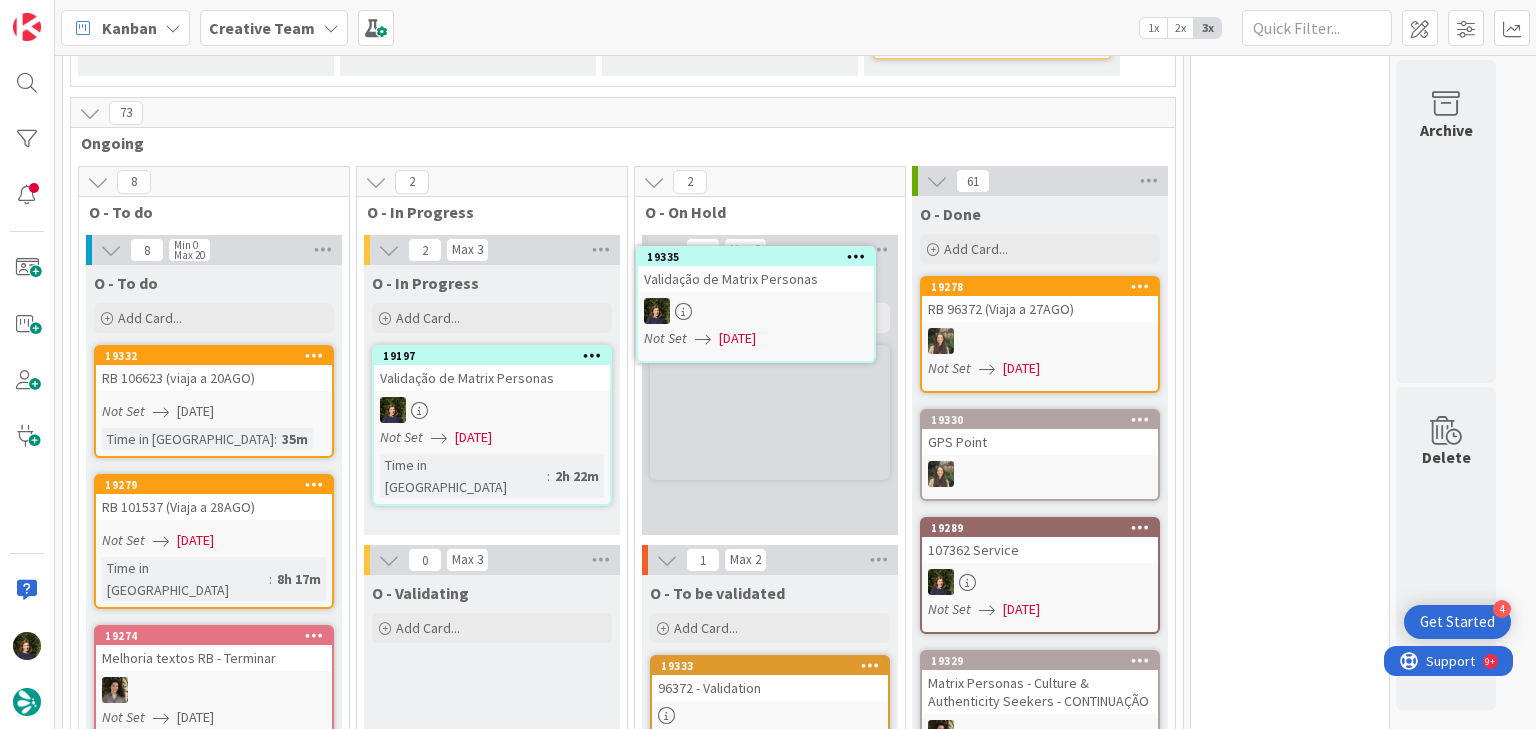 scroll, scrollTop: 999, scrollLeft: 0, axis: vertical 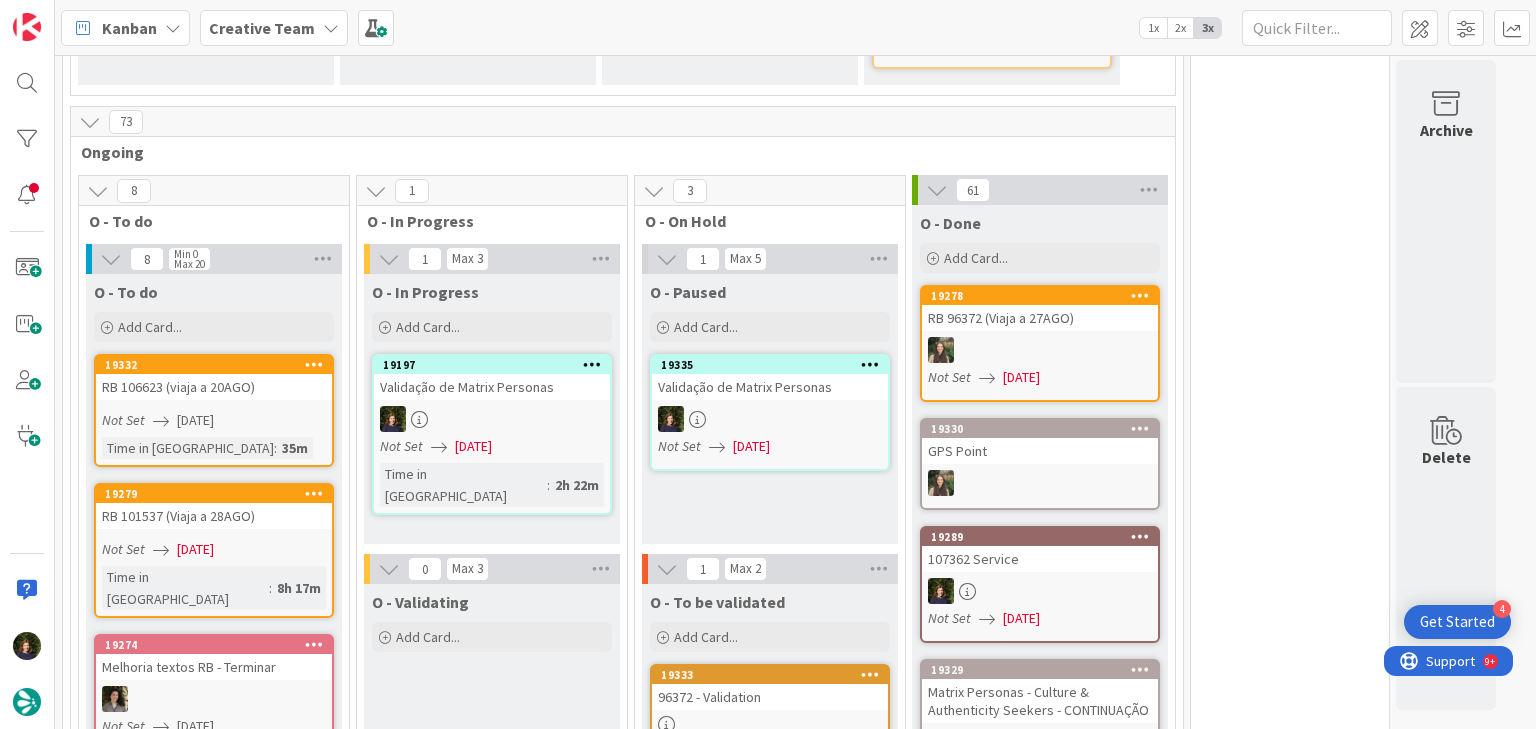 click on "Validação de Matrix Personas" at bounding box center (770, 387) 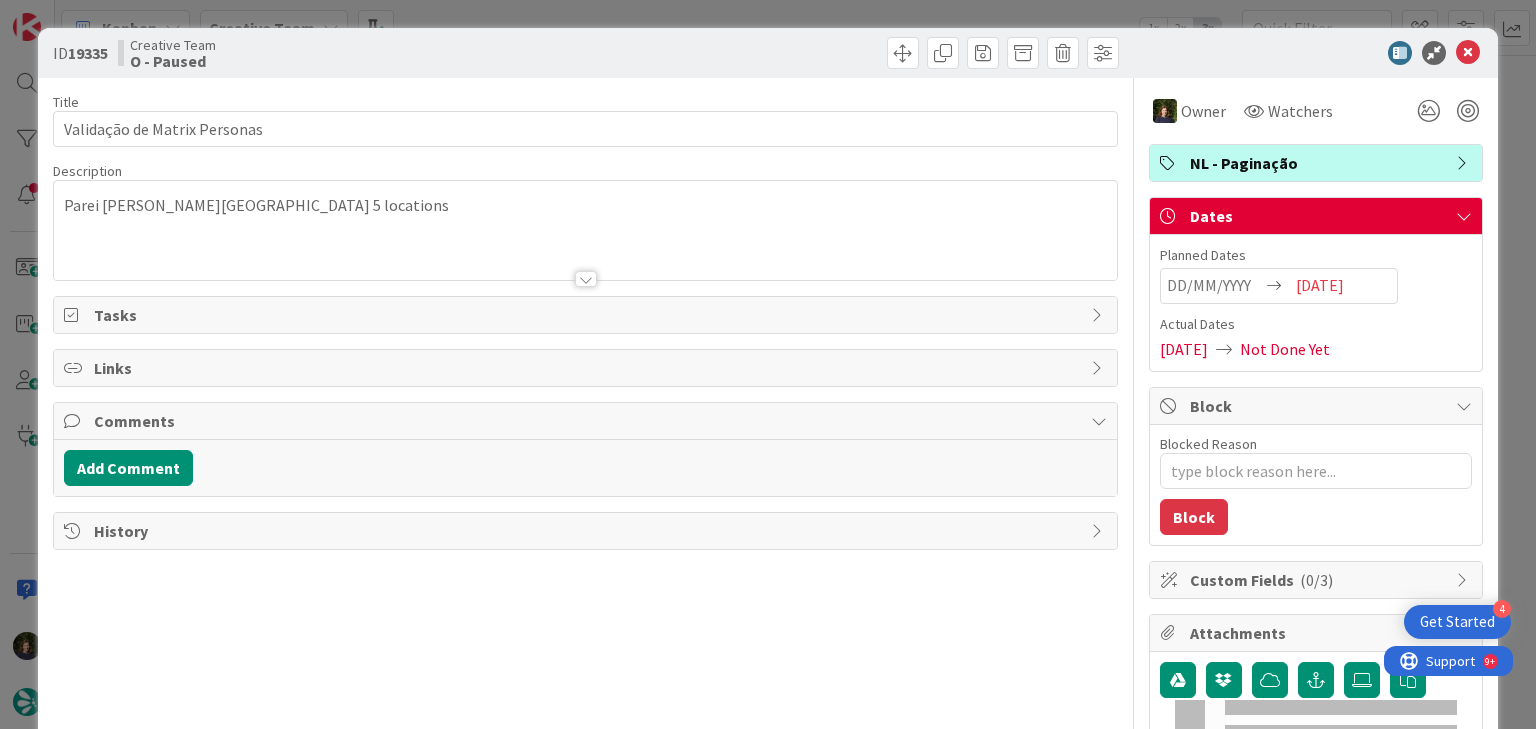 scroll, scrollTop: 0, scrollLeft: 0, axis: both 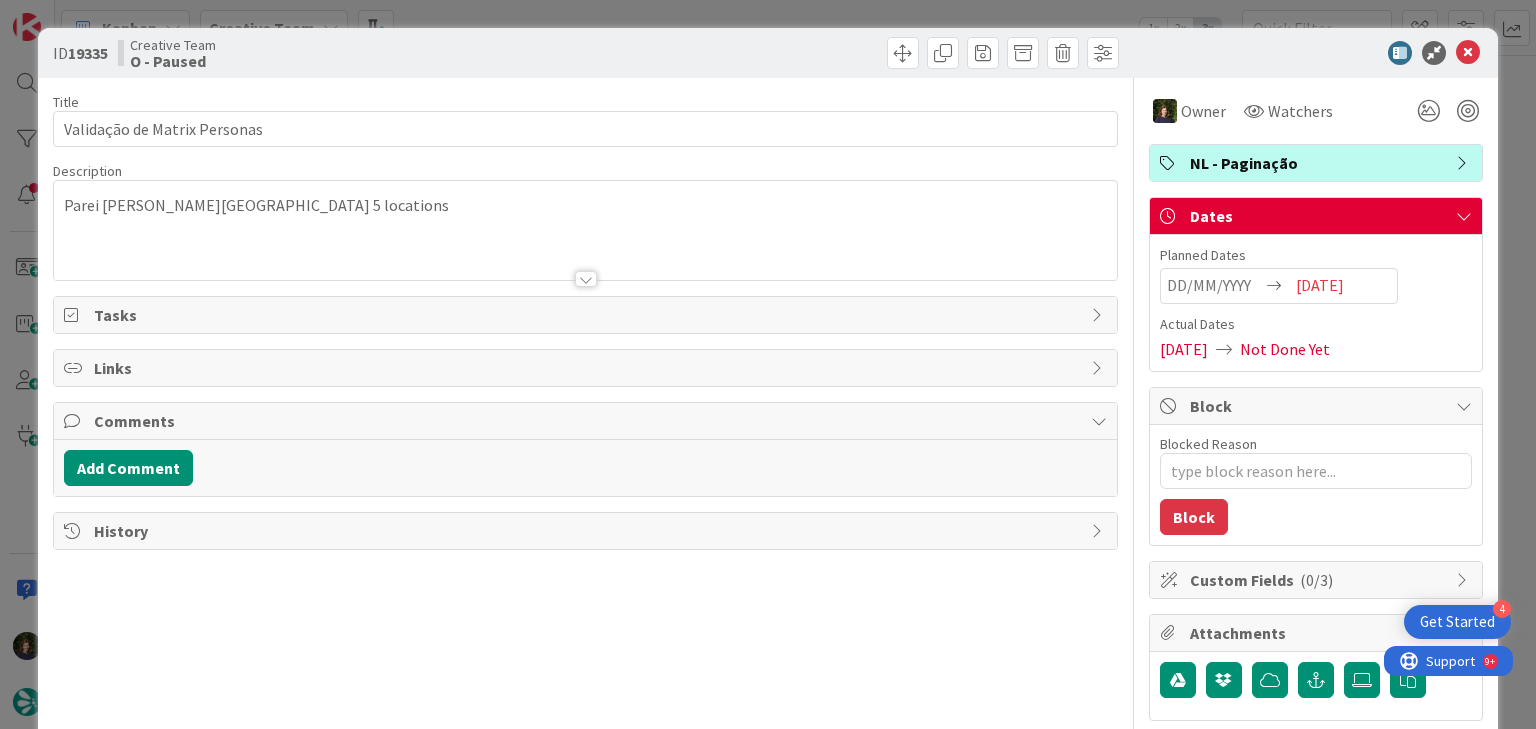 click on "NL - Paginação" at bounding box center [1318, 163] 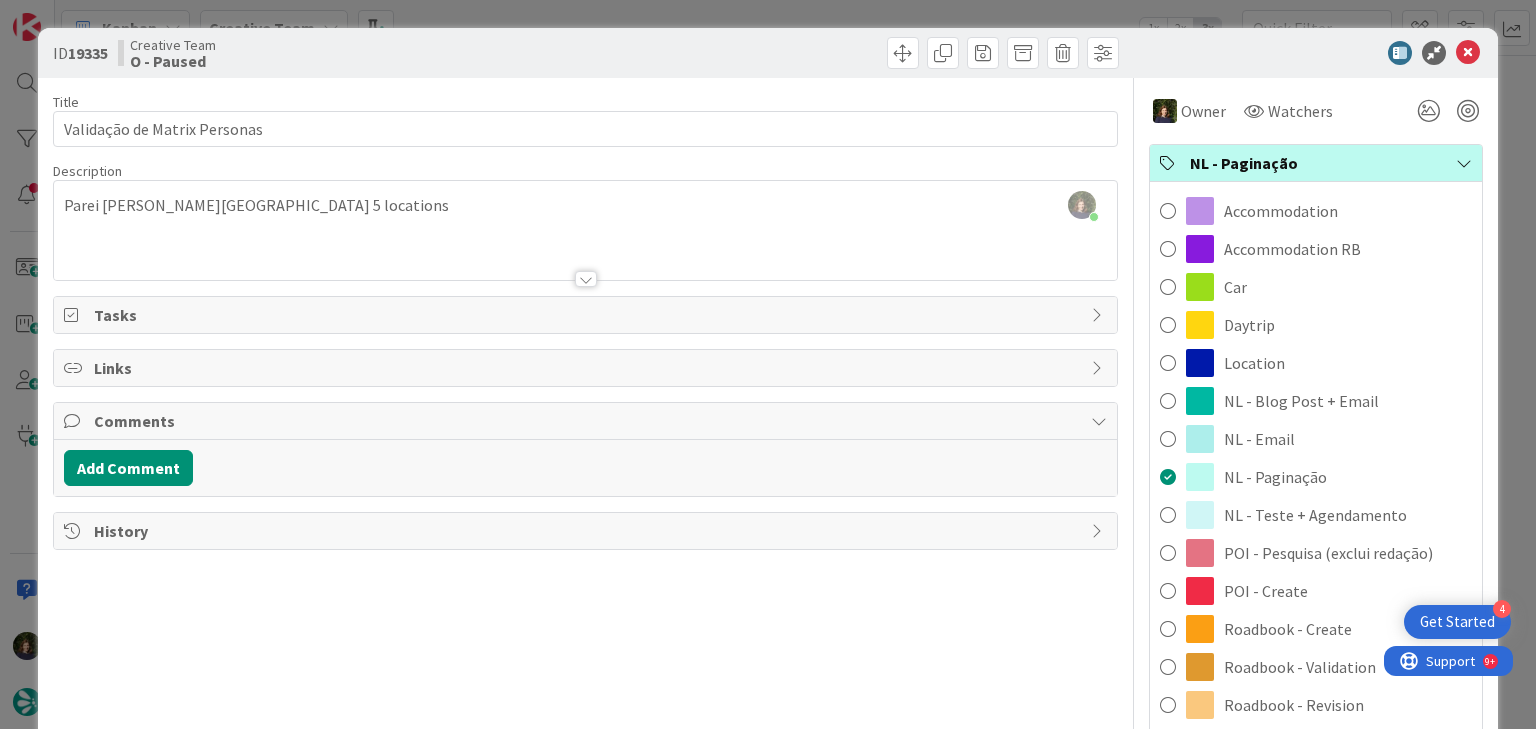 click on "POI - Pesquisa (exclui redação)" at bounding box center (1328, 553) 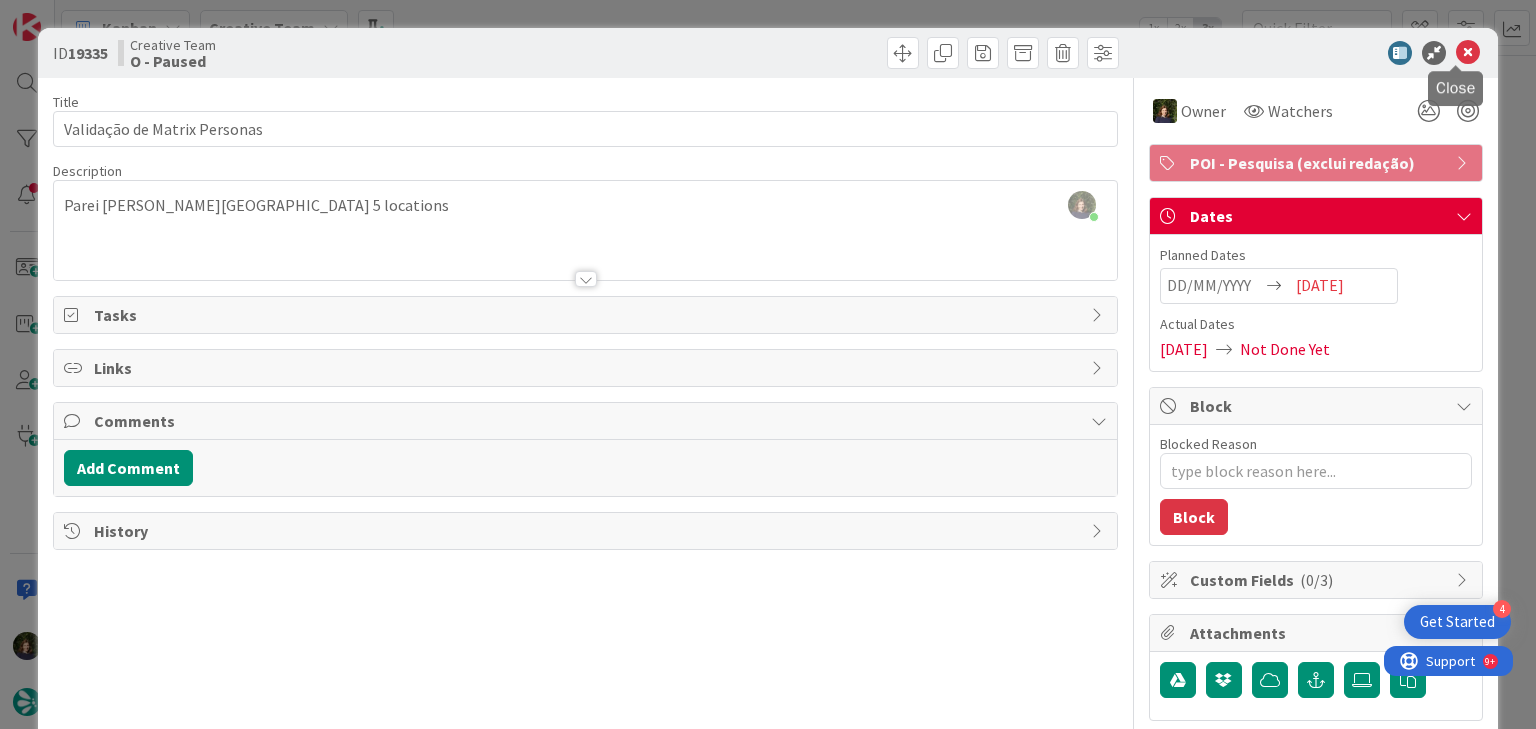 click at bounding box center (1468, 53) 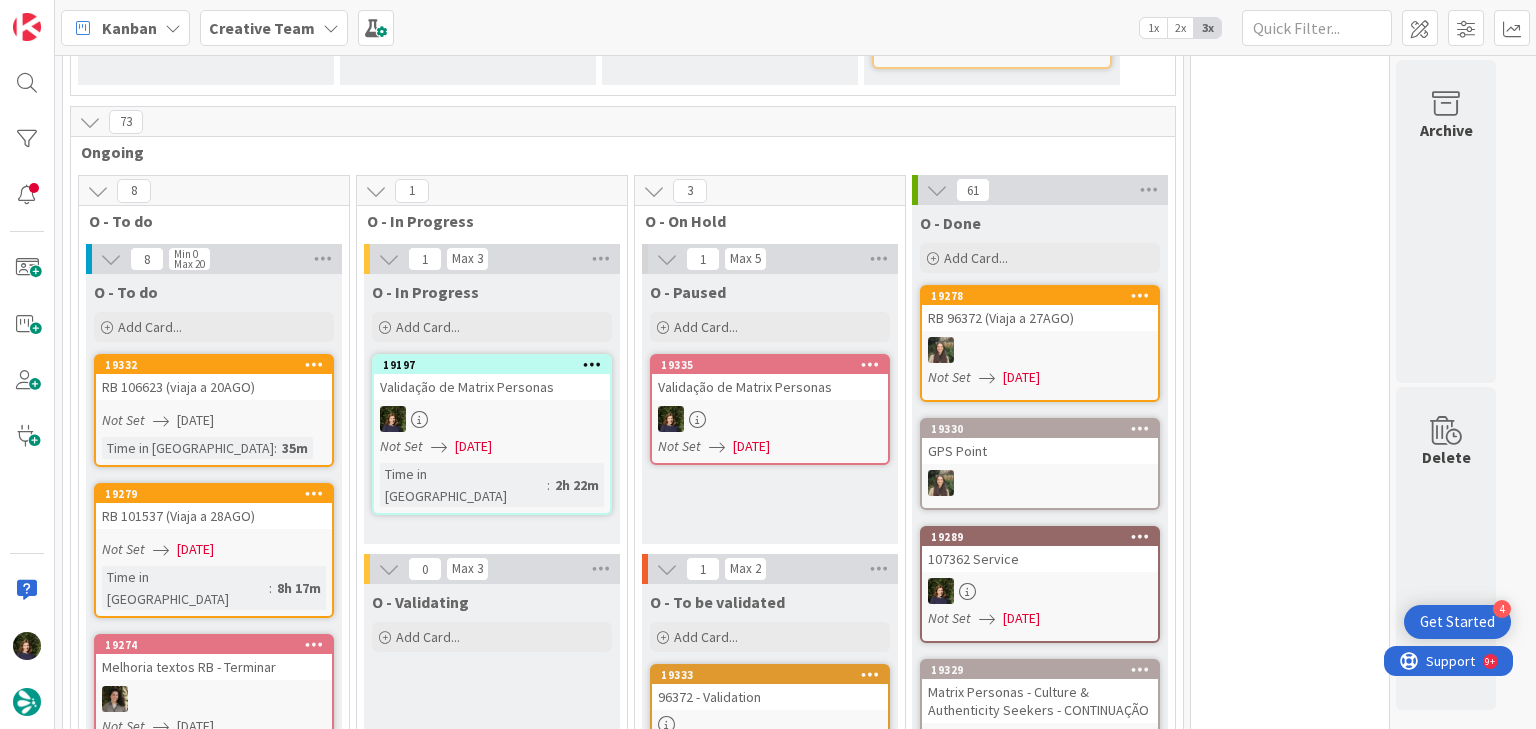 scroll, scrollTop: 0, scrollLeft: 0, axis: both 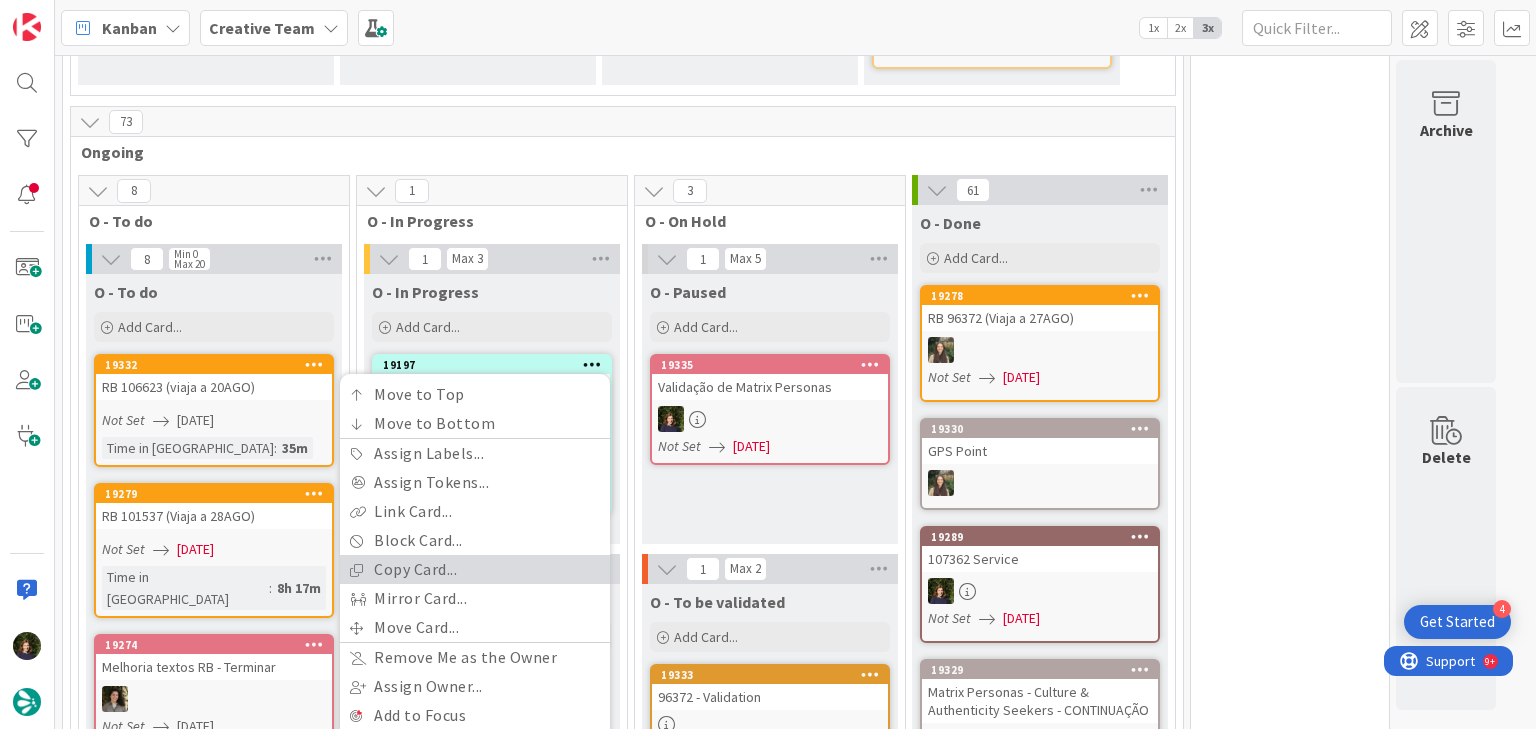 click on "Copy Card..." at bounding box center [475, 569] 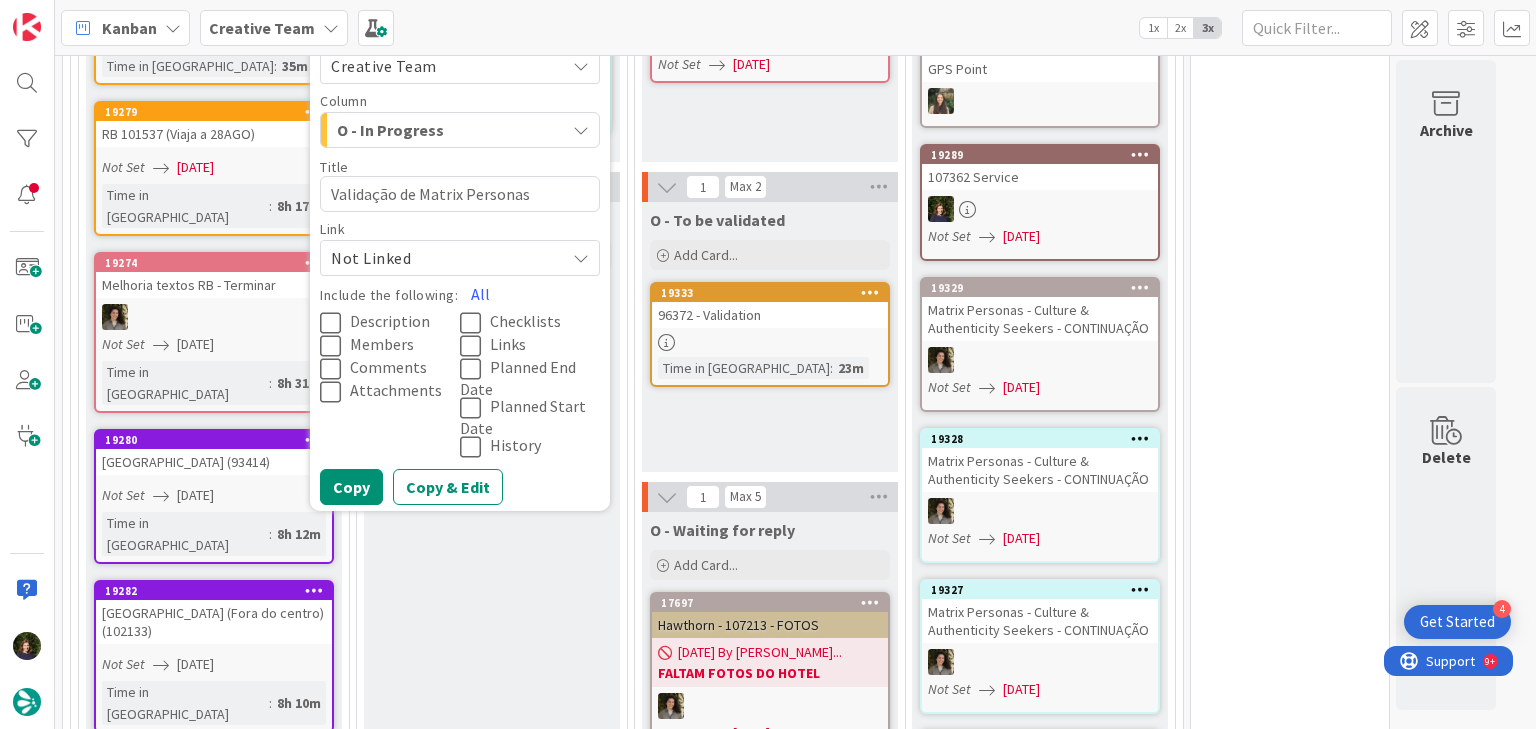 scroll, scrollTop: 1399, scrollLeft: 0, axis: vertical 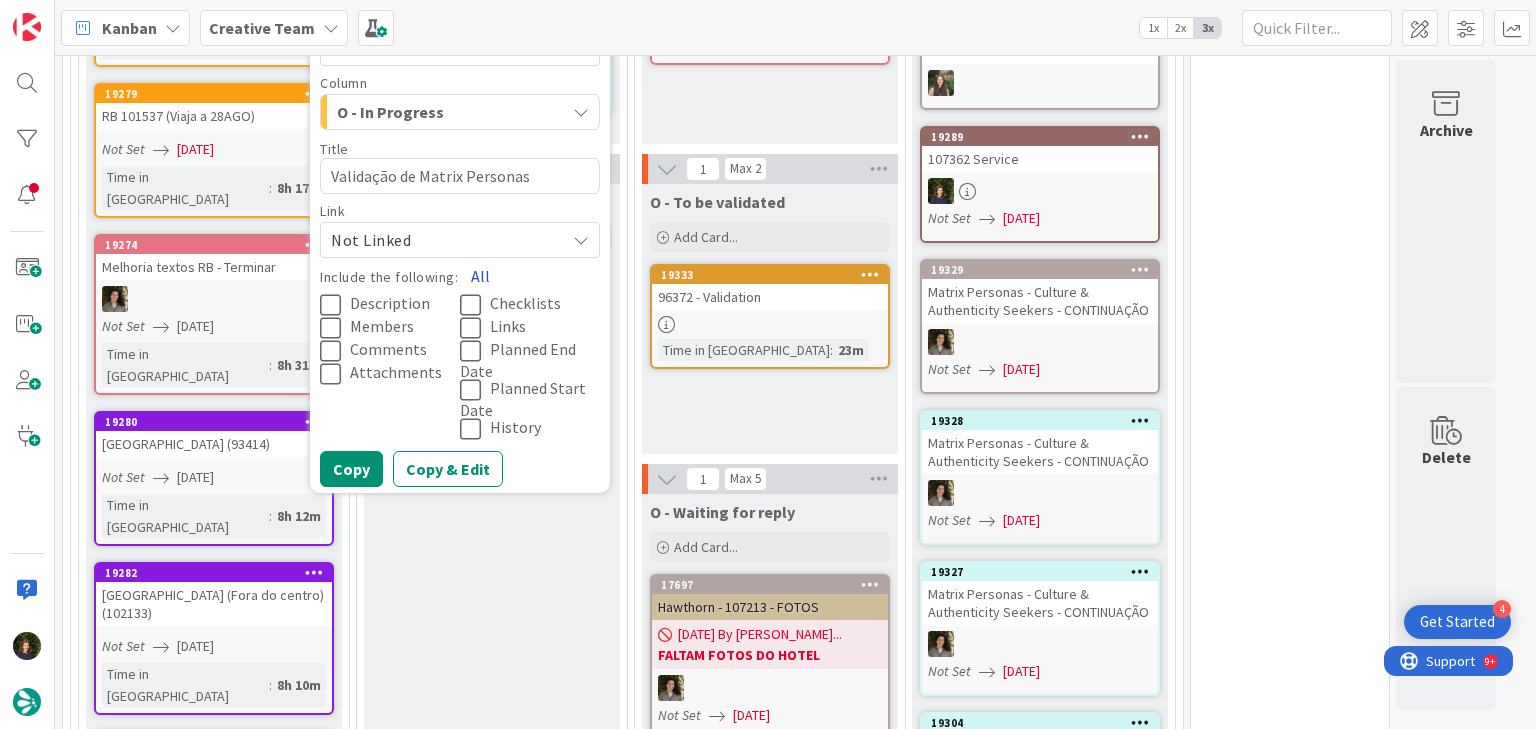 click on "All" at bounding box center (480, 276) 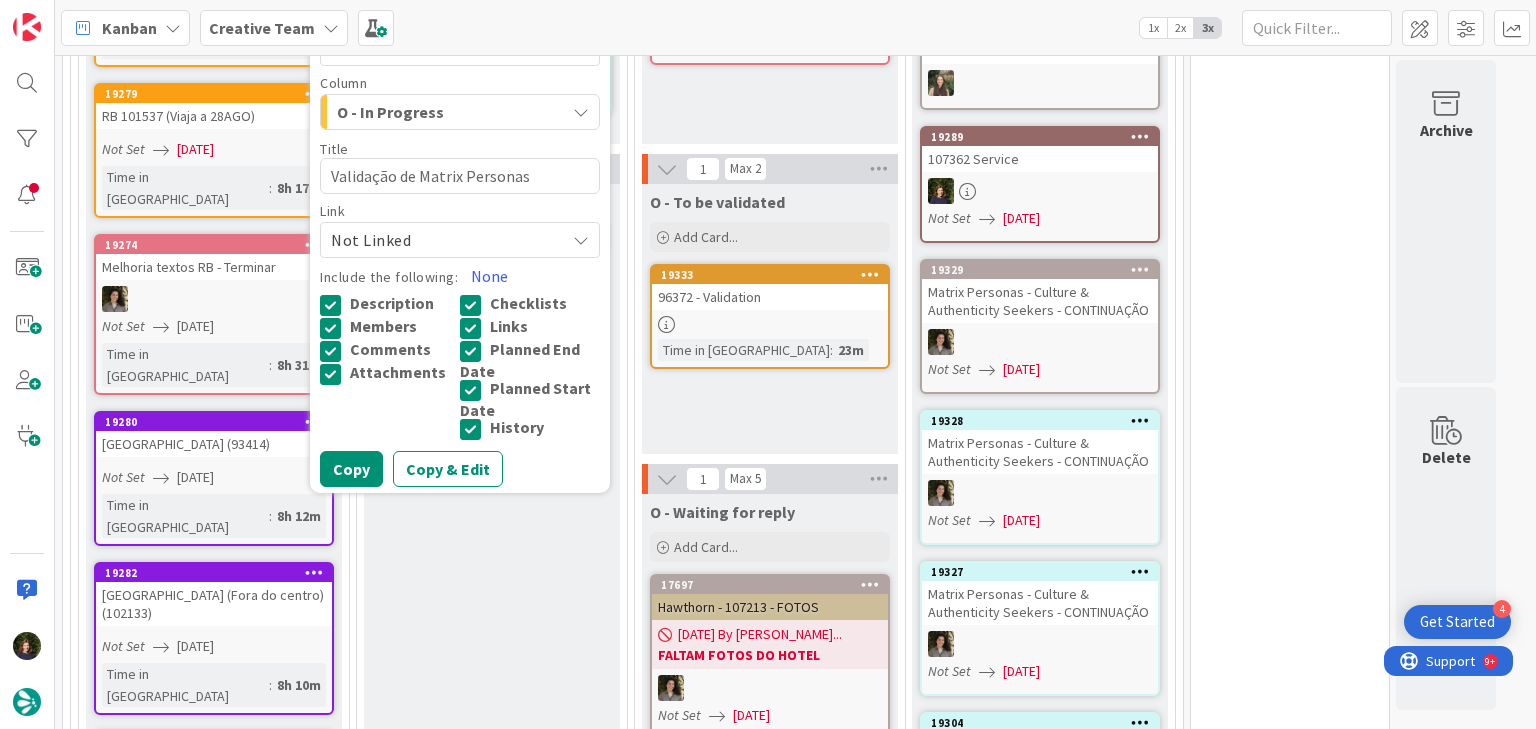 scroll, scrollTop: 1319, scrollLeft: 0, axis: vertical 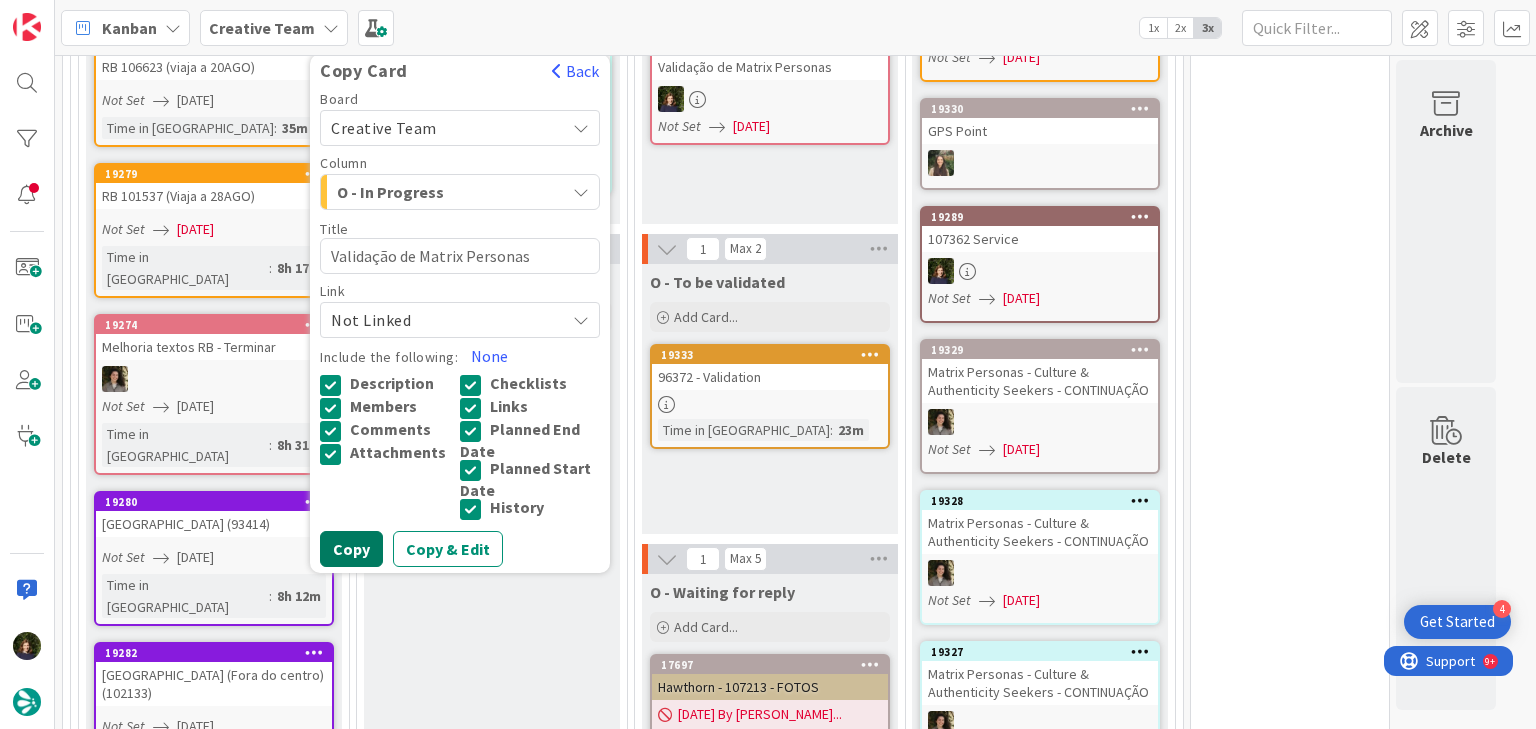 click on "Copy" at bounding box center [351, 549] 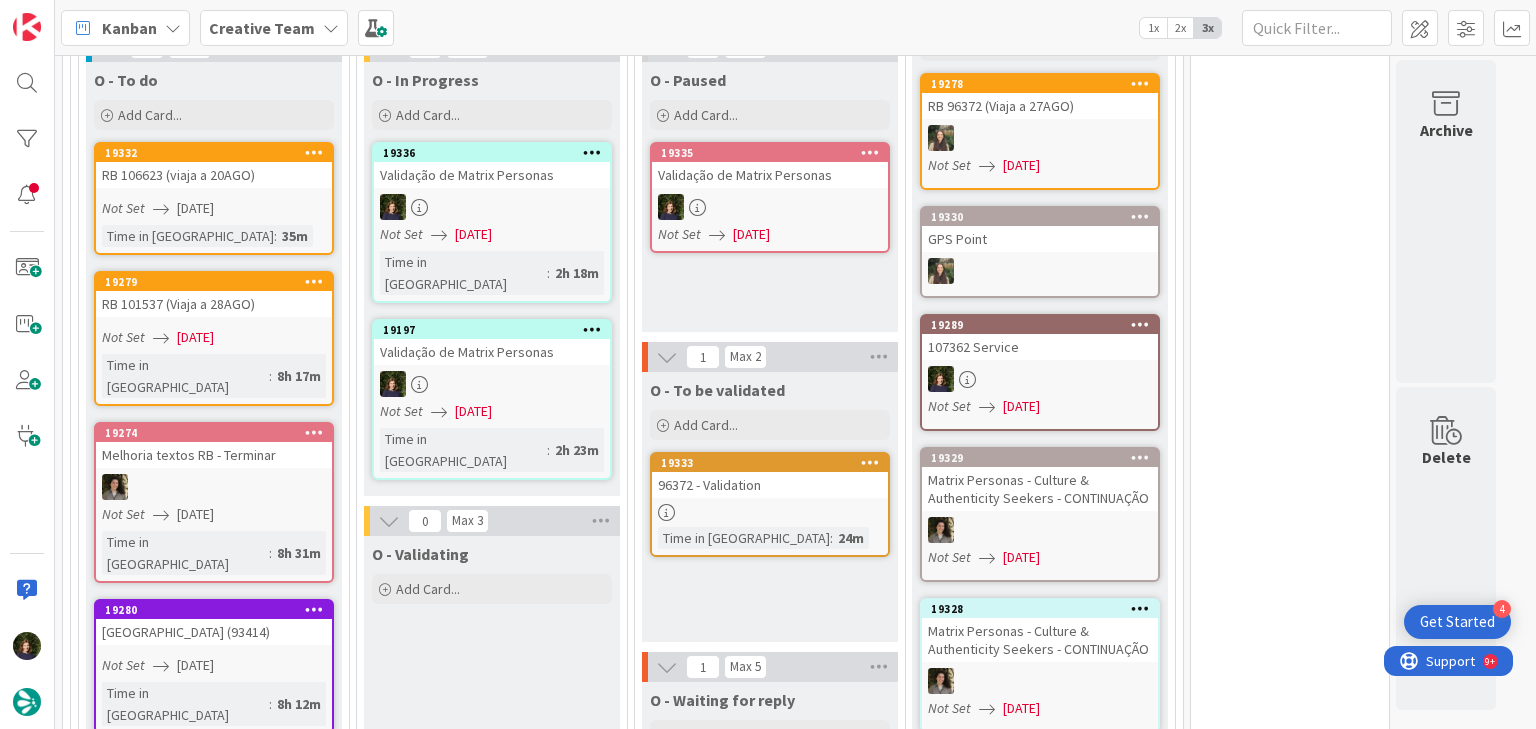 scroll, scrollTop: 1159, scrollLeft: 0, axis: vertical 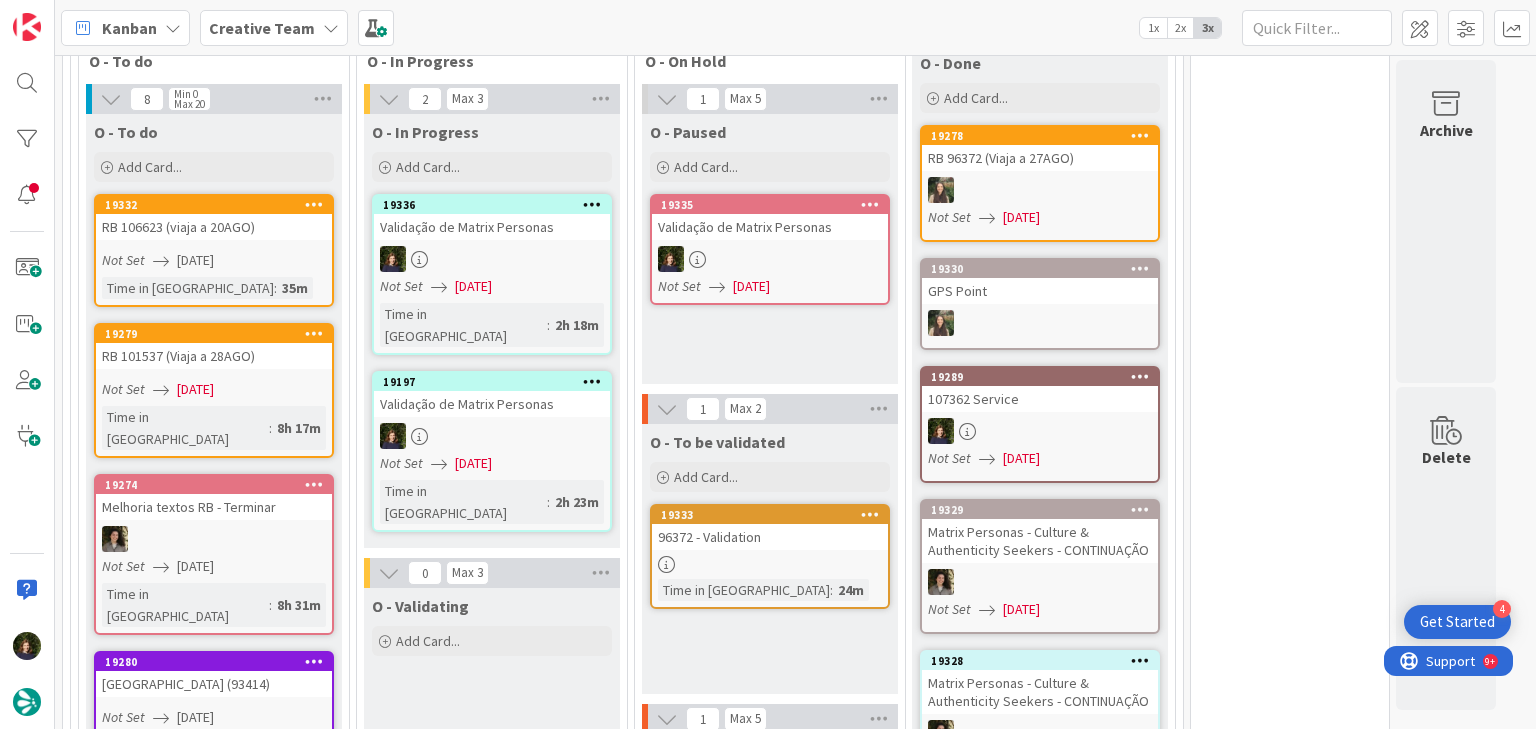 click at bounding box center [492, 259] 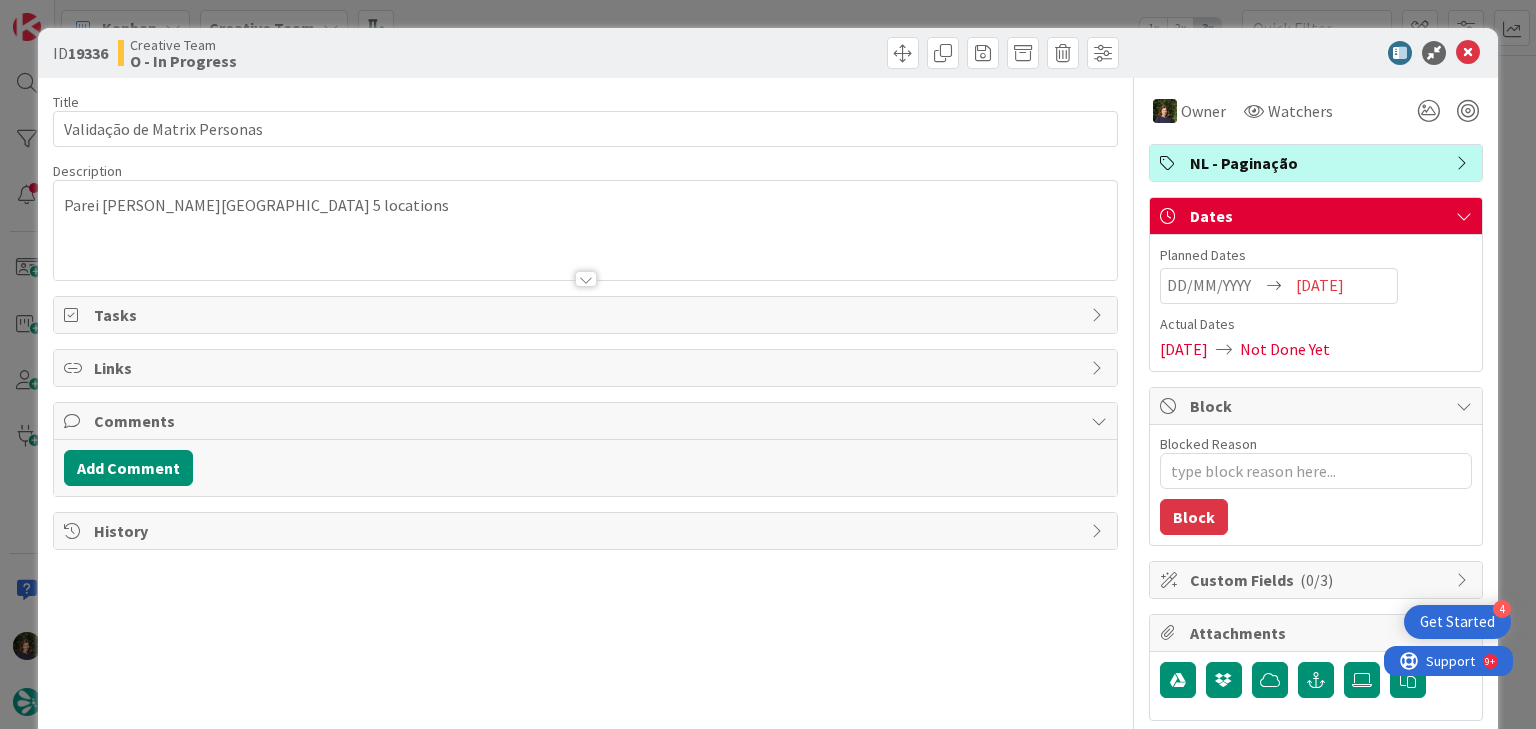 scroll, scrollTop: 0, scrollLeft: 0, axis: both 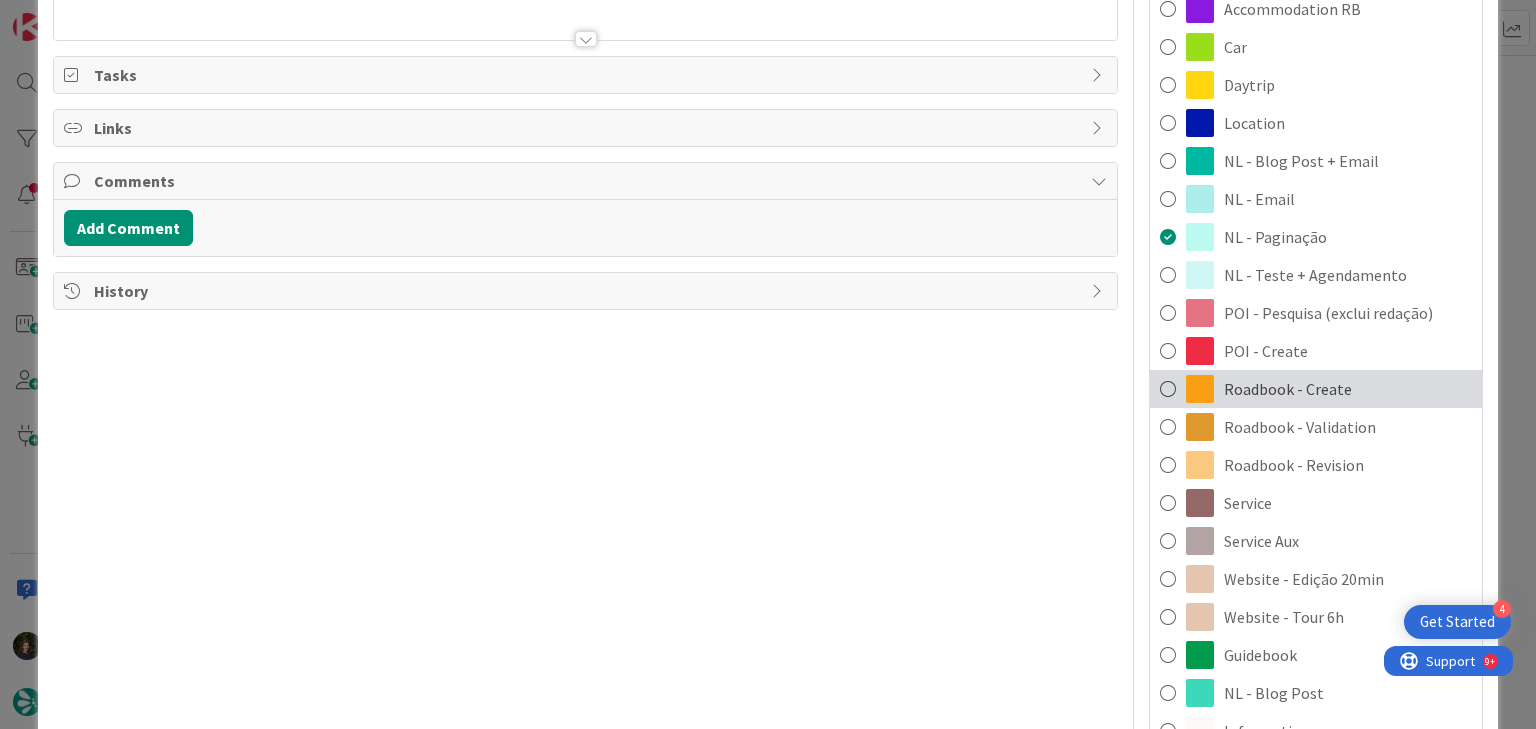 click on "Roadbook - Create" at bounding box center (1288, 389) 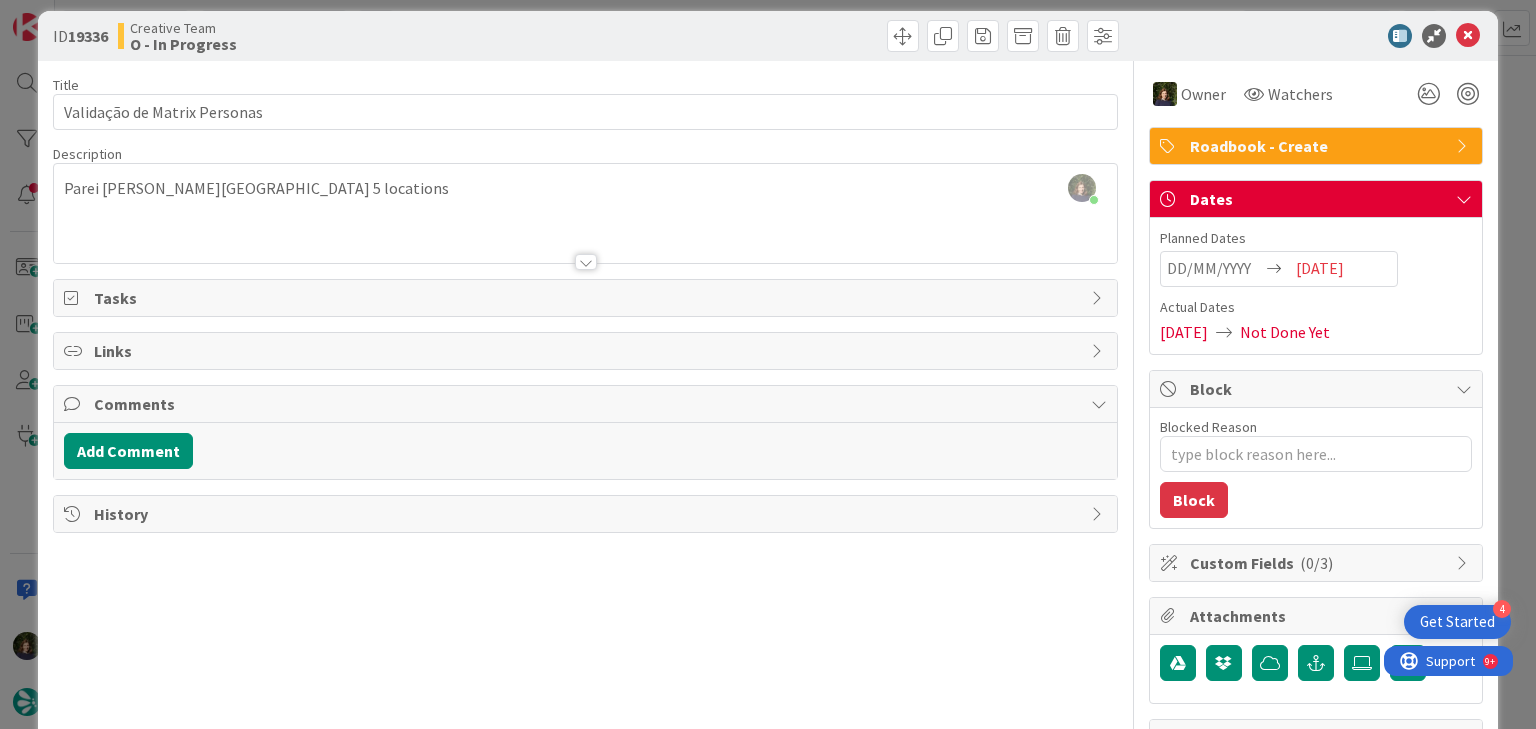 scroll, scrollTop: 0, scrollLeft: 0, axis: both 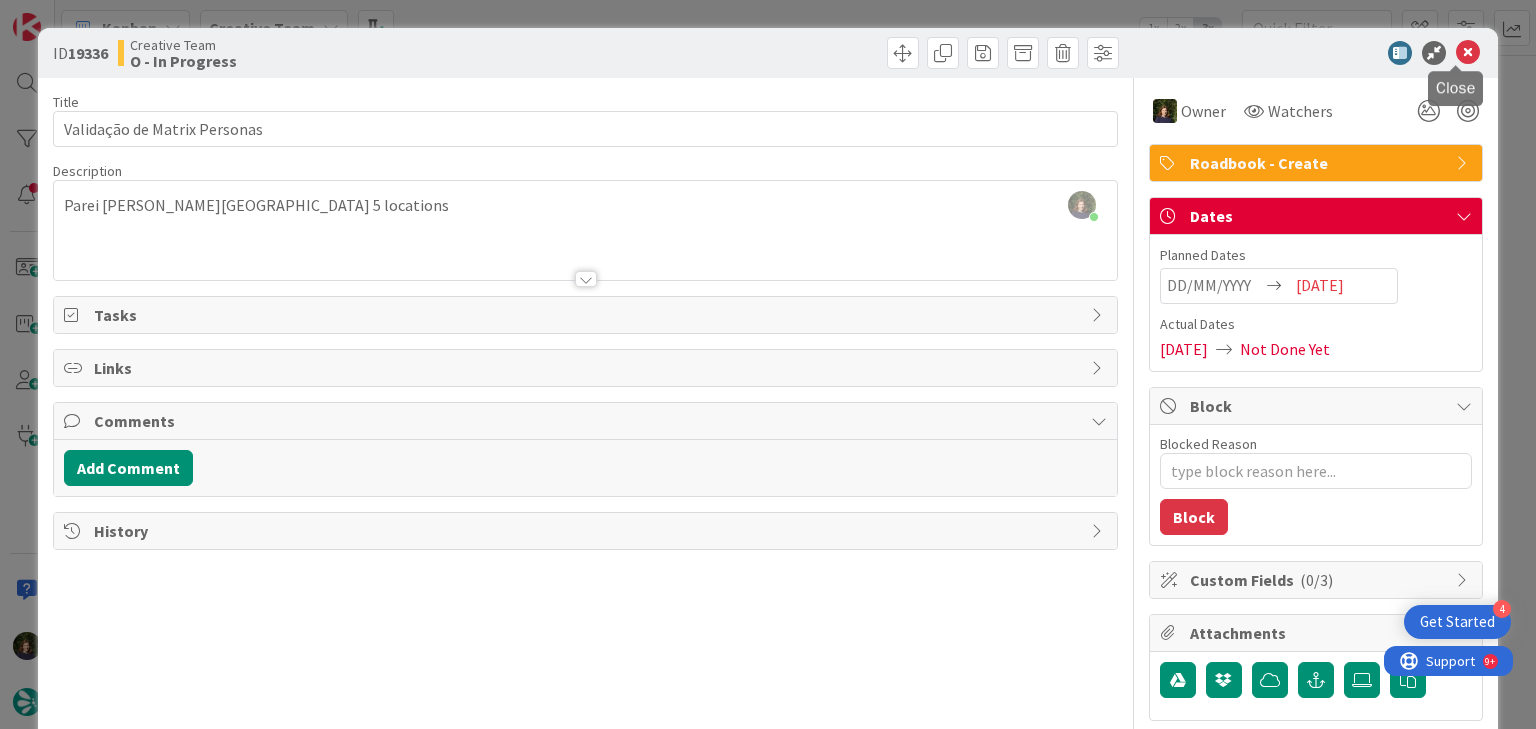 click at bounding box center (1468, 53) 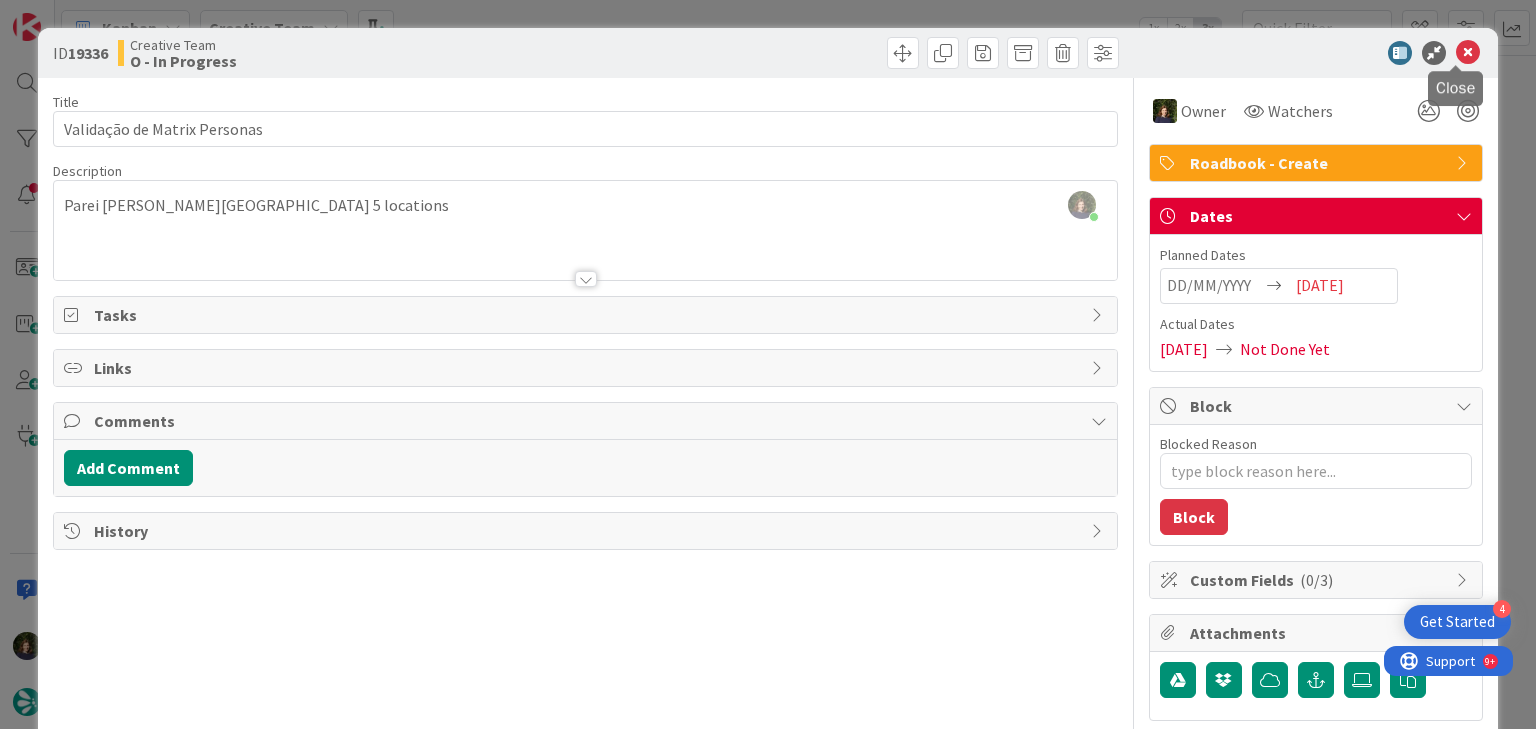 type on "x" 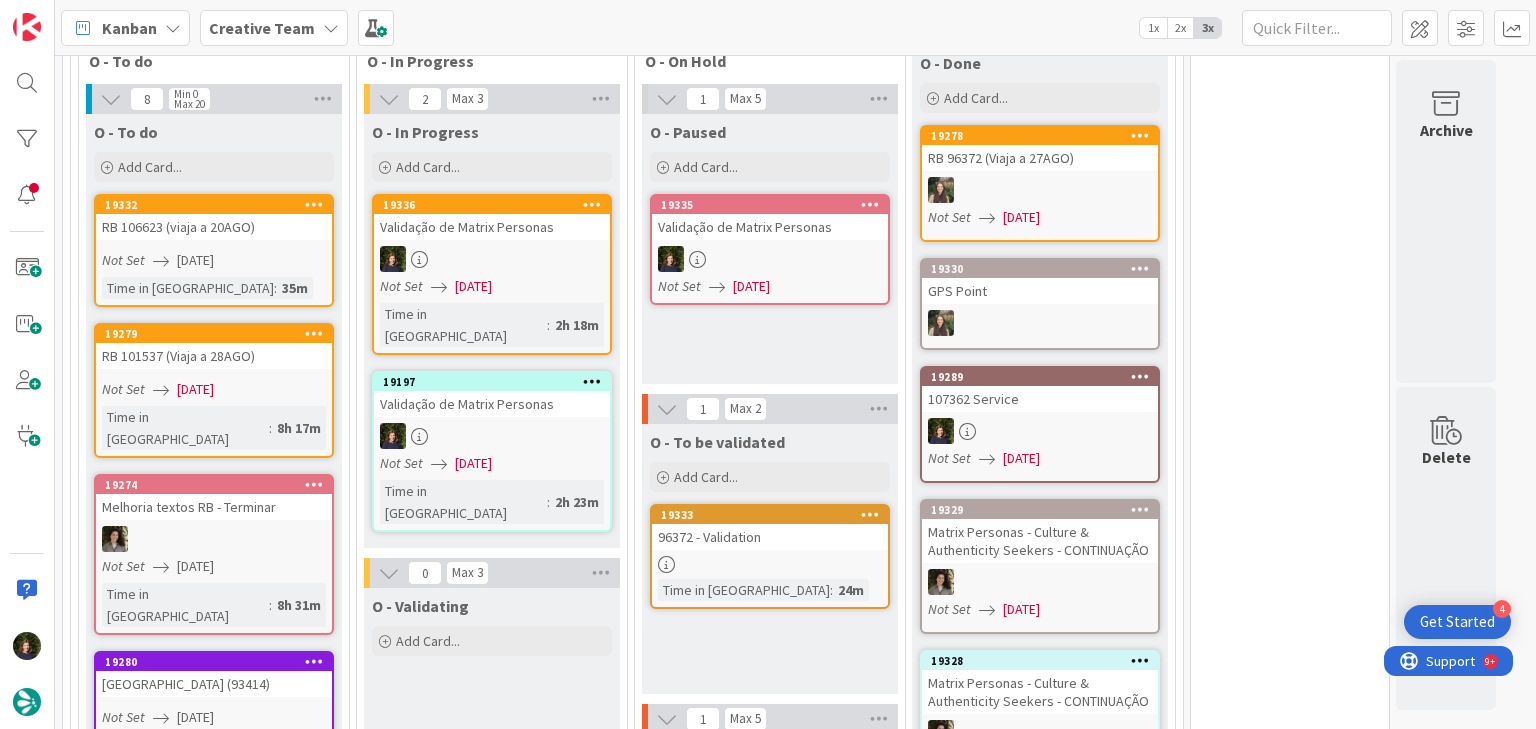 scroll, scrollTop: 0, scrollLeft: 0, axis: both 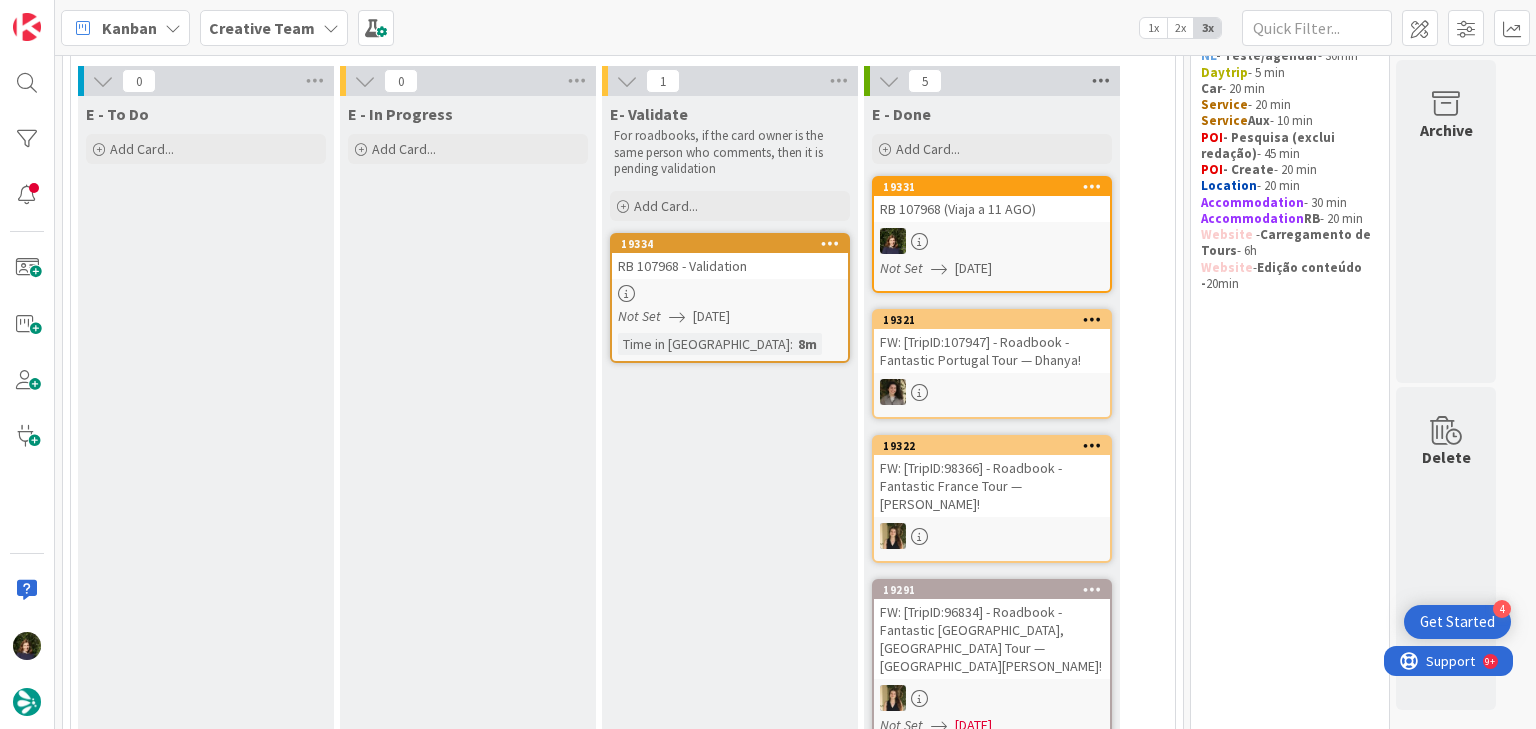click at bounding box center [1101, 81] 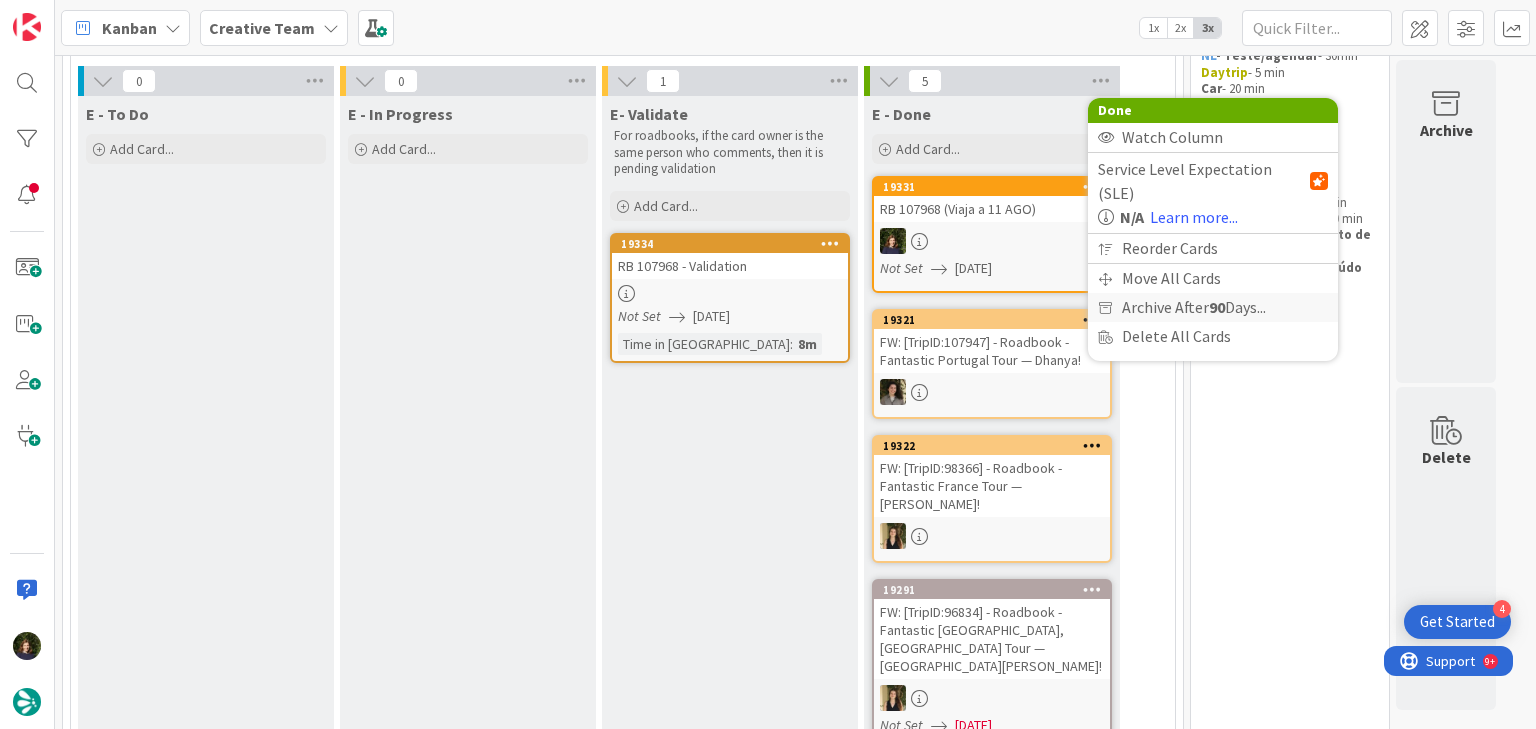 click on "Archive After  90  Days..." at bounding box center [1194, 307] 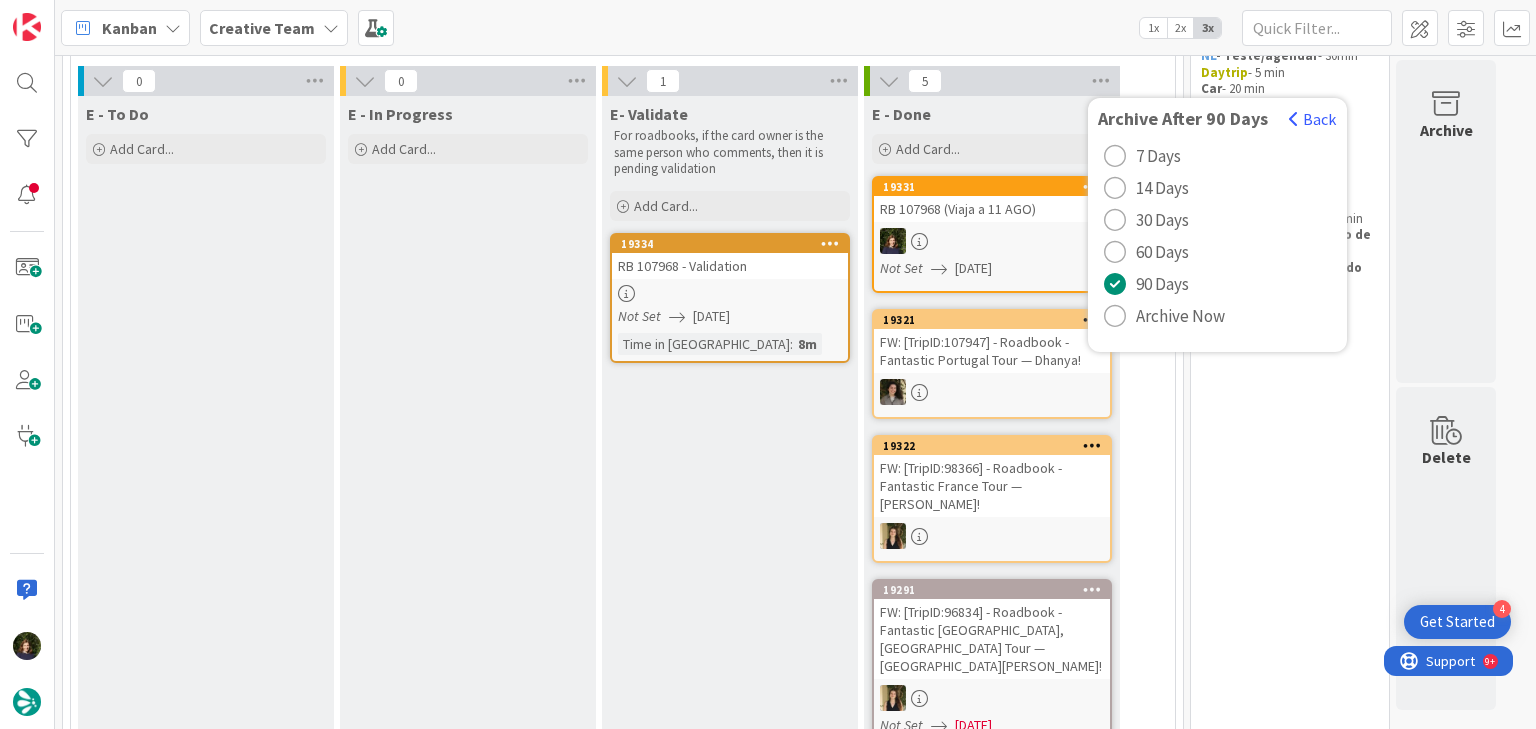 click on "Archive Now" at bounding box center (1180, 316) 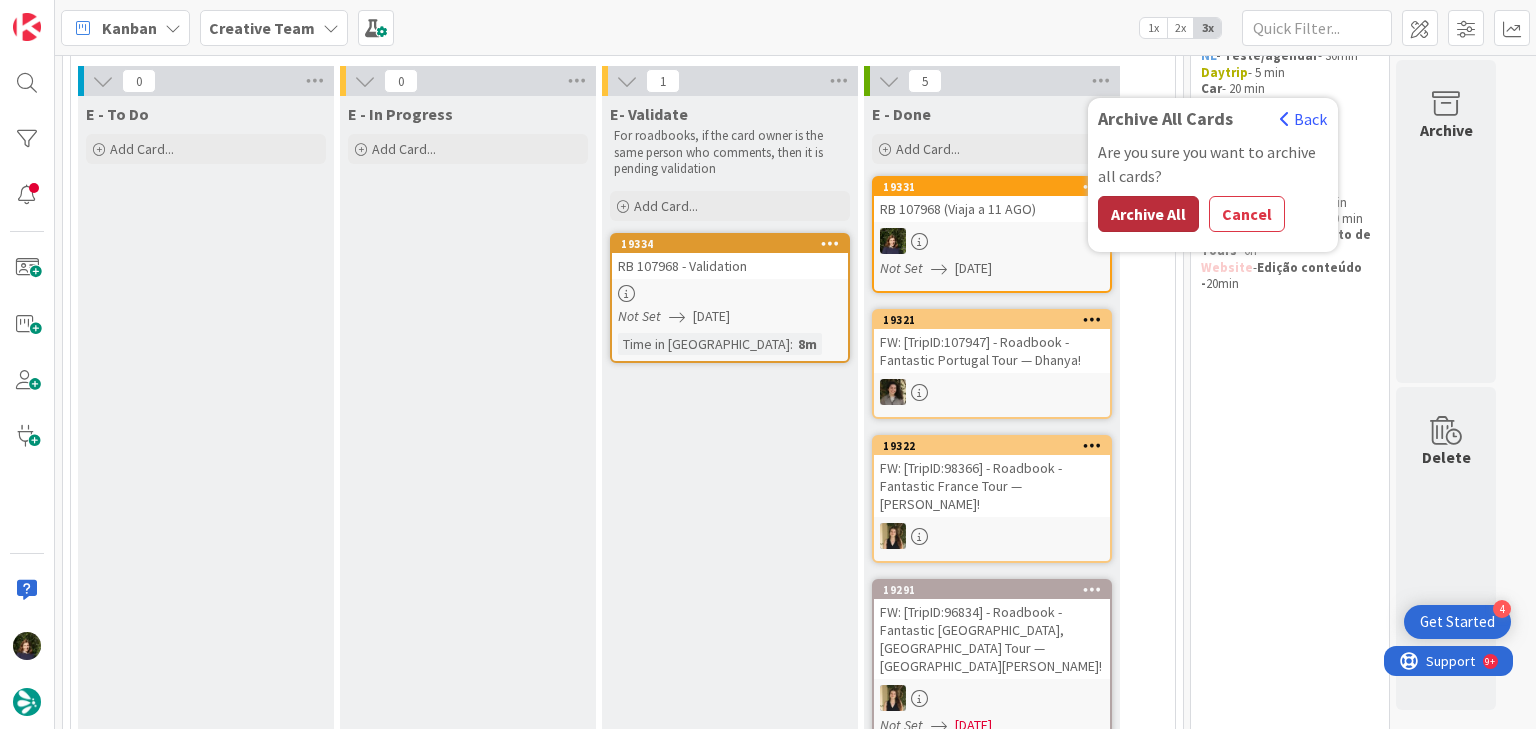 click on "Archive All" at bounding box center (1148, 214) 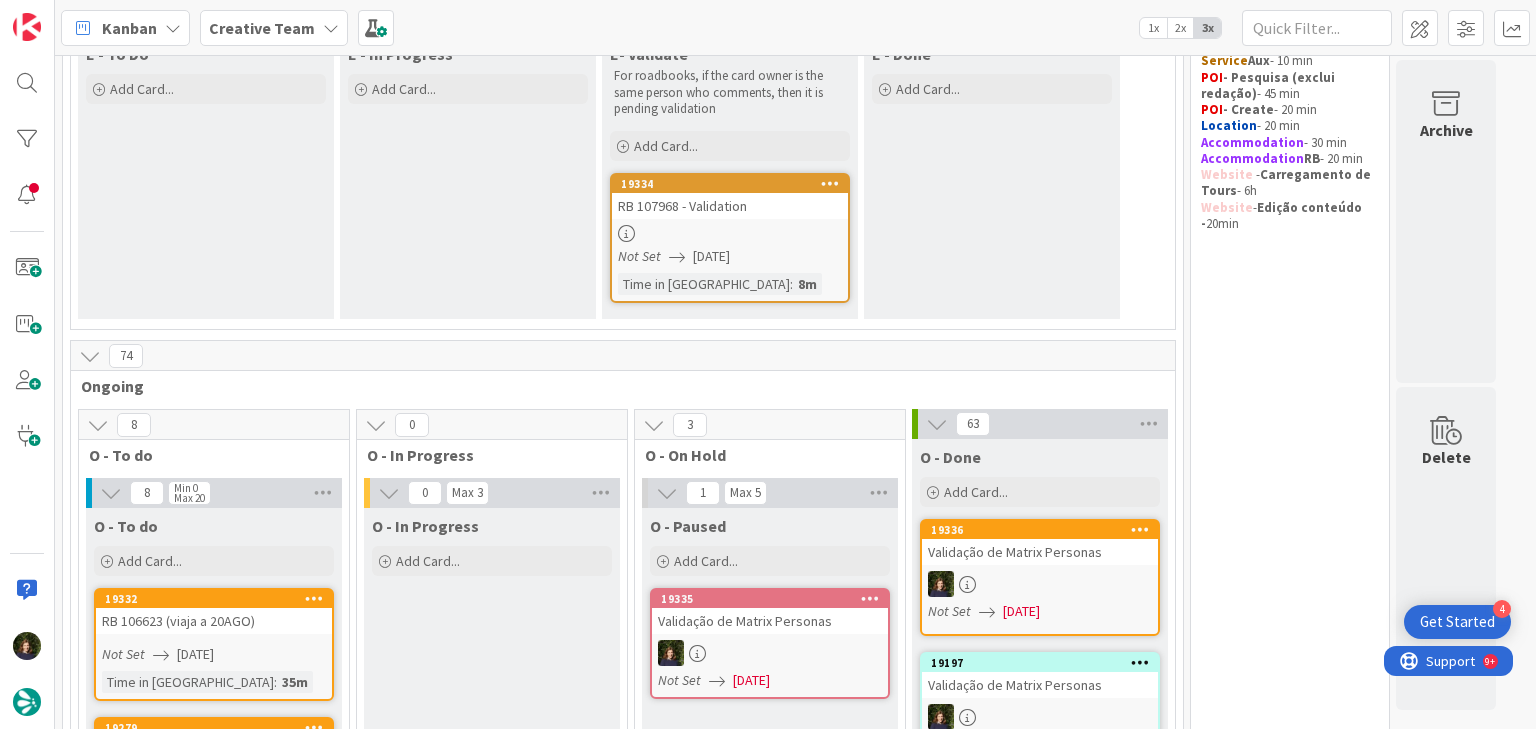 scroll, scrollTop: 316, scrollLeft: 0, axis: vertical 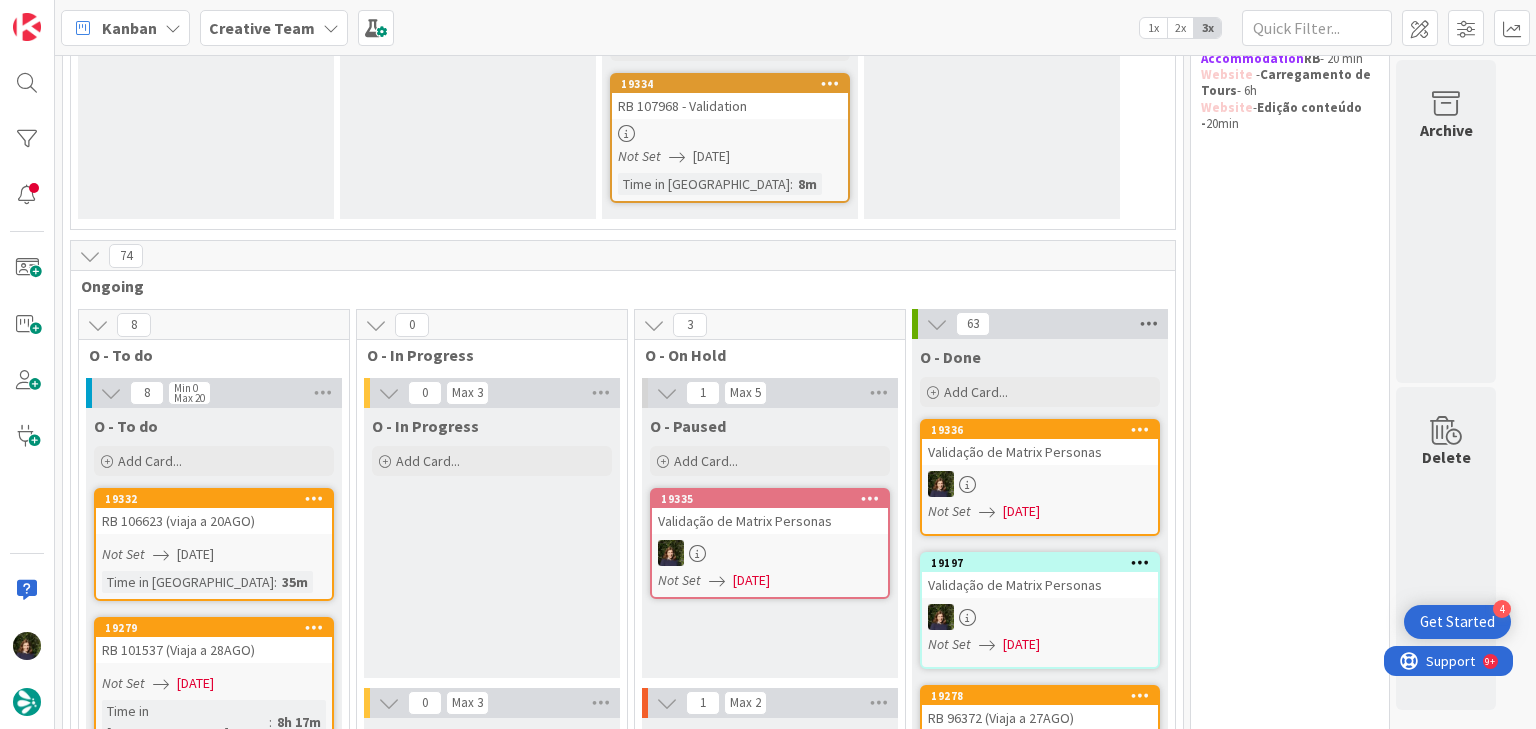 click at bounding box center [1149, 324] 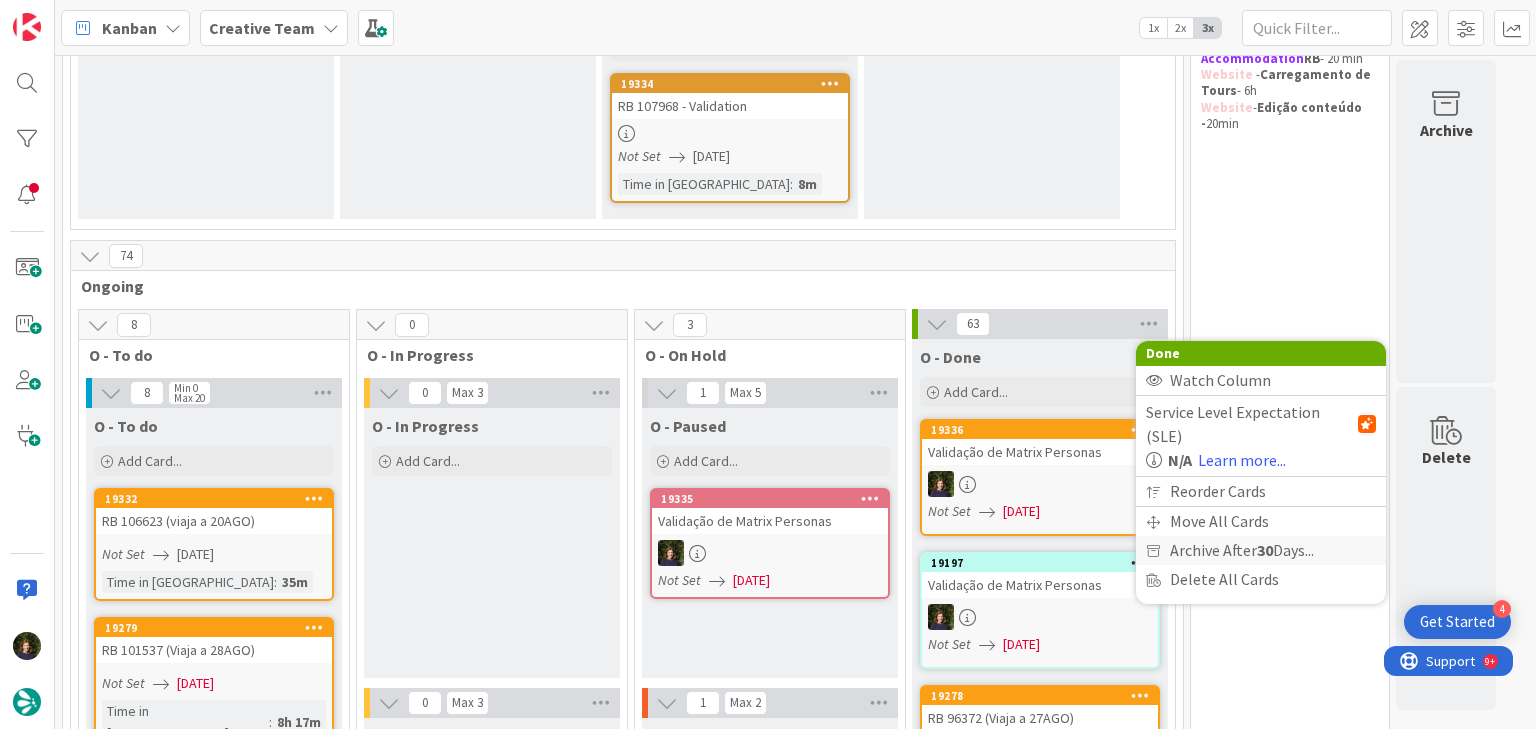 click on "Archive After  30  Days..." at bounding box center [1242, 550] 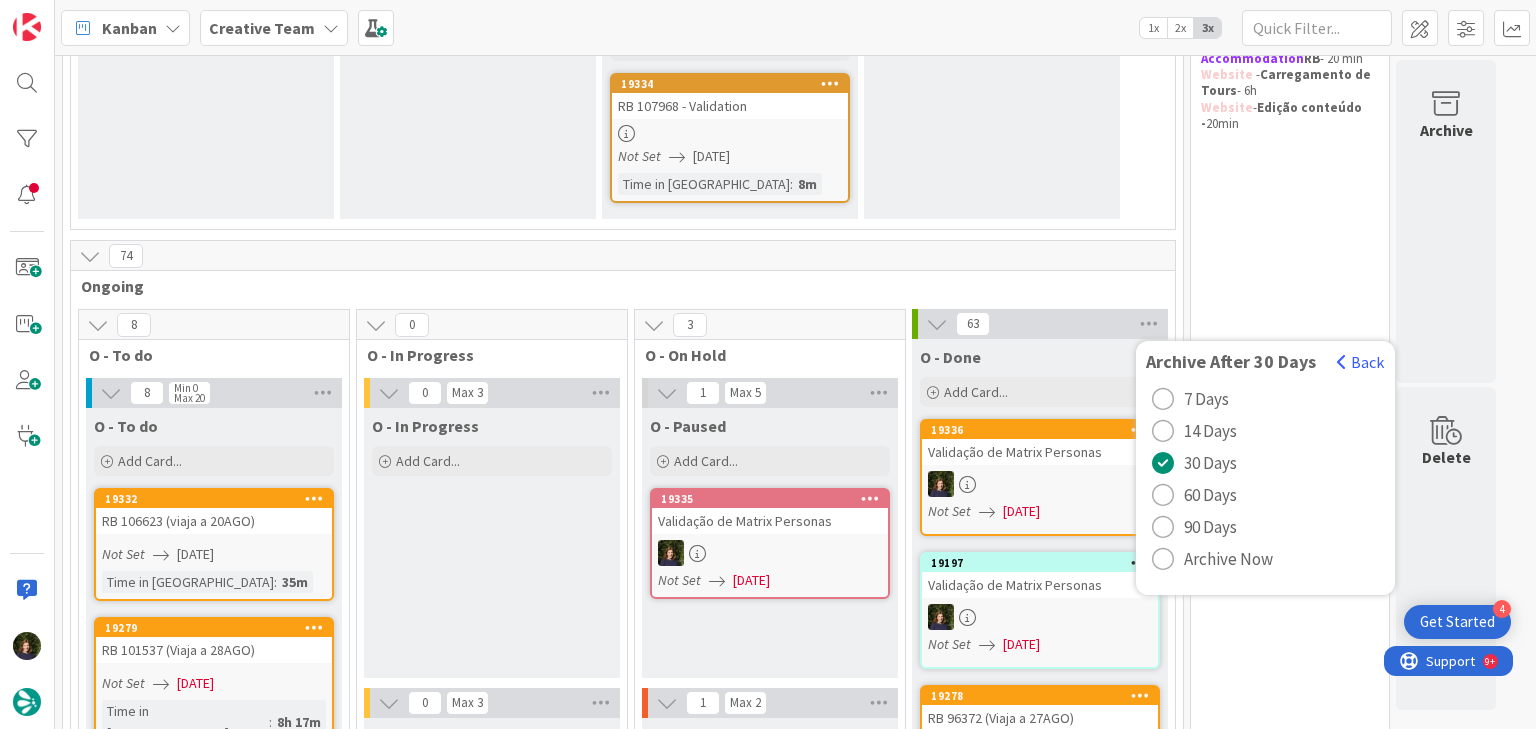 click on "Archive Now" at bounding box center (1228, 559) 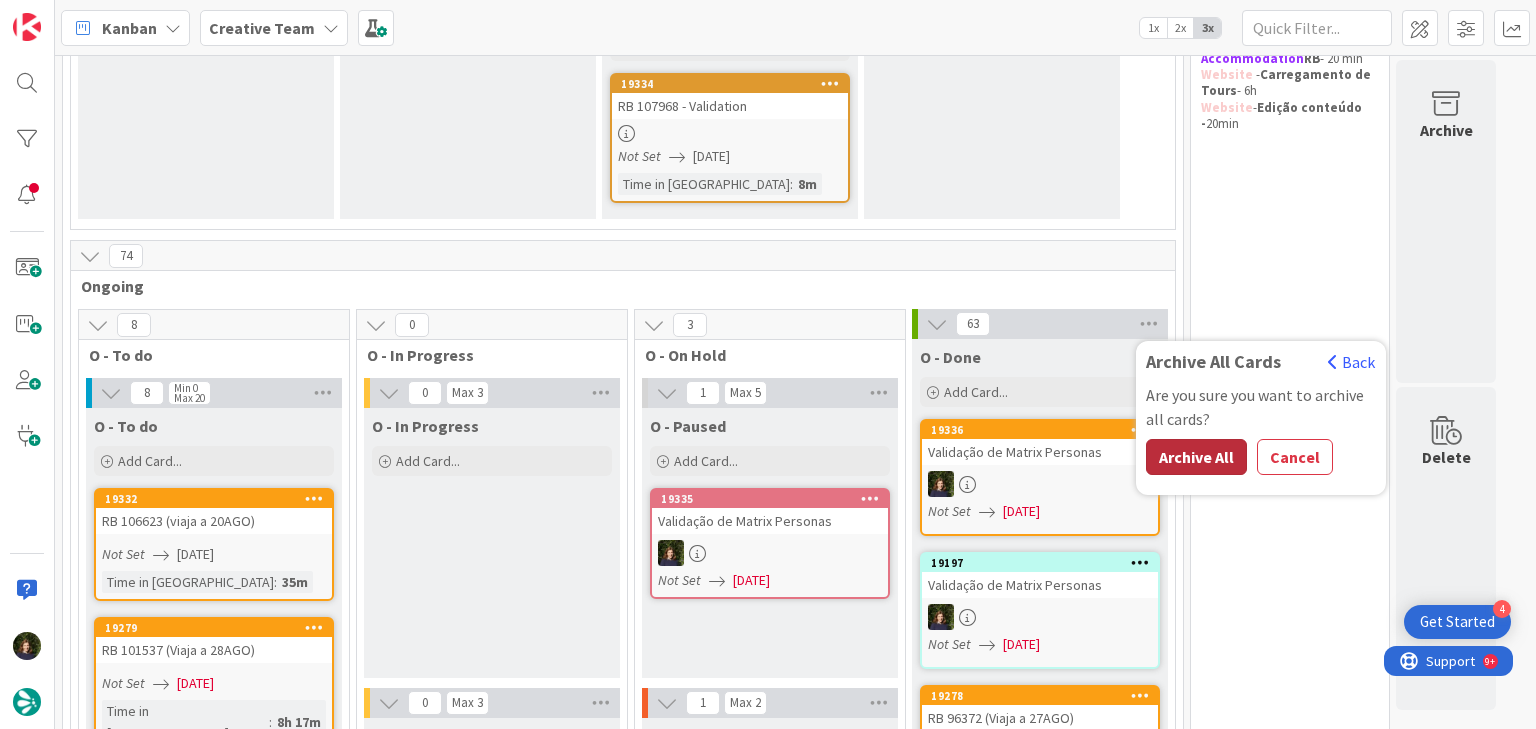 click on "Archive All" at bounding box center (1196, 457) 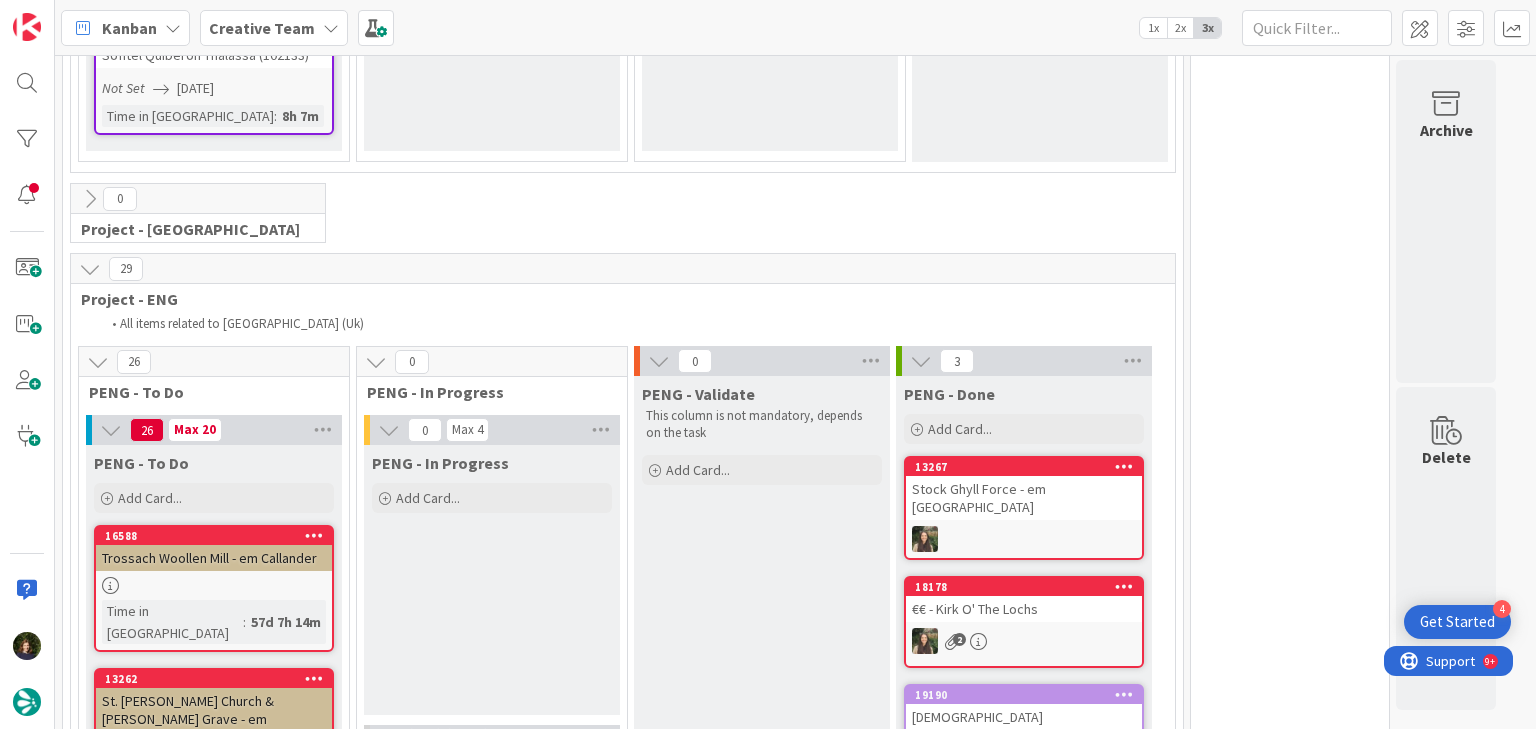 scroll, scrollTop: 1836, scrollLeft: 0, axis: vertical 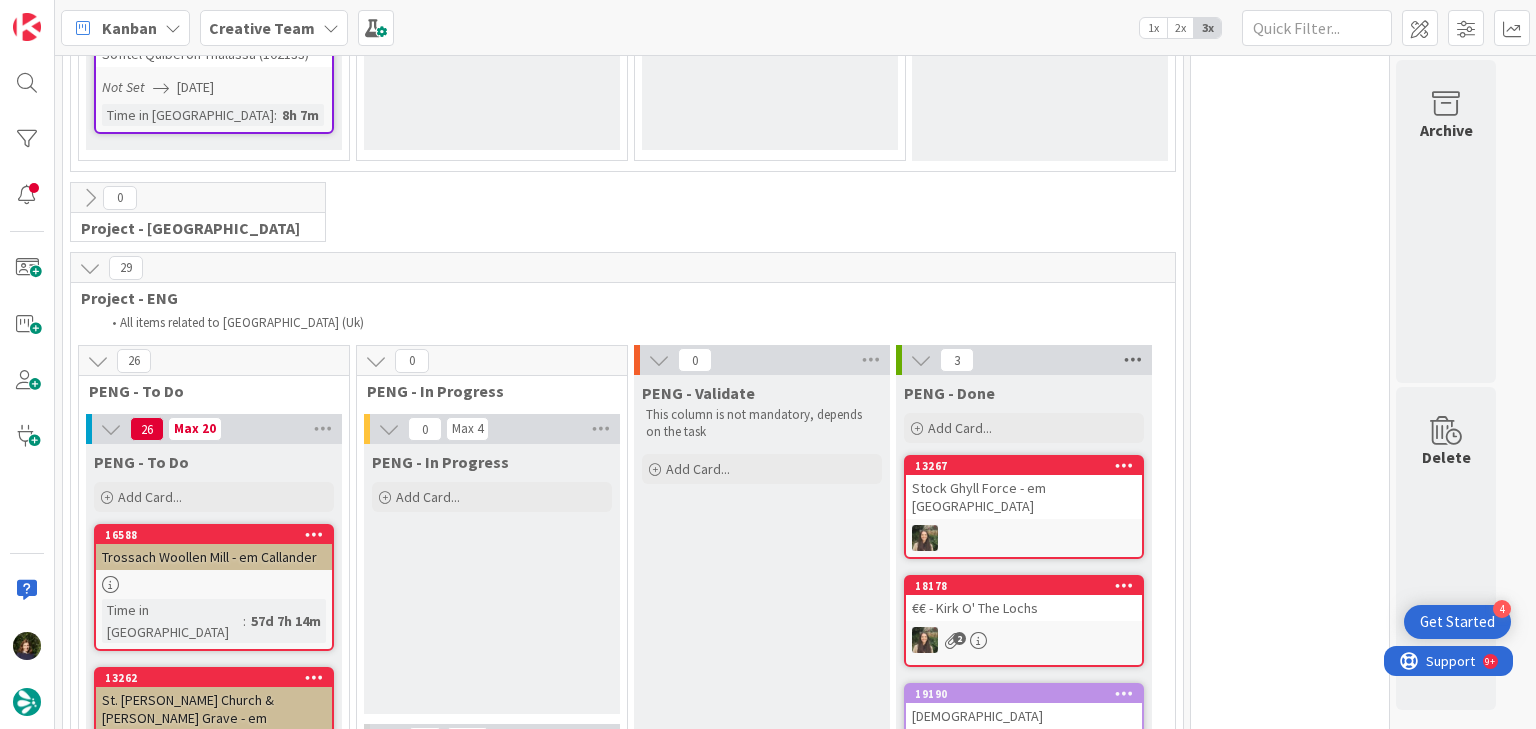 click at bounding box center (1133, 360) 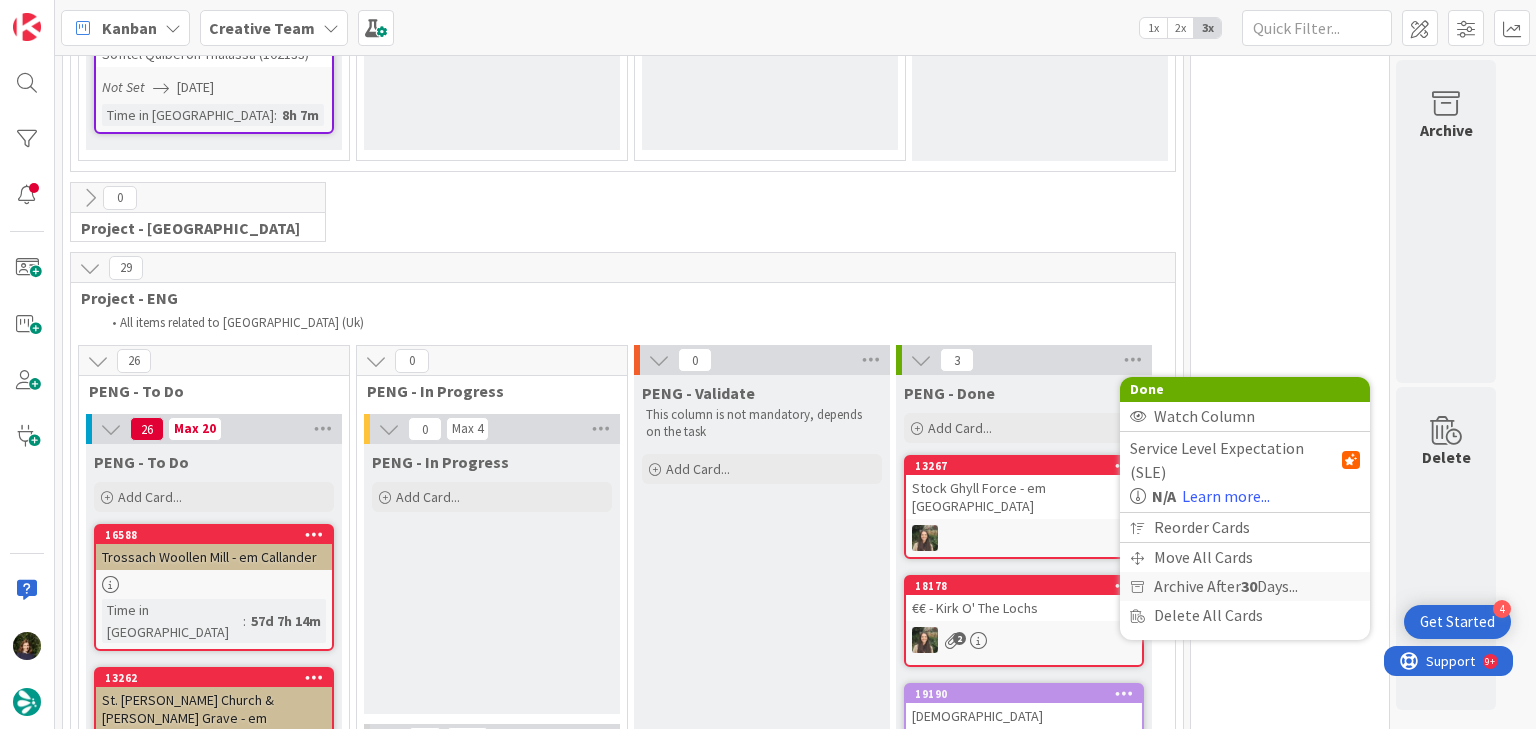 click on "Archive After  30  Days..." at bounding box center (1226, 586) 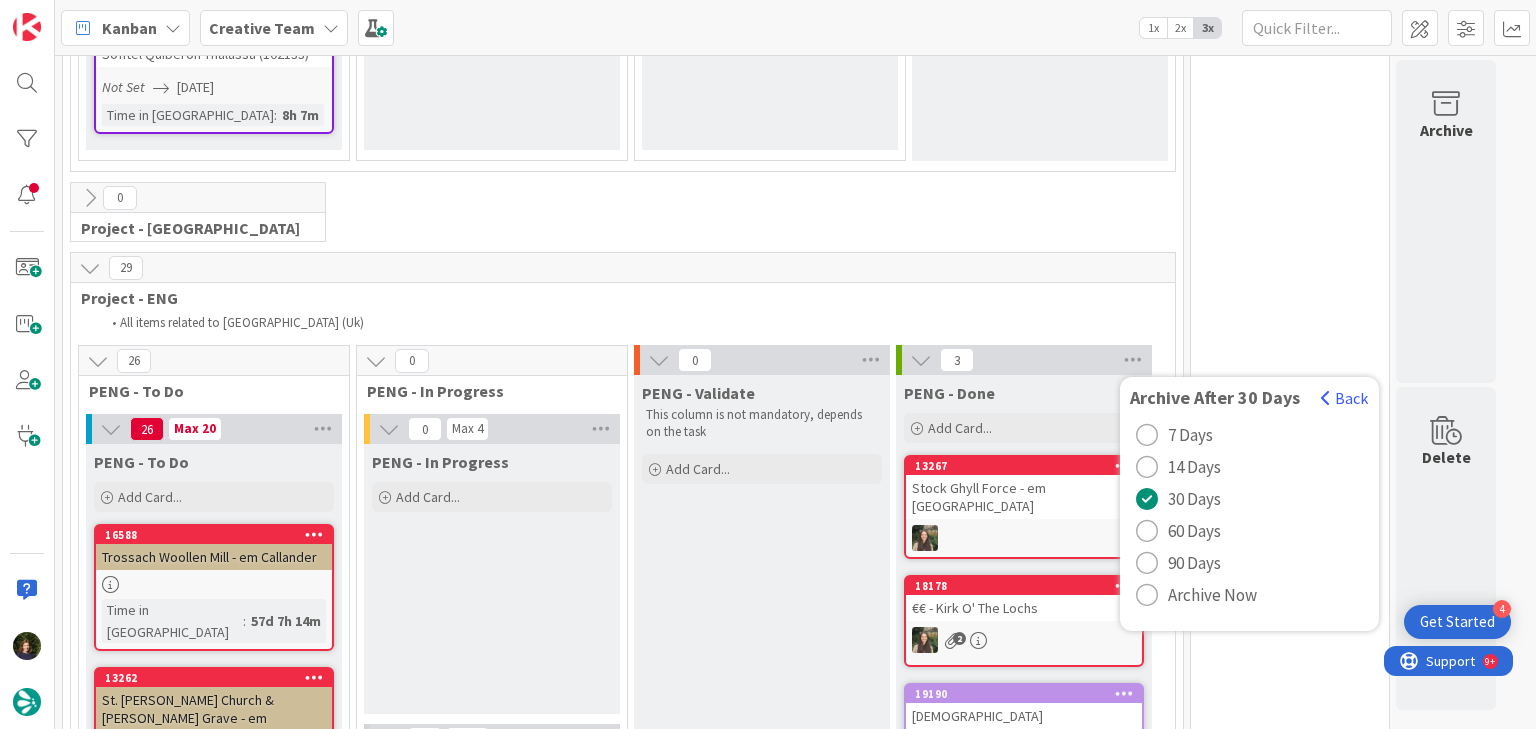 click on "Archive Now" at bounding box center [1212, 595] 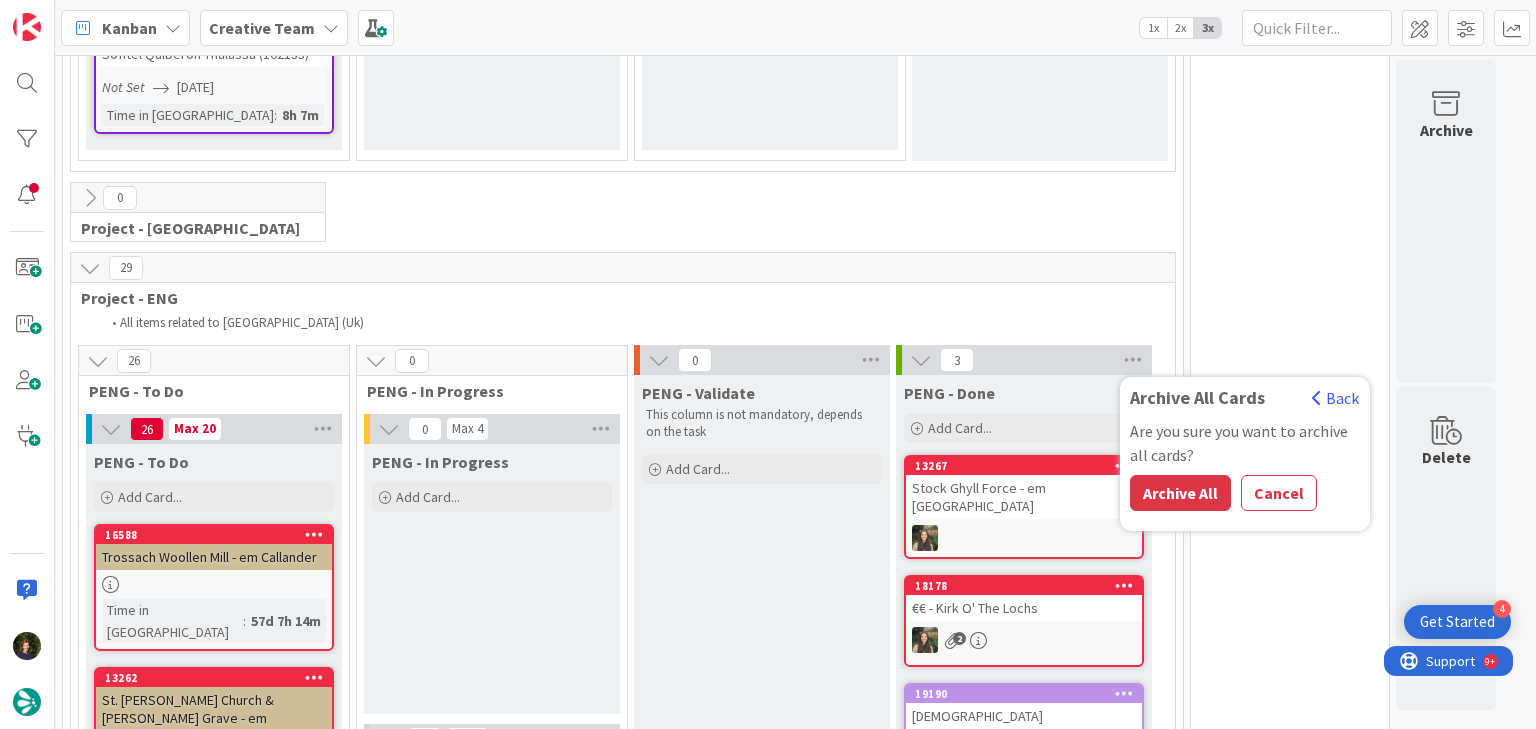 click on "Archive All" at bounding box center (1180, 493) 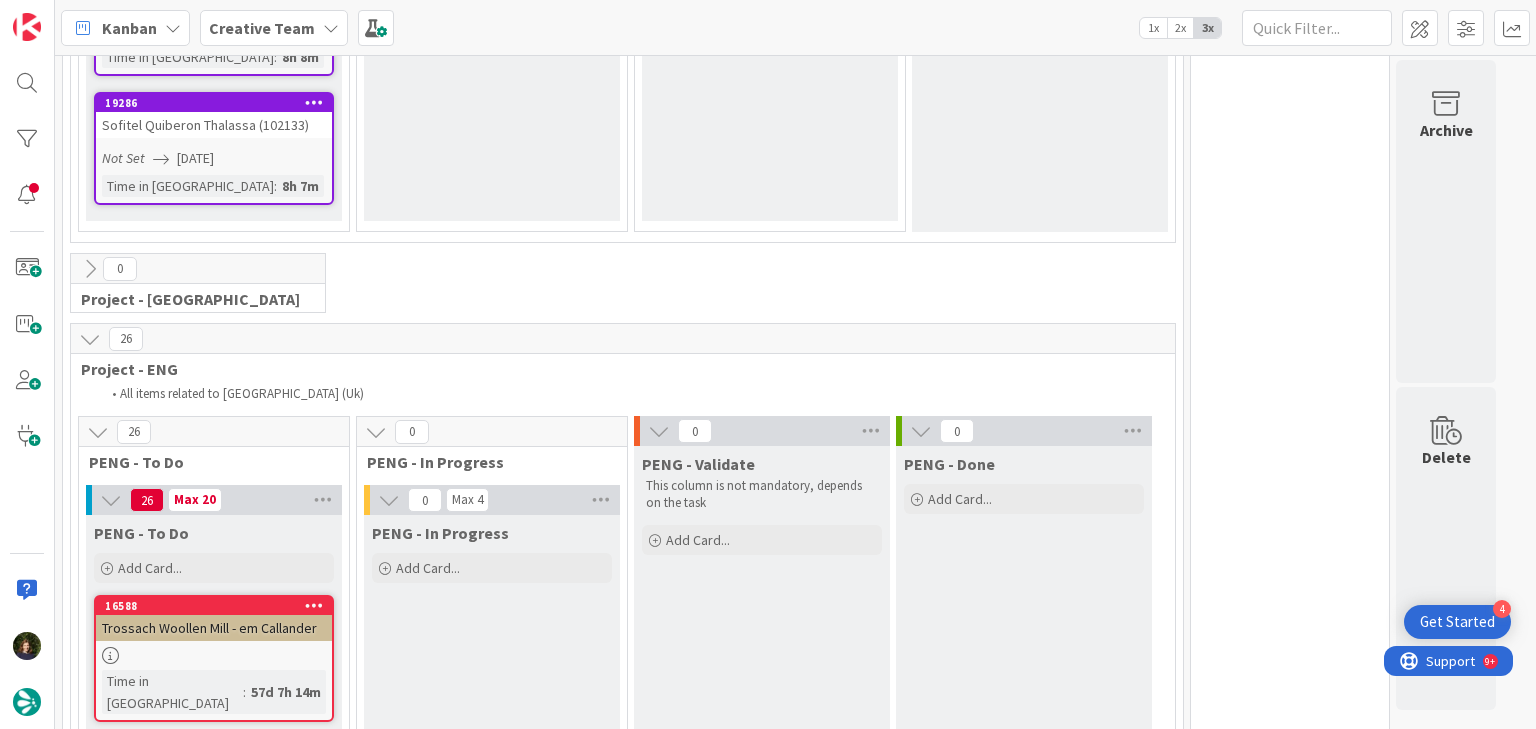 scroll, scrollTop: 1676, scrollLeft: 0, axis: vertical 